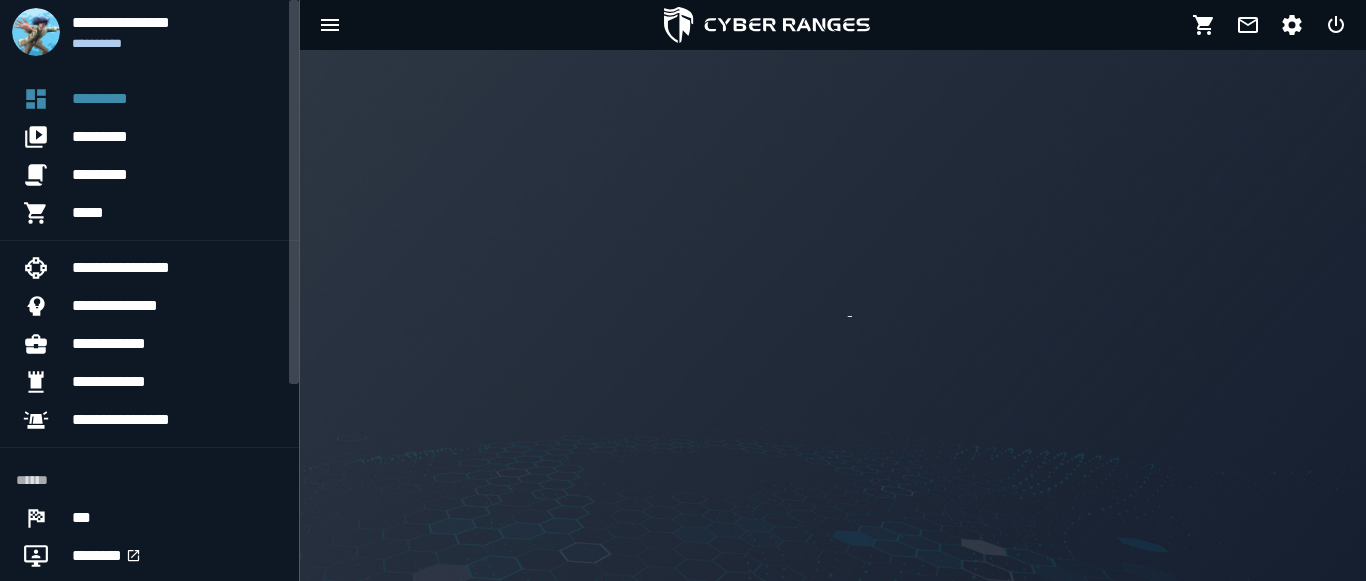scroll, scrollTop: 0, scrollLeft: 0, axis: both 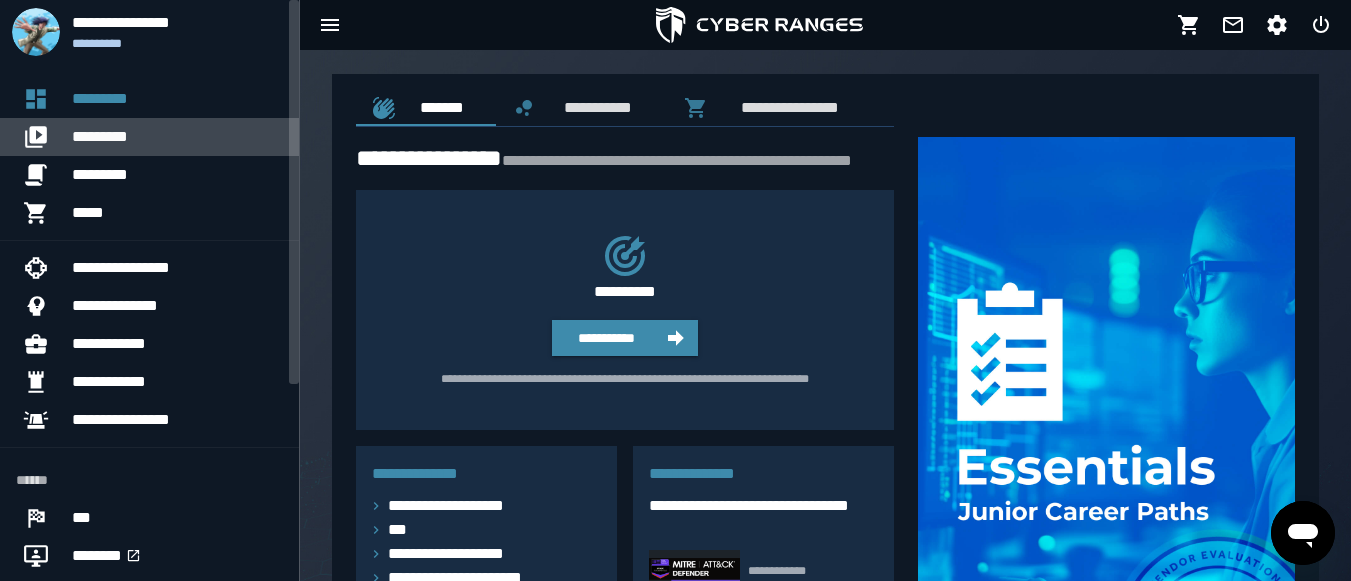 click on "*********" at bounding box center (177, 137) 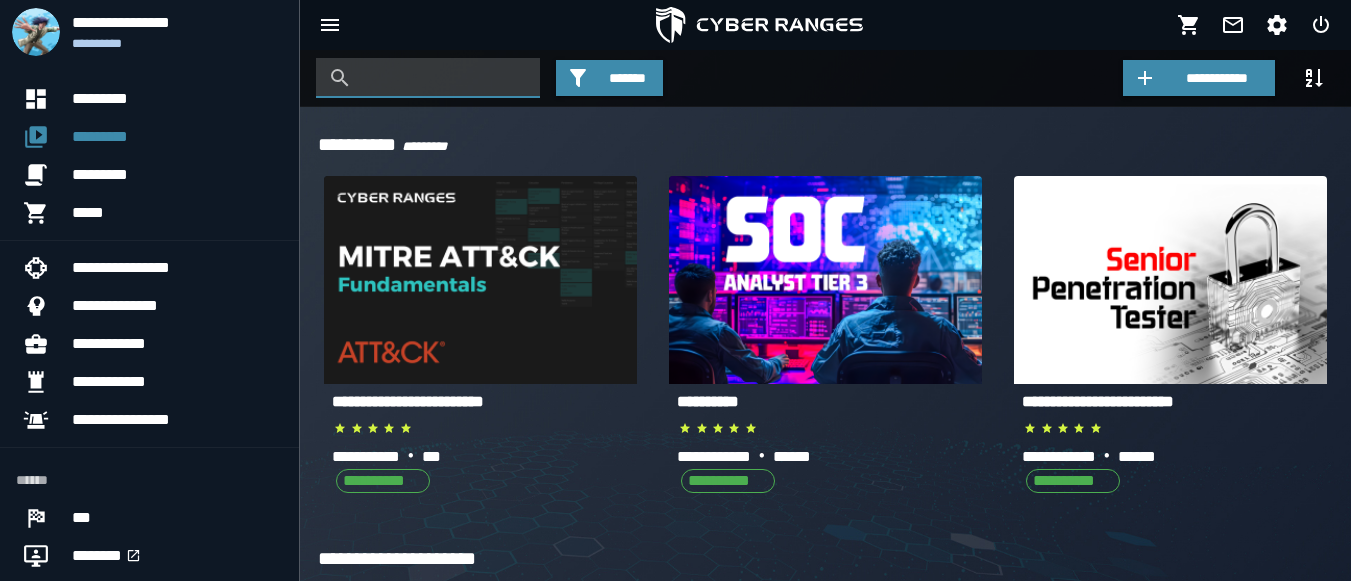 click at bounding box center (443, 78) 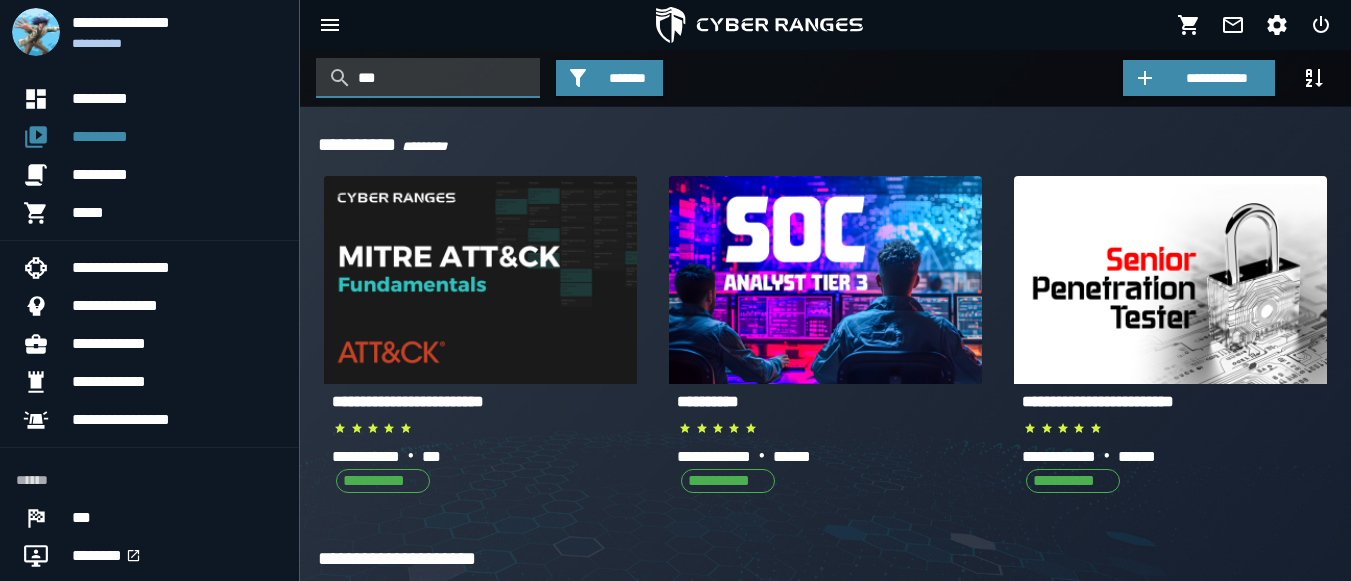 type on "***" 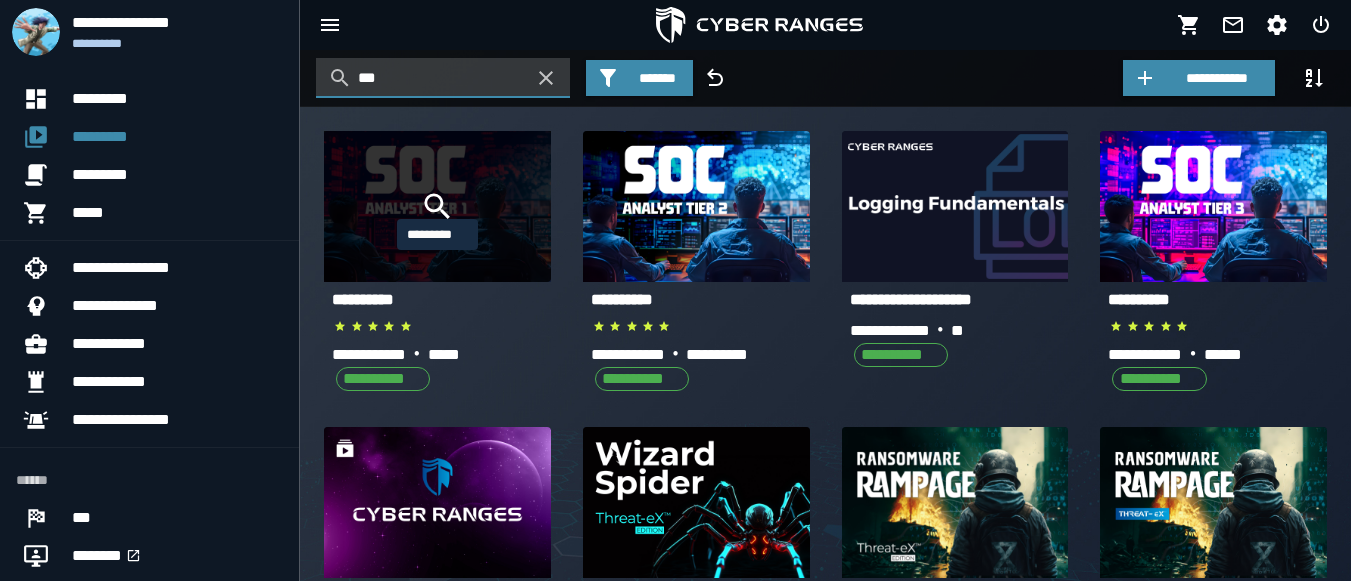 click 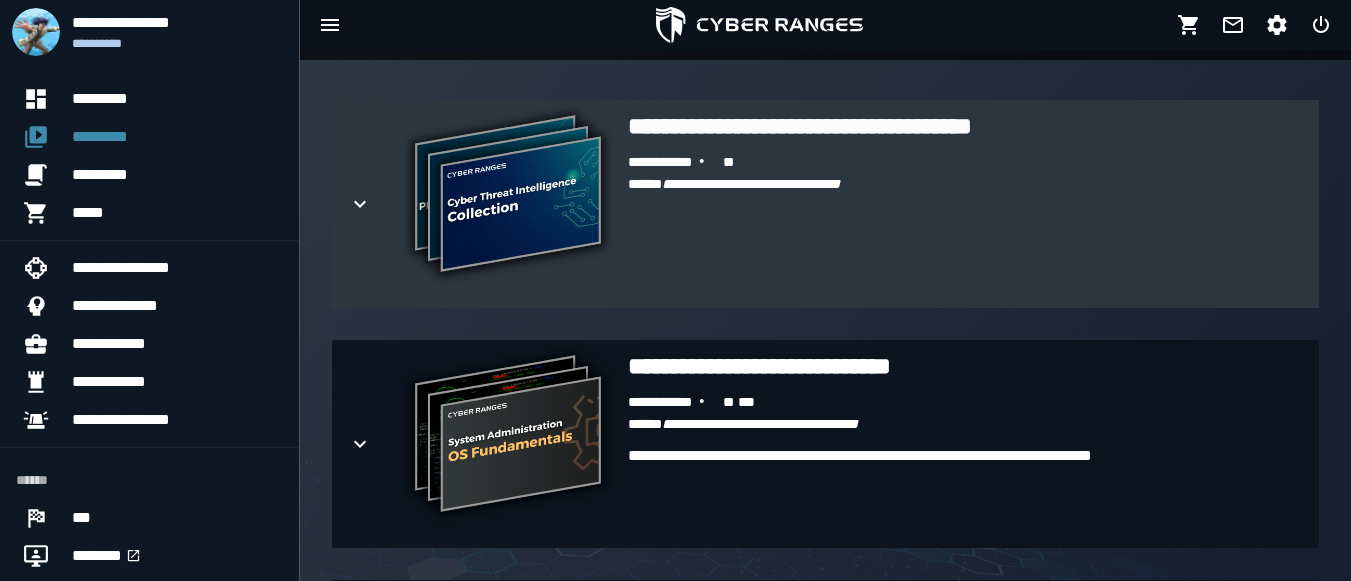 scroll, scrollTop: 429, scrollLeft: 0, axis: vertical 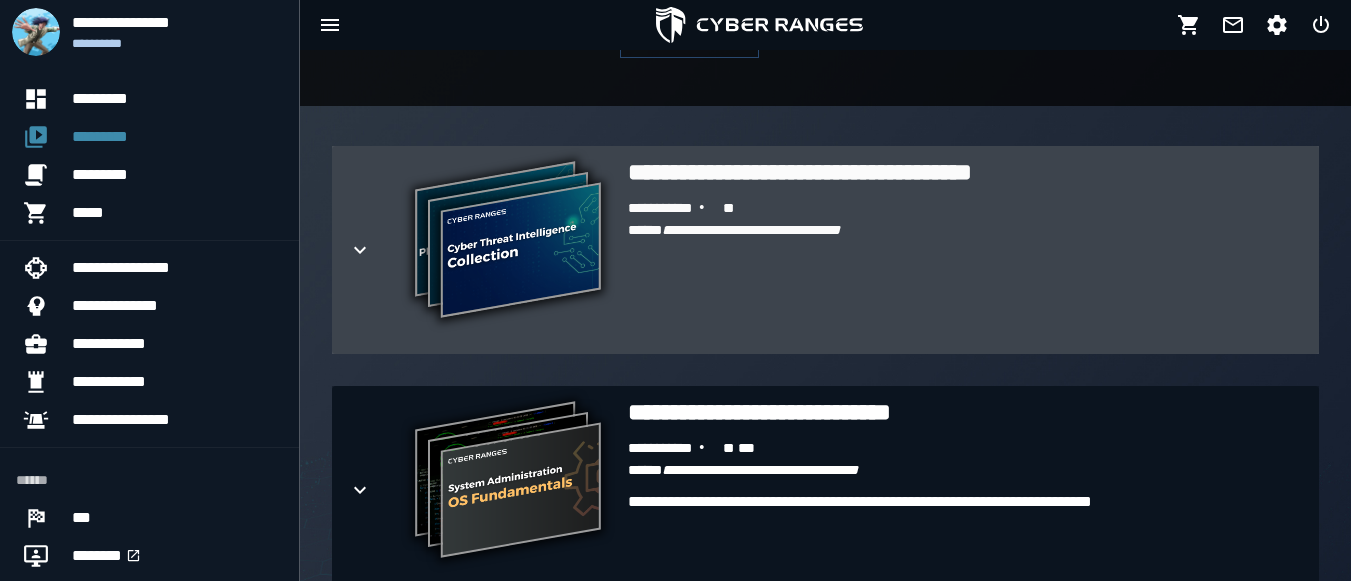click at bounding box center [376, 250] 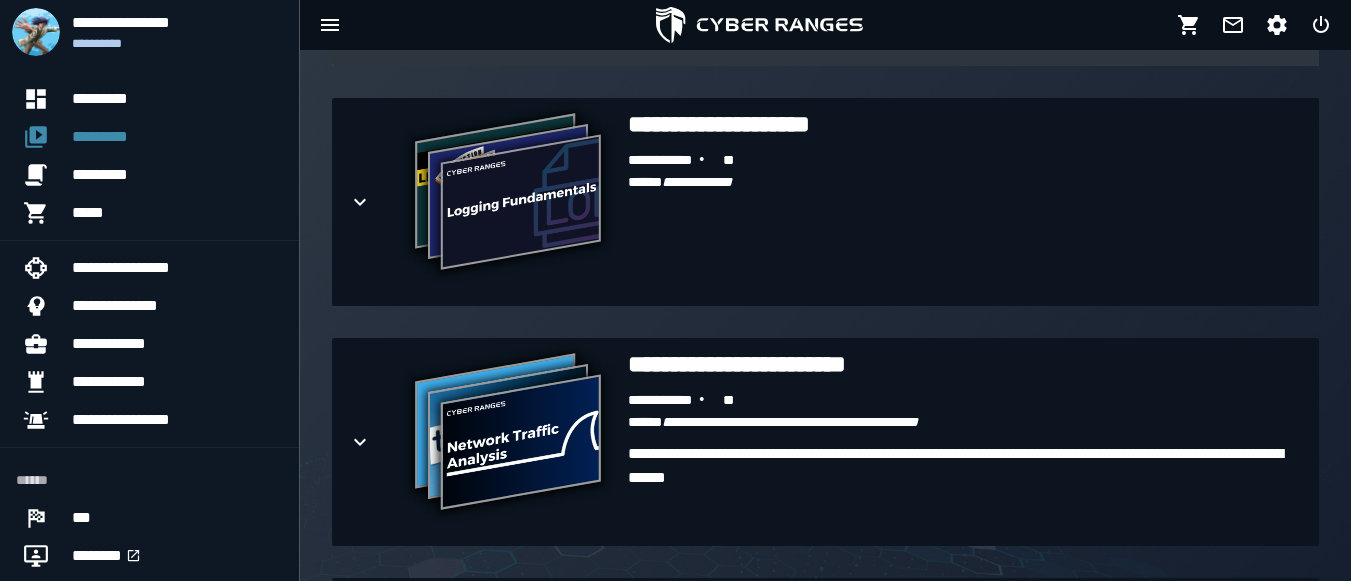 scroll, scrollTop: 2064, scrollLeft: 0, axis: vertical 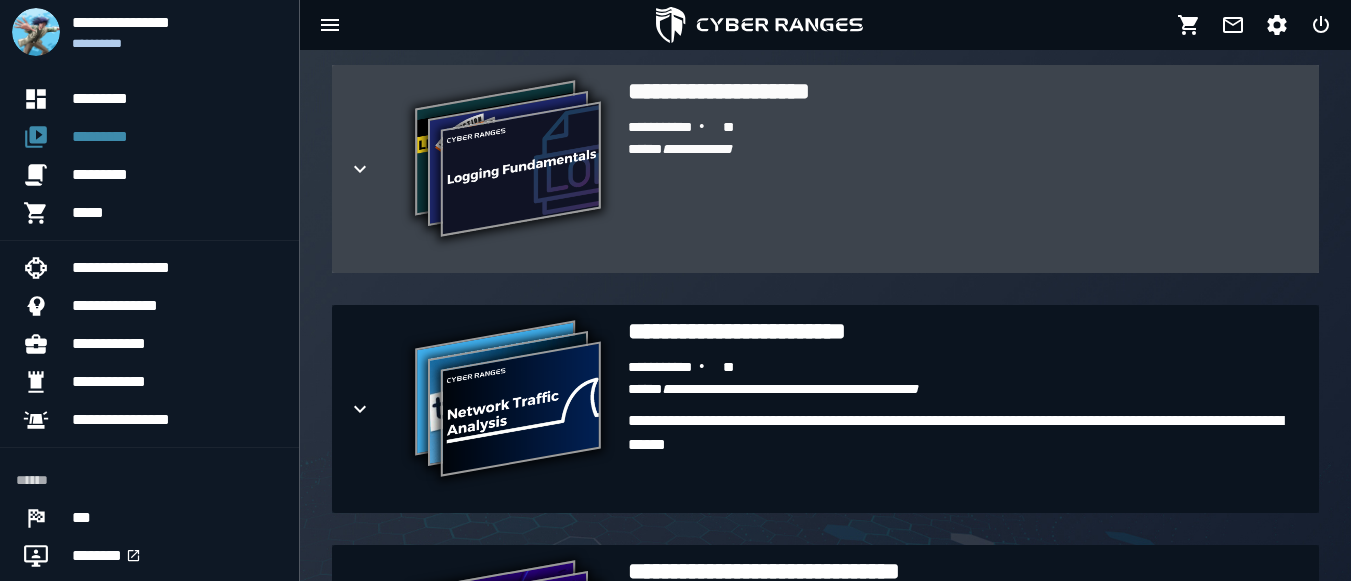 click at bounding box center (376, 169) 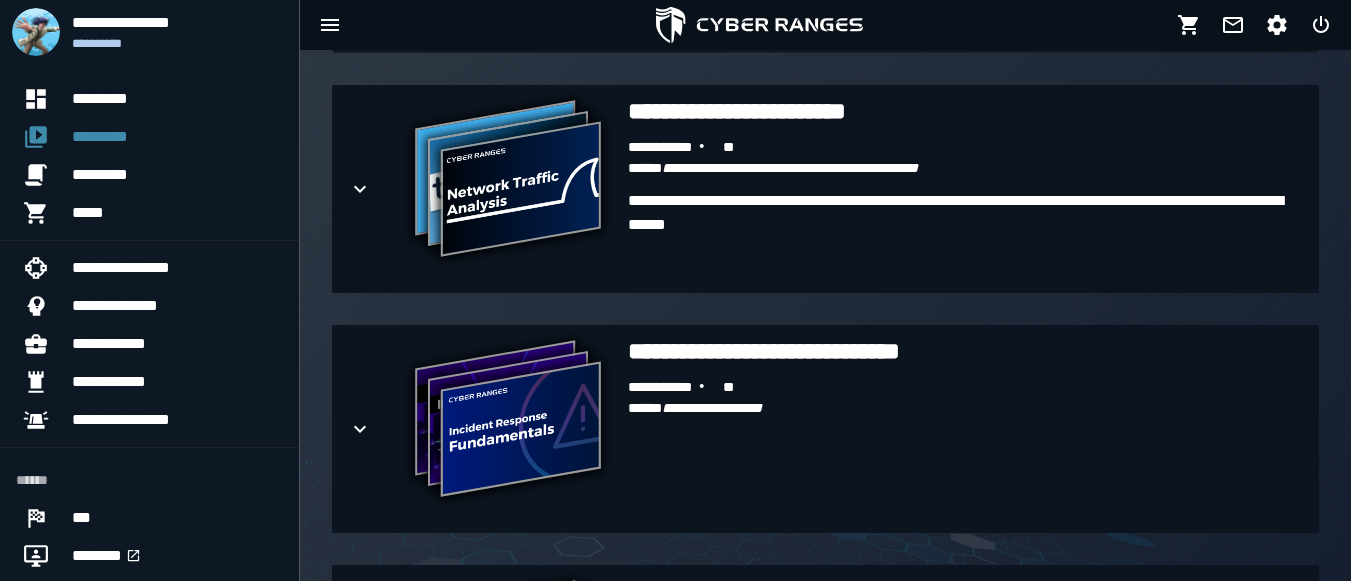 scroll, scrollTop: 2989, scrollLeft: 0, axis: vertical 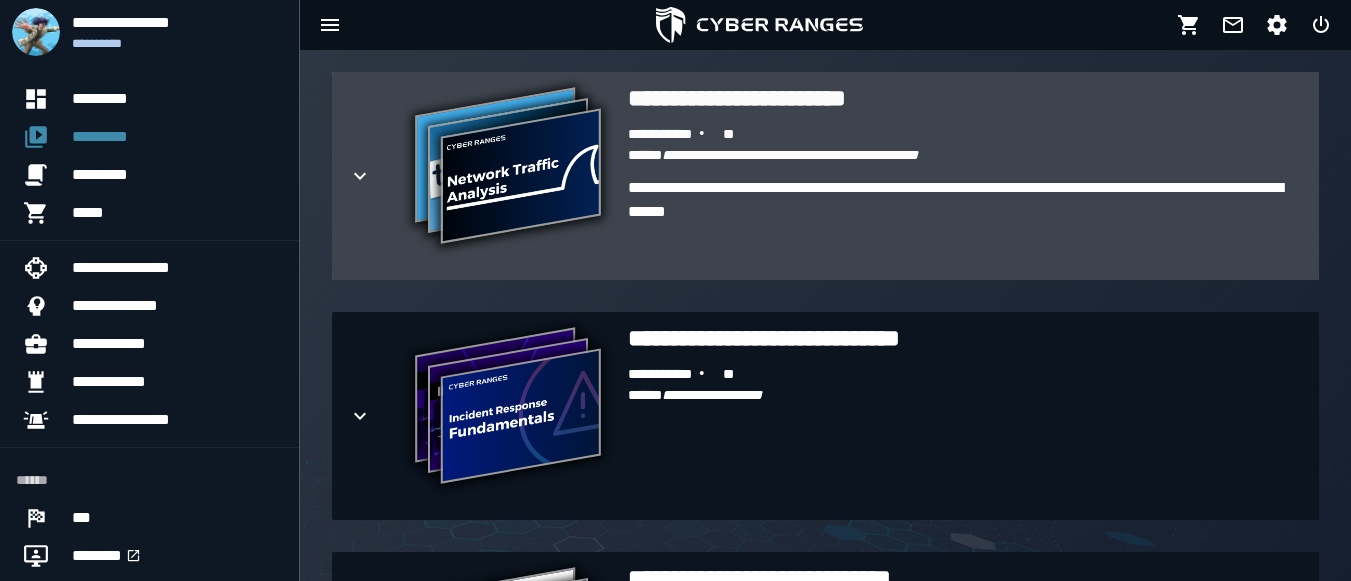 click at bounding box center (376, 176) 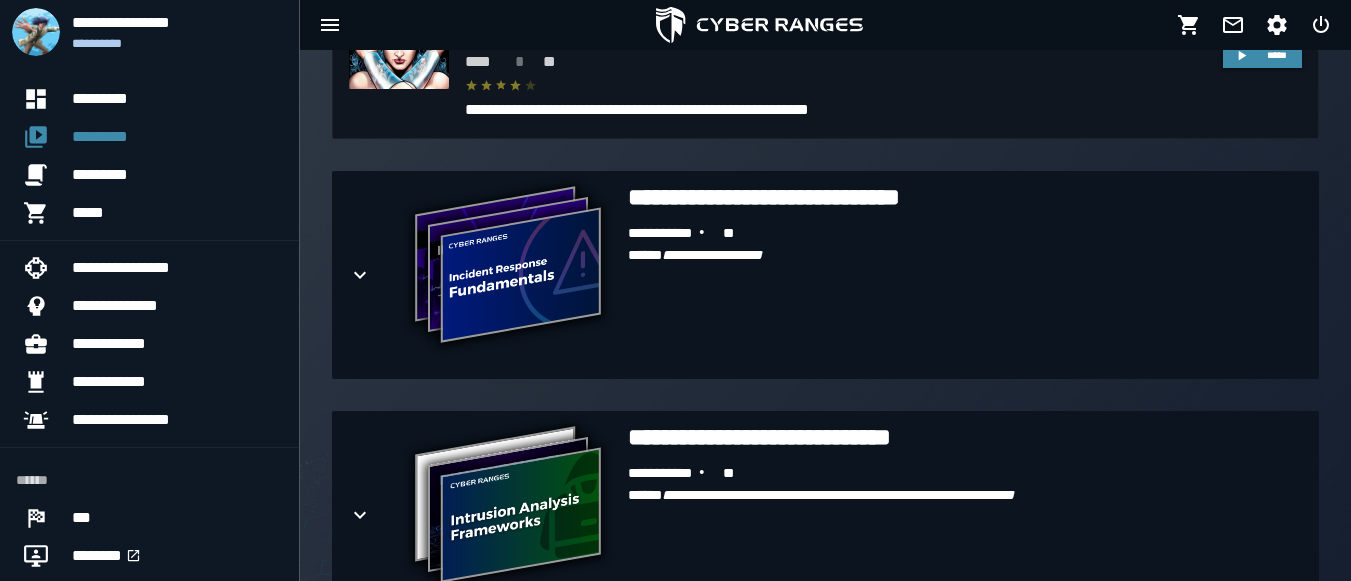 scroll, scrollTop: 4143, scrollLeft: 0, axis: vertical 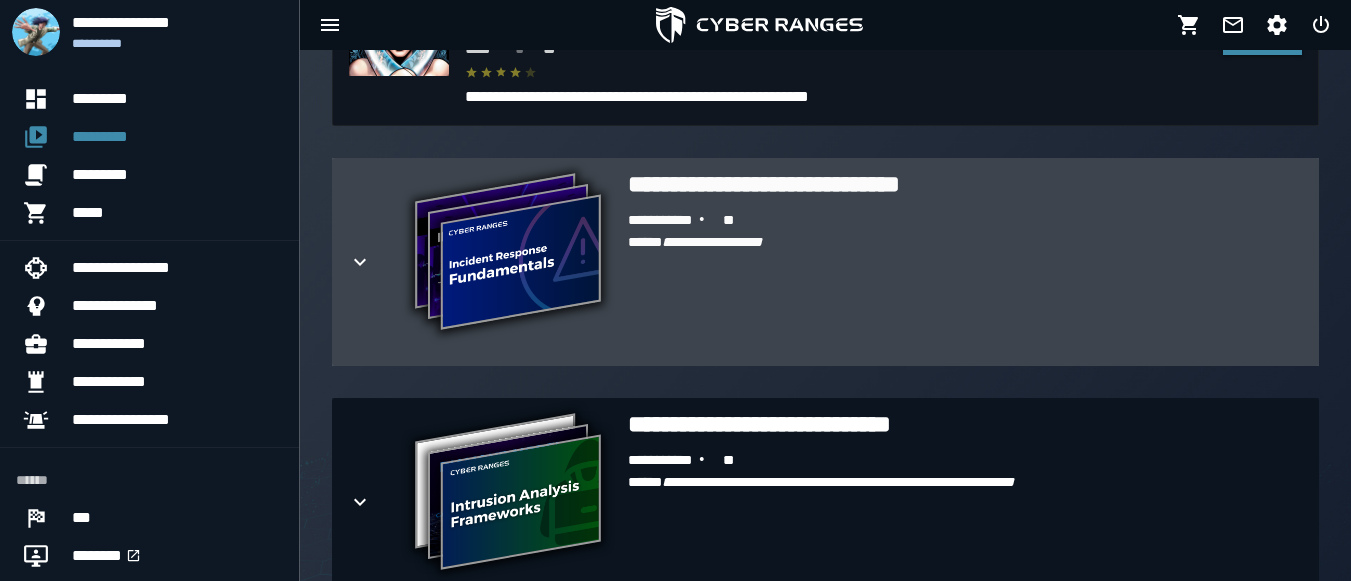 click at bounding box center (376, 262) 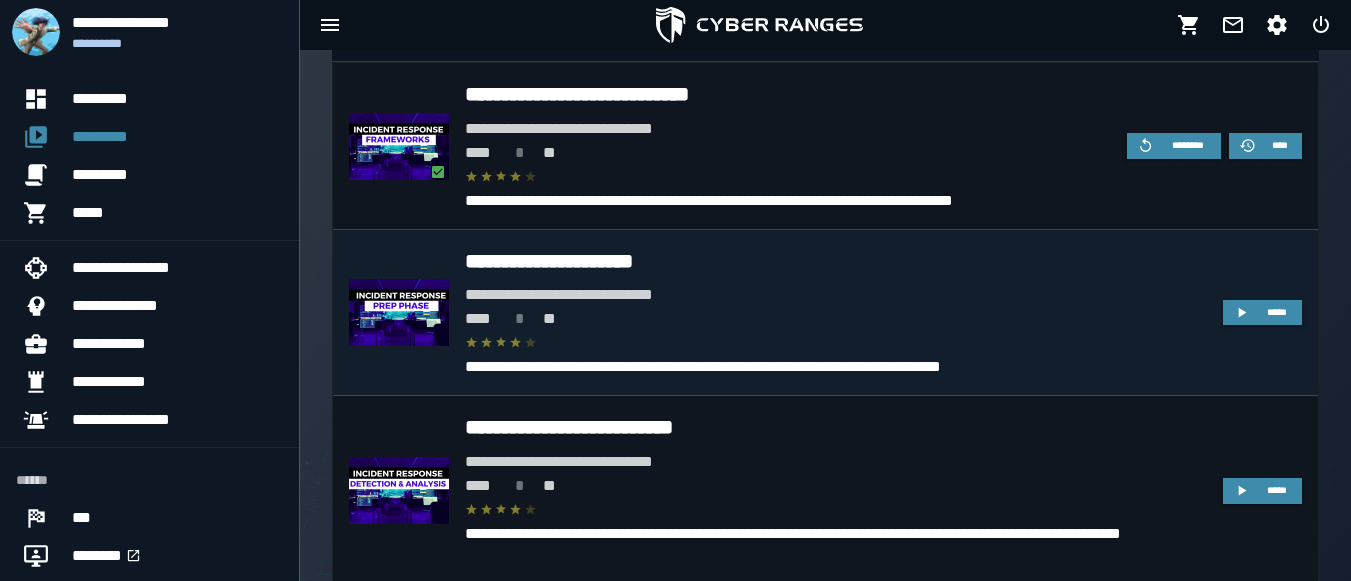 scroll, scrollTop: 4449, scrollLeft: 0, axis: vertical 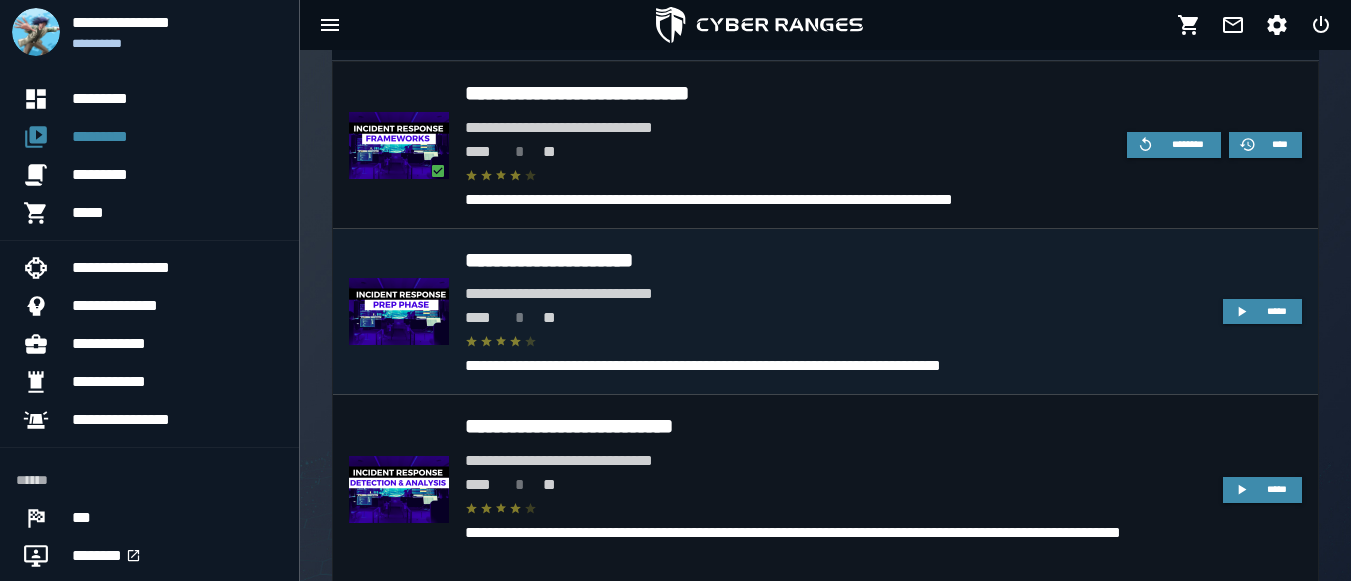 click on "**********" at bounding box center [836, 294] 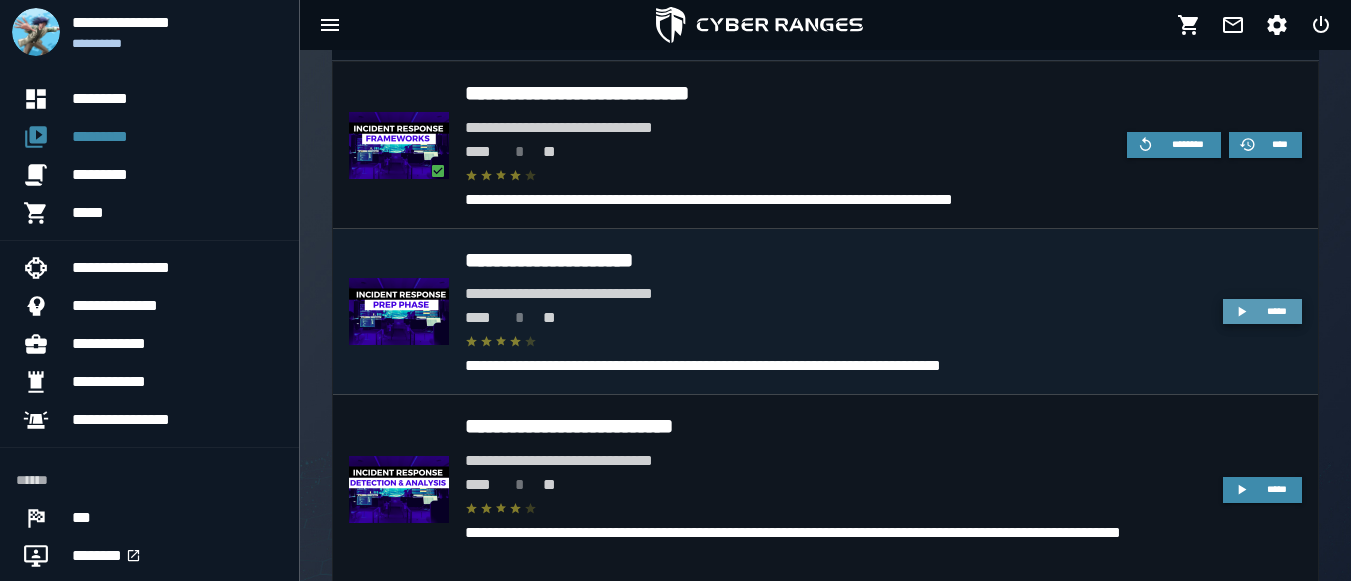 click on "*****" at bounding box center [1262, 312] 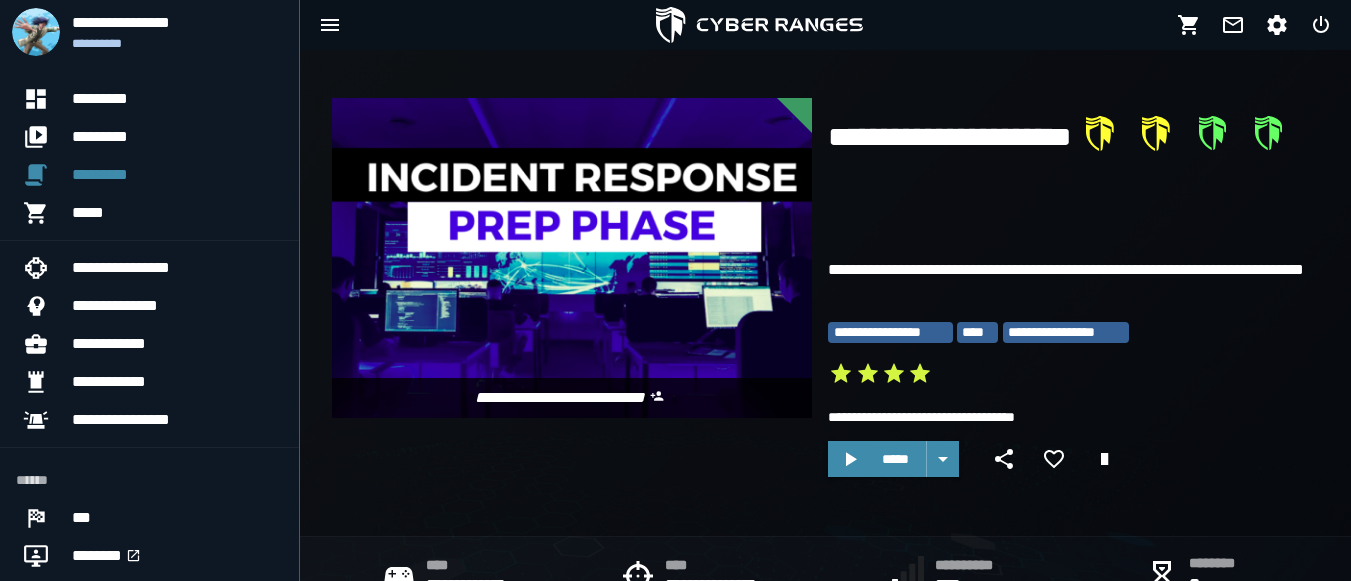 scroll, scrollTop: 69, scrollLeft: 0, axis: vertical 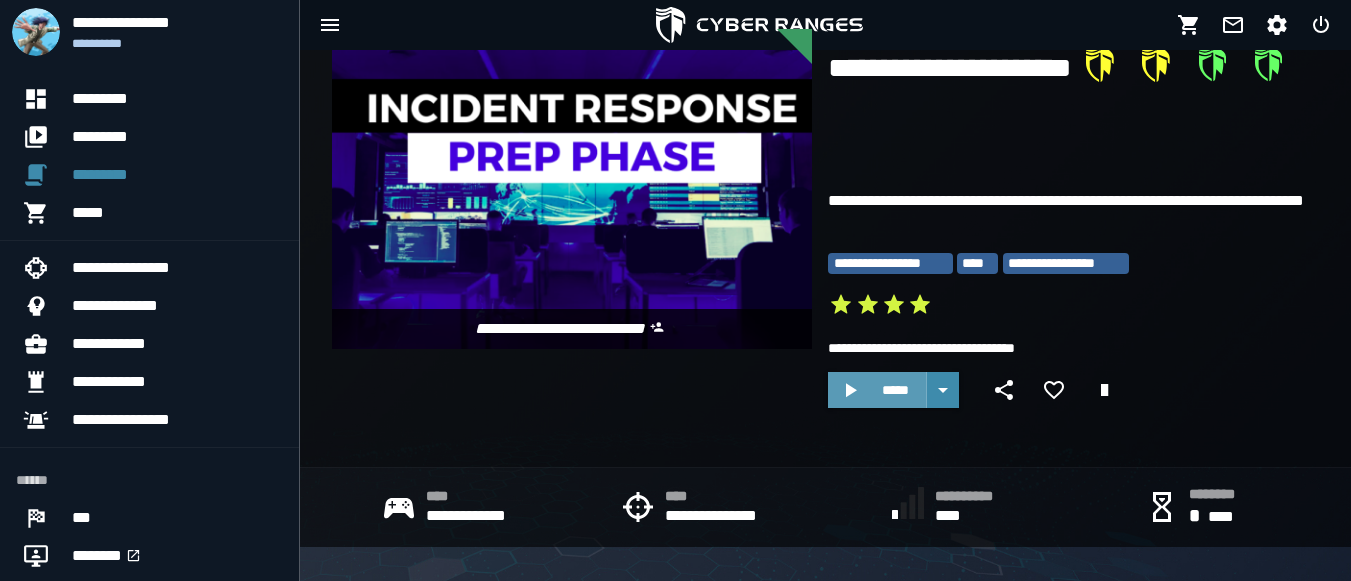 click on "*****" at bounding box center (877, 390) 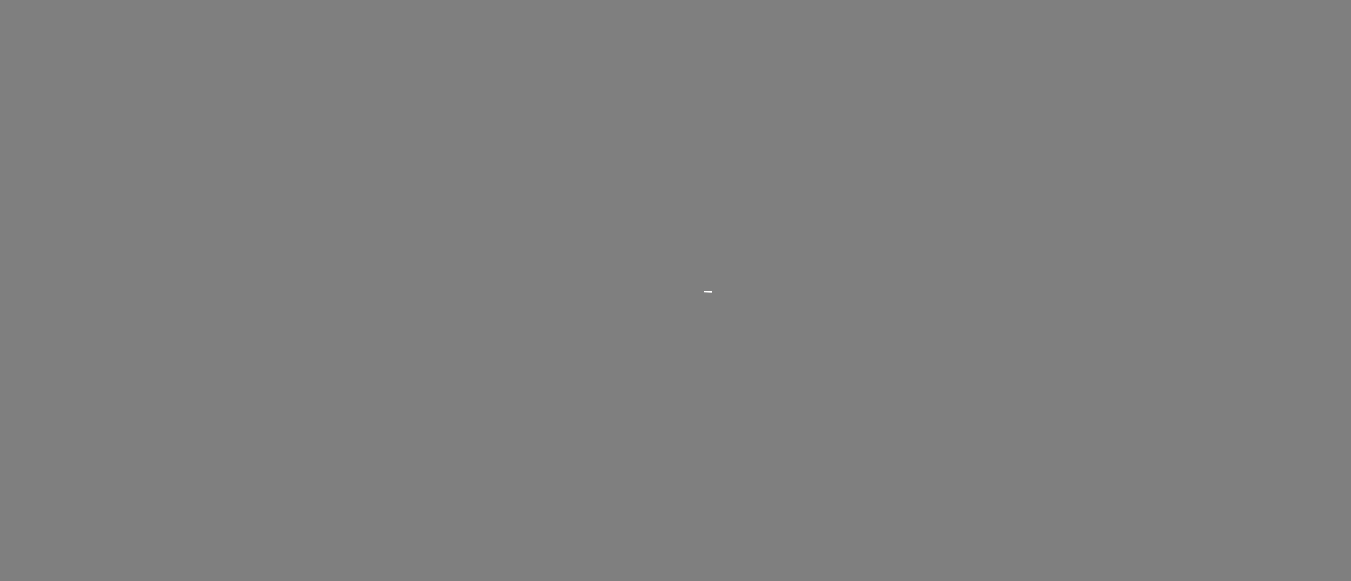 scroll, scrollTop: 0, scrollLeft: 0, axis: both 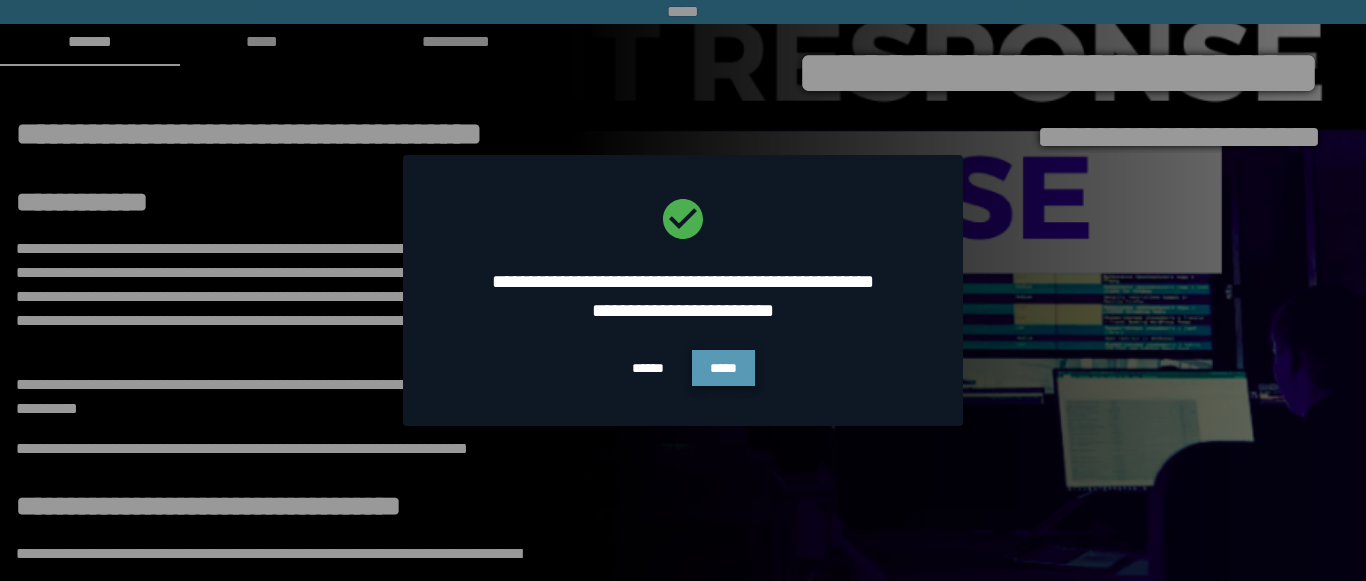 click on "*****" at bounding box center (723, 368) 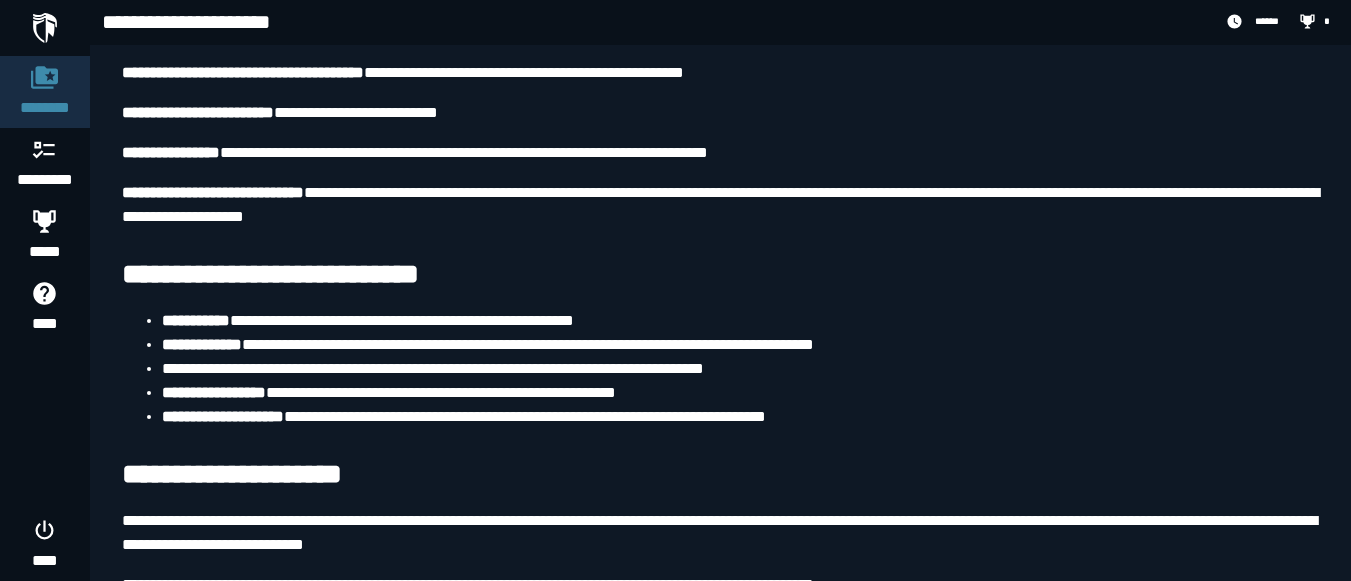 scroll, scrollTop: 0, scrollLeft: 0, axis: both 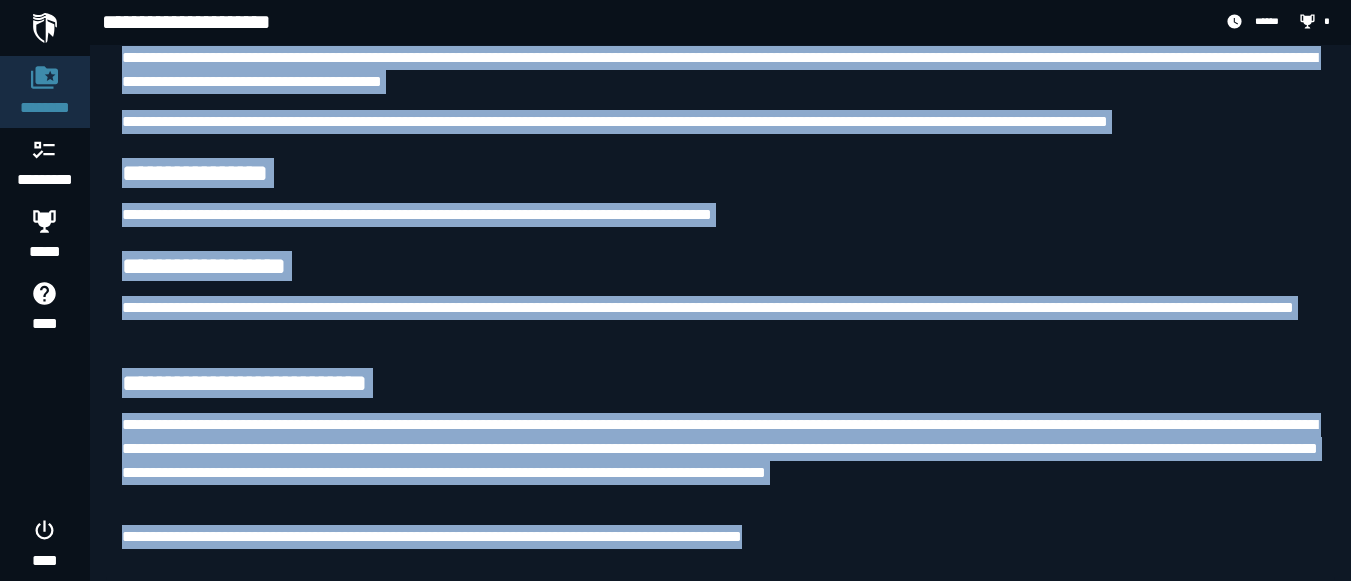 drag, startPoint x: 126, startPoint y: 177, endPoint x: 887, endPoint y: 540, distance: 843.14294 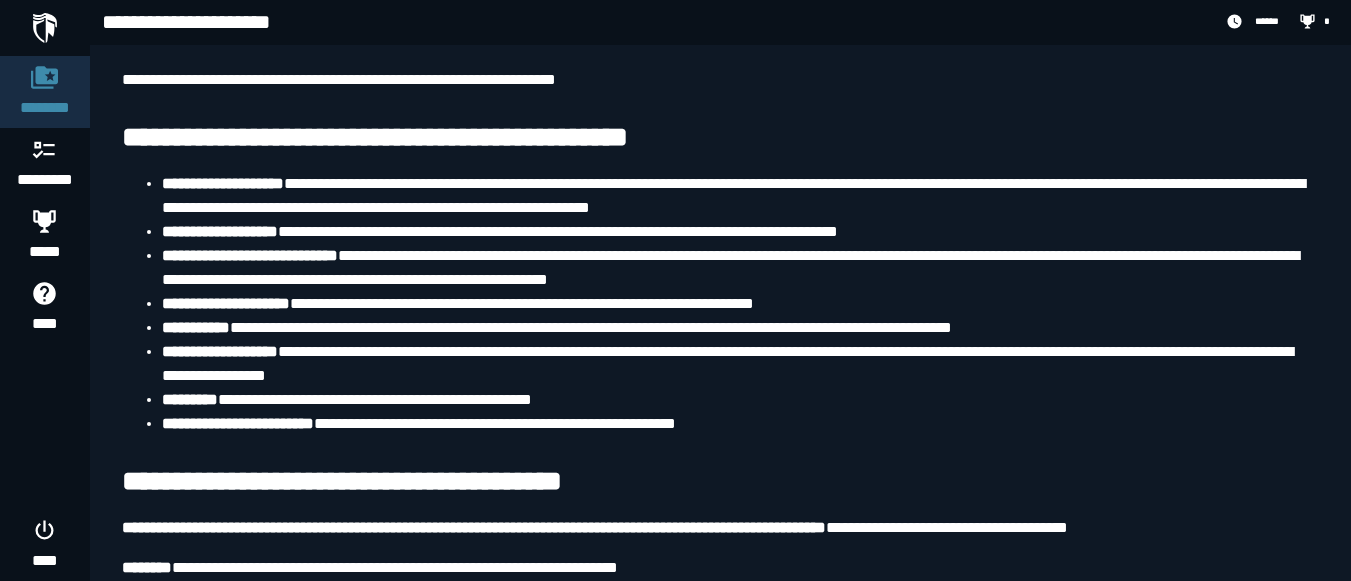 scroll, scrollTop: 0, scrollLeft: 0, axis: both 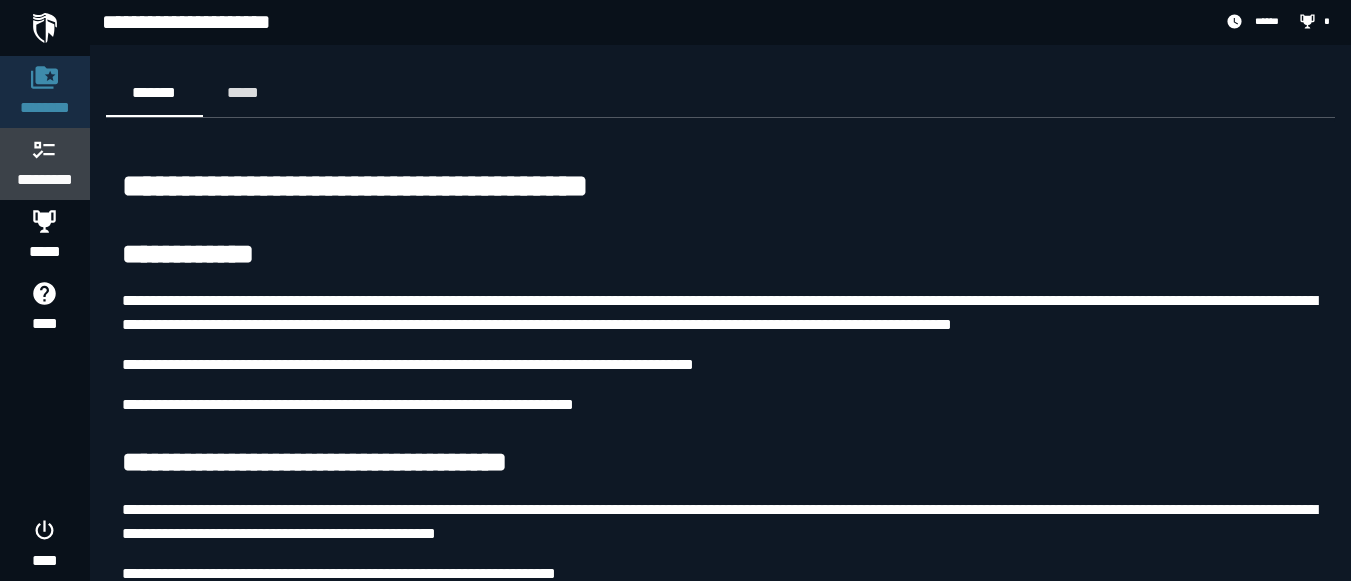 click on "*********" 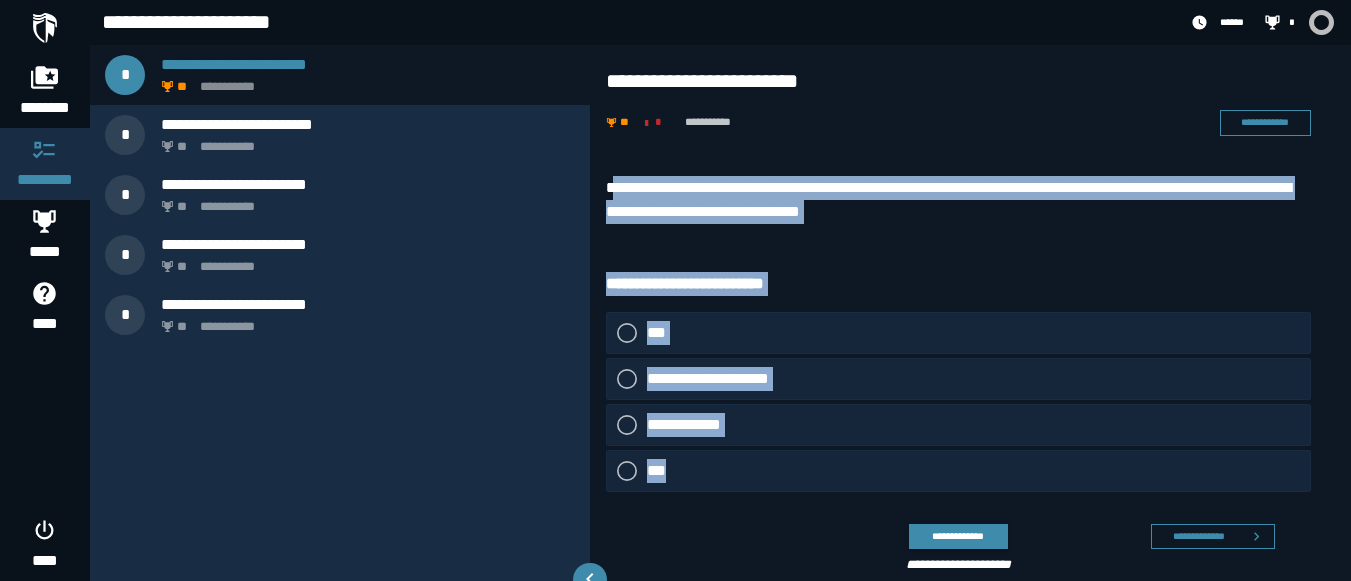 drag, startPoint x: 614, startPoint y: 172, endPoint x: 788, endPoint y: 478, distance: 352.01135 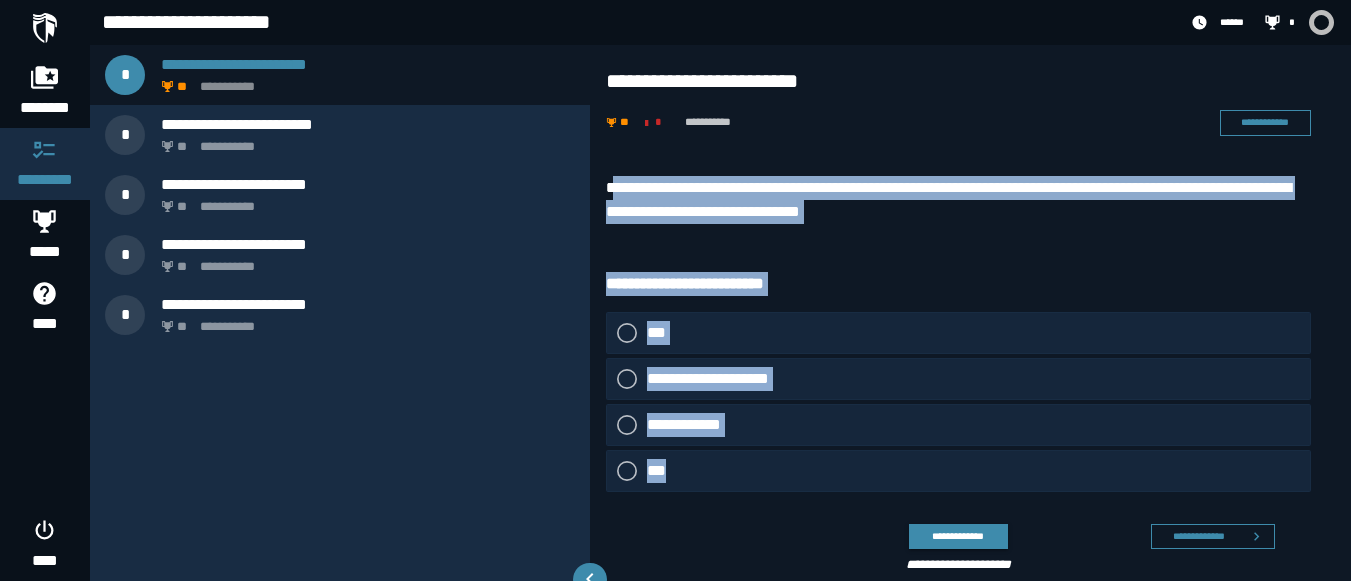 click on "***" 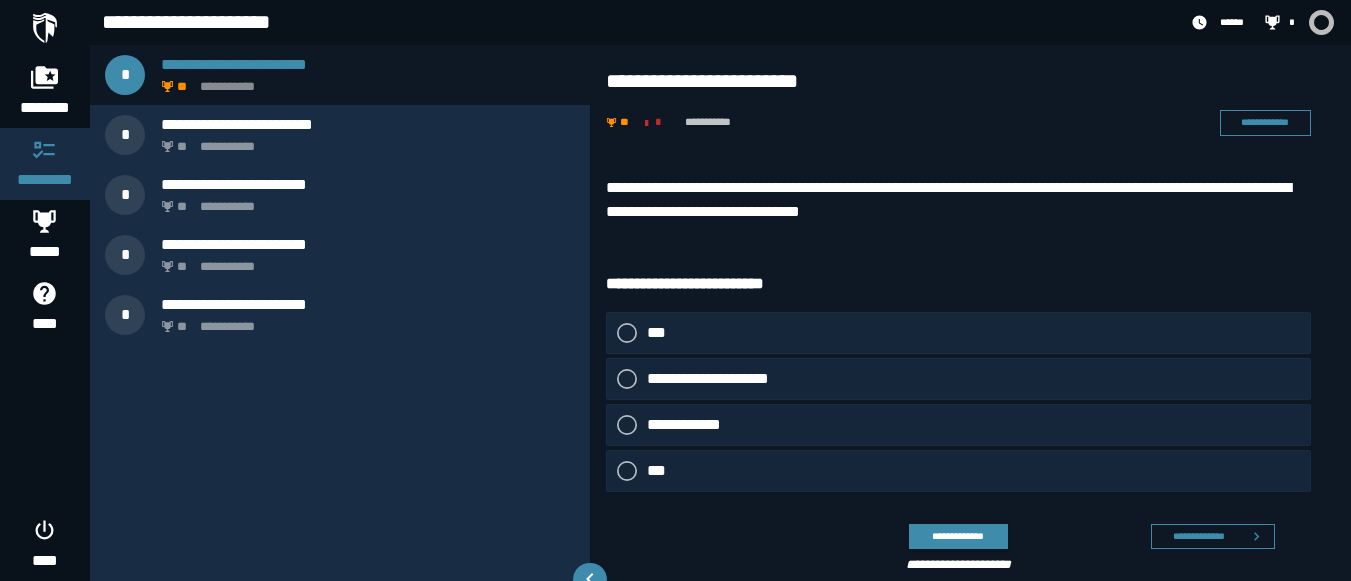 click on "***" 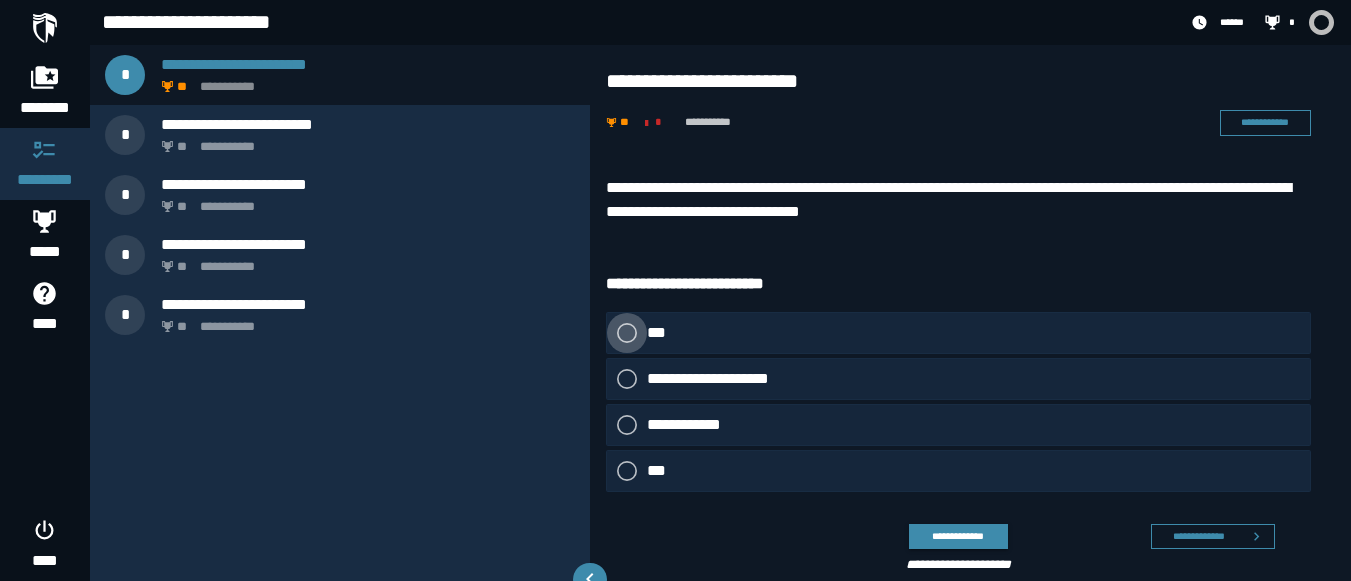 click 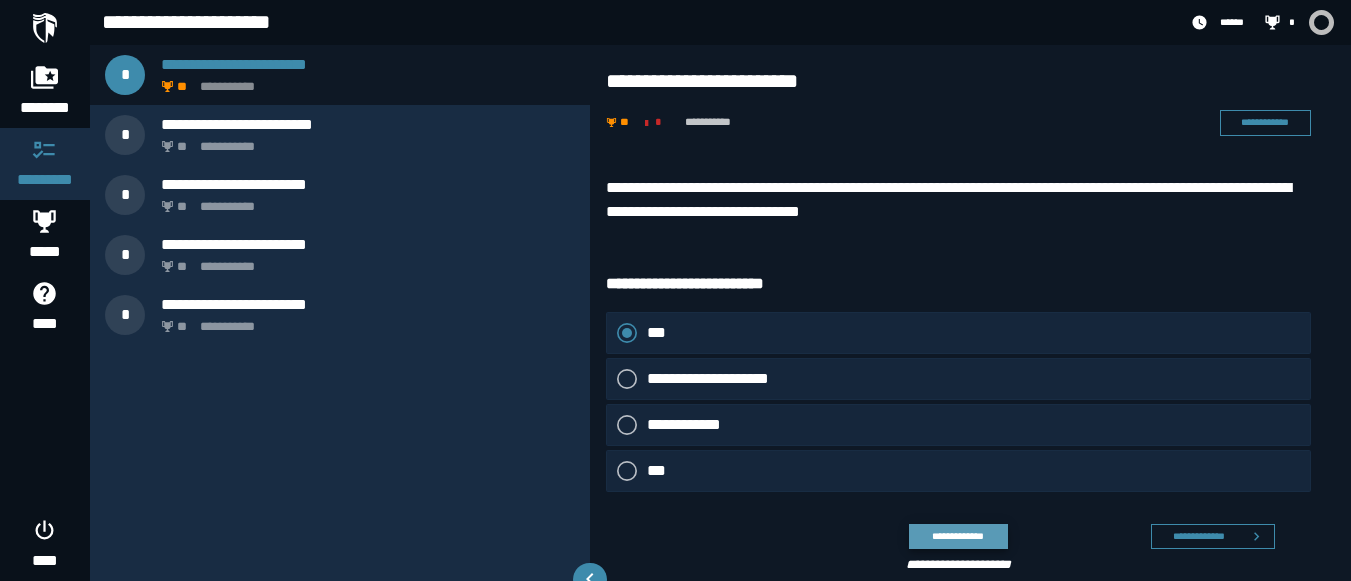click on "**********" at bounding box center (958, 536) 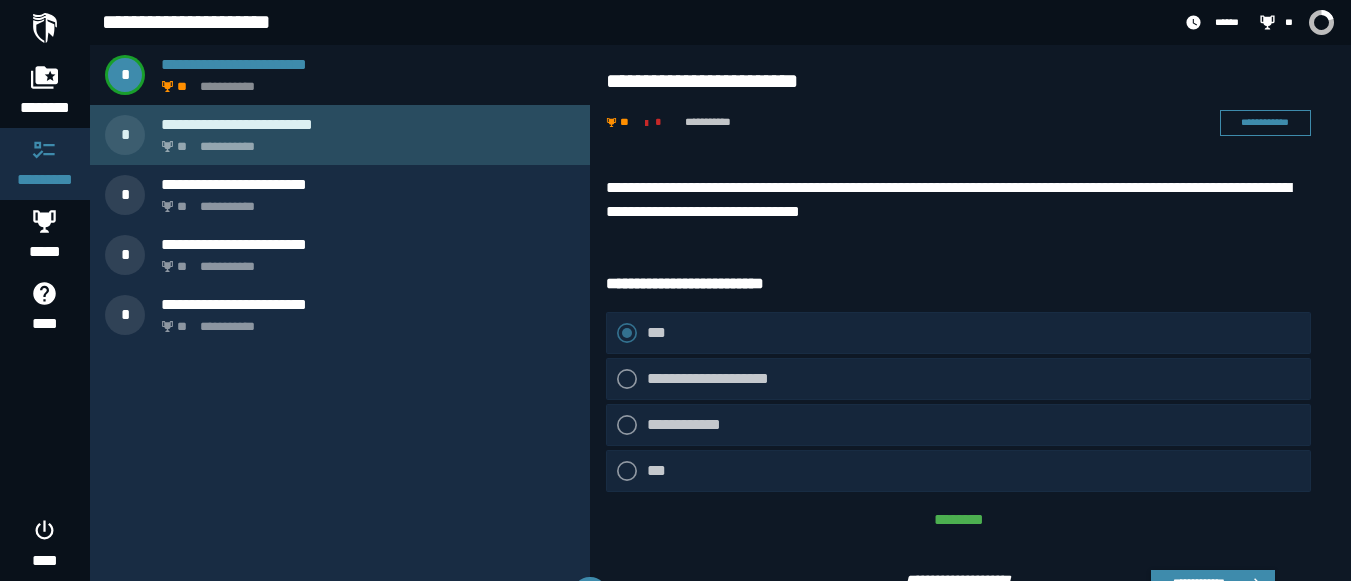 click on "**********" at bounding box center [364, 141] 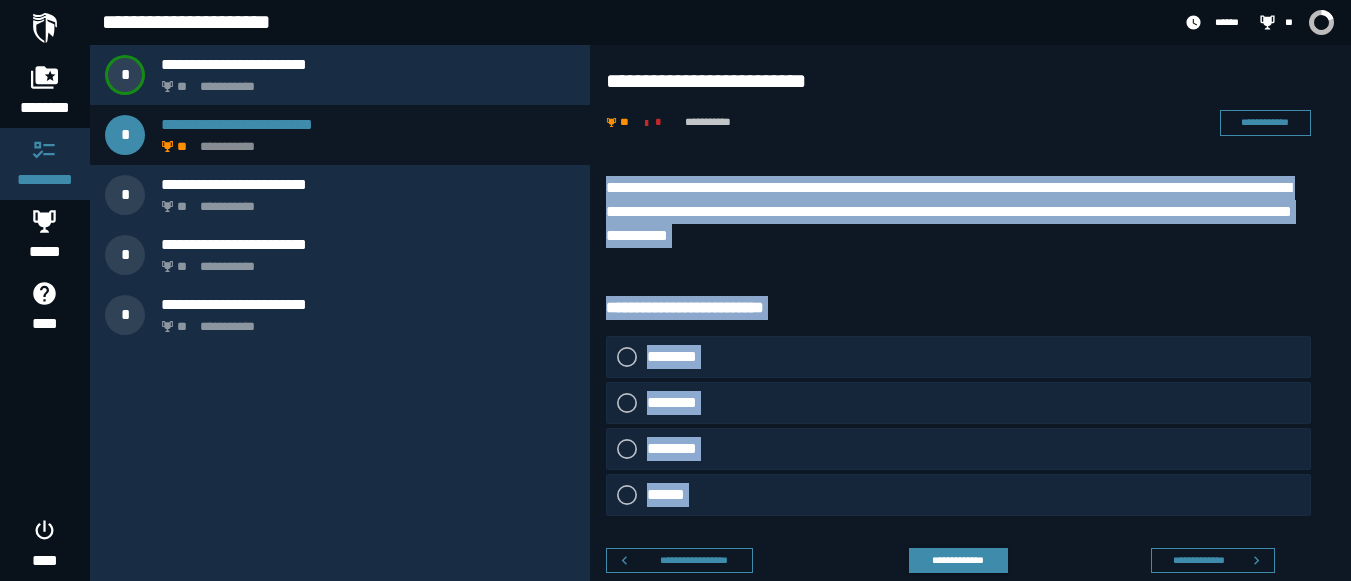 drag, startPoint x: 593, startPoint y: 177, endPoint x: 855, endPoint y: 531, distance: 440.4089 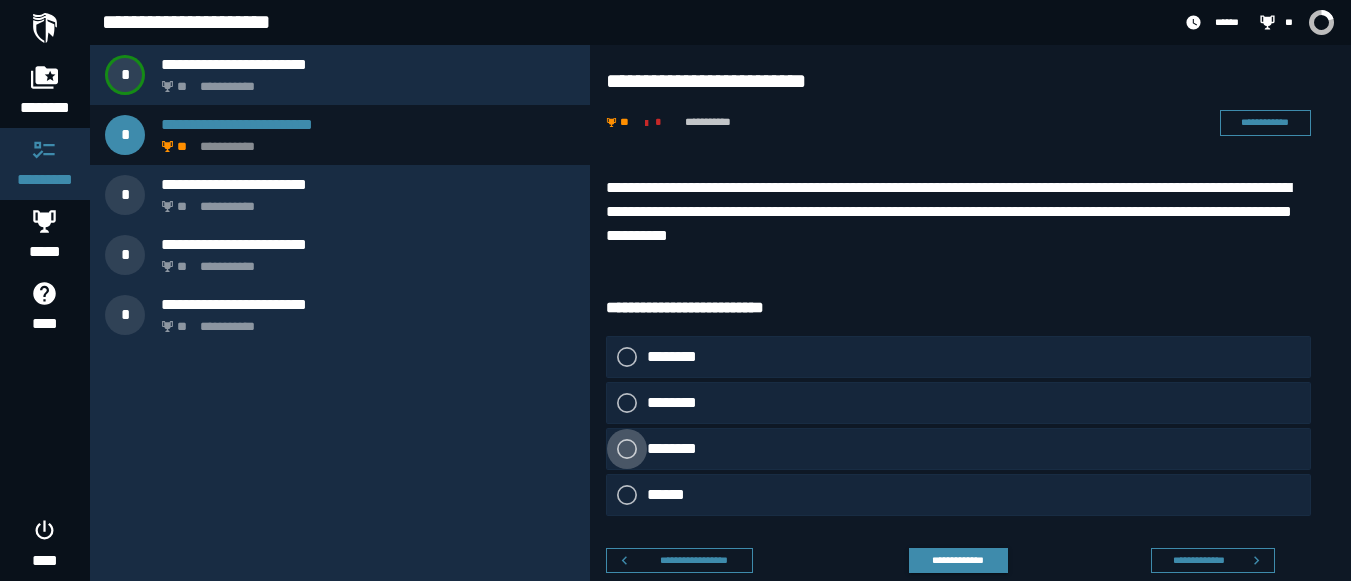 click 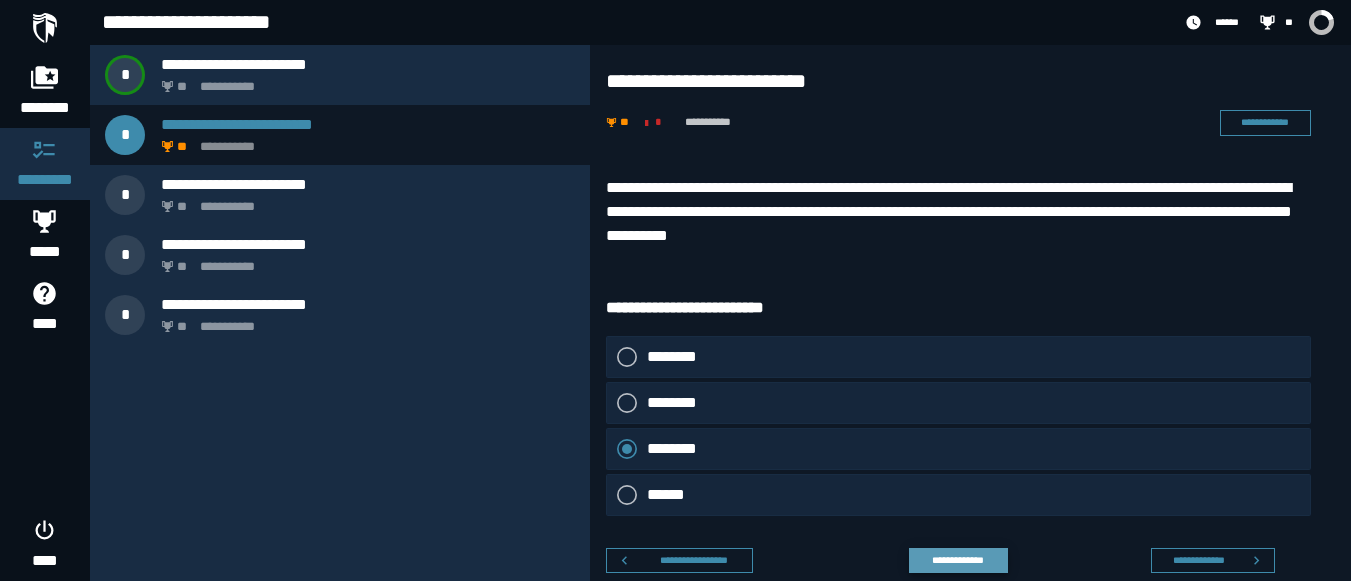 click on "**********" at bounding box center (958, 560) 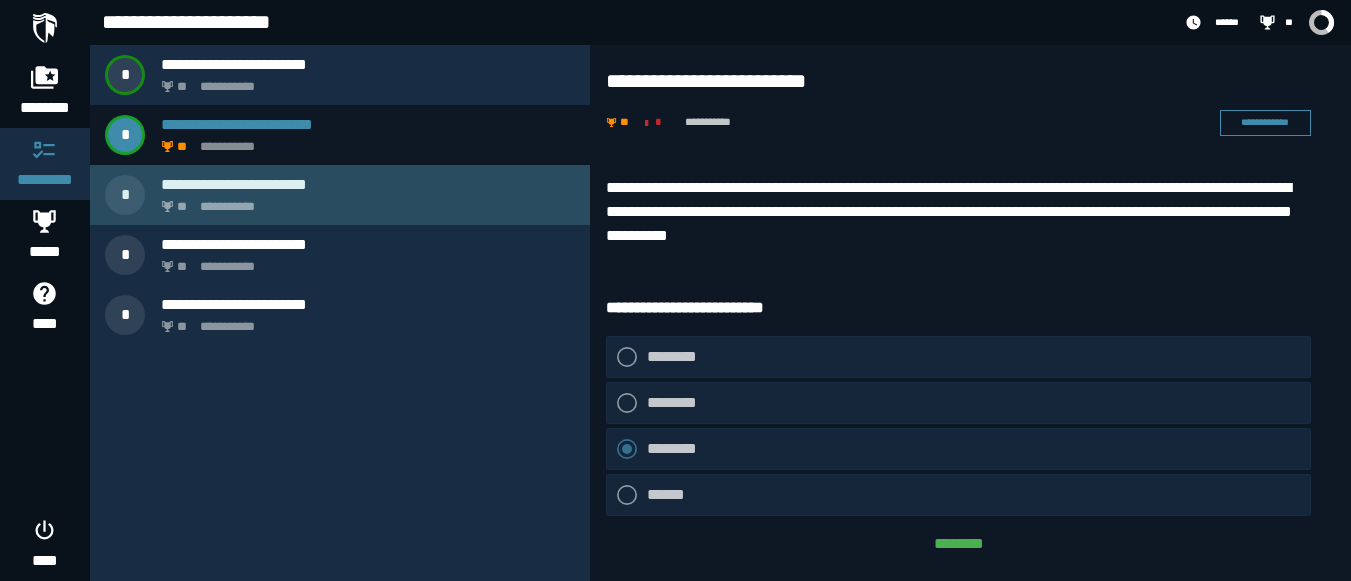 click on "**********" at bounding box center [364, 201] 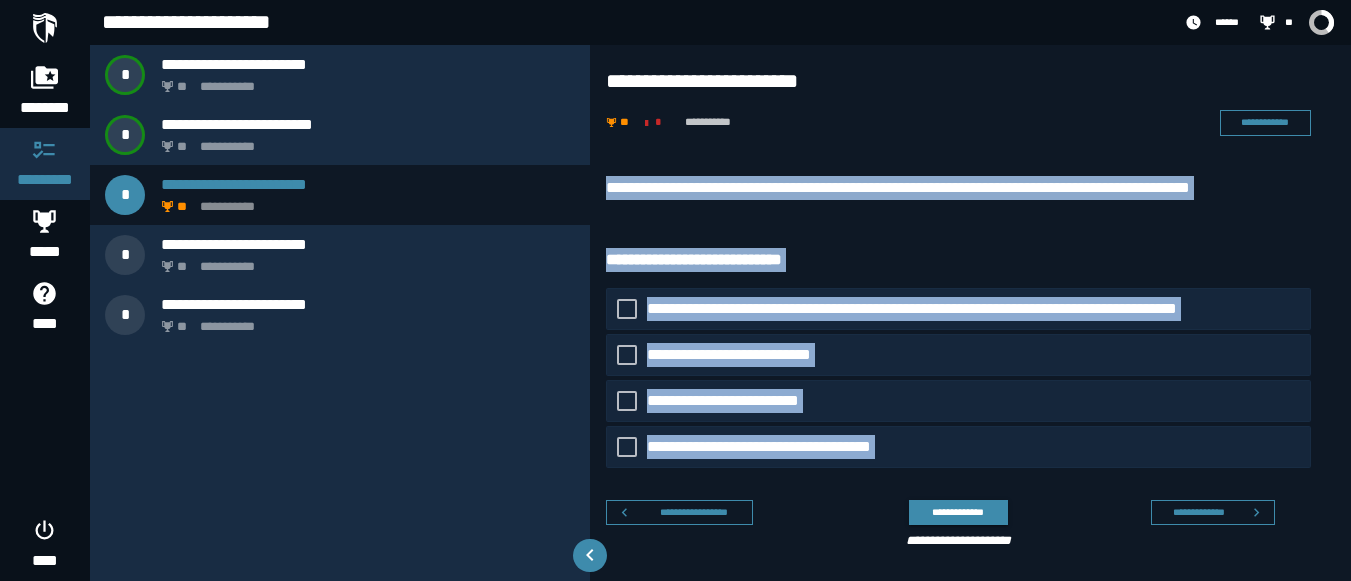 drag, startPoint x: 605, startPoint y: 191, endPoint x: 960, endPoint y: 481, distance: 458.39392 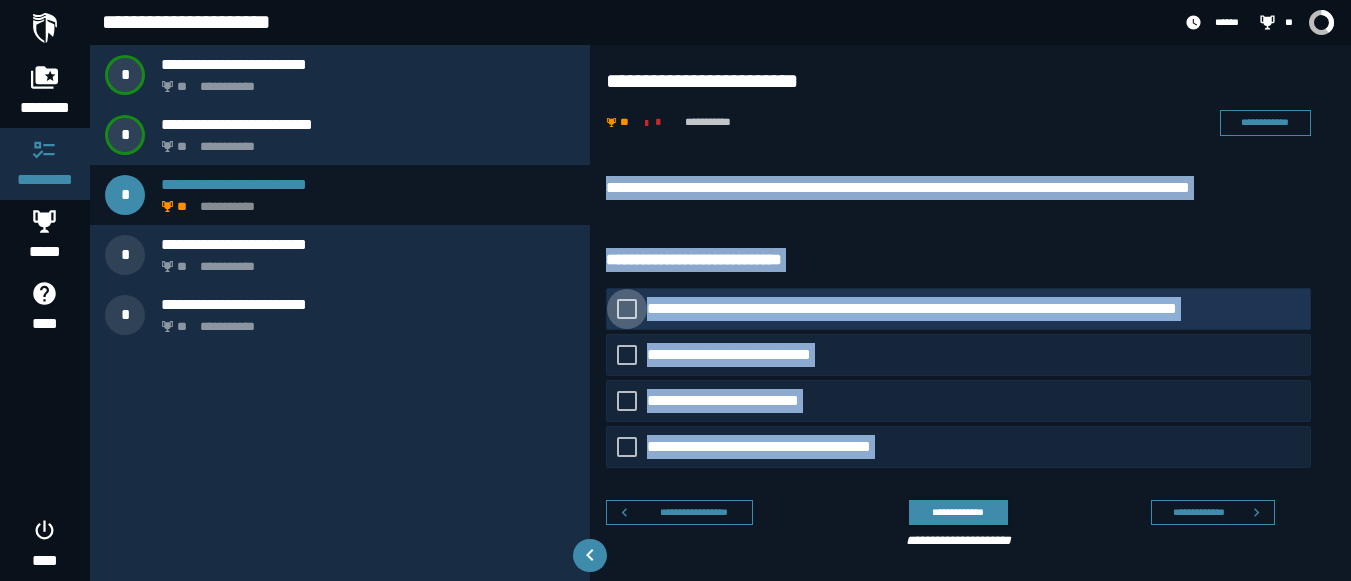 click on "**********" 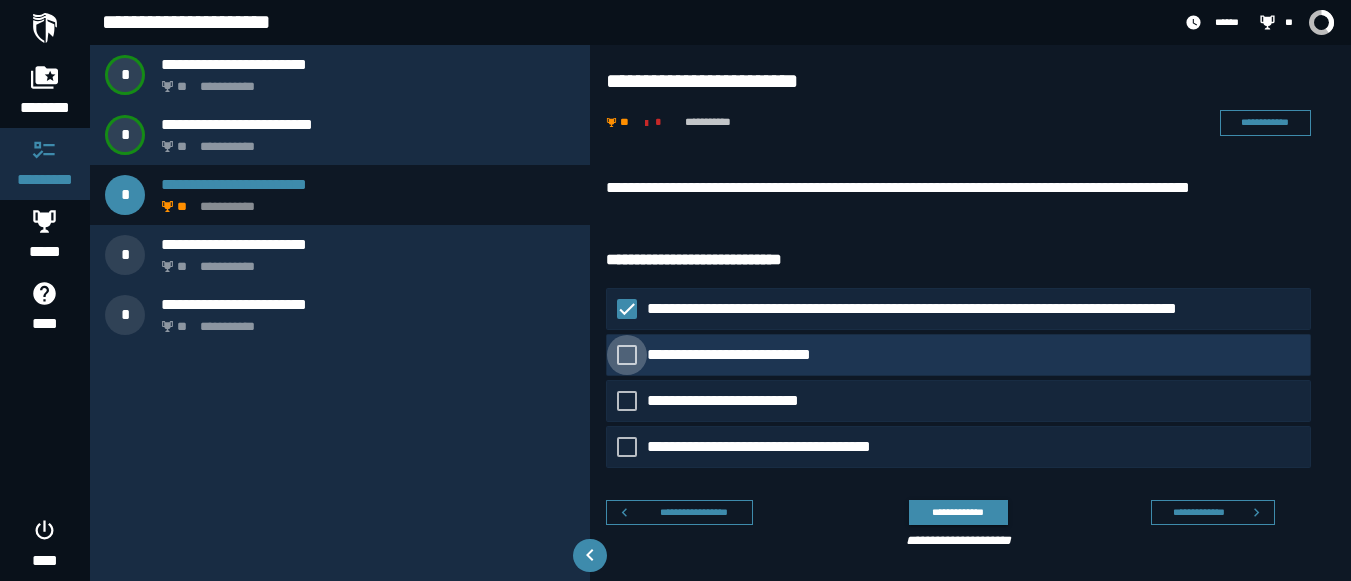 click on "**********" at bounding box center [744, 355] 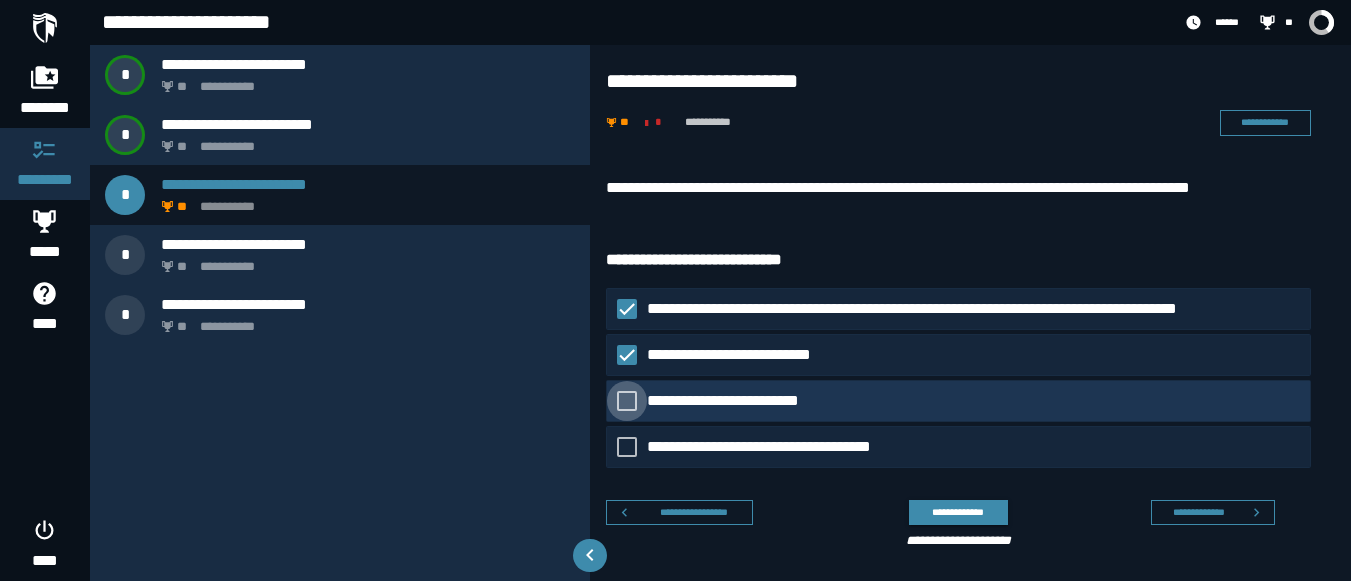 click on "**********" at bounding box center [739, 401] 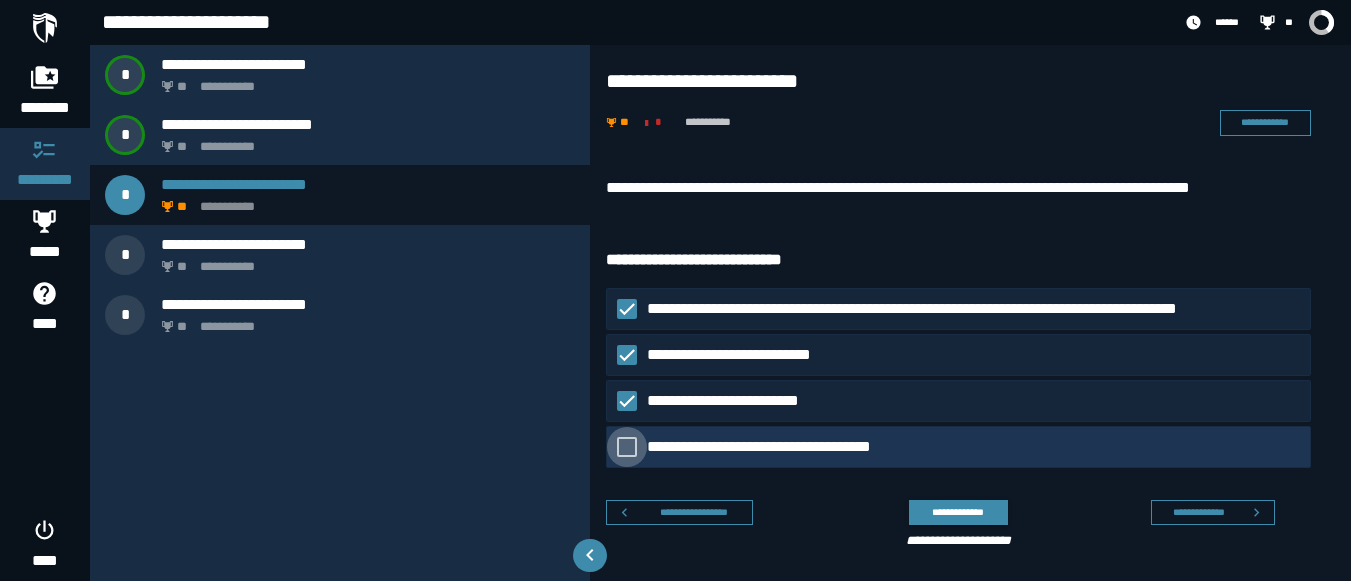 click on "**********" at bounding box center (778, 447) 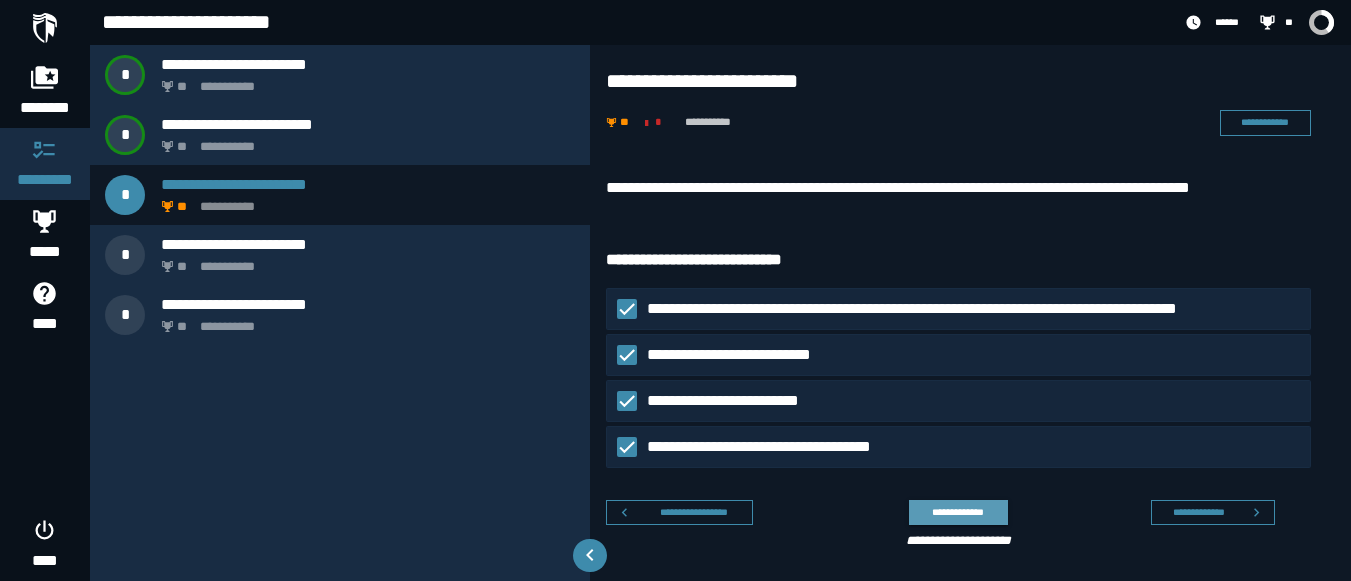 click on "**********" at bounding box center [958, 512] 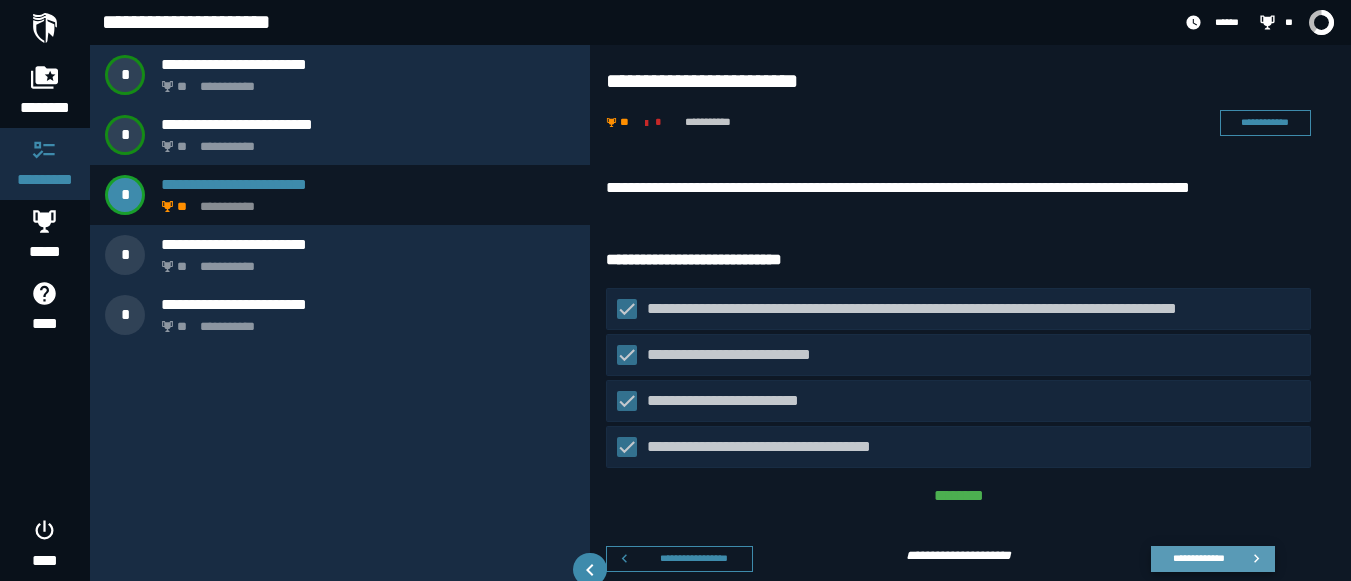 click on "**********" at bounding box center [1198, 558] 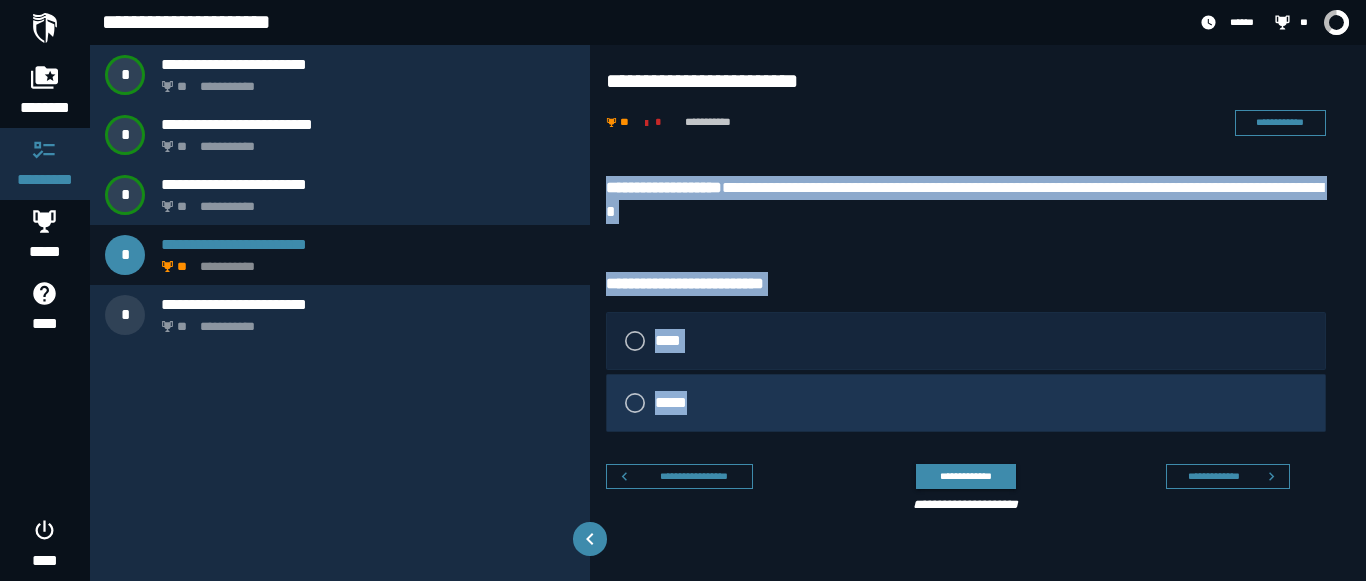drag, startPoint x: 608, startPoint y: 182, endPoint x: 726, endPoint y: 402, distance: 249.64775 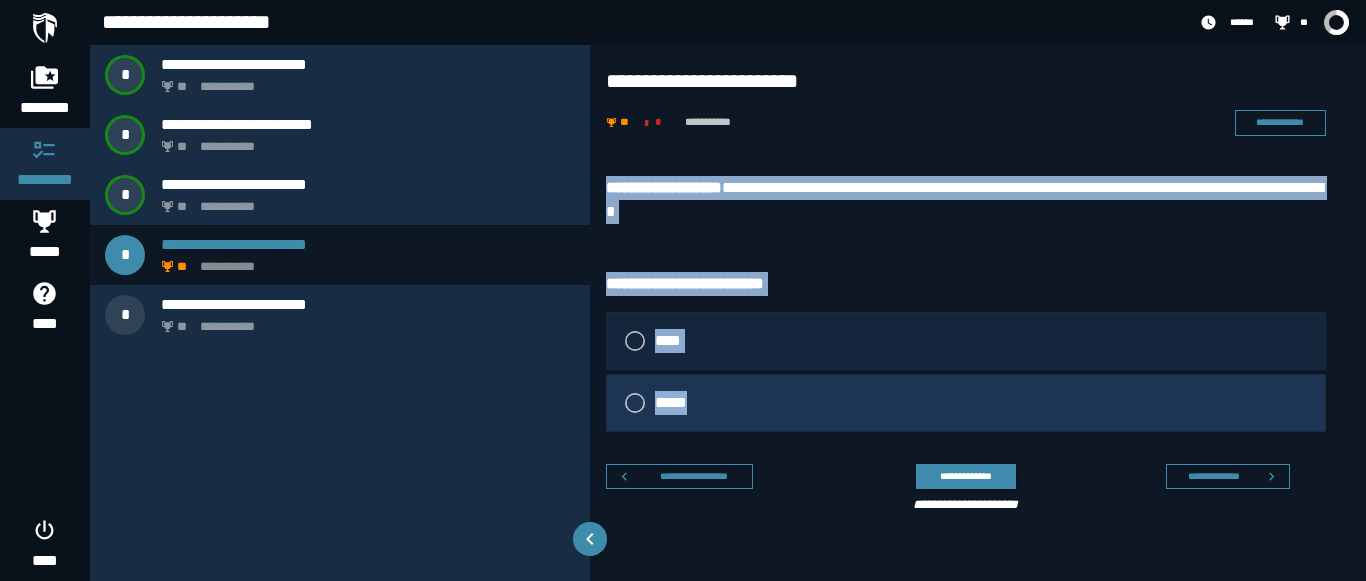 copy on "**********" 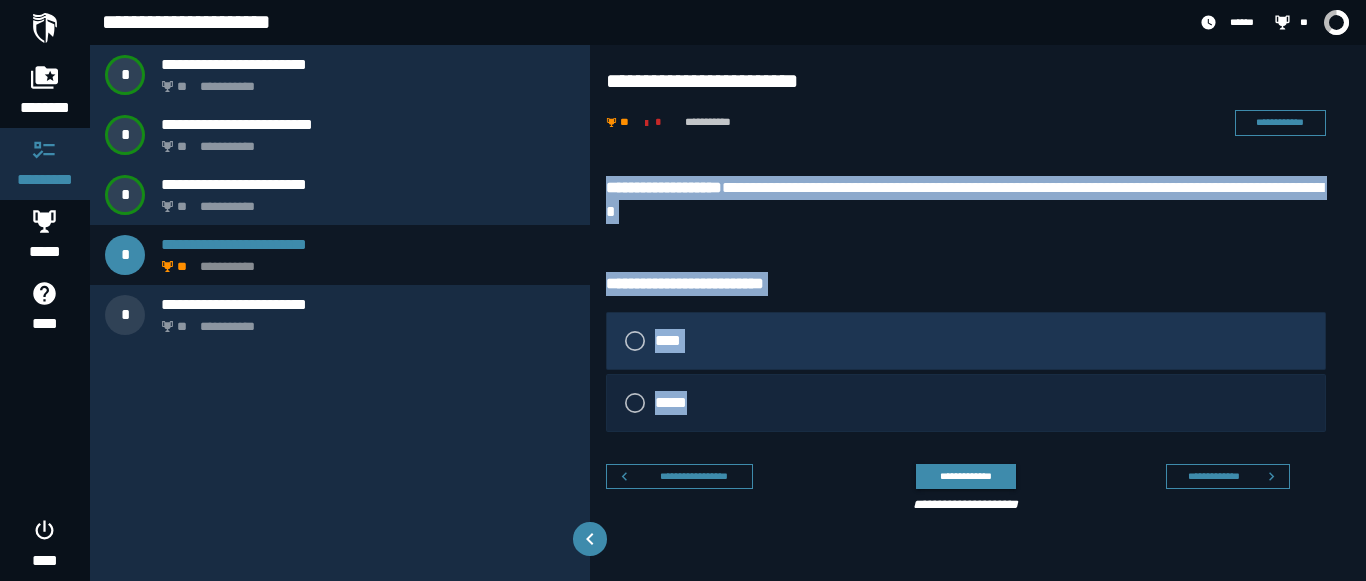 click on "****" at bounding box center (966, 341) 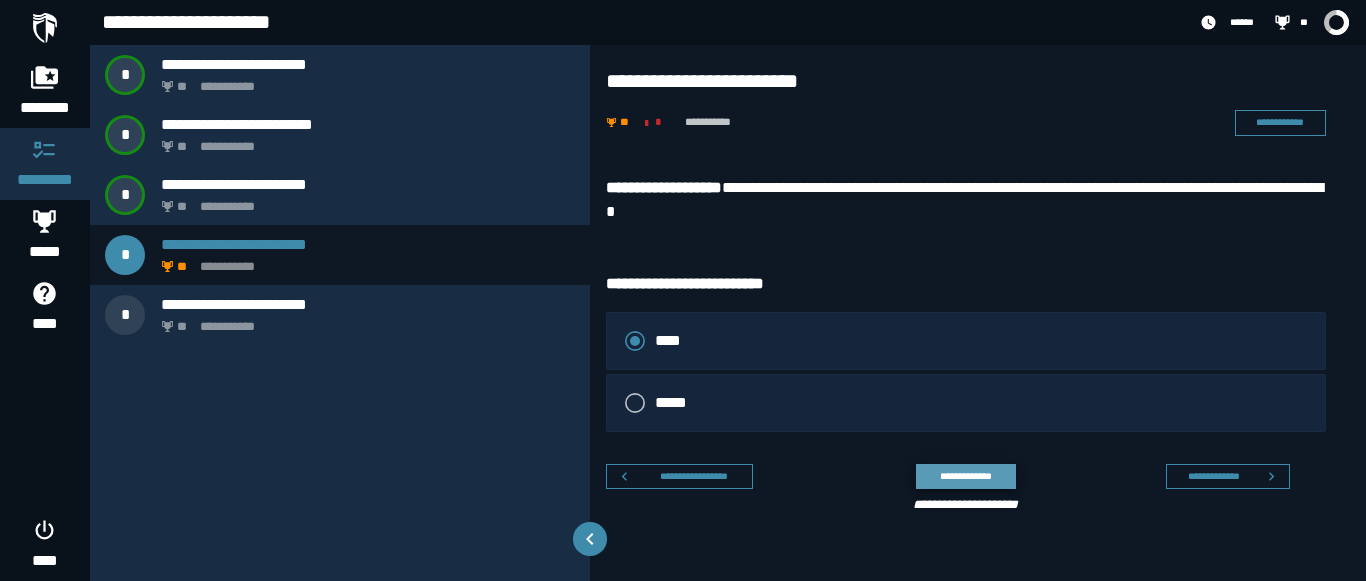 click on "**********" at bounding box center [965, 476] 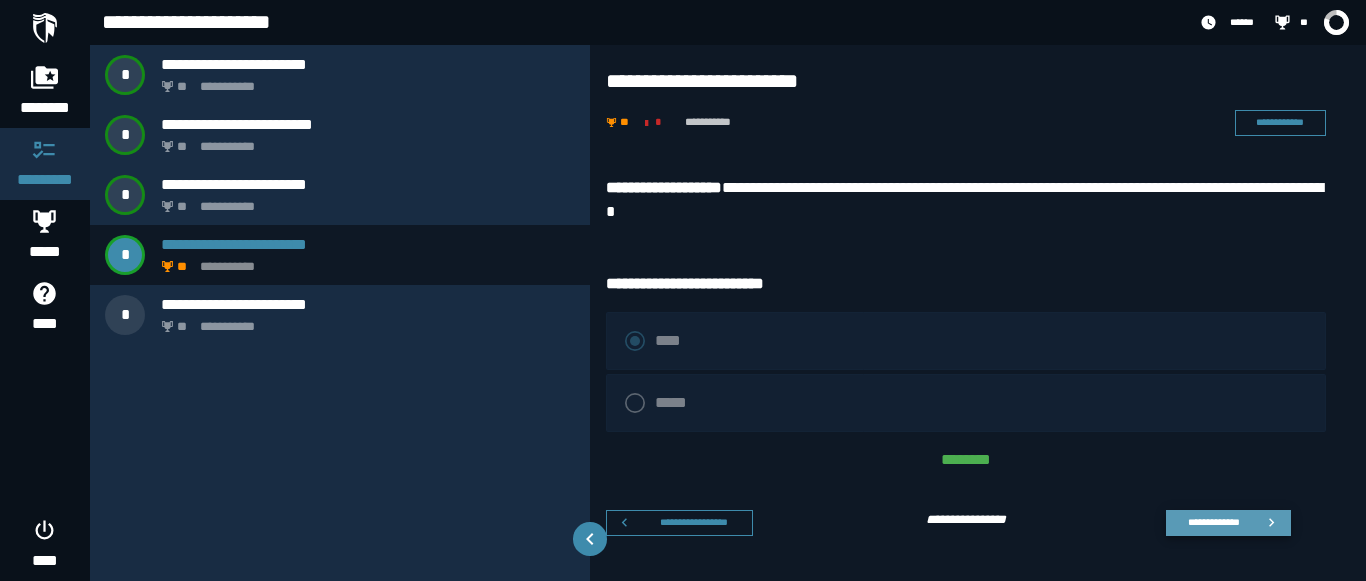 click on "**********" at bounding box center (1228, 523) 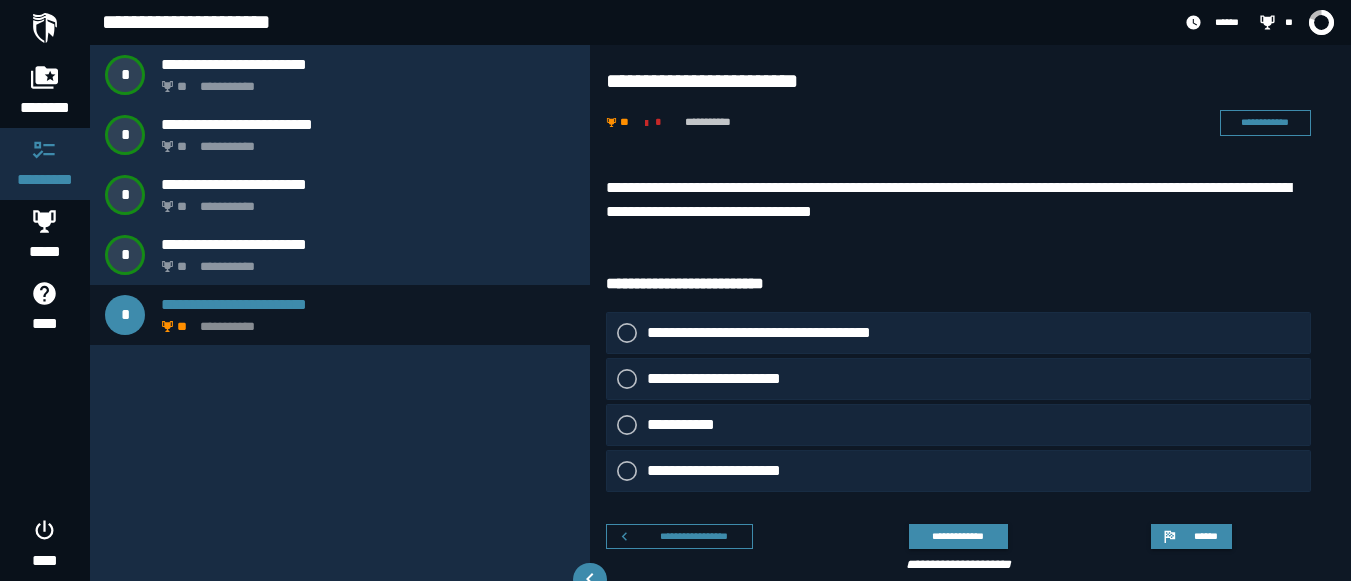 click on "**********" at bounding box center [958, 200] 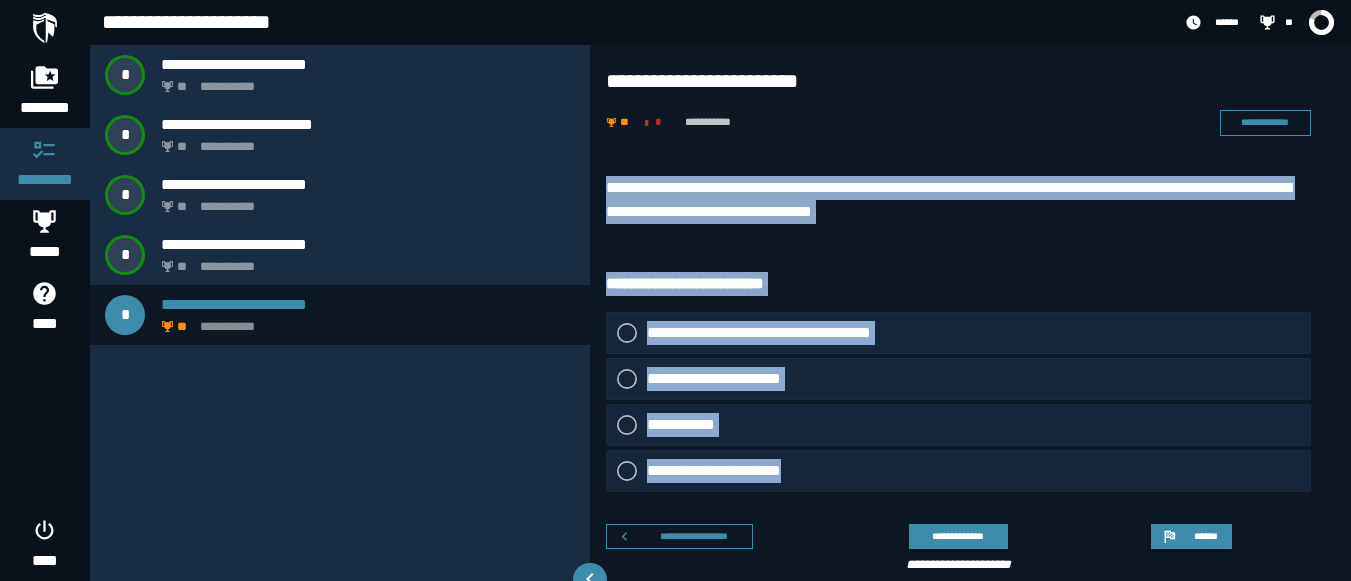 drag, startPoint x: 601, startPoint y: 174, endPoint x: 839, endPoint y: 461, distance: 372.84448 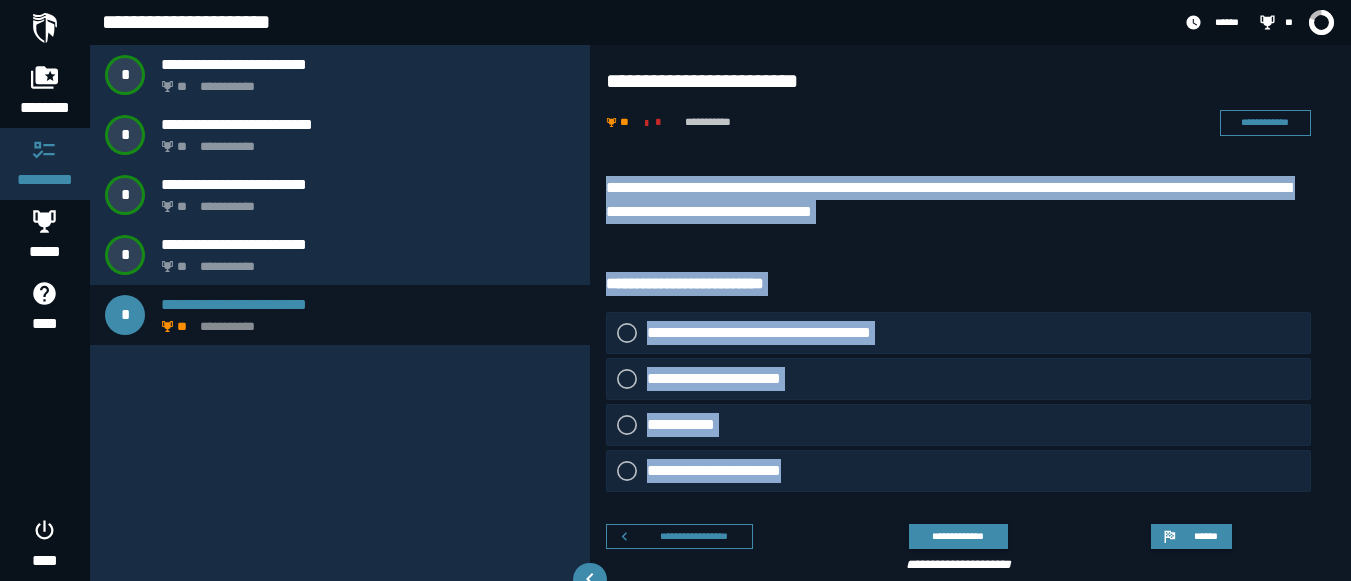 click on "**********" 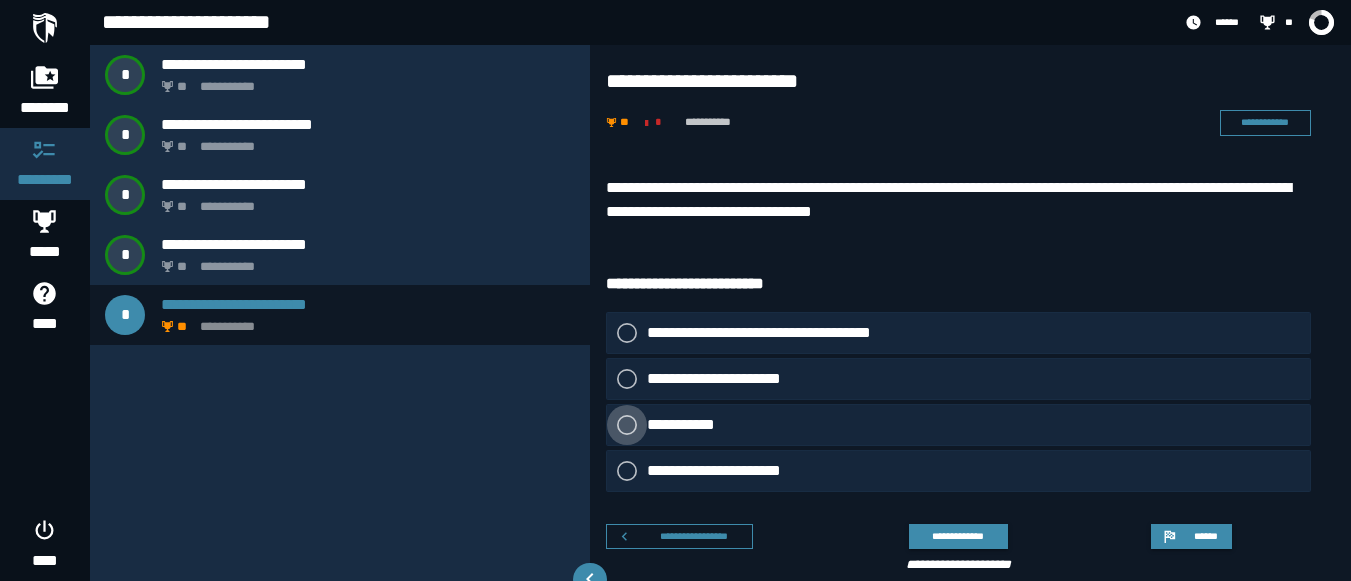 click on "**********" at bounding box center [688, 425] 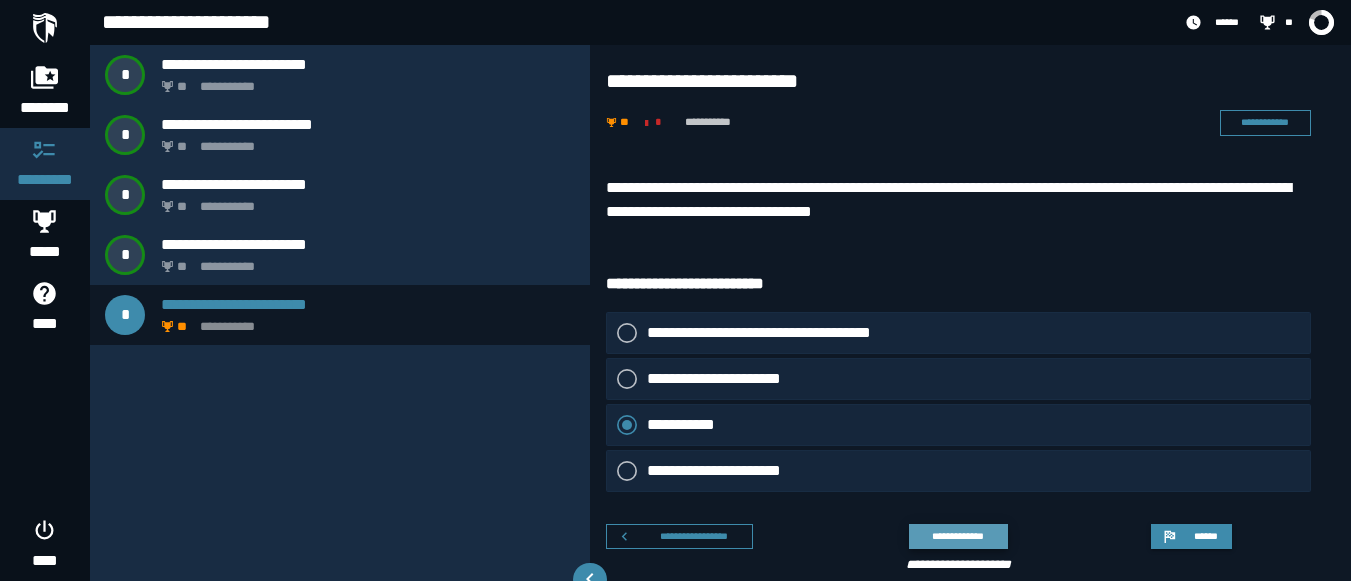 click on "**********" at bounding box center [958, 536] 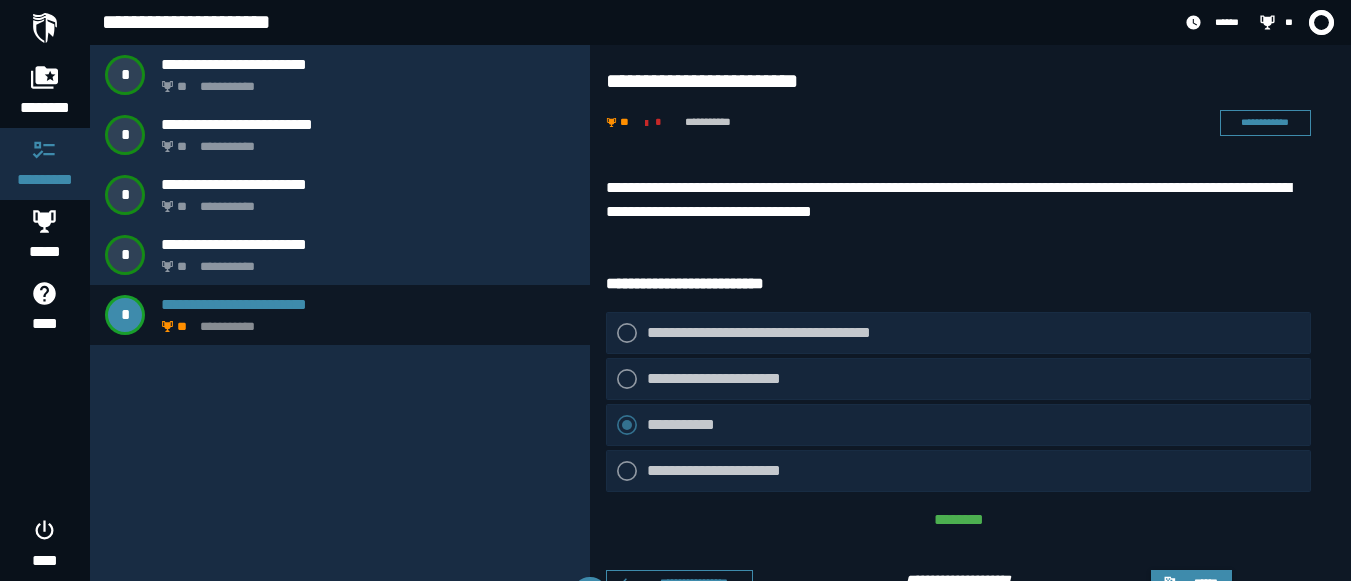 scroll, scrollTop: 55, scrollLeft: 0, axis: vertical 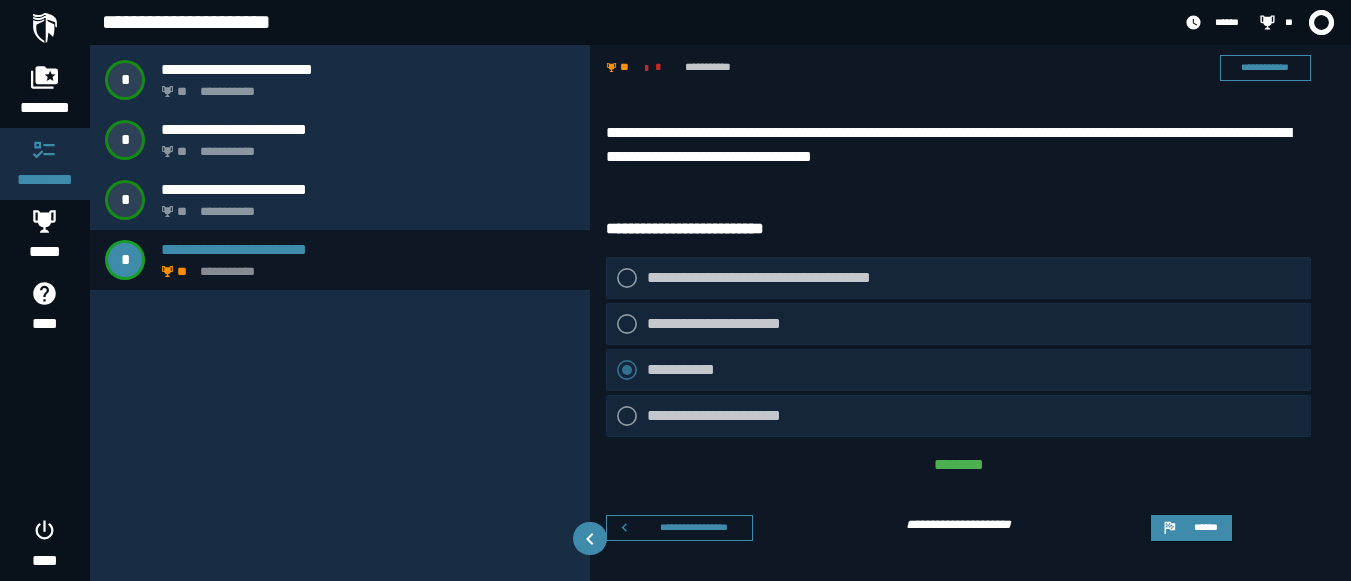 click on "**********" at bounding box center [970, 331] 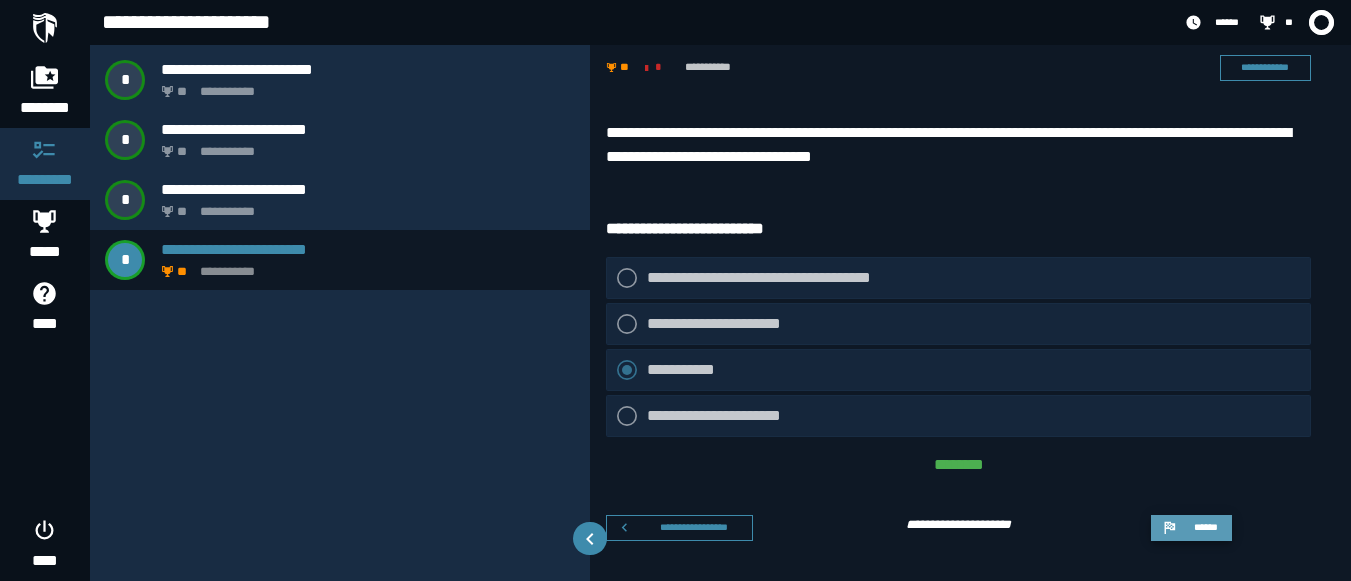 click on "******" at bounding box center (1191, 528) 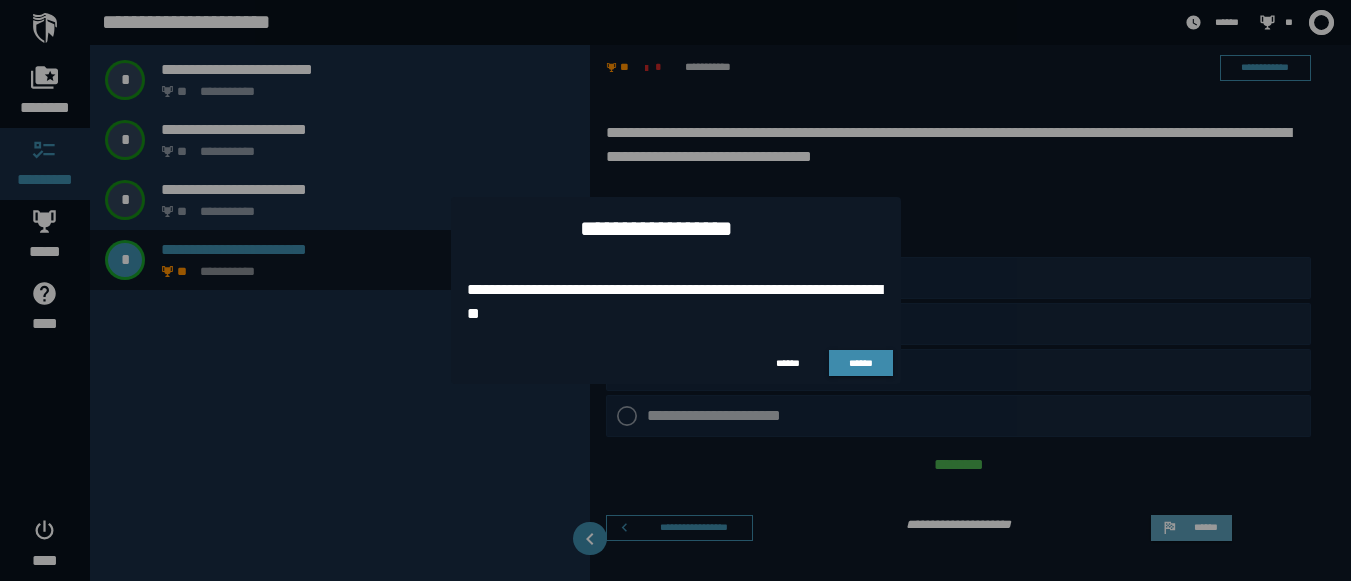 scroll, scrollTop: 0, scrollLeft: 0, axis: both 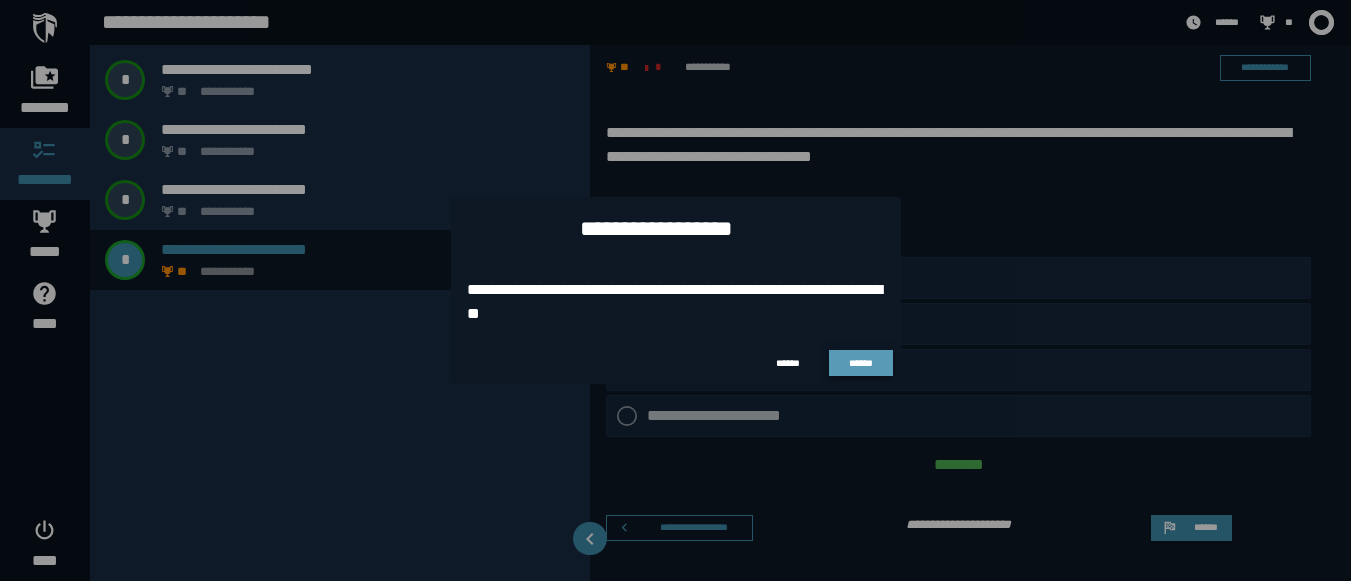 click on "******" at bounding box center [860, 363] 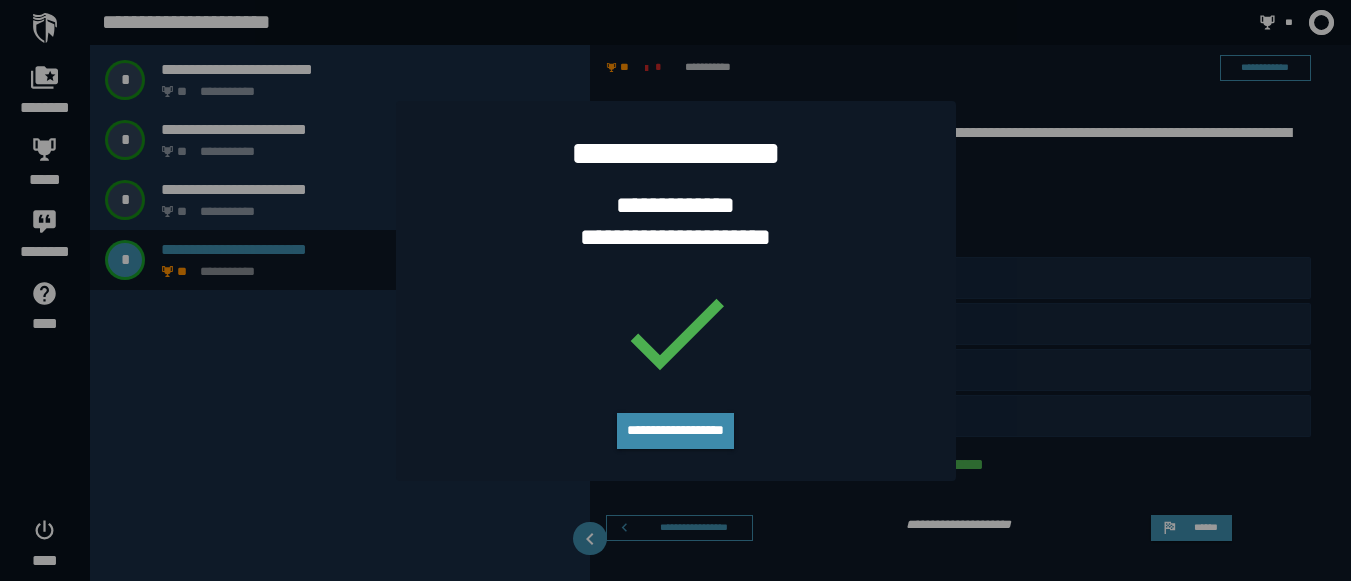 scroll, scrollTop: 0, scrollLeft: 0, axis: both 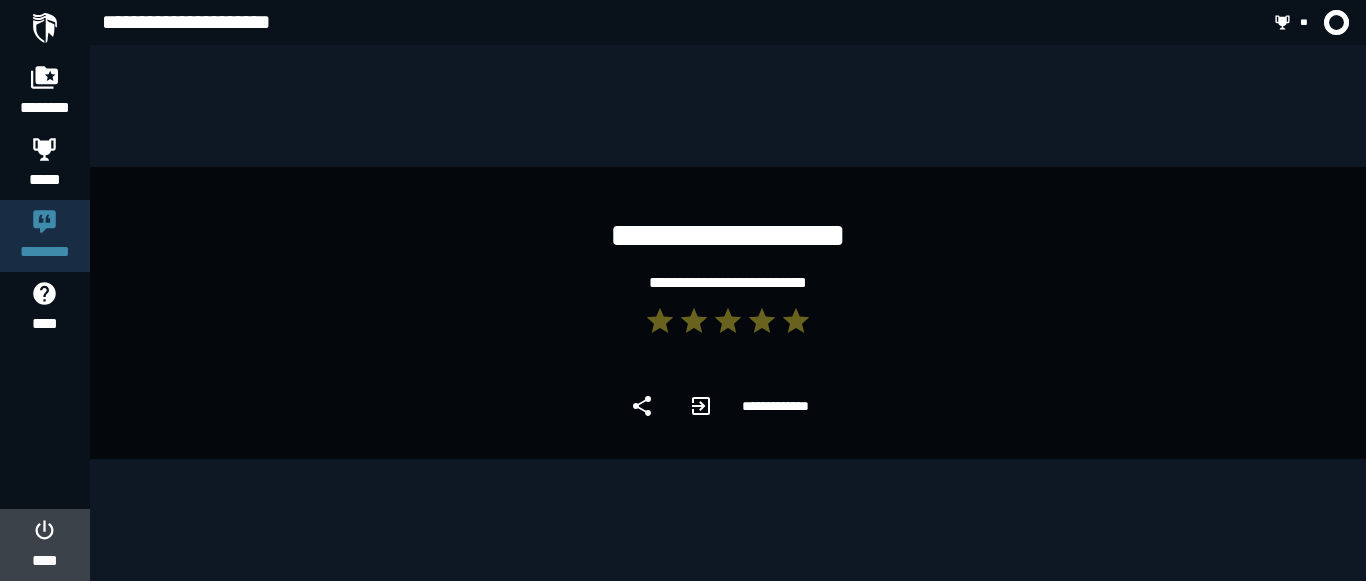 click 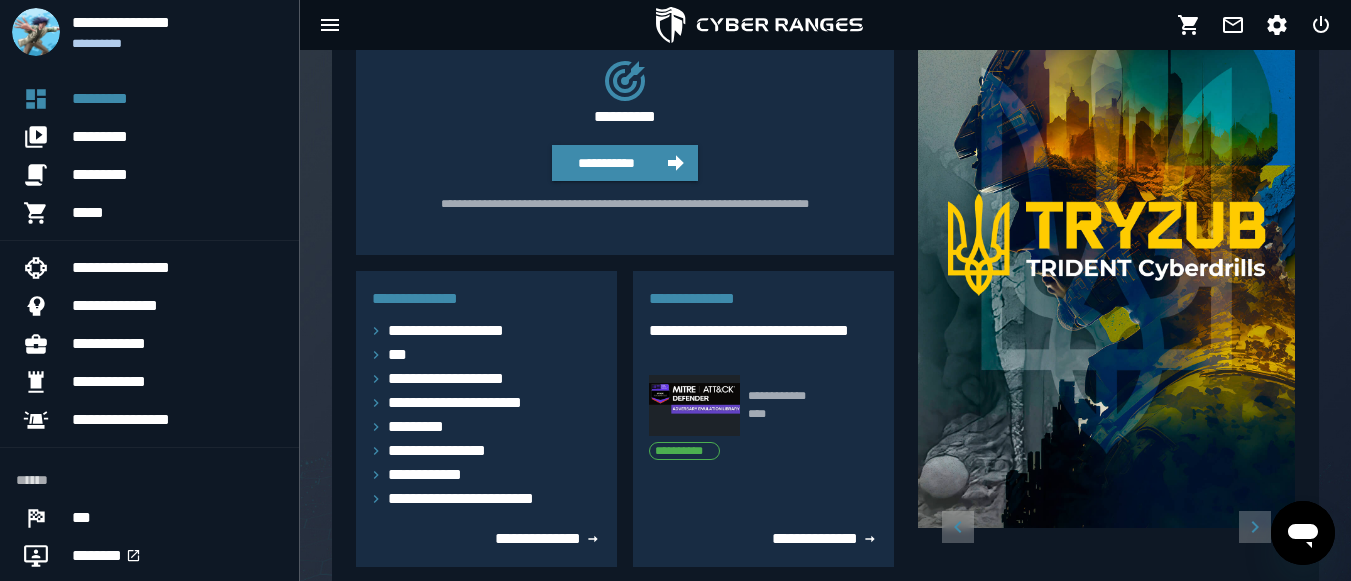 scroll, scrollTop: 176, scrollLeft: 0, axis: vertical 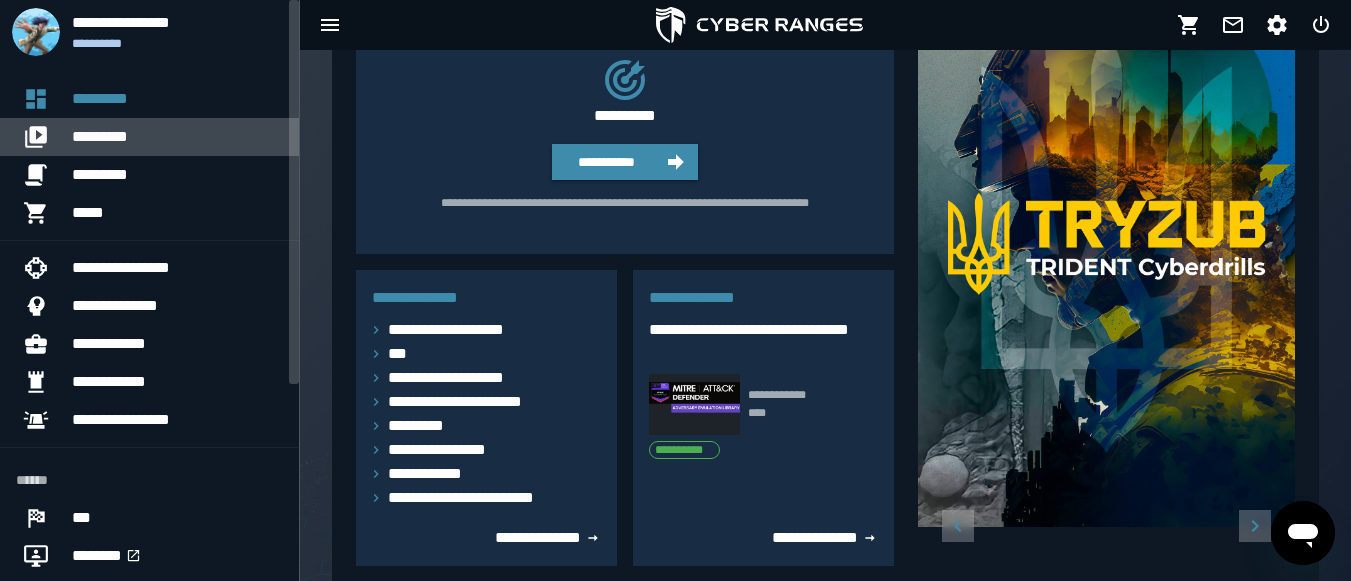 click on "*********" at bounding box center (177, 137) 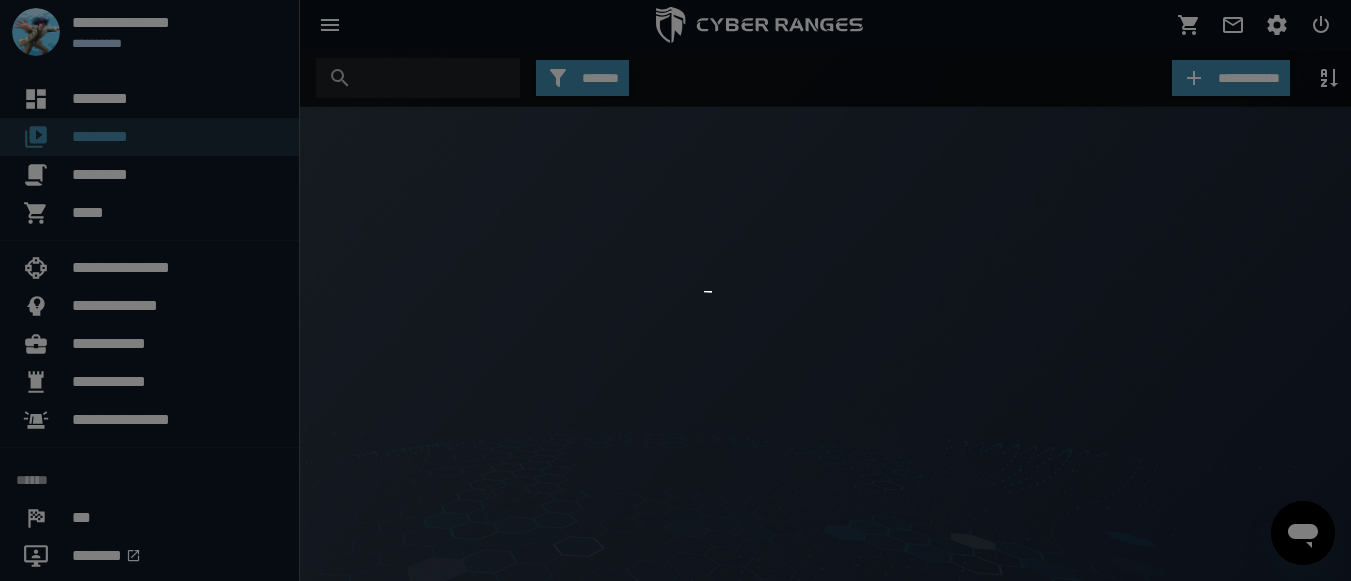 scroll, scrollTop: 0, scrollLeft: 0, axis: both 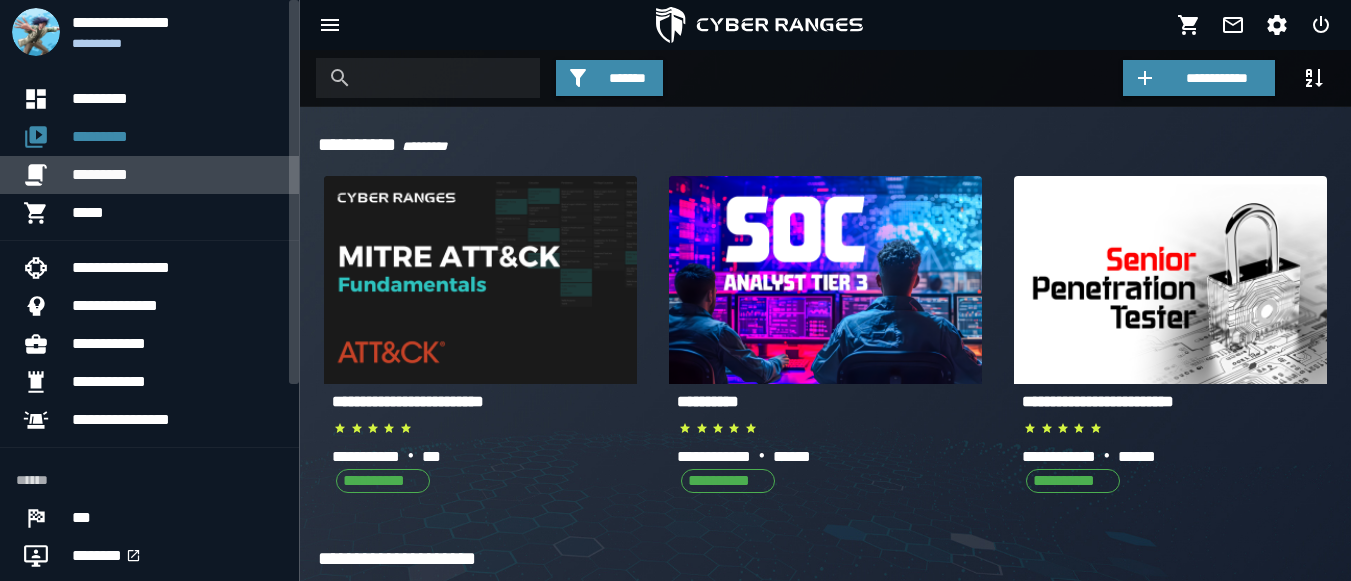 click on "*********" at bounding box center (177, 175) 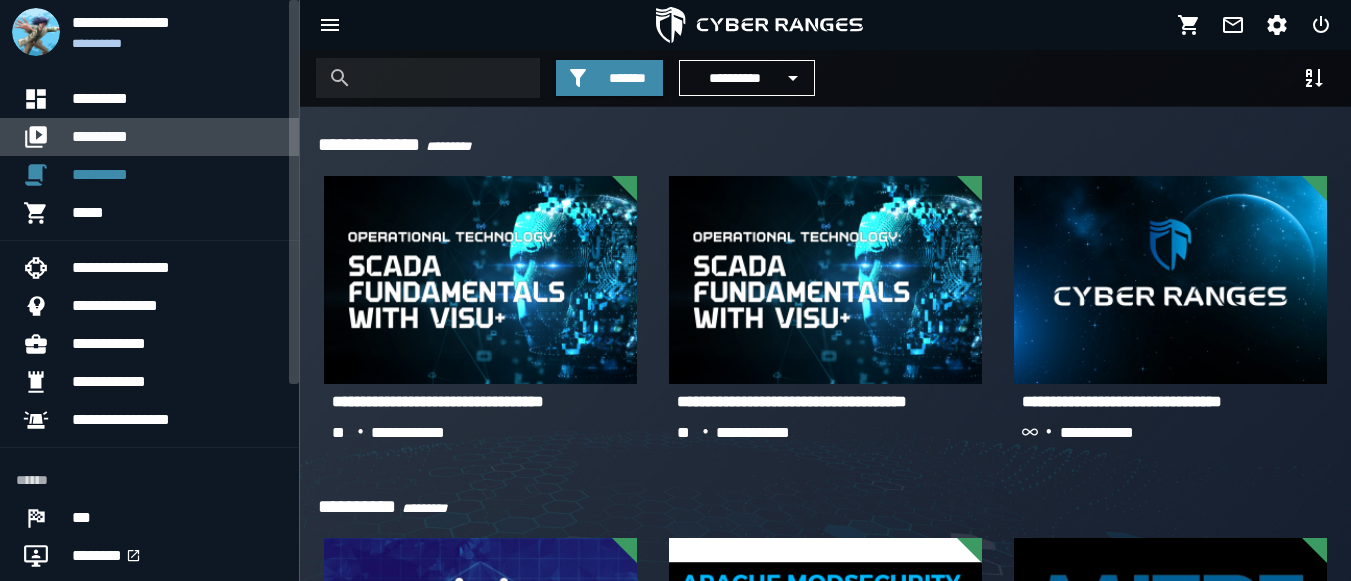 click on "*********" at bounding box center [177, 137] 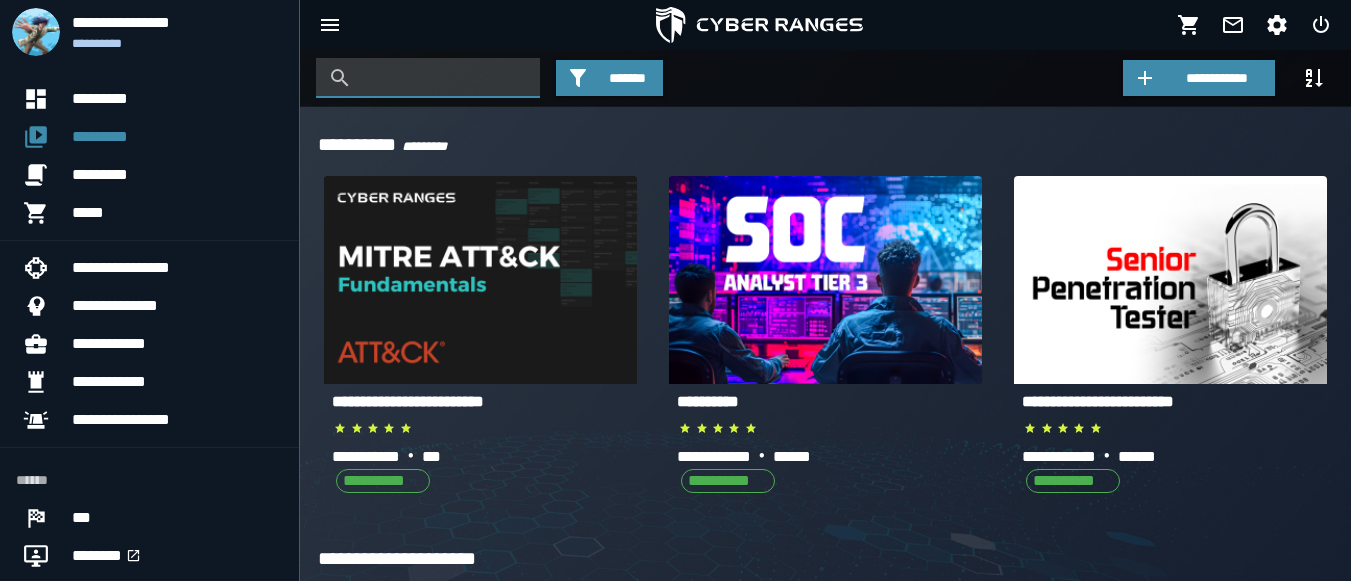 click at bounding box center (443, 78) 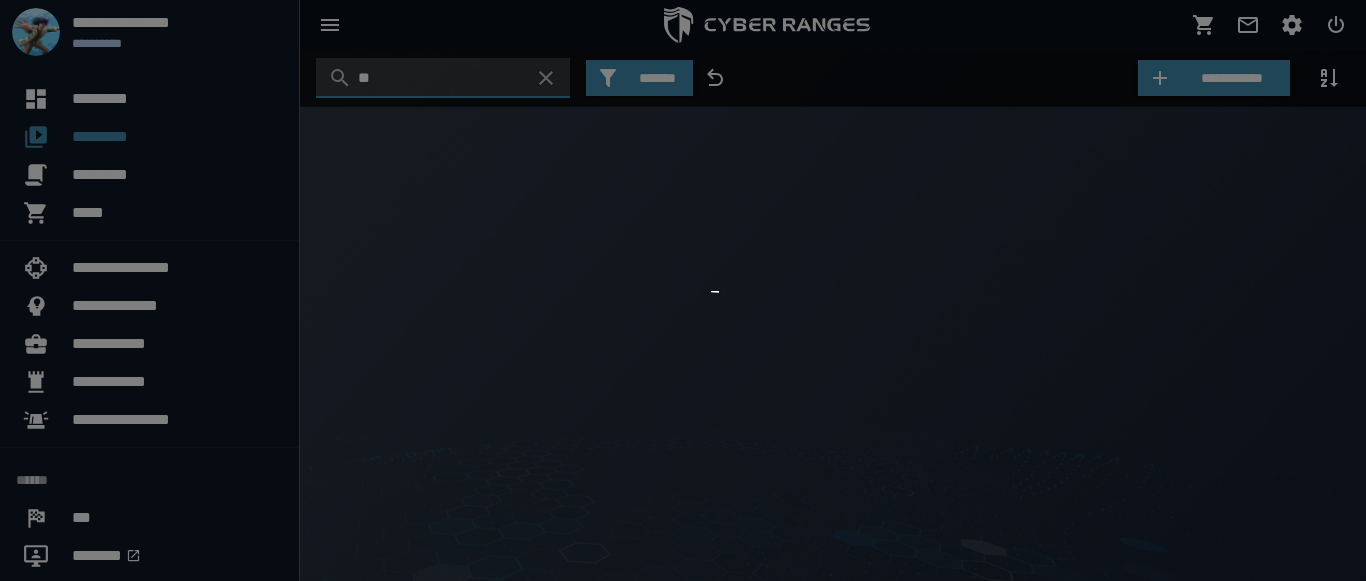 type on "*" 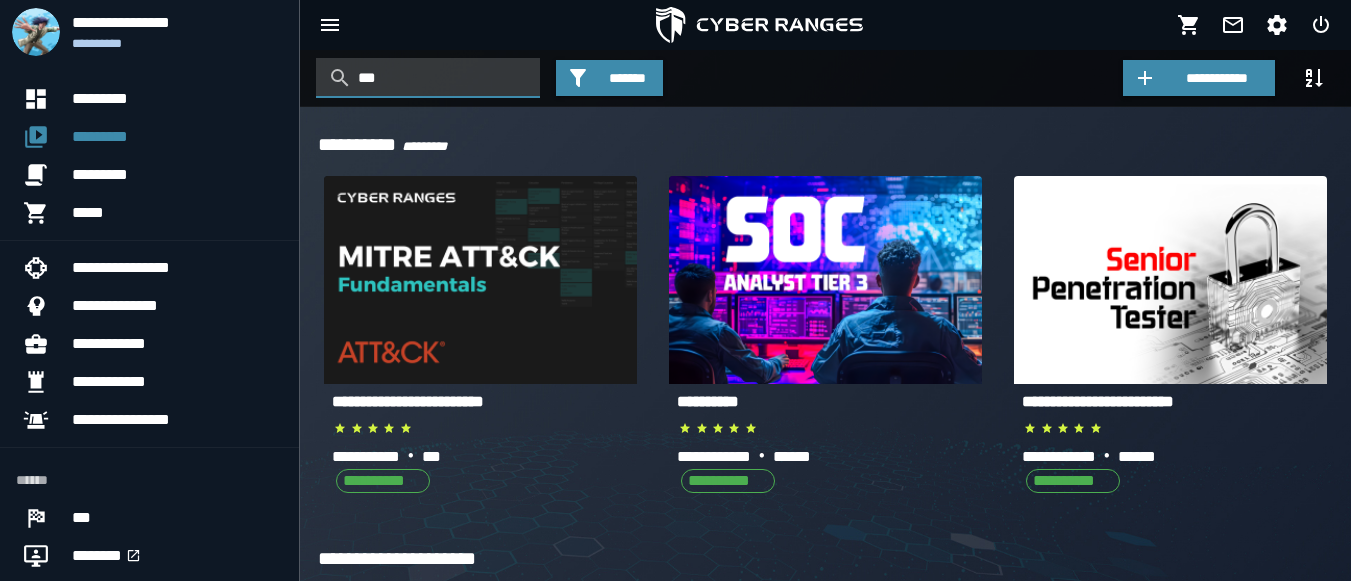 type on "***" 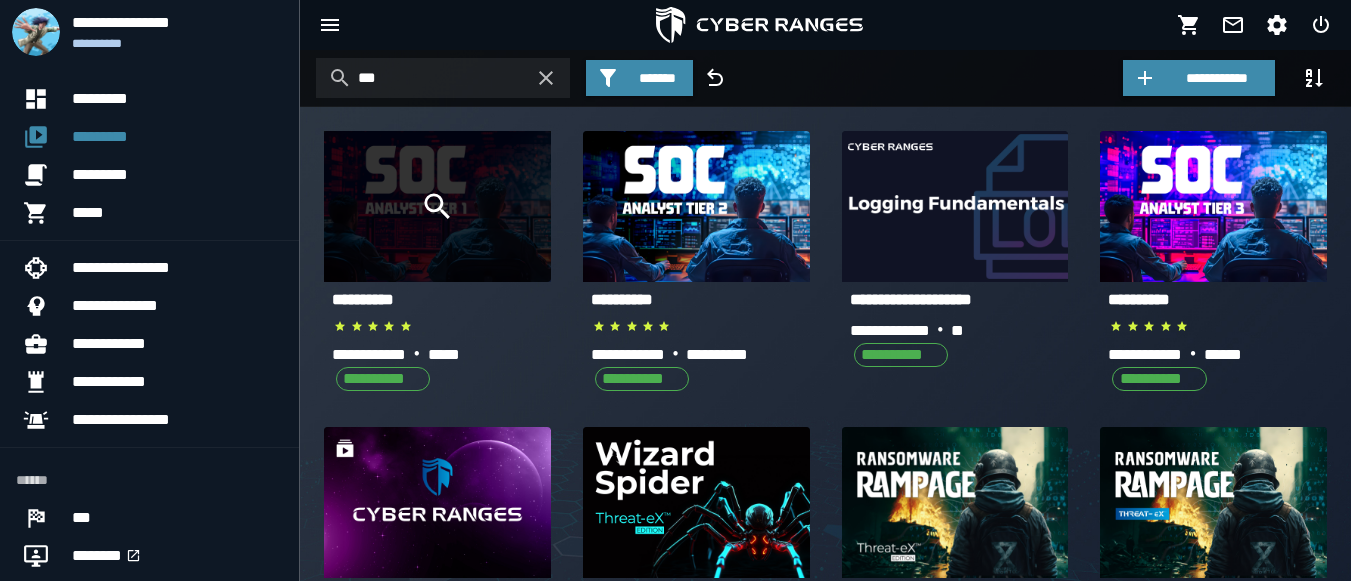 click 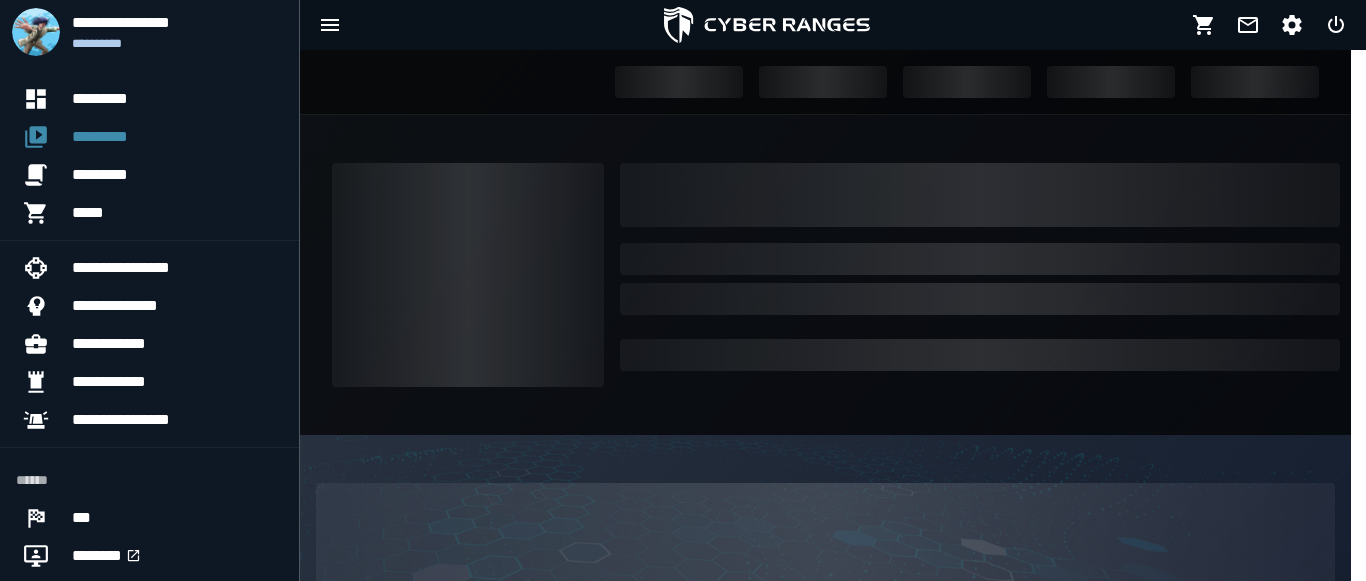 click on "**********" 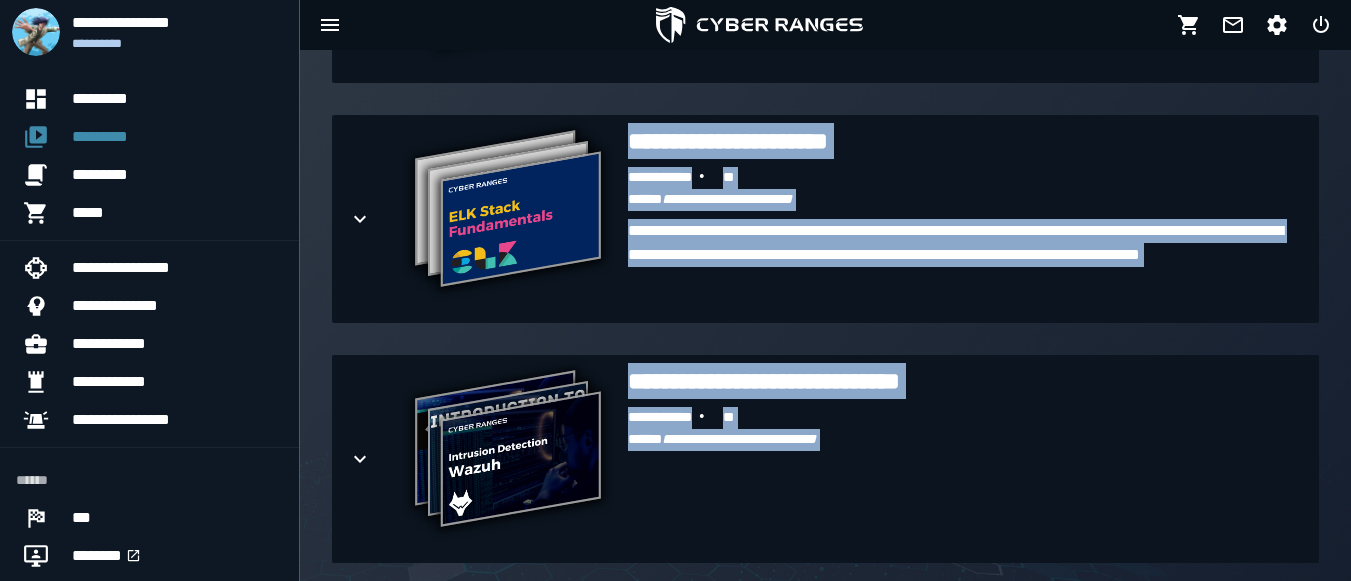 scroll, scrollTop: 2642, scrollLeft: 0, axis: vertical 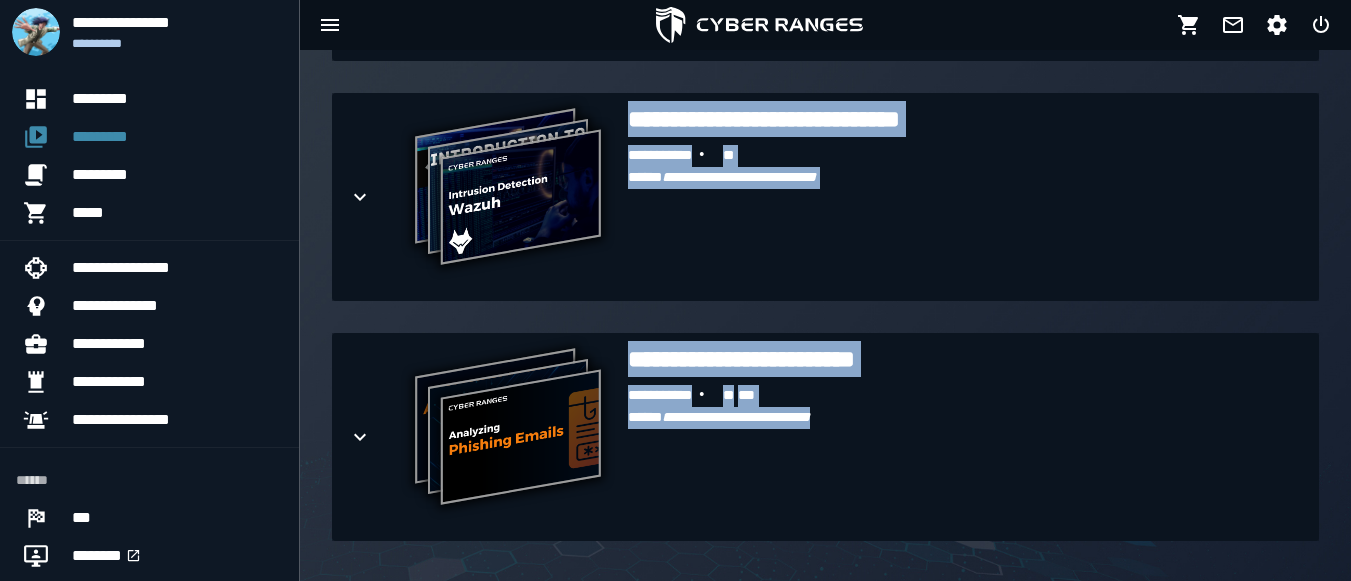 click on "**********" at bounding box center [508, 189] 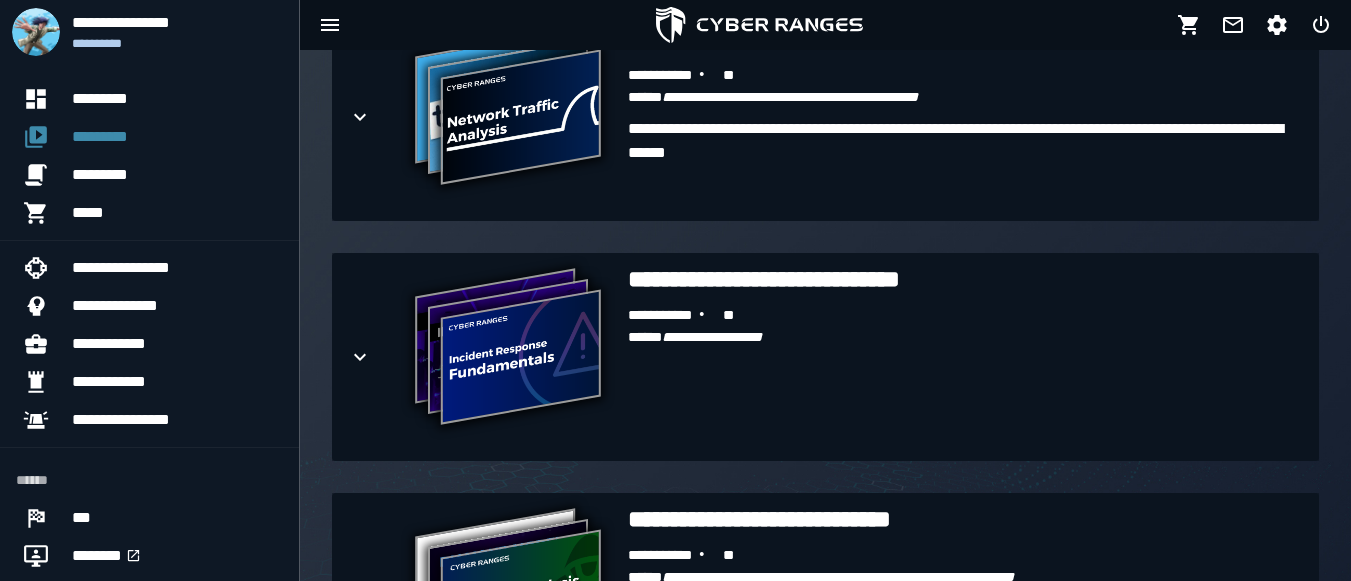 scroll, scrollTop: 1528, scrollLeft: 0, axis: vertical 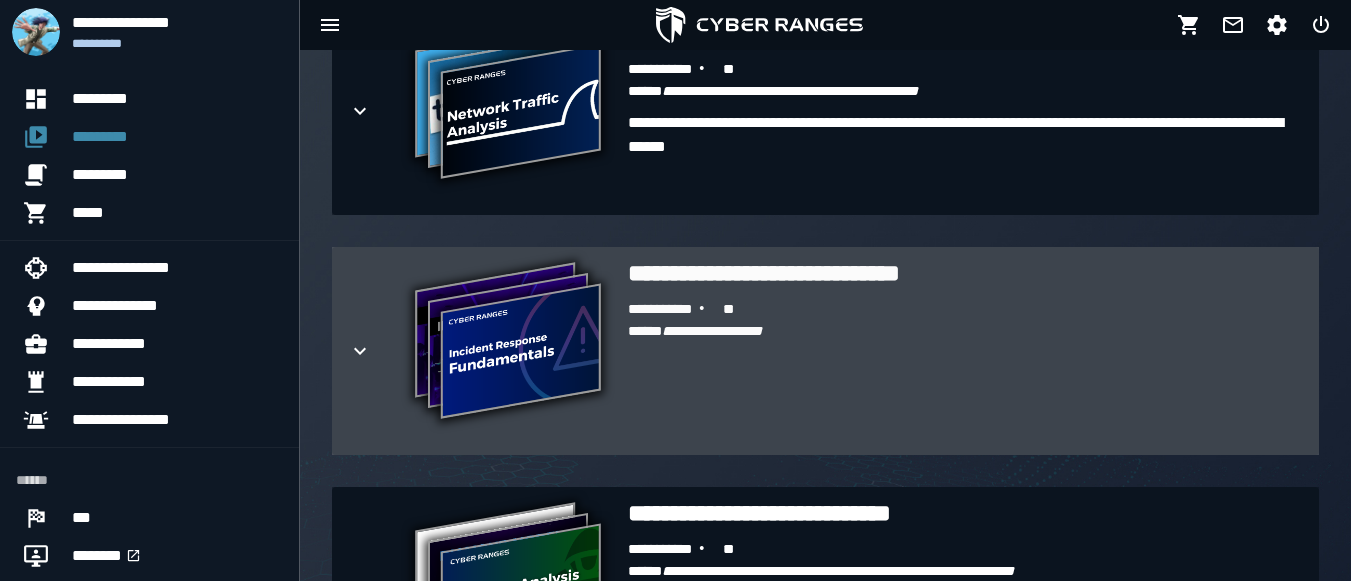 click at bounding box center (376, 351) 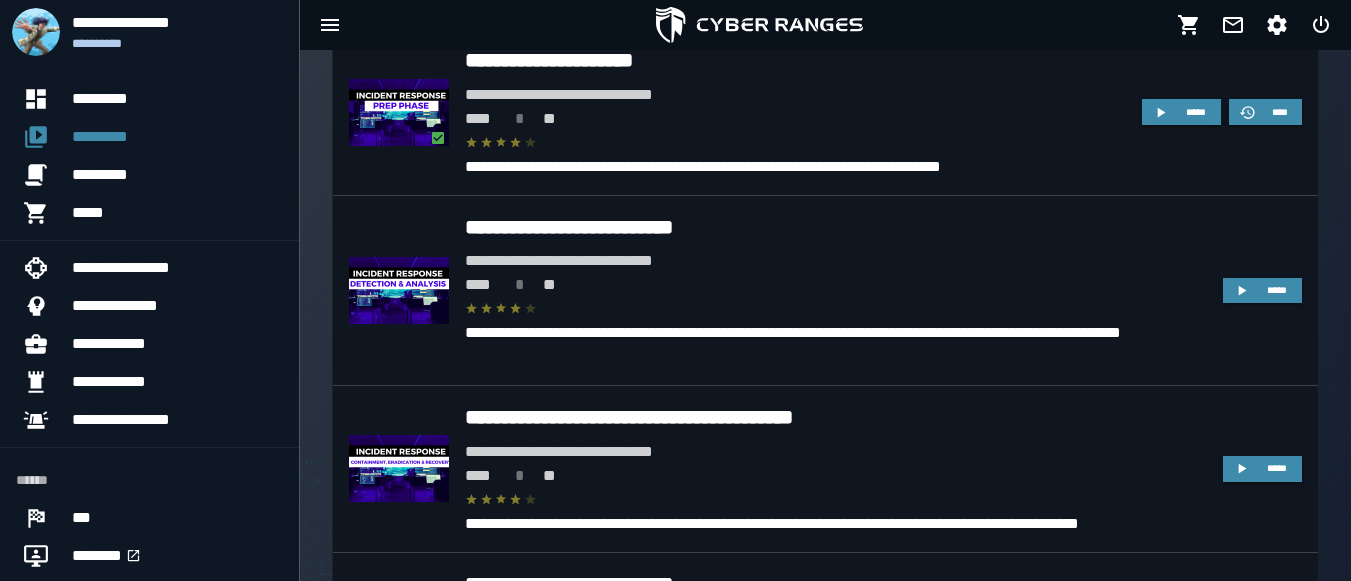 scroll, scrollTop: 2123, scrollLeft: 0, axis: vertical 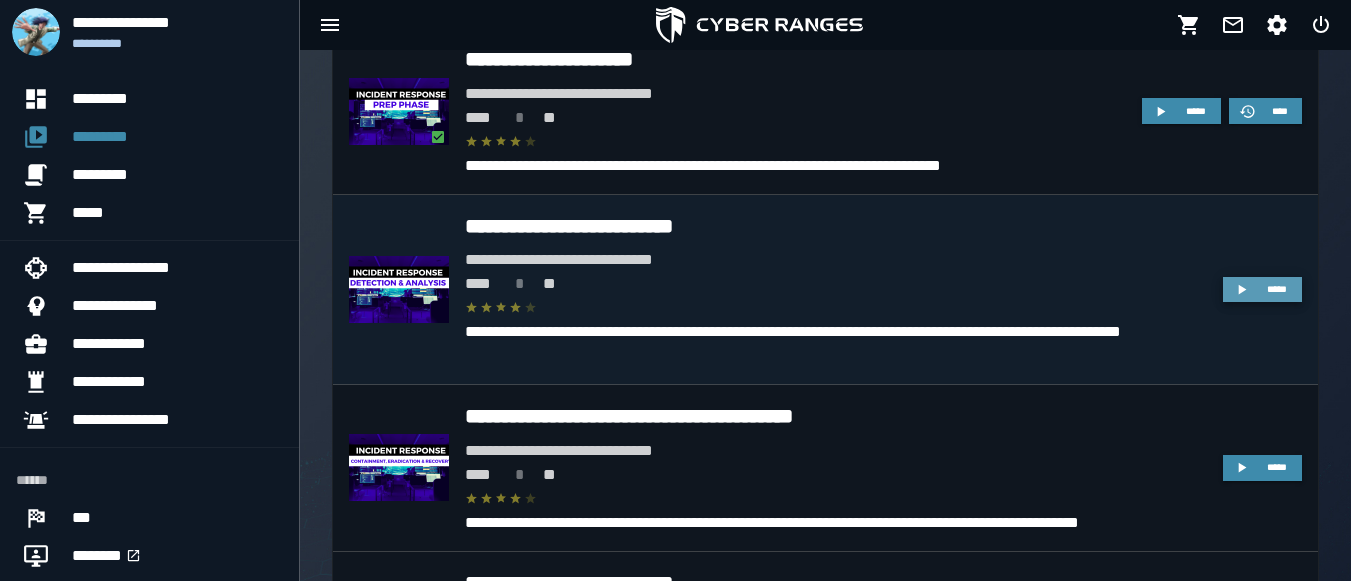 click on "*****" at bounding box center [1277, 289] 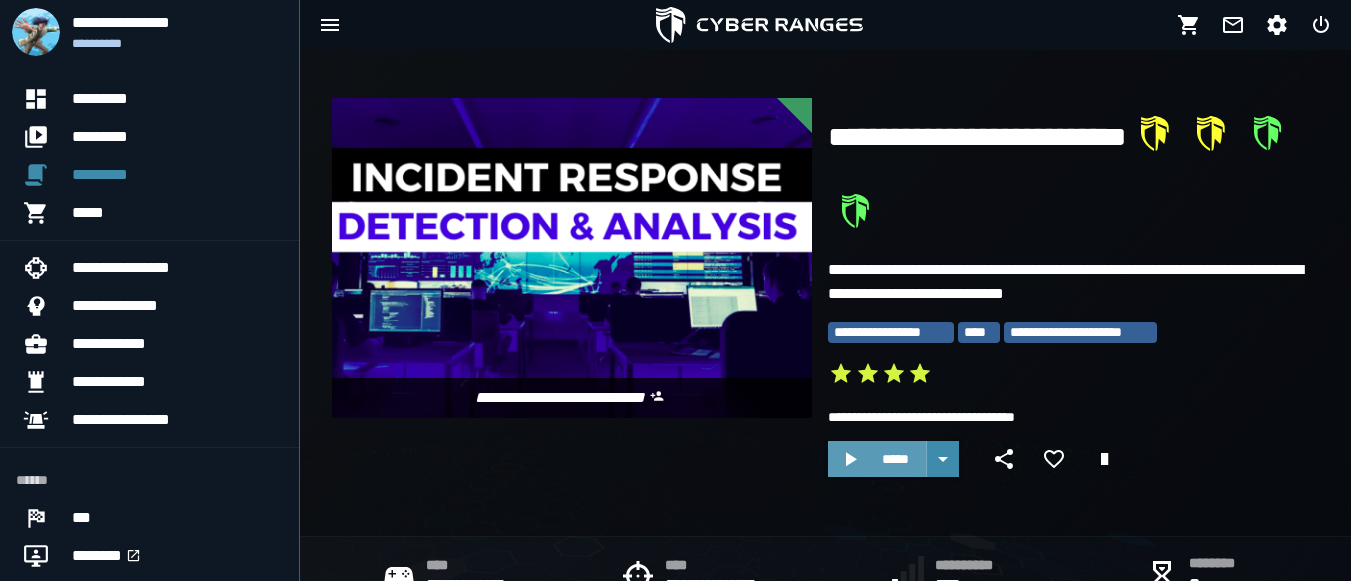 click on "*****" at bounding box center [895, 459] 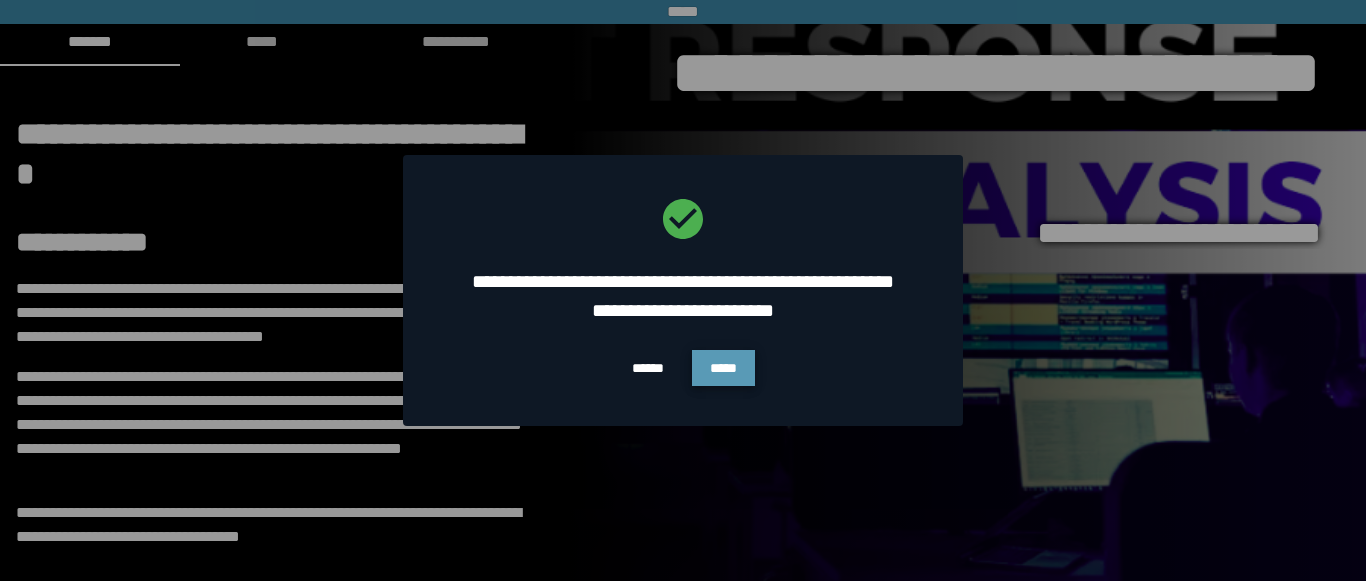 click on "*****" at bounding box center (723, 368) 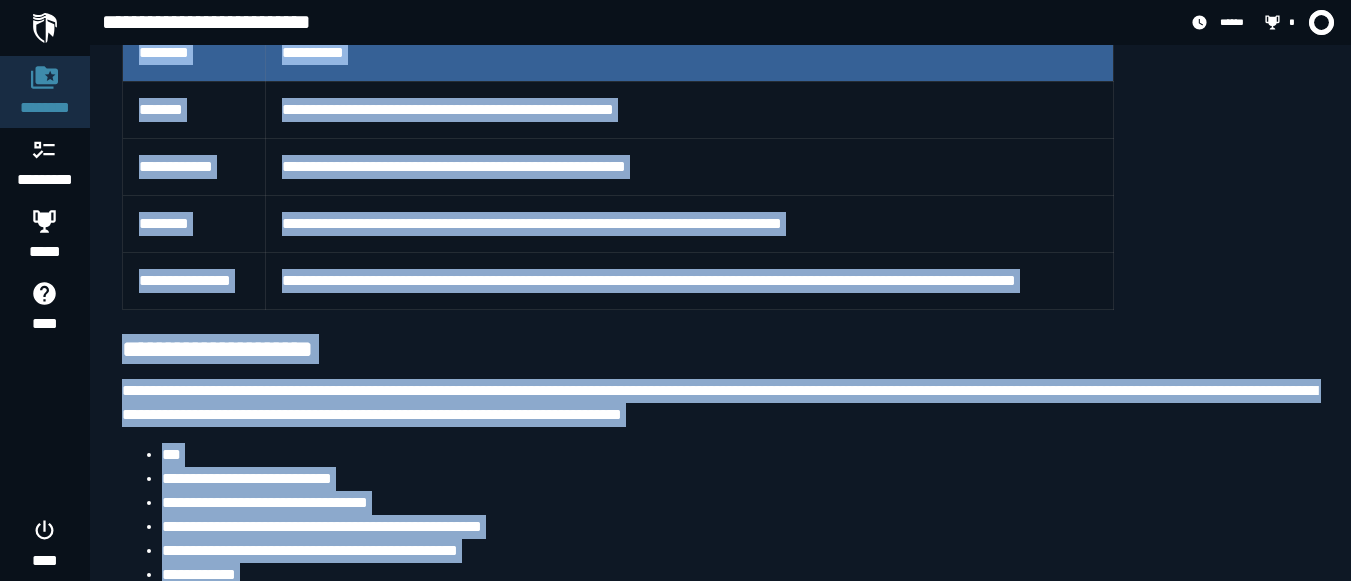 scroll, scrollTop: 5616, scrollLeft: 0, axis: vertical 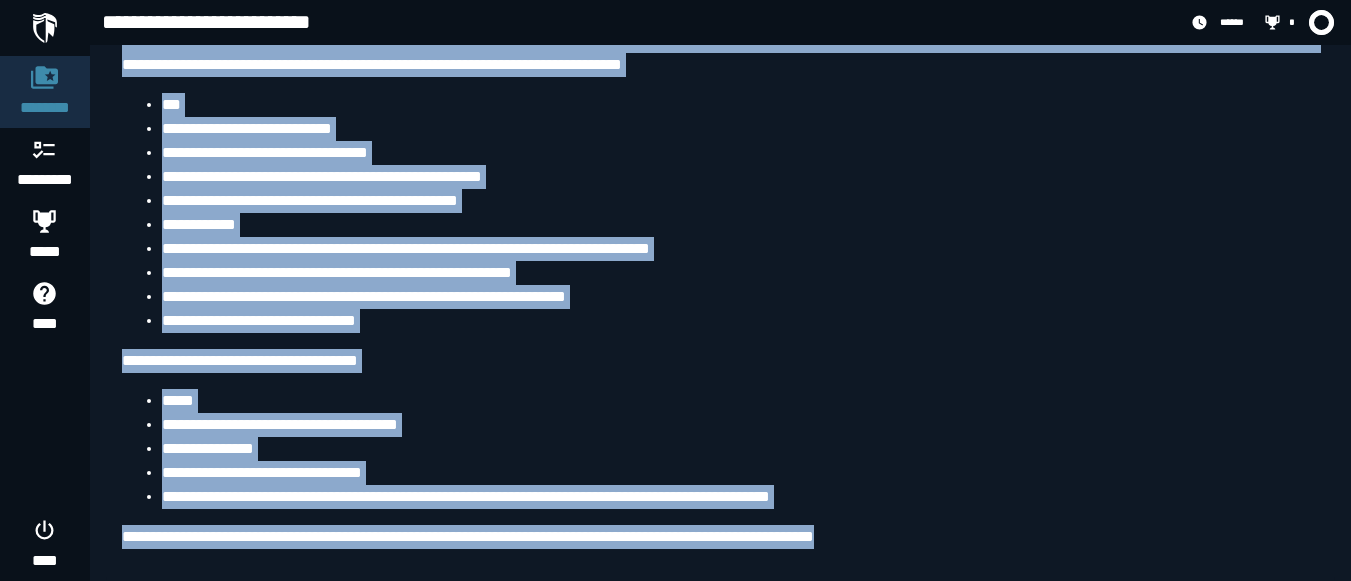 drag, startPoint x: 148, startPoint y: 178, endPoint x: 947, endPoint y: 536, distance: 875.537 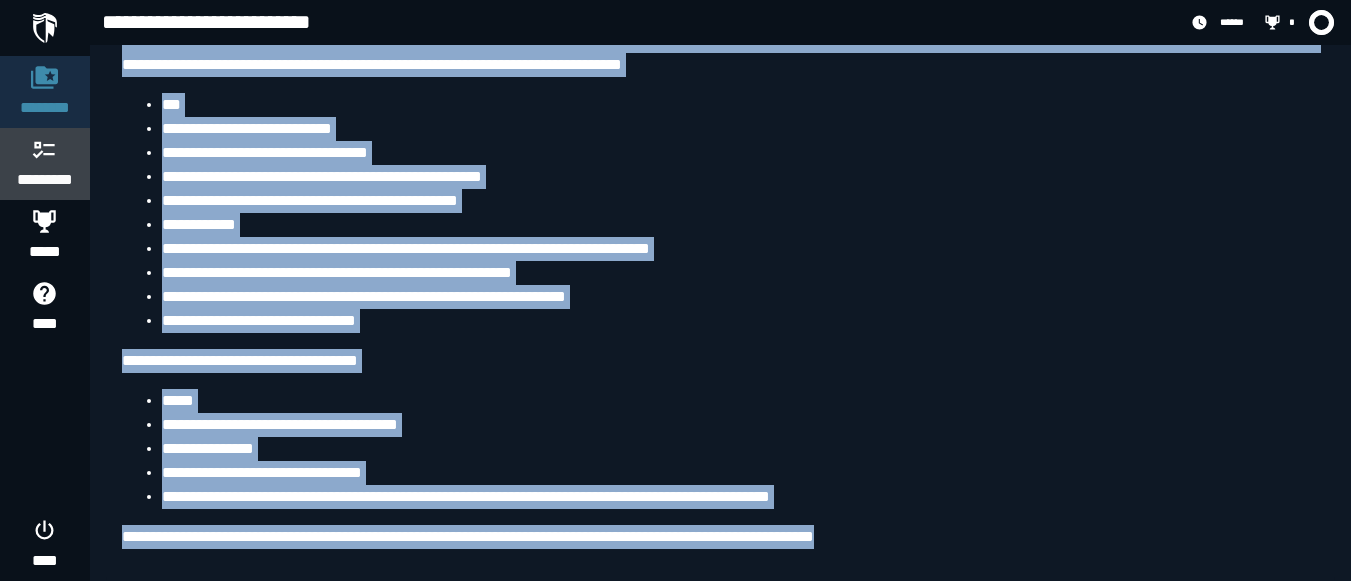 click on "*********" at bounding box center [45, 180] 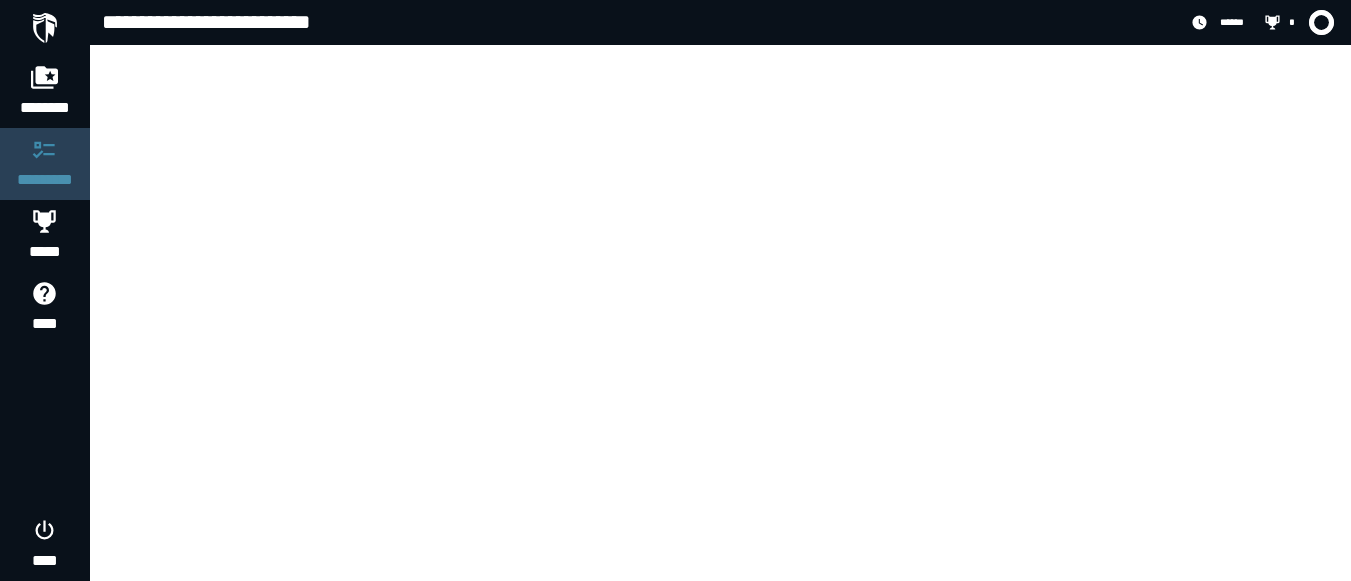 scroll, scrollTop: 0, scrollLeft: 0, axis: both 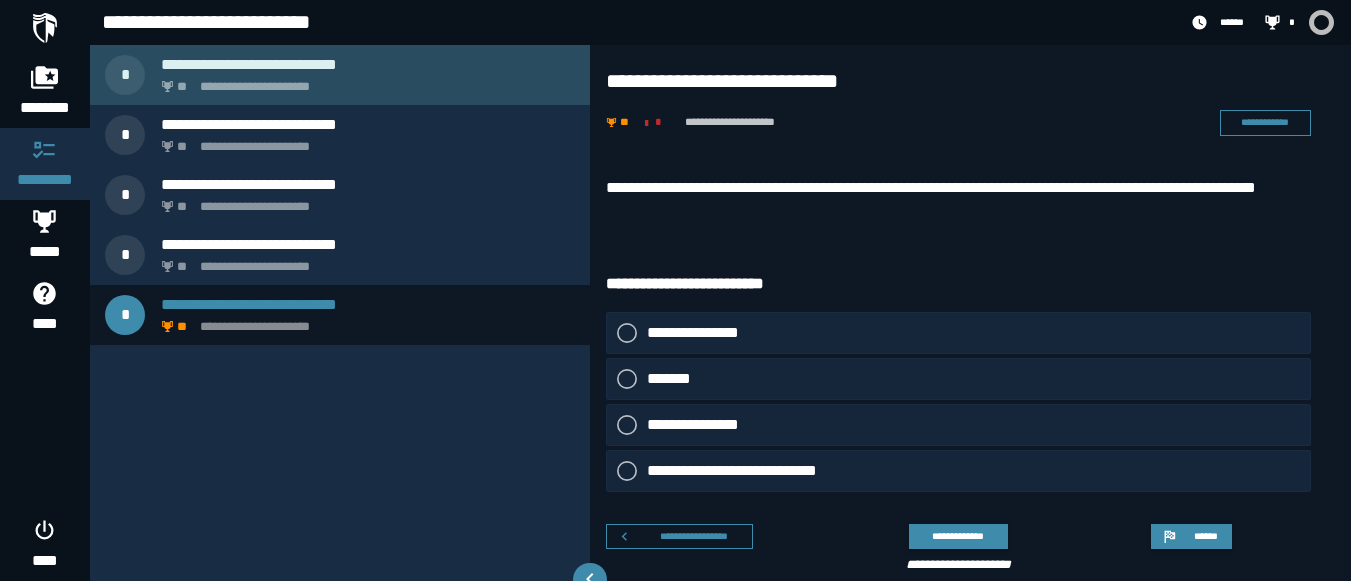 click on "**********" 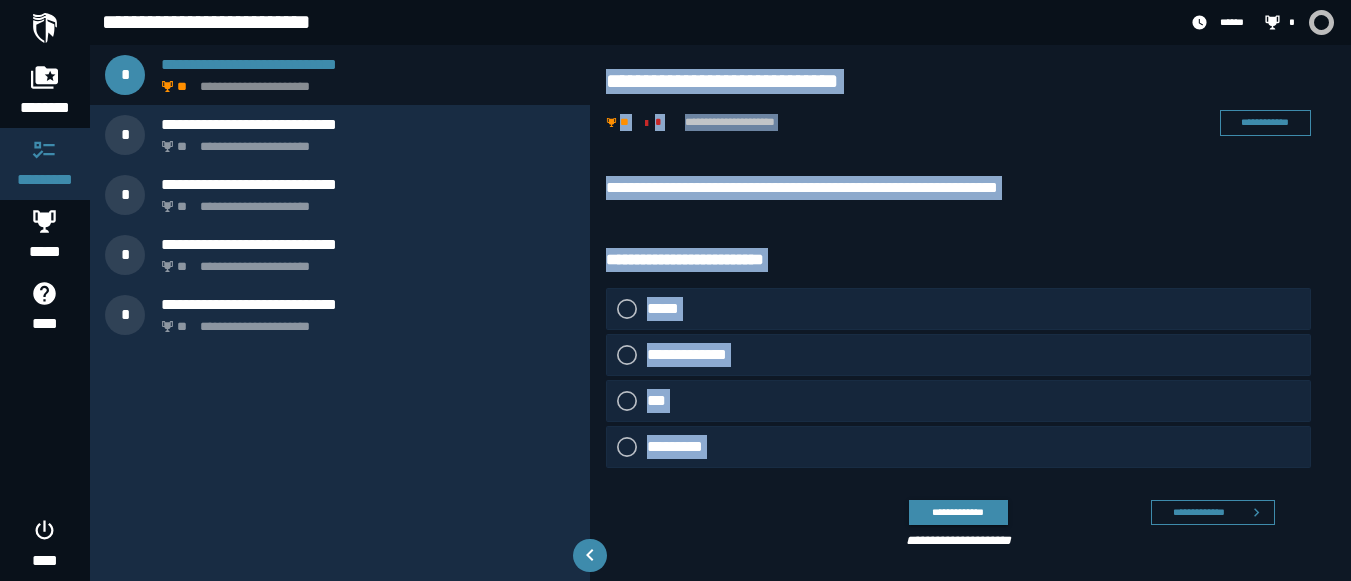 drag, startPoint x: 605, startPoint y: 73, endPoint x: 706, endPoint y: 500, distance: 438.7824 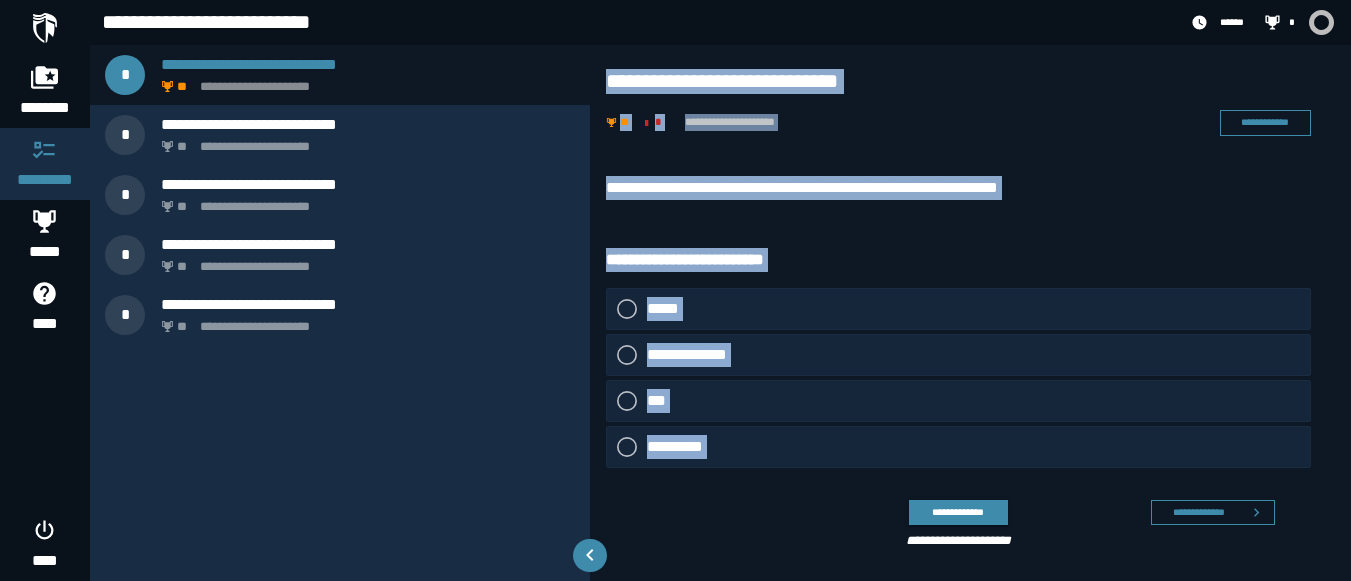 click on "***" 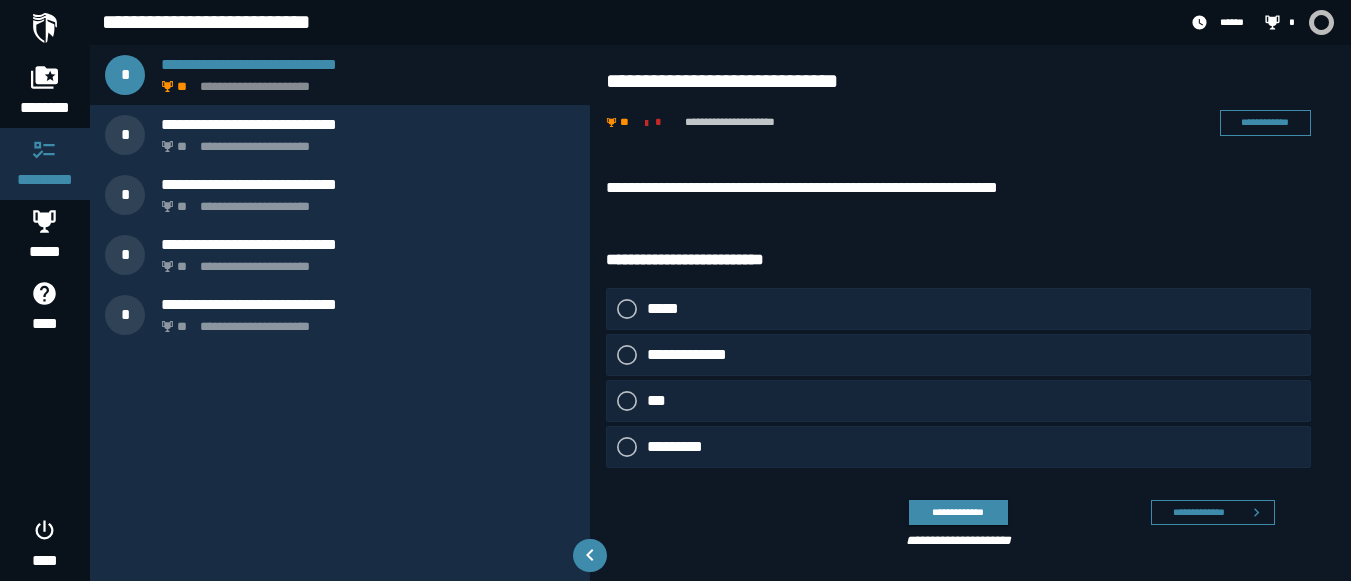 click on "***" 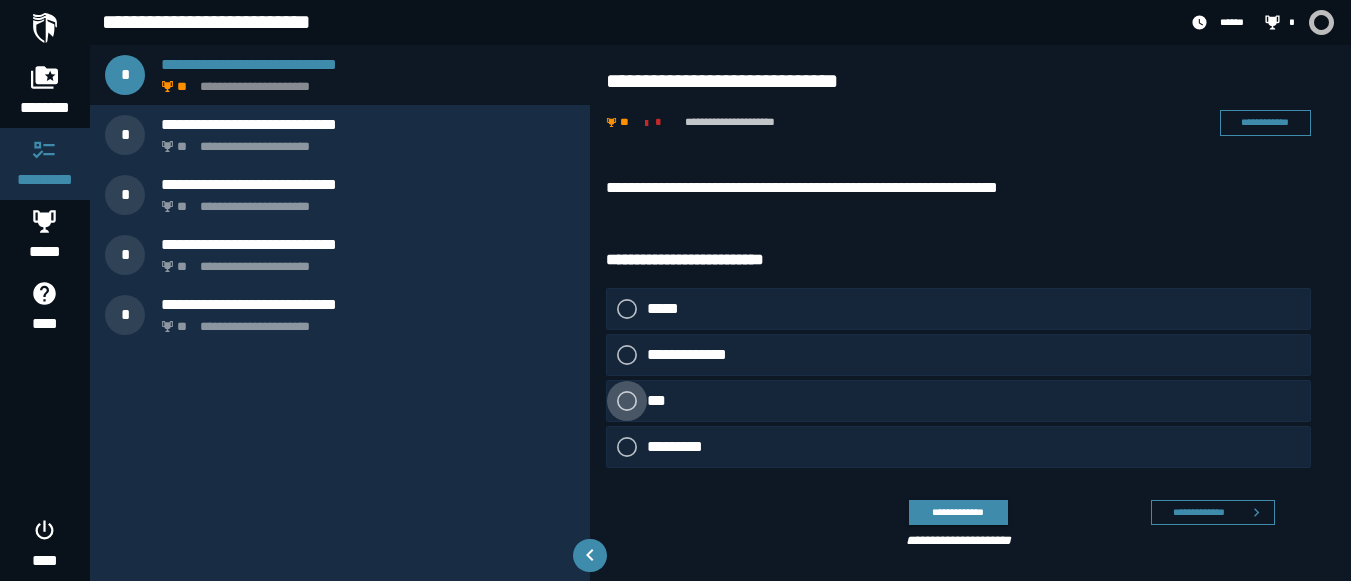 click 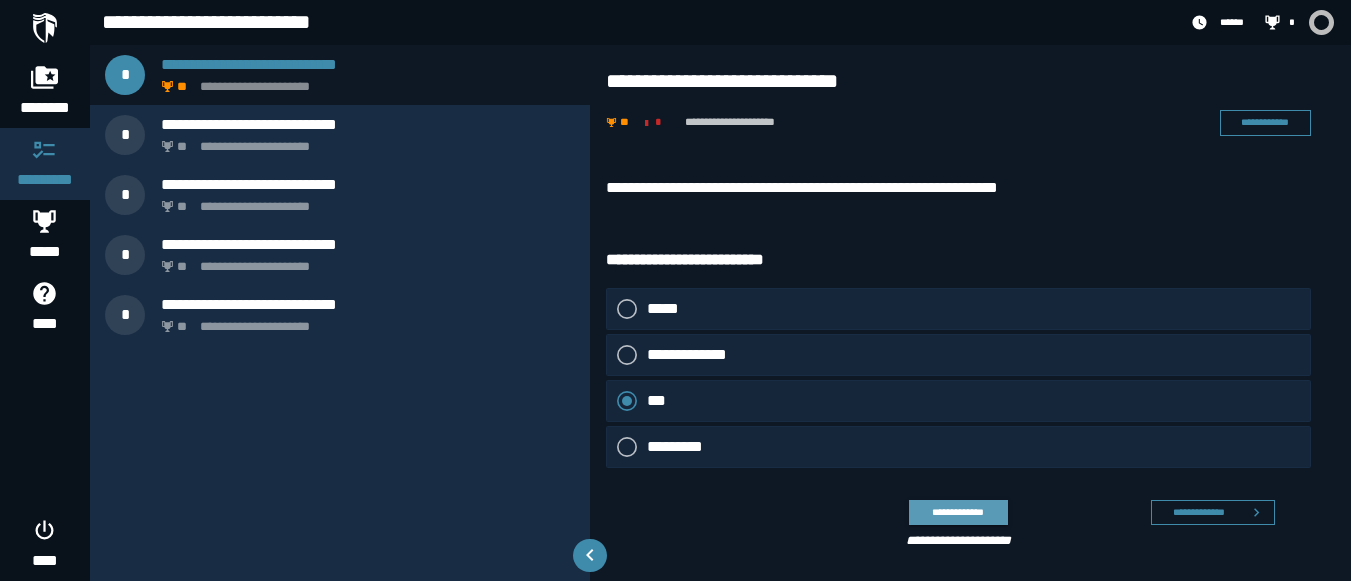 click on "**********" at bounding box center (958, 512) 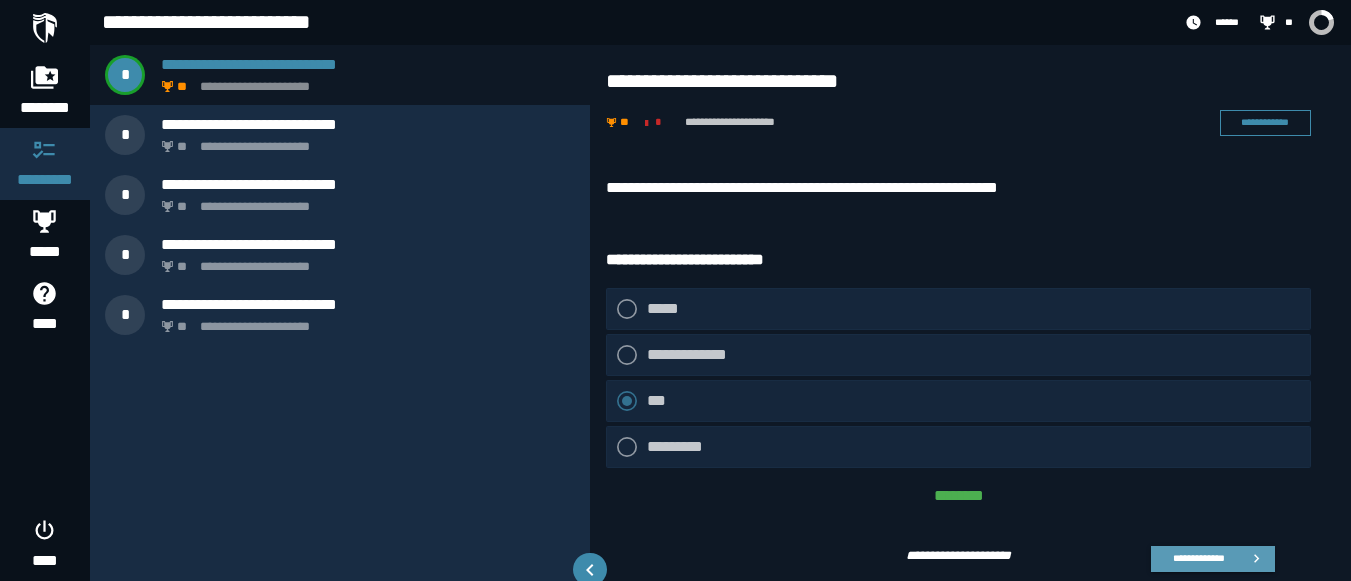 click on "**********" at bounding box center (1198, 558) 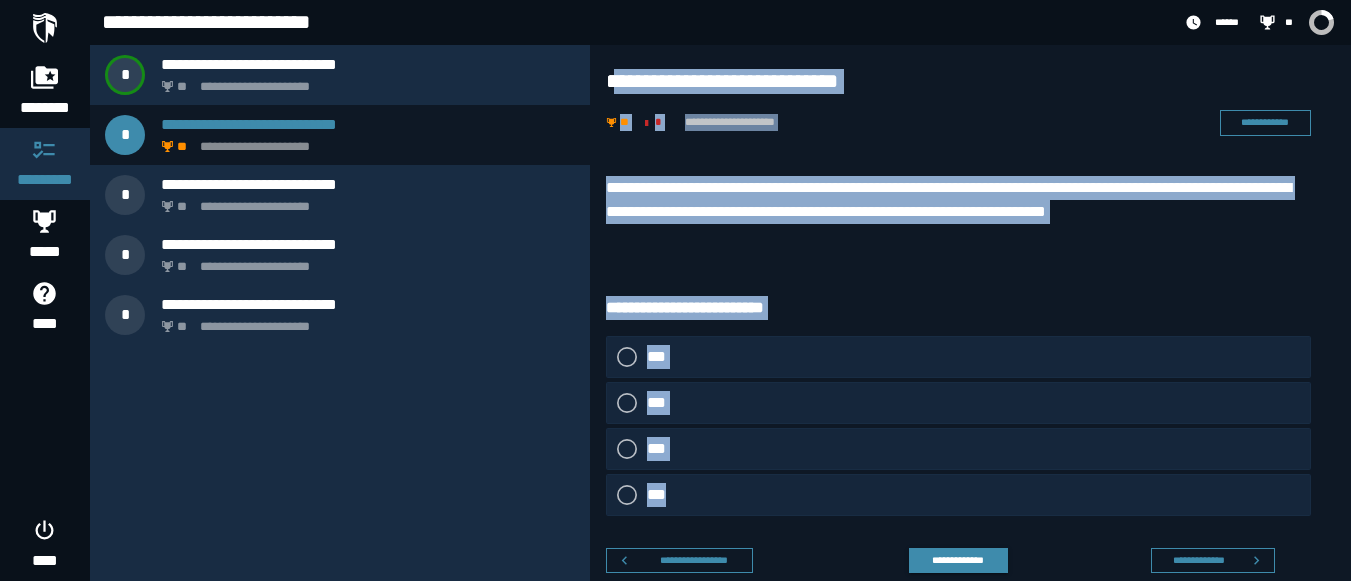 drag, startPoint x: 610, startPoint y: 80, endPoint x: 736, endPoint y: 509, distance: 447.1208 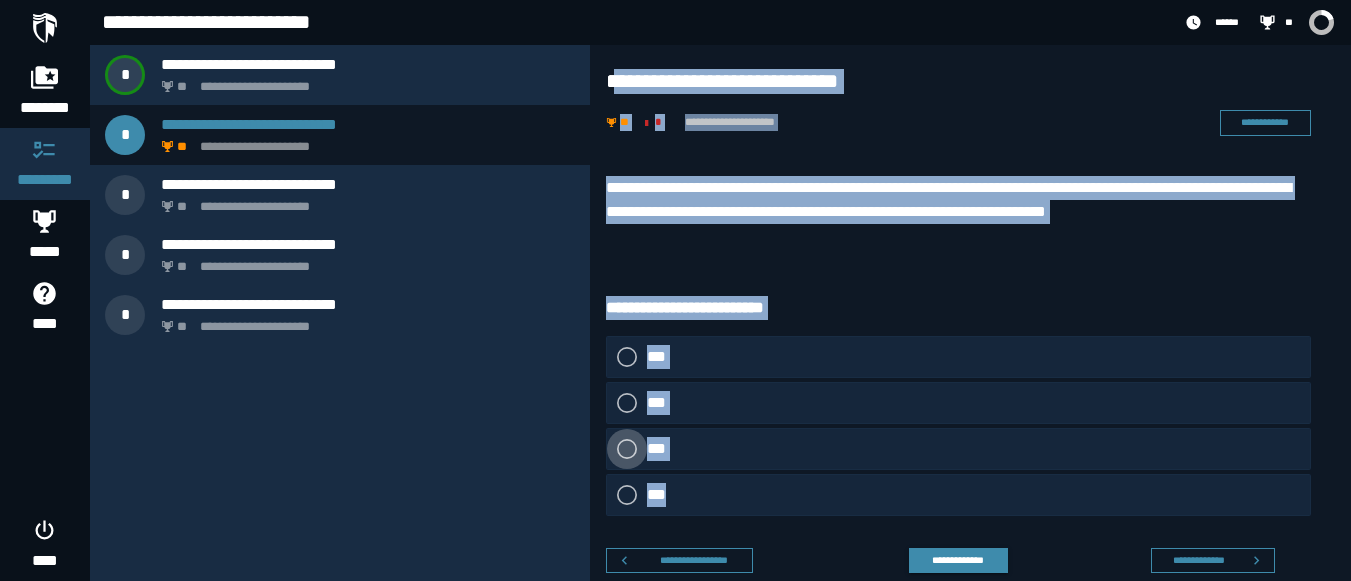 click on "***" at bounding box center (662, 449) 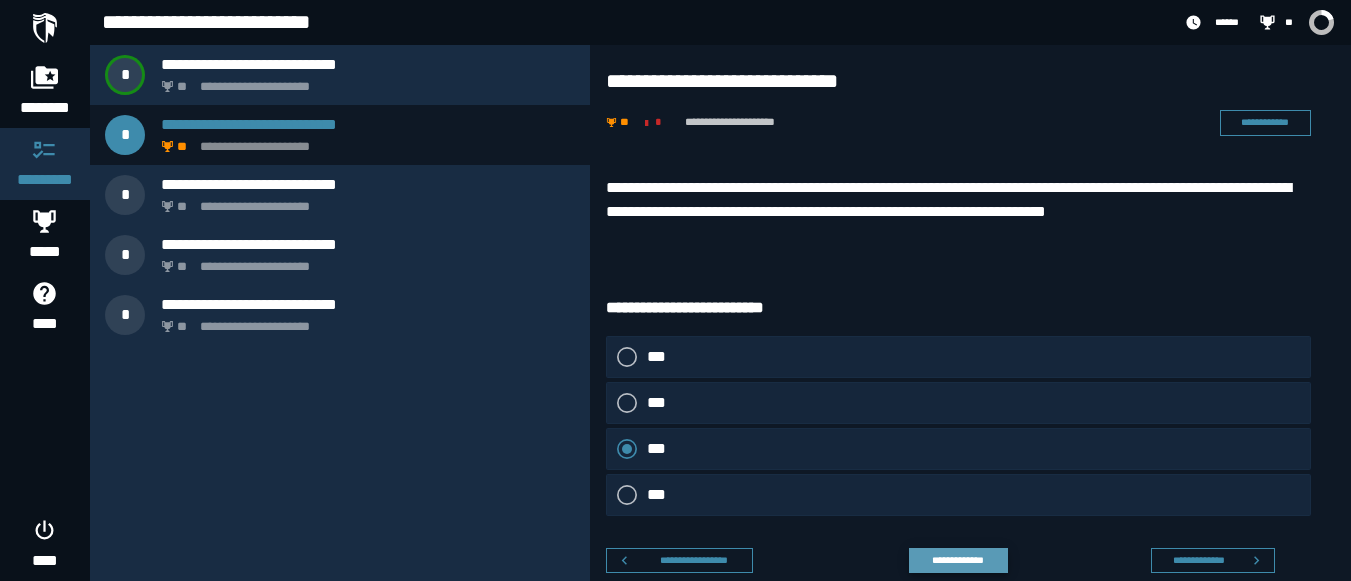 click on "**********" at bounding box center (958, 560) 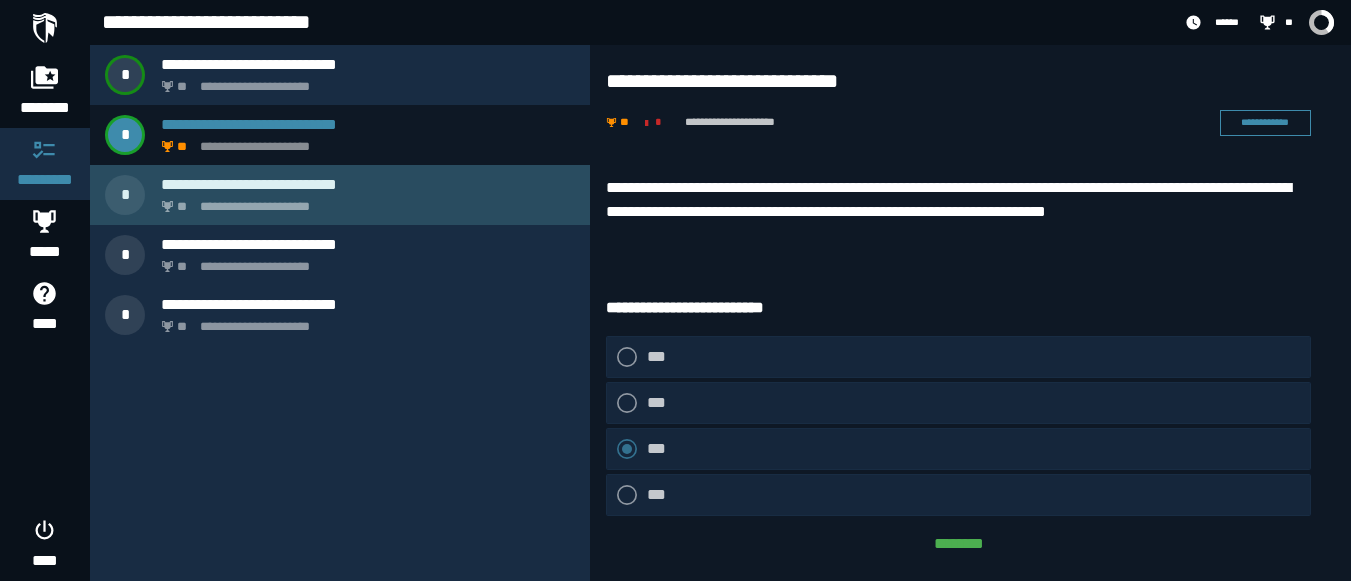 click on "**********" at bounding box center (368, 184) 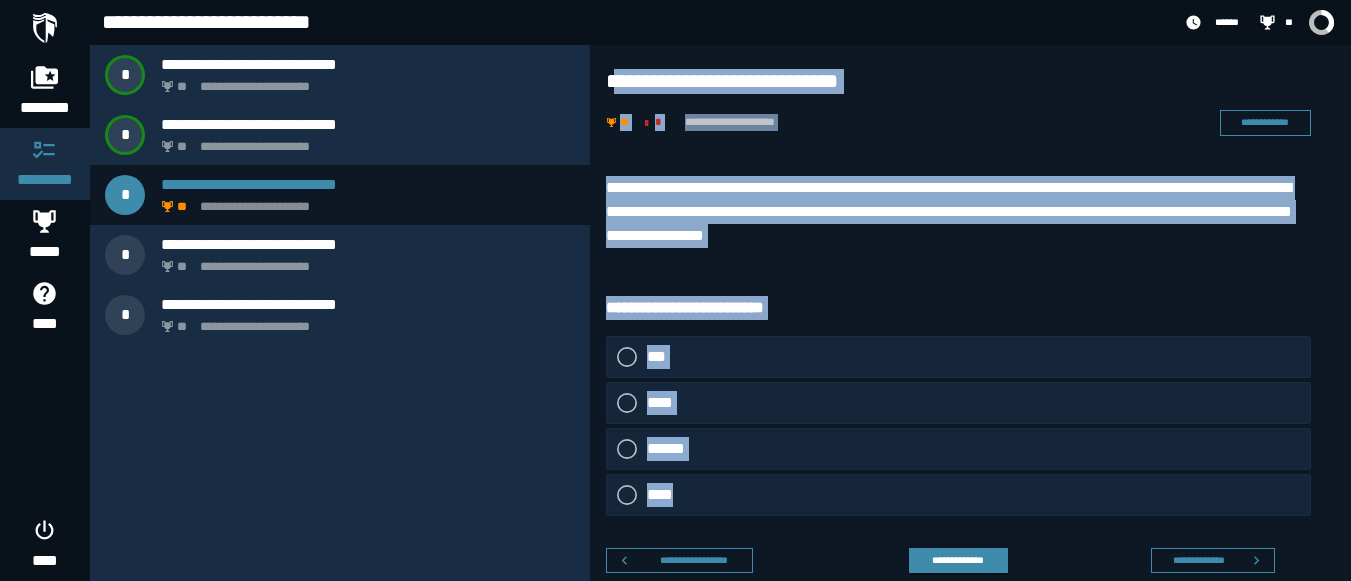 drag, startPoint x: 618, startPoint y: 67, endPoint x: 707, endPoint y: 507, distance: 448.91092 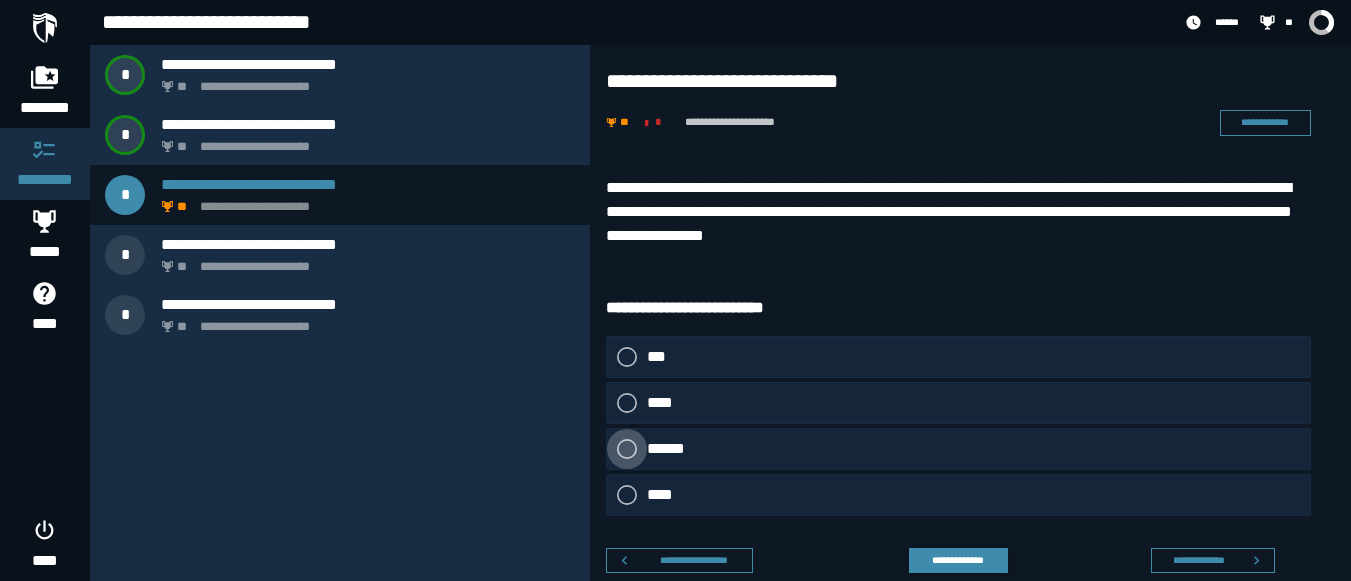 click 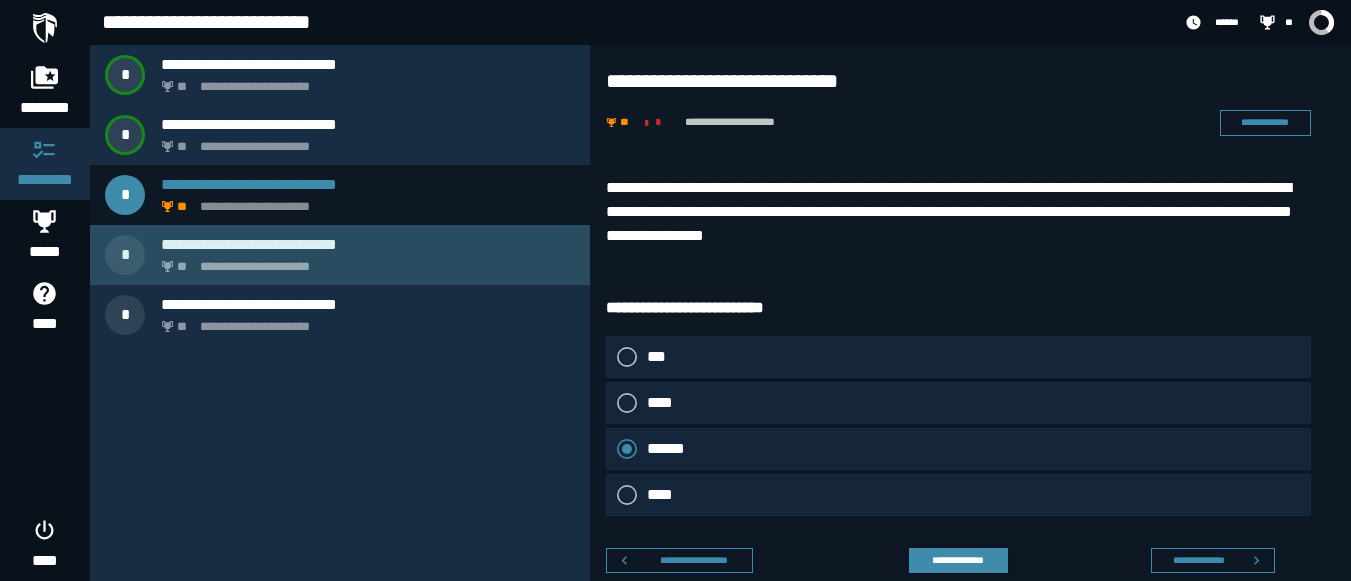 click on "**********" at bounding box center [364, 261] 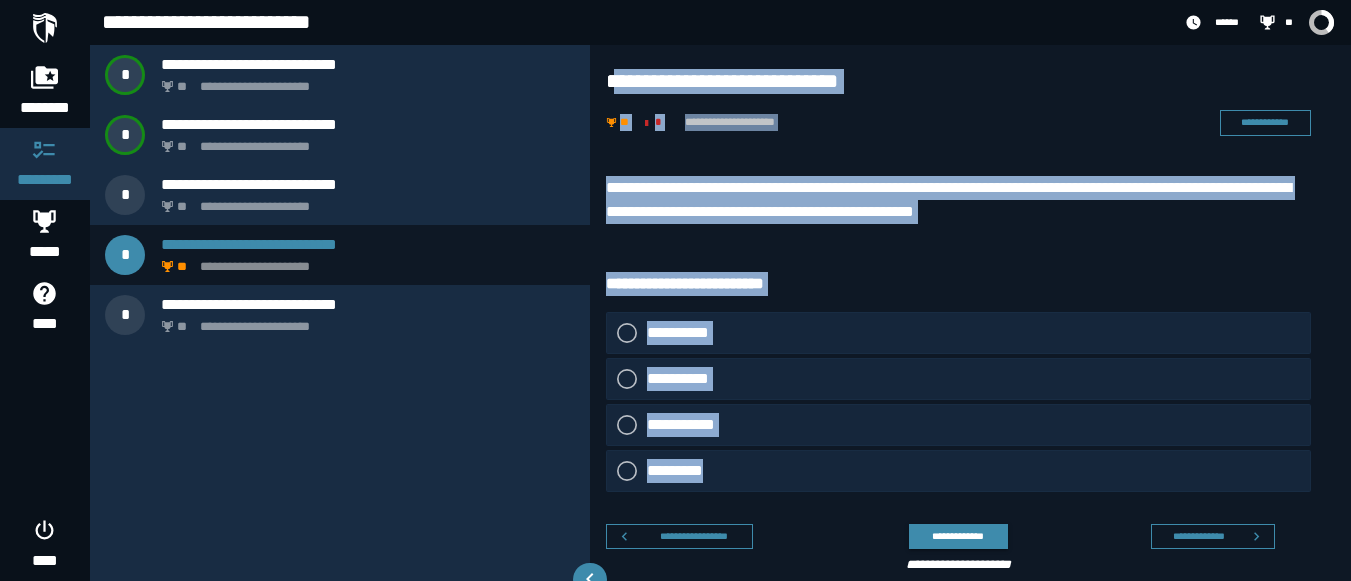 drag, startPoint x: 610, startPoint y: 76, endPoint x: 739, endPoint y: 468, distance: 412.68027 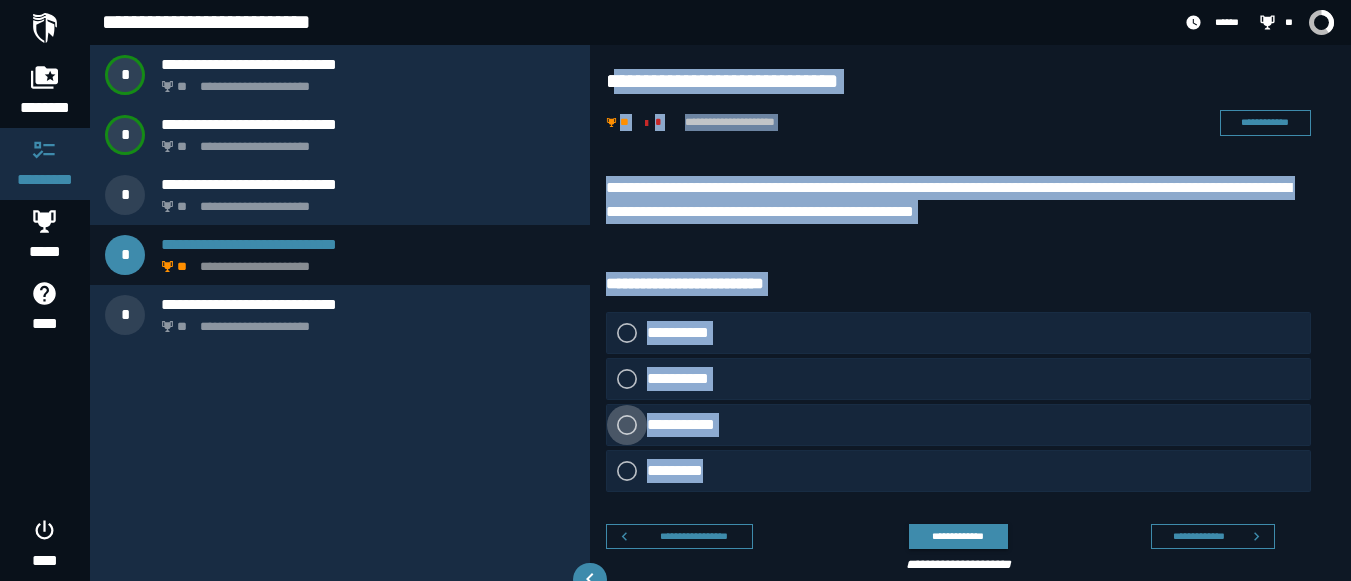 click on "**********" at bounding box center (688, 425) 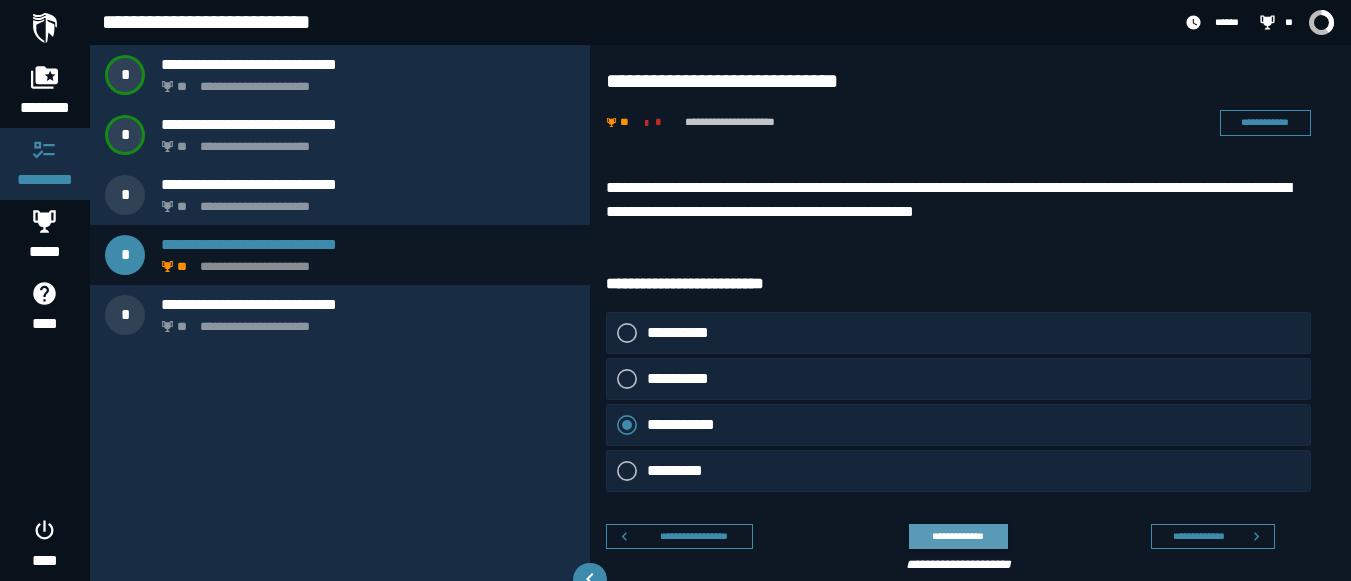click on "**********" 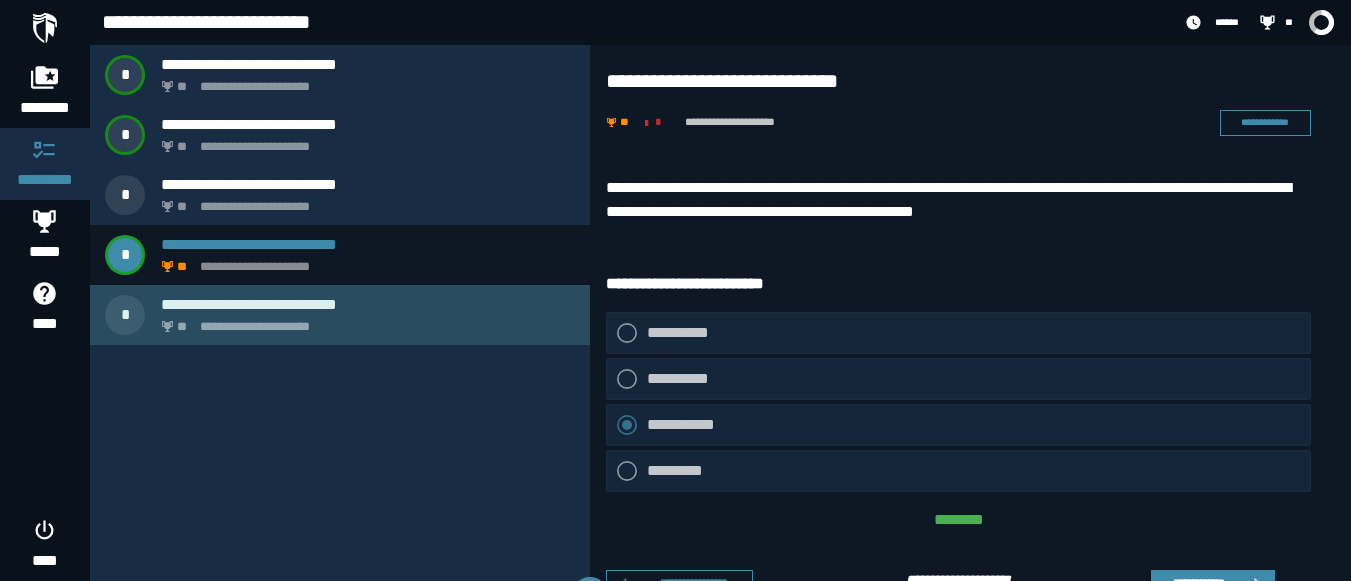 click on "**********" at bounding box center (368, 304) 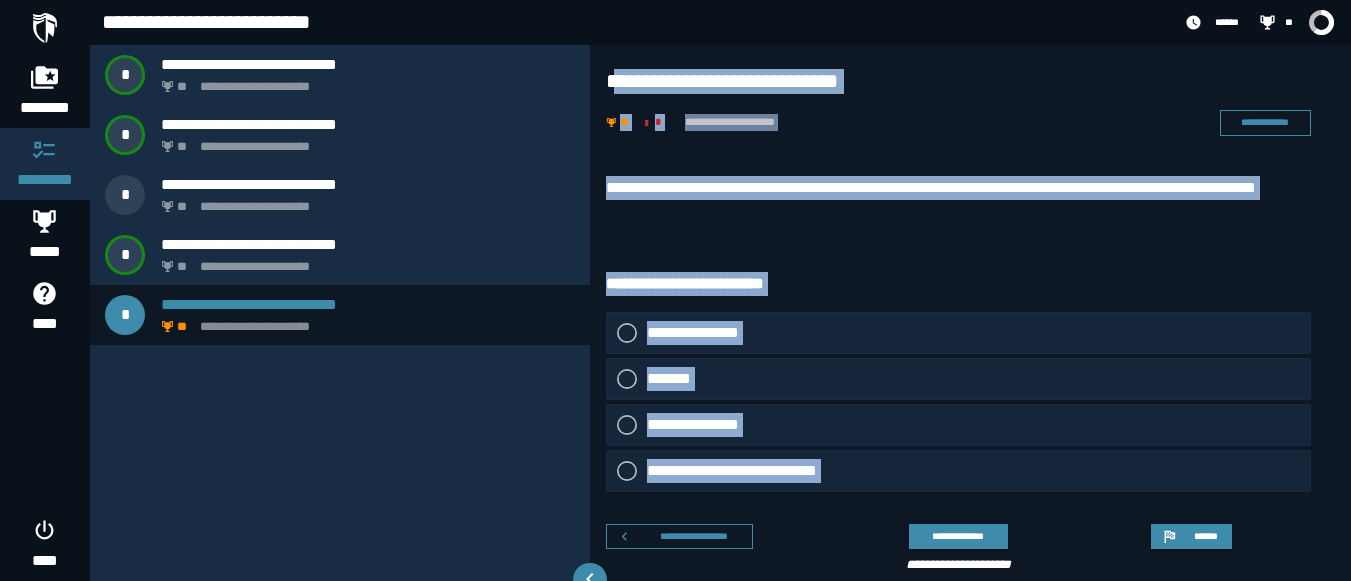 drag, startPoint x: 652, startPoint y: 137, endPoint x: 884, endPoint y: 492, distance: 424.0861 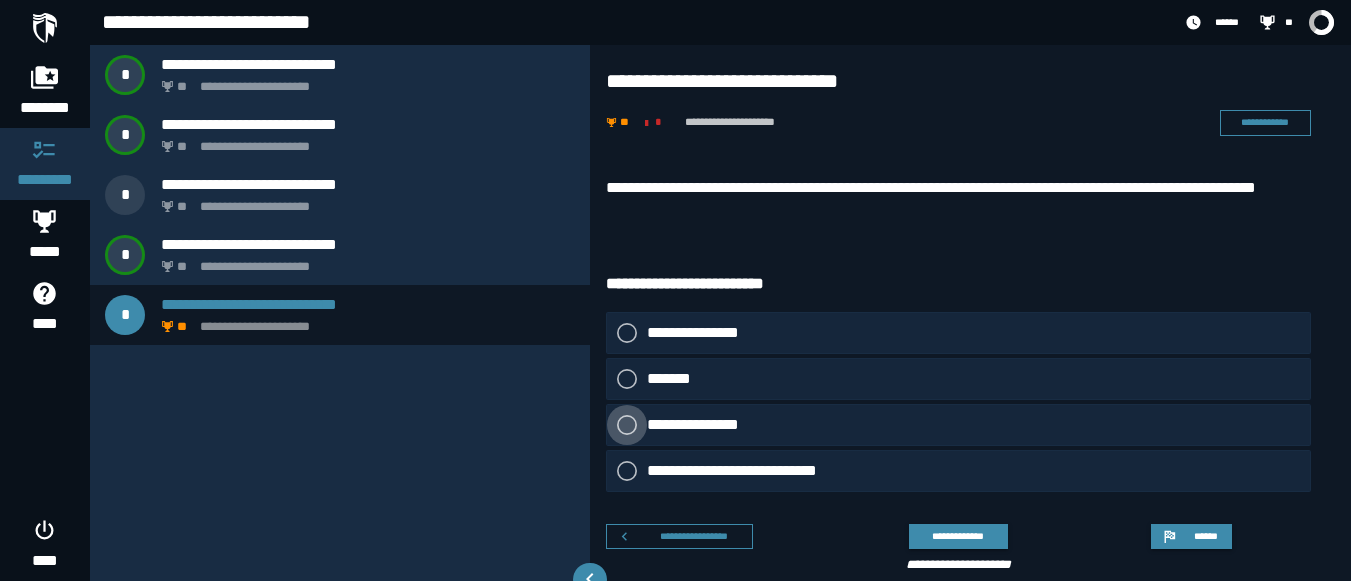 click on "**********" at bounding box center (702, 425) 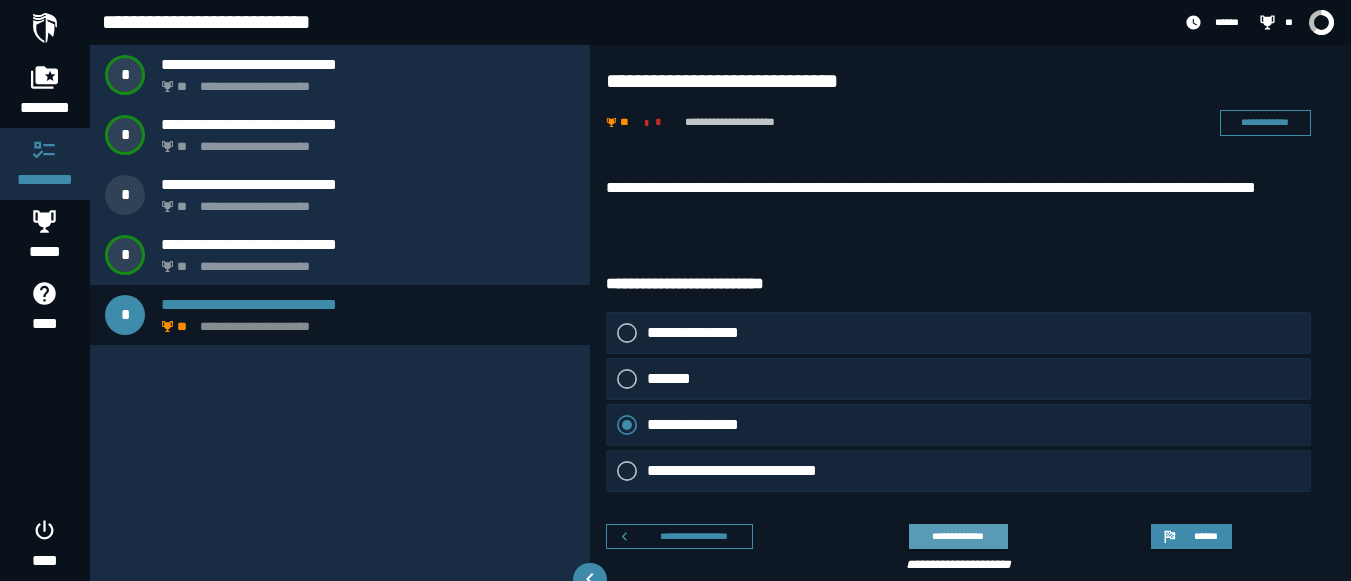 click on "**********" at bounding box center (958, 536) 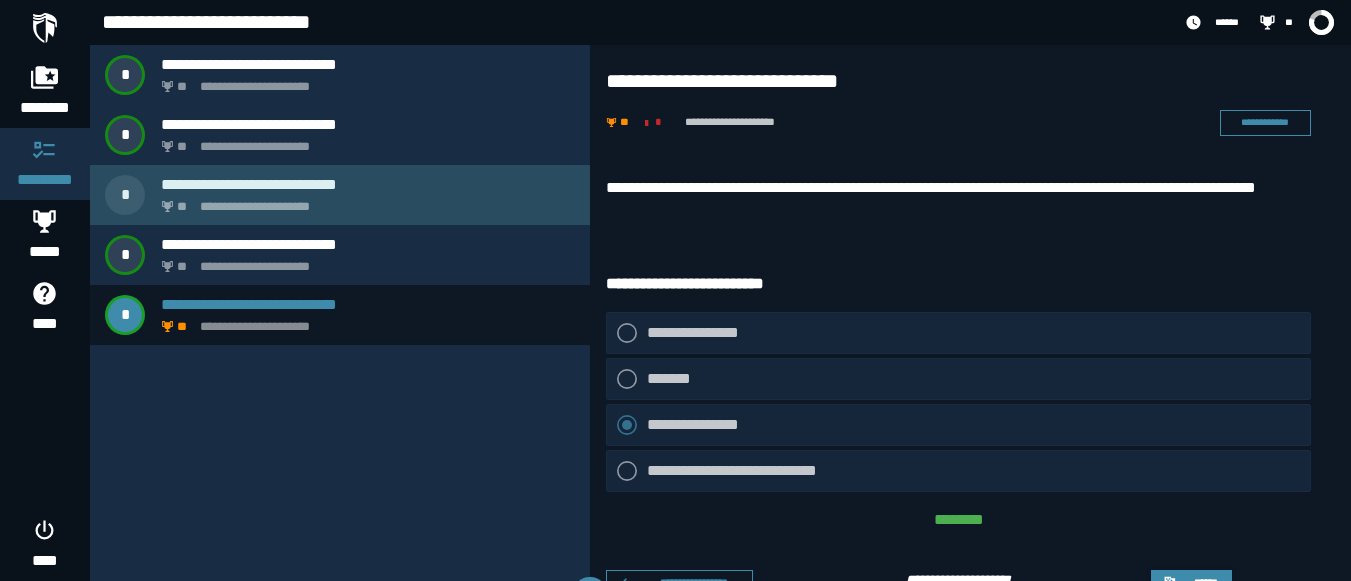 click on "**********" at bounding box center (368, 184) 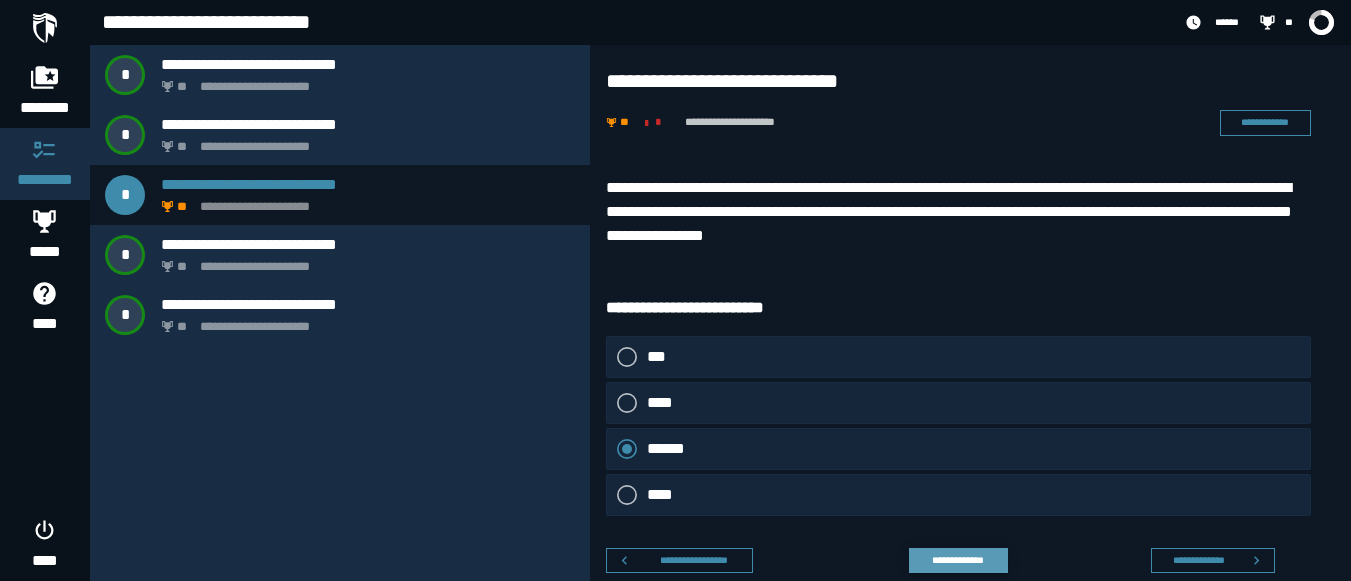 click on "**********" at bounding box center (958, 560) 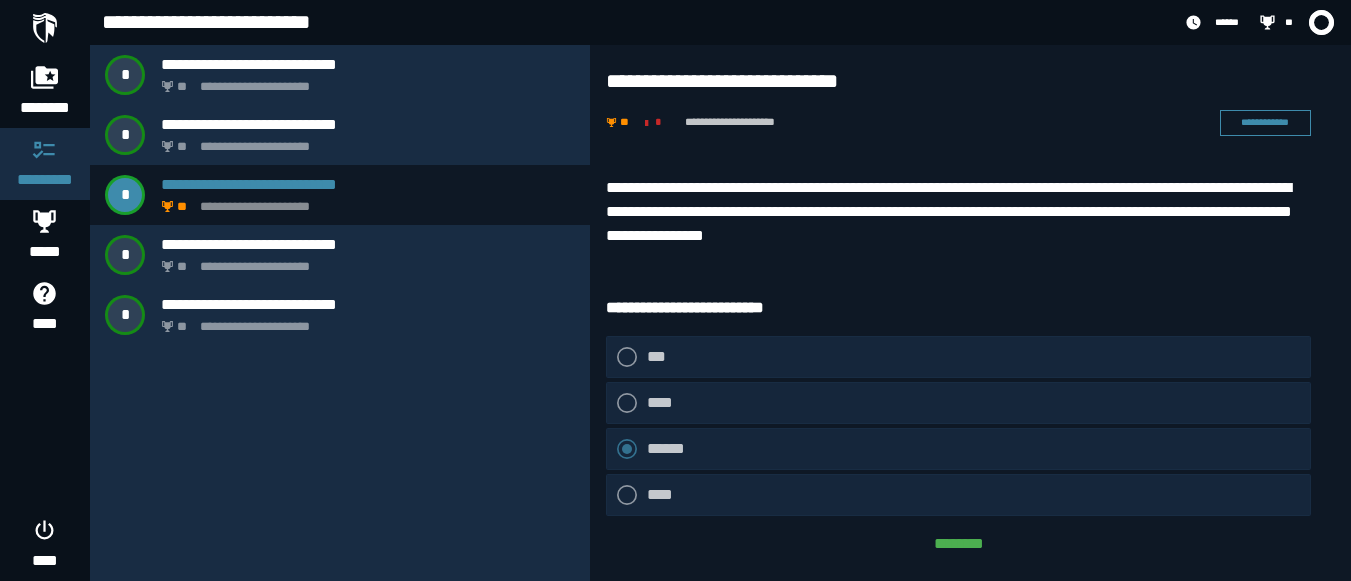 scroll, scrollTop: 79, scrollLeft: 0, axis: vertical 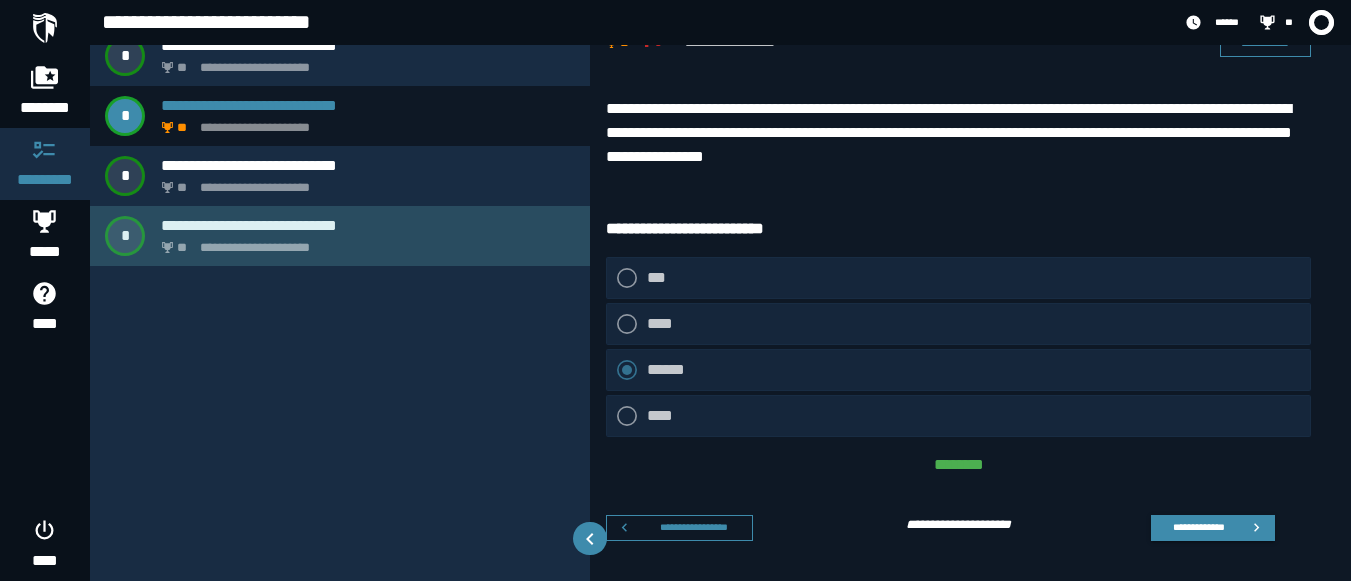 click on "**********" at bounding box center [364, 242] 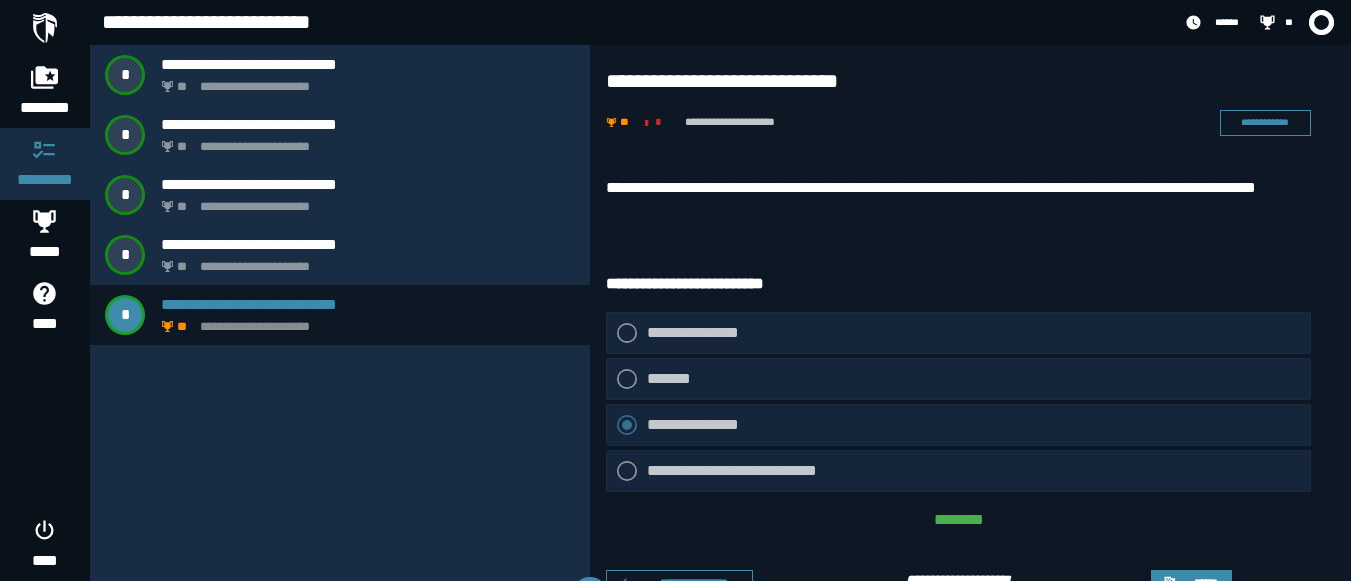 scroll, scrollTop: 55, scrollLeft: 0, axis: vertical 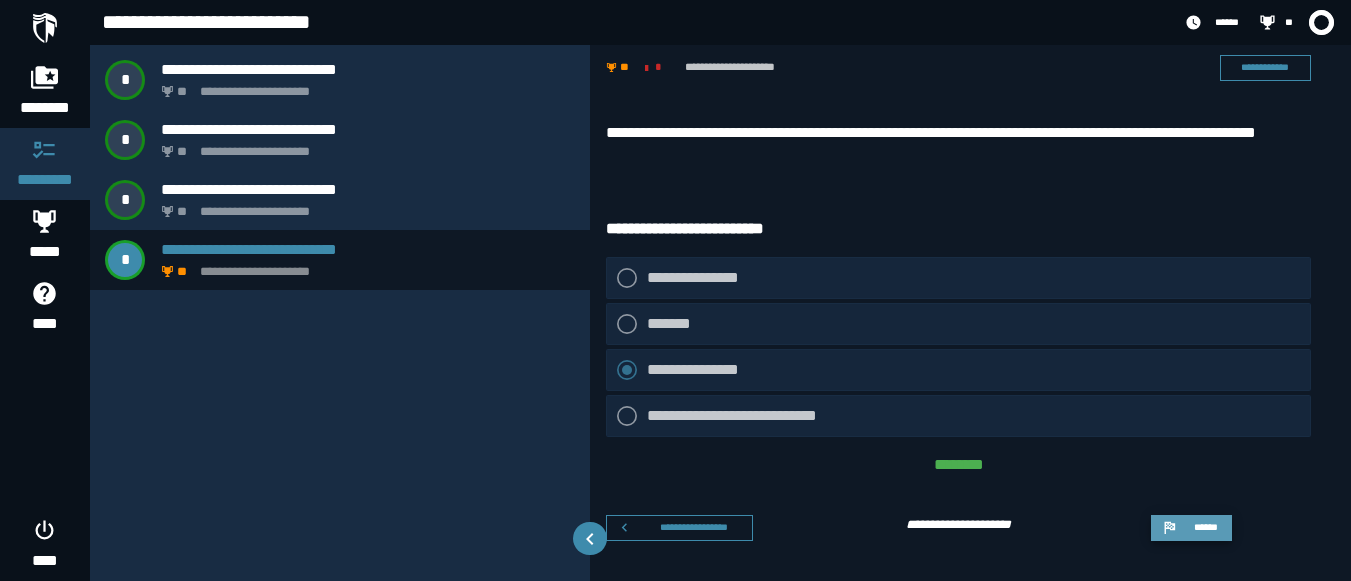 click 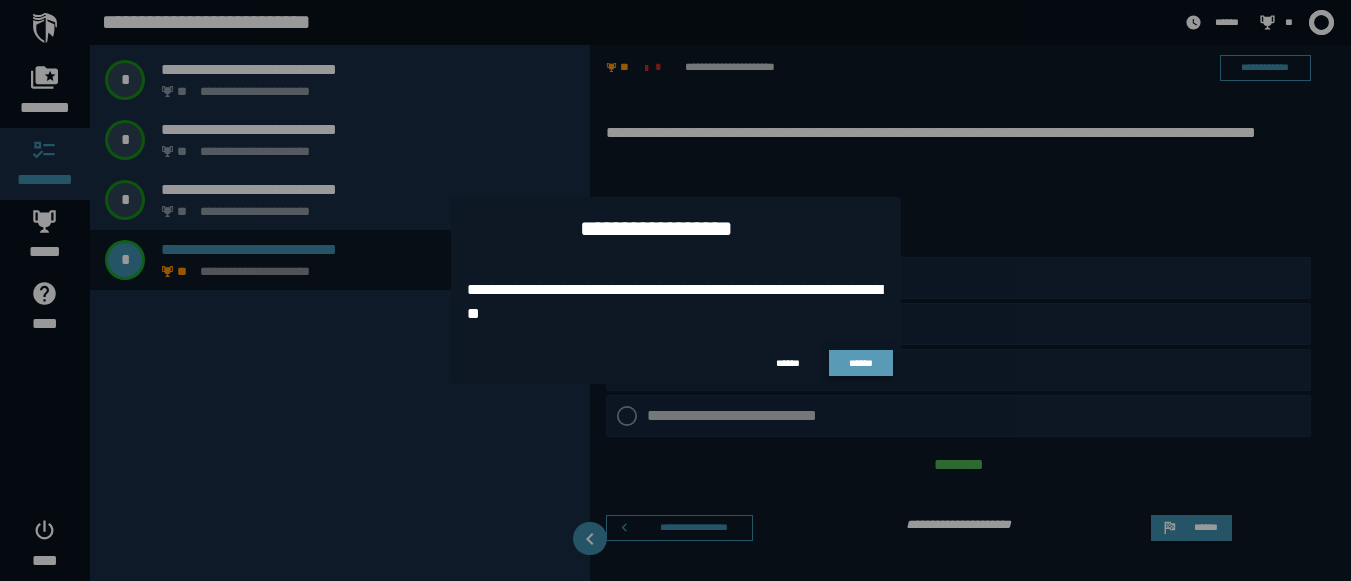 click on "******" at bounding box center [860, 363] 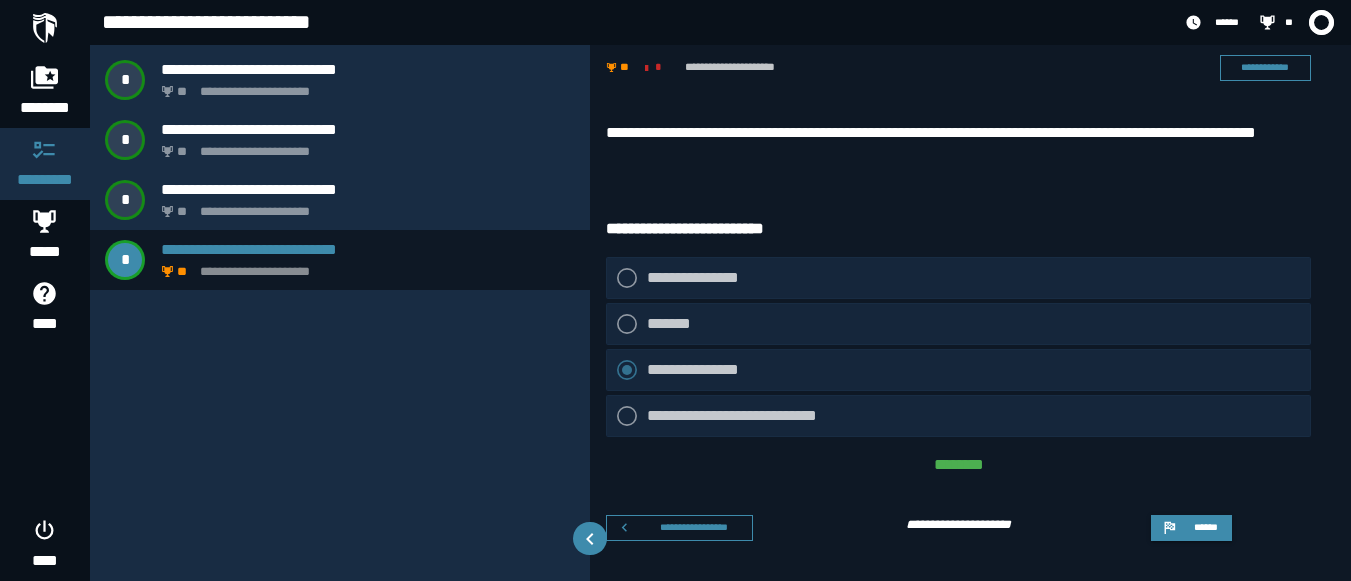 scroll, scrollTop: 0, scrollLeft: 0, axis: both 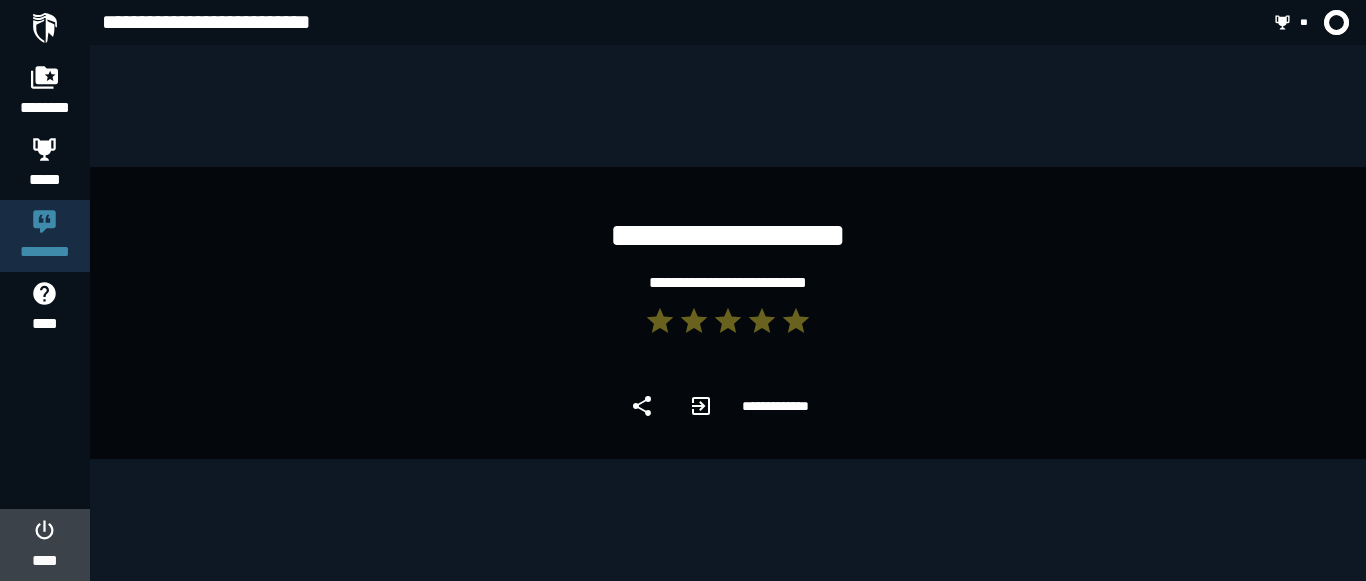 click 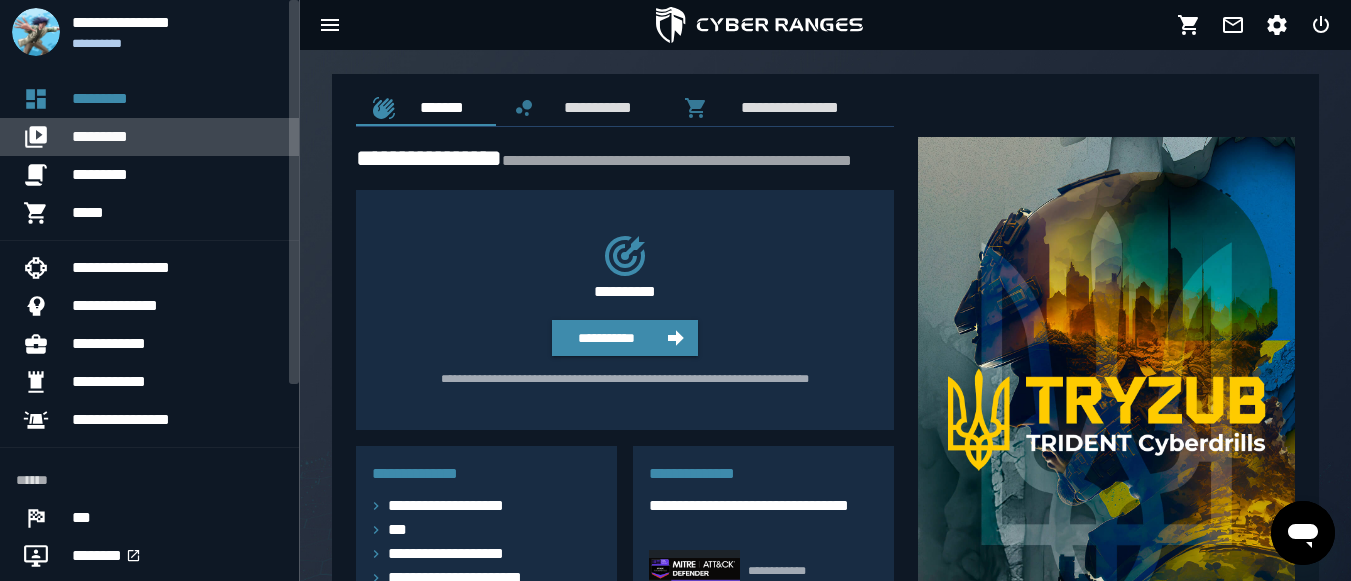 click on "*********" at bounding box center (177, 137) 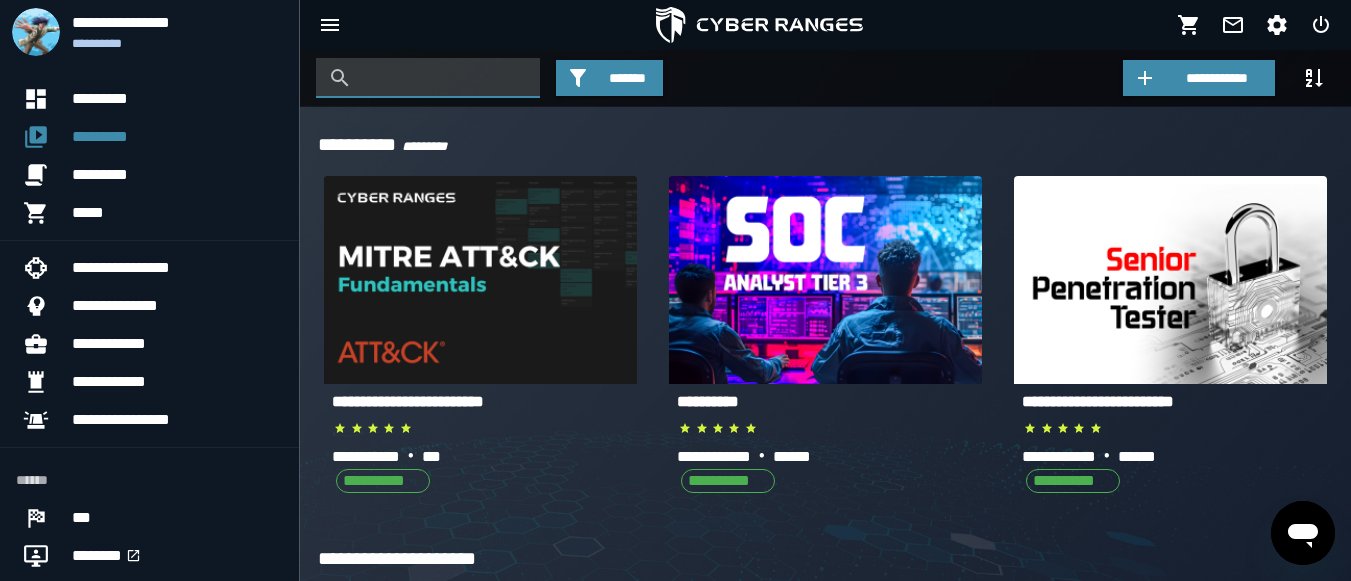 click at bounding box center [443, 78] 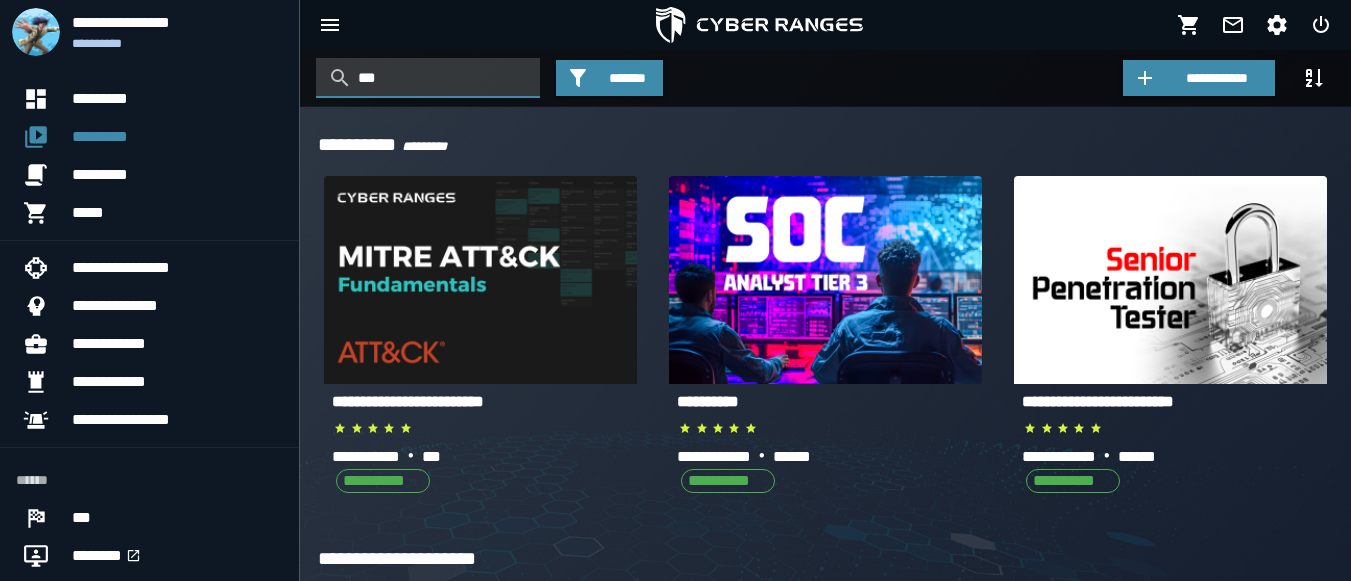 type on "***" 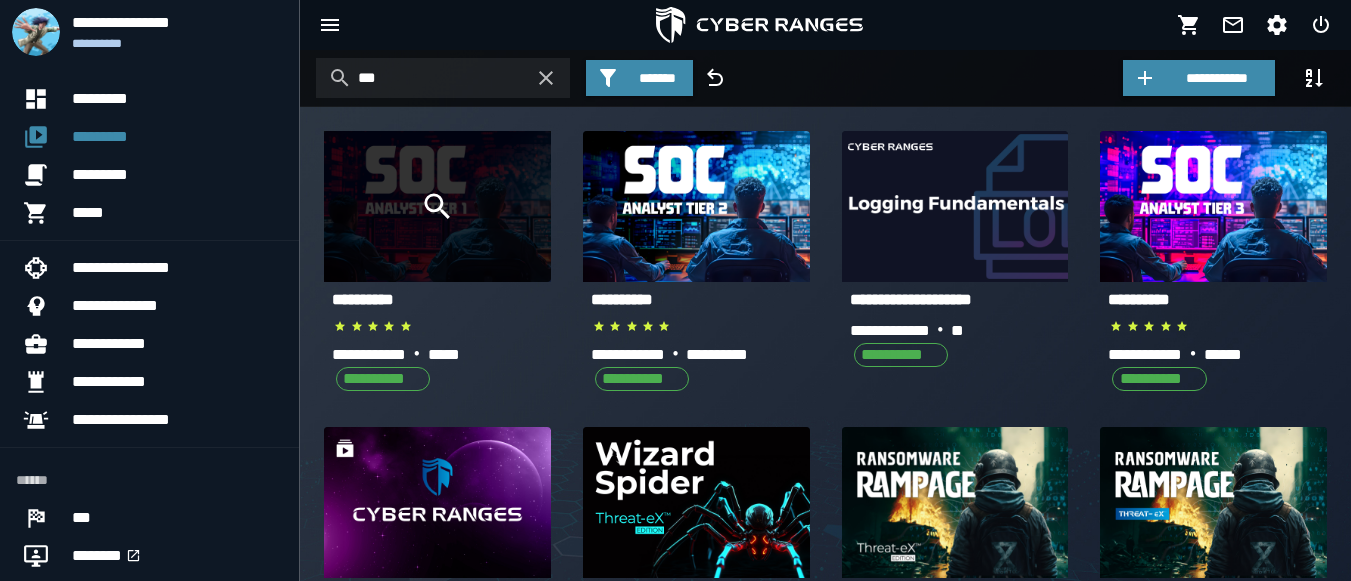 click 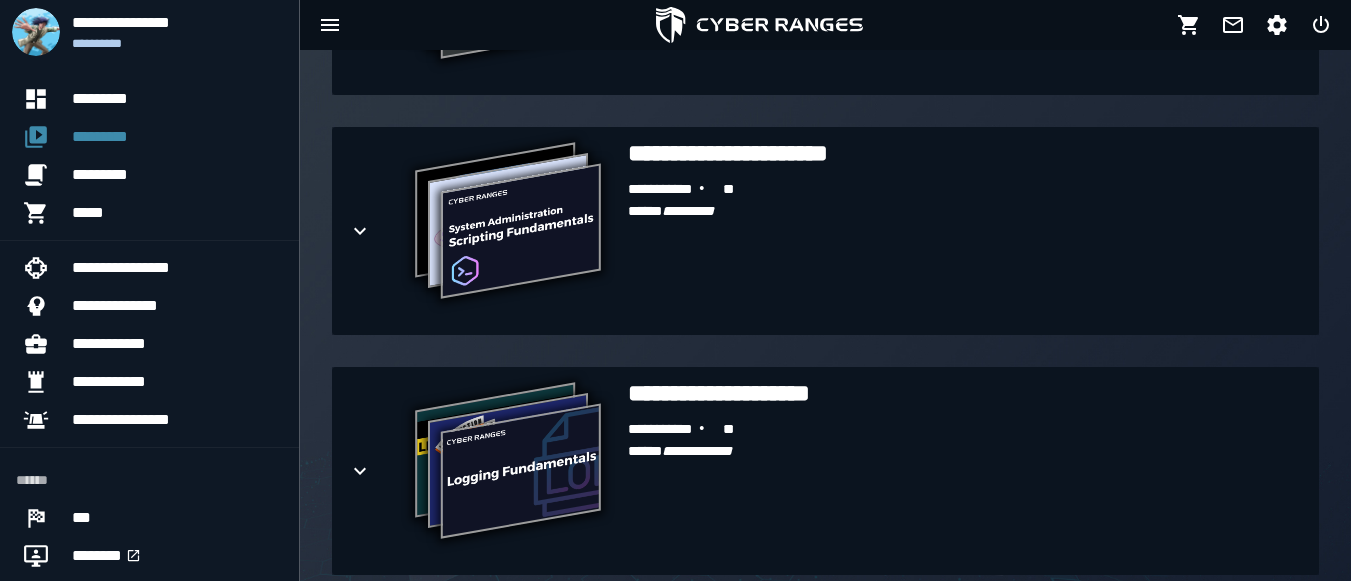scroll, scrollTop: 1071, scrollLeft: 0, axis: vertical 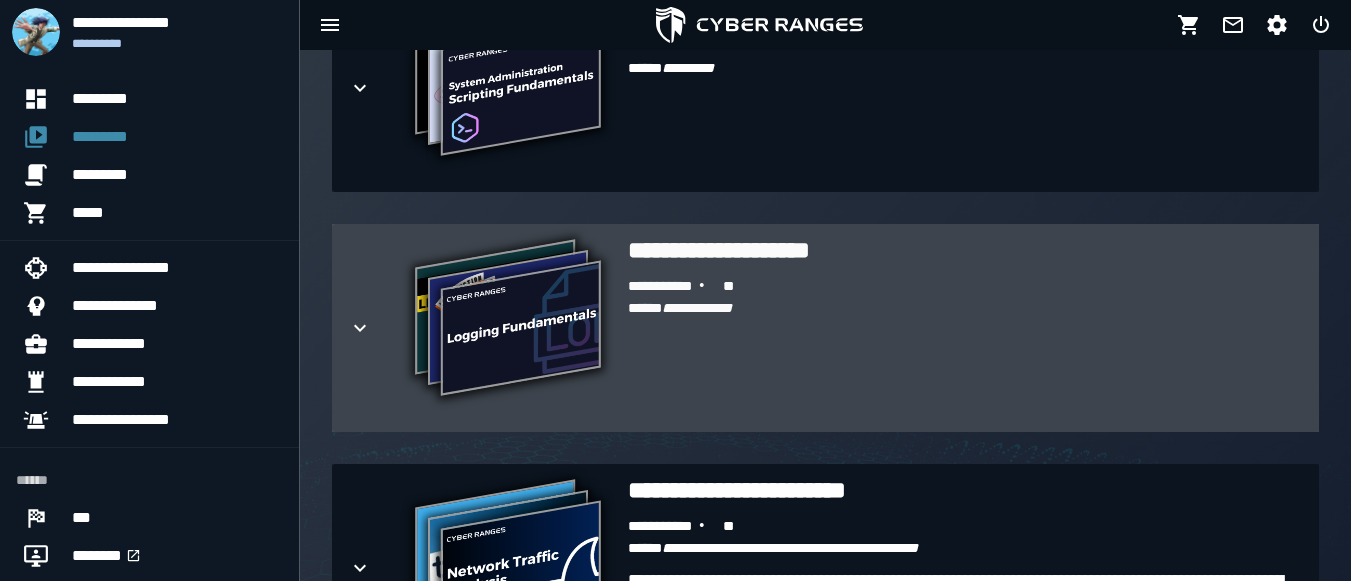 click 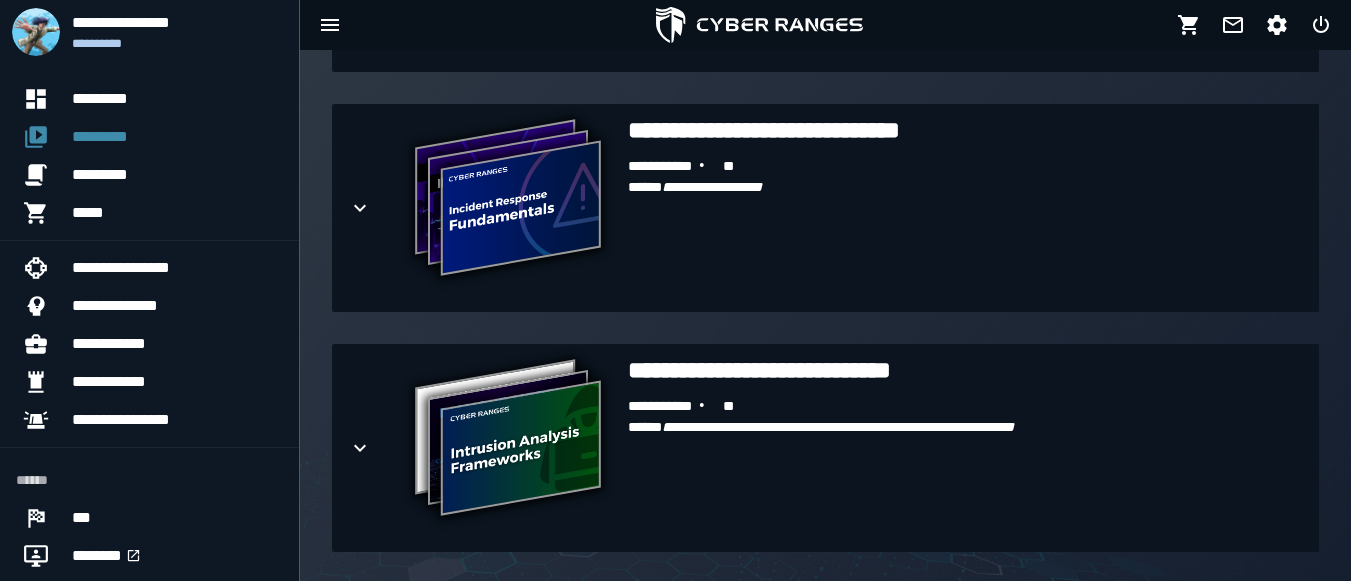 scroll, scrollTop: 2376, scrollLeft: 0, axis: vertical 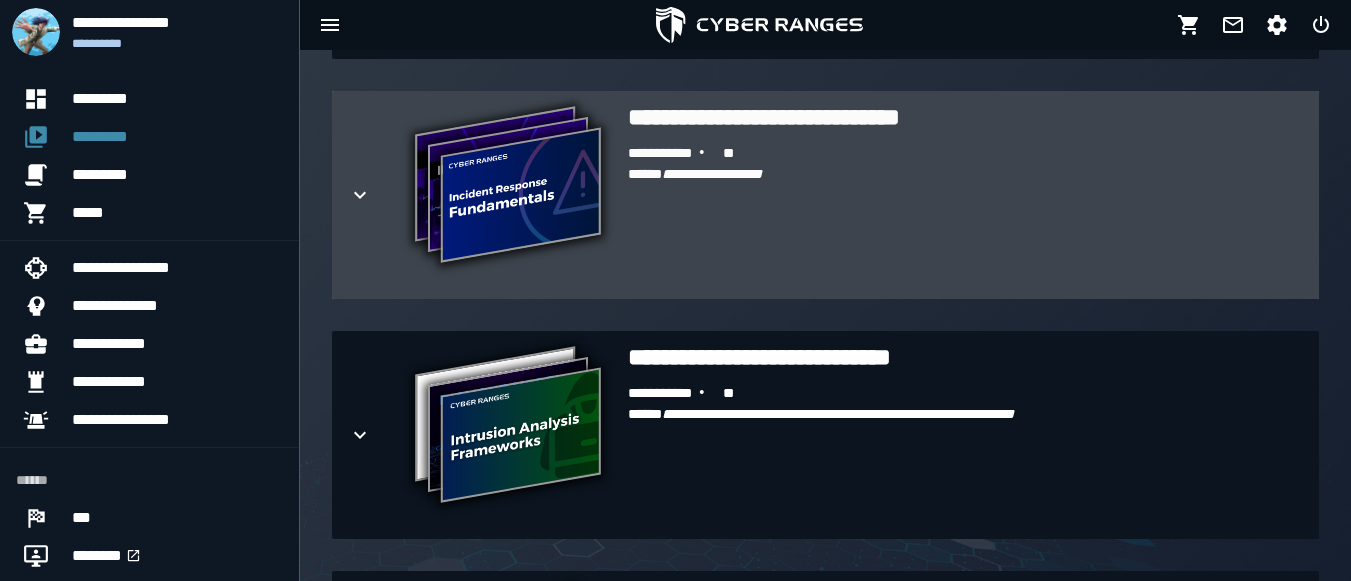 click 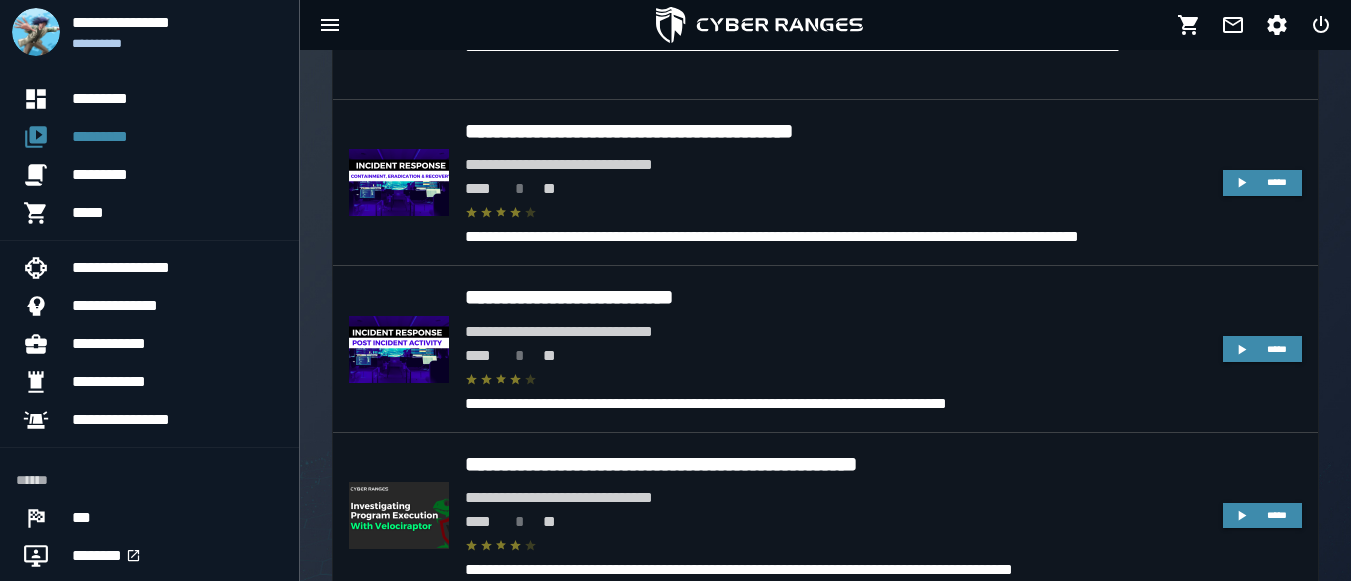 scroll, scrollTop: 3101, scrollLeft: 0, axis: vertical 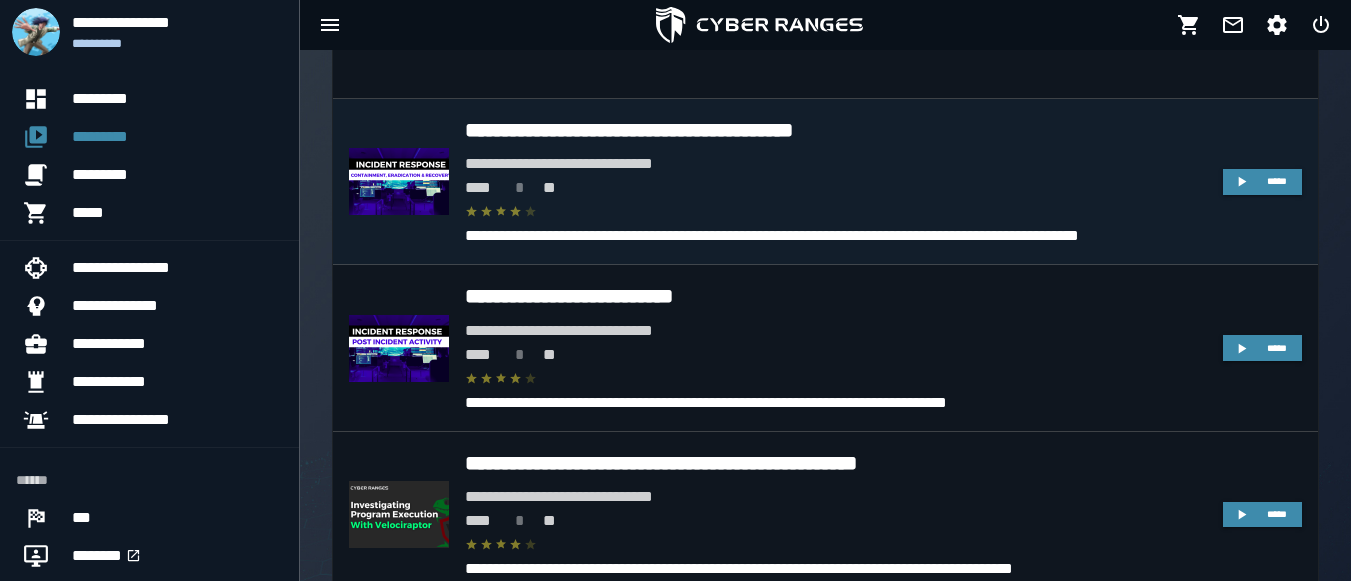 click on "**** * **" at bounding box center [836, 188] 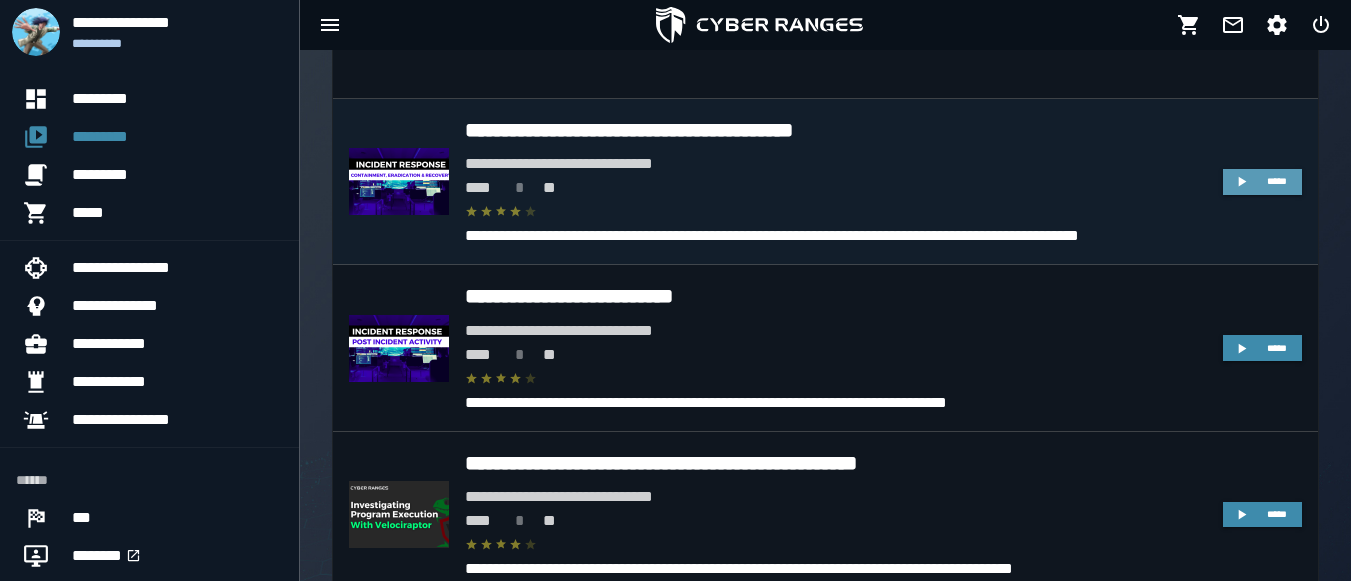 click 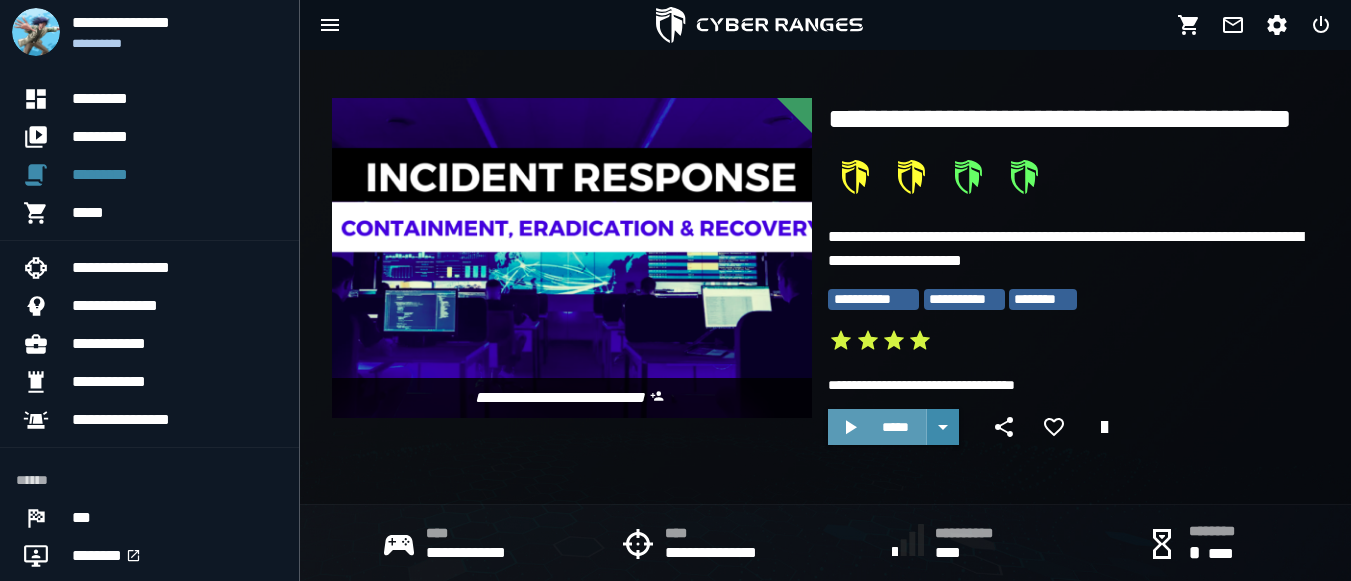 click on "*****" at bounding box center (877, 427) 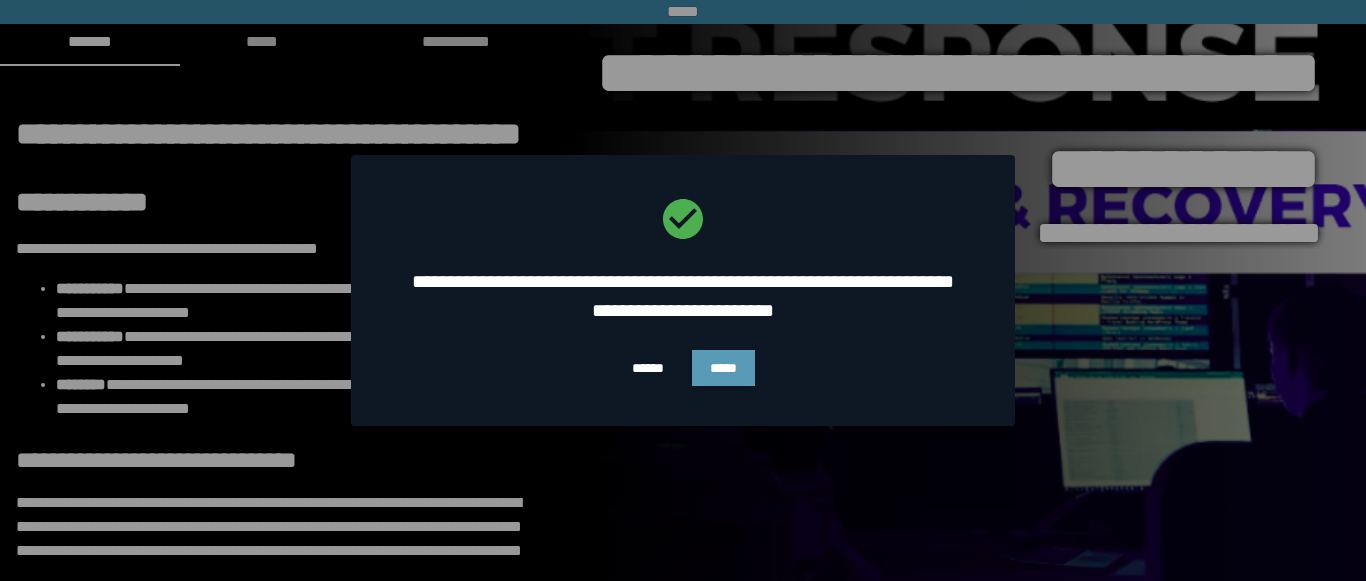 click on "*****" at bounding box center (723, 368) 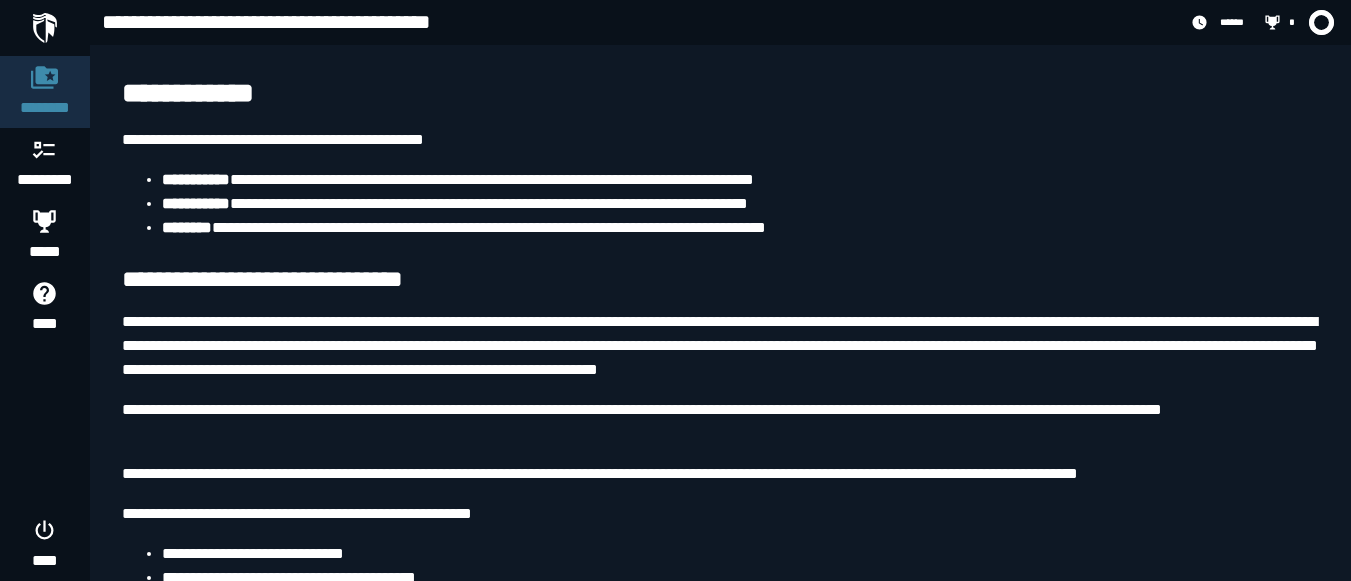 scroll, scrollTop: 0, scrollLeft: 0, axis: both 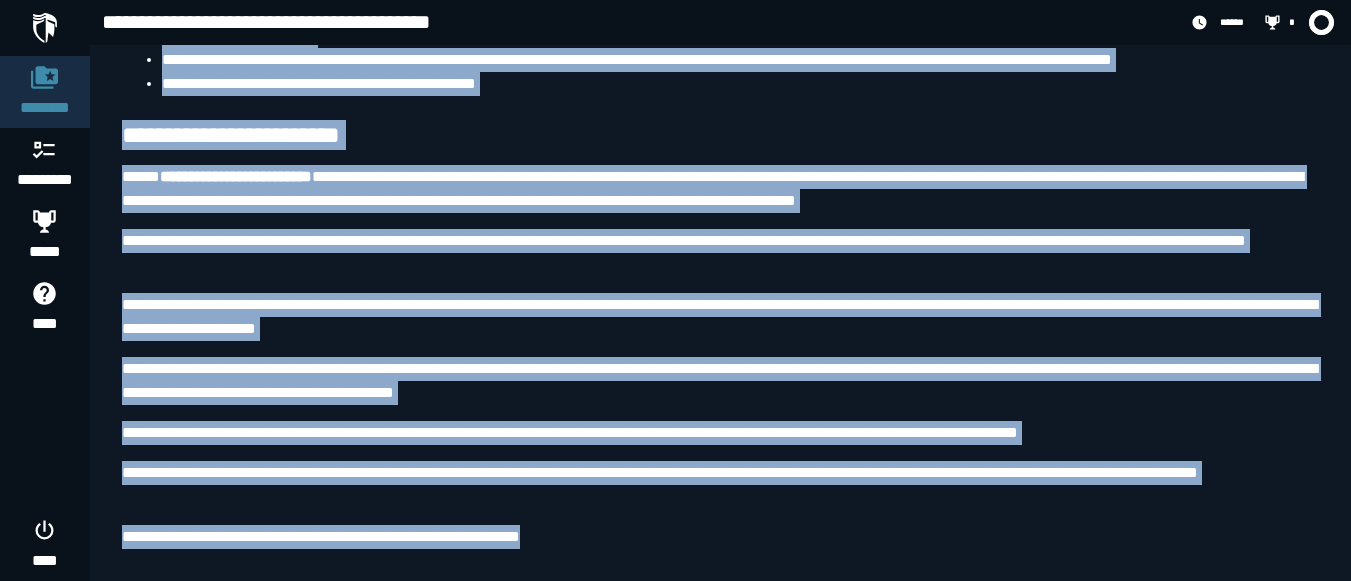 drag, startPoint x: 124, startPoint y: 179, endPoint x: 630, endPoint y: 574, distance: 641.9198 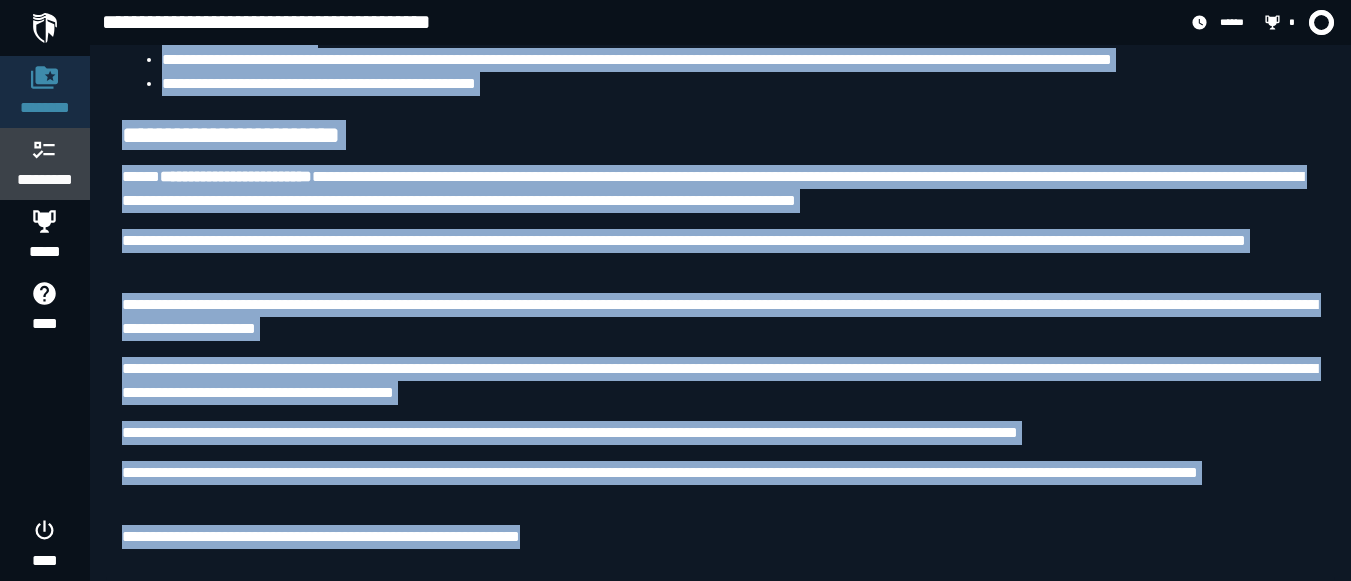 click at bounding box center [45, 149] 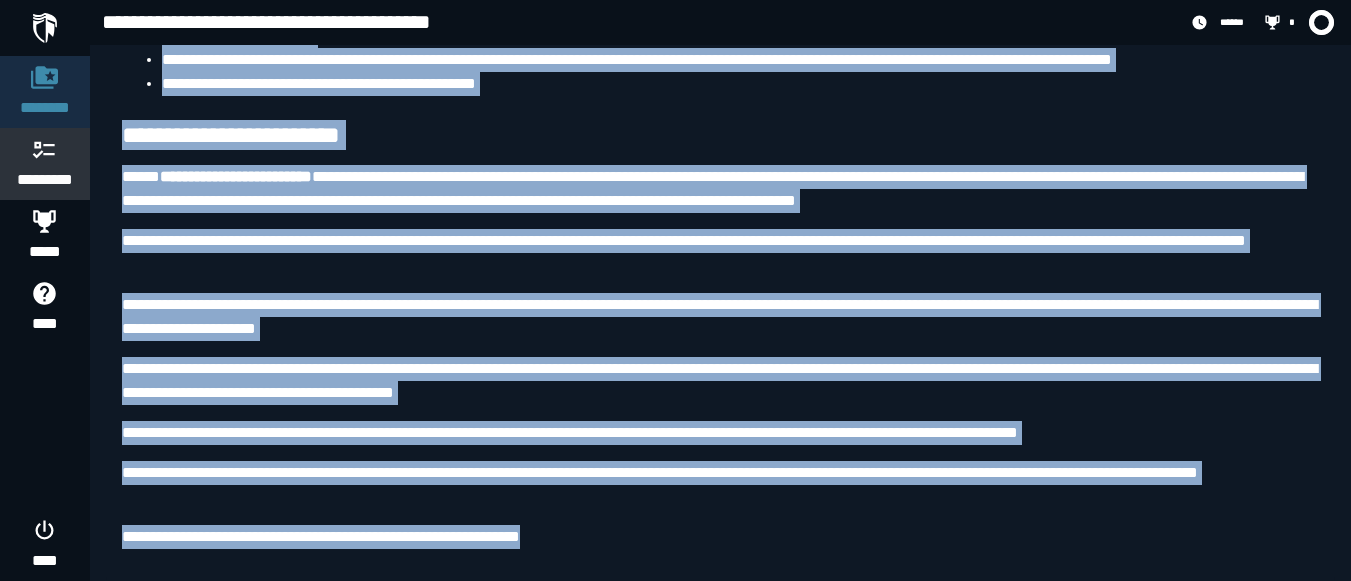 scroll, scrollTop: 0, scrollLeft: 0, axis: both 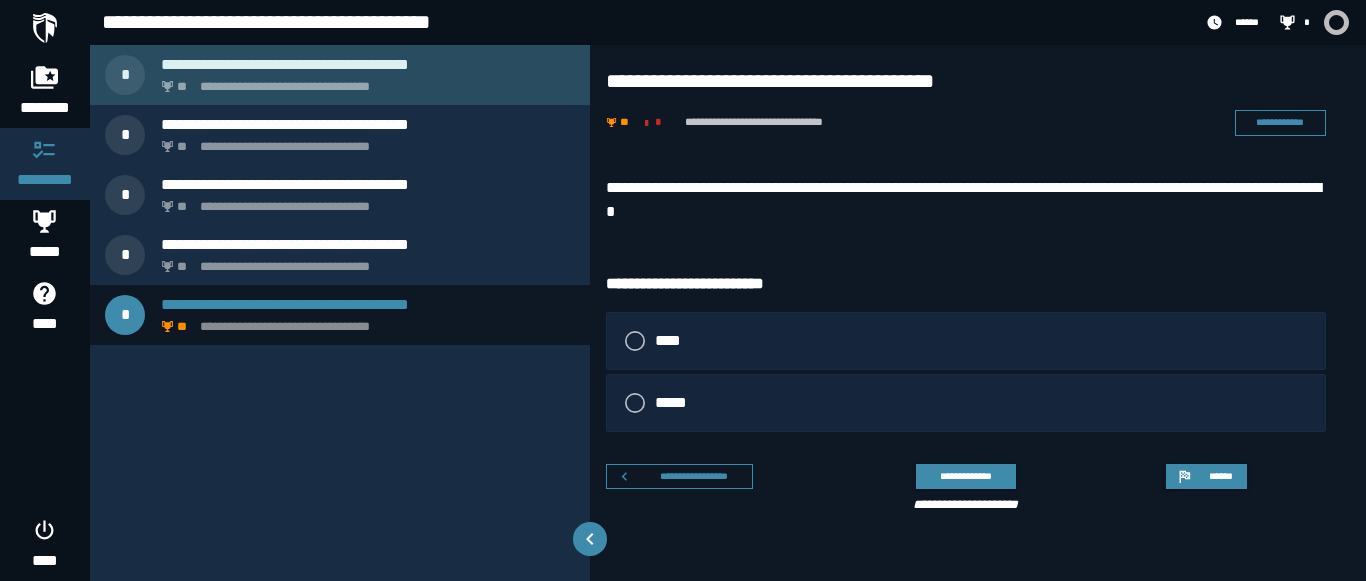 click on "**********" at bounding box center (368, 64) 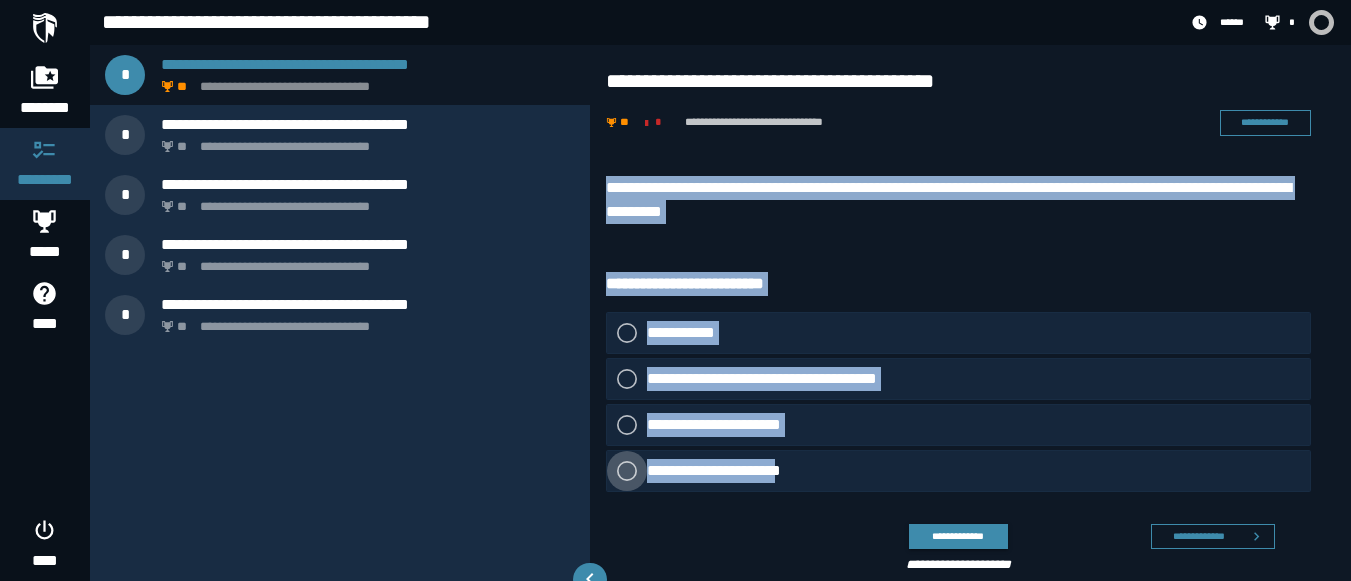 drag, startPoint x: 606, startPoint y: 181, endPoint x: 793, endPoint y: 477, distance: 350.1214 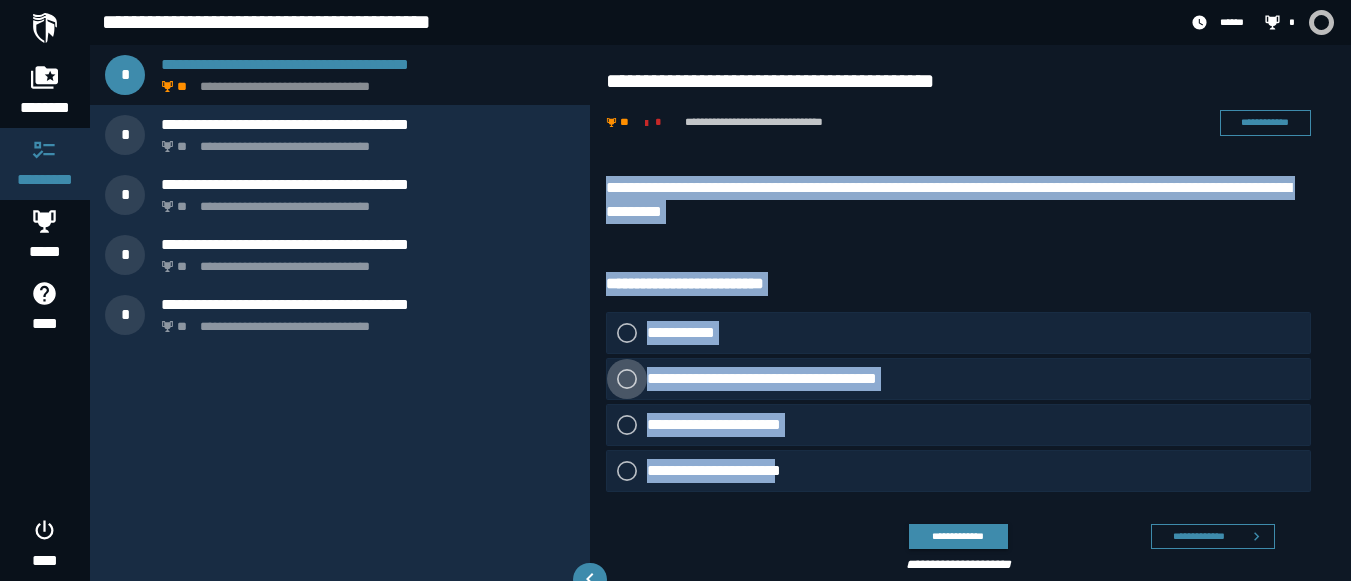 click on "**********" at bounding box center [787, 379] 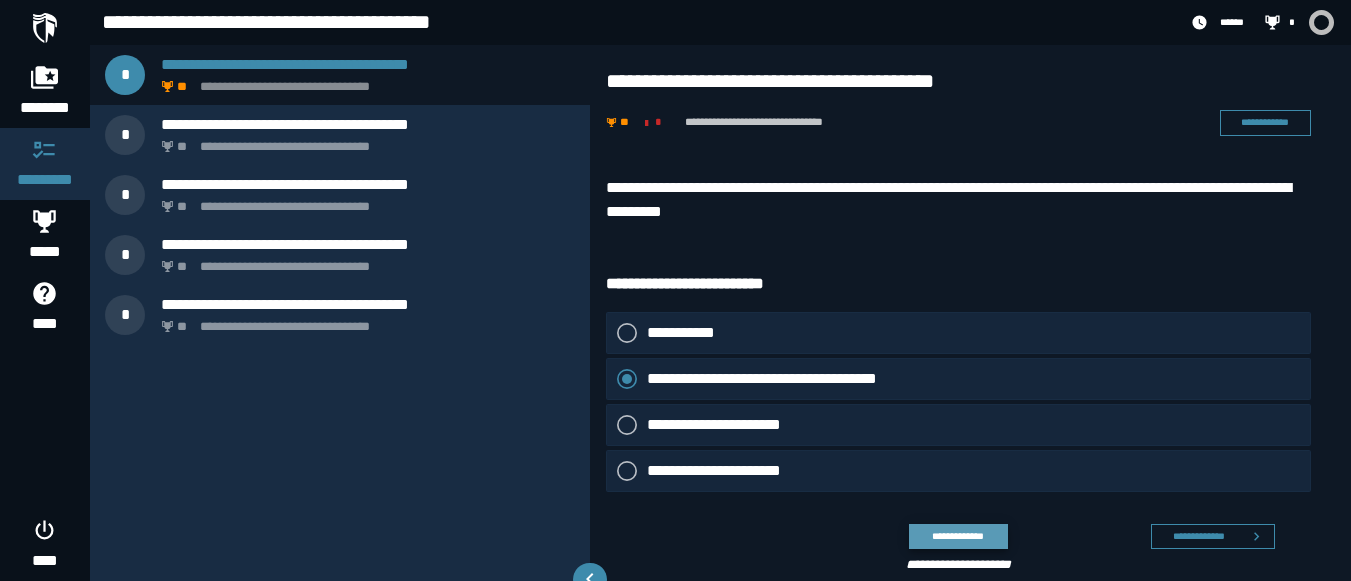 click on "**********" at bounding box center (958, 536) 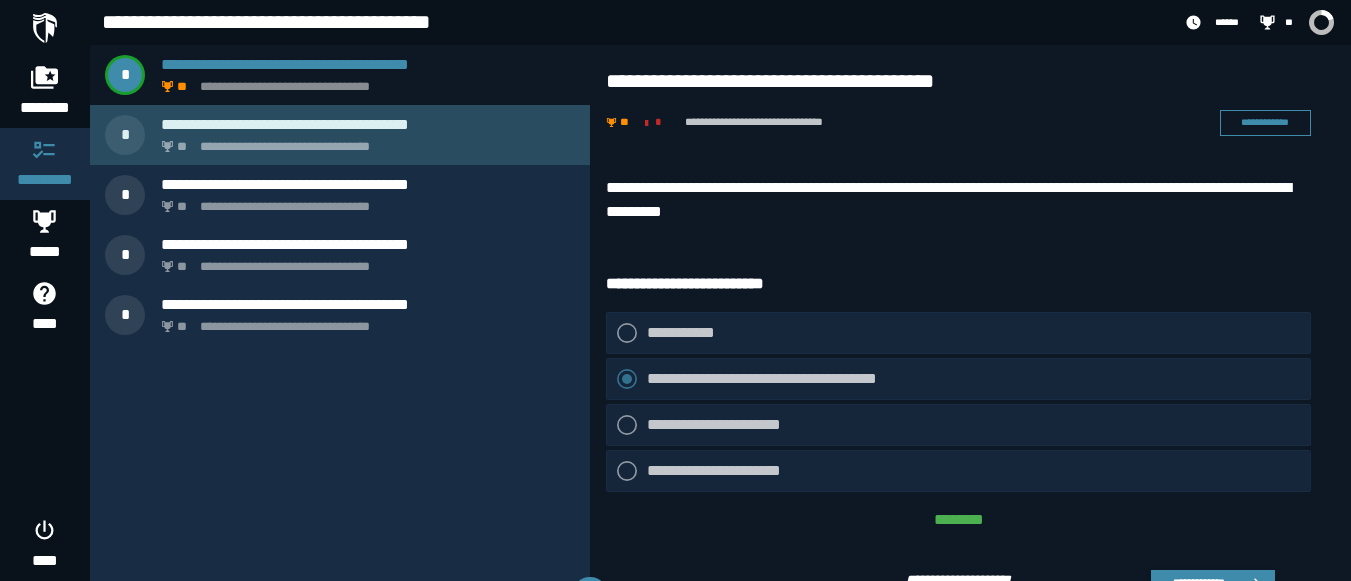 click on "**********" at bounding box center (340, 135) 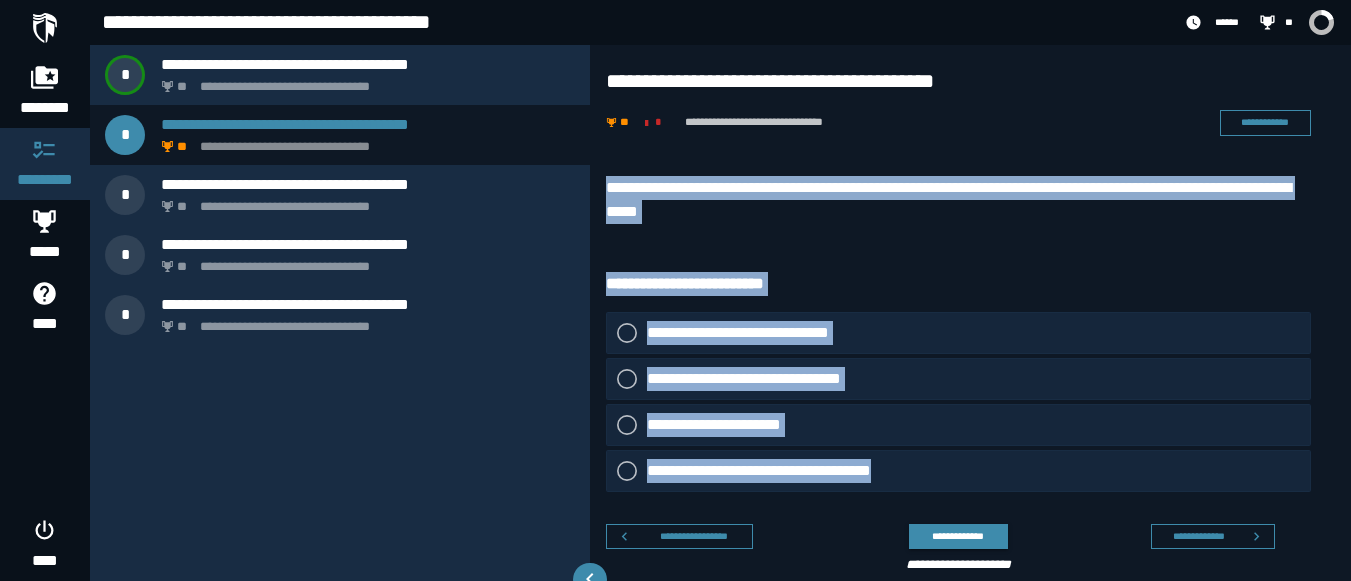 drag, startPoint x: 600, startPoint y: 182, endPoint x: 906, endPoint y: 484, distance: 429.93024 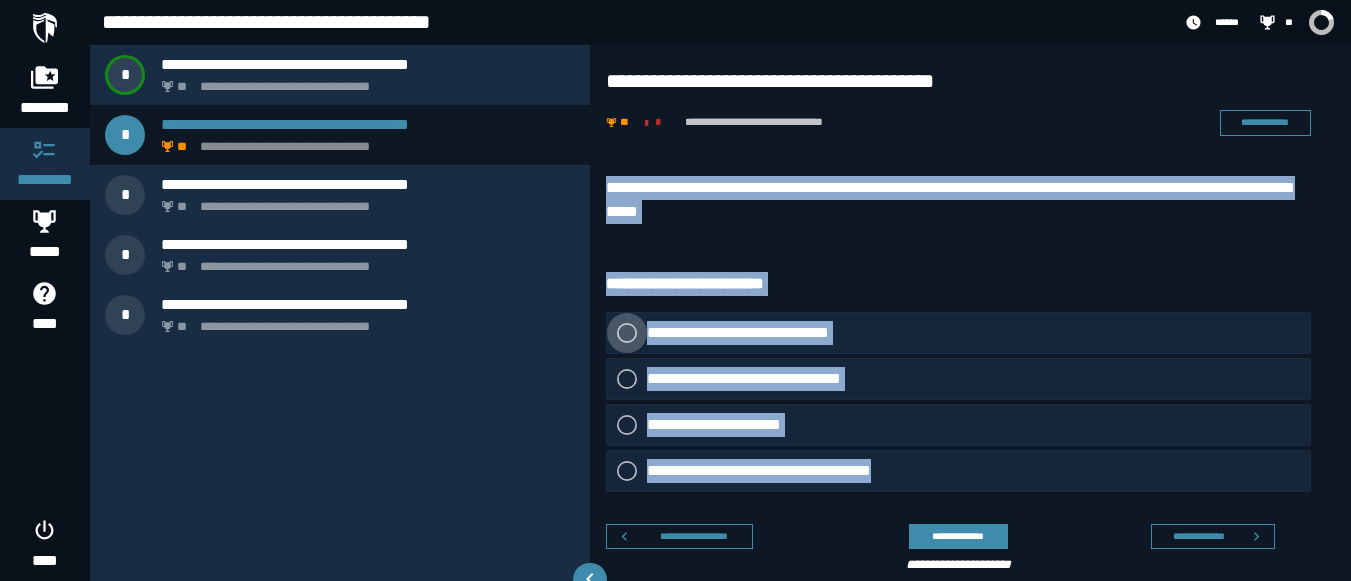 click on "**********" 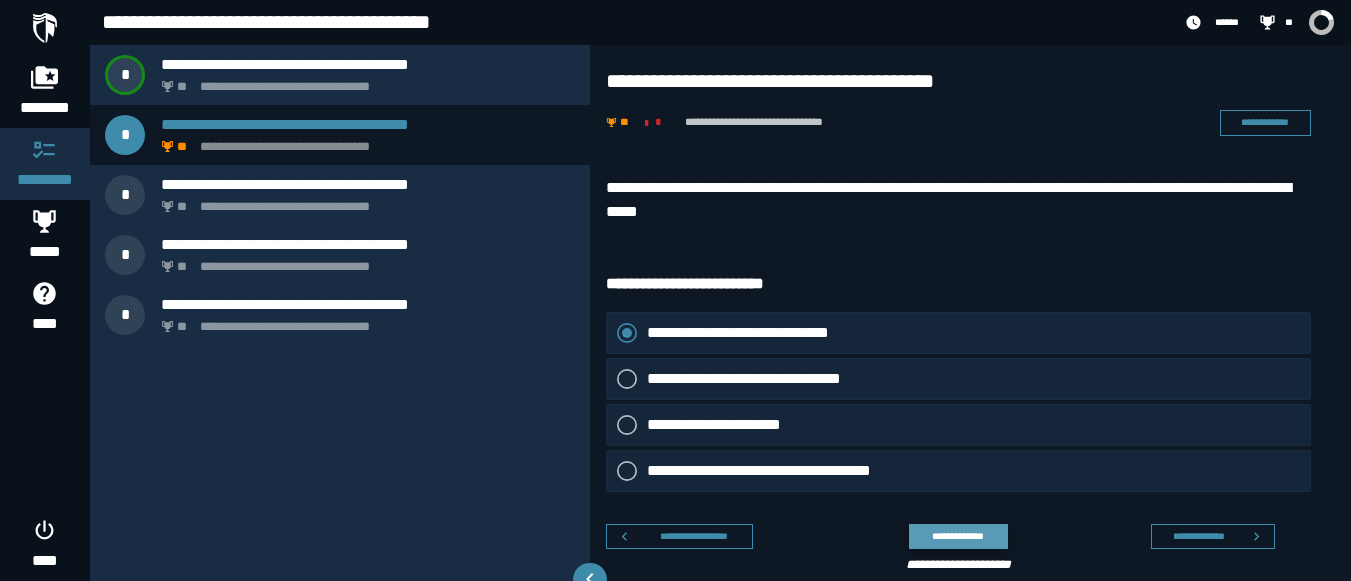 click on "**********" at bounding box center (958, 536) 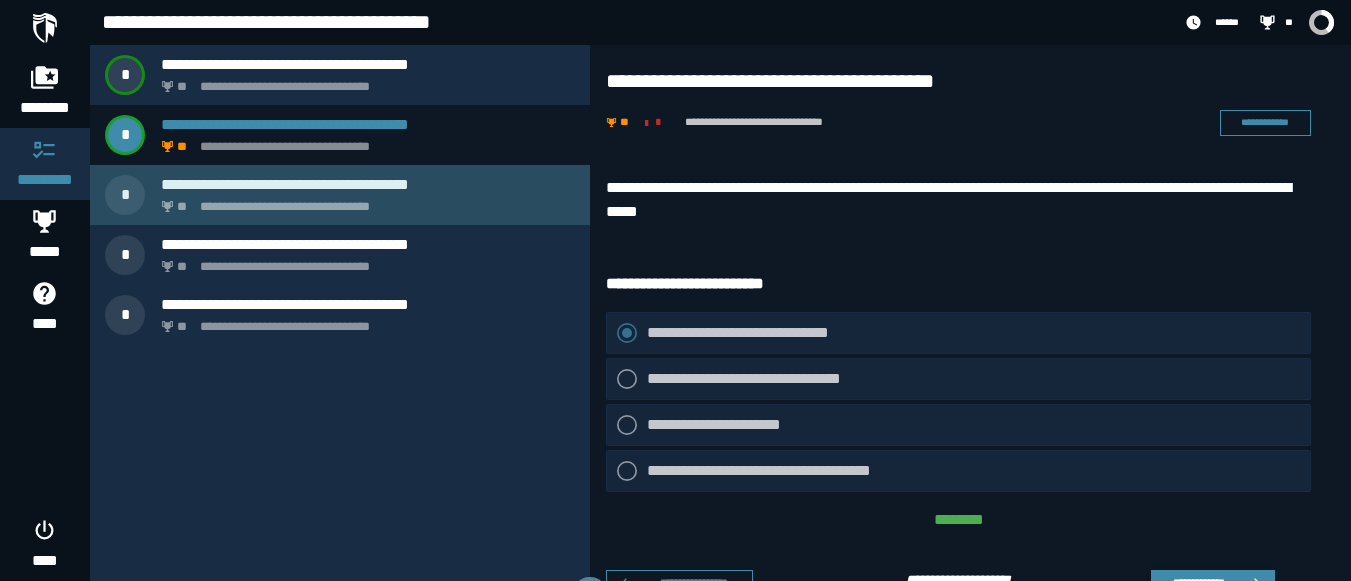 click on "**********" at bounding box center [368, 184] 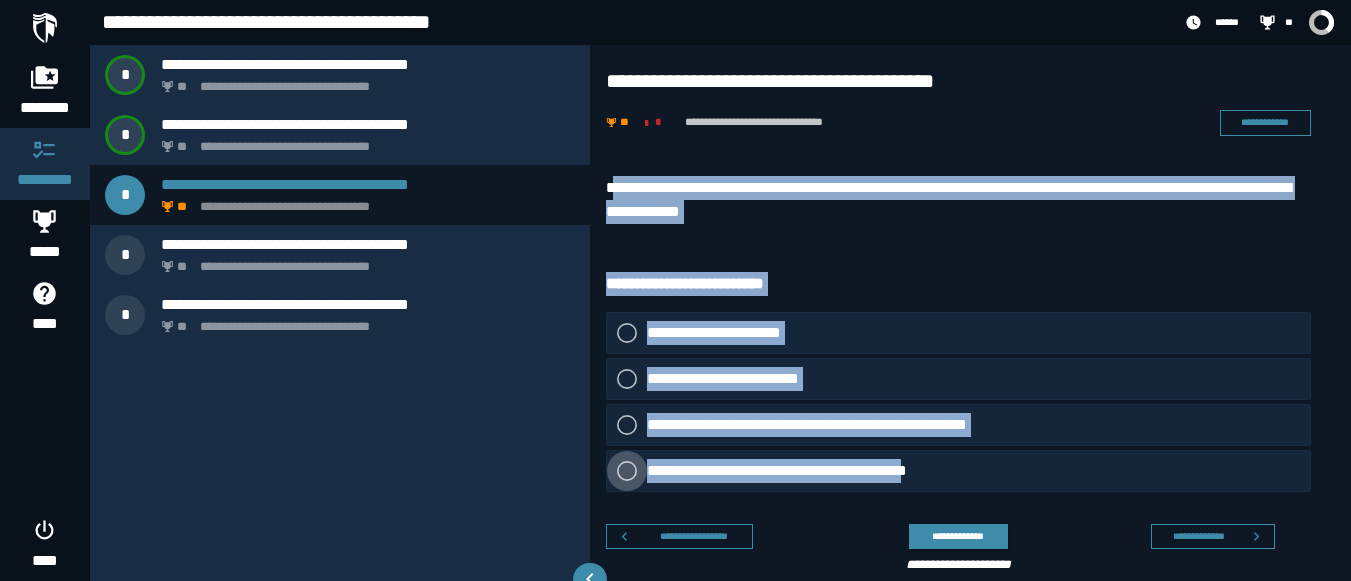 drag, startPoint x: 616, startPoint y: 183, endPoint x: 945, endPoint y: 473, distance: 438.567 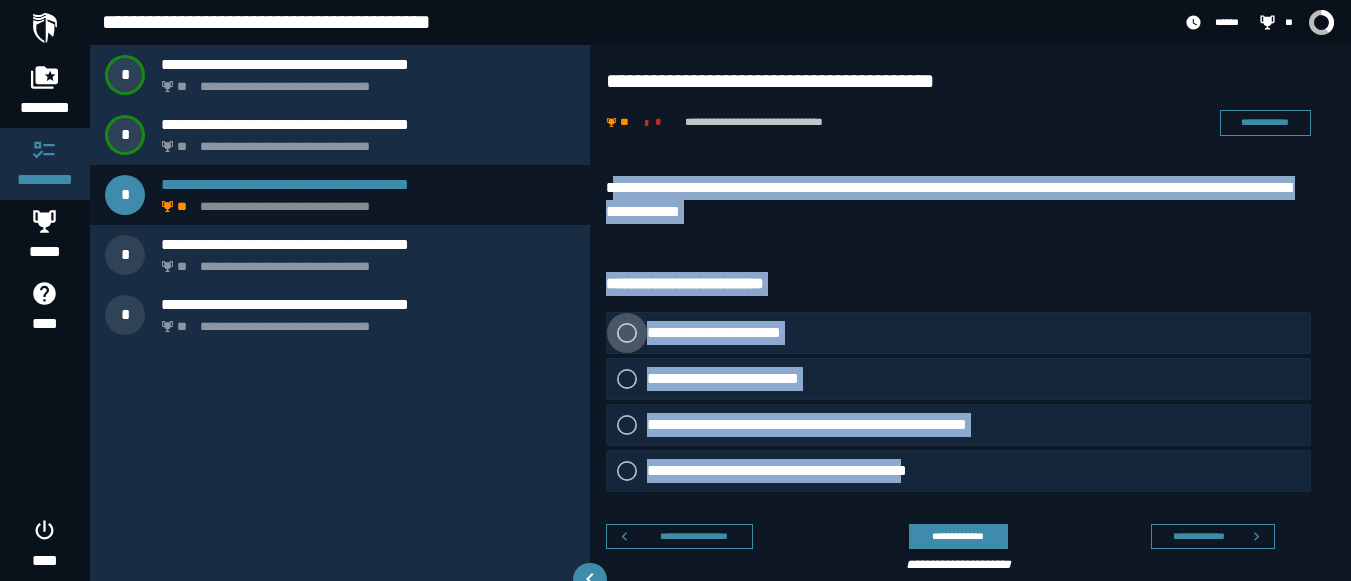 click on "**********" at bounding box center [727, 333] 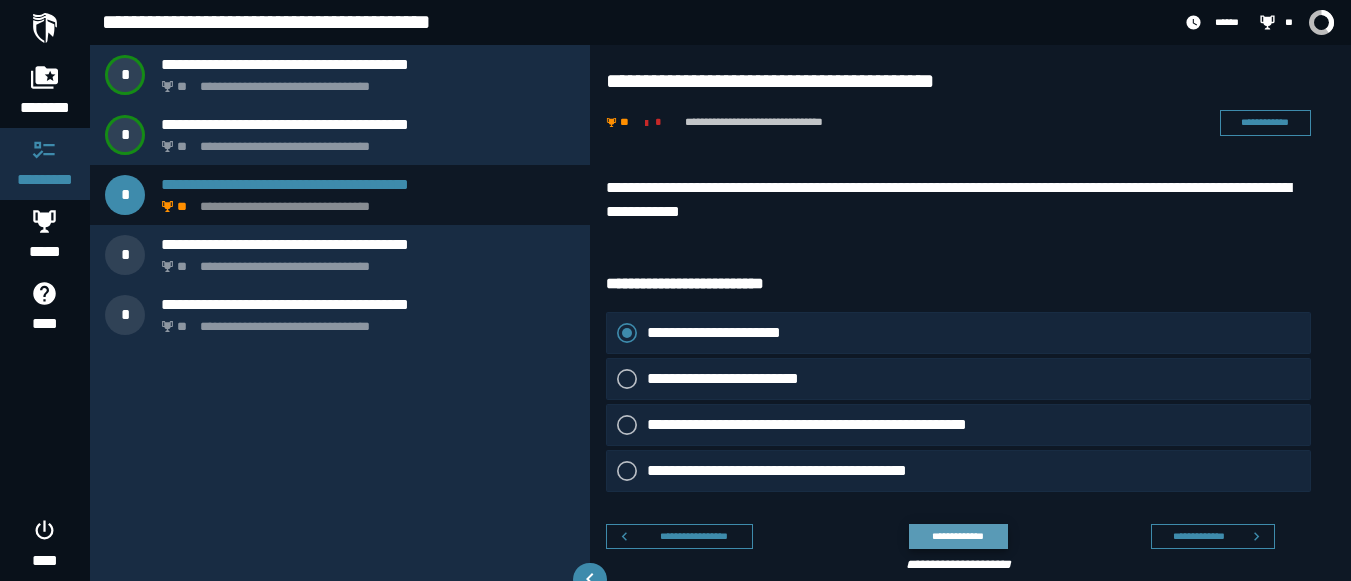 click on "**********" at bounding box center [958, 536] 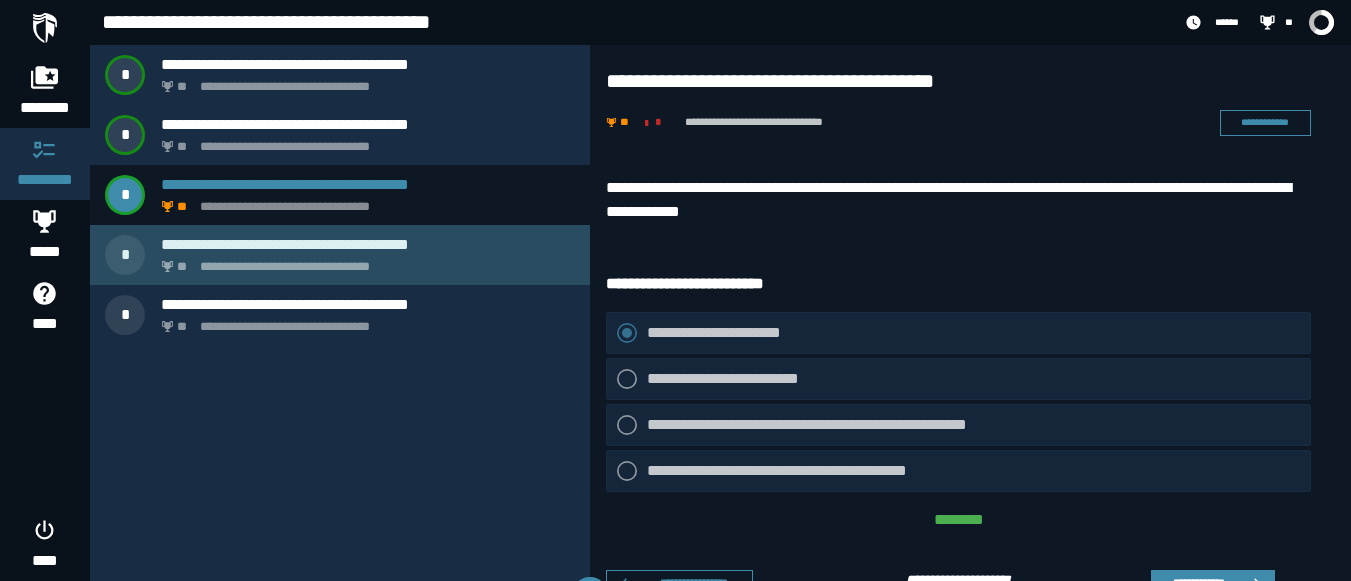 click on "**********" at bounding box center [364, 261] 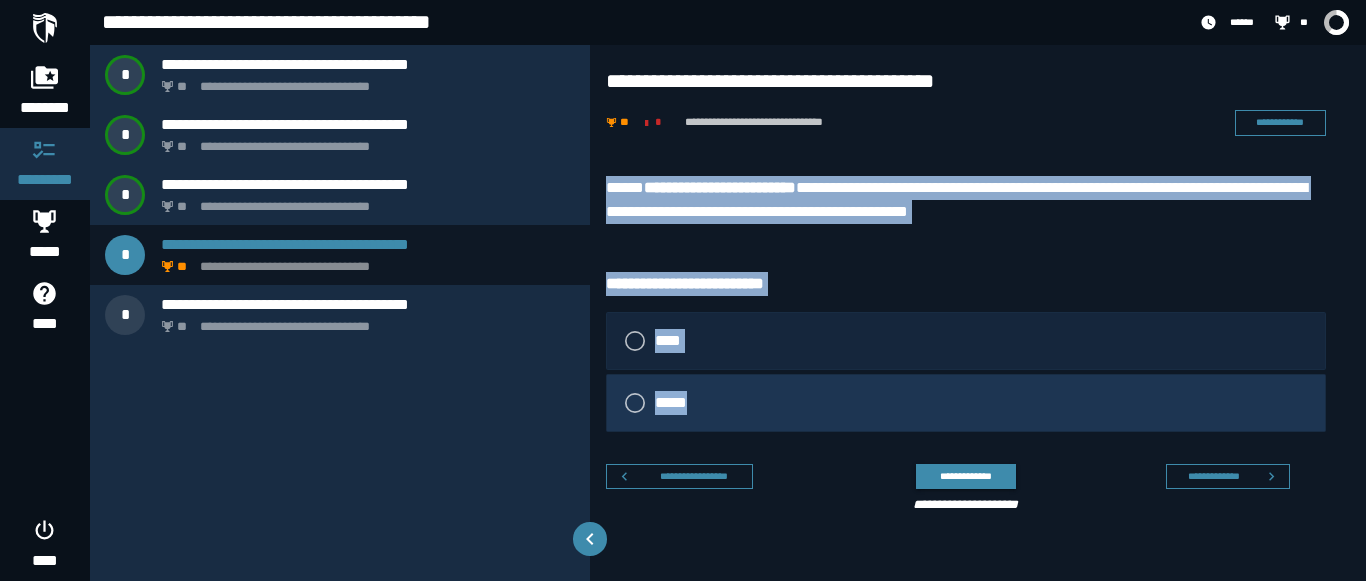drag, startPoint x: 599, startPoint y: 180, endPoint x: 779, endPoint y: 407, distance: 289.70502 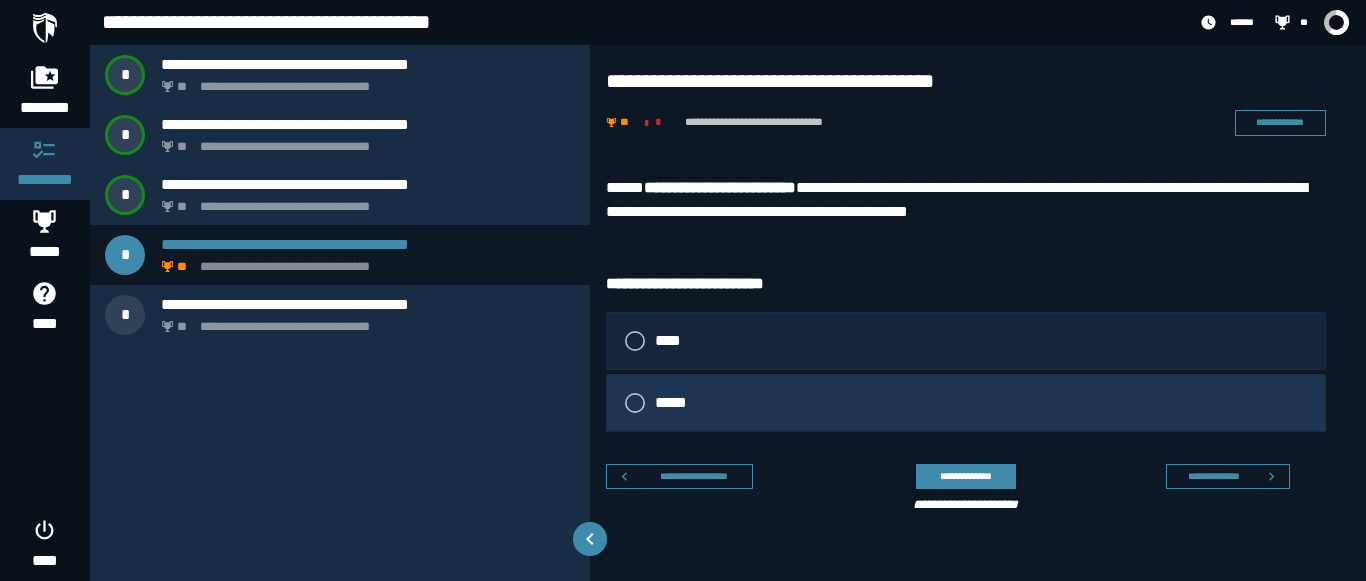 click on "*****" at bounding box center [966, 403] 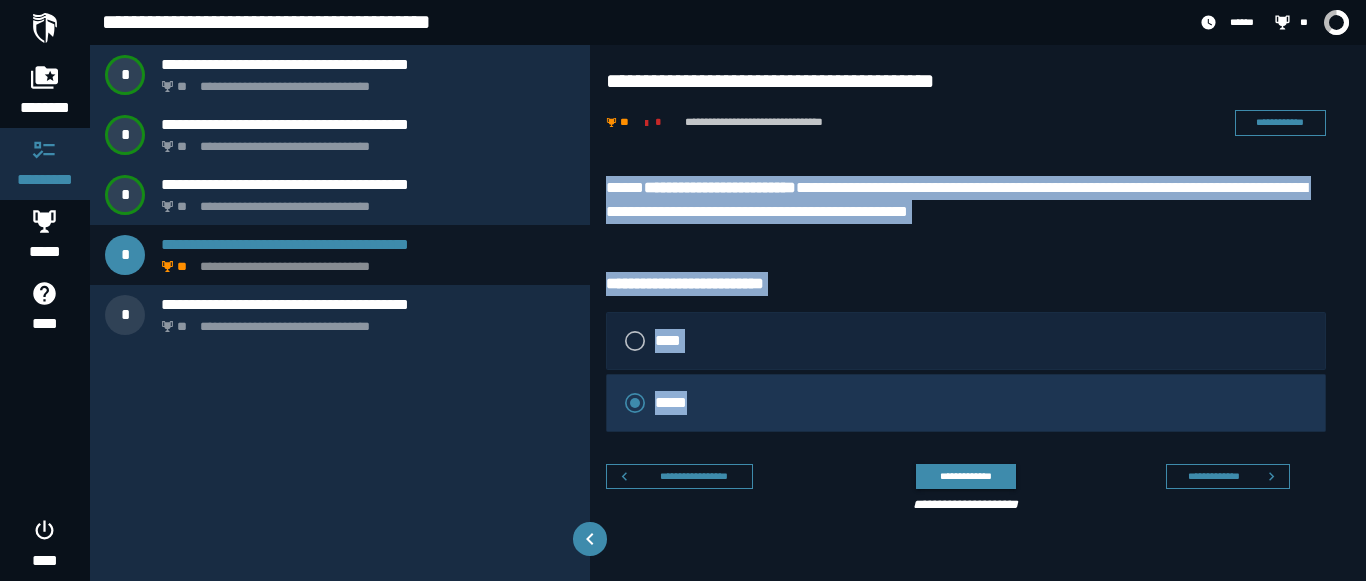 drag, startPoint x: 607, startPoint y: 169, endPoint x: 716, endPoint y: 407, distance: 261.7728 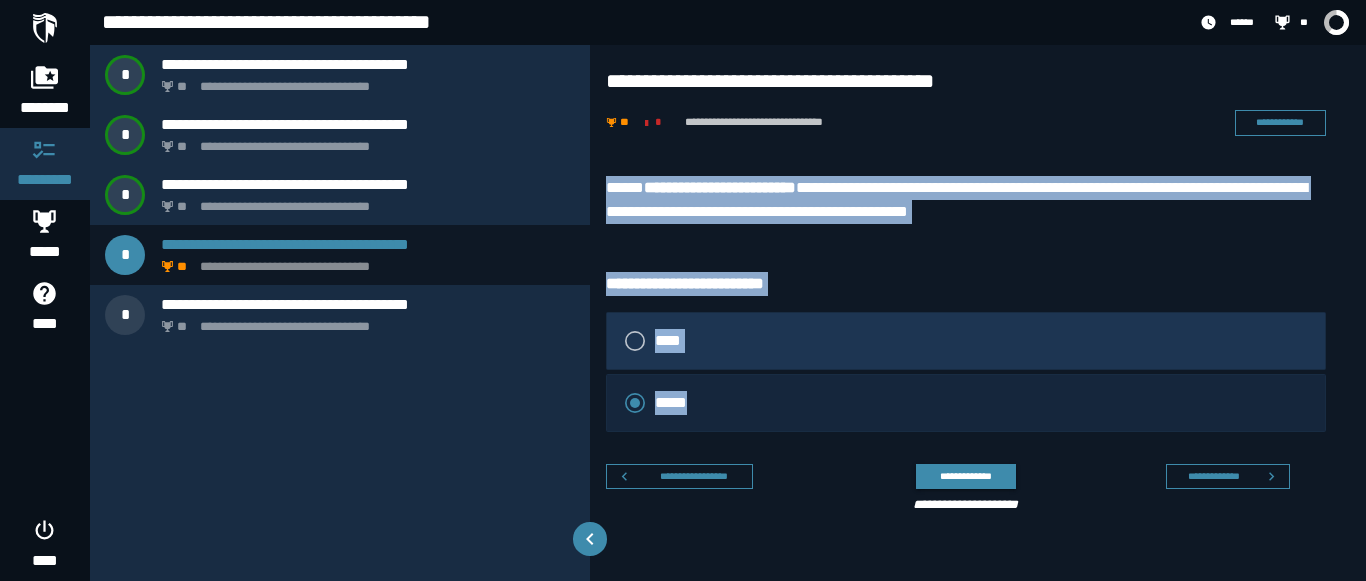 click on "****" at bounding box center (966, 341) 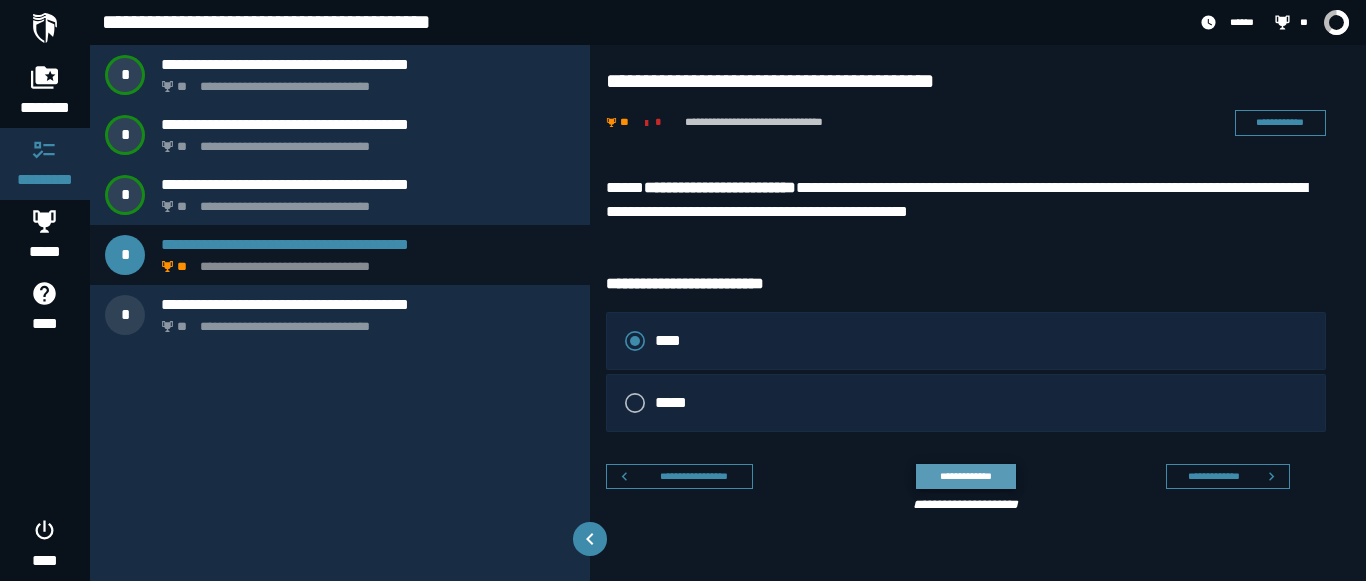 click on "**********" at bounding box center [965, 476] 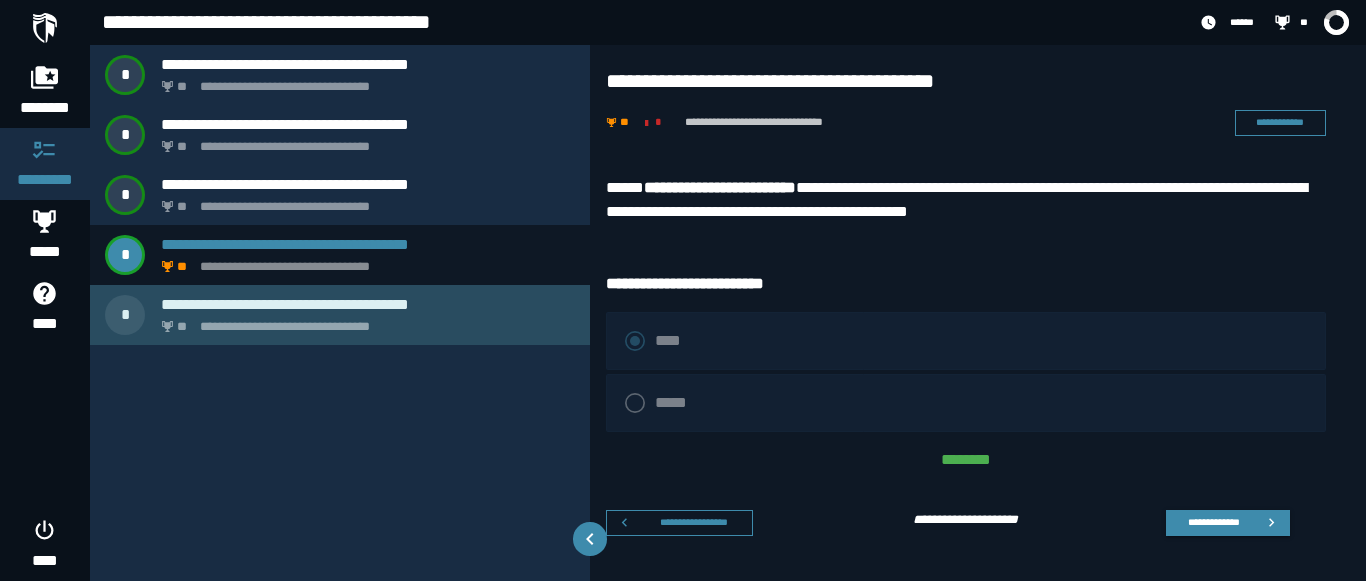 click on "**********" 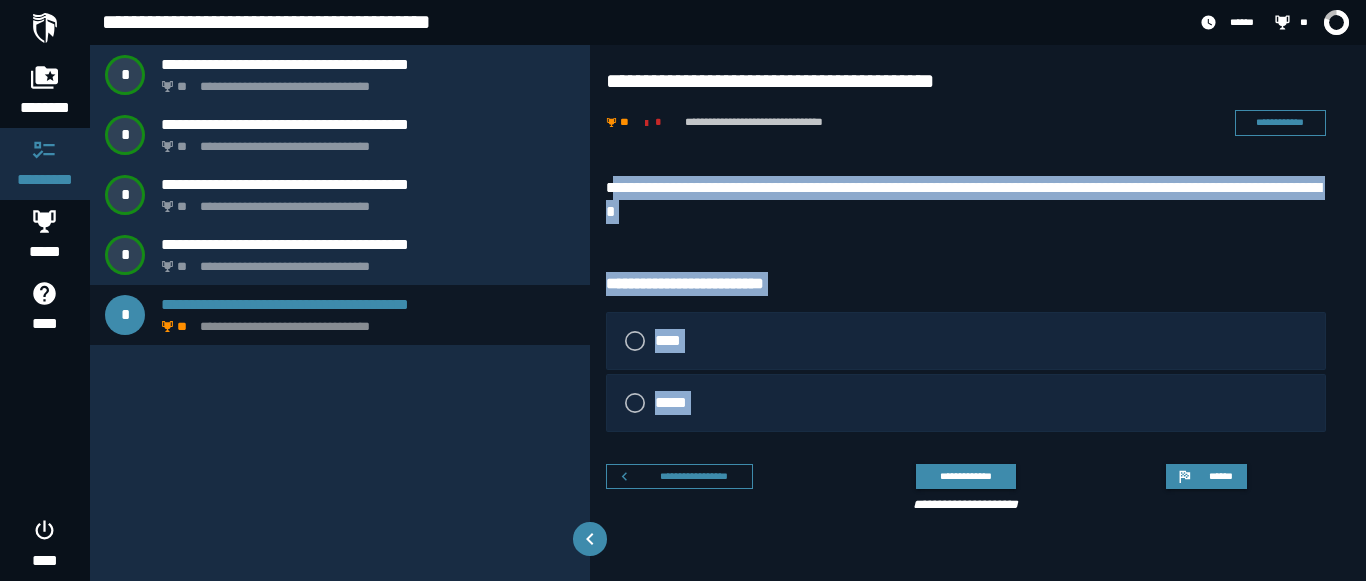 drag, startPoint x: 615, startPoint y: 172, endPoint x: 770, endPoint y: 482, distance: 346.59055 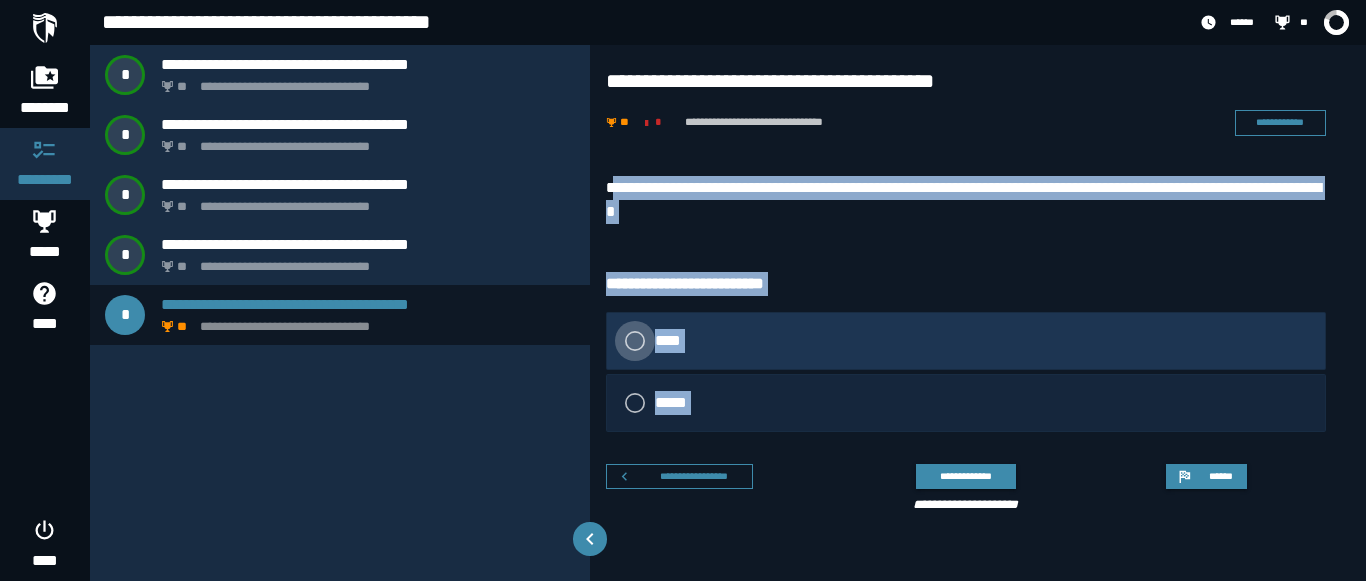 click 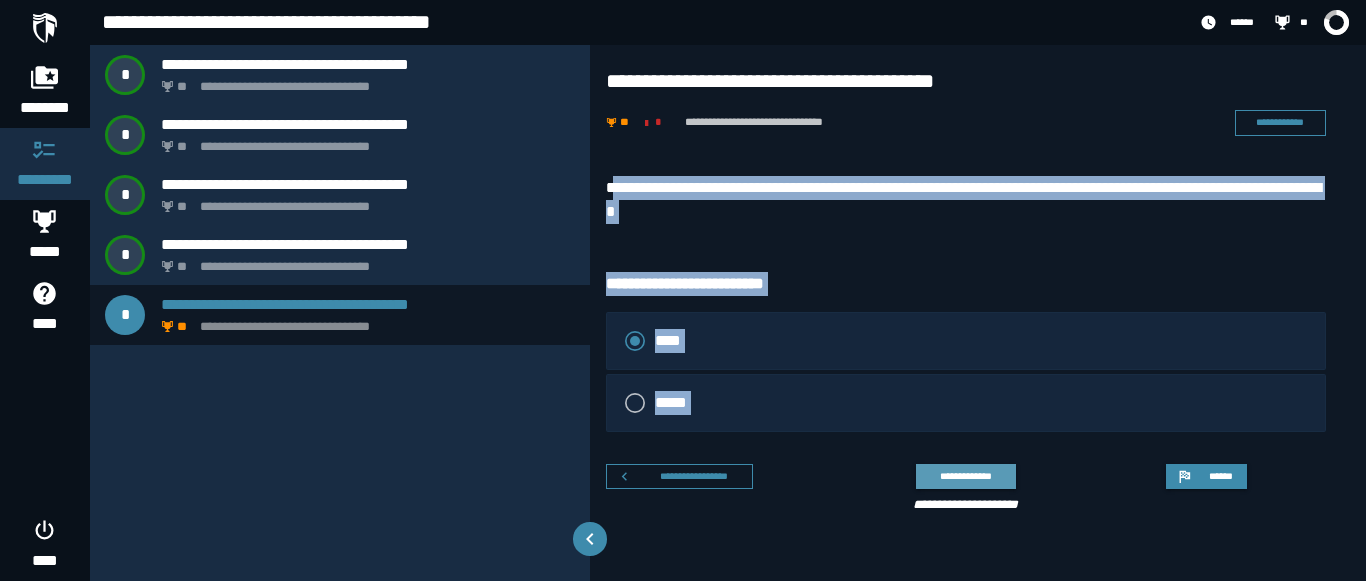 click on "**********" at bounding box center [965, 476] 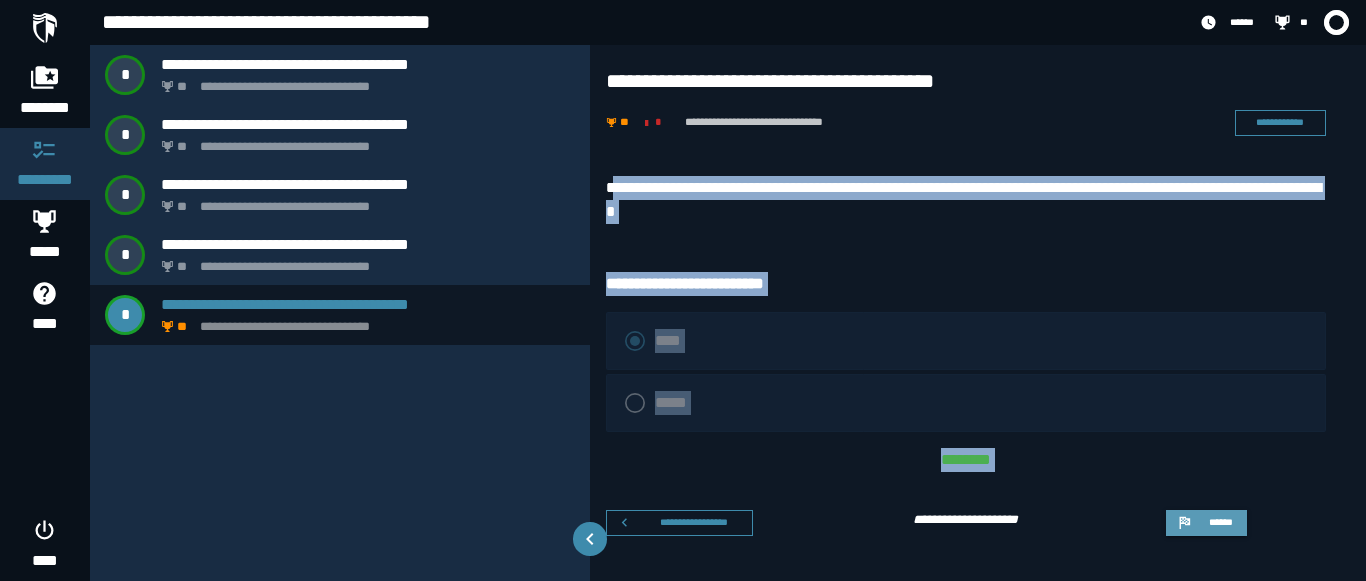 click on "******" at bounding box center [1206, 523] 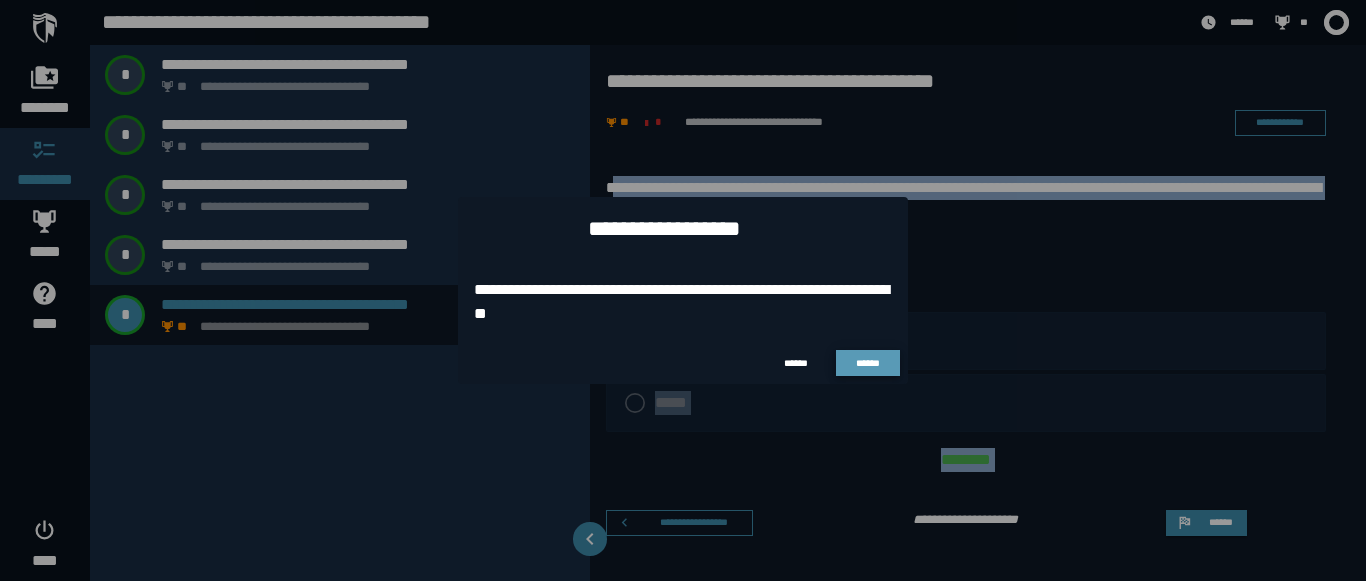 click on "******" at bounding box center [868, 363] 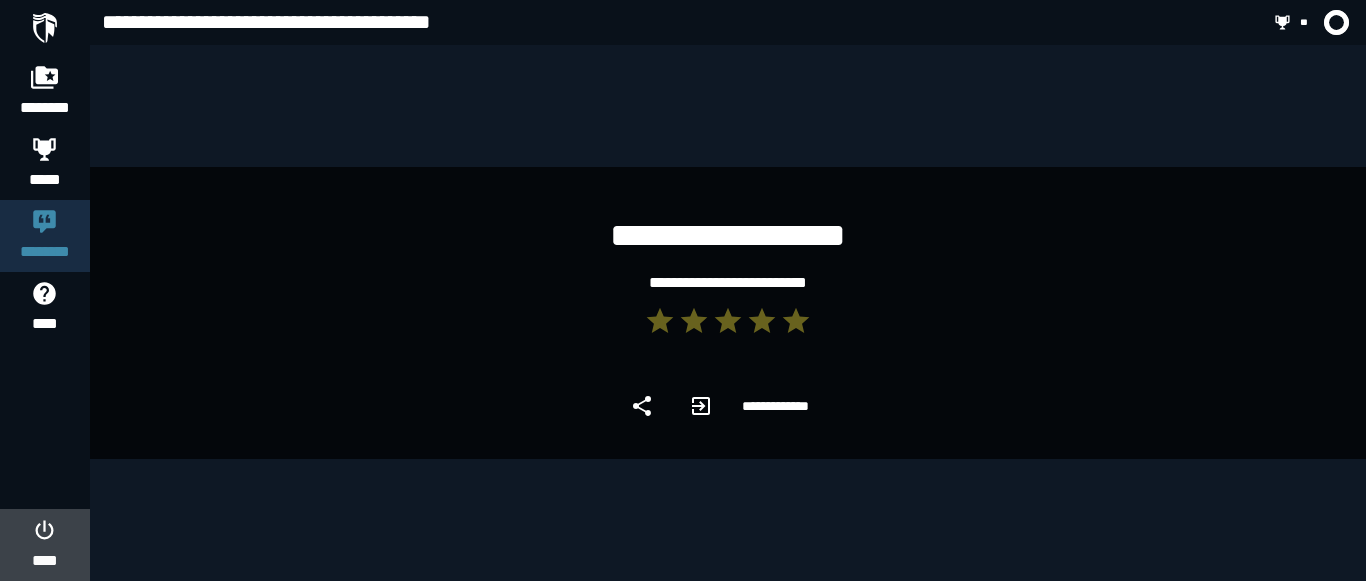 click 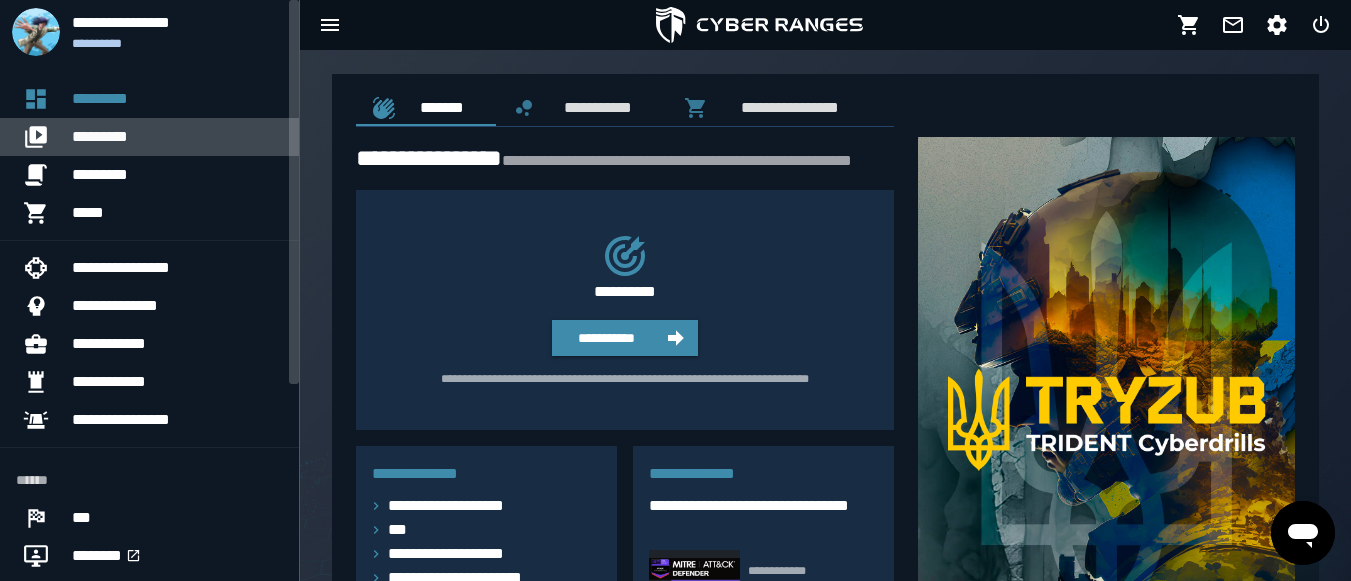 click on "*********" at bounding box center (177, 137) 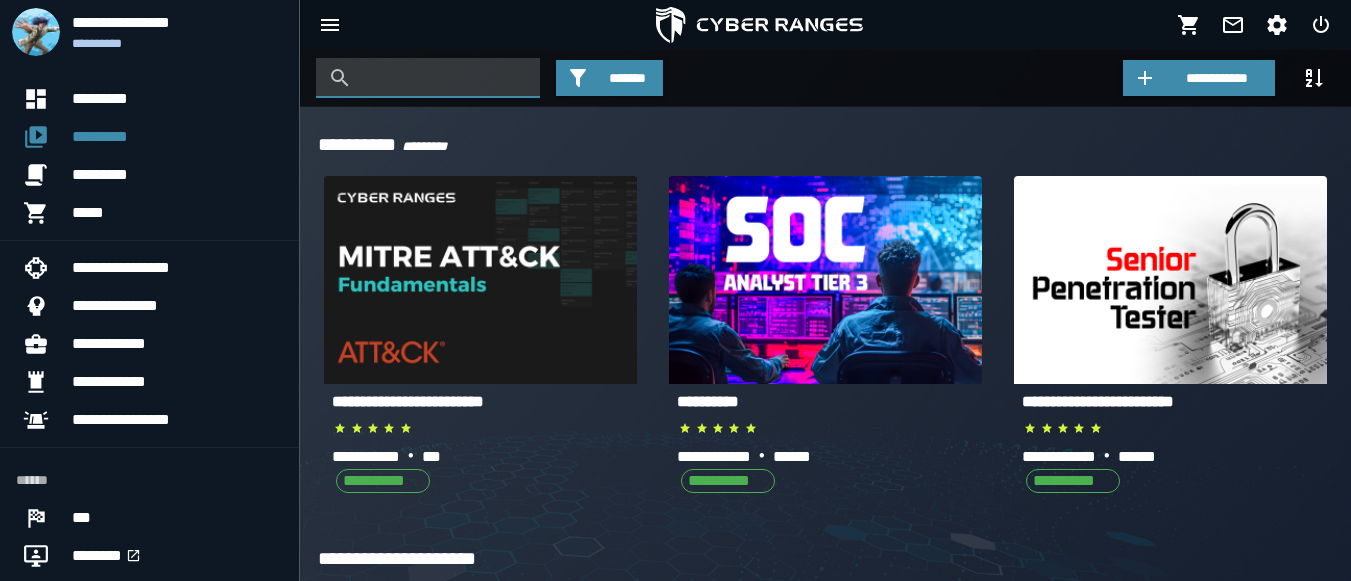 click at bounding box center (343, 78) 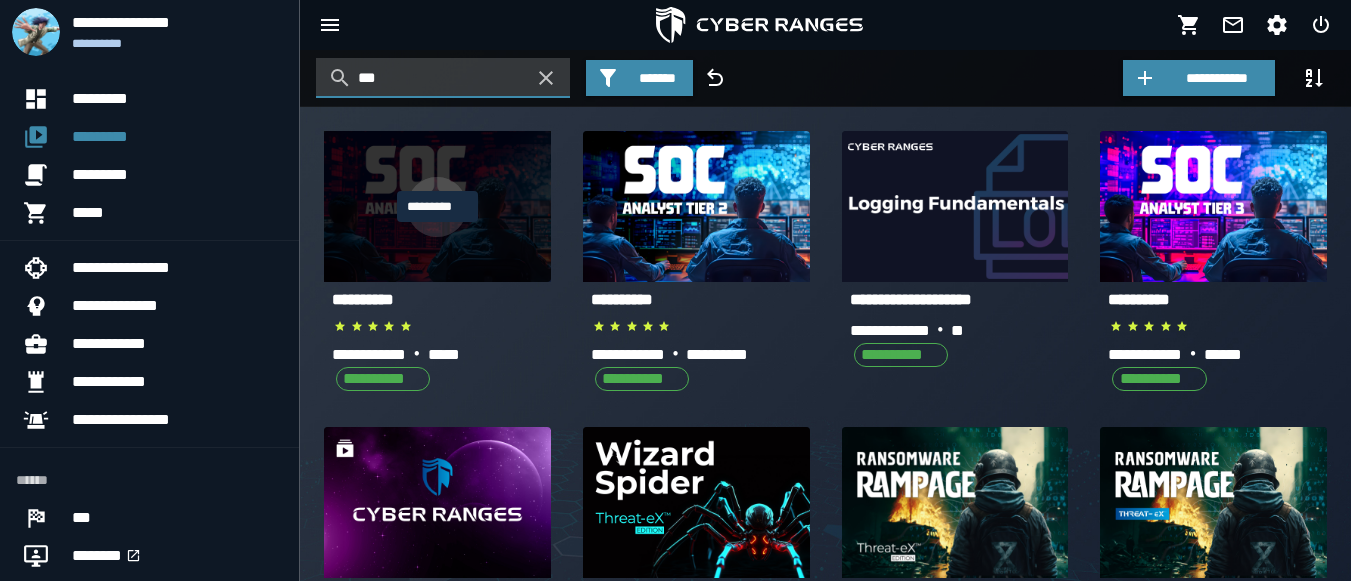 type on "***" 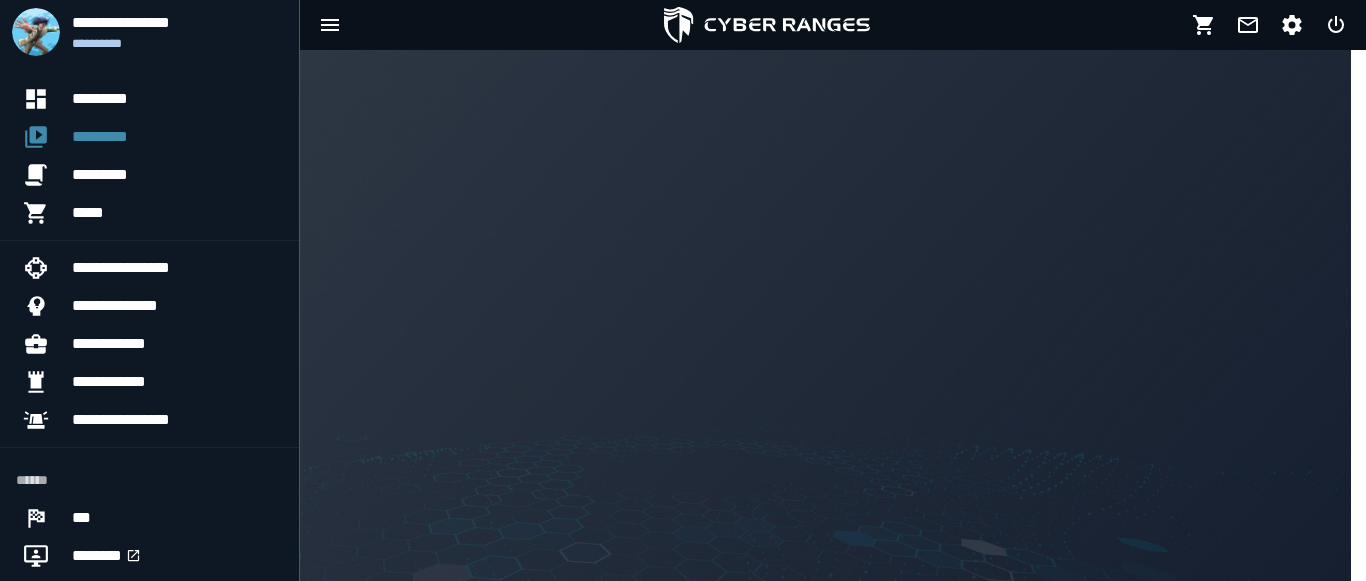 click on "**********" 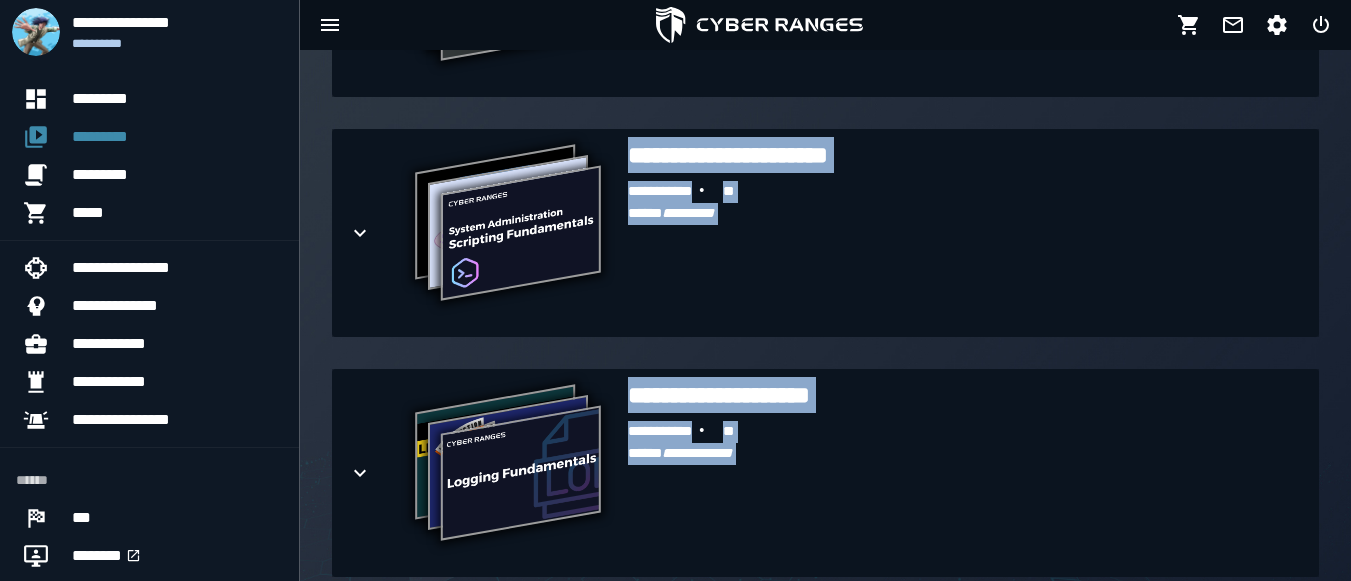 click on "**********" at bounding box center [825, 473] 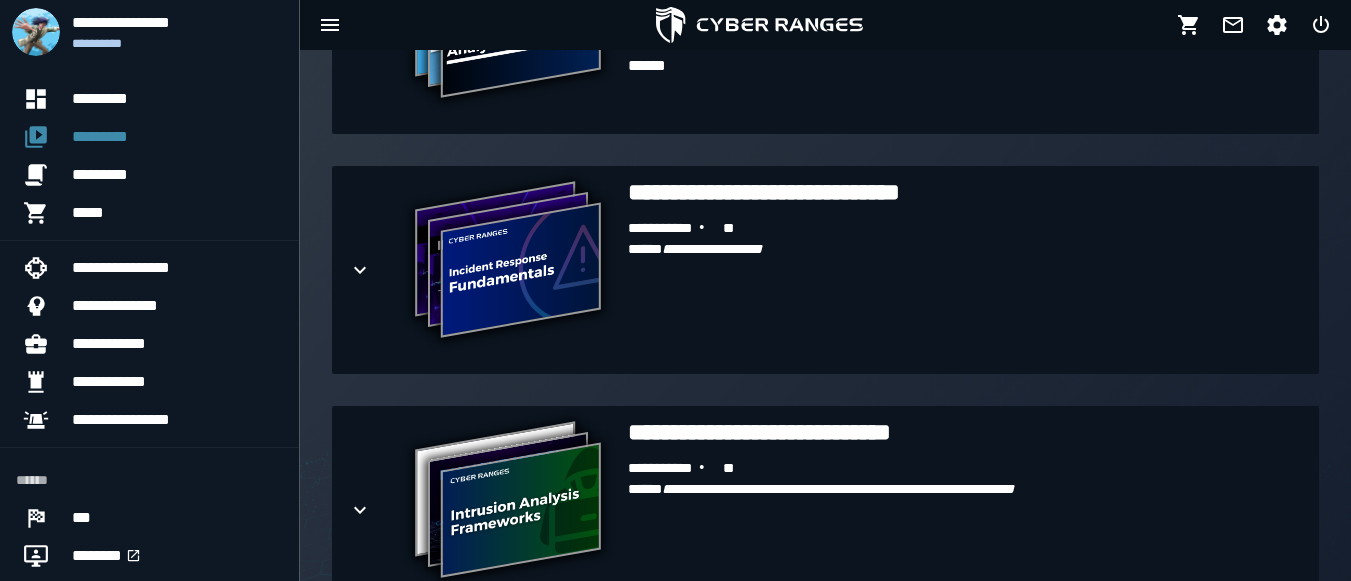 scroll, scrollTop: 2300, scrollLeft: 0, axis: vertical 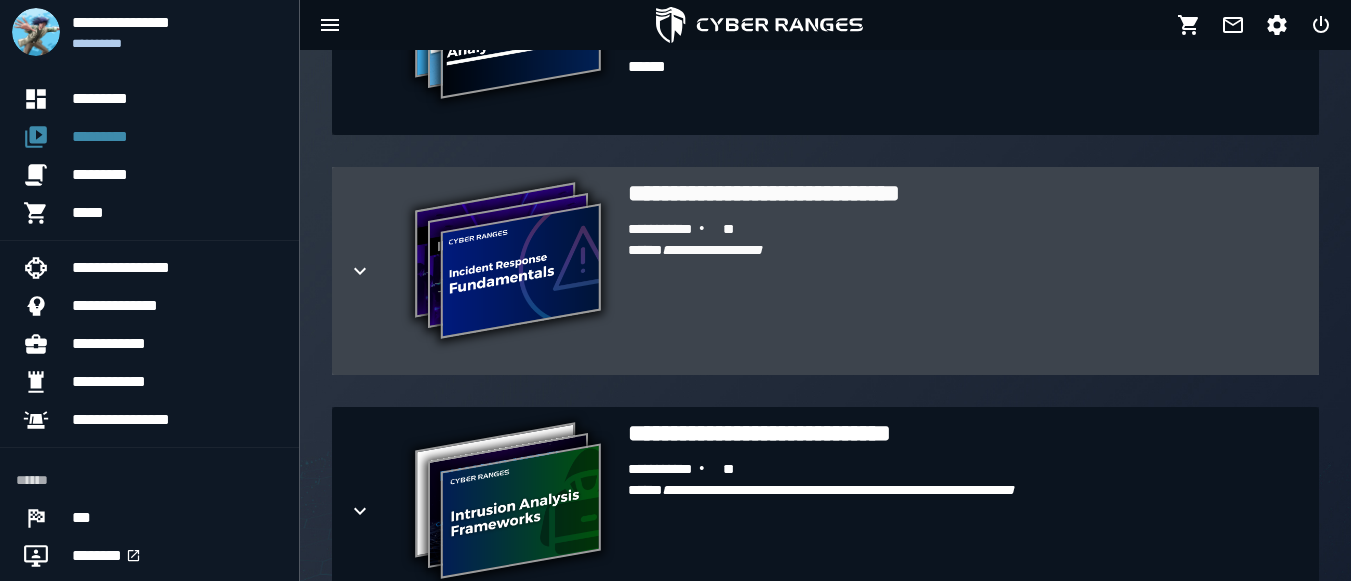 click at bounding box center (376, 271) 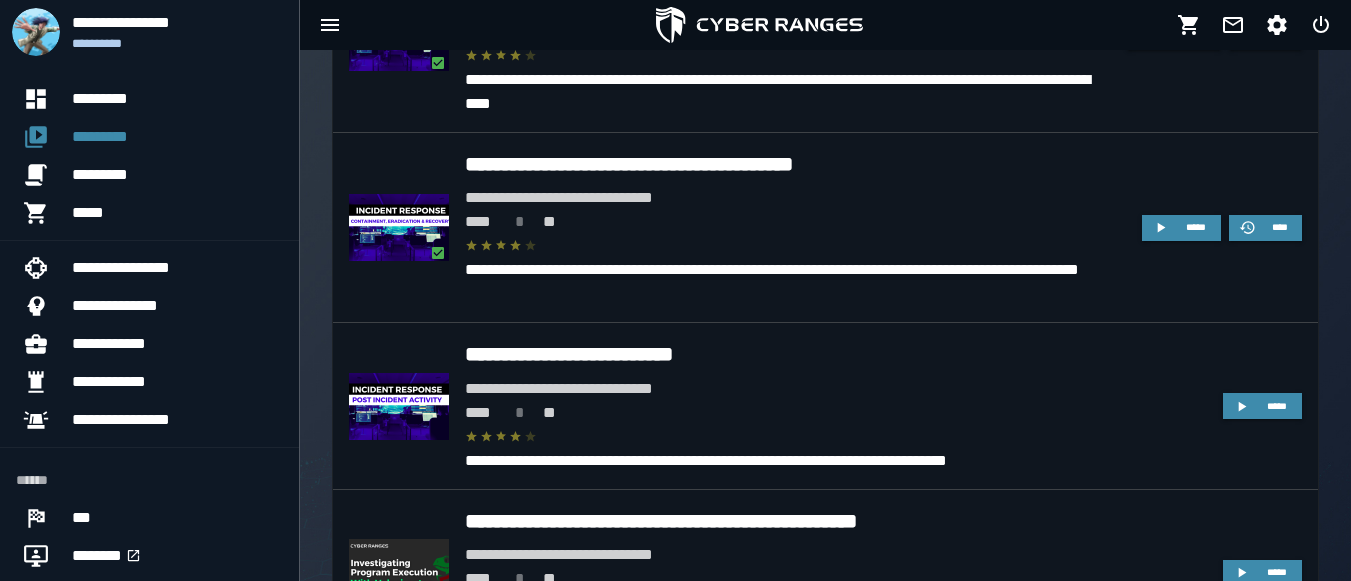 scroll, scrollTop: 3292, scrollLeft: 0, axis: vertical 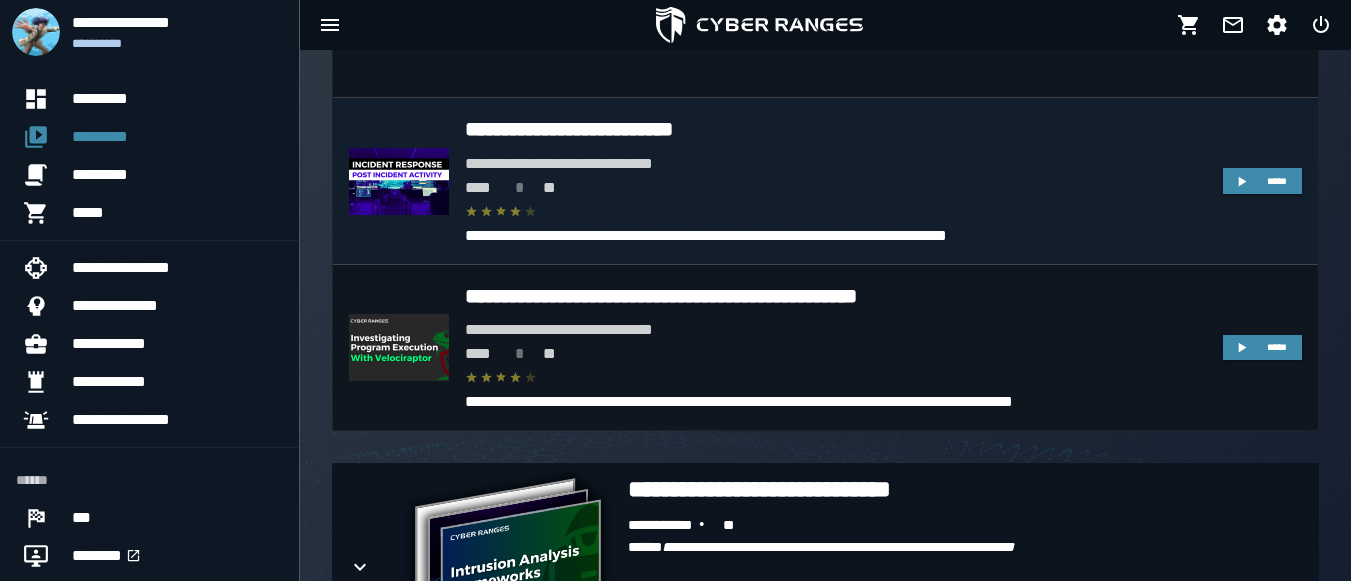 click on "*****" at bounding box center [1254, 173] 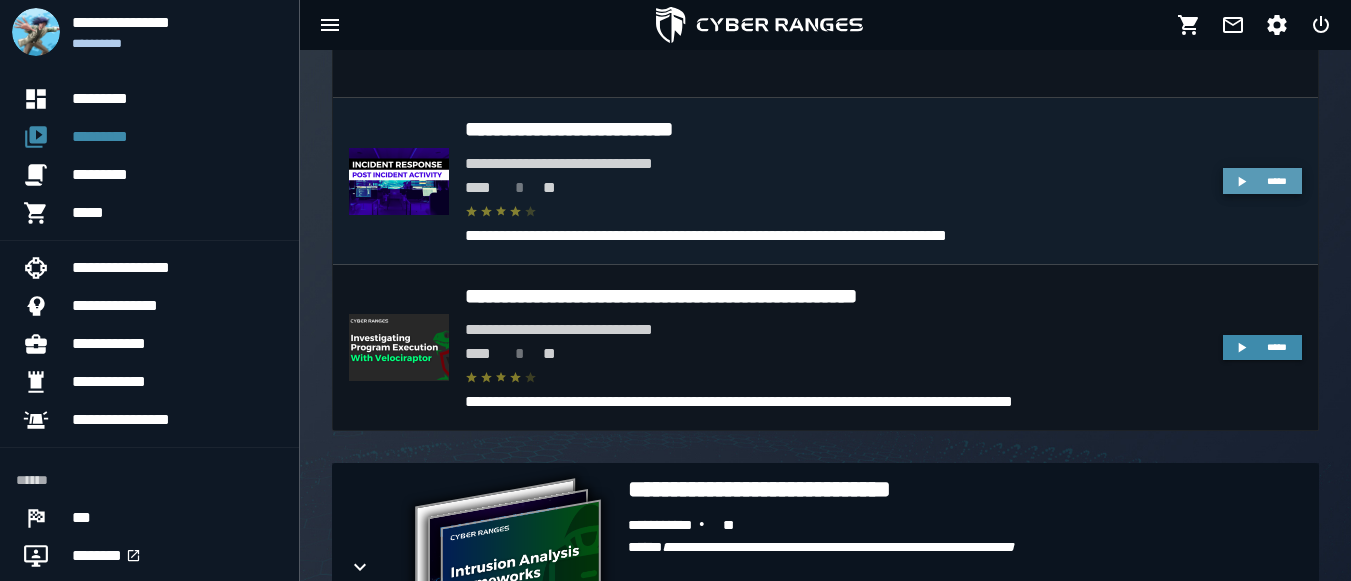click on "*****" at bounding box center [1277, 181] 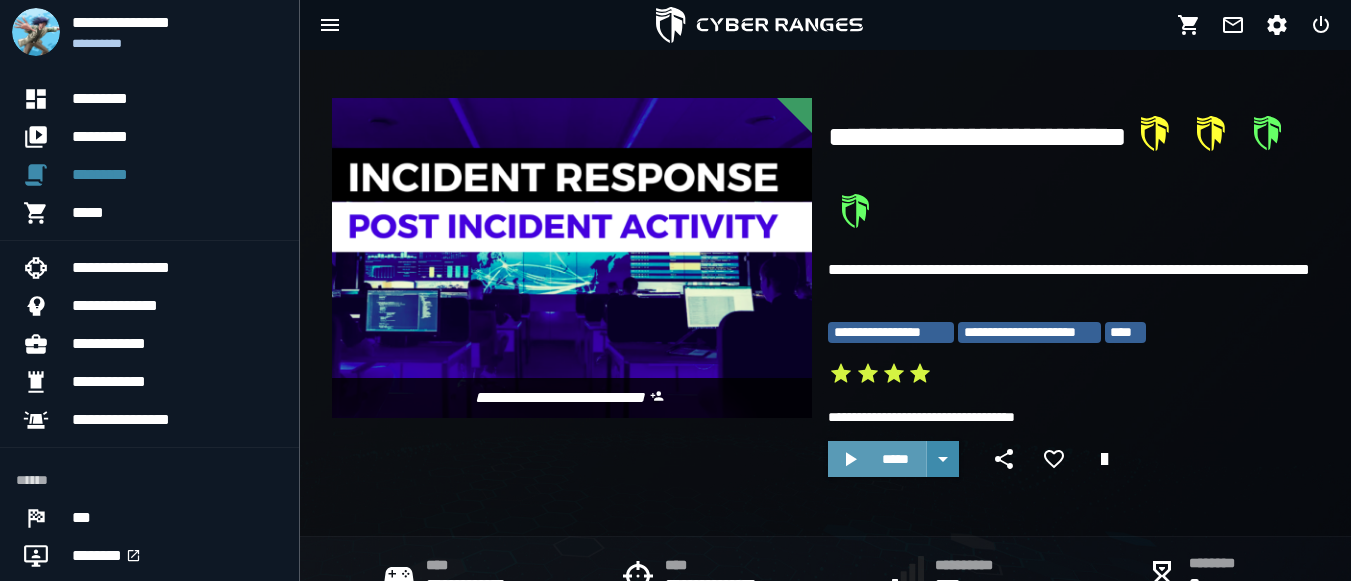 click on "*****" at bounding box center (895, 459) 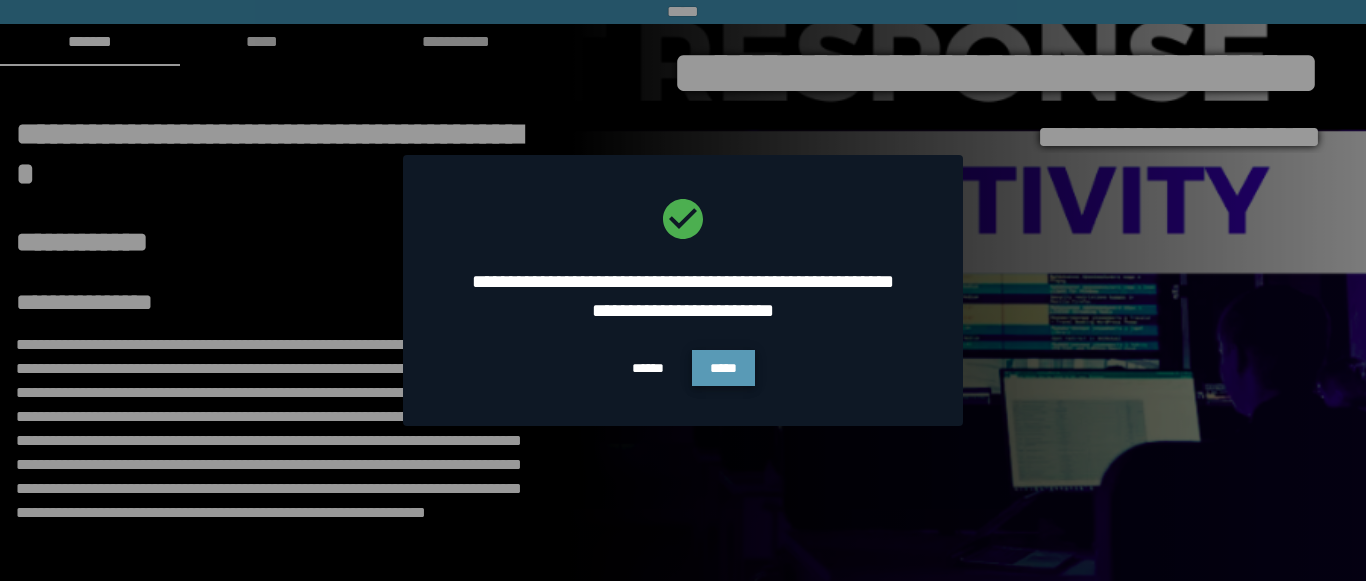 click on "*****" at bounding box center (723, 368) 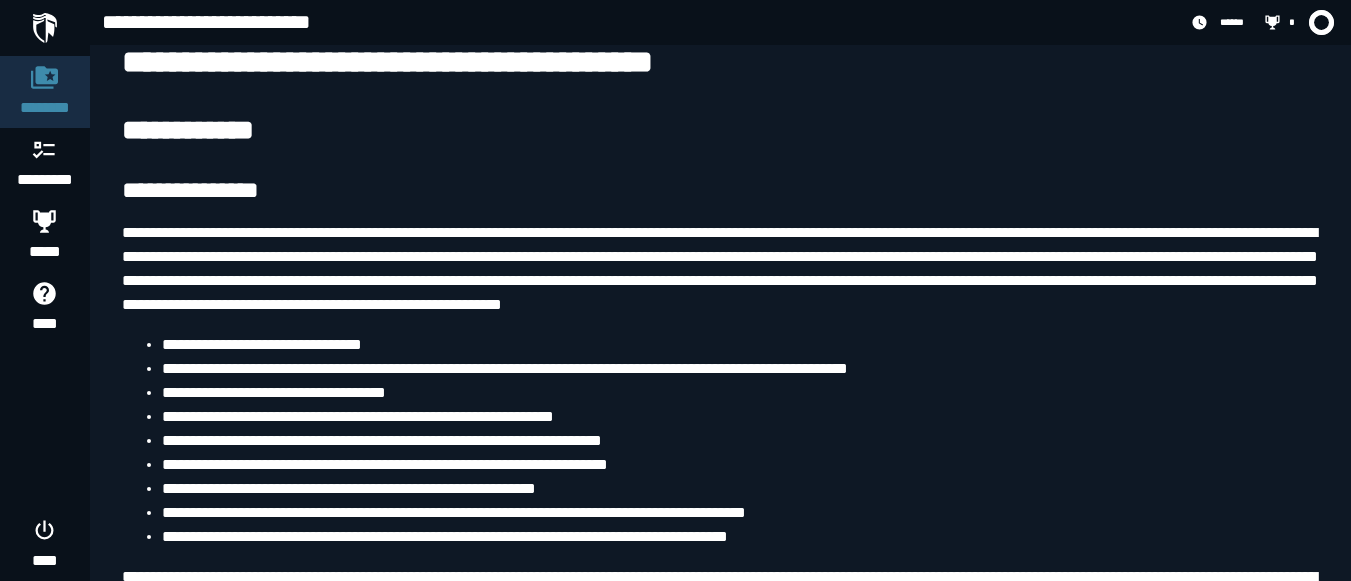 scroll, scrollTop: 125, scrollLeft: 0, axis: vertical 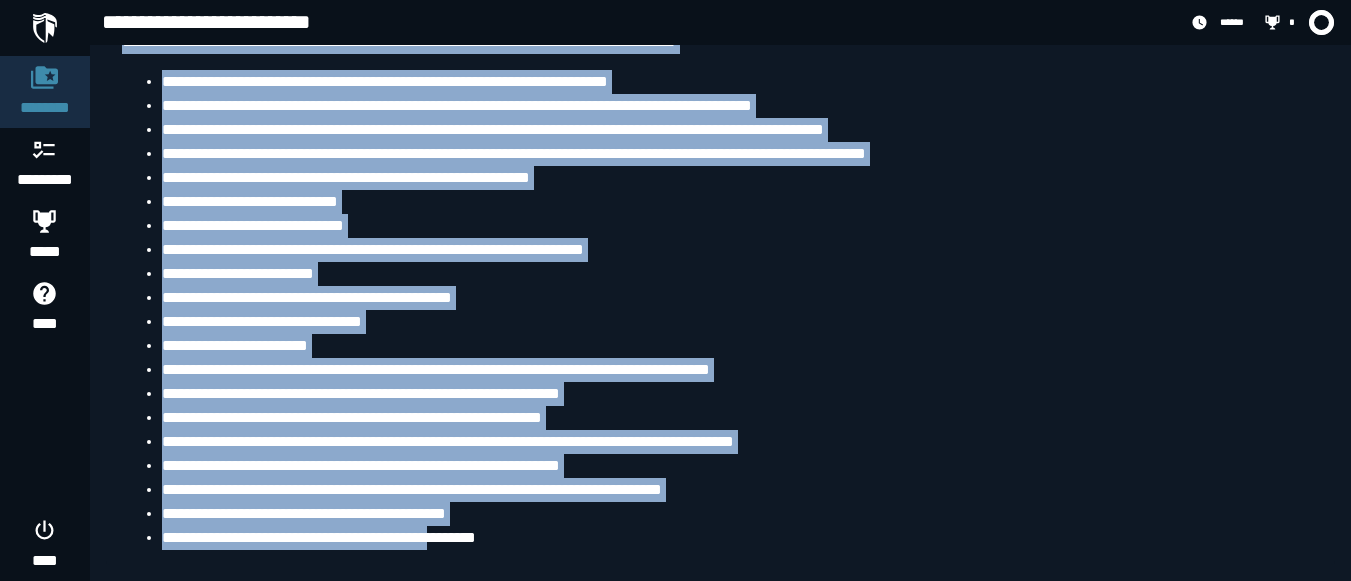 drag, startPoint x: 123, startPoint y: 56, endPoint x: 473, endPoint y: 626, distance: 668.87964 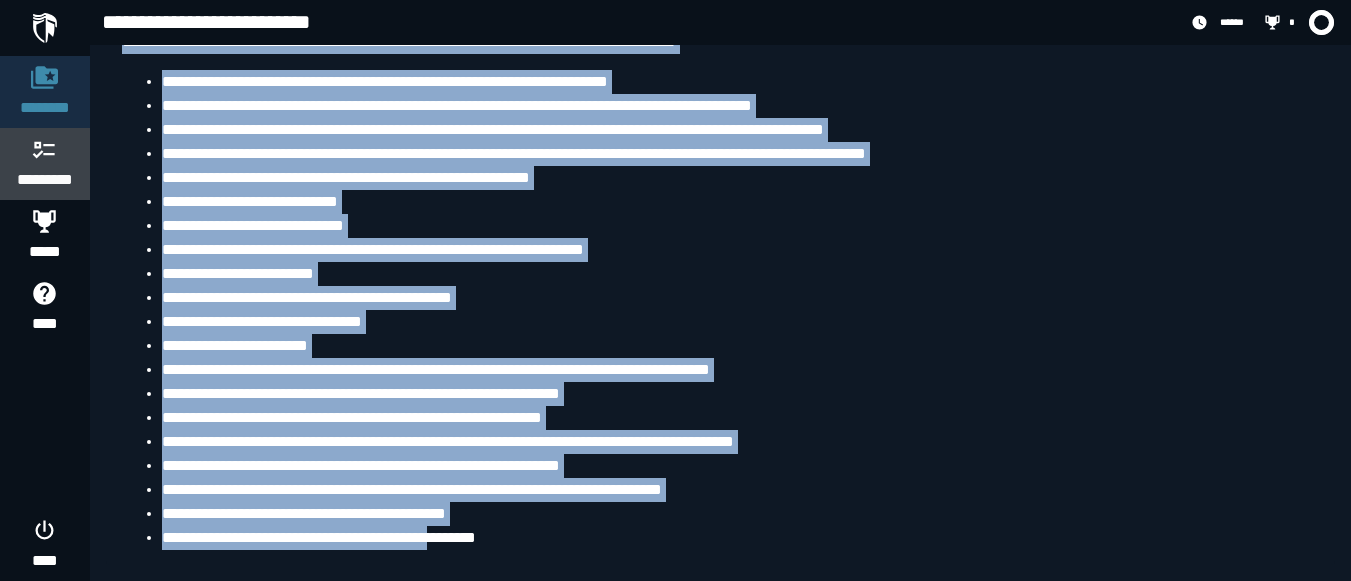 click 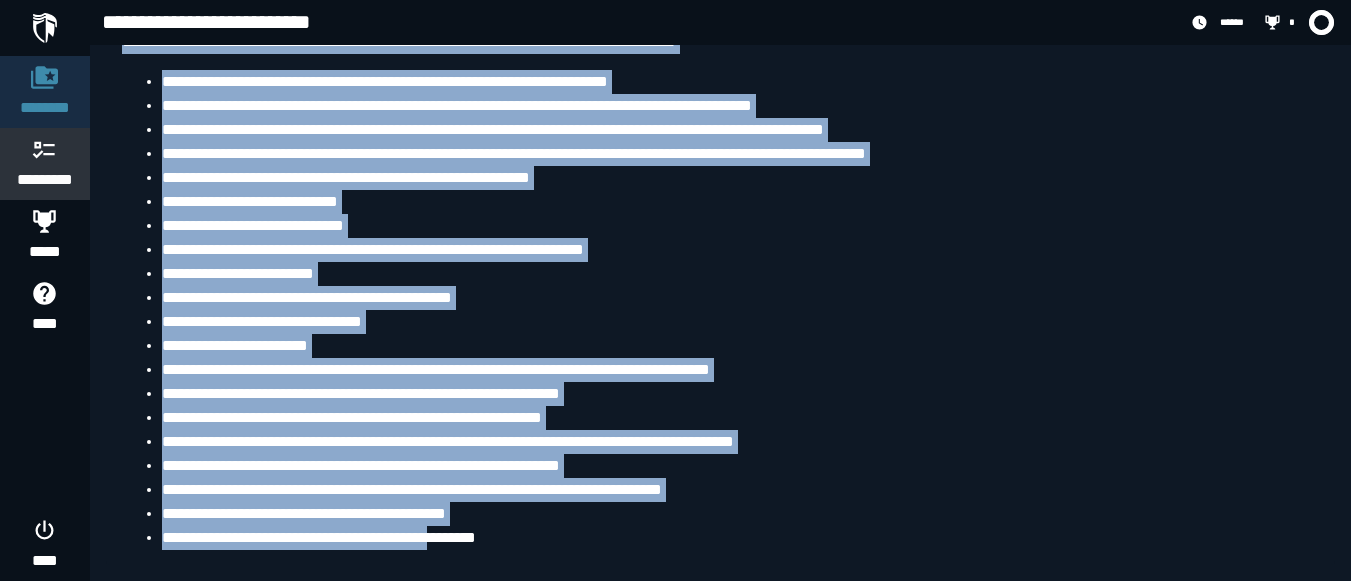 scroll, scrollTop: 0, scrollLeft: 0, axis: both 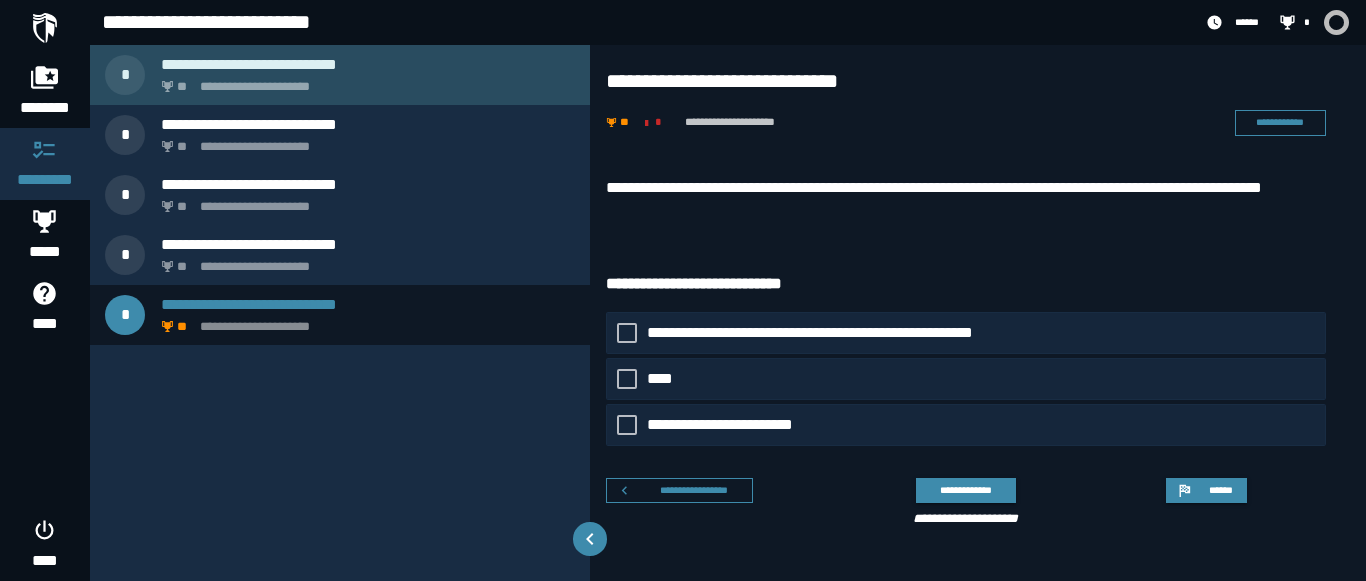 click on "**********" at bounding box center (364, 81) 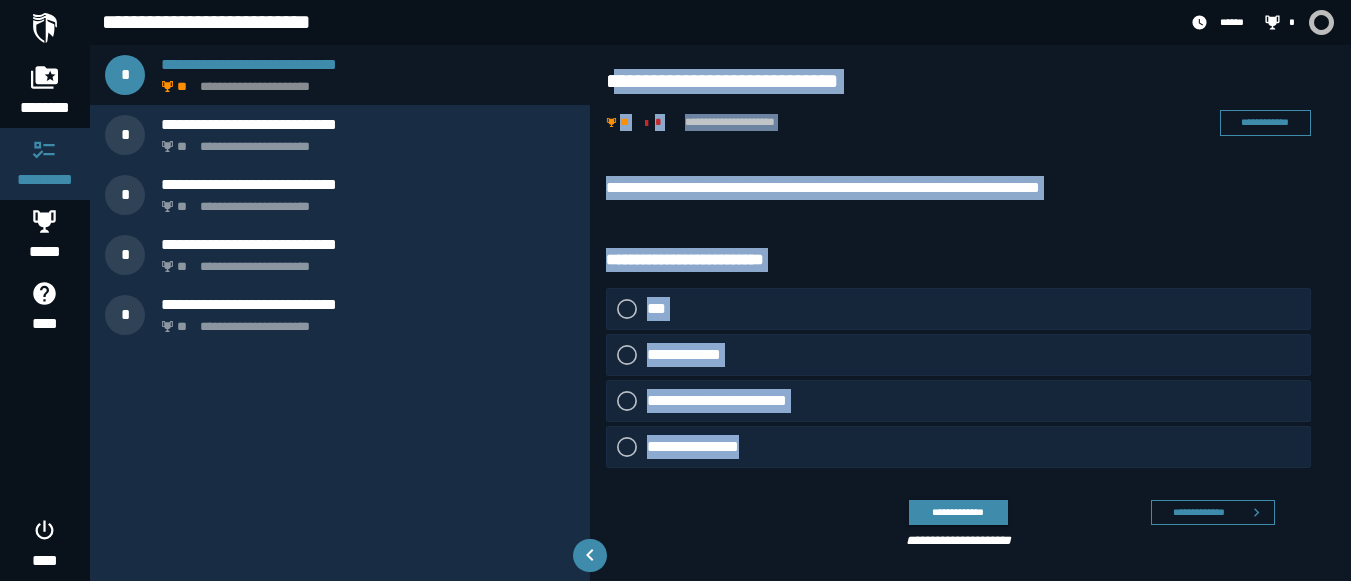 drag, startPoint x: 610, startPoint y: 92, endPoint x: 775, endPoint y: 440, distance: 385.13504 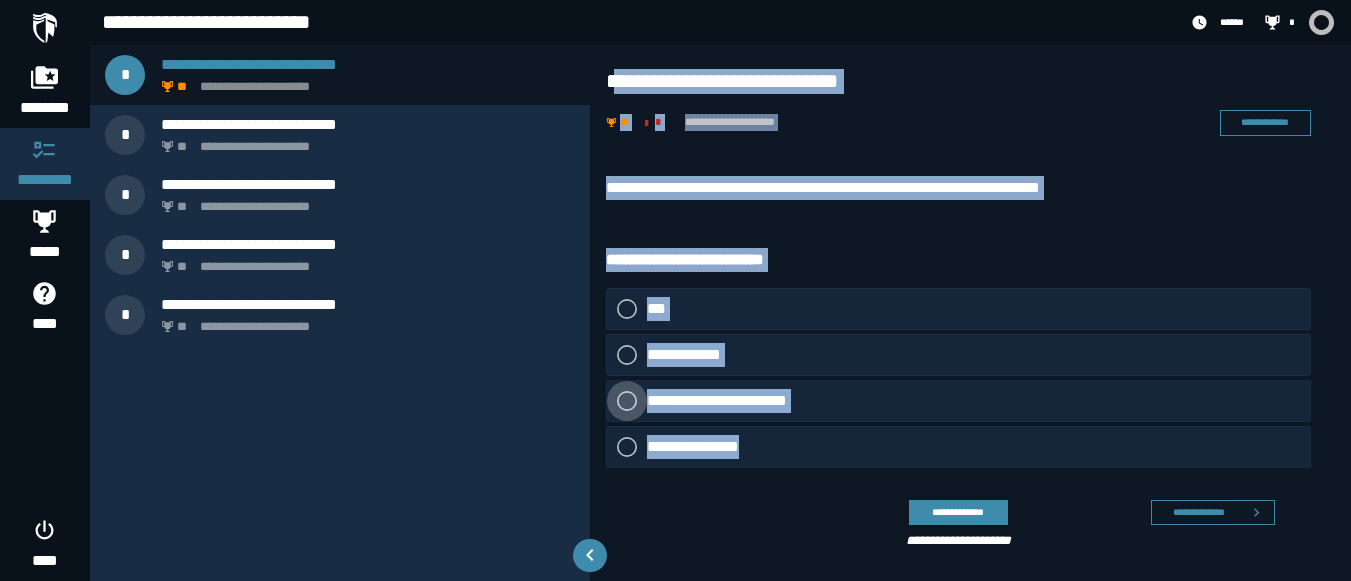 click on "**********" at bounding box center (728, 401) 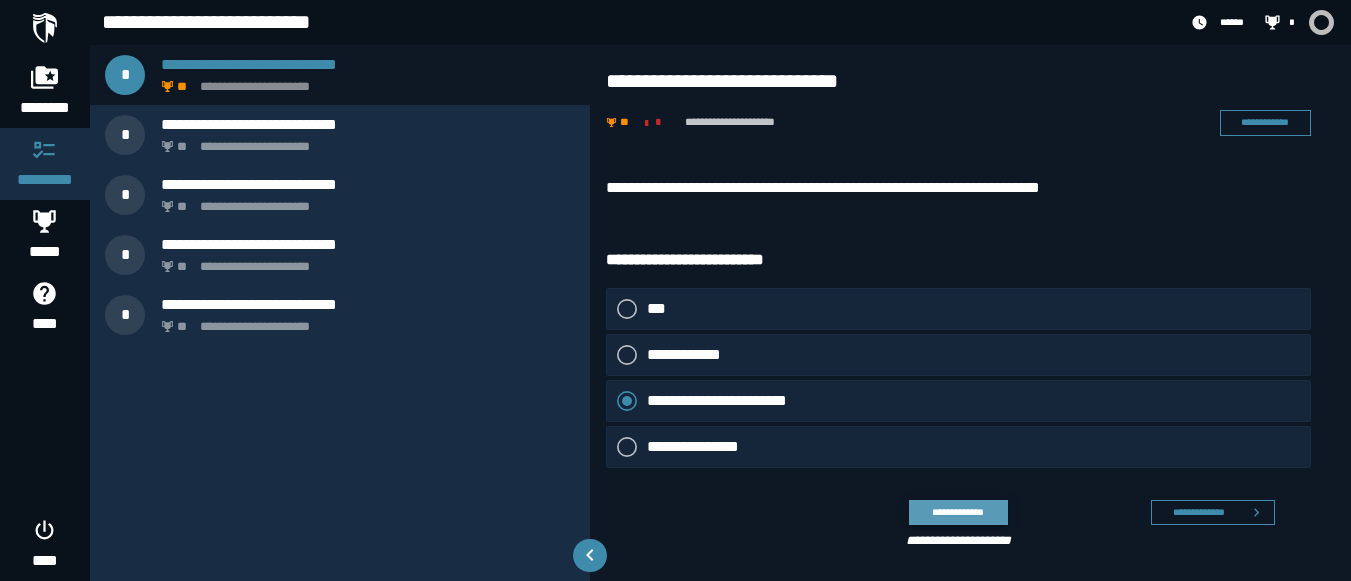 click on "**********" 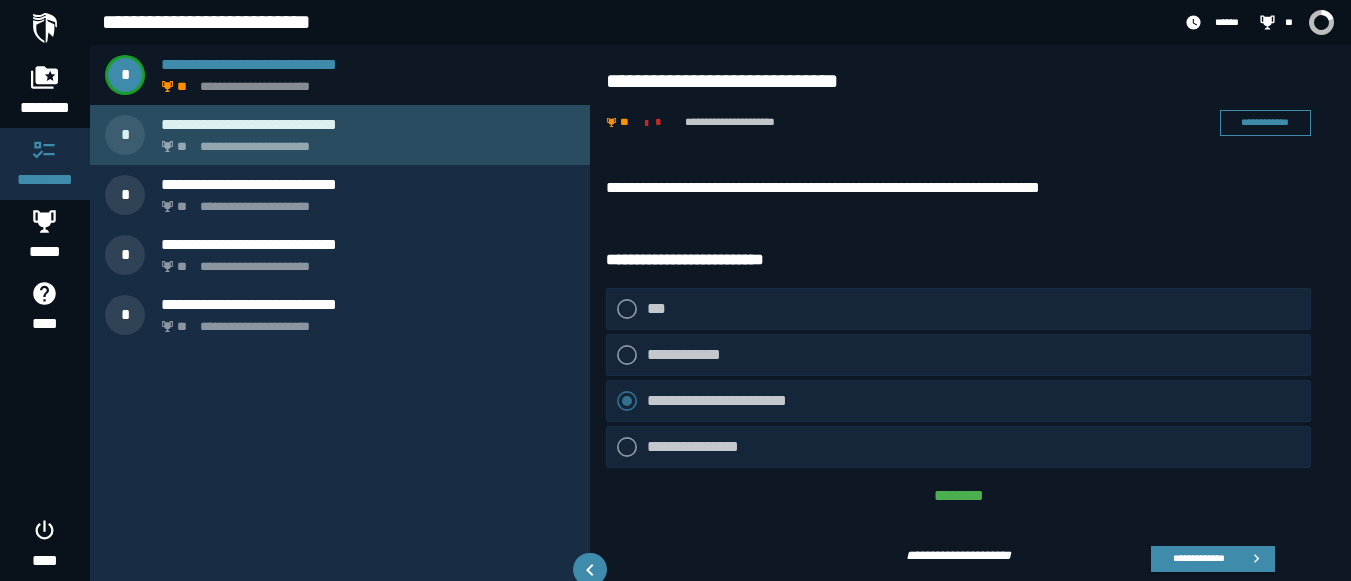 click on "**********" at bounding box center [340, 135] 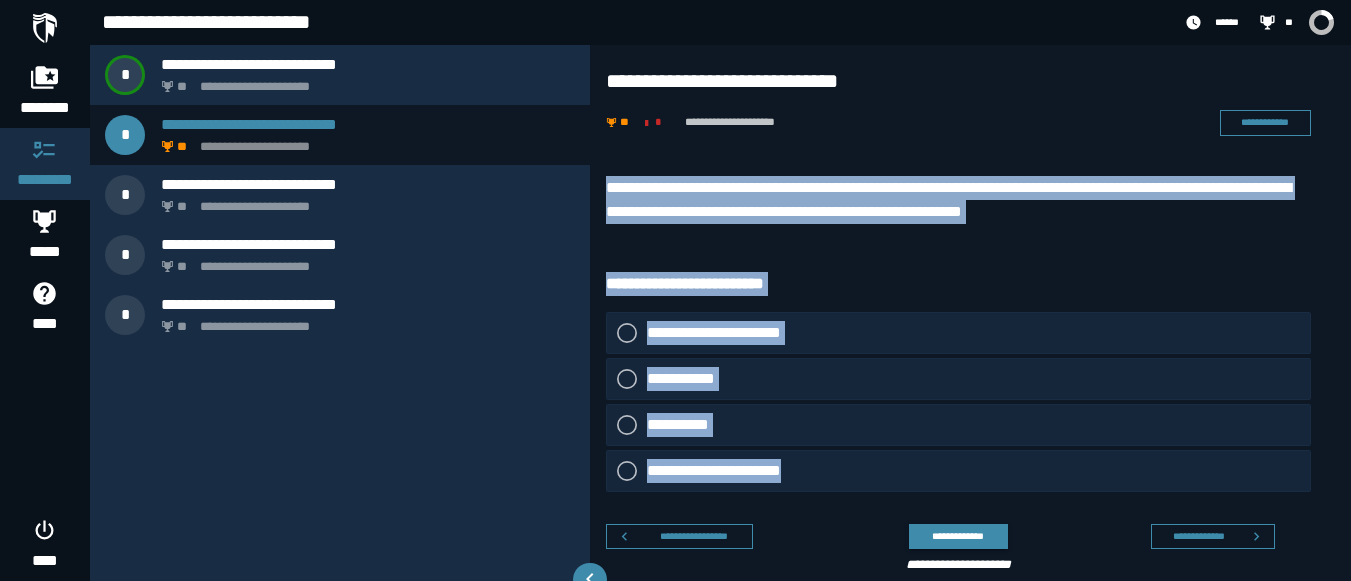 drag, startPoint x: 611, startPoint y: 184, endPoint x: 862, endPoint y: 462, distance: 374.5464 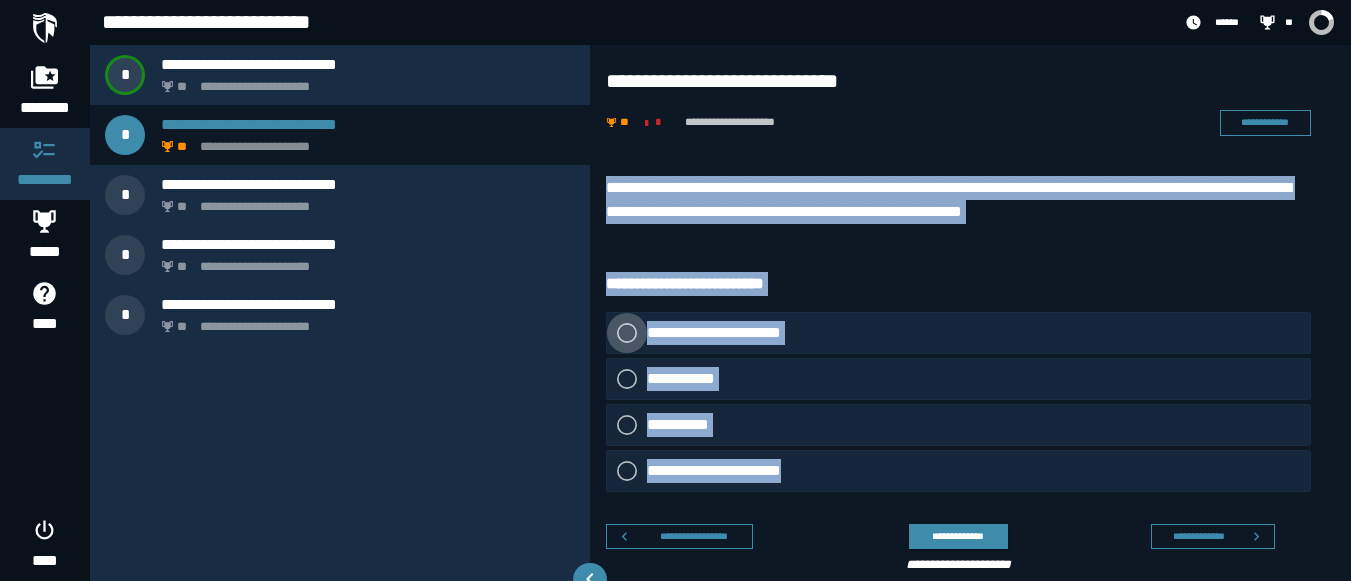 click on "**********" at bounding box center [722, 333] 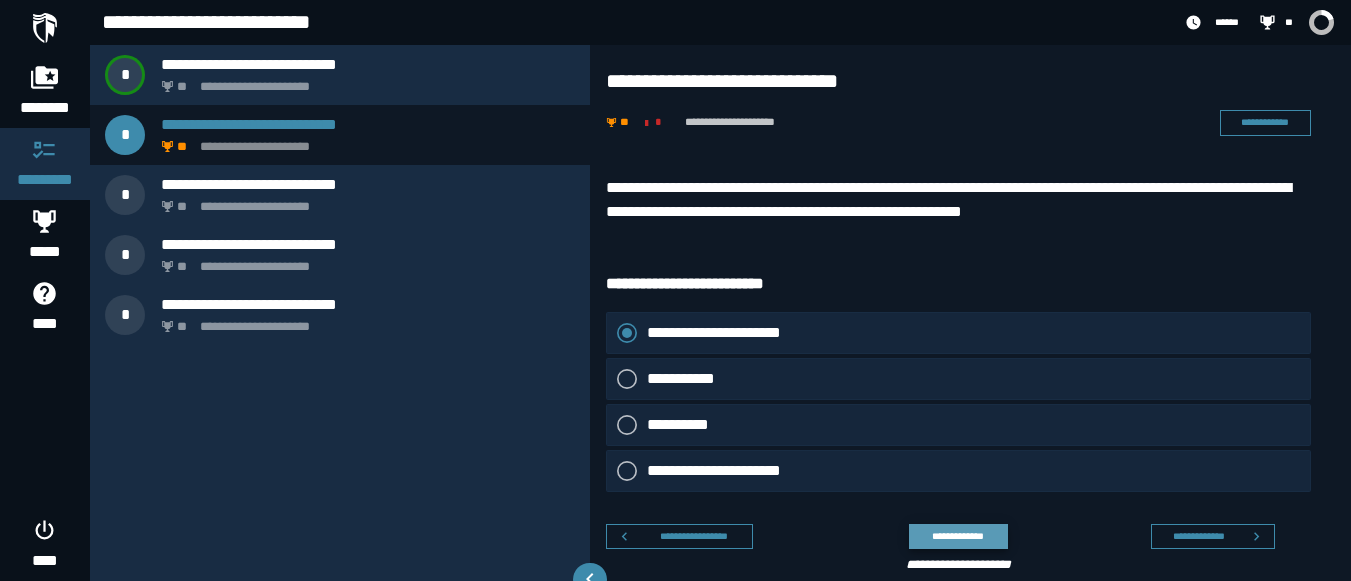 click on "**********" 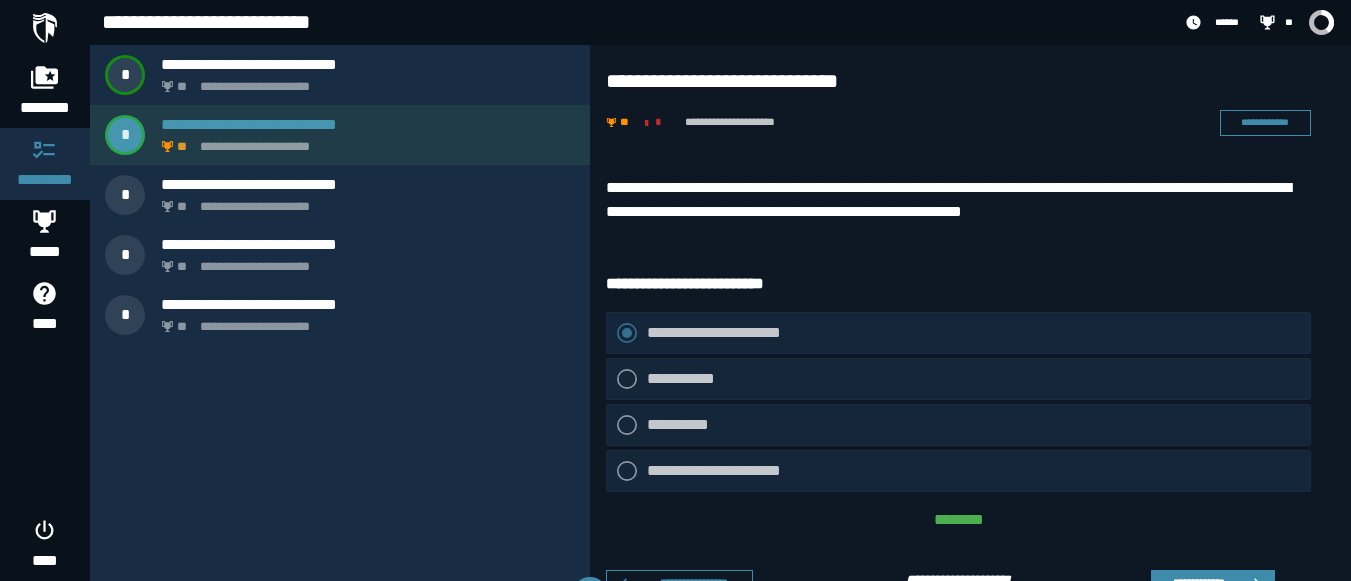 click on "**********" at bounding box center [340, 135] 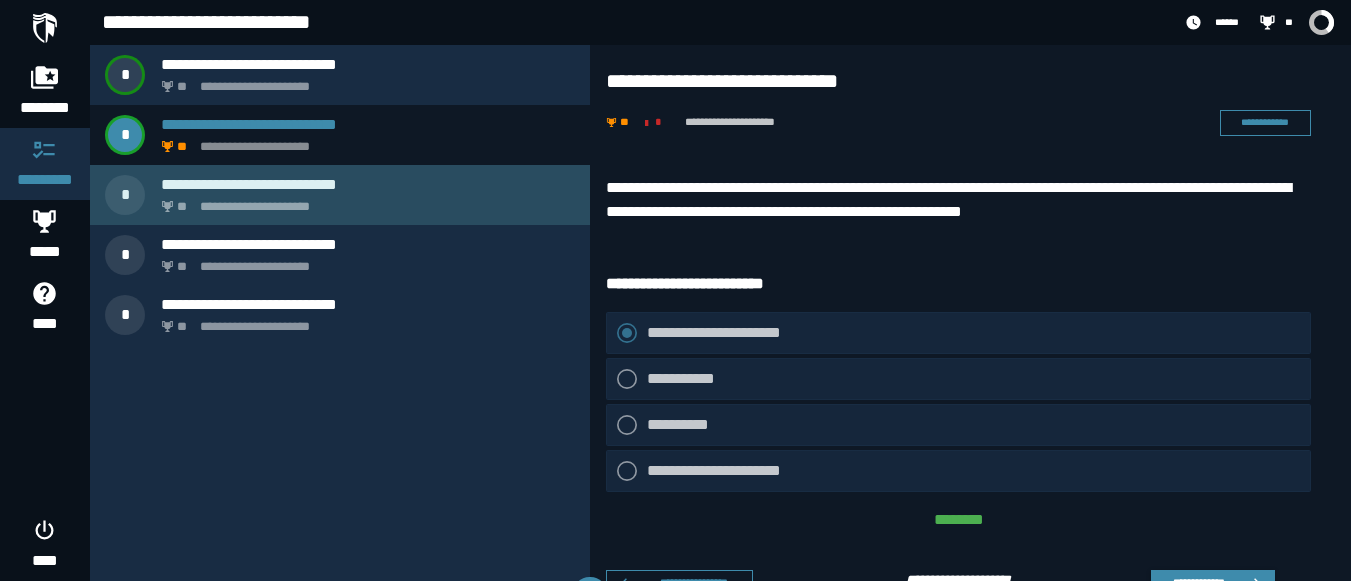 click on "**********" at bounding box center [368, 184] 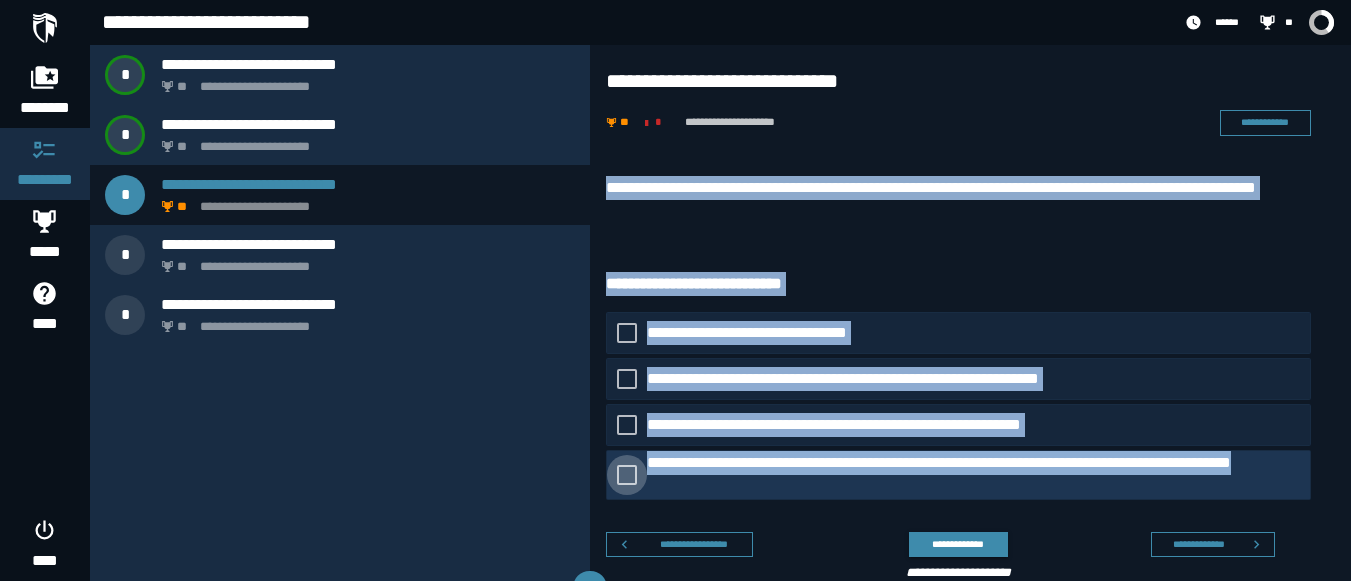 drag, startPoint x: 609, startPoint y: 195, endPoint x: 779, endPoint y: 487, distance: 337.88162 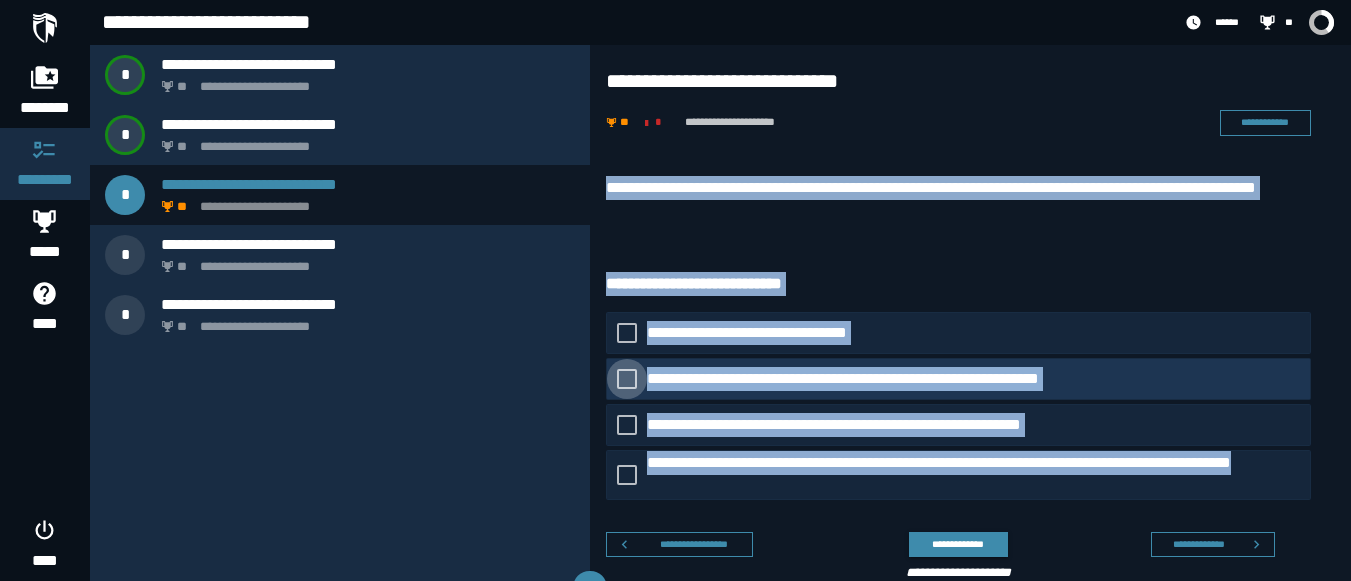 click on "**********" at bounding box center (884, 379) 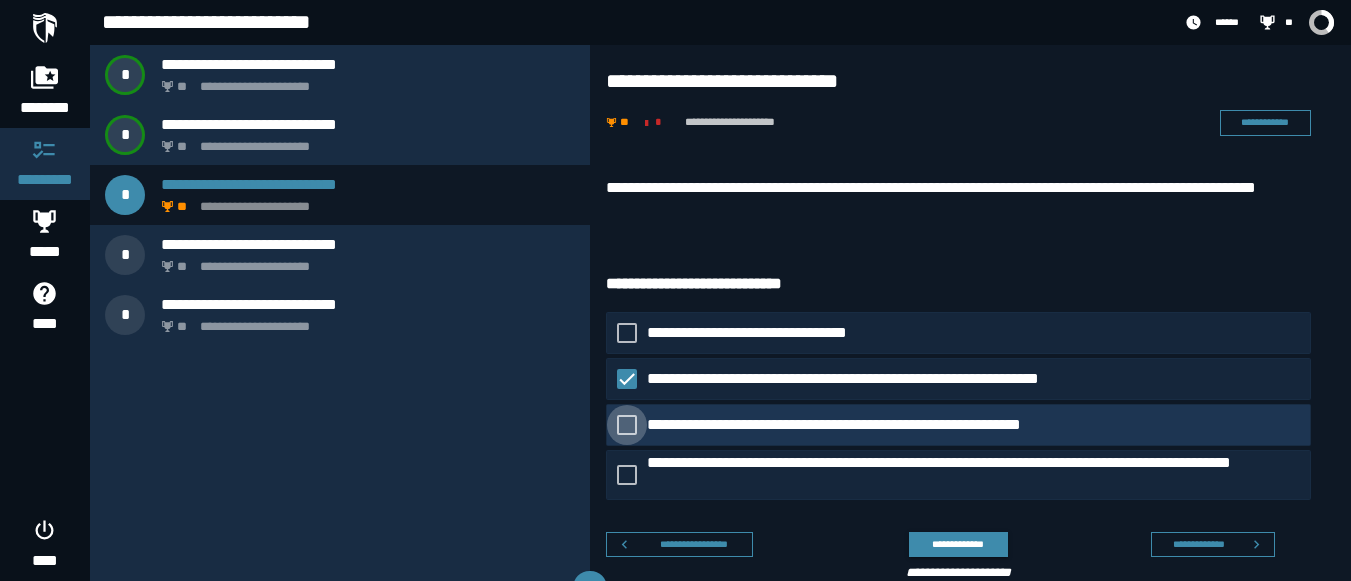 click on "**********" at bounding box center [863, 425] 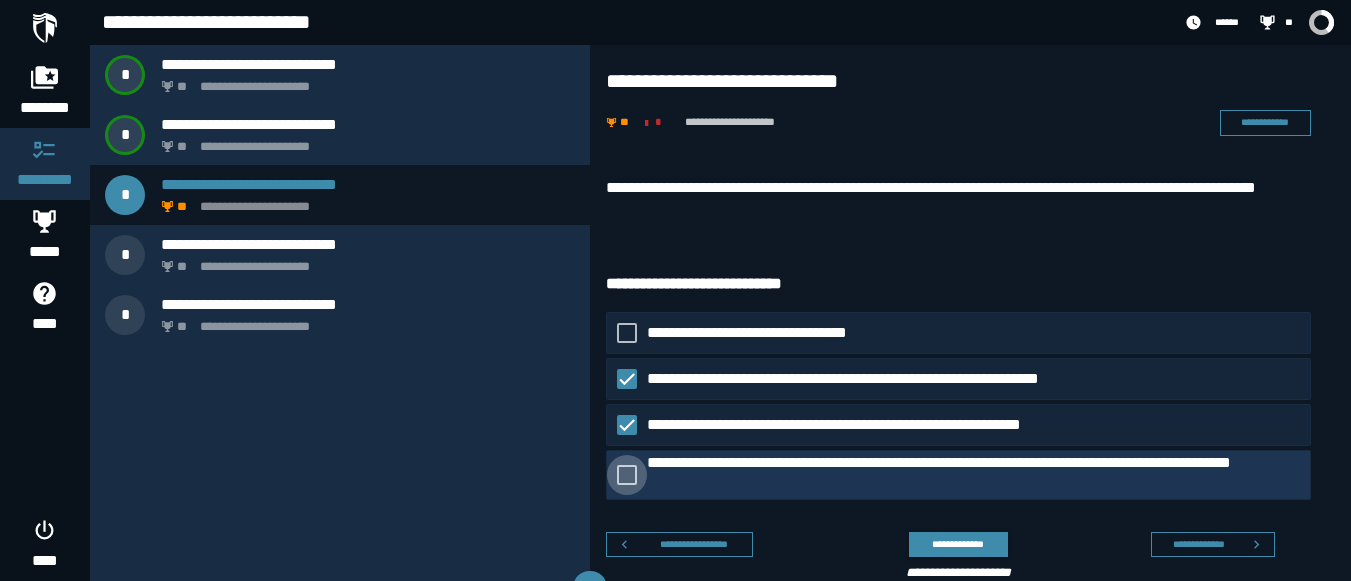 click on "**********" at bounding box center [978, 475] 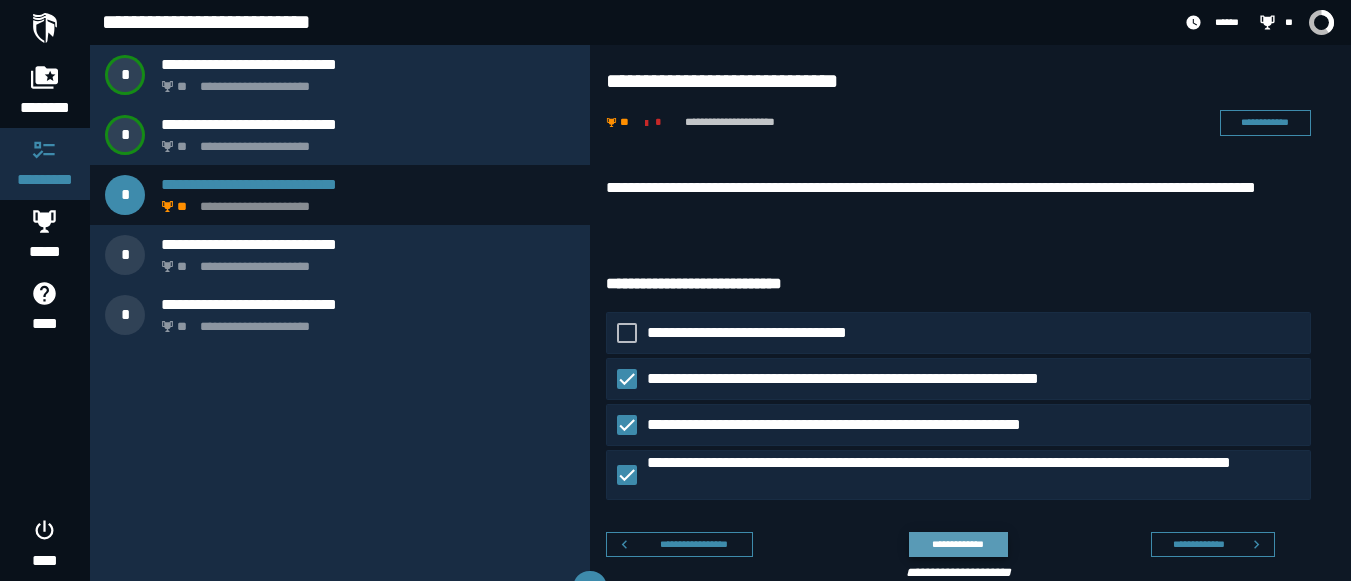click on "**********" at bounding box center [958, 544] 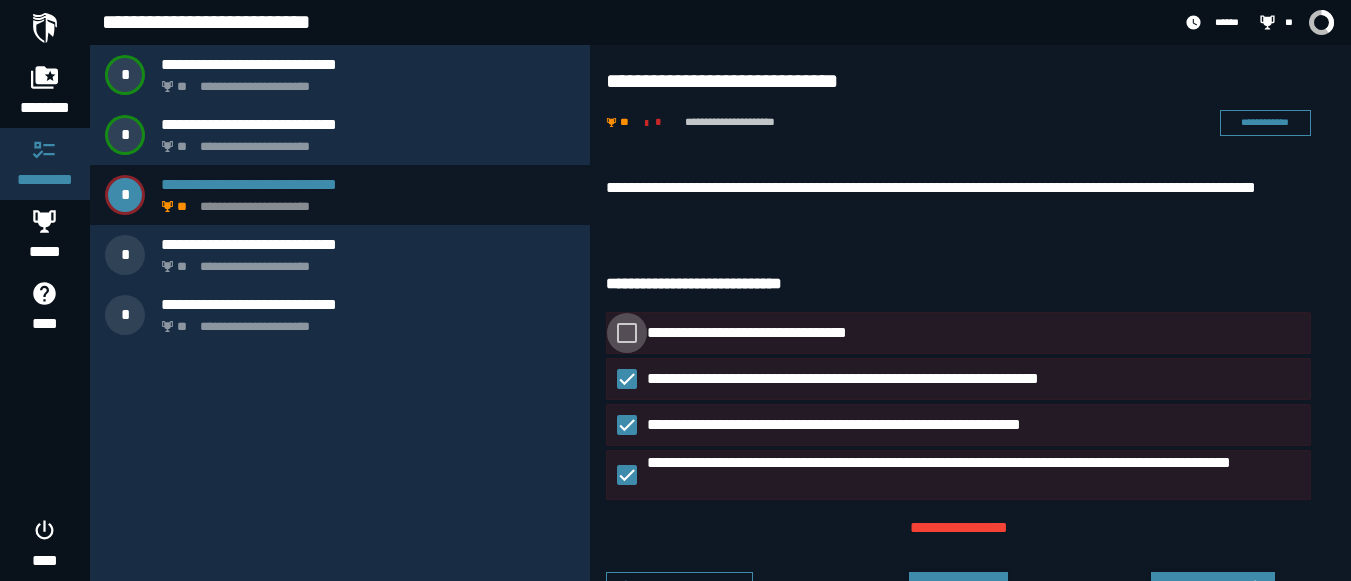 click on "**********" at bounding box center (773, 333) 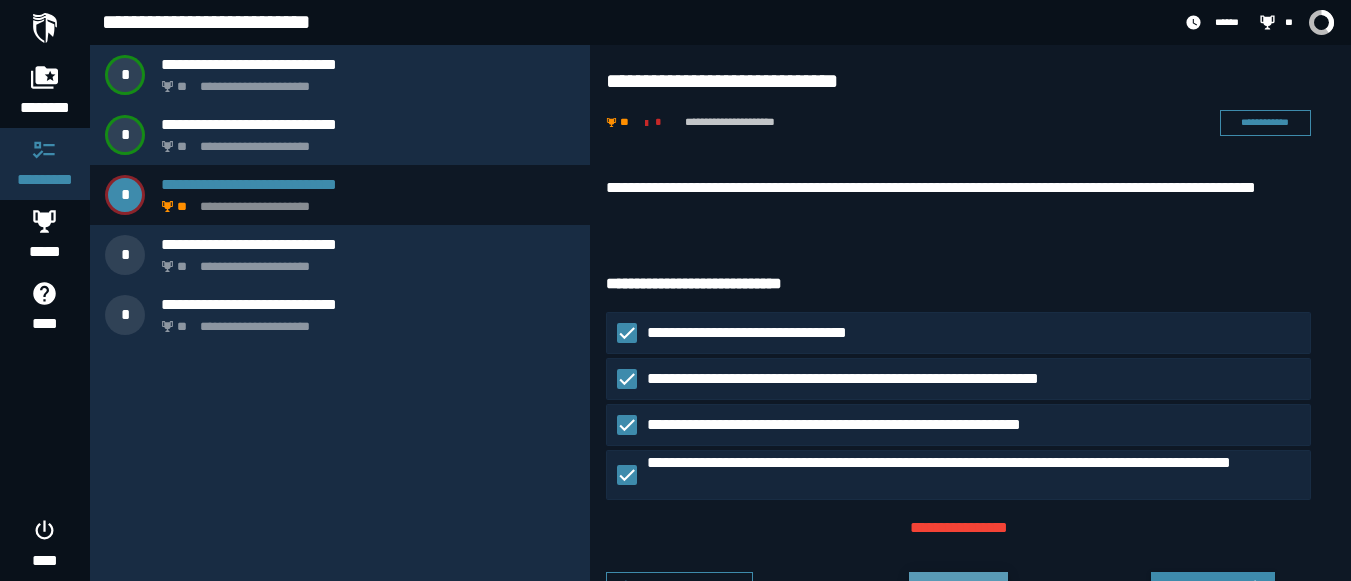 click on "**********" 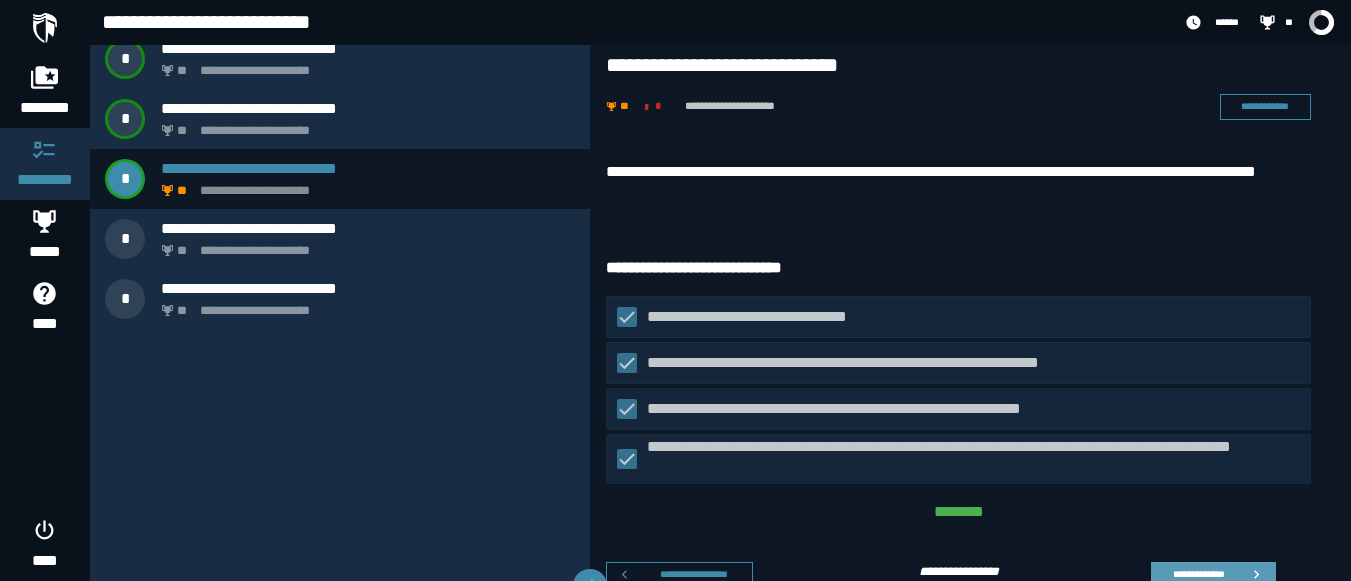 click on "**********" at bounding box center (1213, 575) 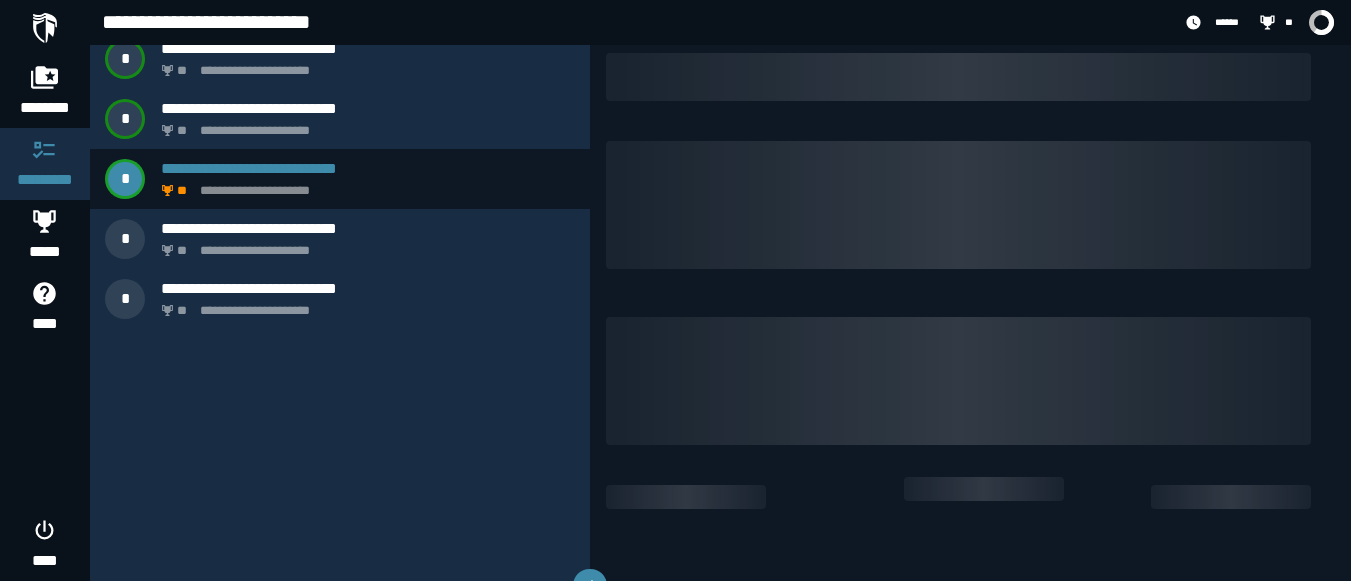 scroll, scrollTop: 0, scrollLeft: 0, axis: both 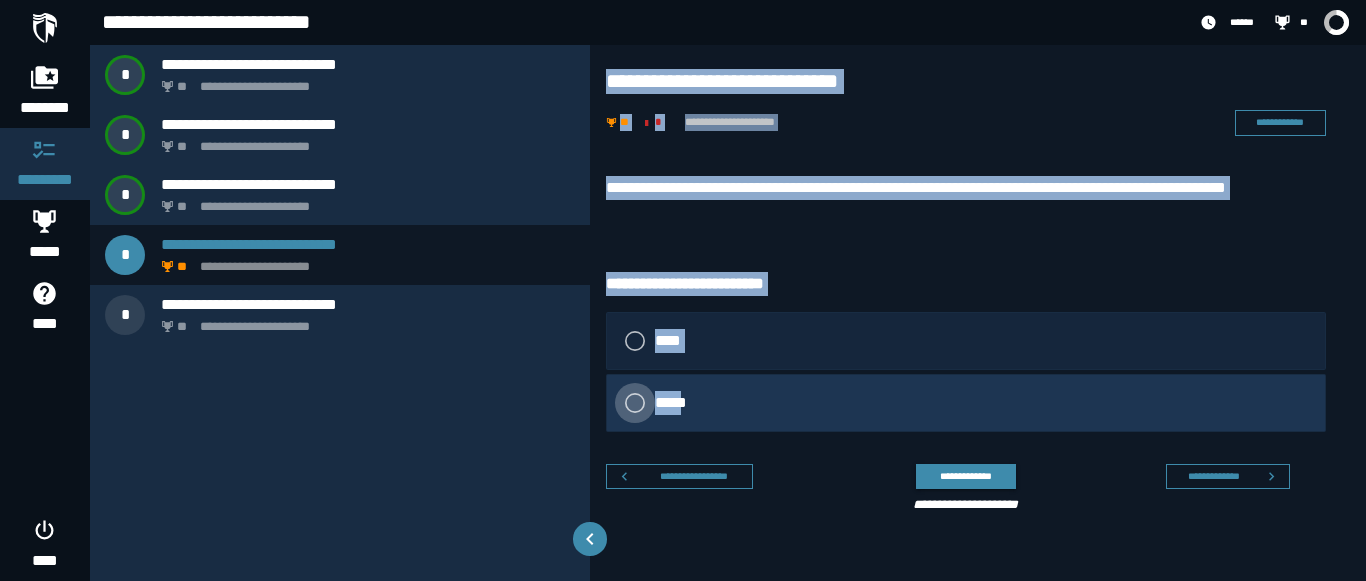 drag, startPoint x: 602, startPoint y: 84, endPoint x: 688, endPoint y: 402, distance: 329.42374 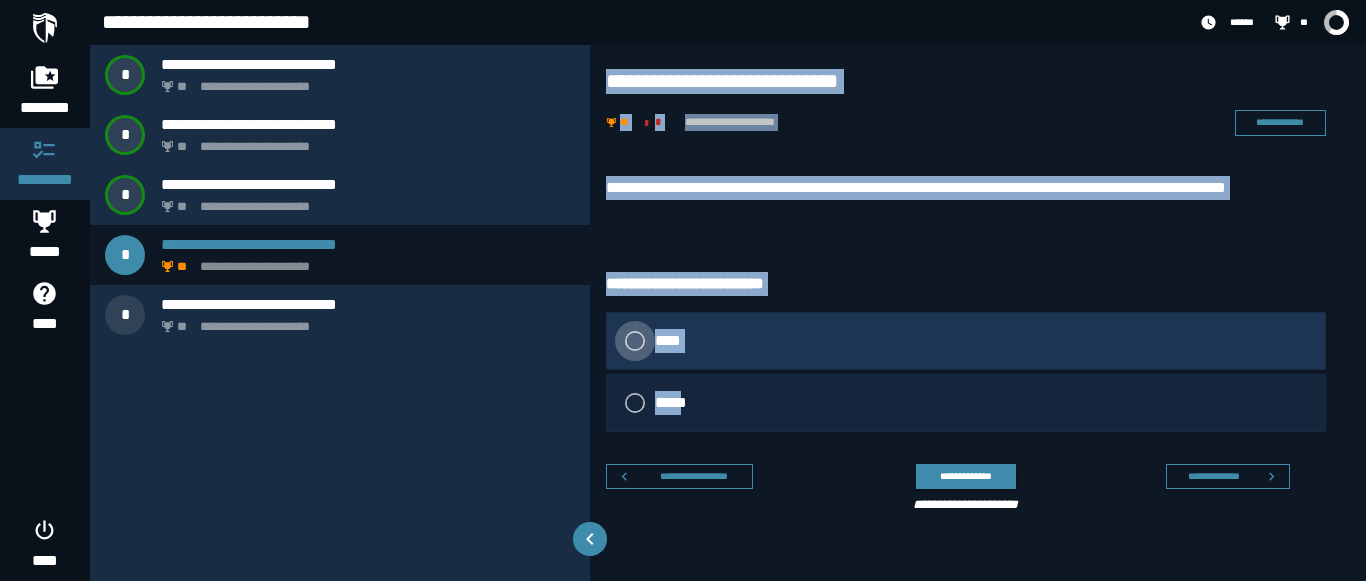 click 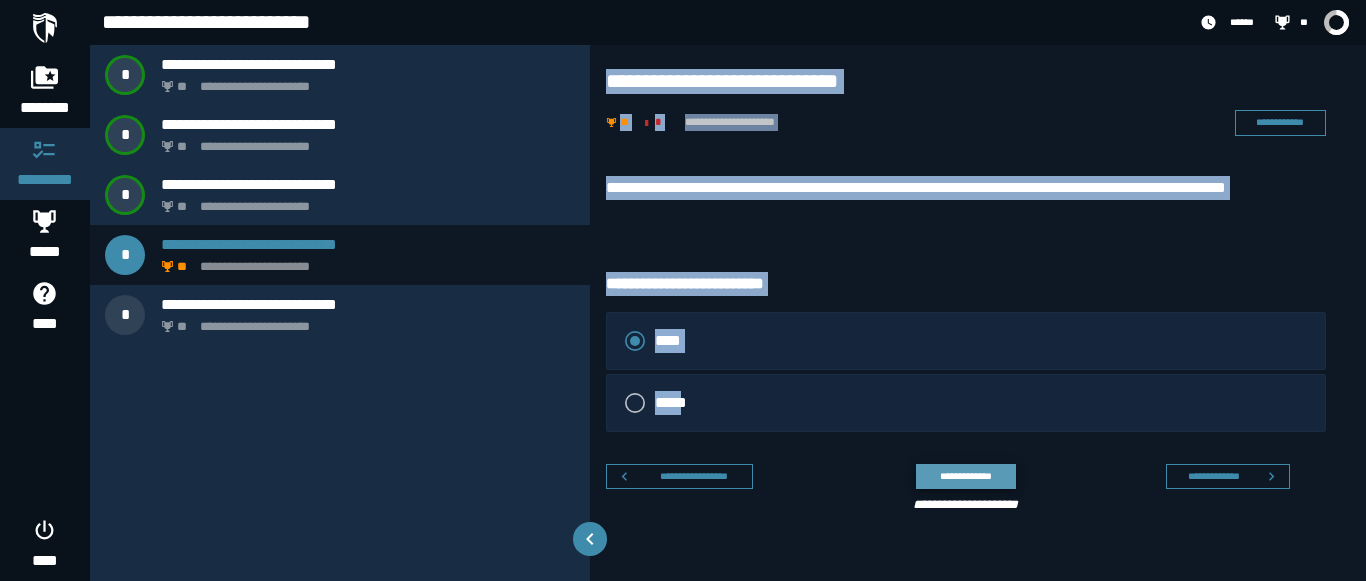 click on "**********" 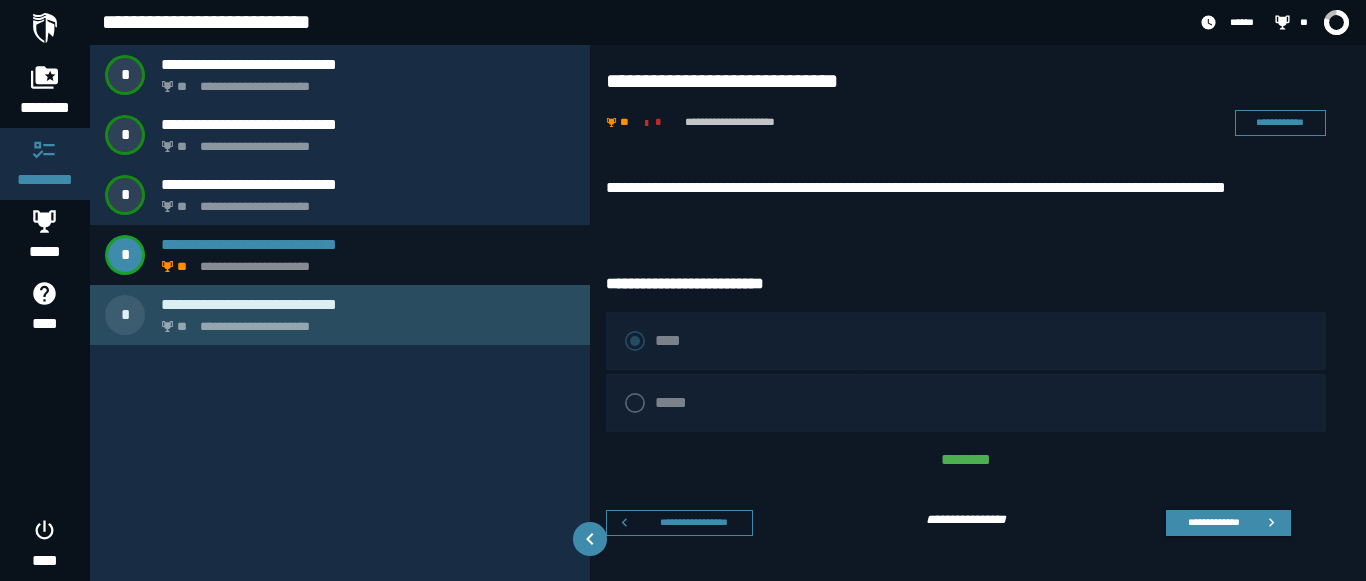 click on "**********" at bounding box center [364, 321] 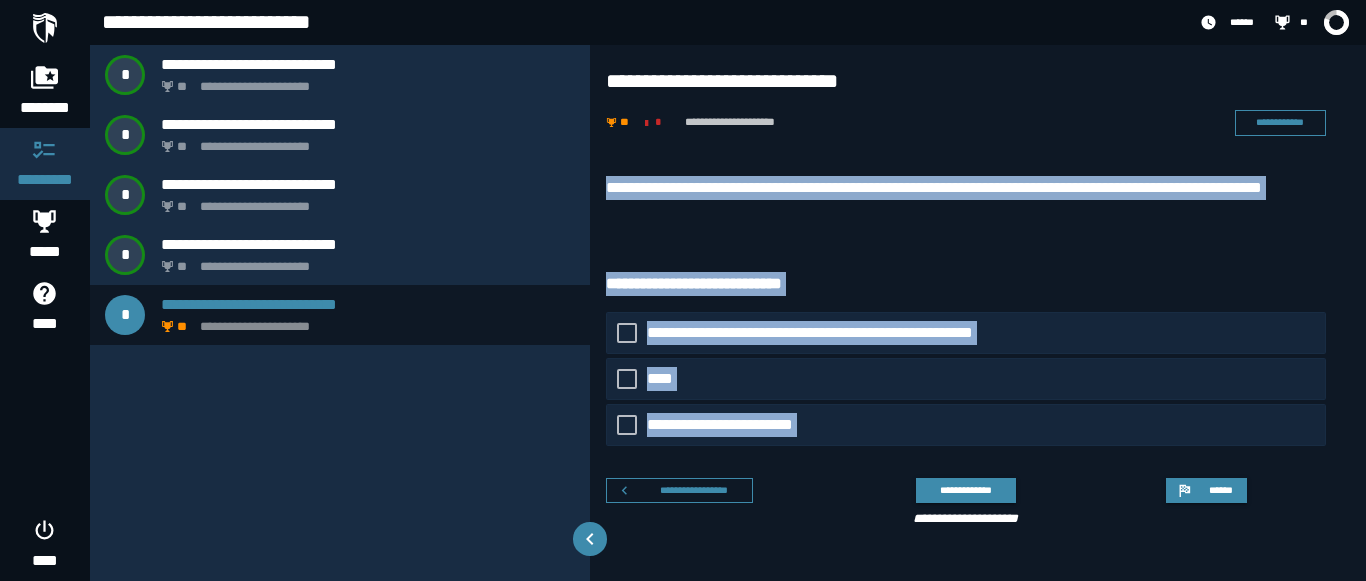 drag, startPoint x: 605, startPoint y: 179, endPoint x: 891, endPoint y: 455, distance: 397.4569 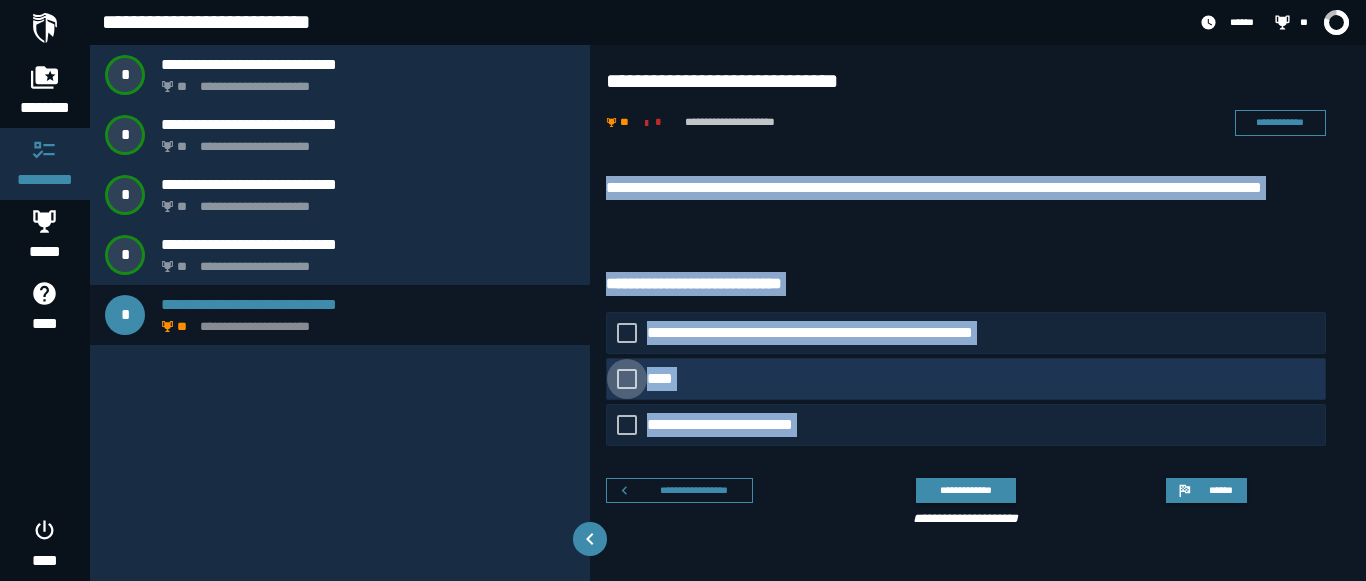 click on "****" at bounding box center [663, 379] 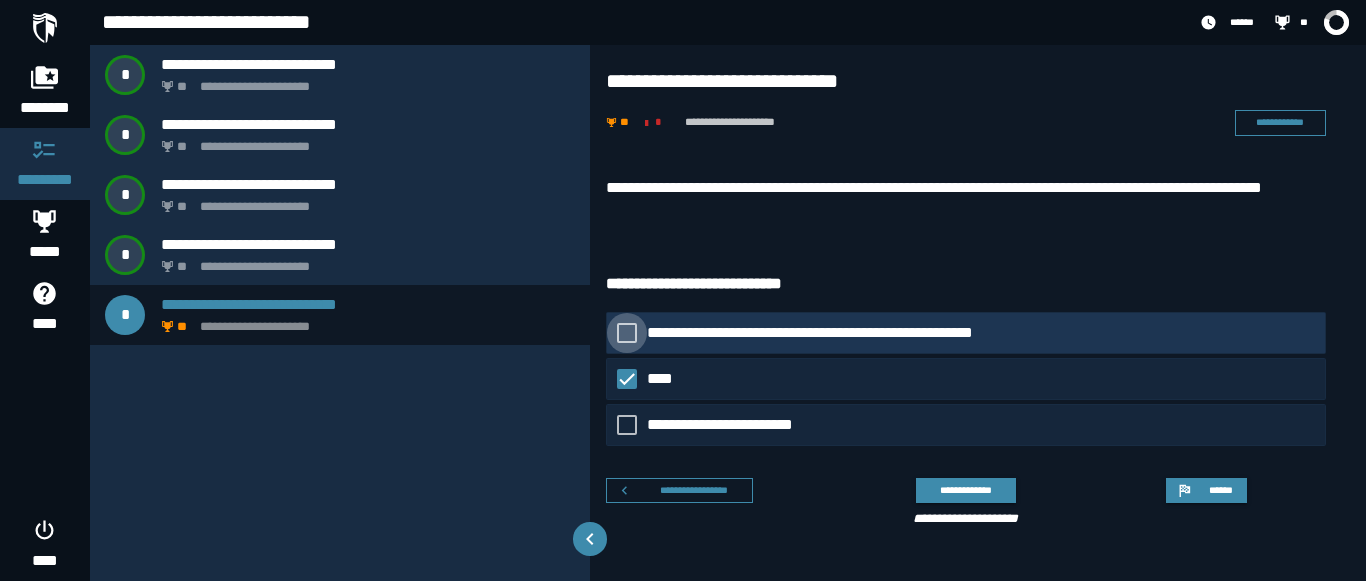 click on "**********" at bounding box center [825, 333] 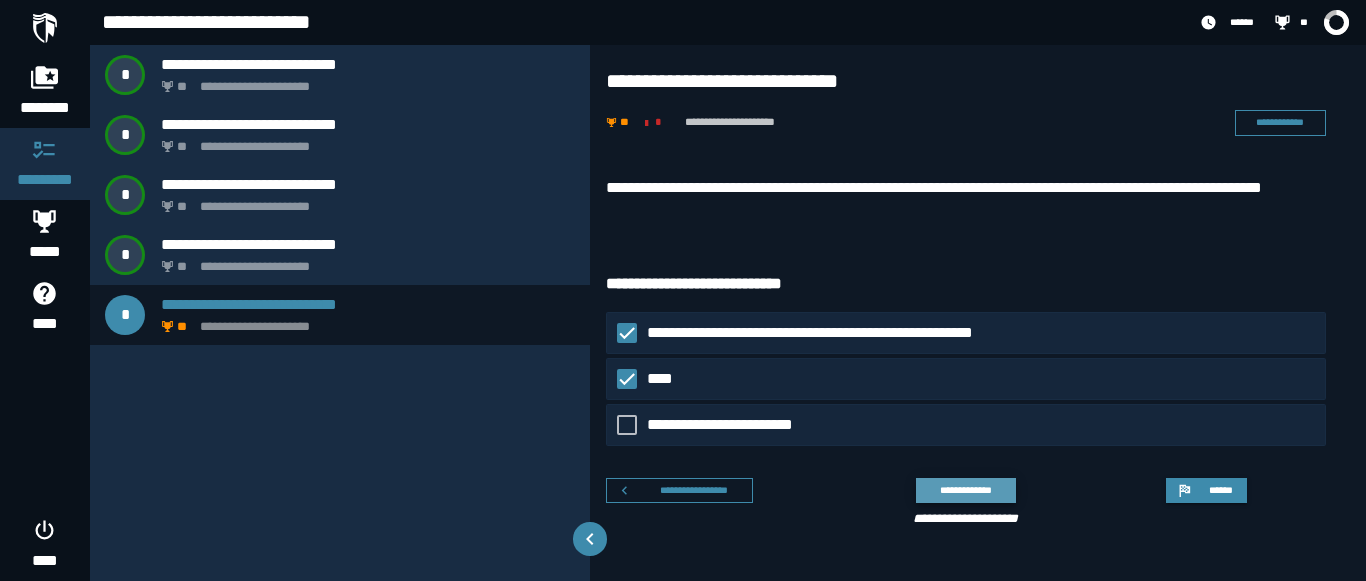 click on "**********" at bounding box center (965, 490) 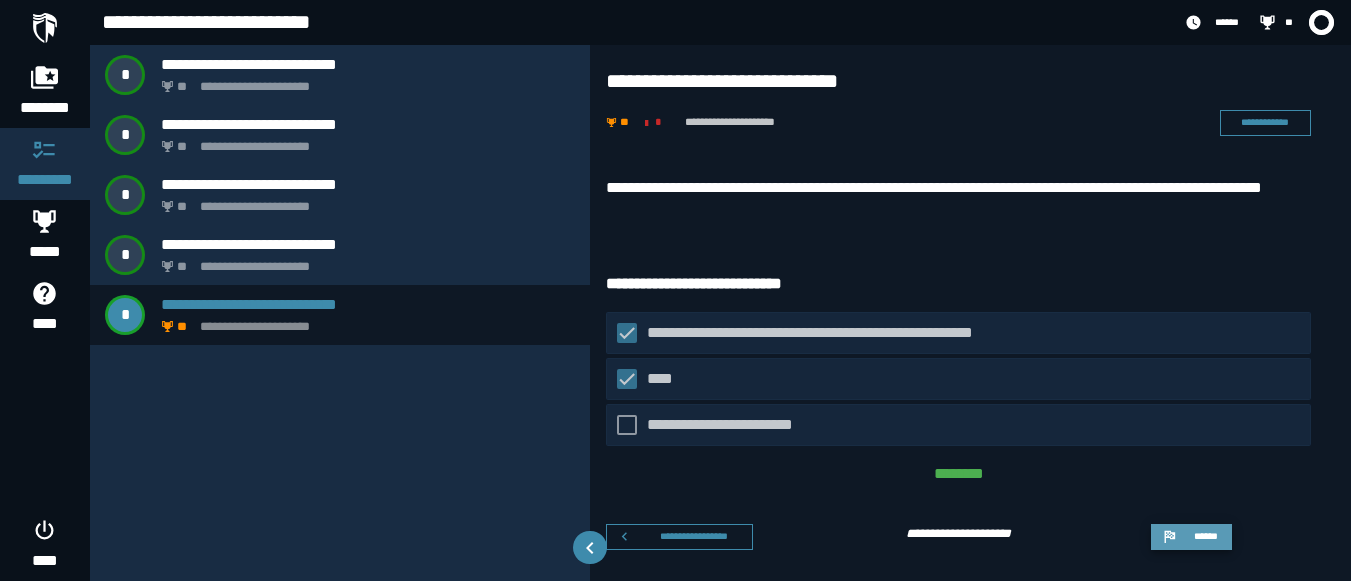 click on "******" at bounding box center (1191, 537) 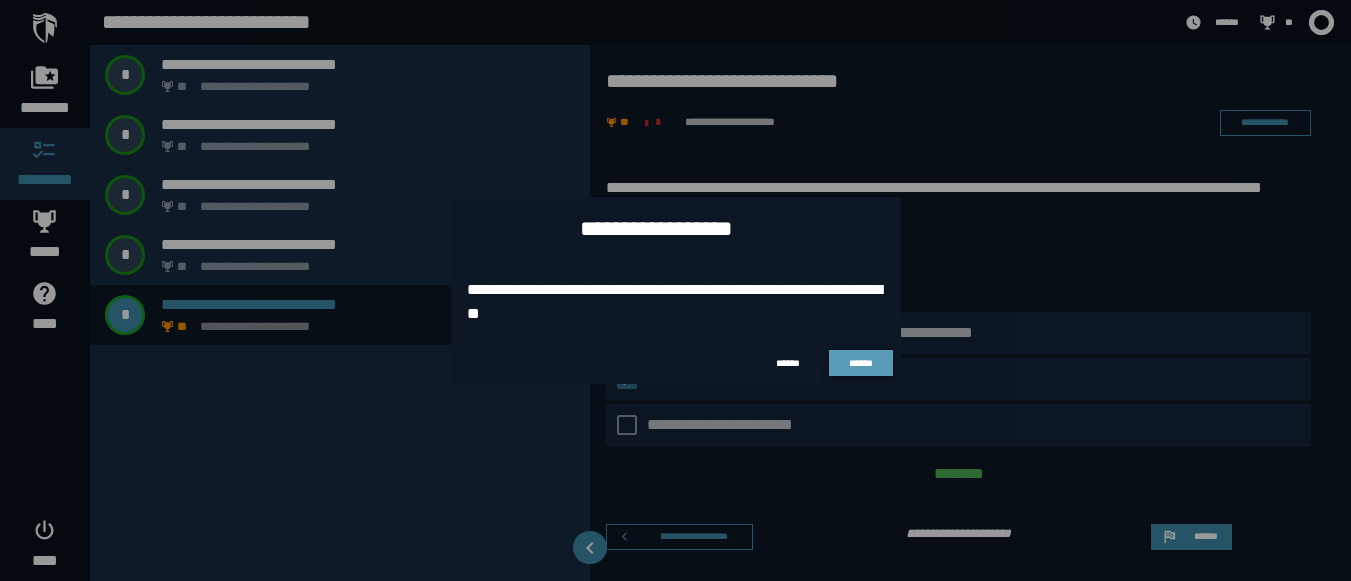 click on "******" at bounding box center [861, 363] 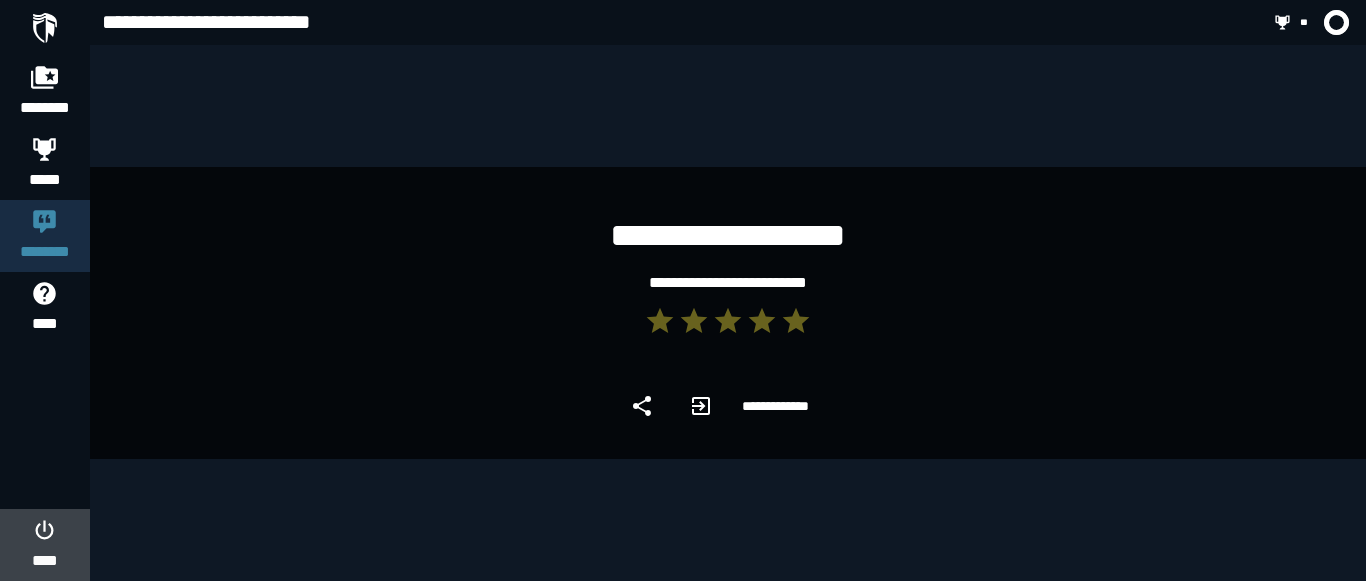 click on "****" 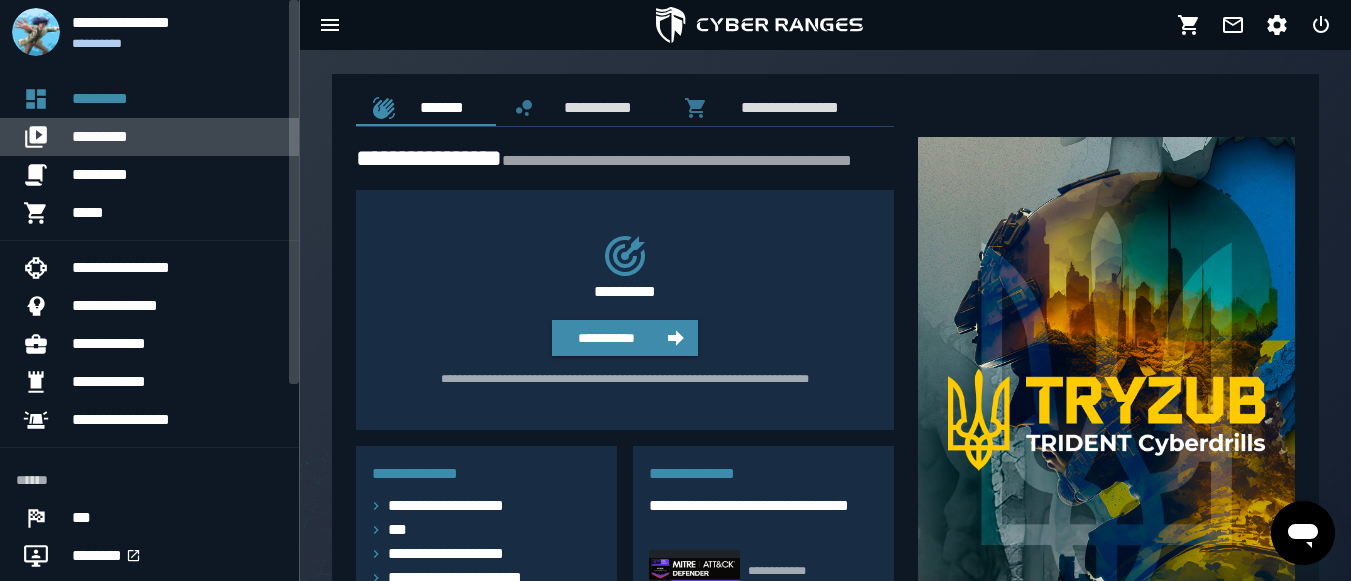 click on "*********" at bounding box center [177, 137] 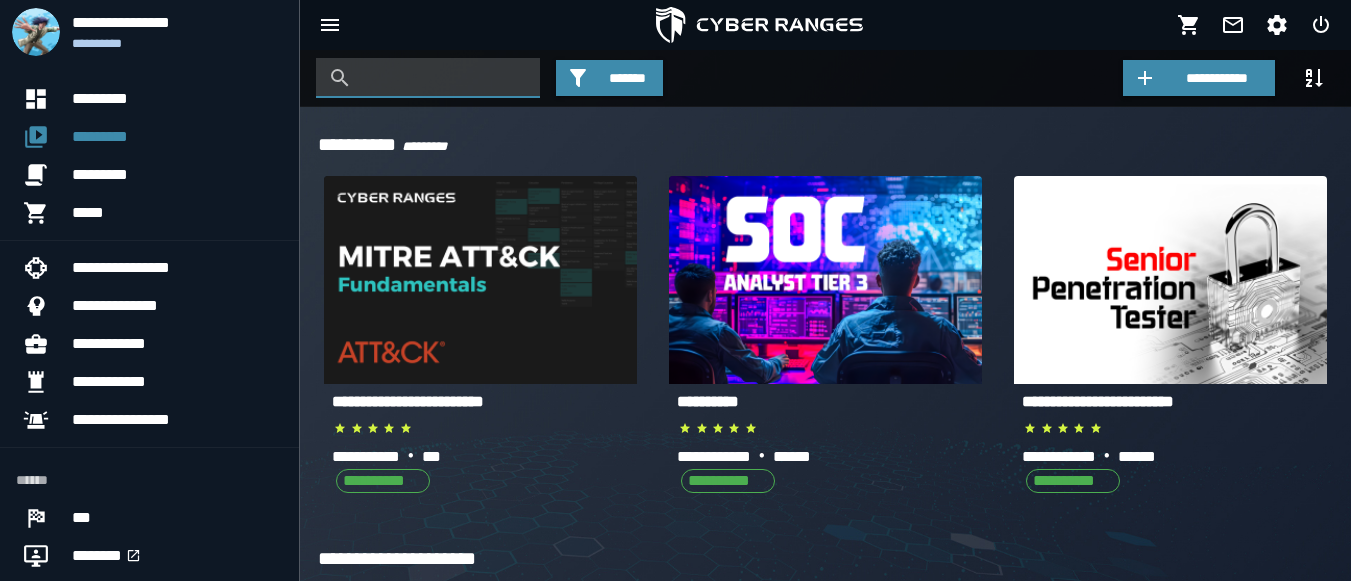 click at bounding box center (443, 78) 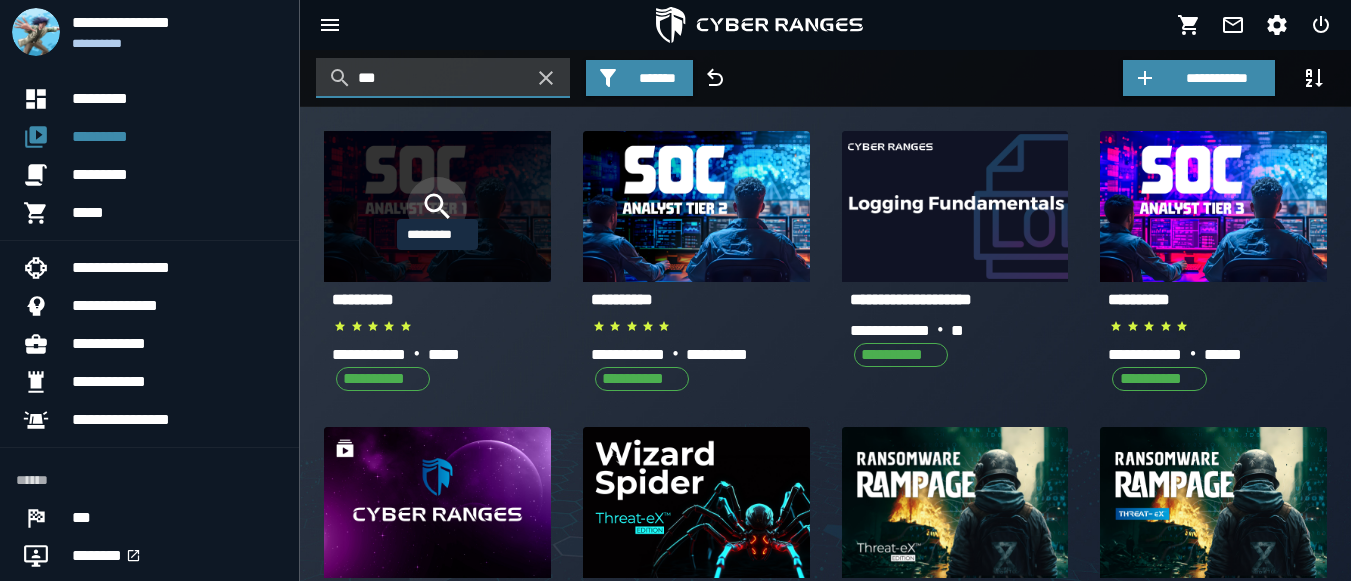 type on "***" 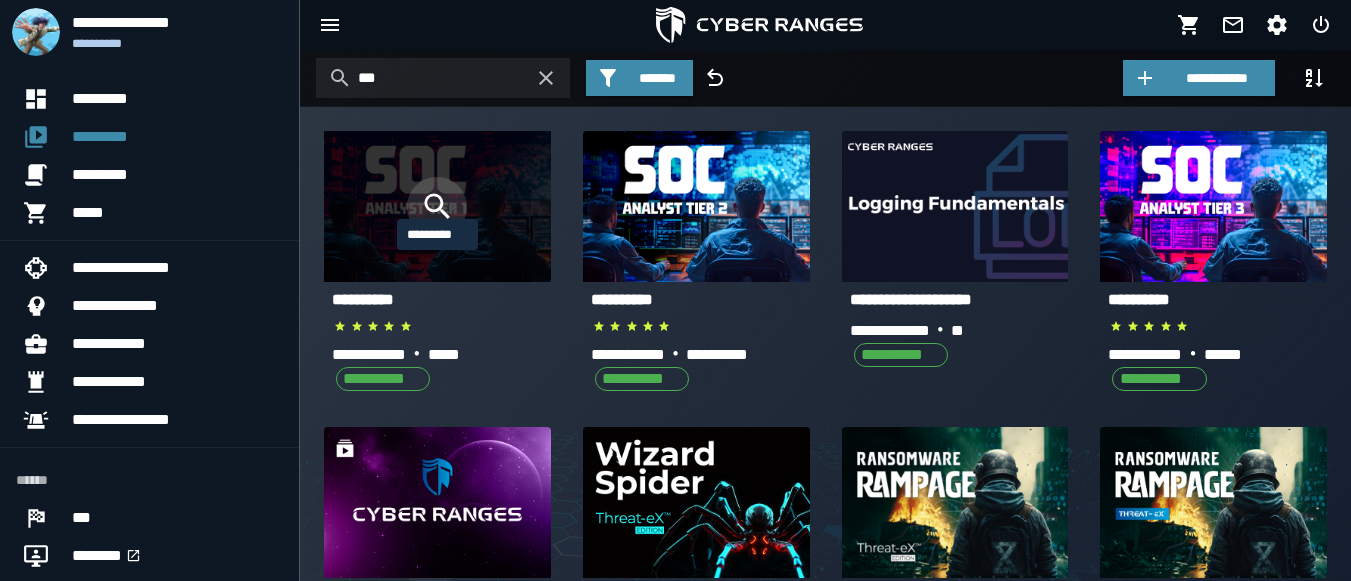 click 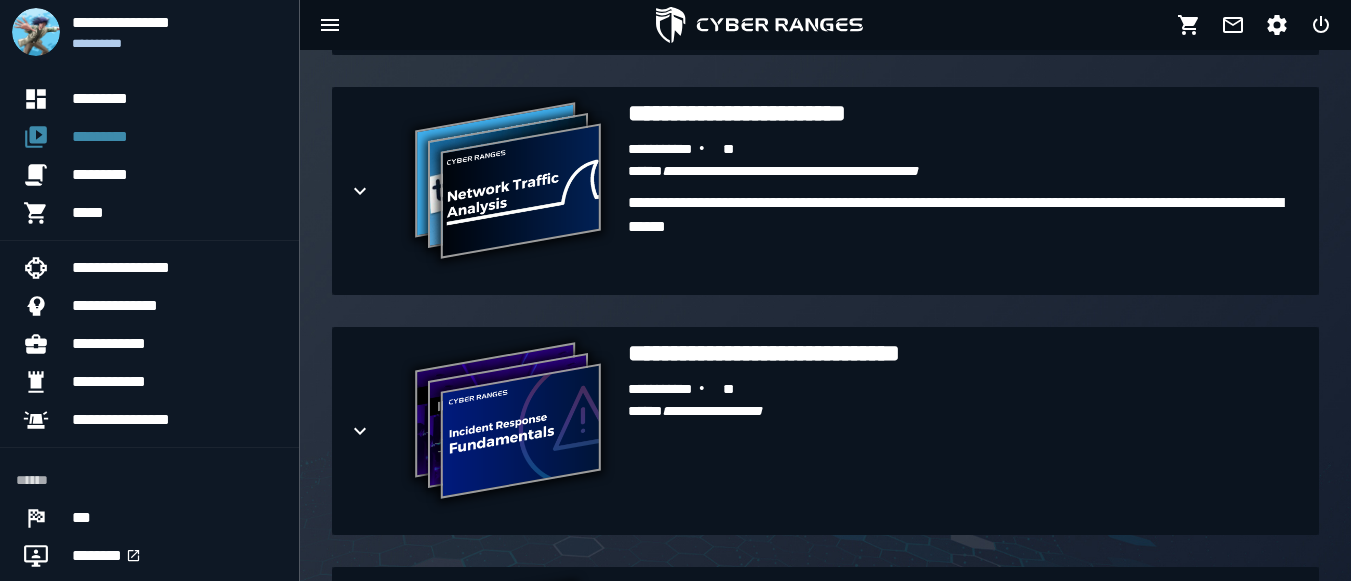 scroll, scrollTop: 1445, scrollLeft: 0, axis: vertical 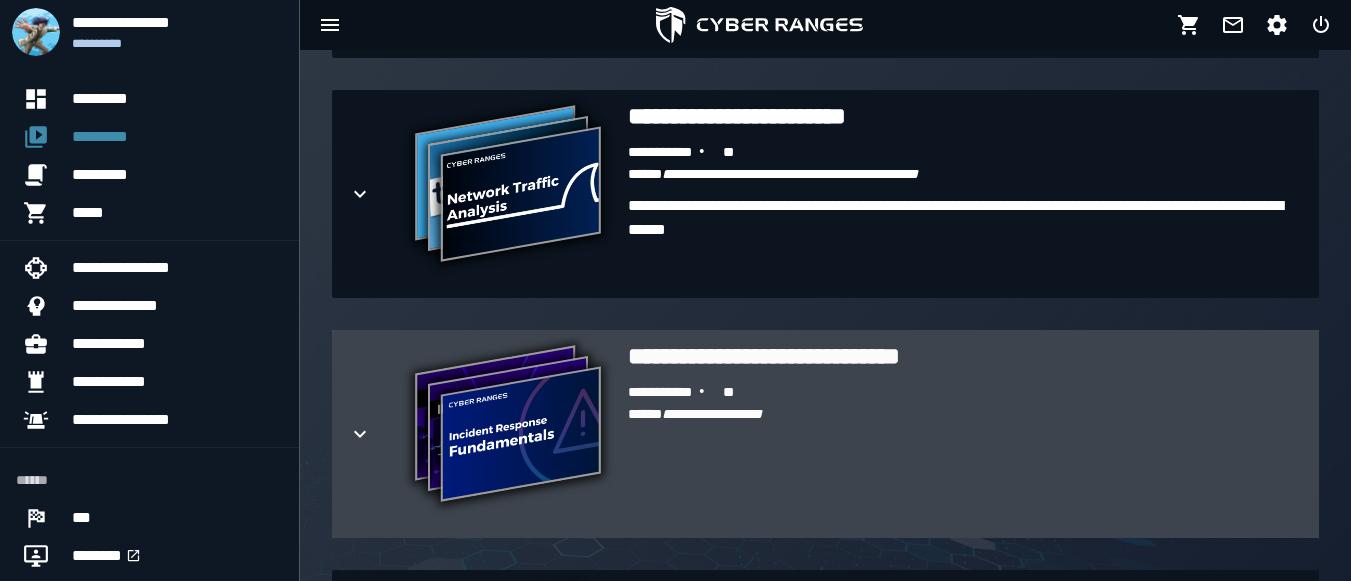click at bounding box center [376, 434] 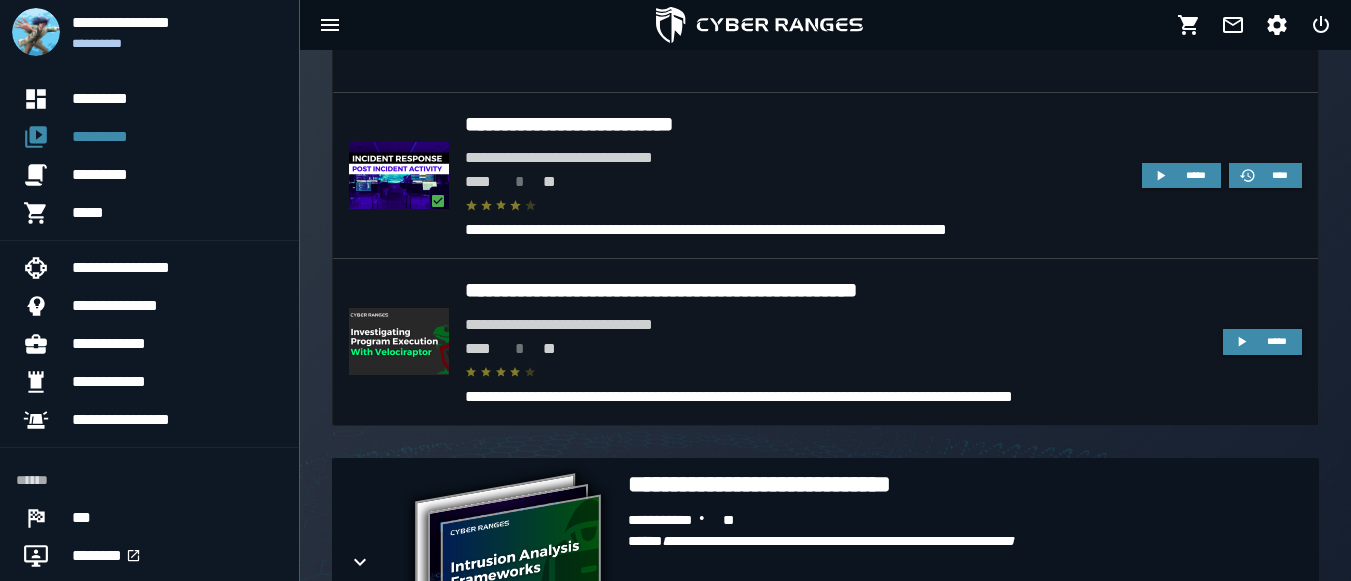 scroll, scrollTop: 2608, scrollLeft: 0, axis: vertical 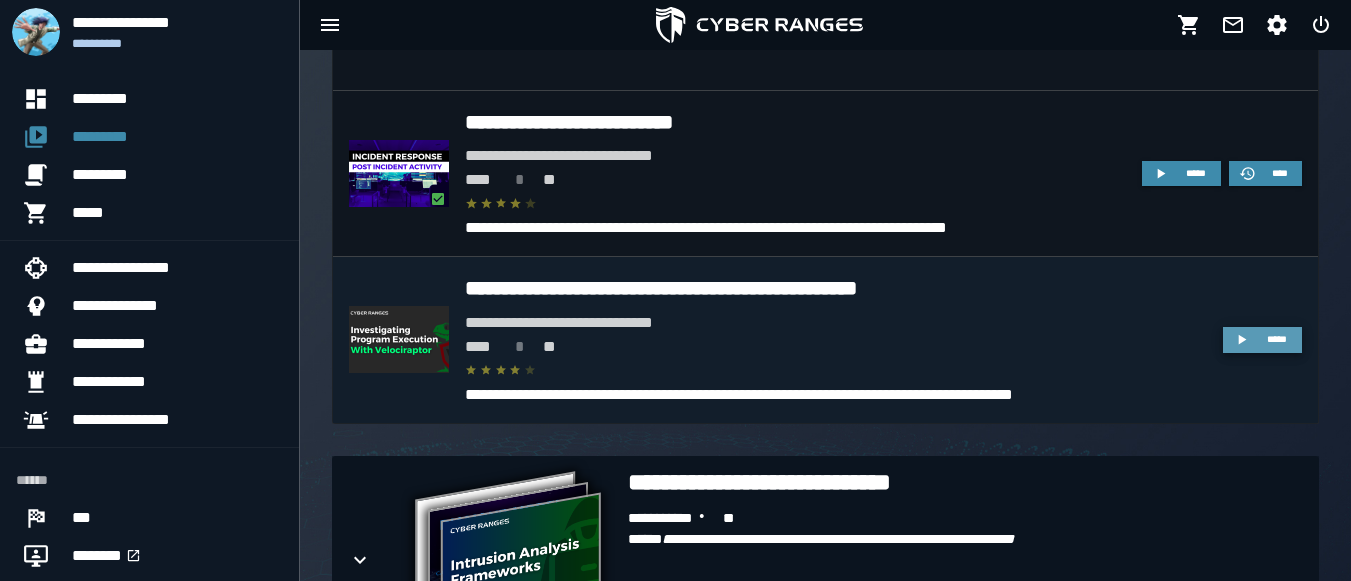 click on "*****" at bounding box center [1262, 340] 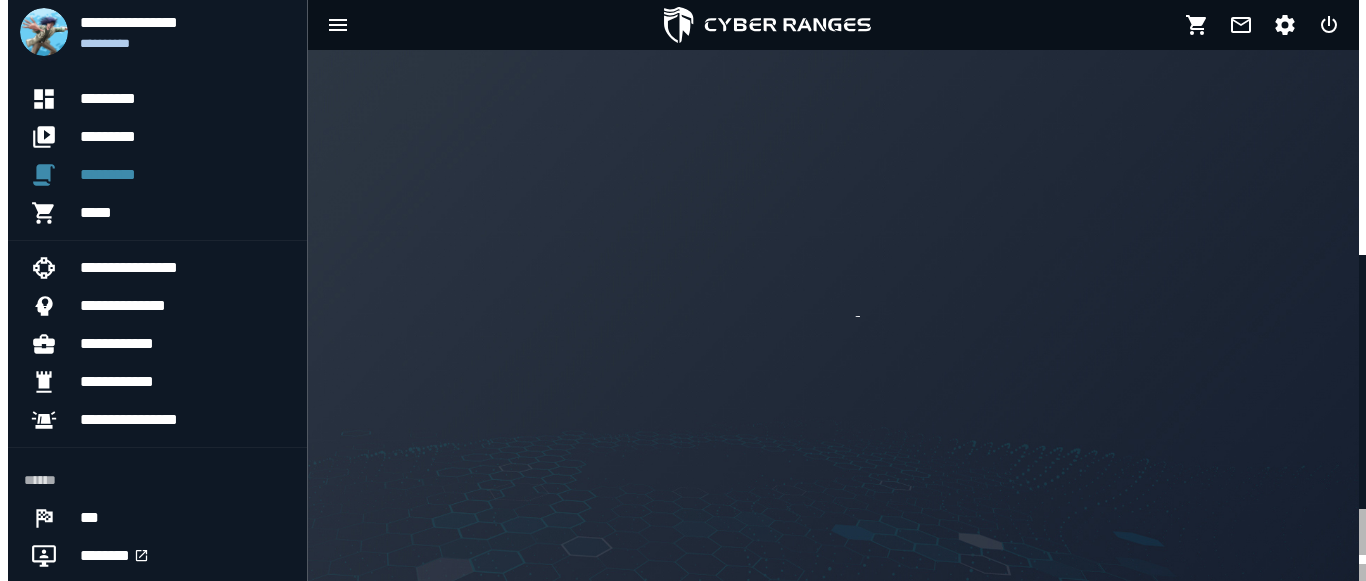 scroll, scrollTop: 0, scrollLeft: 0, axis: both 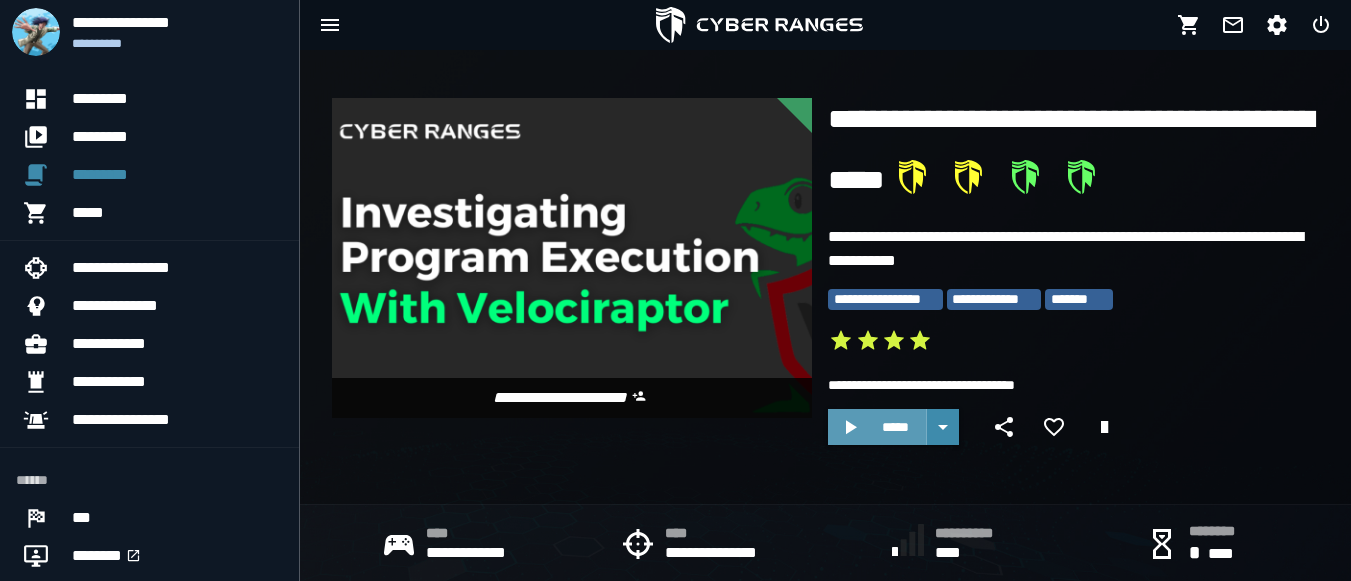click 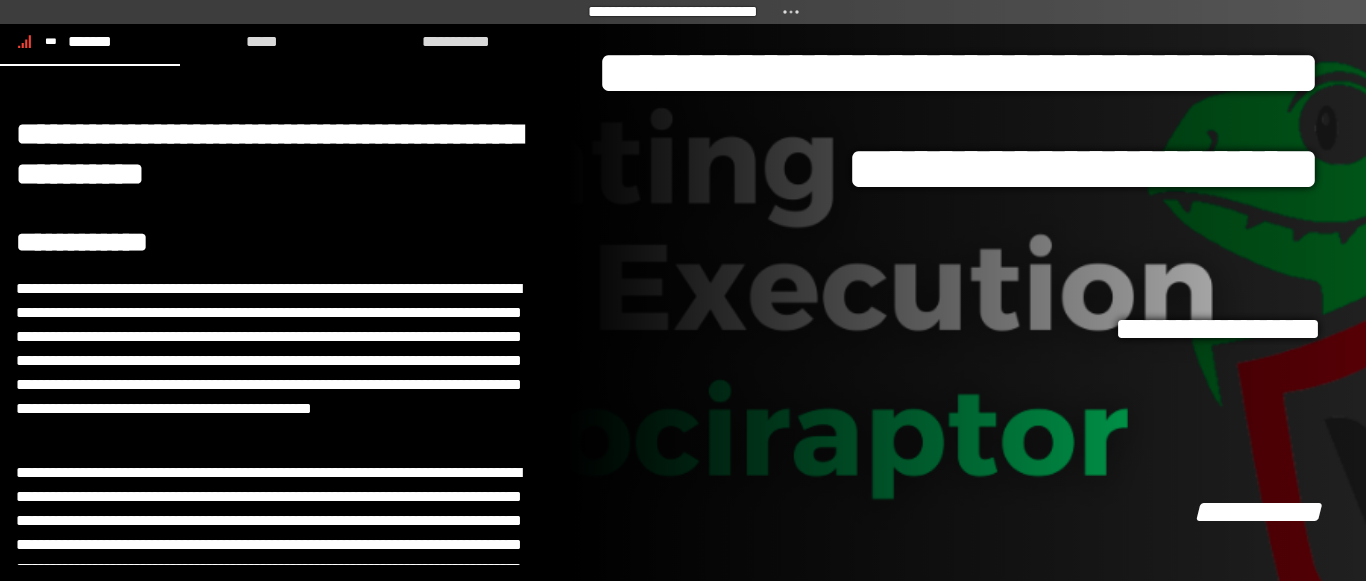 click on "**********" at bounding box center [945, 169] 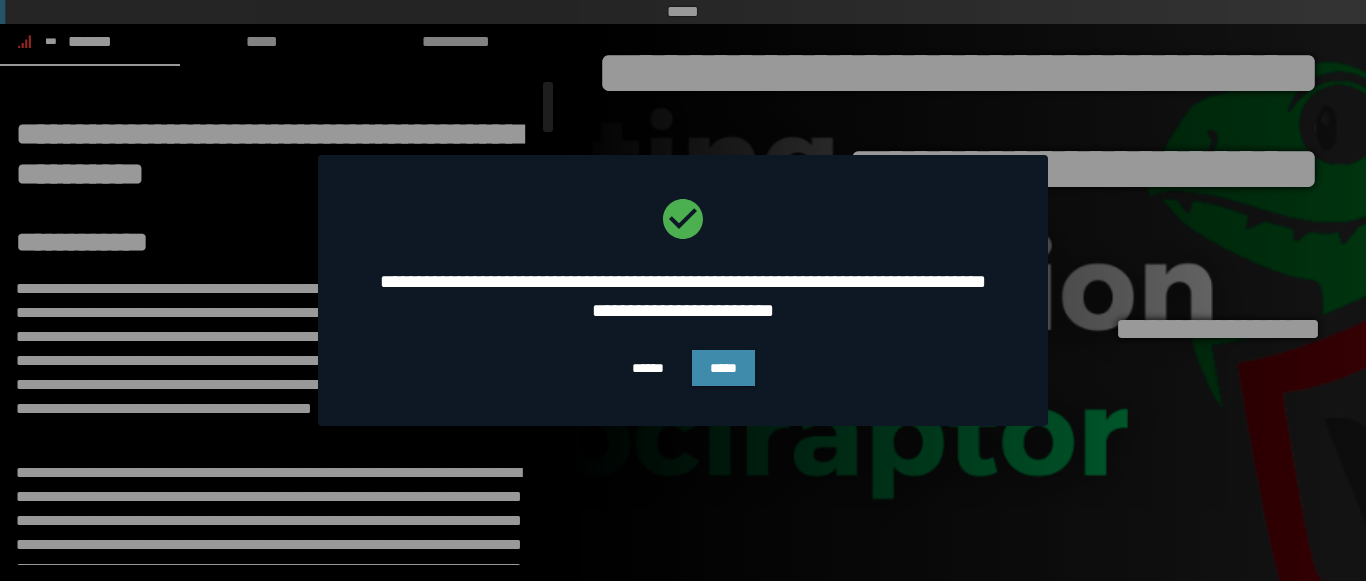 scroll, scrollTop: 0, scrollLeft: 0, axis: both 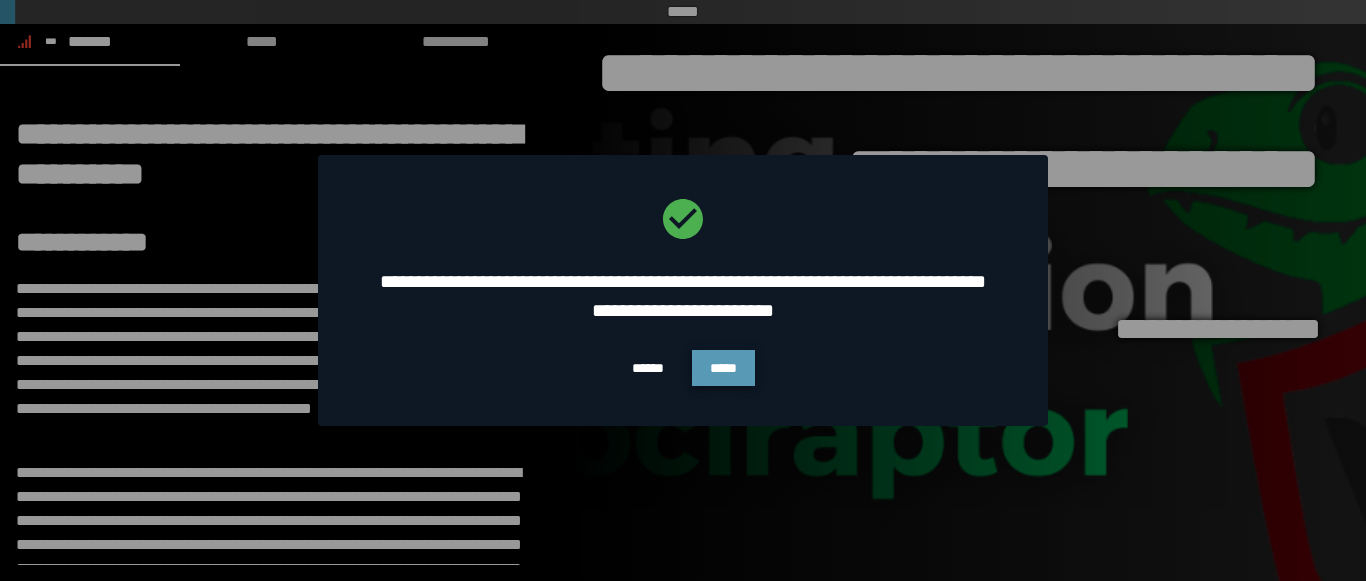 click on "*****" at bounding box center [723, 368] 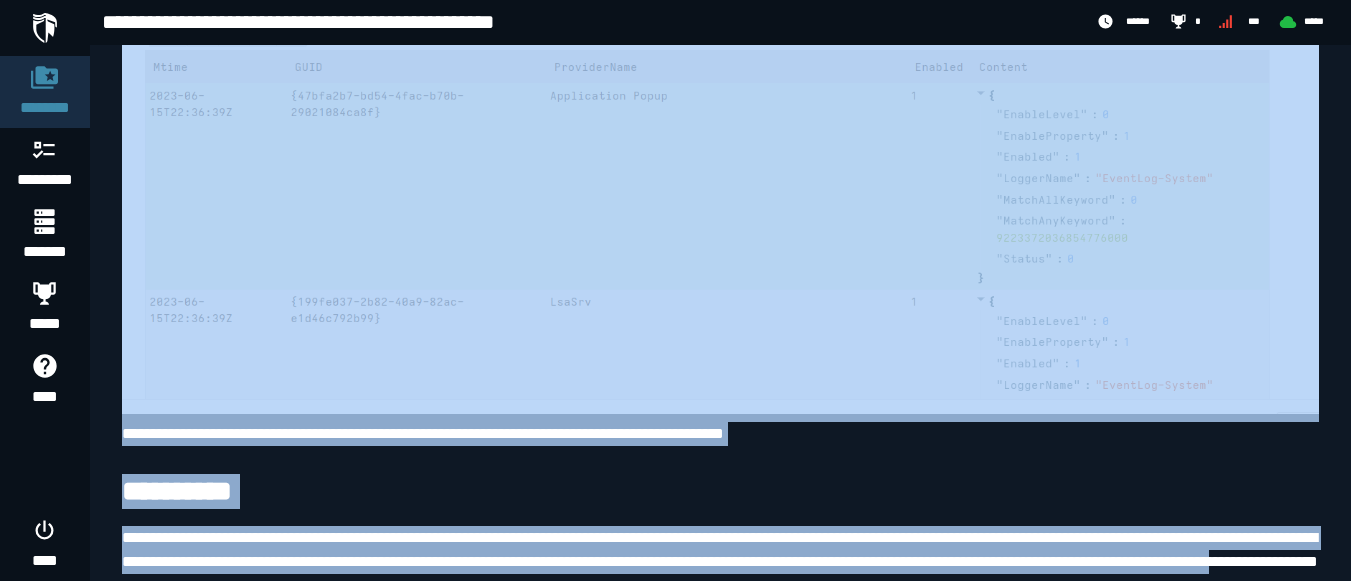 scroll, scrollTop: 7019, scrollLeft: 0, axis: vertical 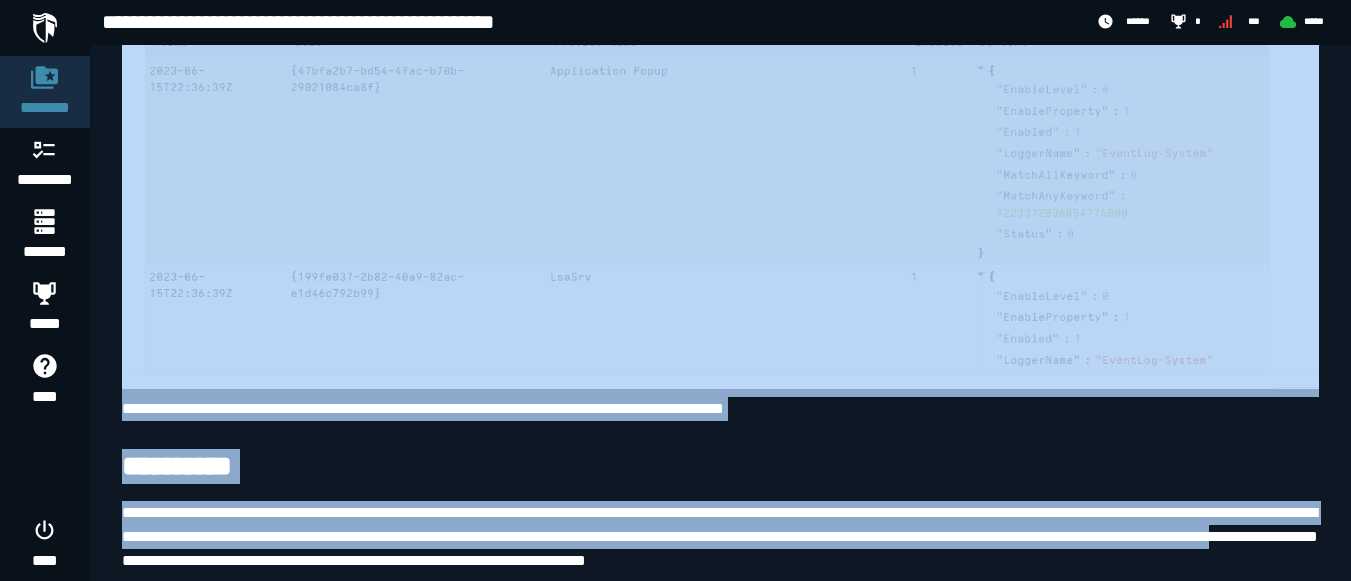 drag, startPoint x: 109, startPoint y: 161, endPoint x: 389, endPoint y: 628, distance: 544.50806 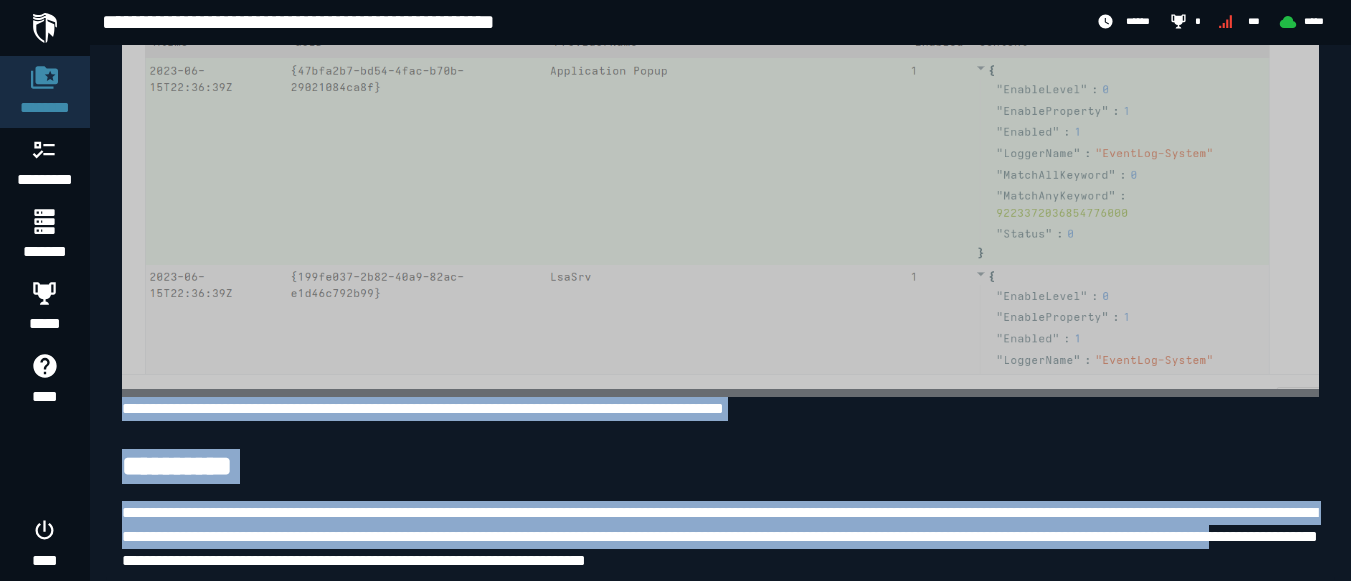 click at bounding box center [720, 188] 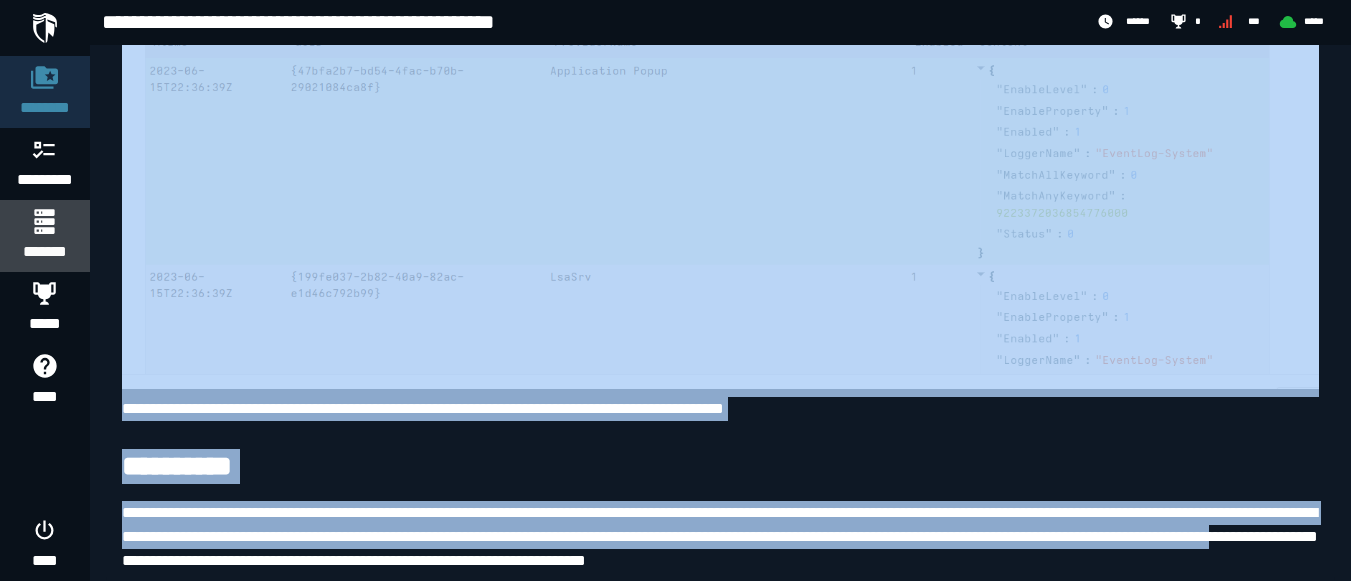 click at bounding box center (44, 221) 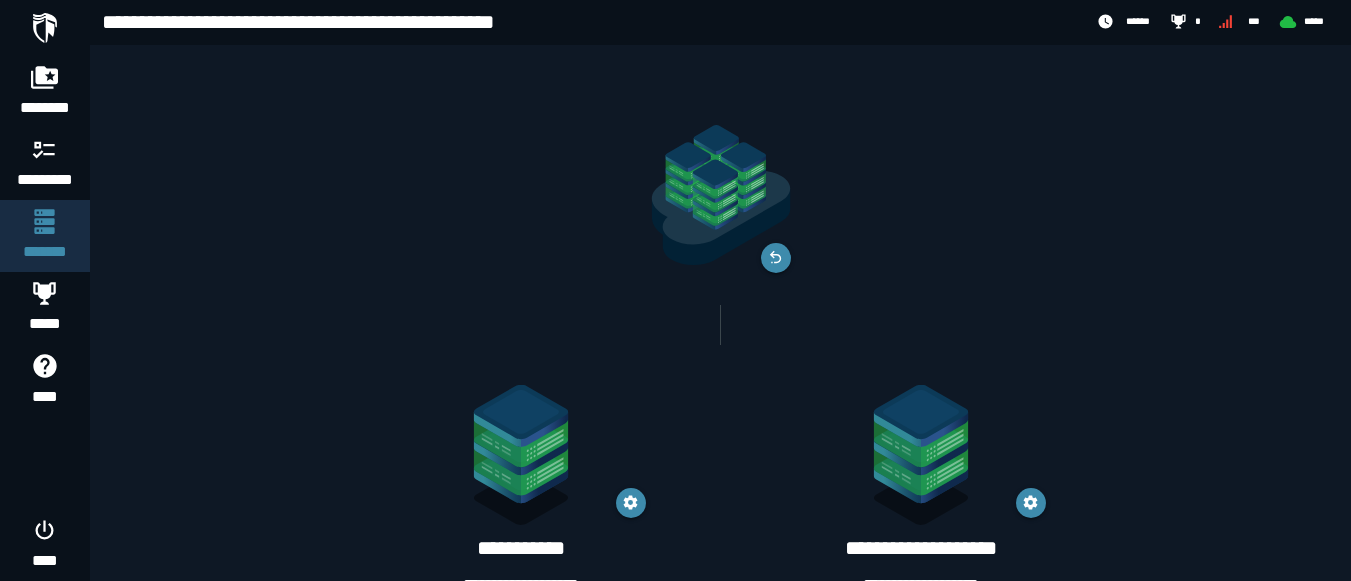 scroll, scrollTop: 110, scrollLeft: 0, axis: vertical 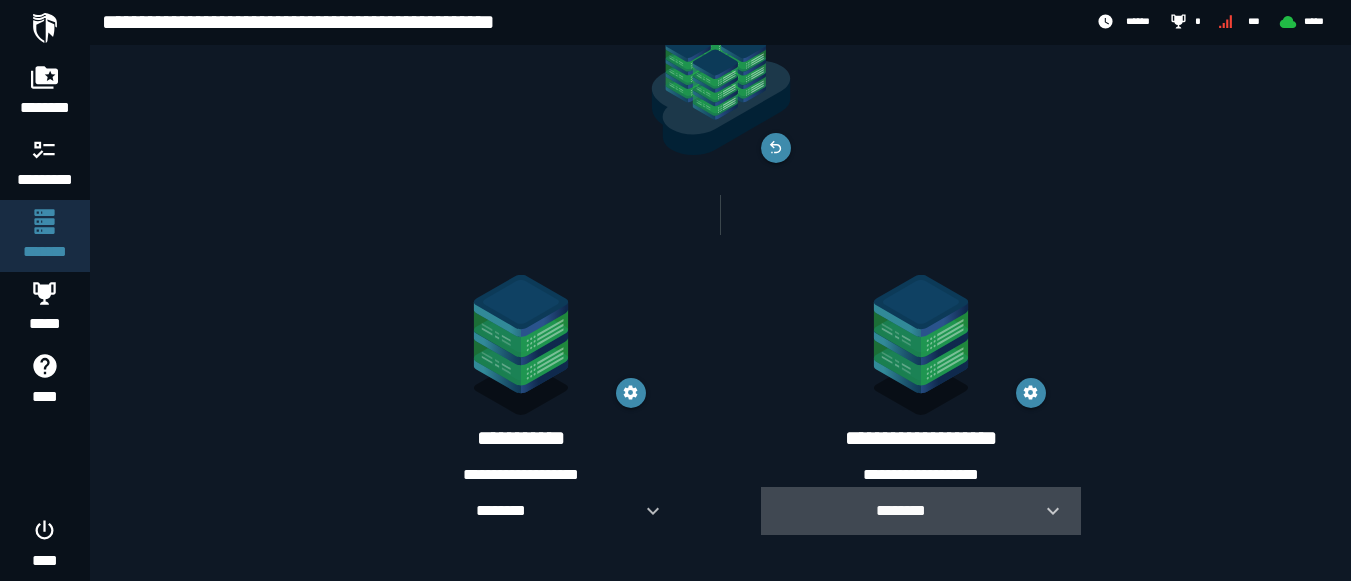 click 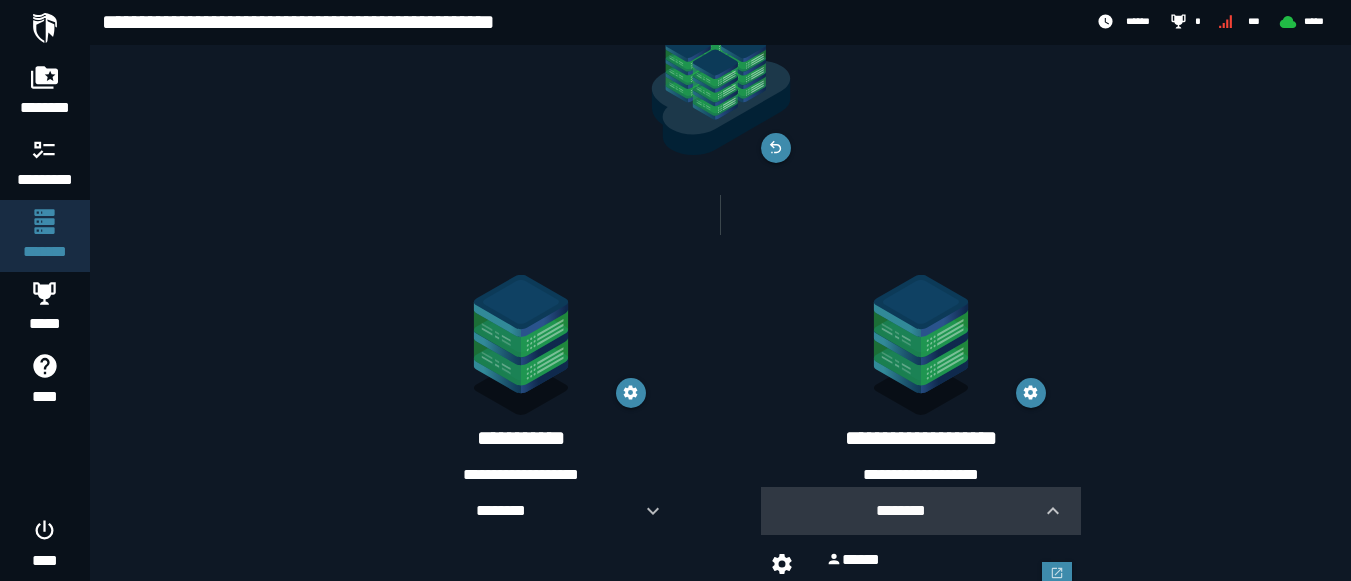 scroll, scrollTop: 192, scrollLeft: 0, axis: vertical 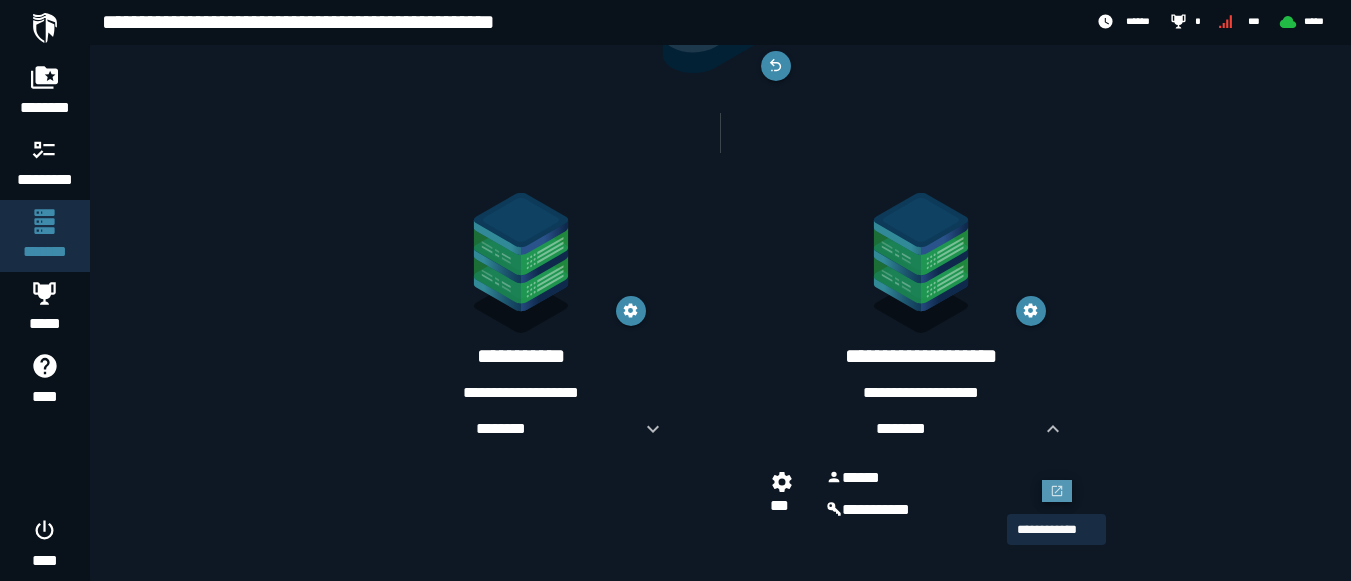 click at bounding box center (1057, 491) 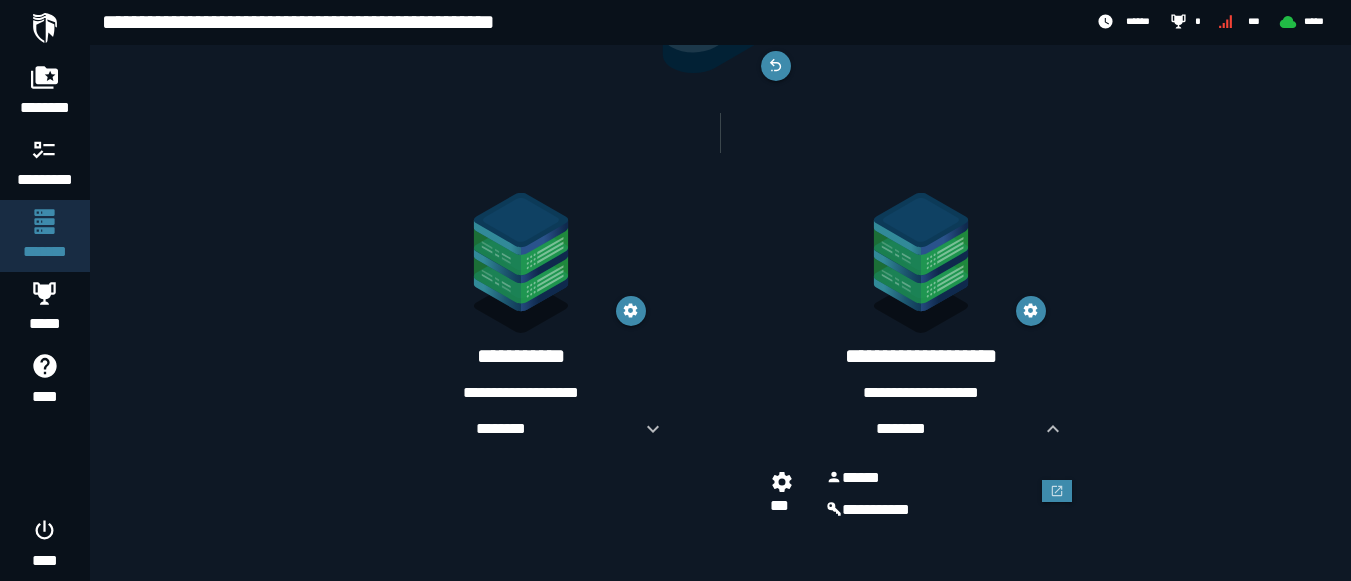 scroll, scrollTop: 192, scrollLeft: 0, axis: vertical 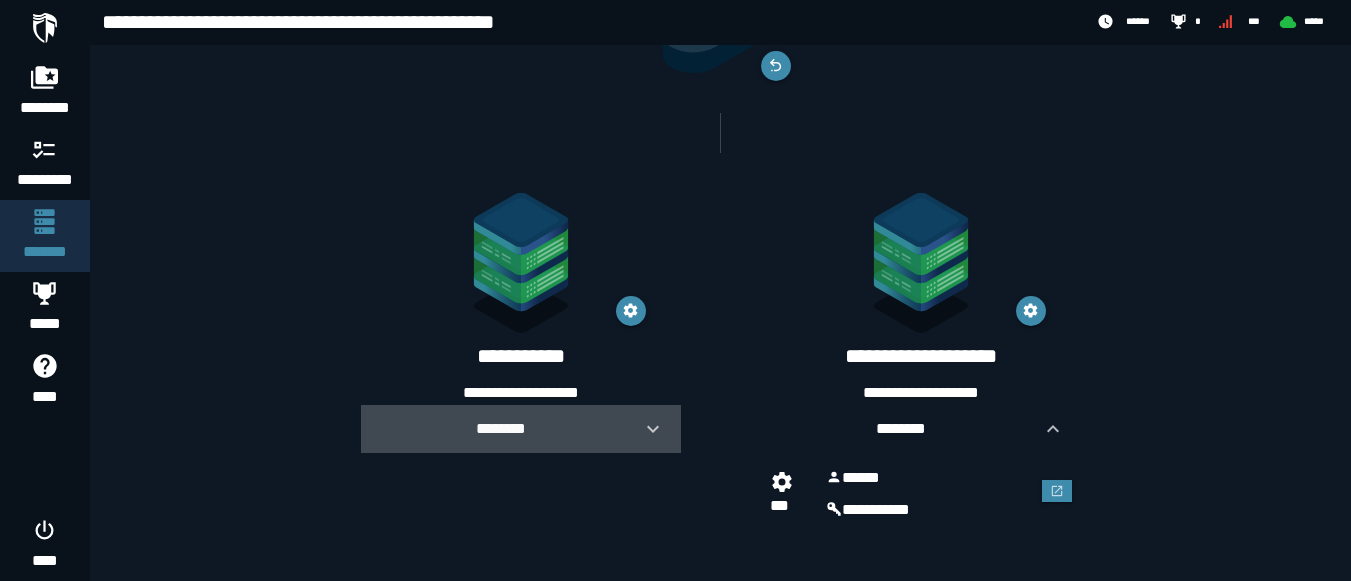 click 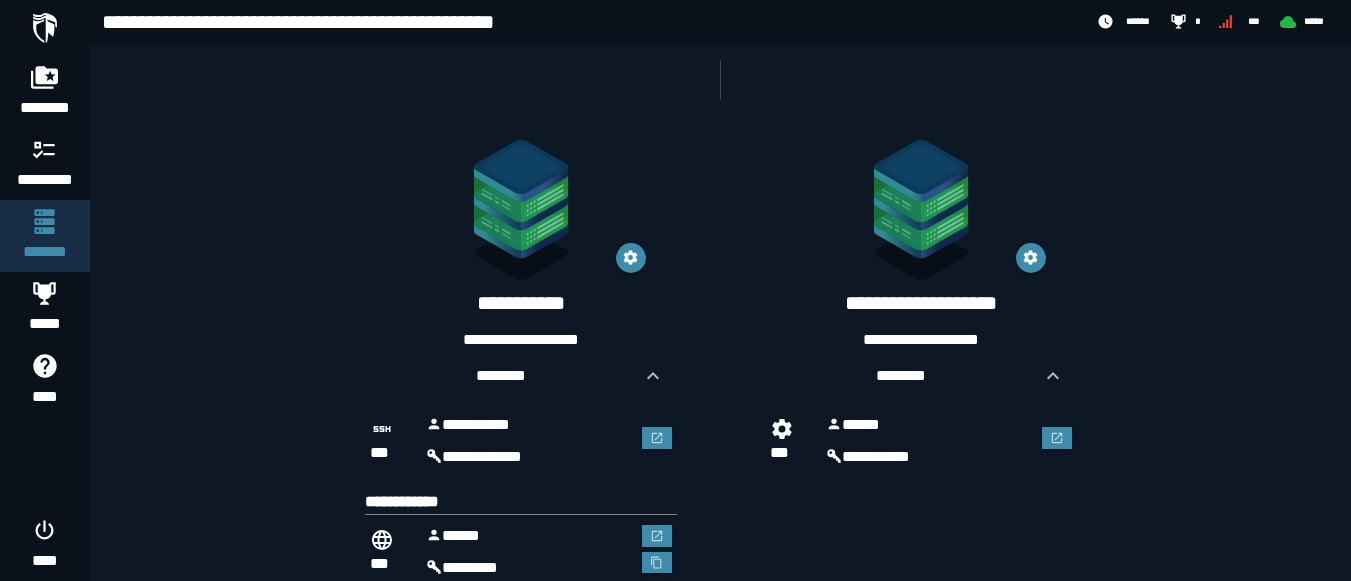 scroll, scrollTop: 248, scrollLeft: 0, axis: vertical 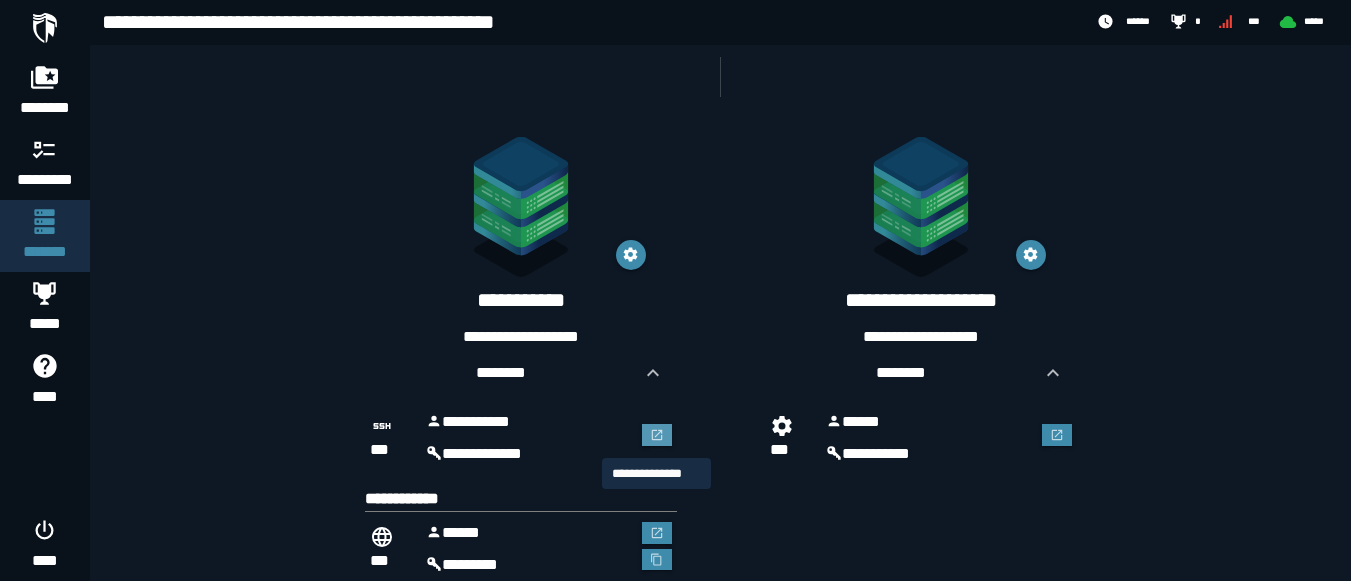 click 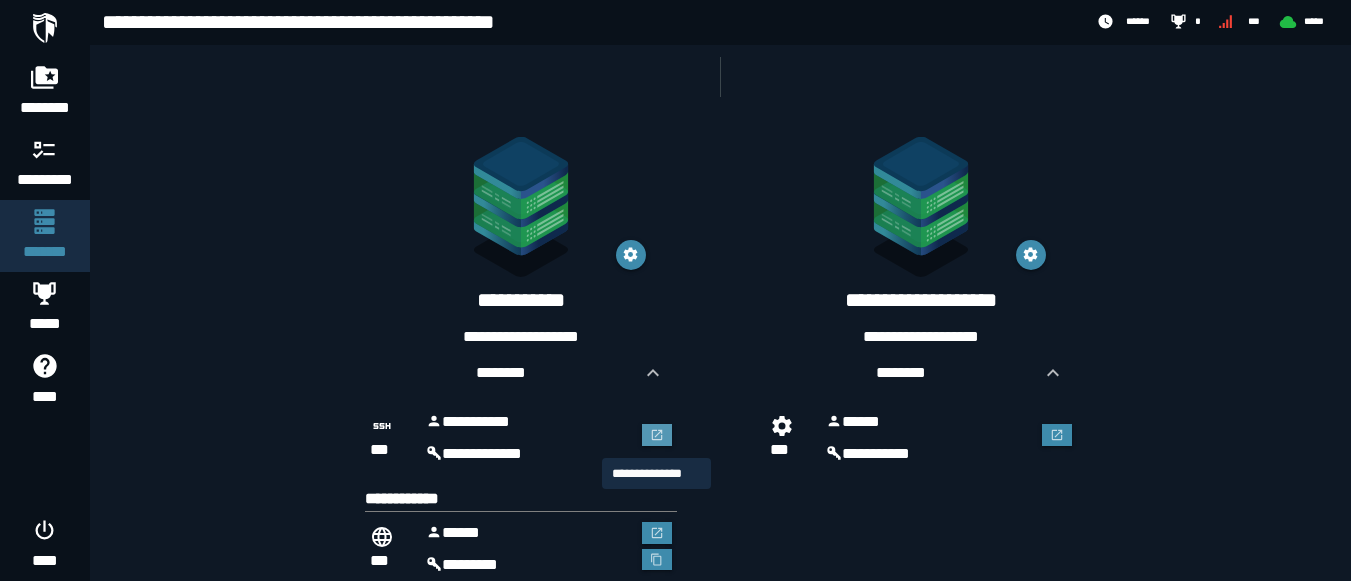 scroll, scrollTop: 0, scrollLeft: 0, axis: both 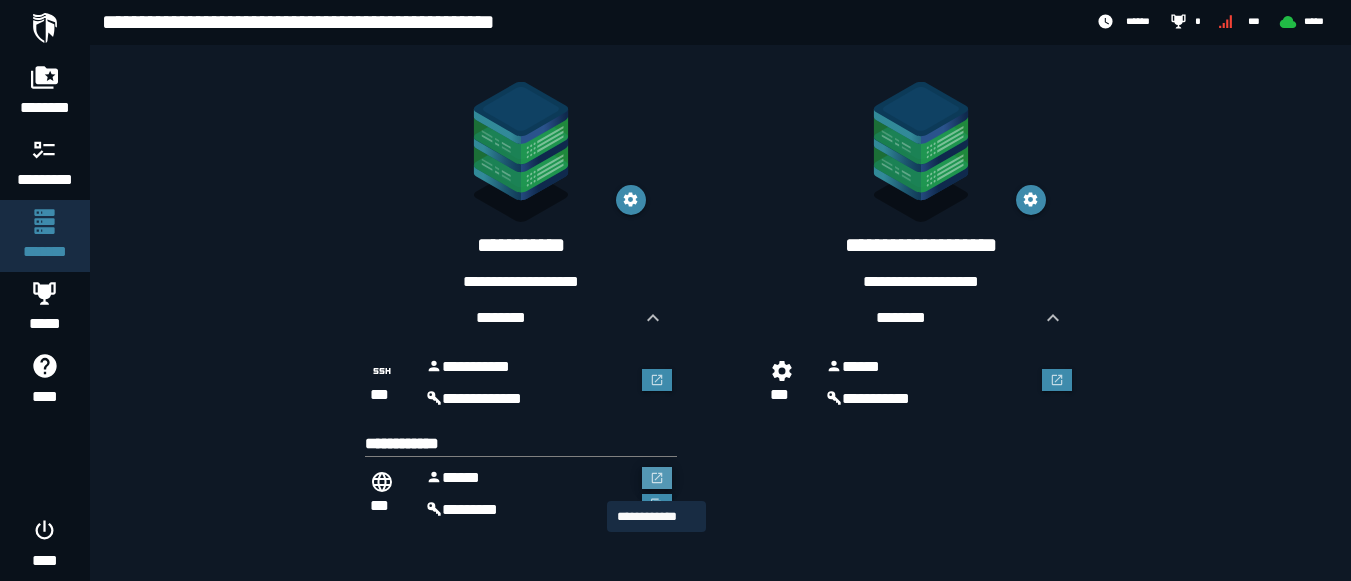 click 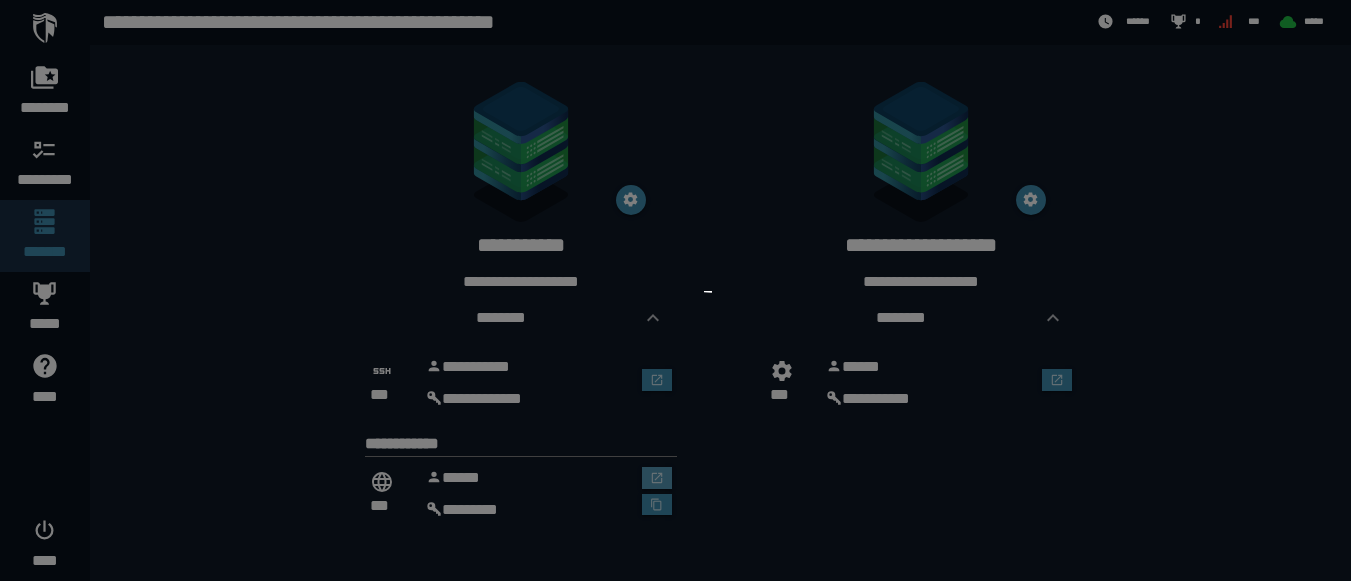 scroll, scrollTop: 0, scrollLeft: 0, axis: both 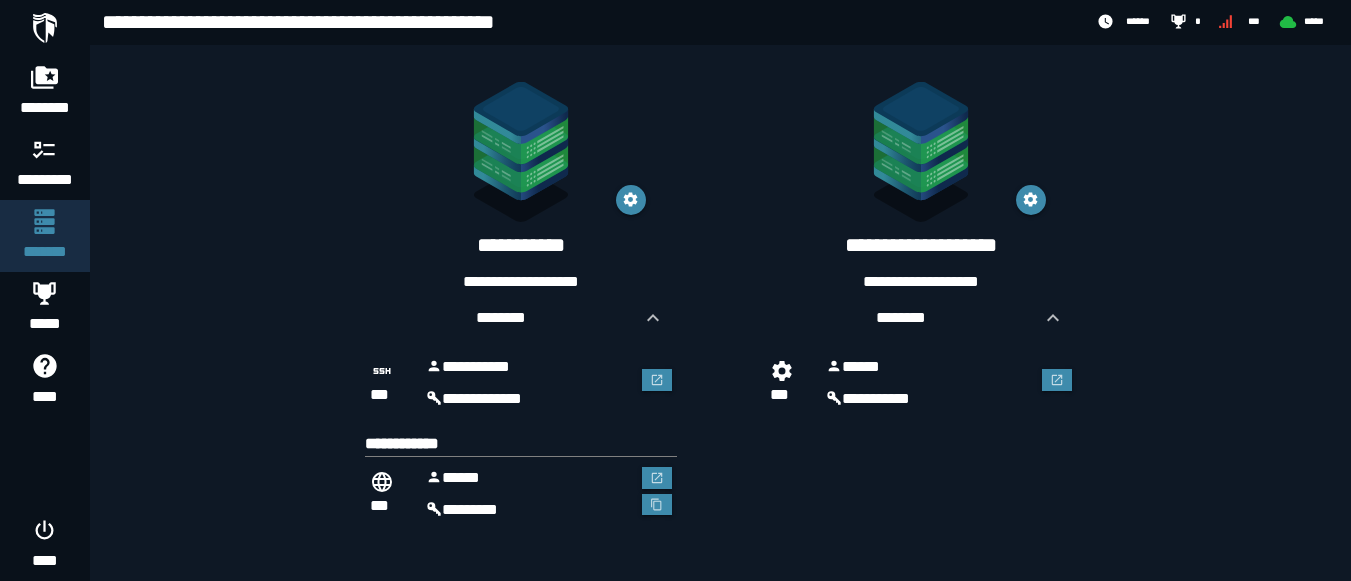 click at bounding box center (657, 494) 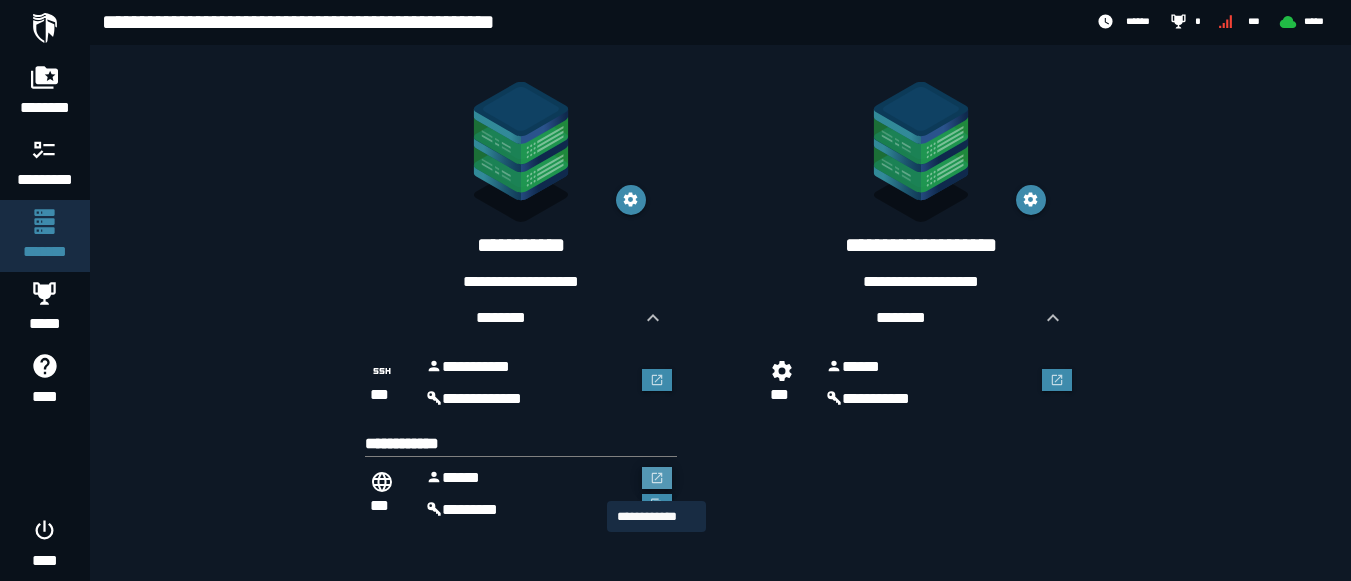 click 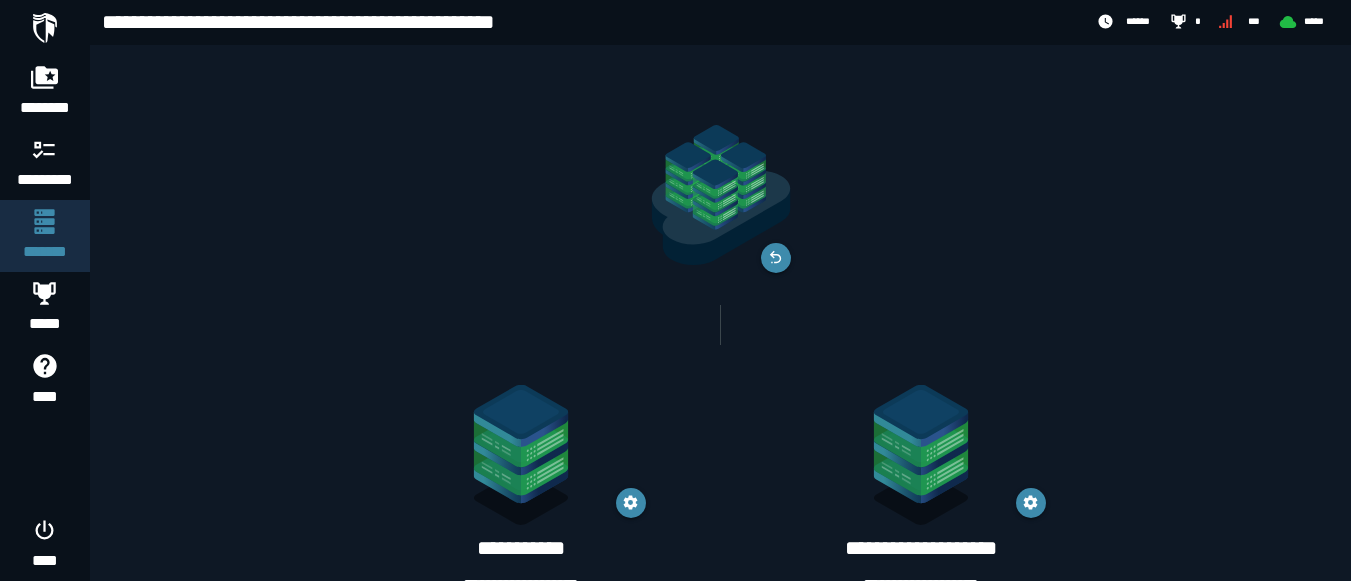 scroll, scrollTop: 303, scrollLeft: 0, axis: vertical 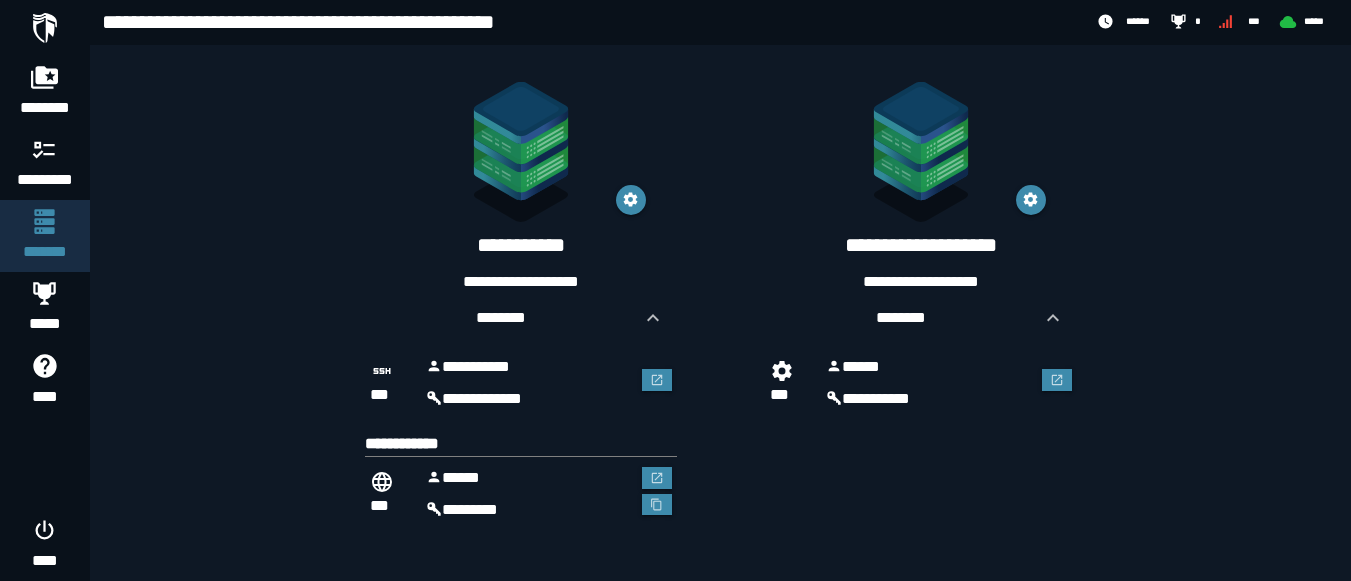 click on "*****" at bounding box center [529, 478] 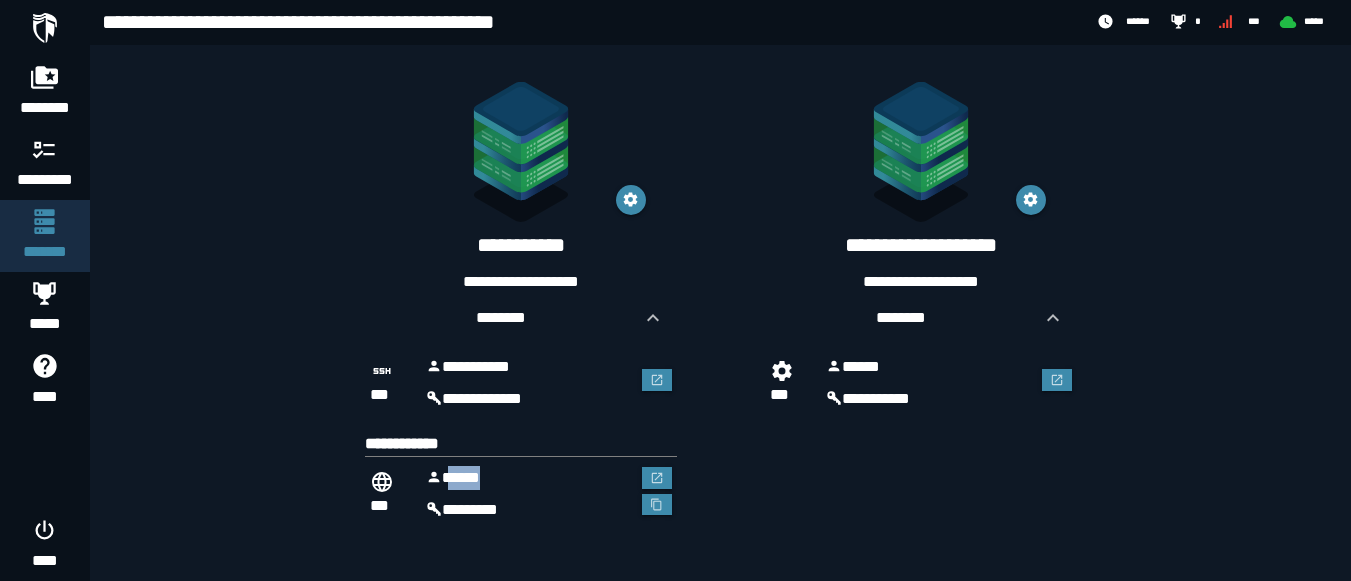 click on "*****" at bounding box center (529, 478) 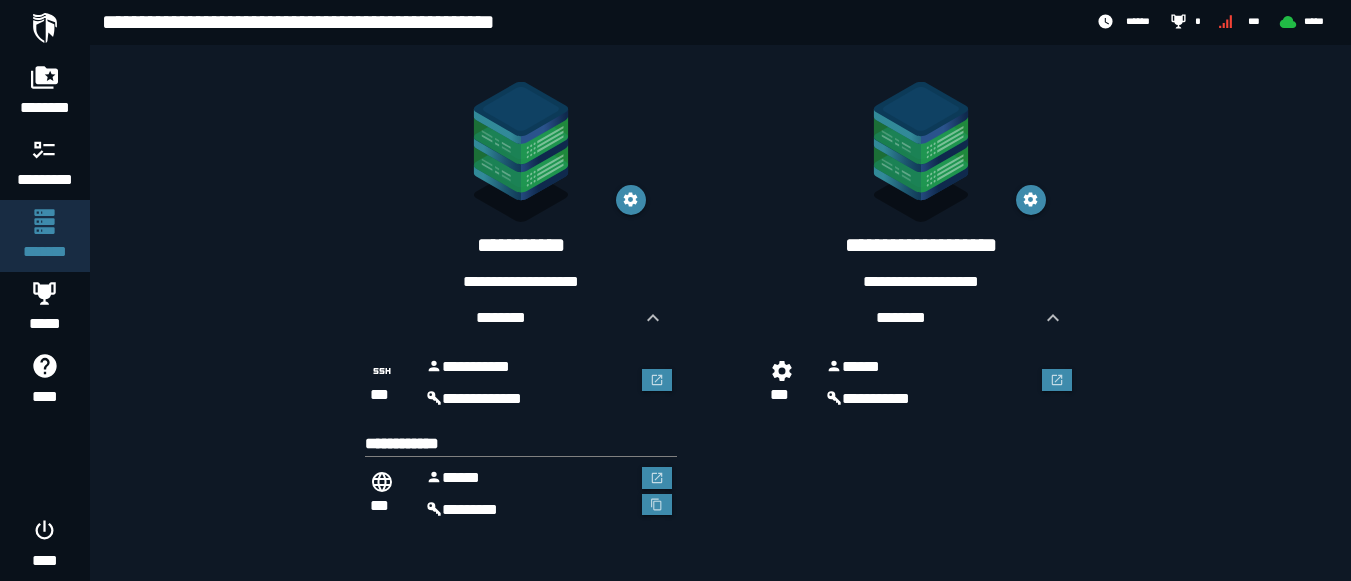 click on "********" at bounding box center (529, 510) 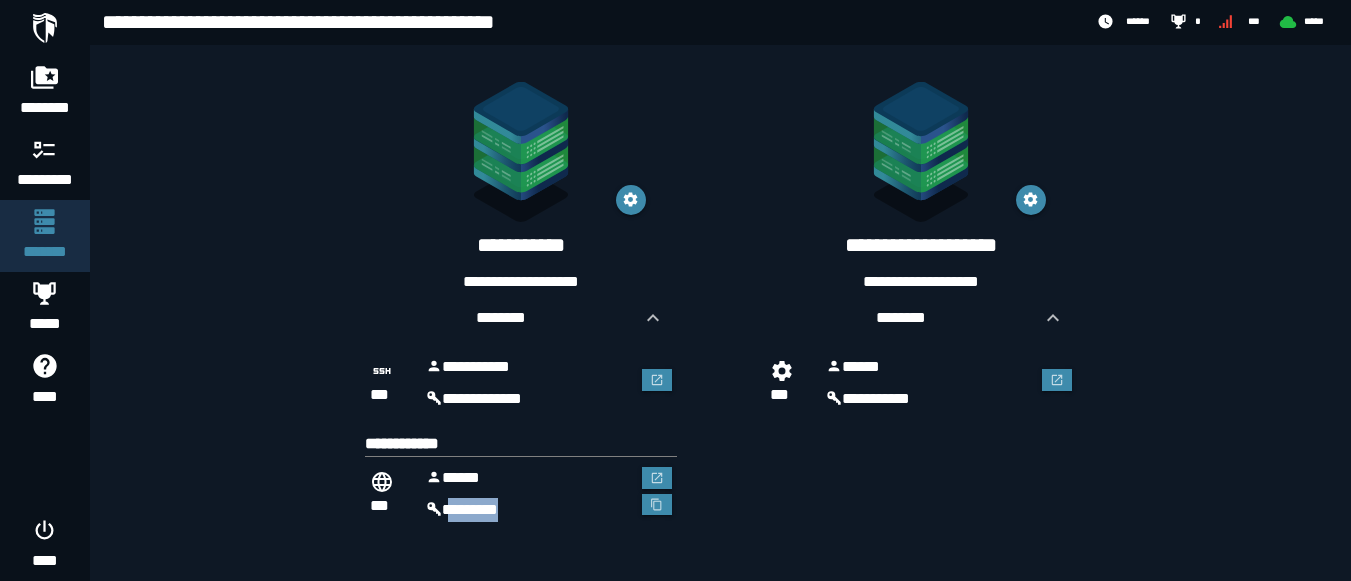click on "********" at bounding box center (529, 510) 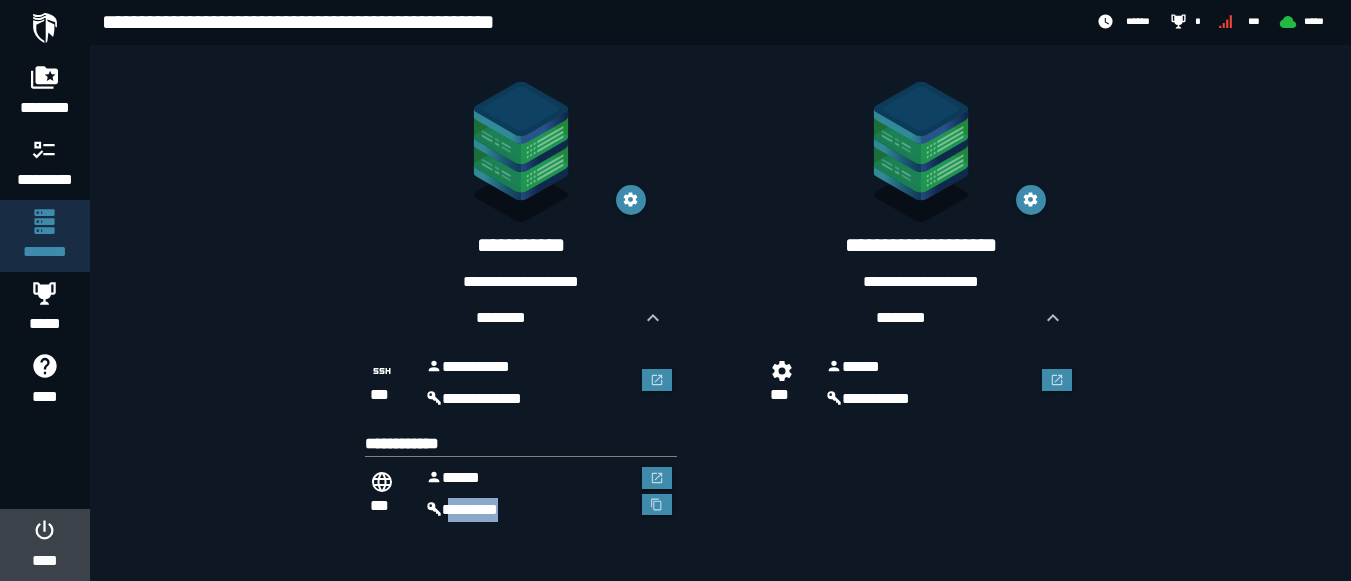 click 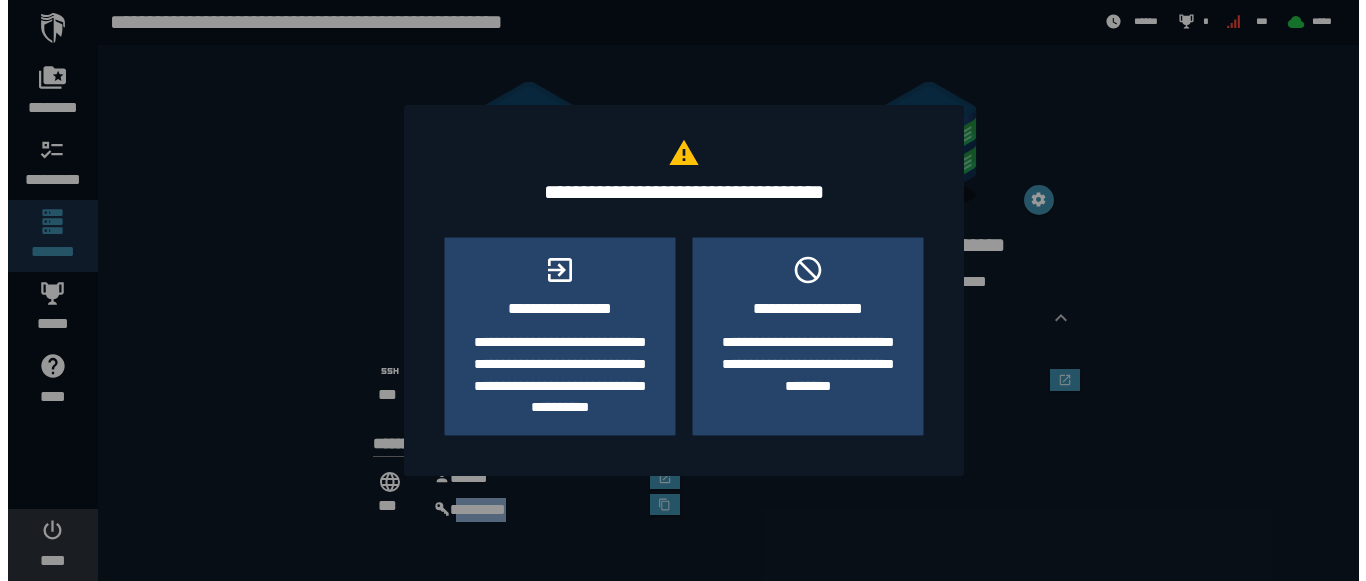 scroll, scrollTop: 0, scrollLeft: 0, axis: both 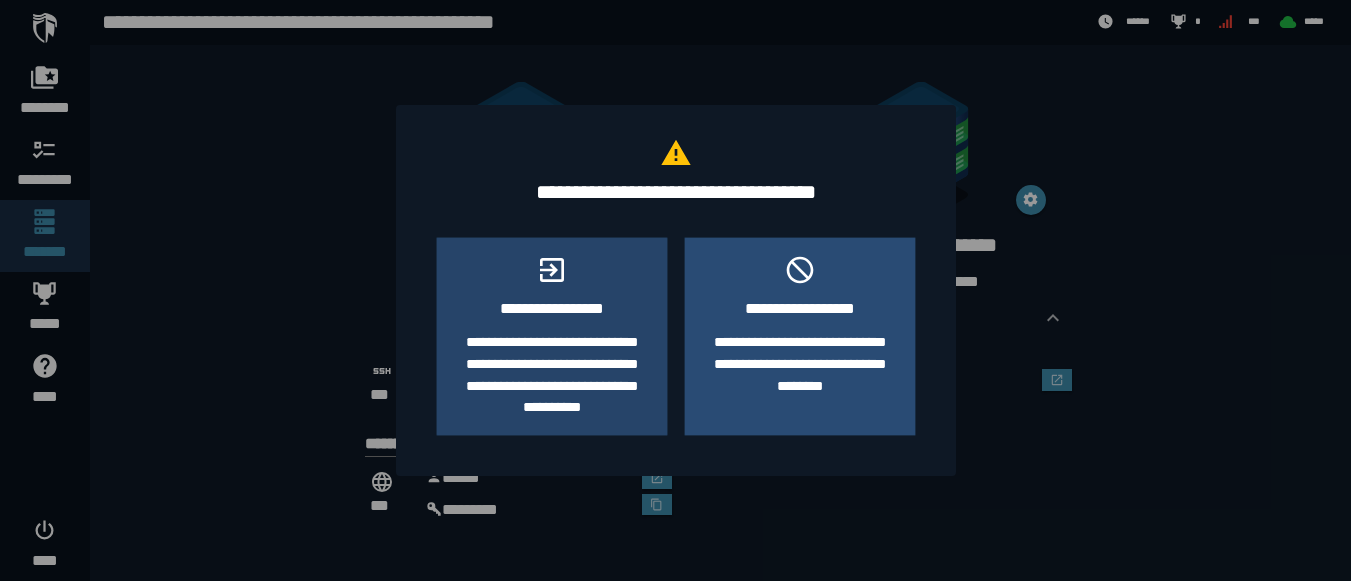 click on "**********" 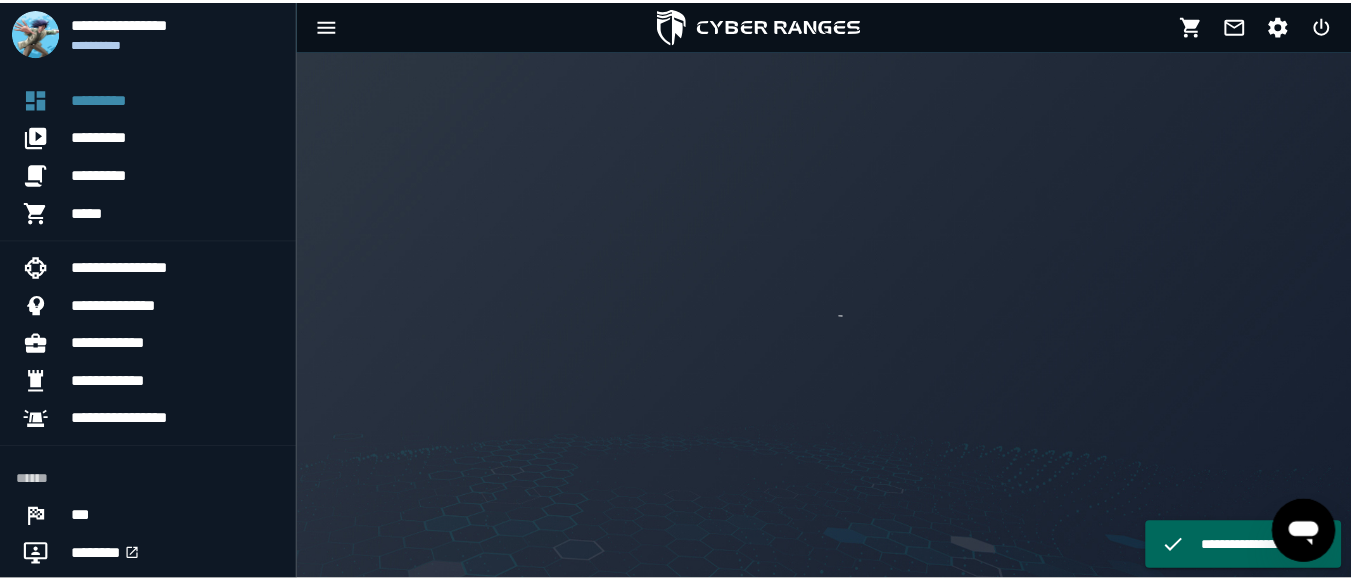 scroll, scrollTop: 0, scrollLeft: 0, axis: both 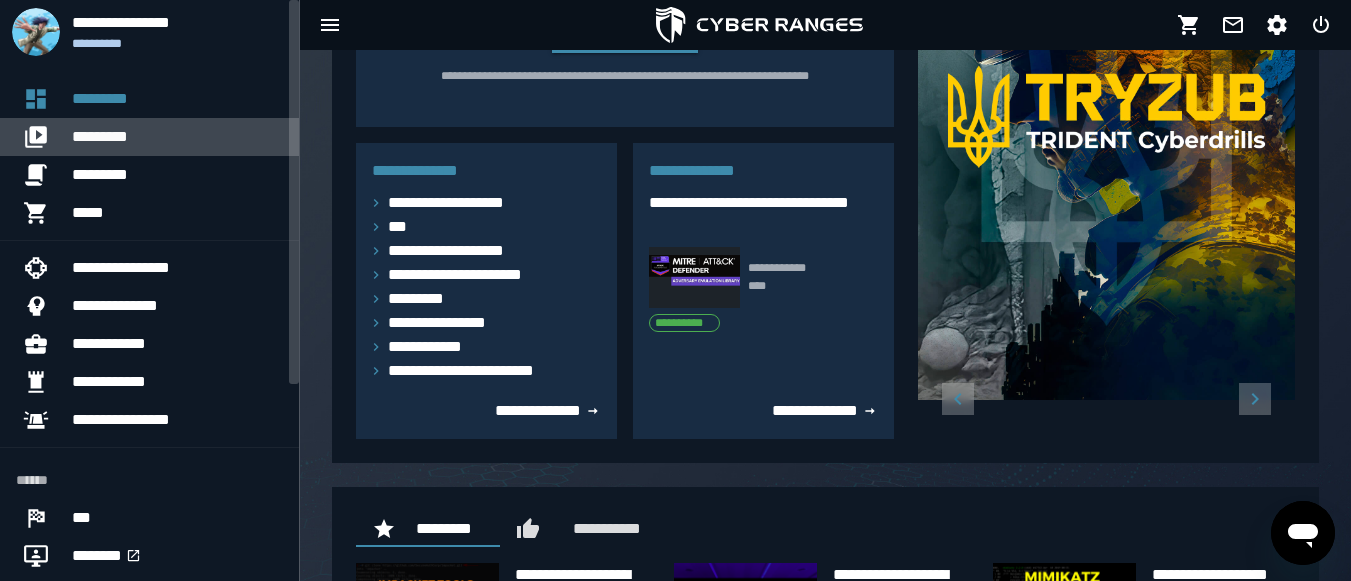 click on "*********" at bounding box center (177, 137) 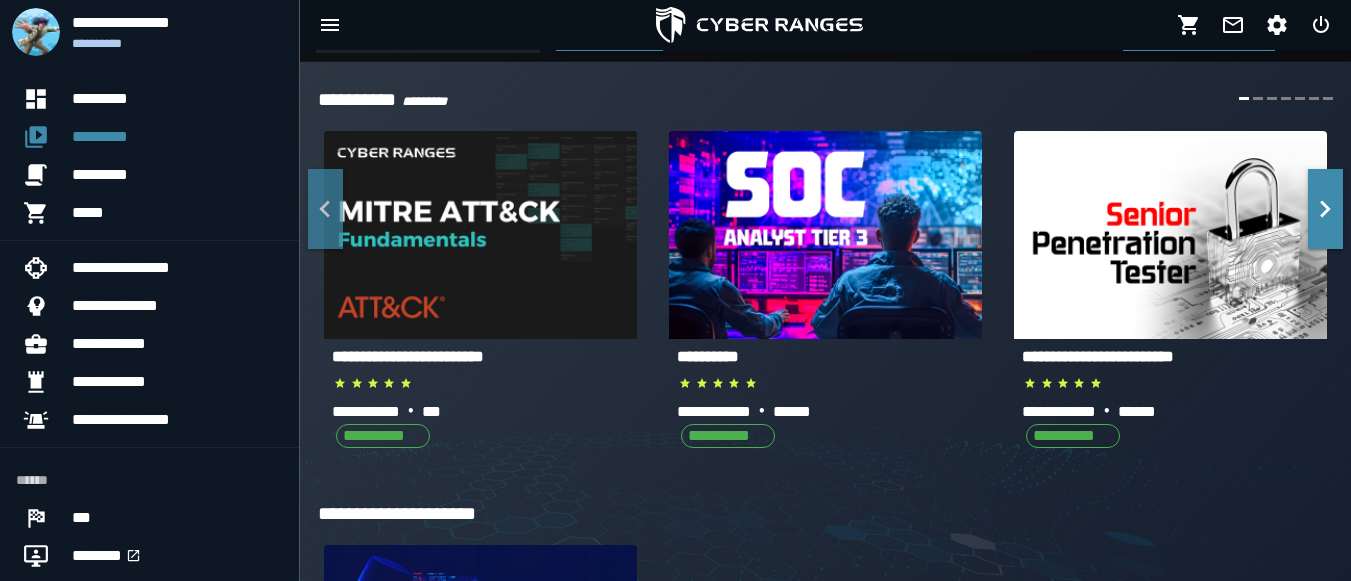 scroll, scrollTop: 46, scrollLeft: 0, axis: vertical 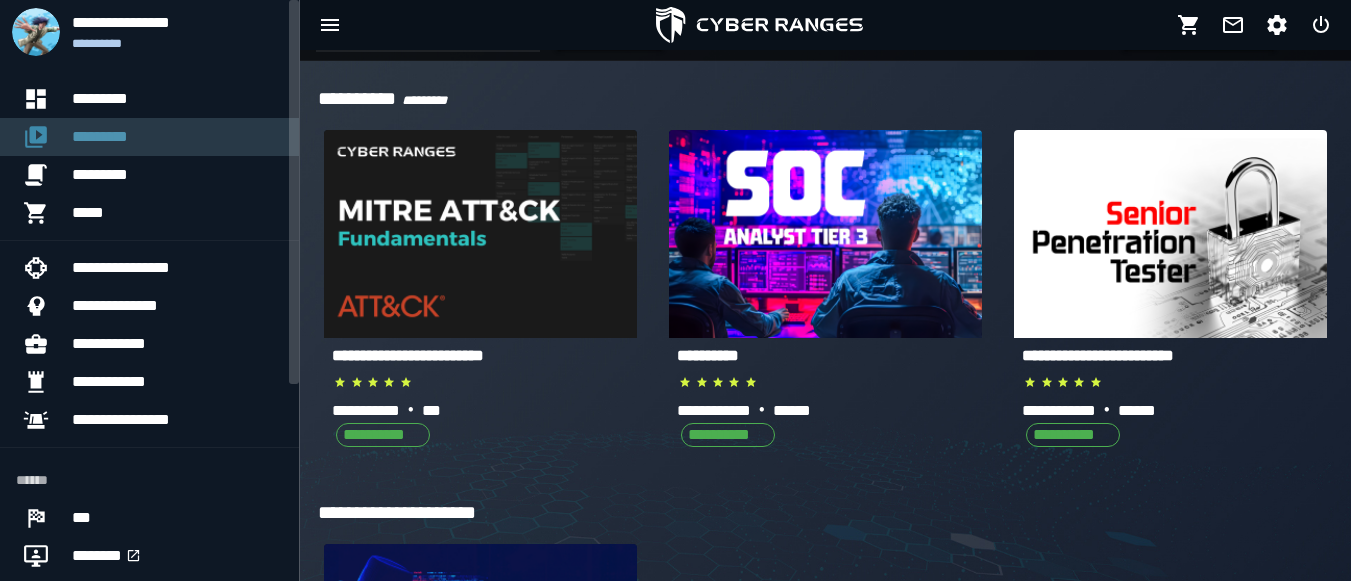 click on "*********" at bounding box center (177, 137) 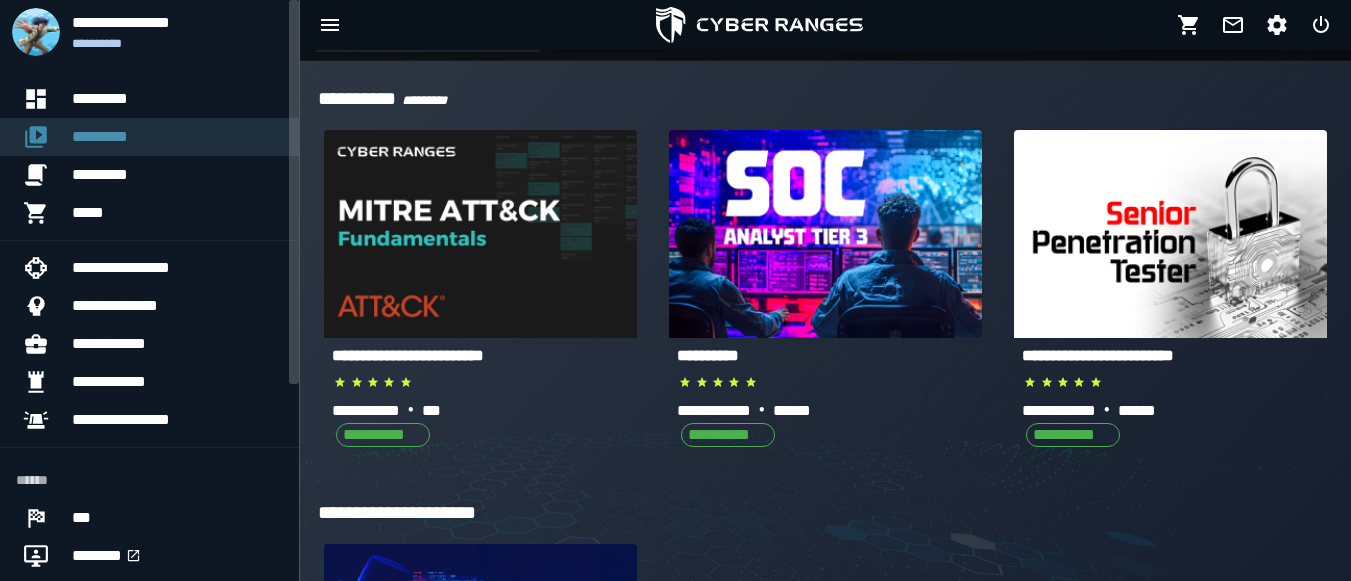 scroll, scrollTop: 0, scrollLeft: 0, axis: both 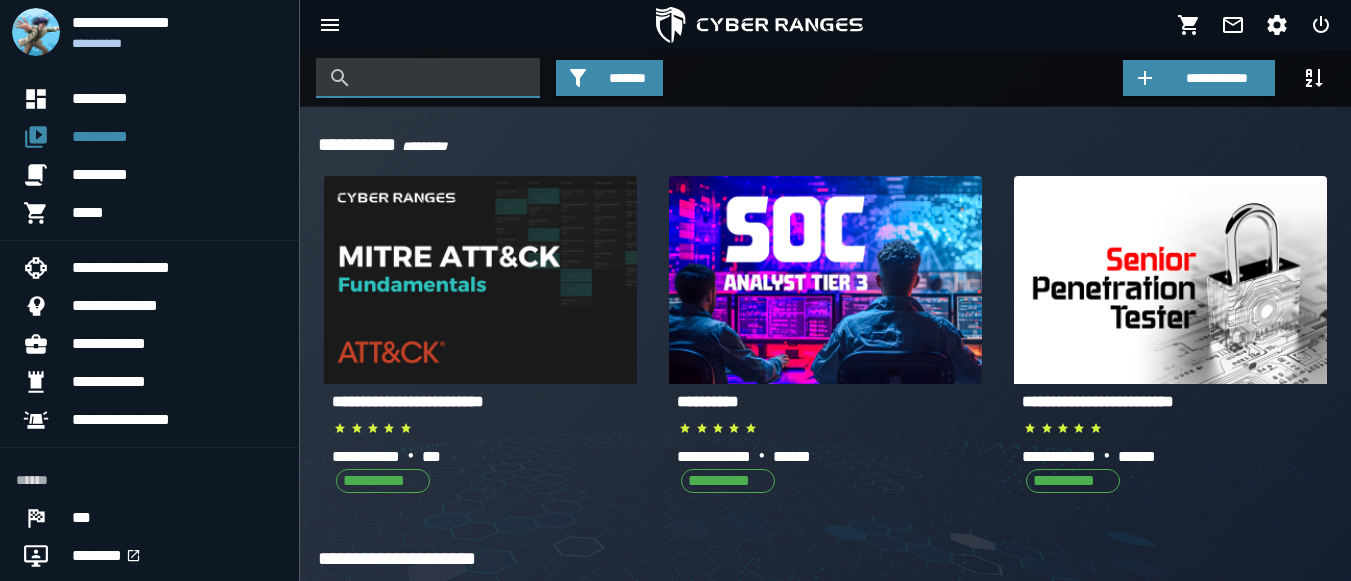click at bounding box center [343, 78] 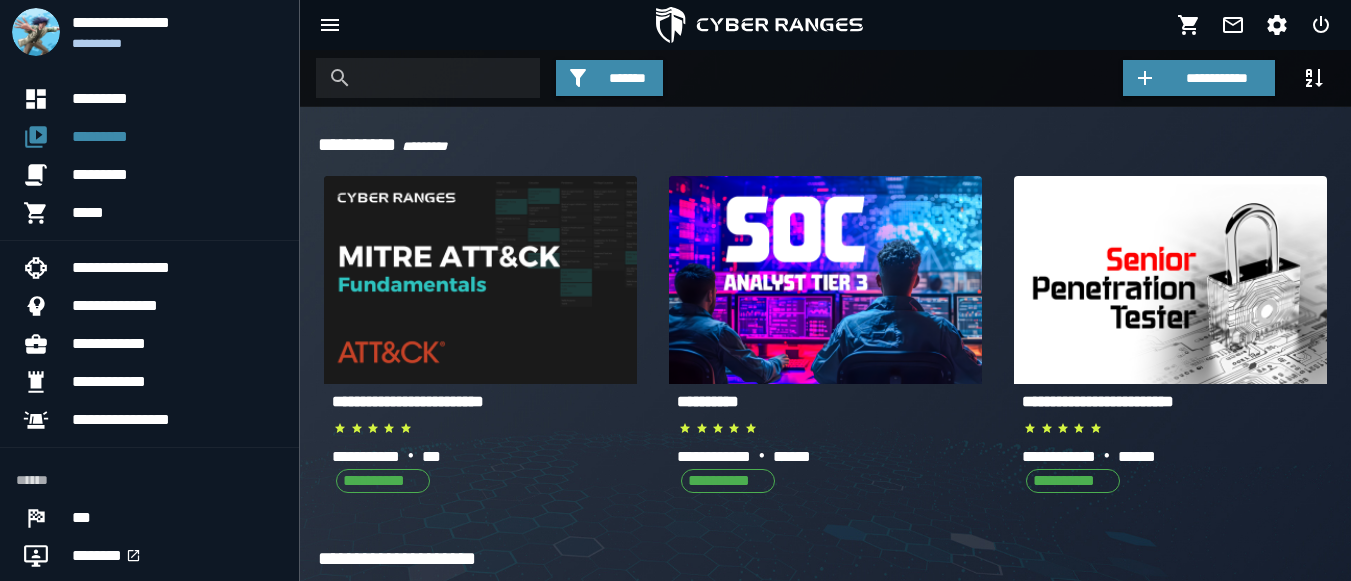 scroll, scrollTop: 0, scrollLeft: 0, axis: both 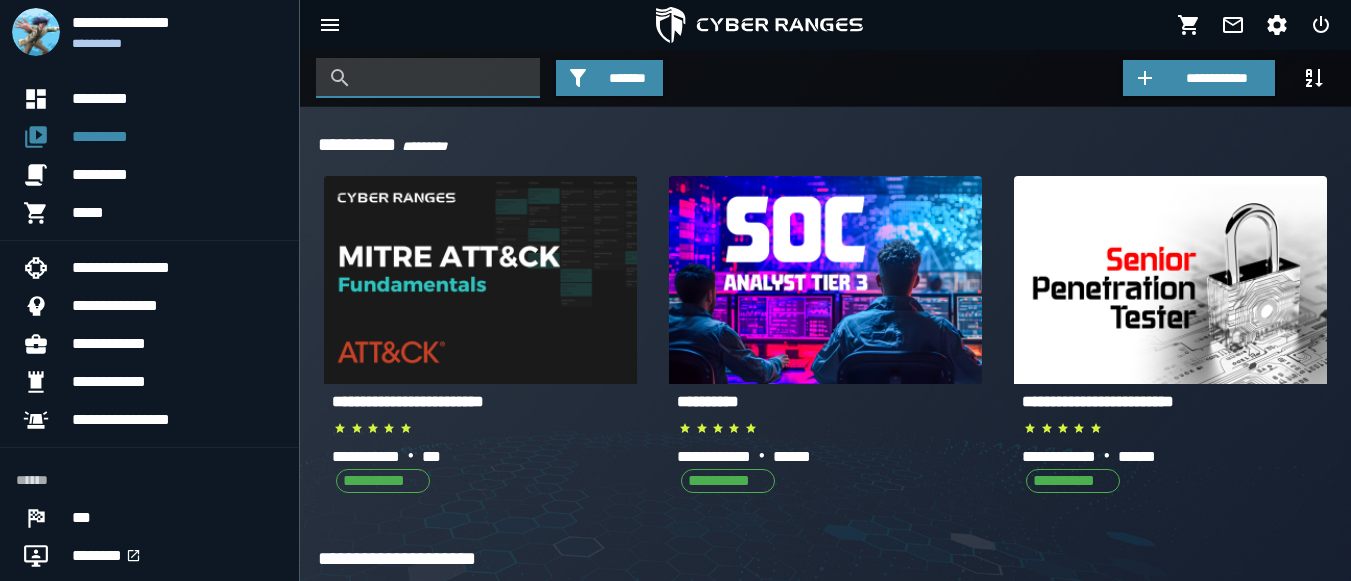click at bounding box center (443, 78) 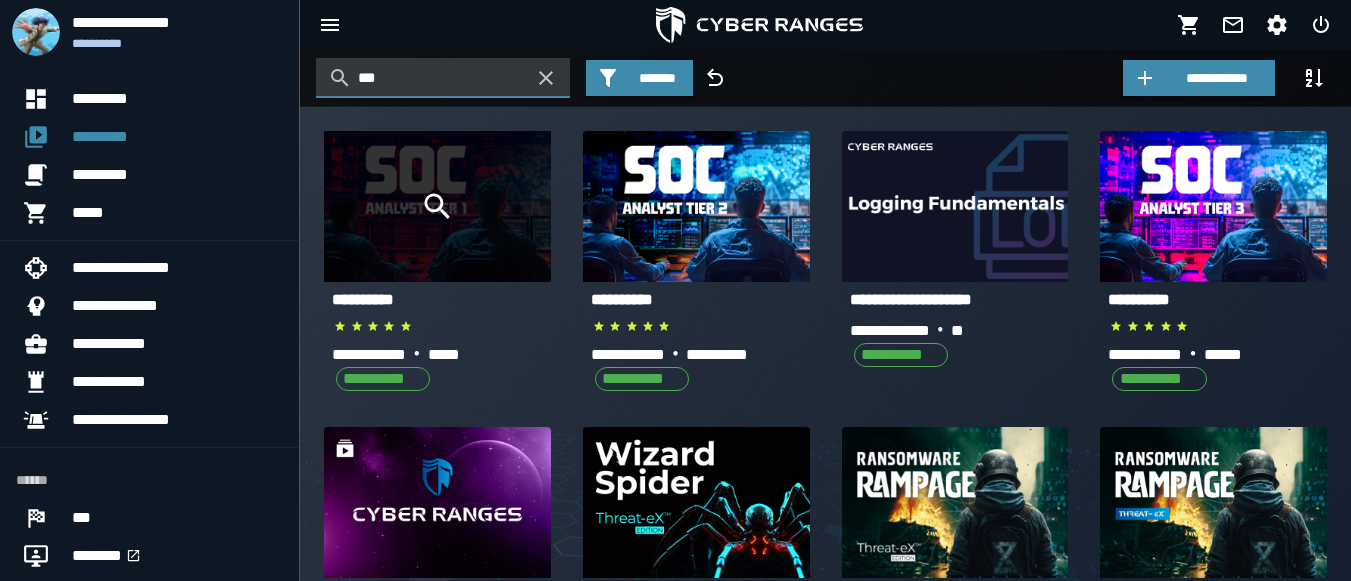 type on "***" 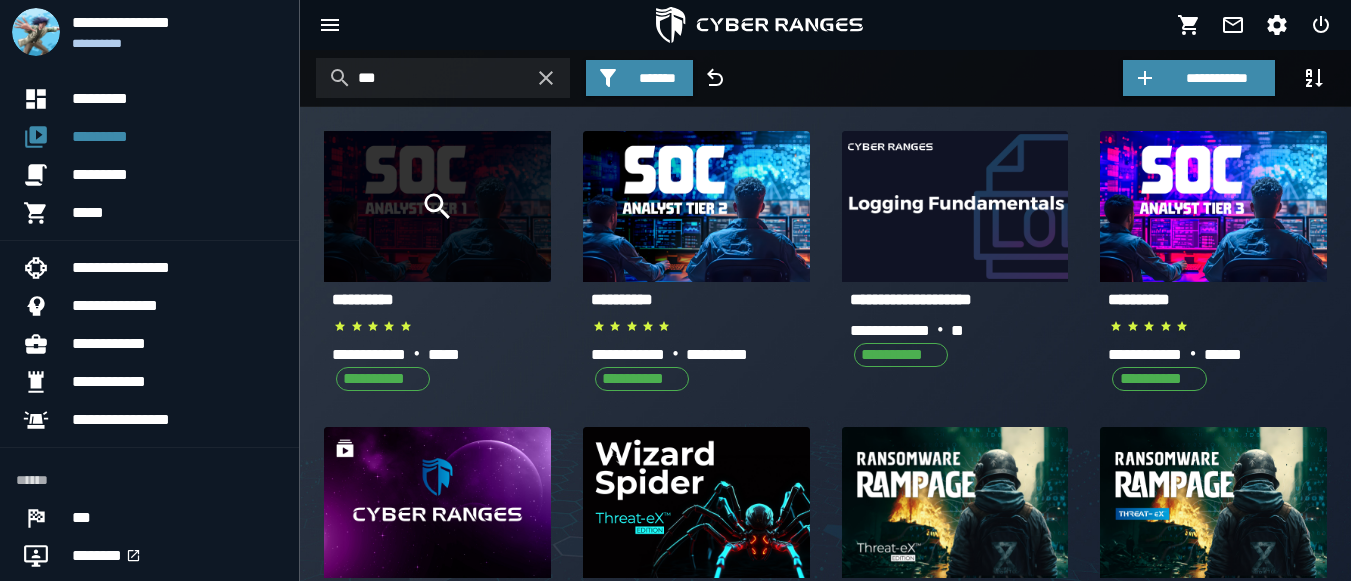 click 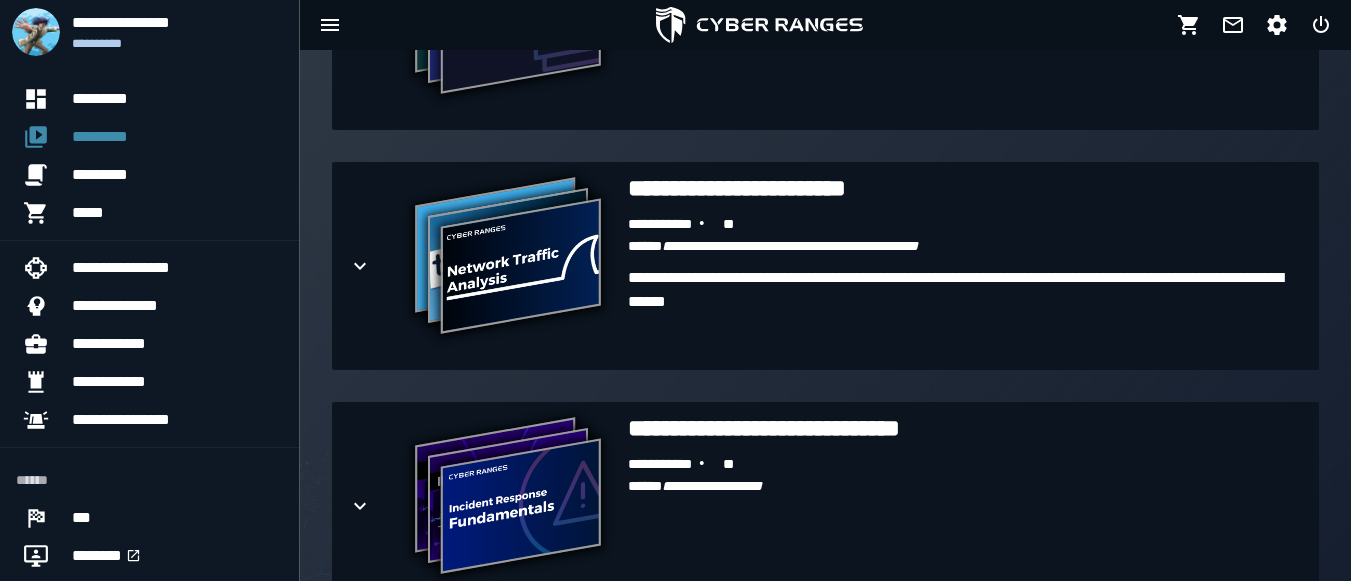 scroll, scrollTop: 1374, scrollLeft: 0, axis: vertical 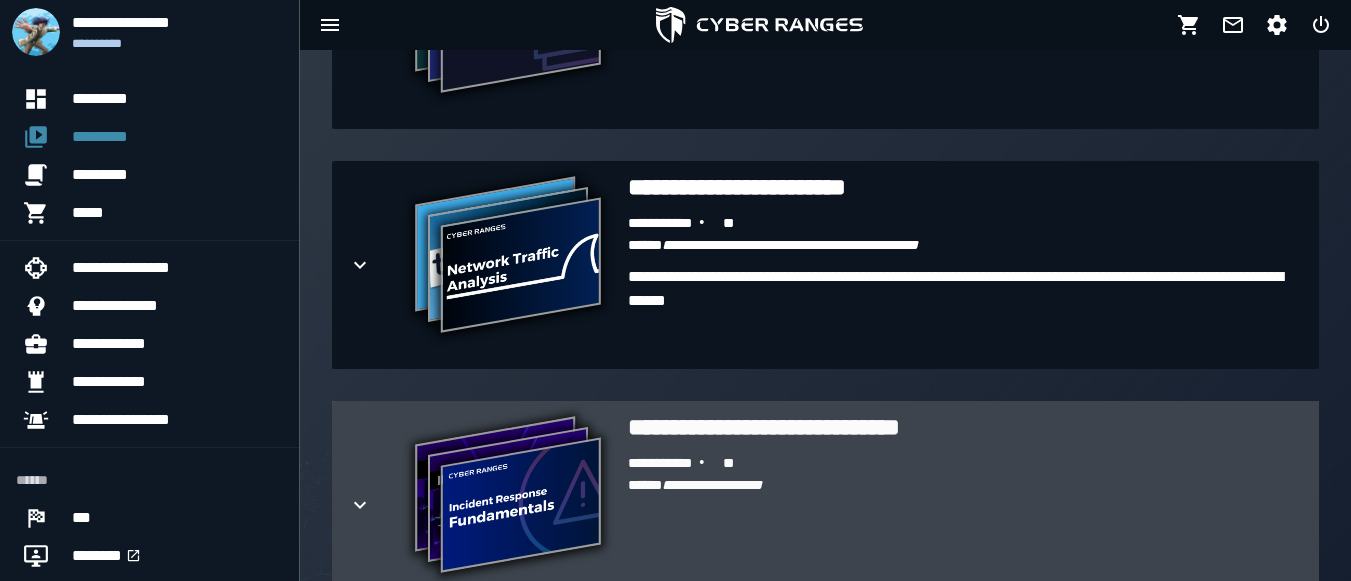 click on "**********" at bounding box center [825, 505] 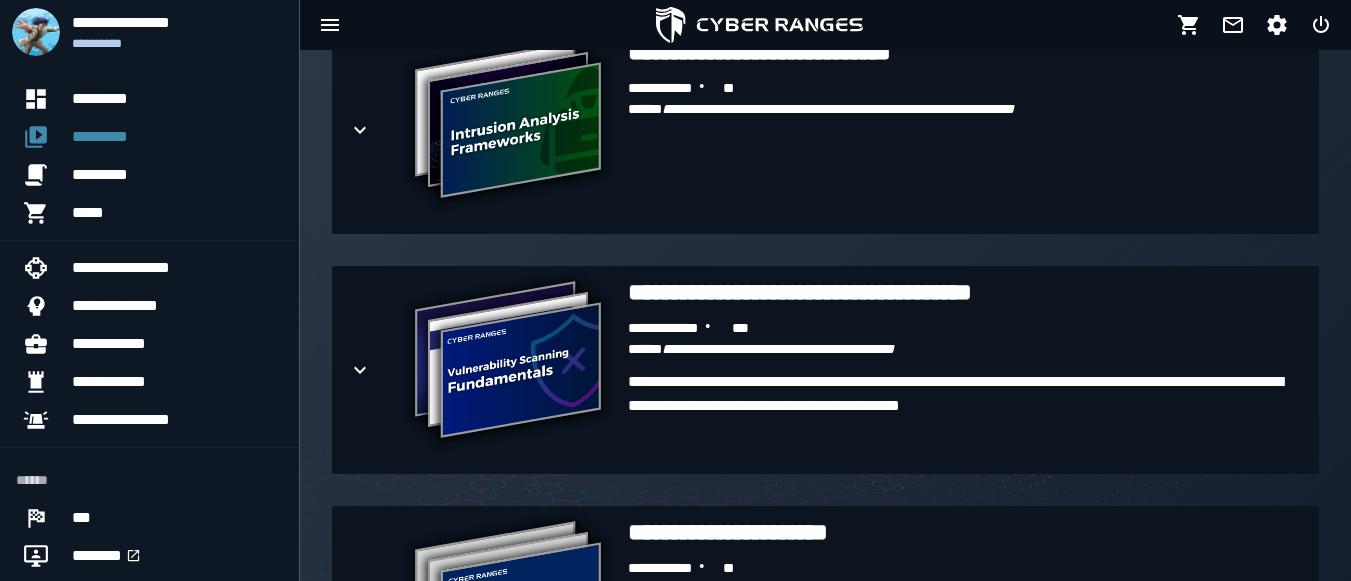 scroll, scrollTop: 2551, scrollLeft: 0, axis: vertical 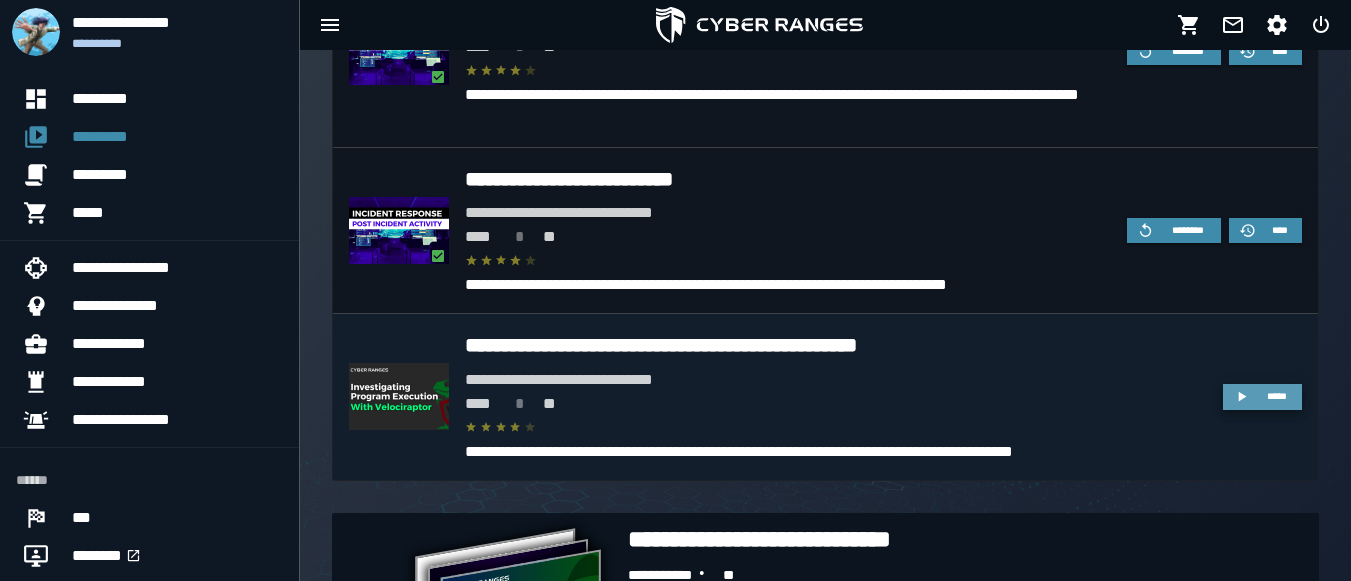 click on "*****" at bounding box center (1277, 396) 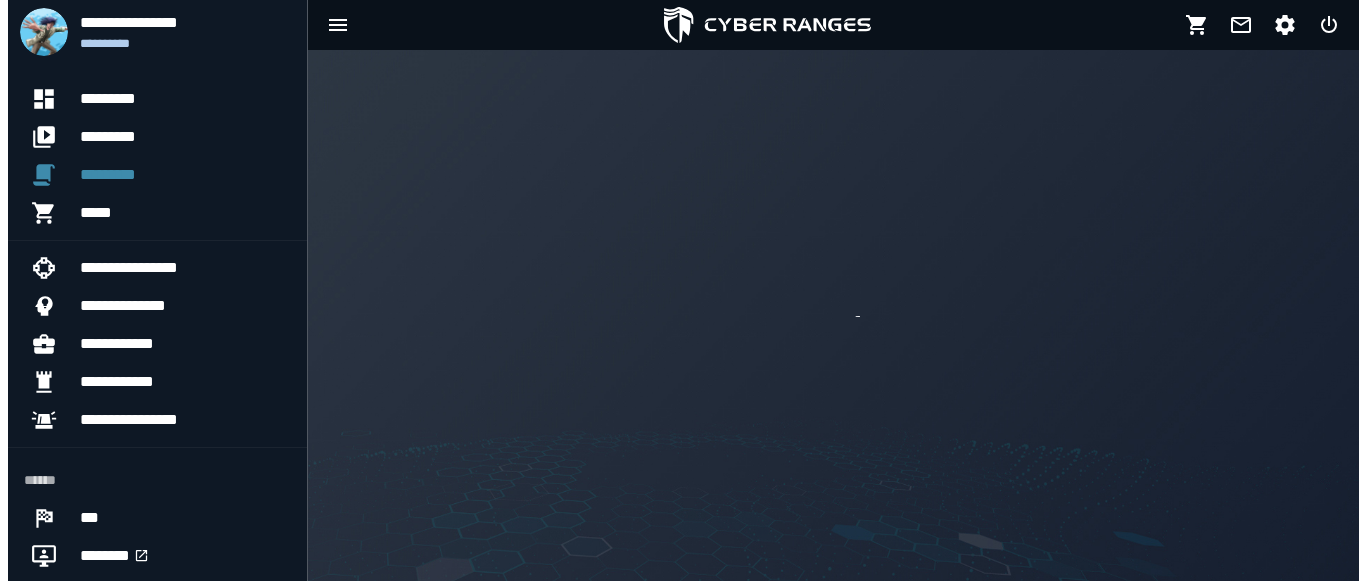 scroll, scrollTop: 0, scrollLeft: 0, axis: both 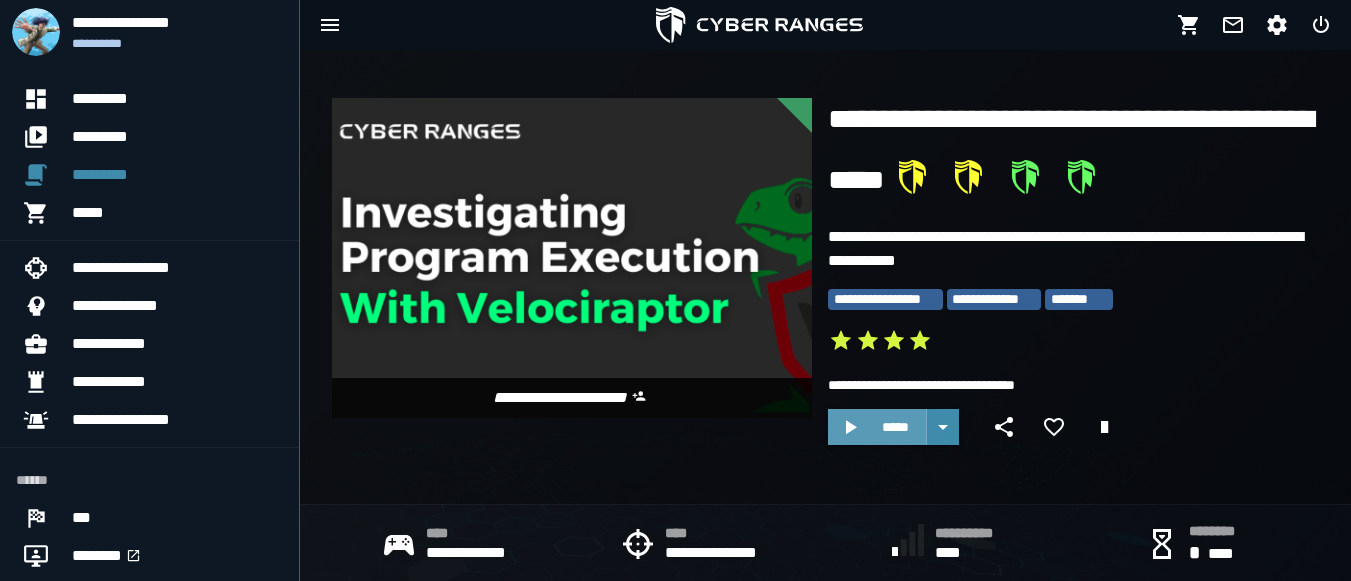 click on "*****" at bounding box center [877, 427] 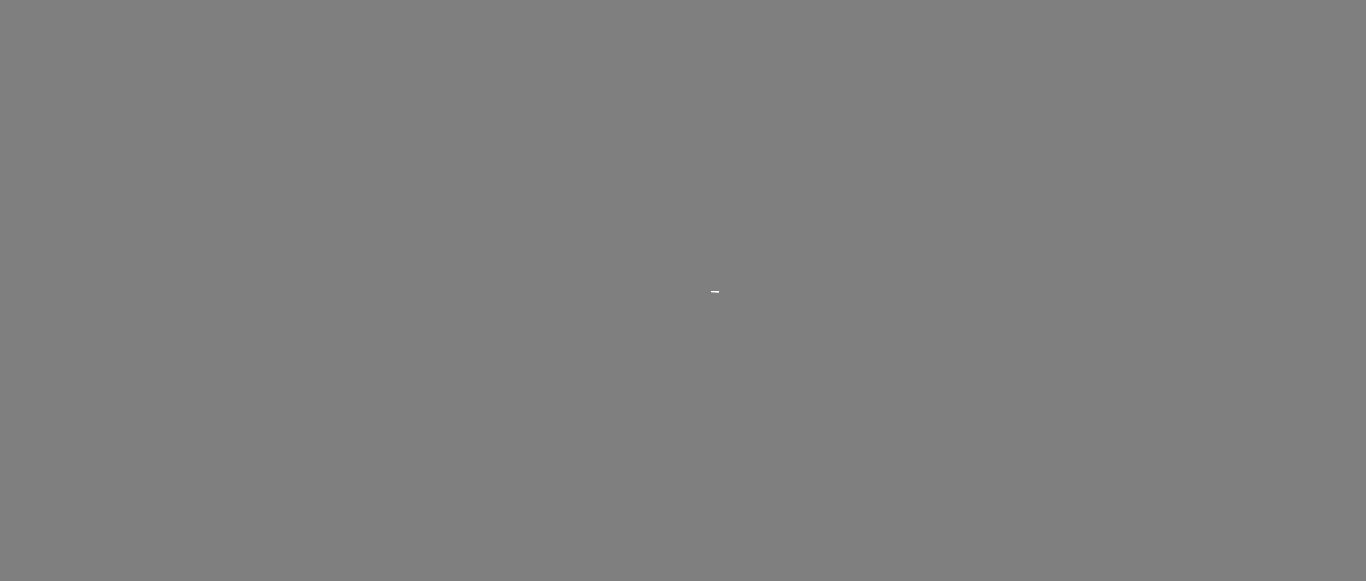 scroll, scrollTop: 0, scrollLeft: 0, axis: both 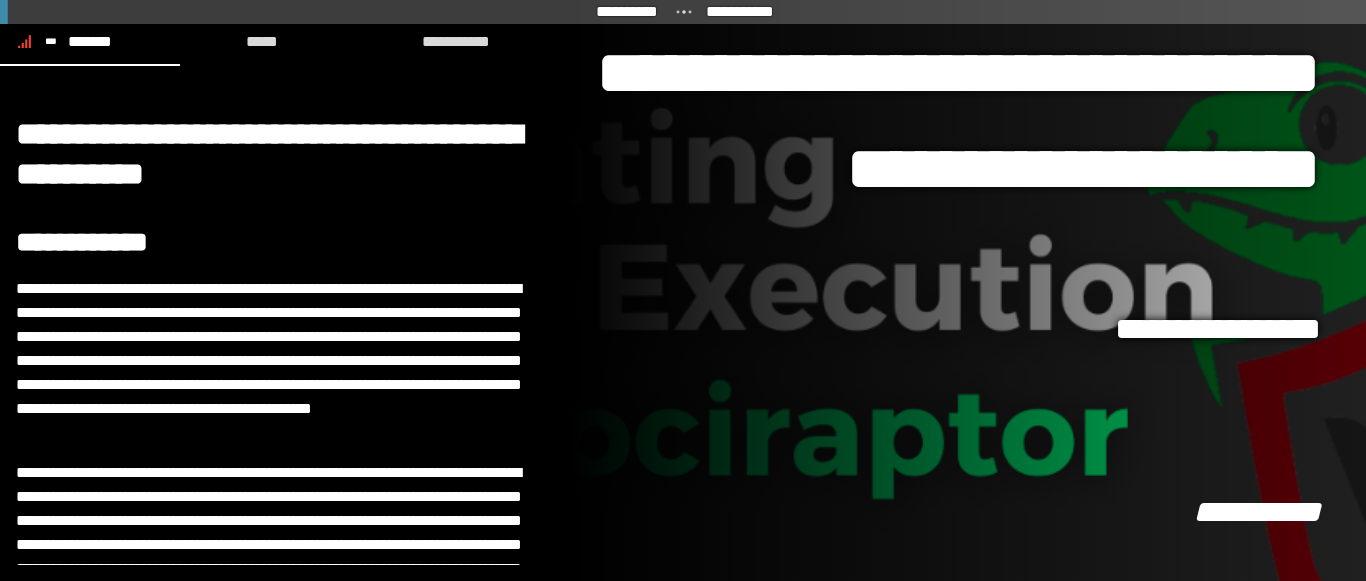 click on "**********" at bounding box center (945, 169) 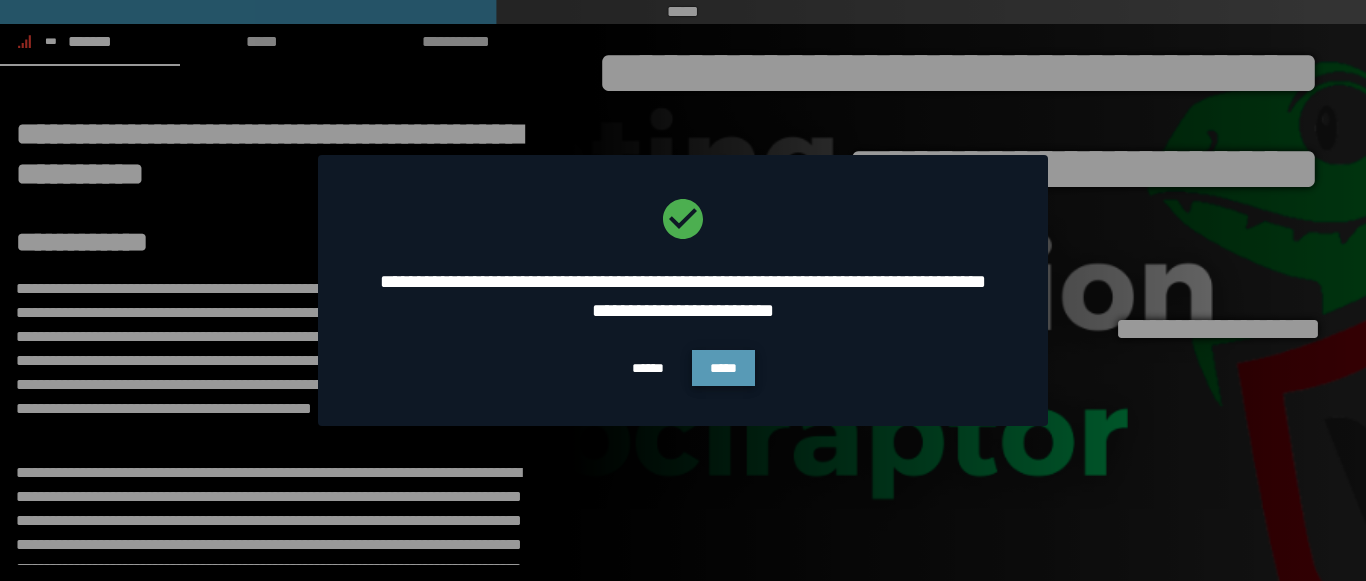 click on "*****" at bounding box center [723, 368] 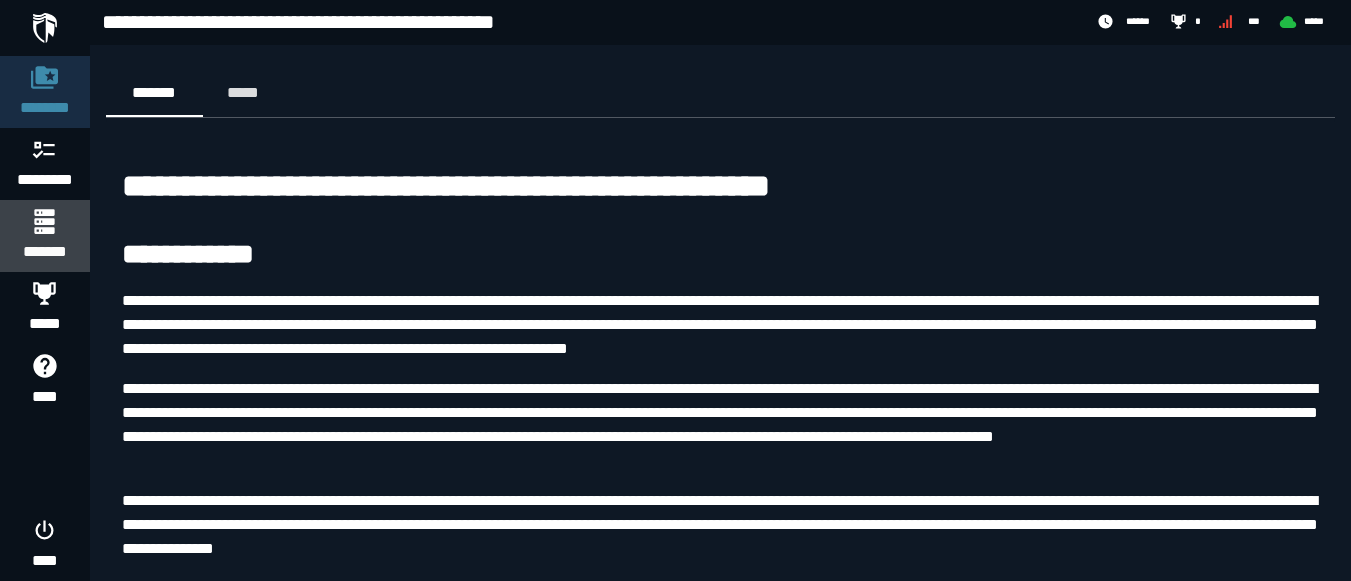 click 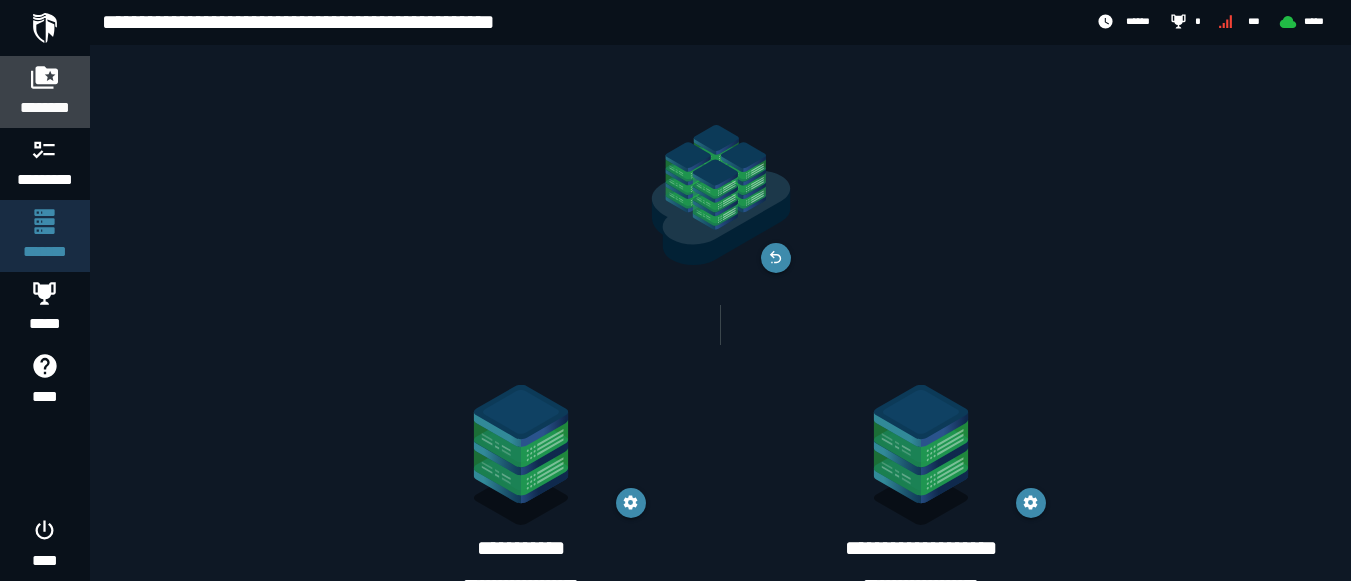 click on "********" at bounding box center (45, 108) 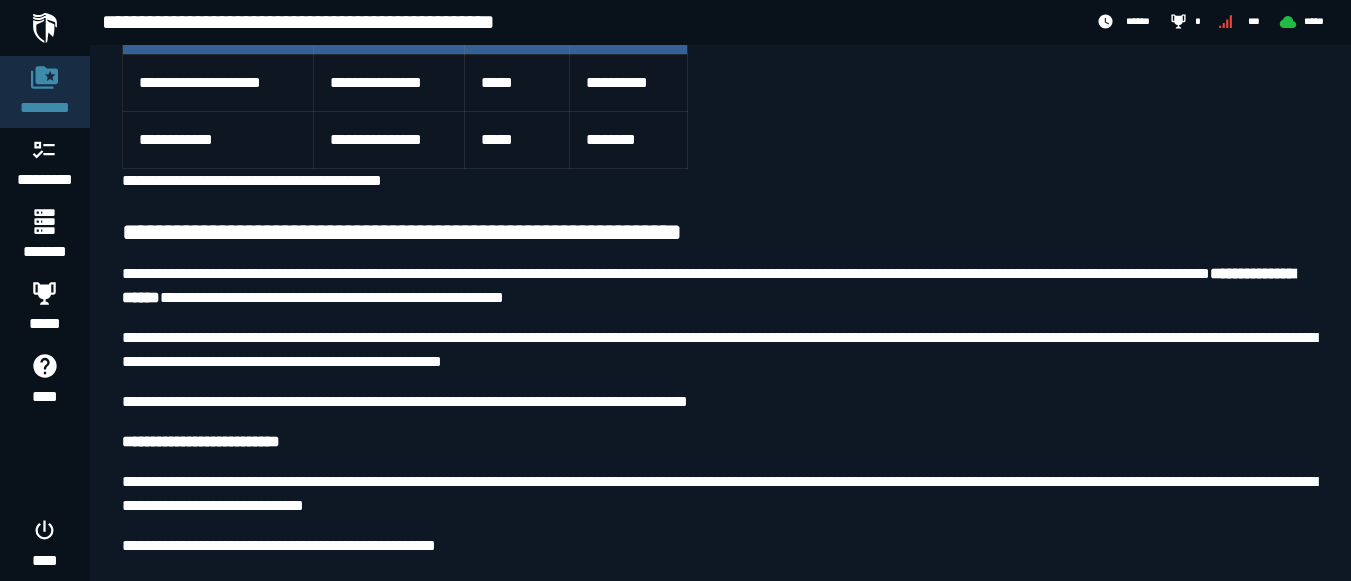 scroll, scrollTop: 726, scrollLeft: 0, axis: vertical 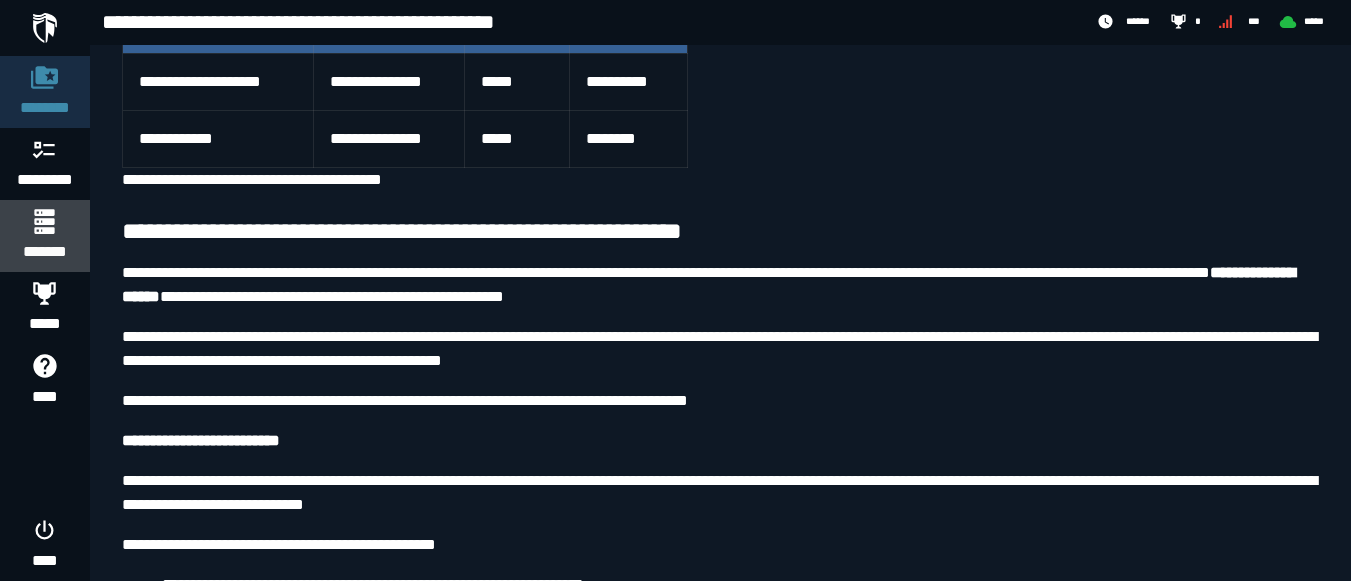click on "*******" at bounding box center [44, 252] 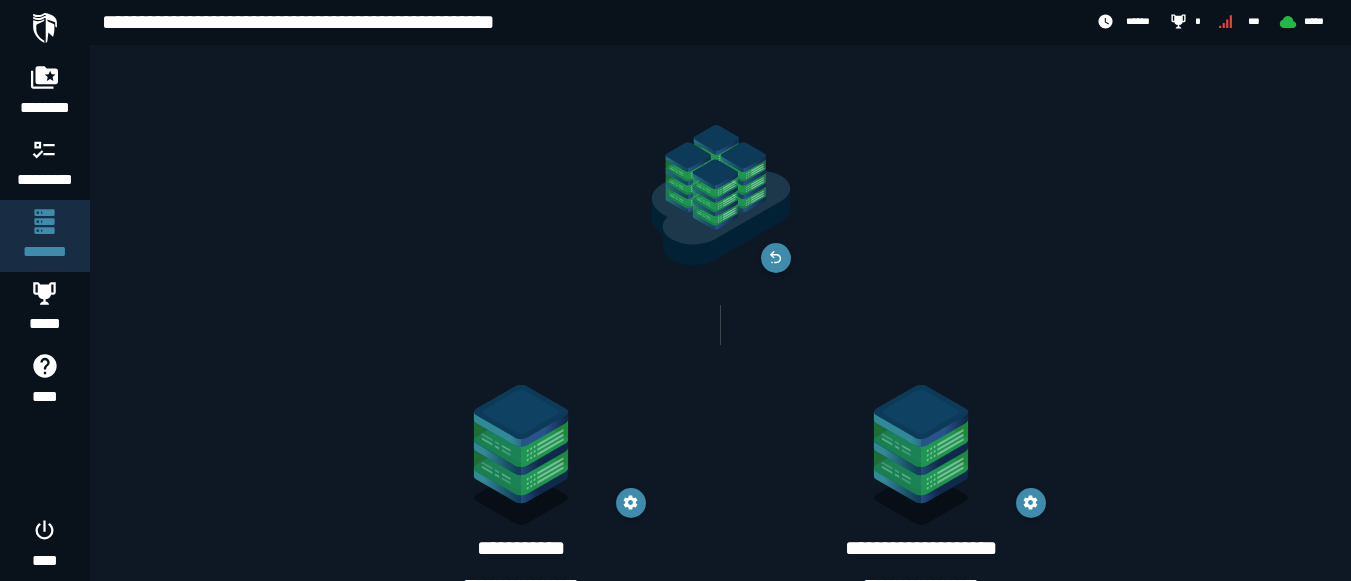 scroll, scrollTop: 110, scrollLeft: 0, axis: vertical 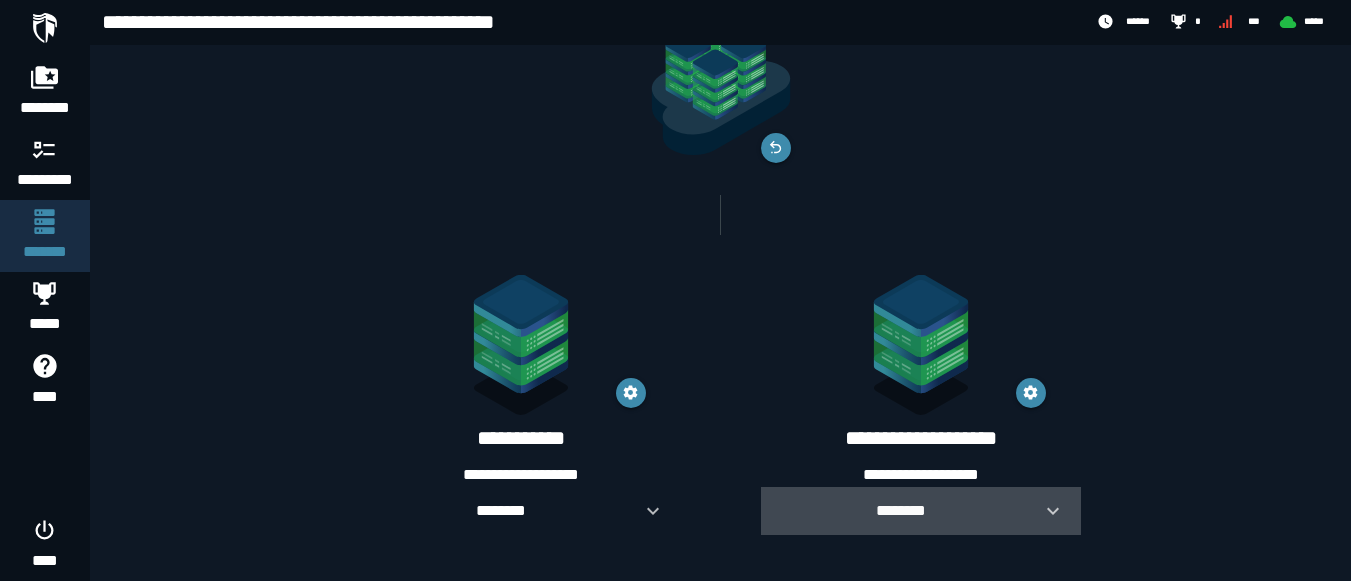 click 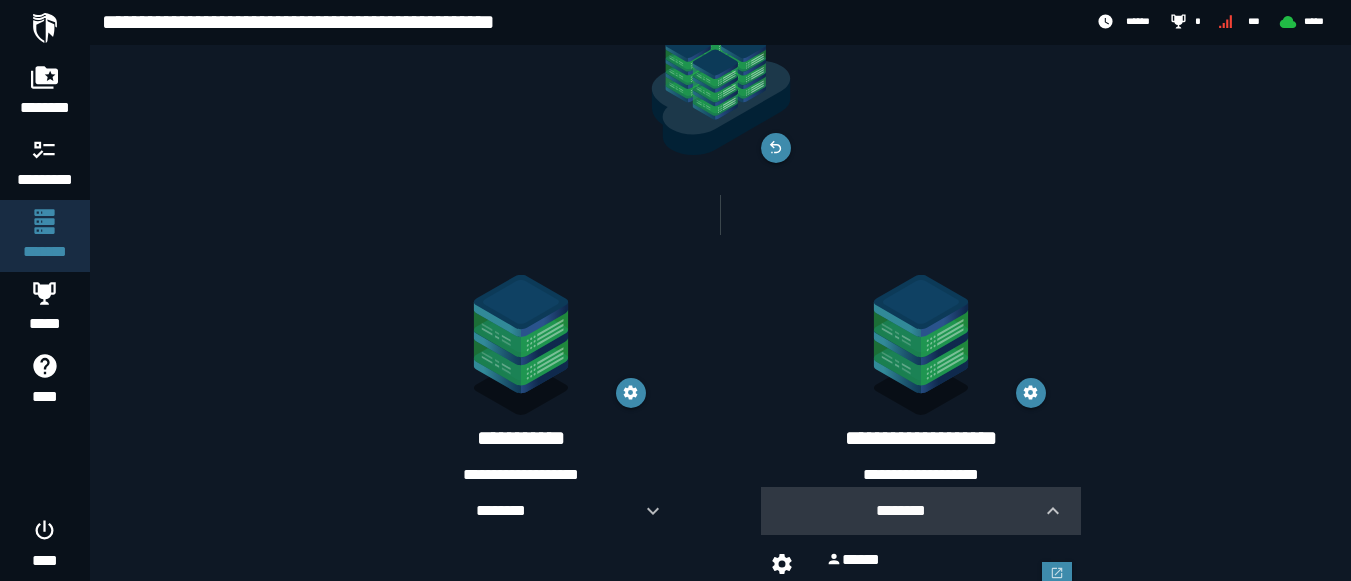 scroll, scrollTop: 192, scrollLeft: 0, axis: vertical 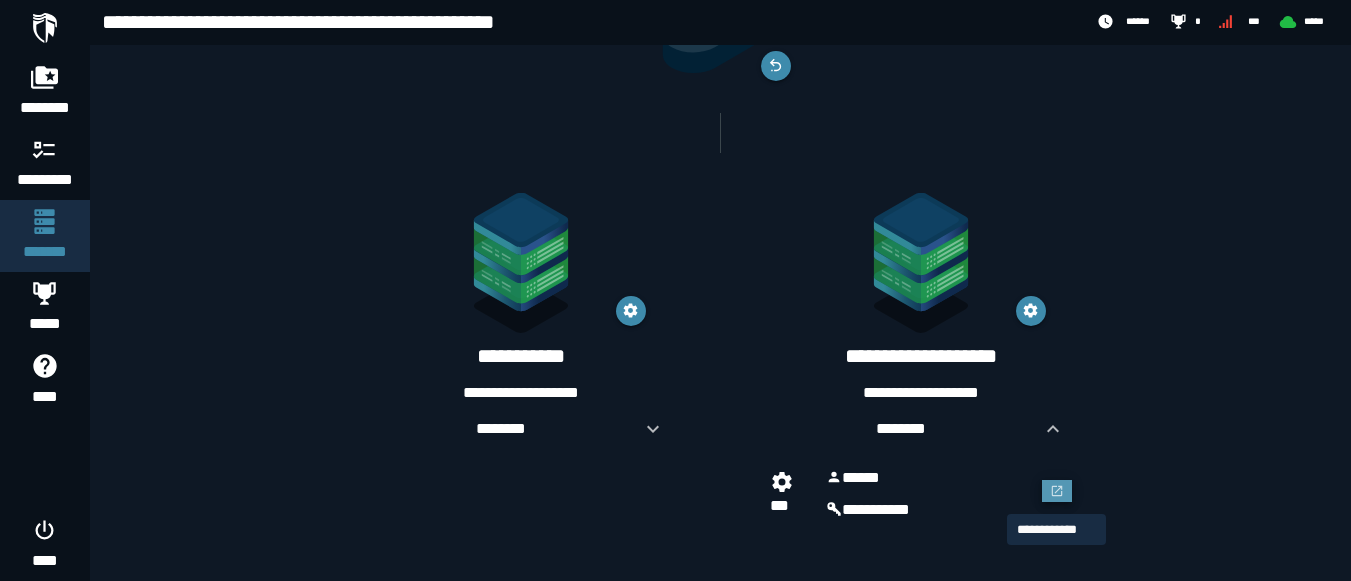 click 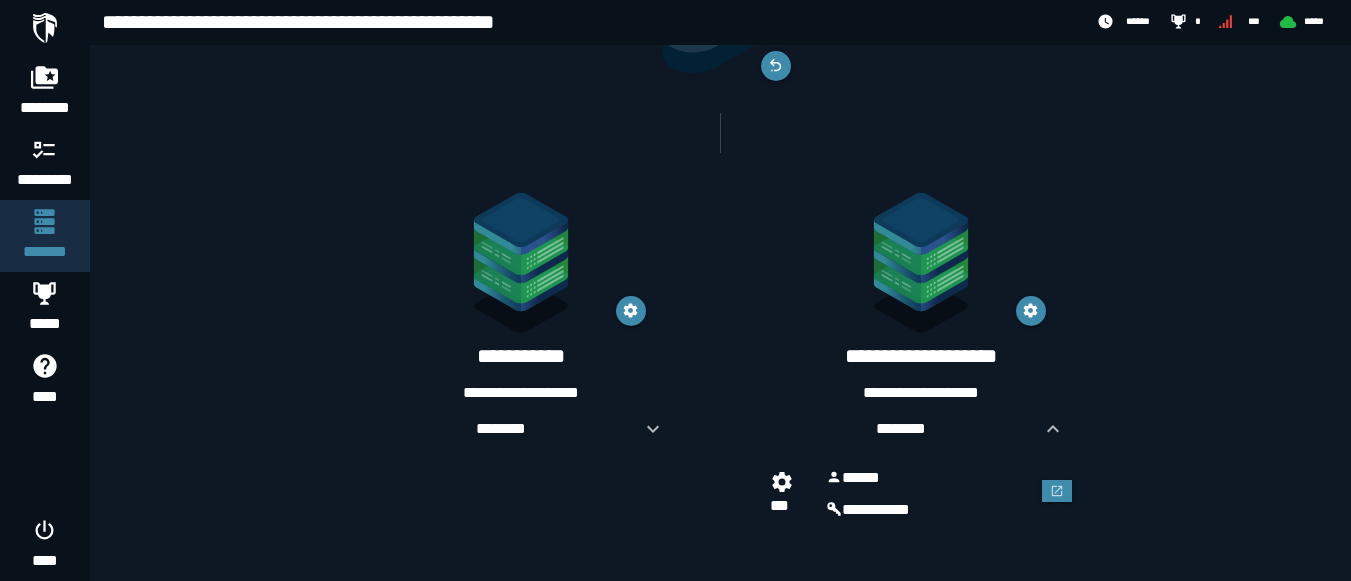 scroll, scrollTop: 192, scrollLeft: 0, axis: vertical 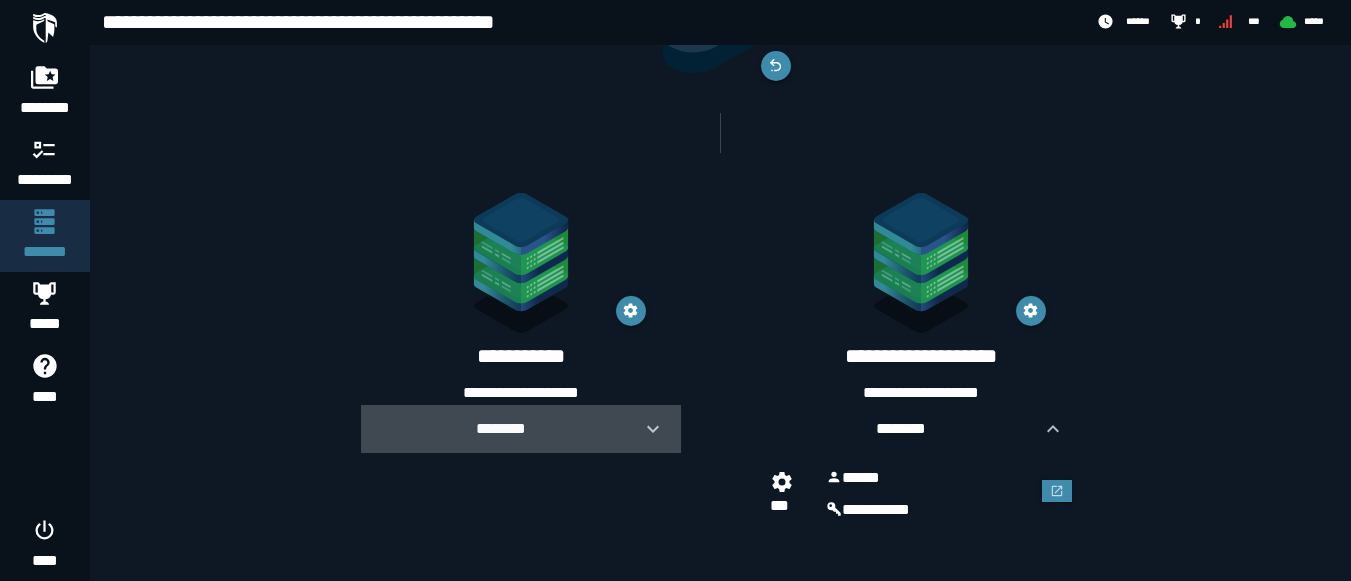 click 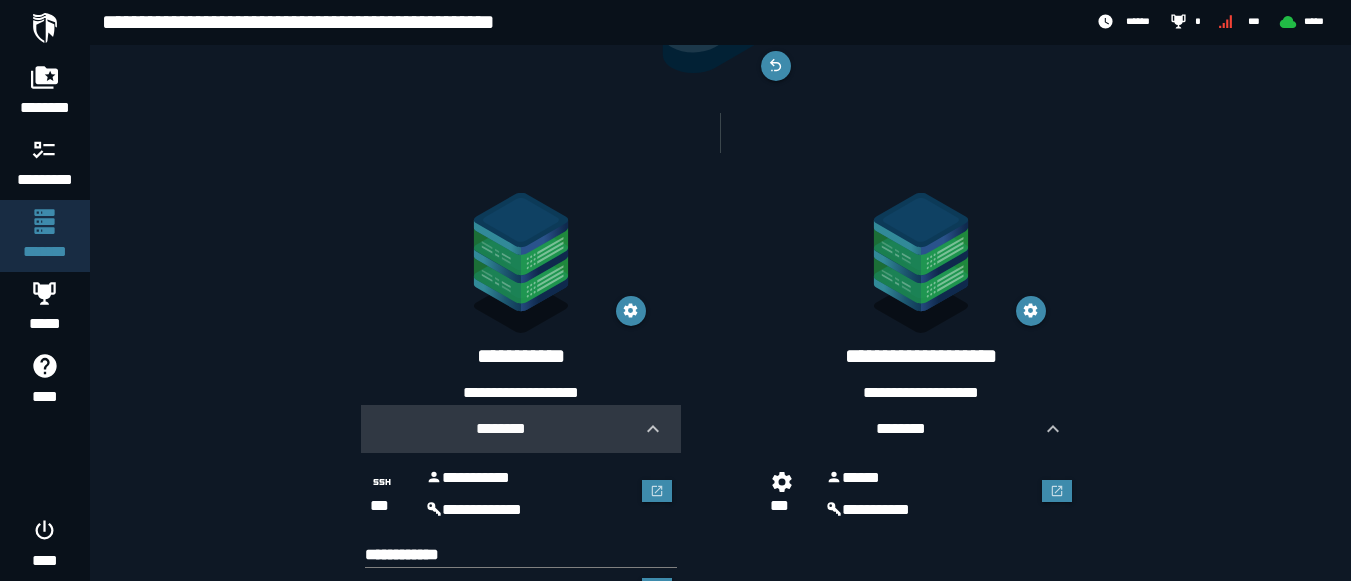 scroll, scrollTop: 303, scrollLeft: 0, axis: vertical 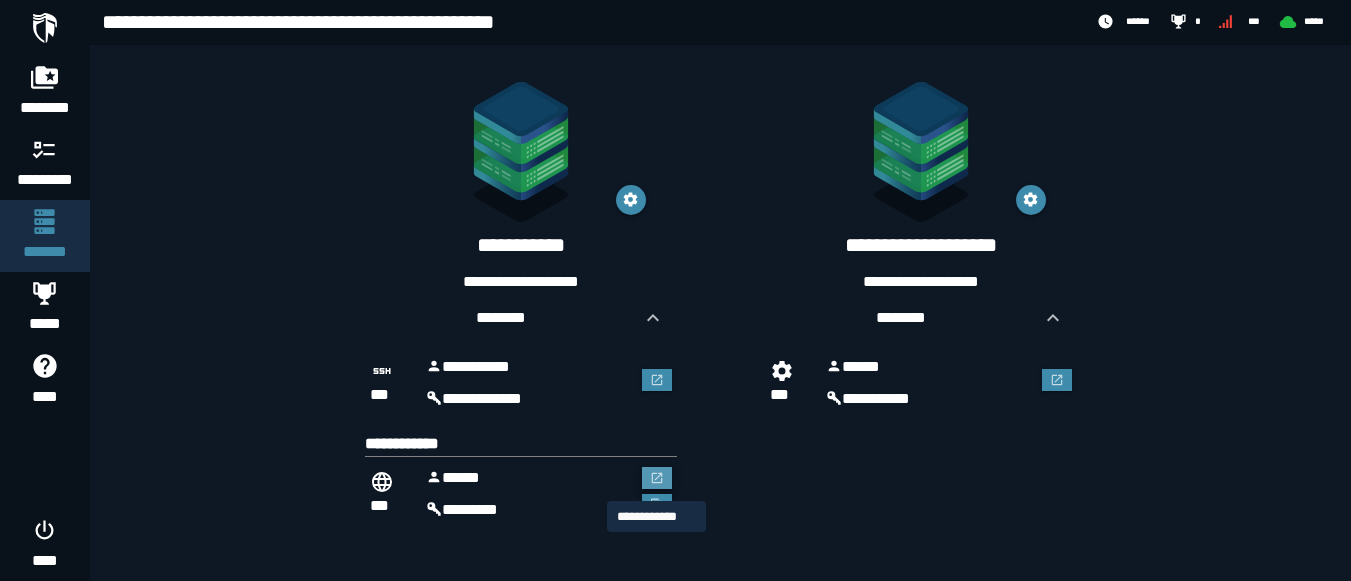 click 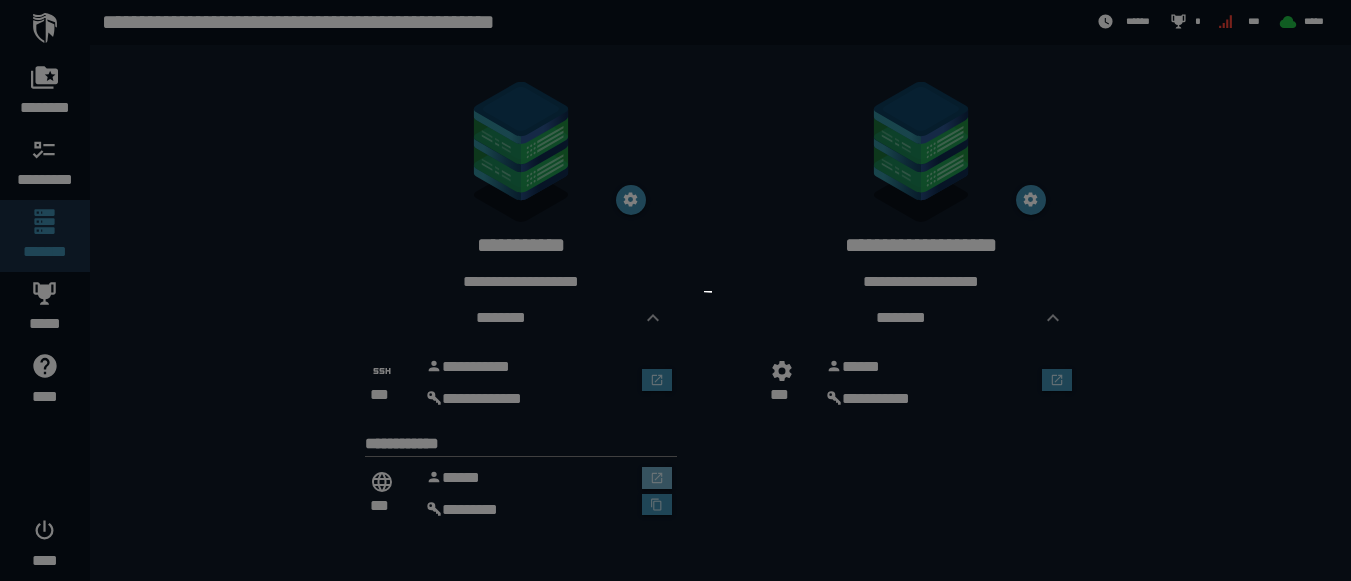 scroll, scrollTop: 0, scrollLeft: 0, axis: both 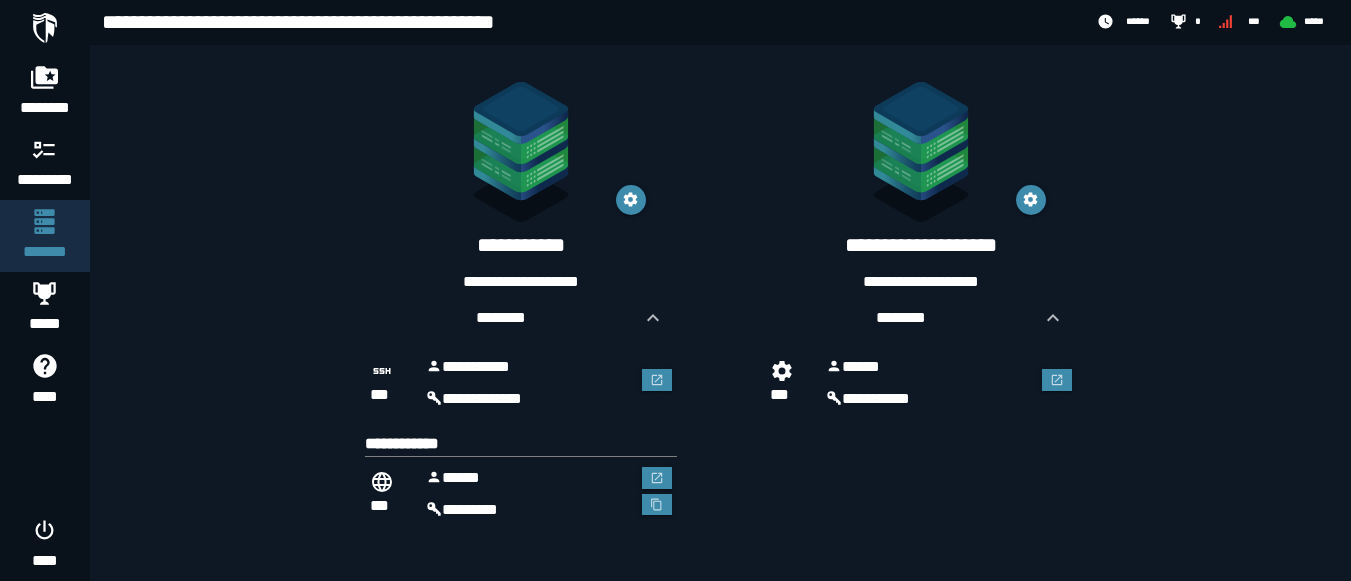 click on "*****" at bounding box center [529, 478] 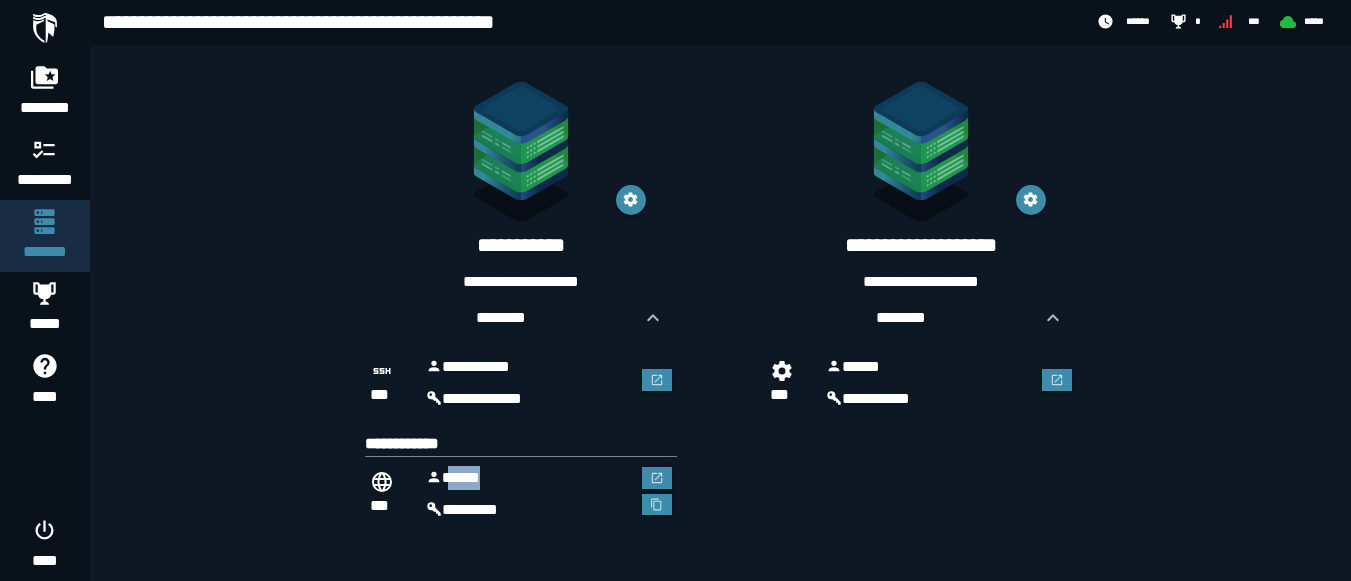 click on "*****" at bounding box center [529, 478] 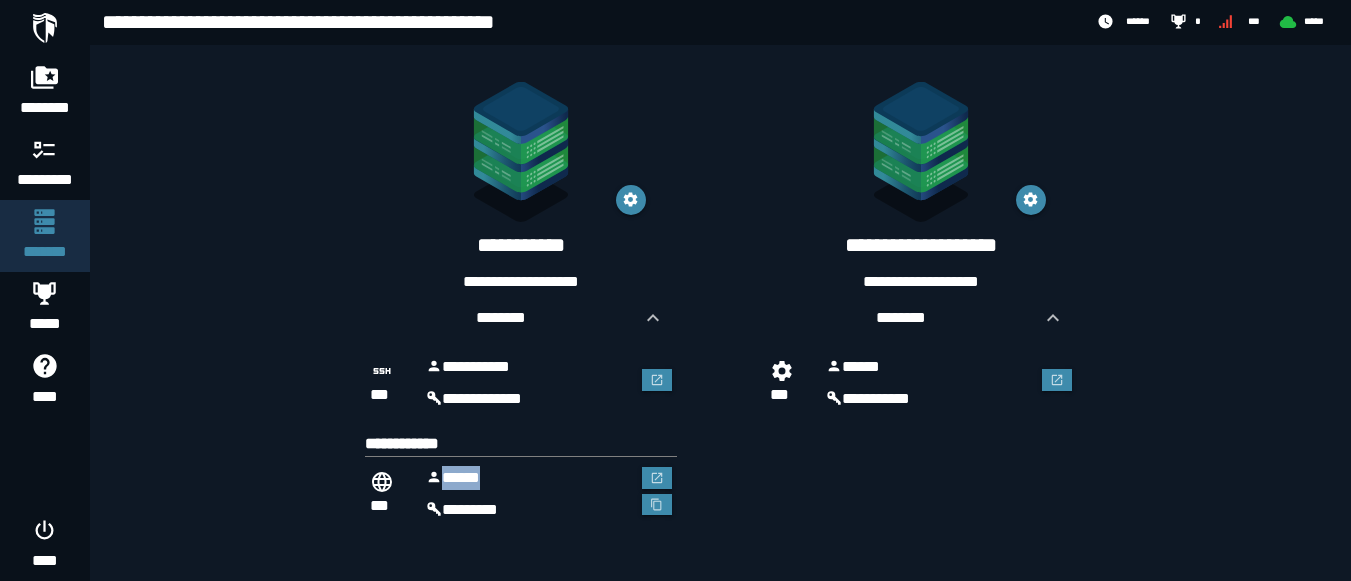 click on "*****" at bounding box center [529, 478] 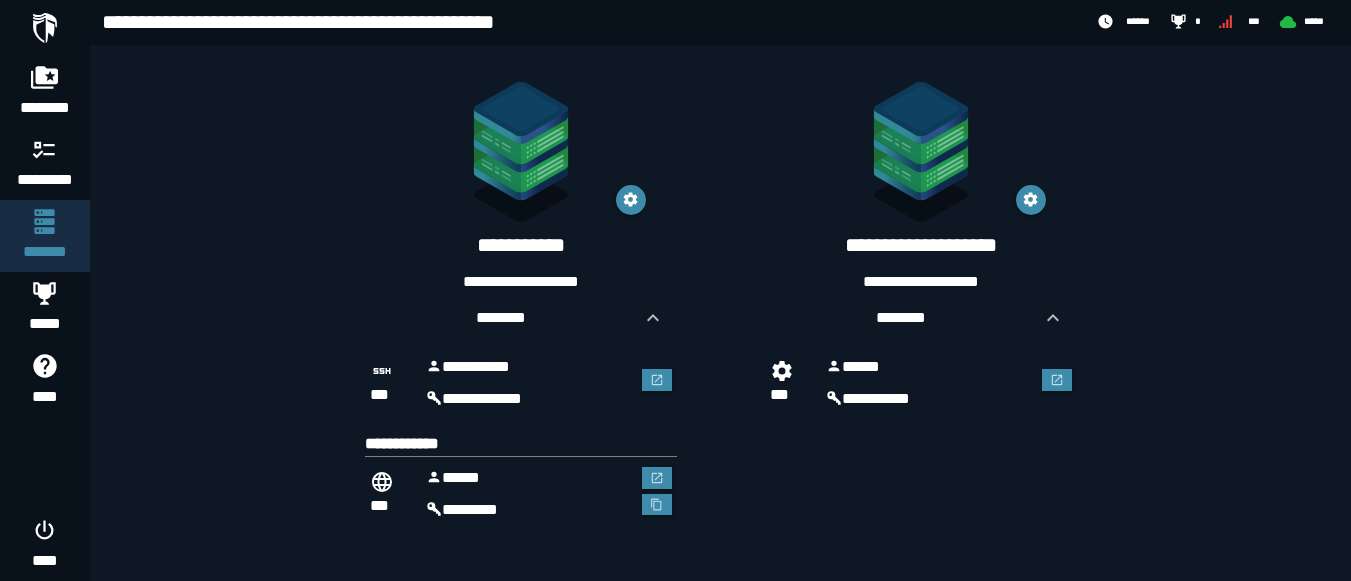 click on "********" at bounding box center [529, 510] 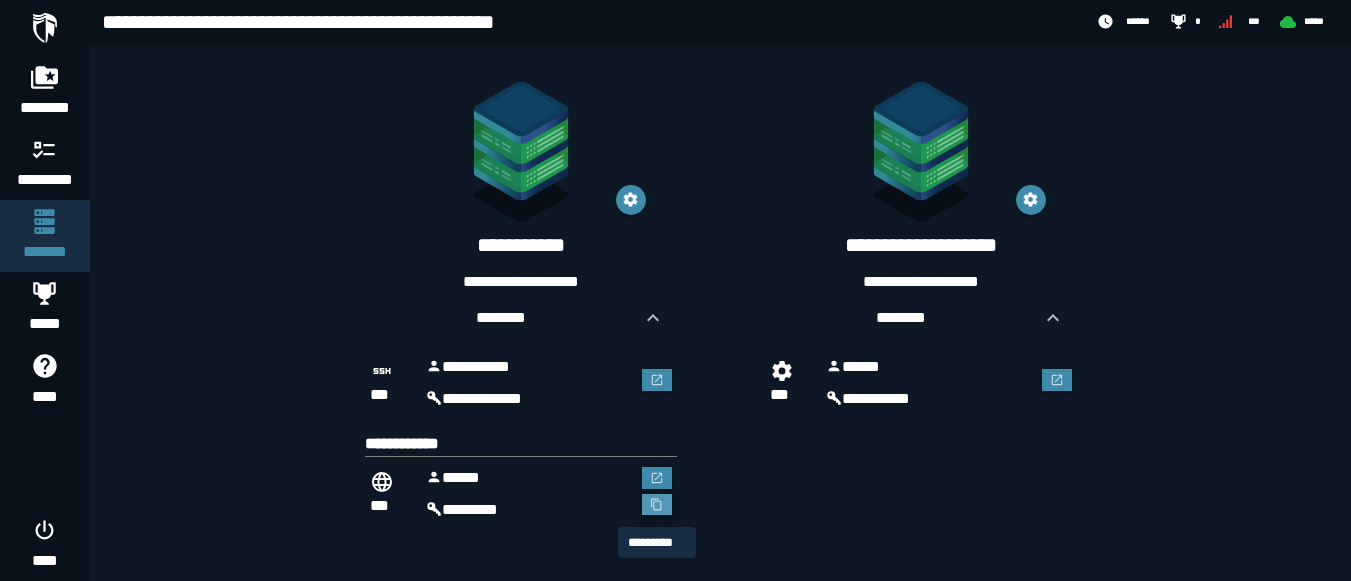 click 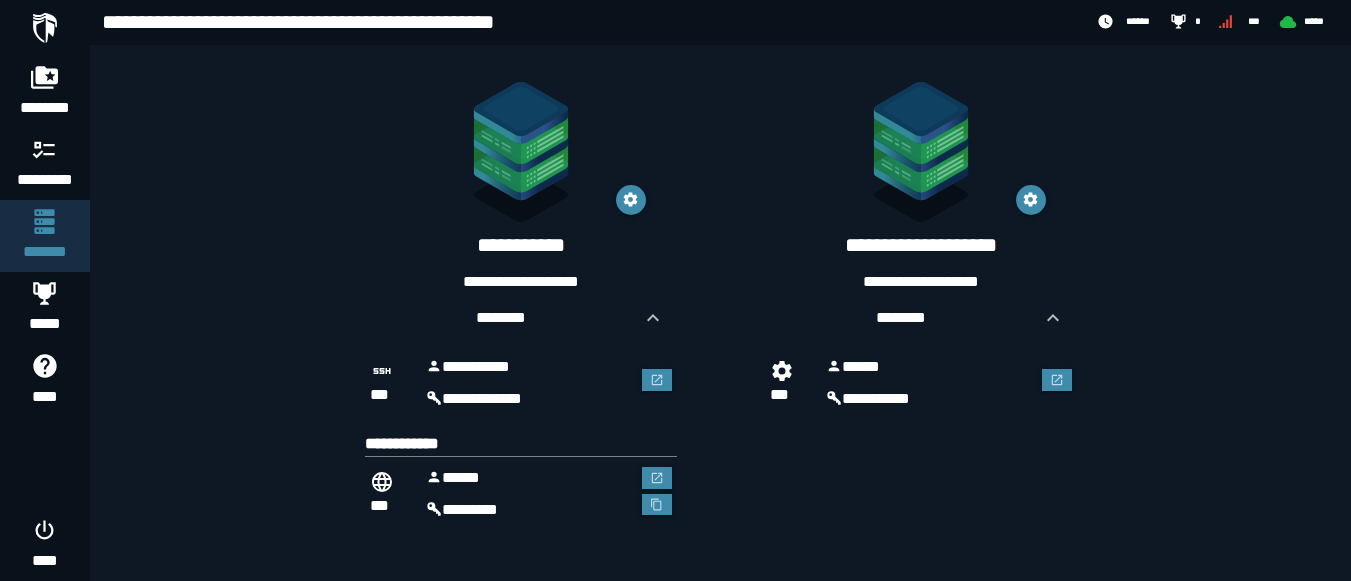 click on "*****" at bounding box center (529, 478) 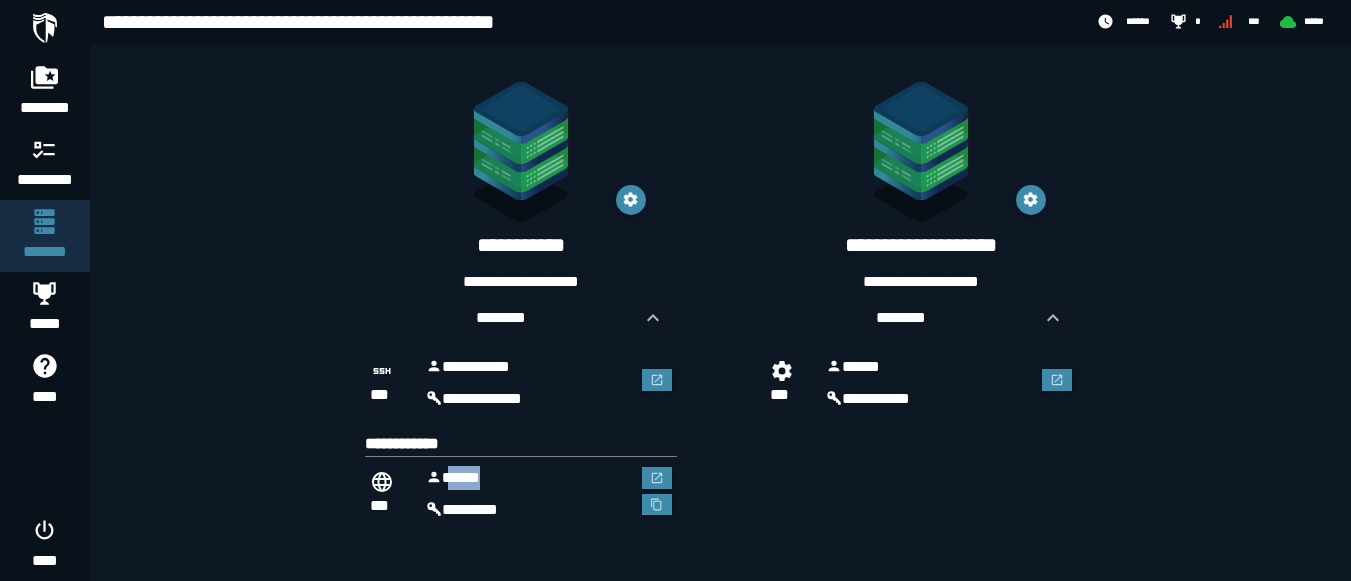 click on "*****" at bounding box center [529, 478] 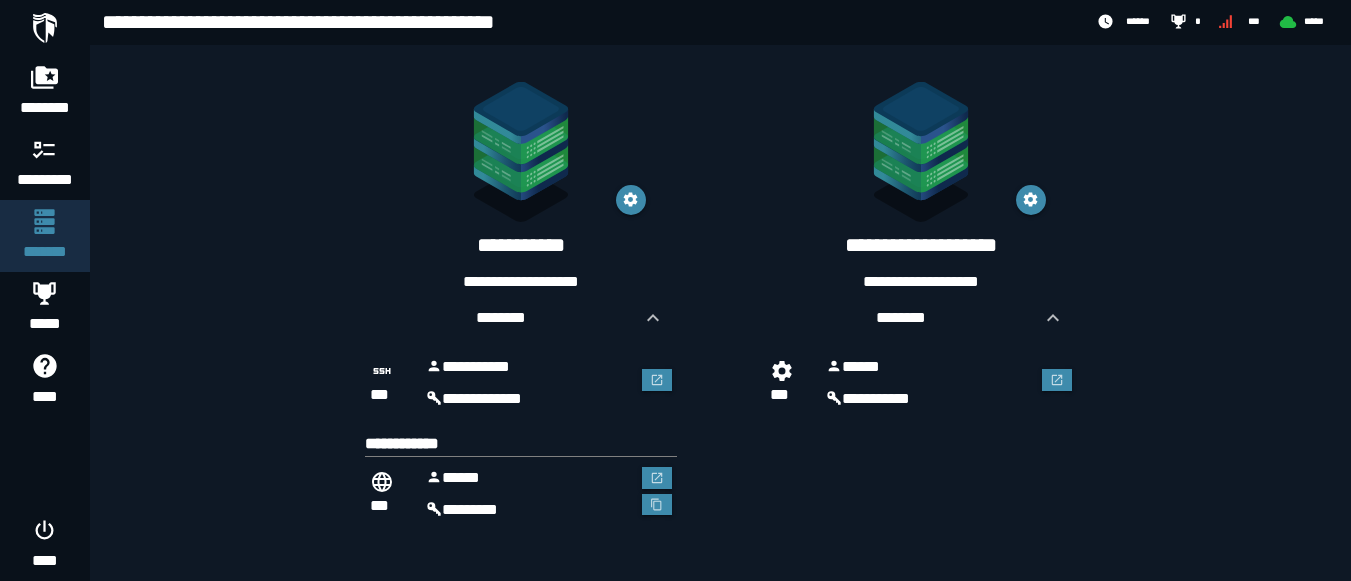 click on "********" at bounding box center (529, 510) 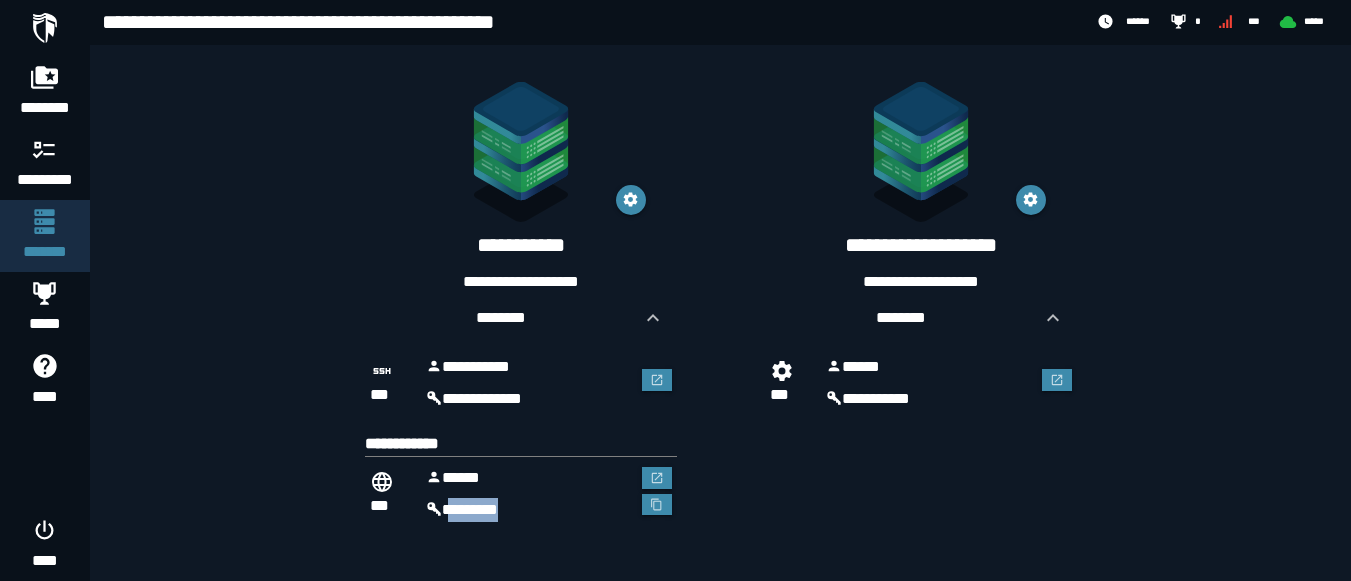 click on "********" at bounding box center (529, 510) 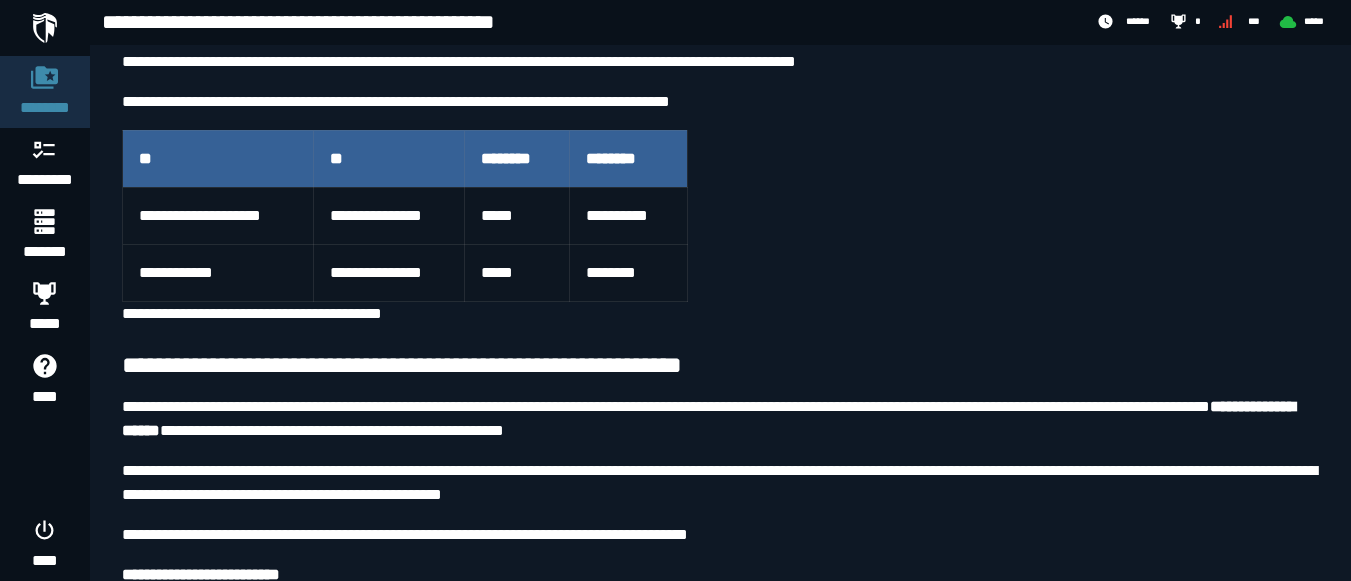 scroll, scrollTop: 596, scrollLeft: 0, axis: vertical 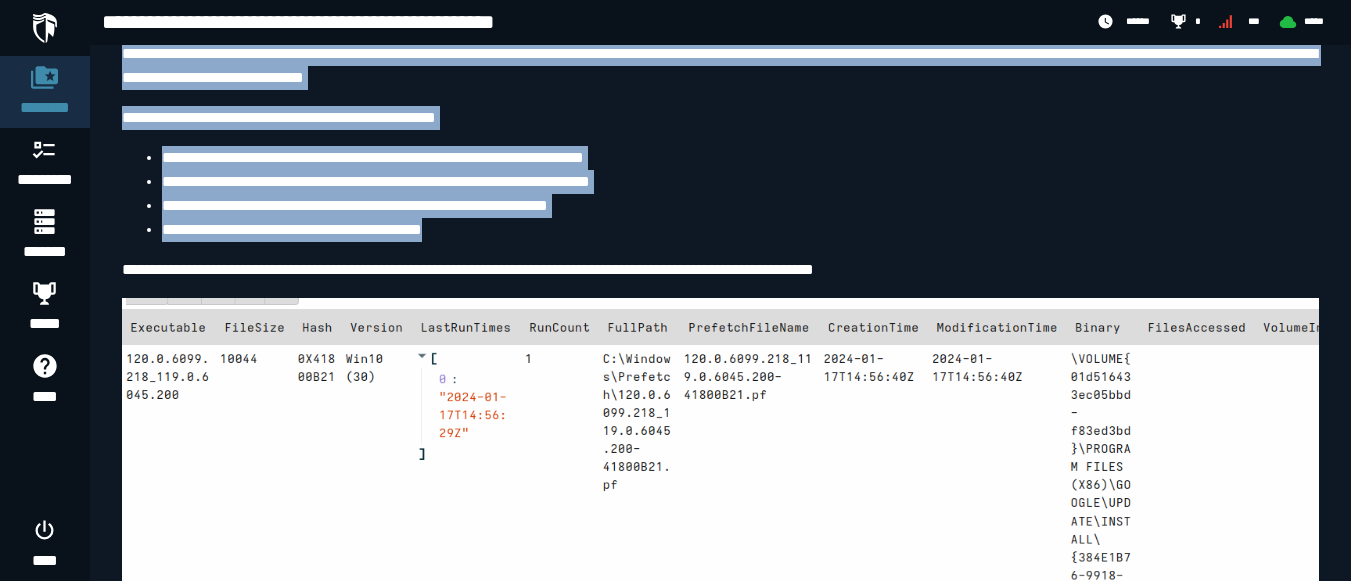 drag, startPoint x: 118, startPoint y: 116, endPoint x: 677, endPoint y: 309, distance: 591.37976 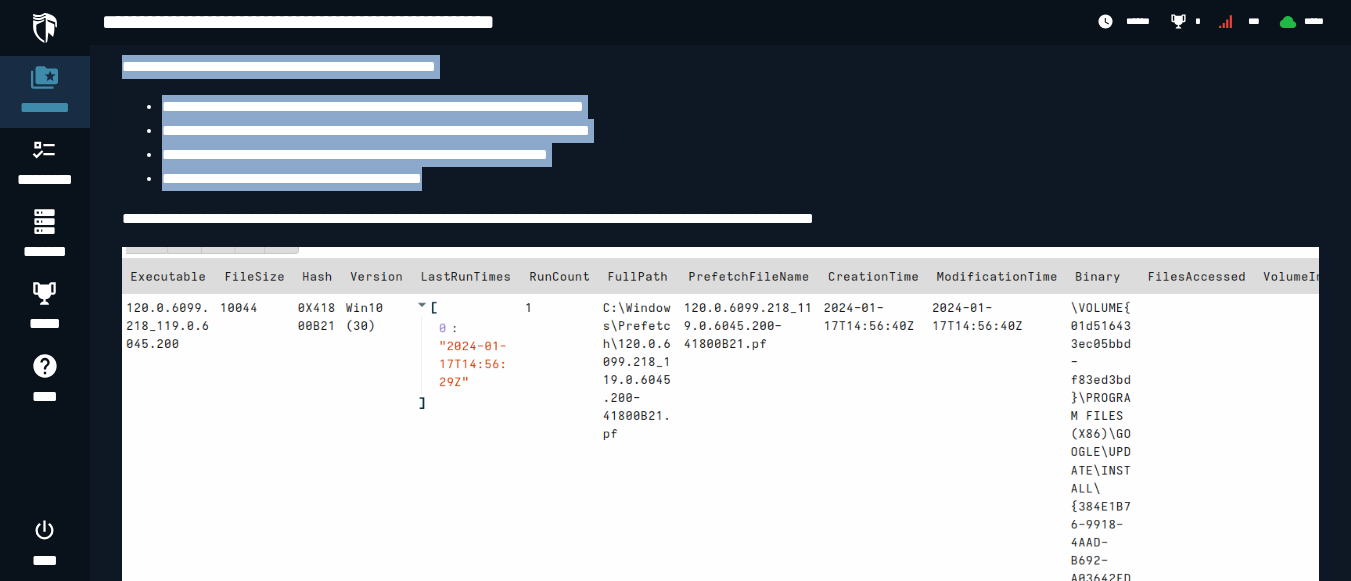 click at bounding box center [720, 505] 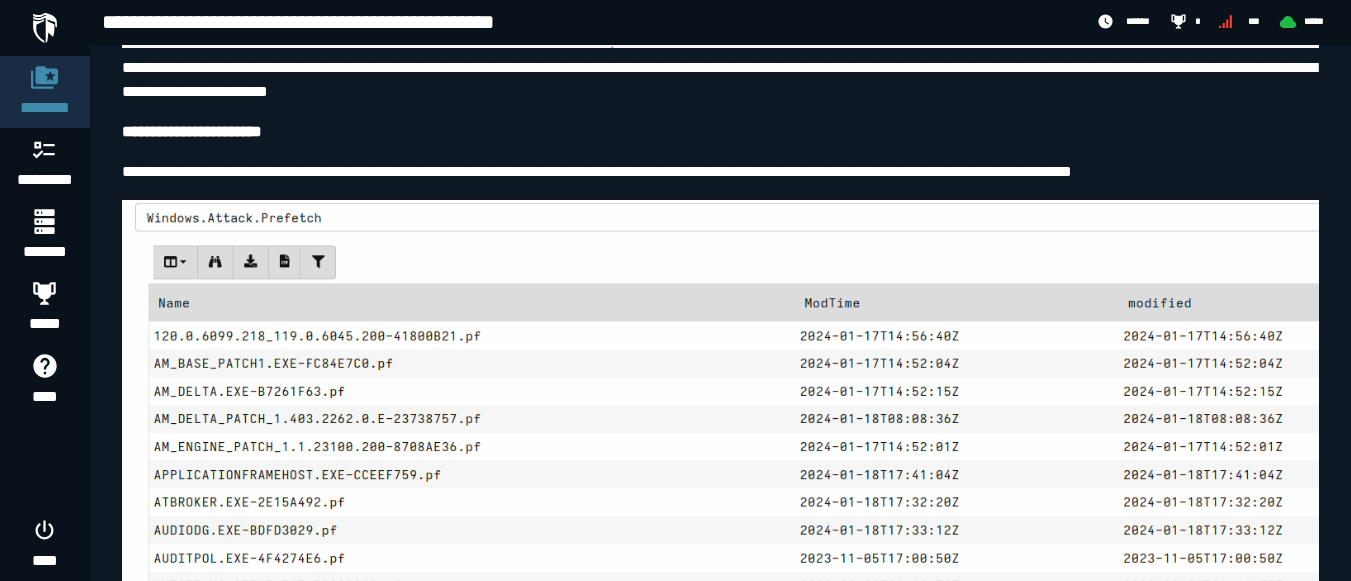scroll, scrollTop: 1918, scrollLeft: 0, axis: vertical 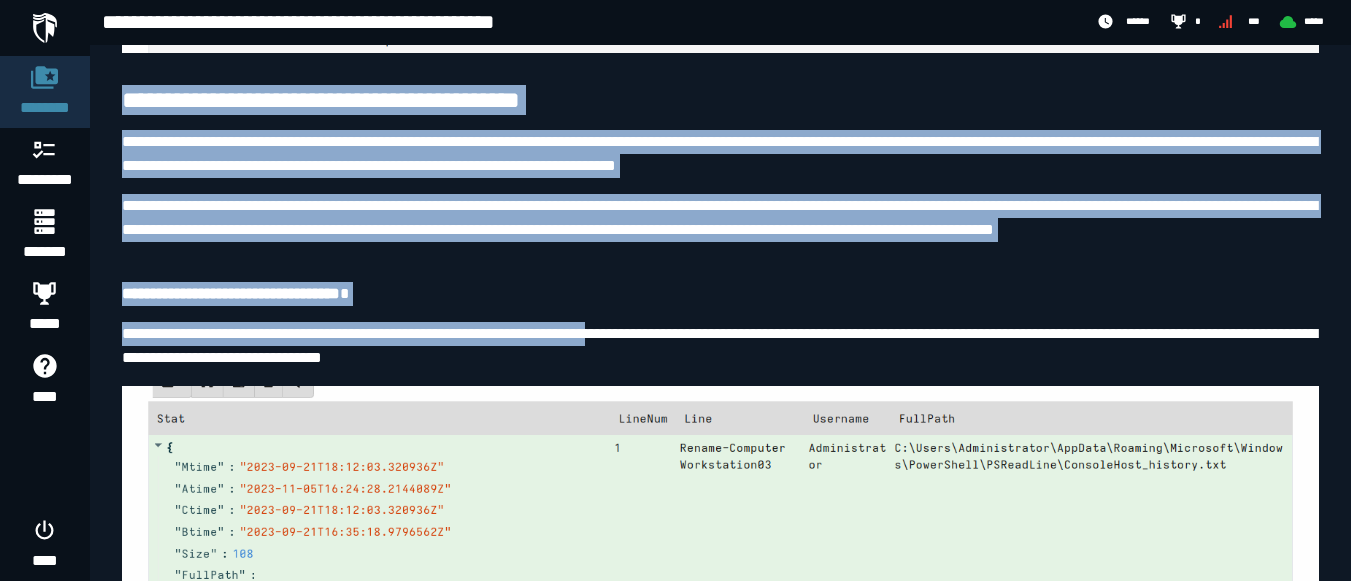 drag, startPoint x: 118, startPoint y: 100, endPoint x: 667, endPoint y: 323, distance: 592.56226 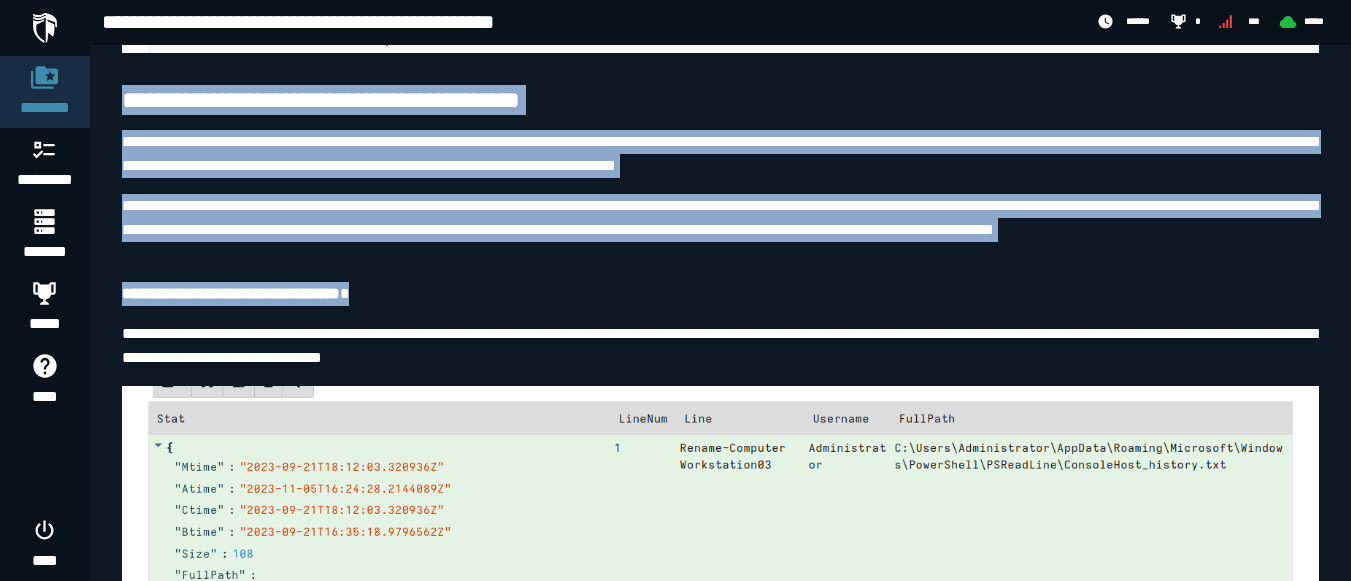 drag, startPoint x: 119, startPoint y: 88, endPoint x: 585, endPoint y: 440, distance: 584.0034 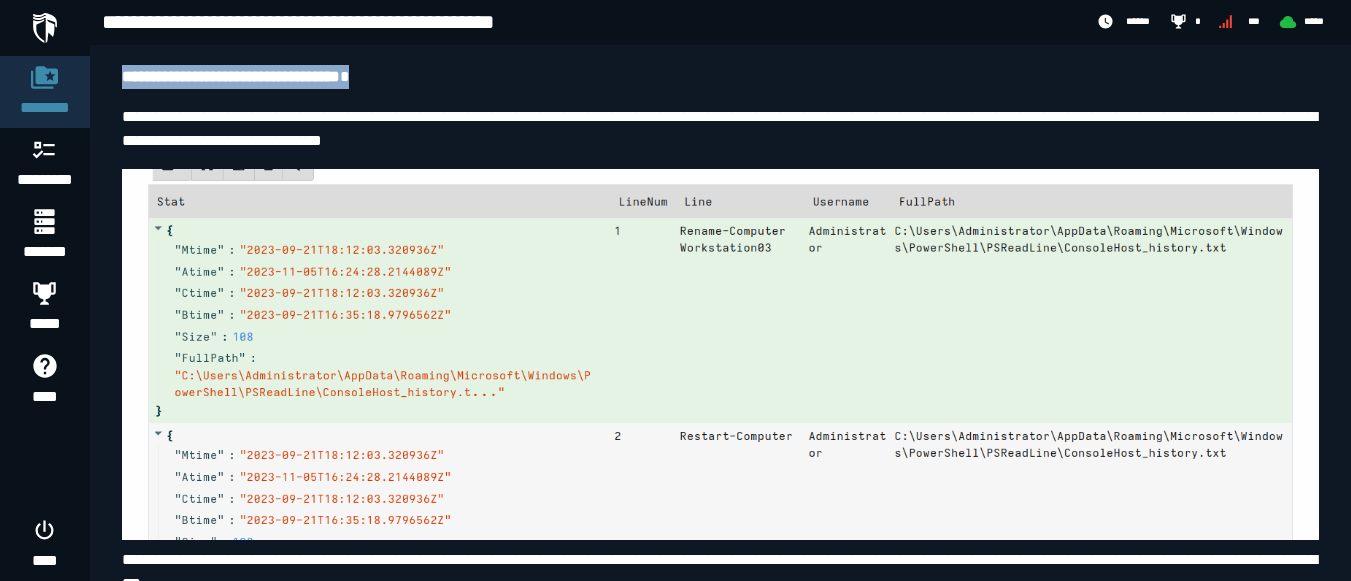 scroll, scrollTop: 2750, scrollLeft: 0, axis: vertical 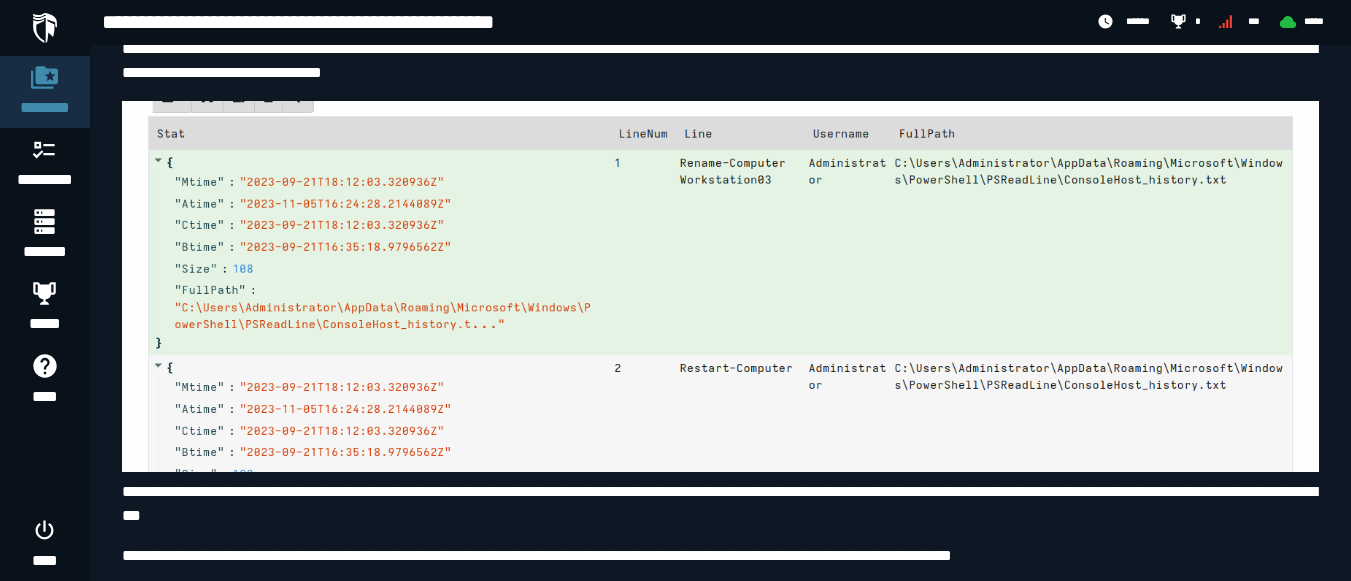 click at bounding box center (720, 286) 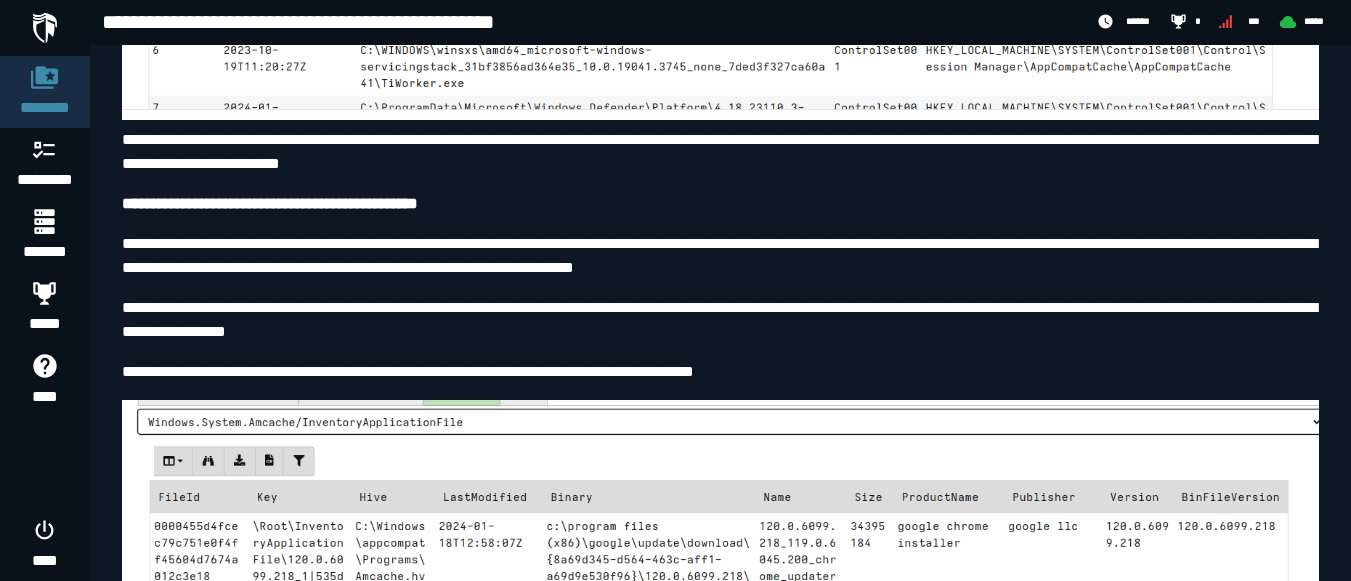 scroll, scrollTop: 4661, scrollLeft: 0, axis: vertical 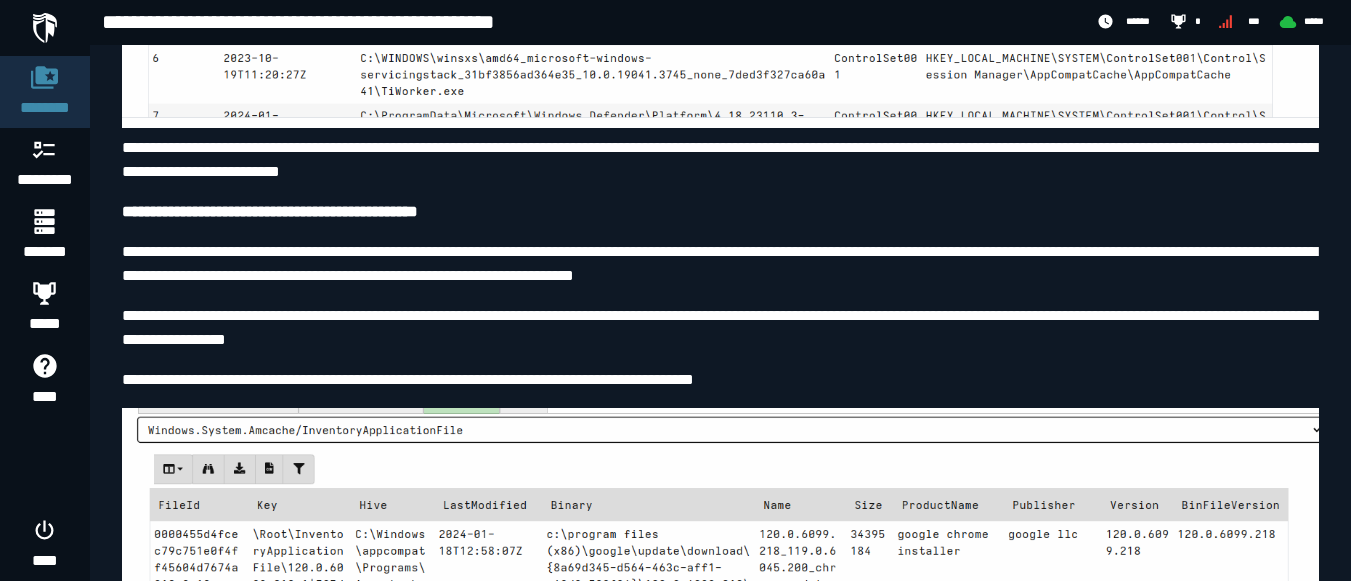 click on "**********" at bounding box center [270, 211] 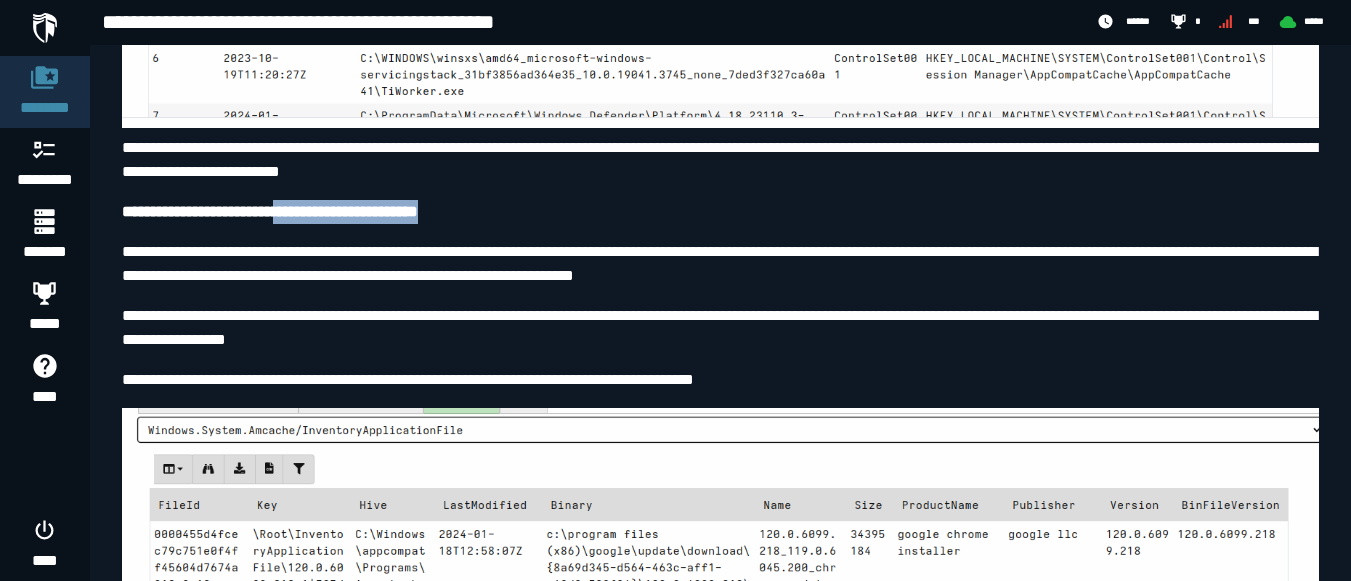 click on "**********" at bounding box center (270, 211) 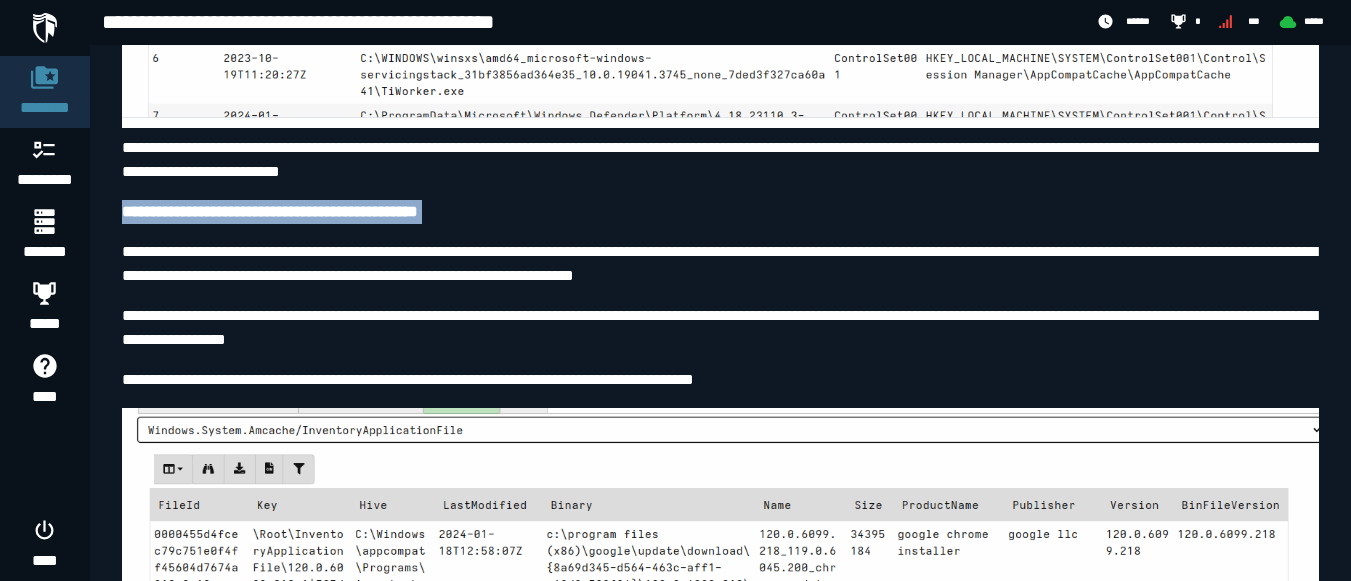 click on "**********" at bounding box center [270, 211] 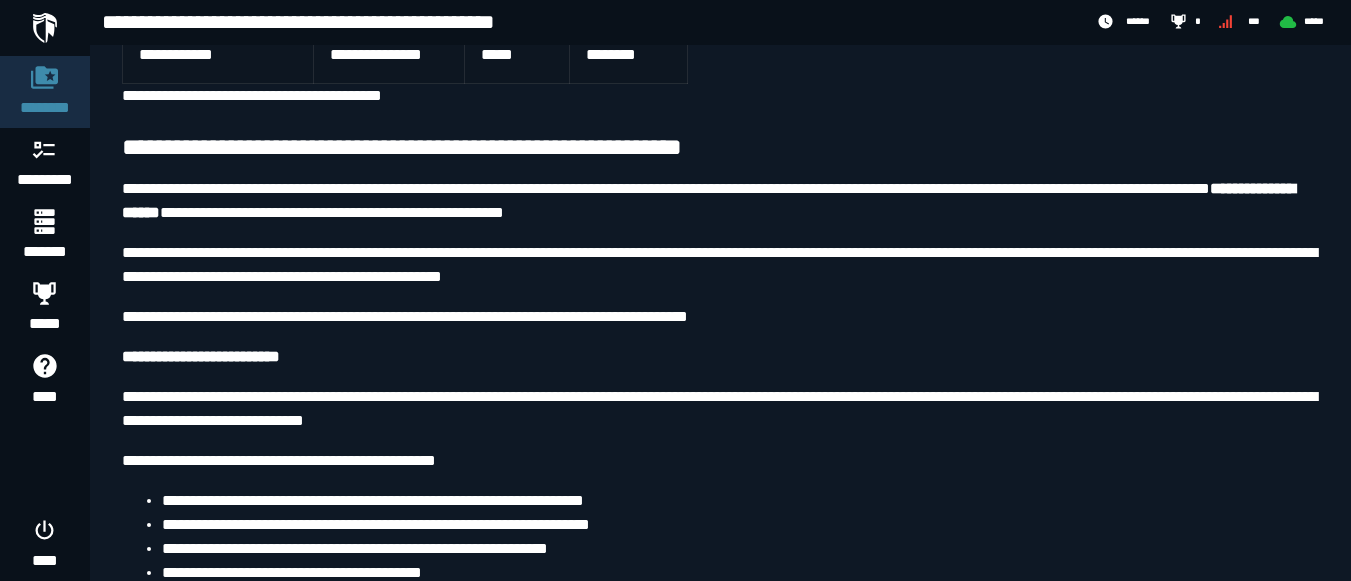 scroll, scrollTop: 808, scrollLeft: 0, axis: vertical 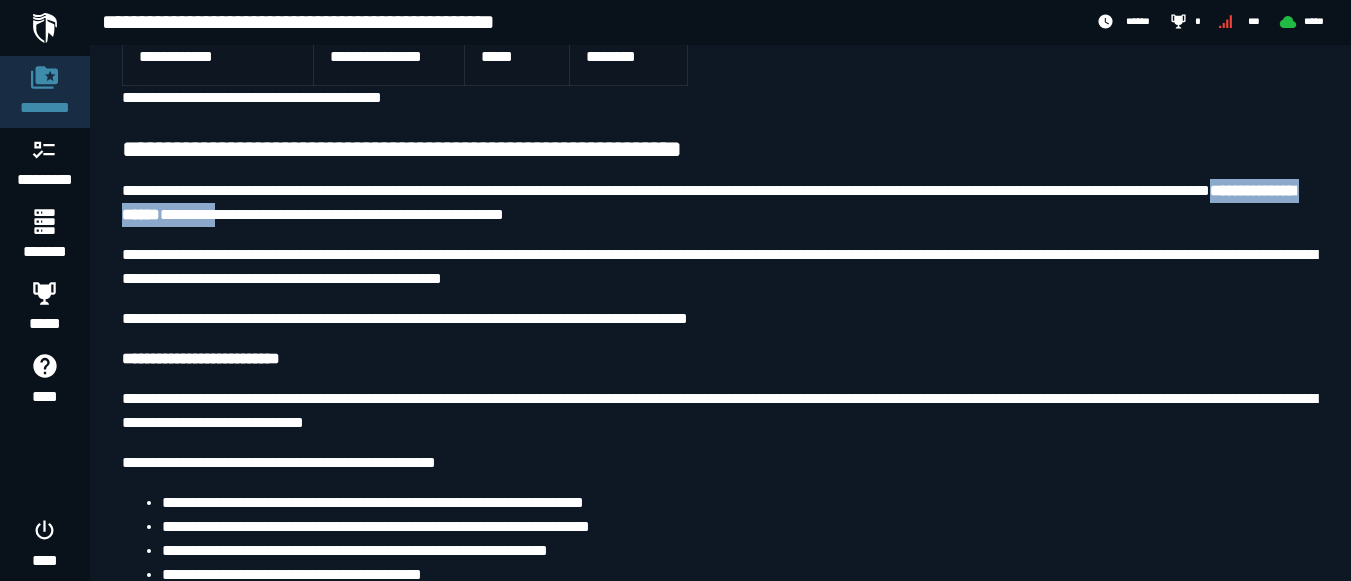 drag, startPoint x: 116, startPoint y: 216, endPoint x: 350, endPoint y: 218, distance: 234.00854 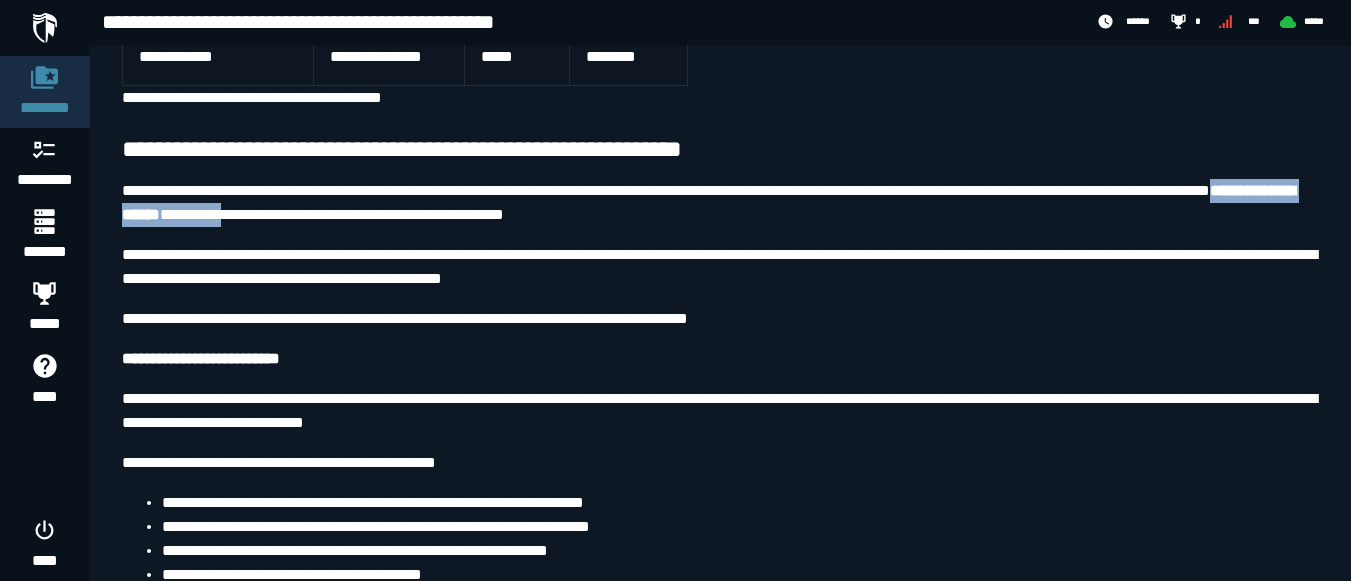 copy on "**********" 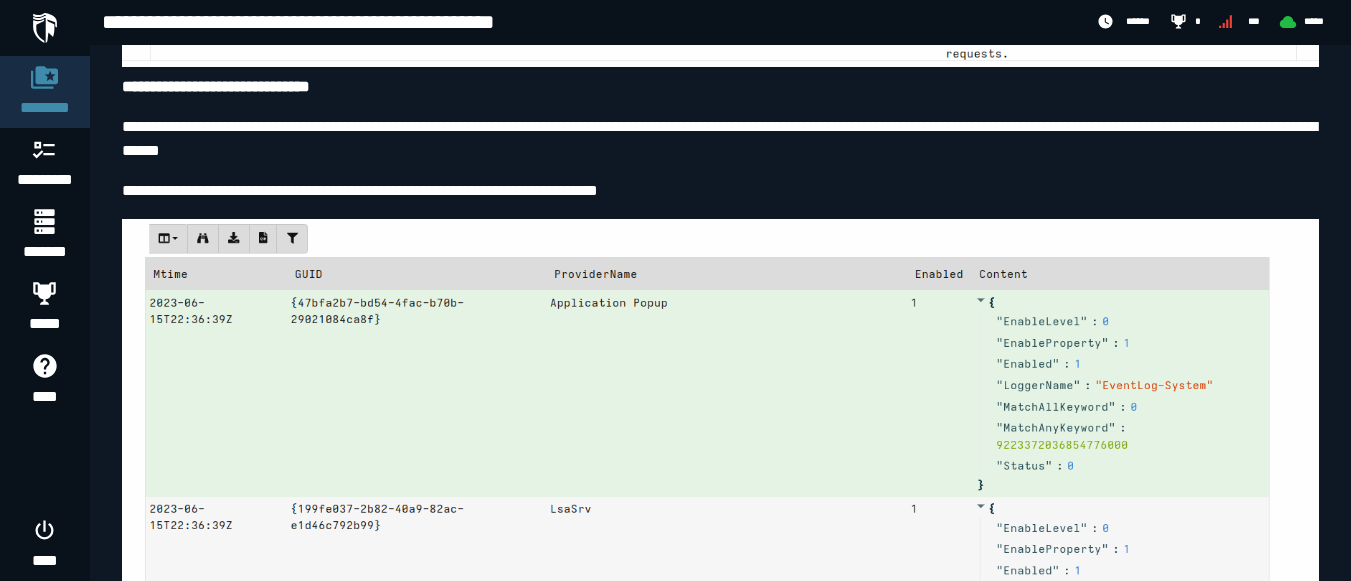 scroll, scrollTop: 7019, scrollLeft: 0, axis: vertical 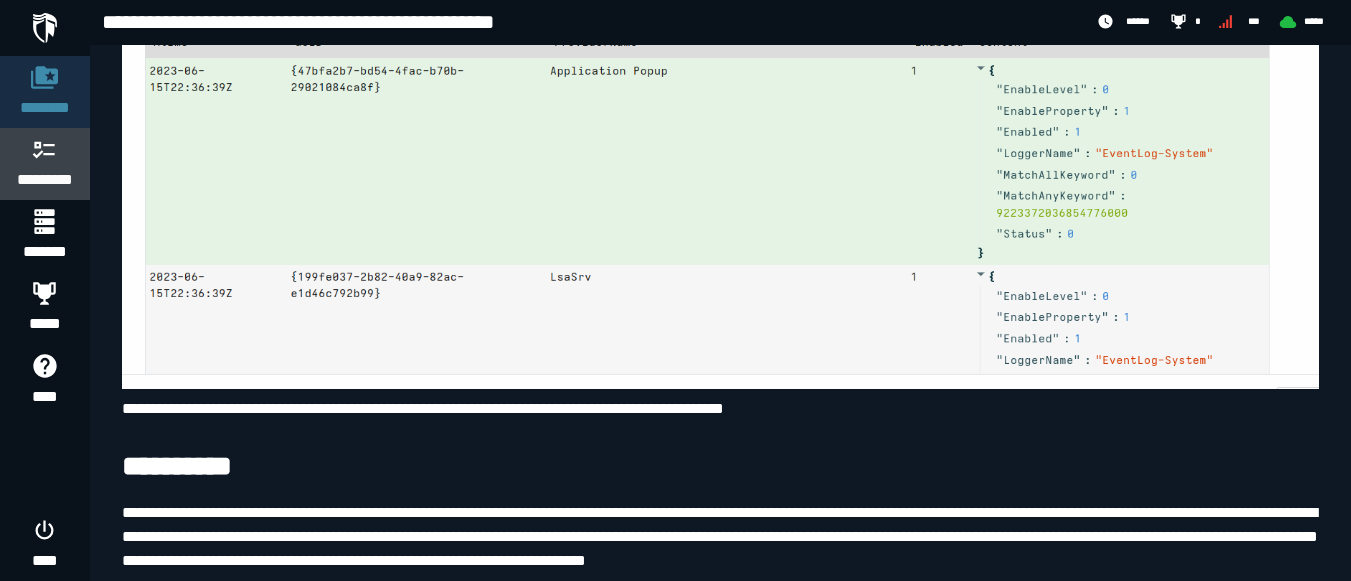 click on "*********" at bounding box center (45, 180) 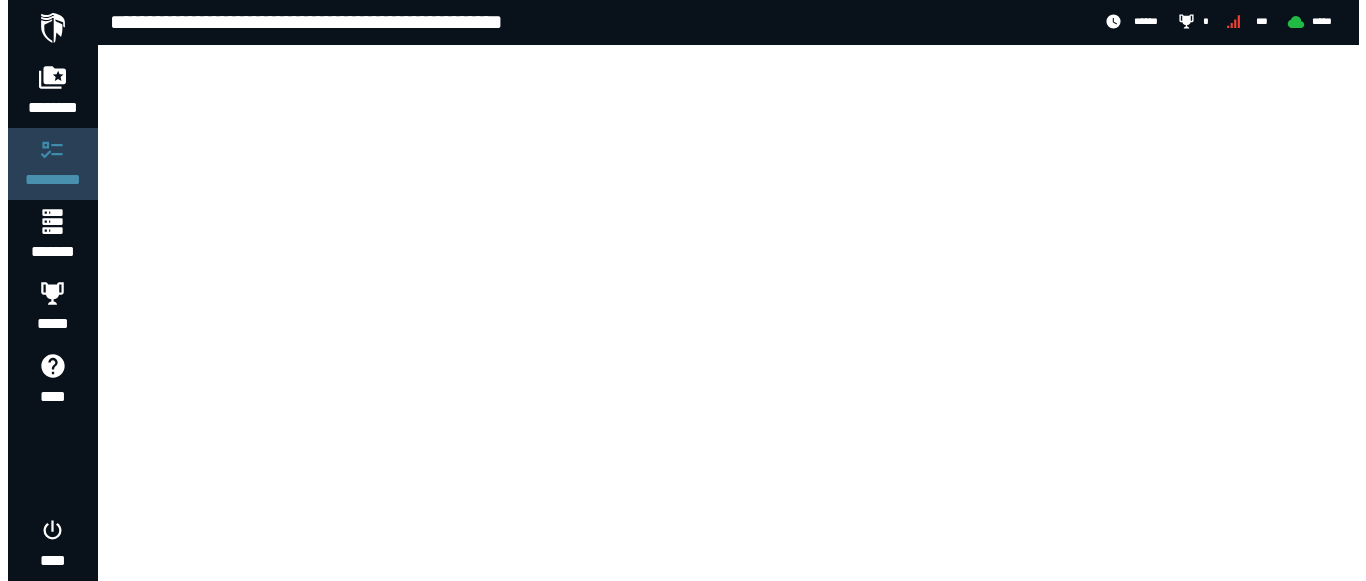 scroll, scrollTop: 0, scrollLeft: 0, axis: both 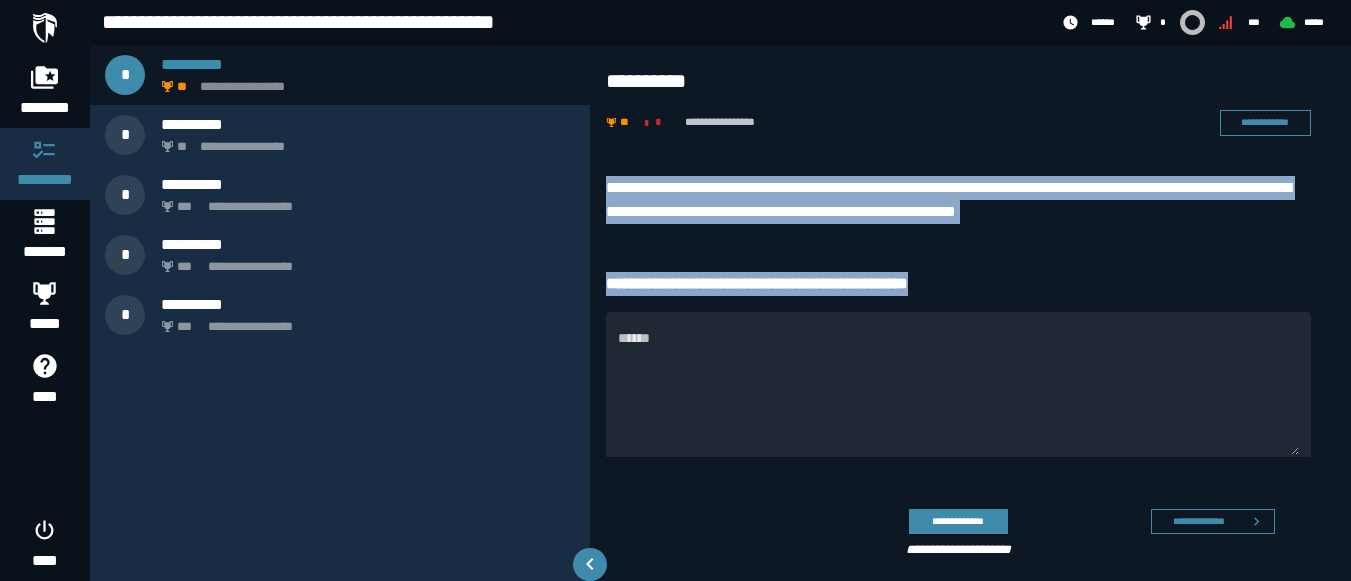 drag, startPoint x: 603, startPoint y: 183, endPoint x: 1309, endPoint y: 259, distance: 710.07886 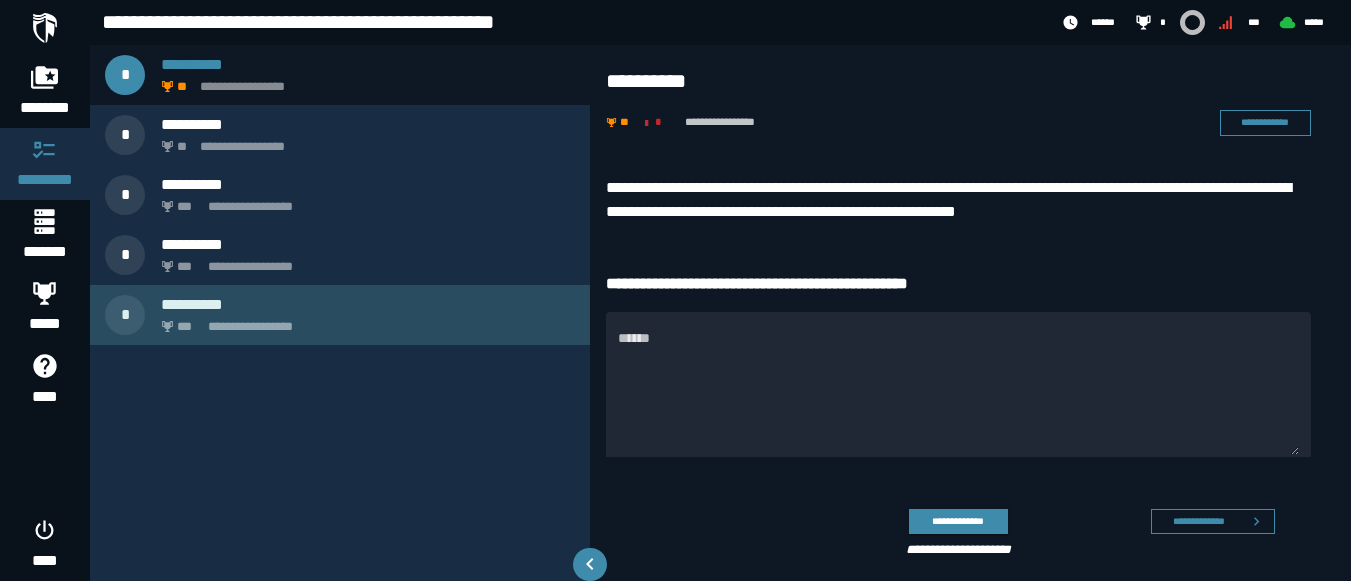 click on "**********" at bounding box center [368, 304] 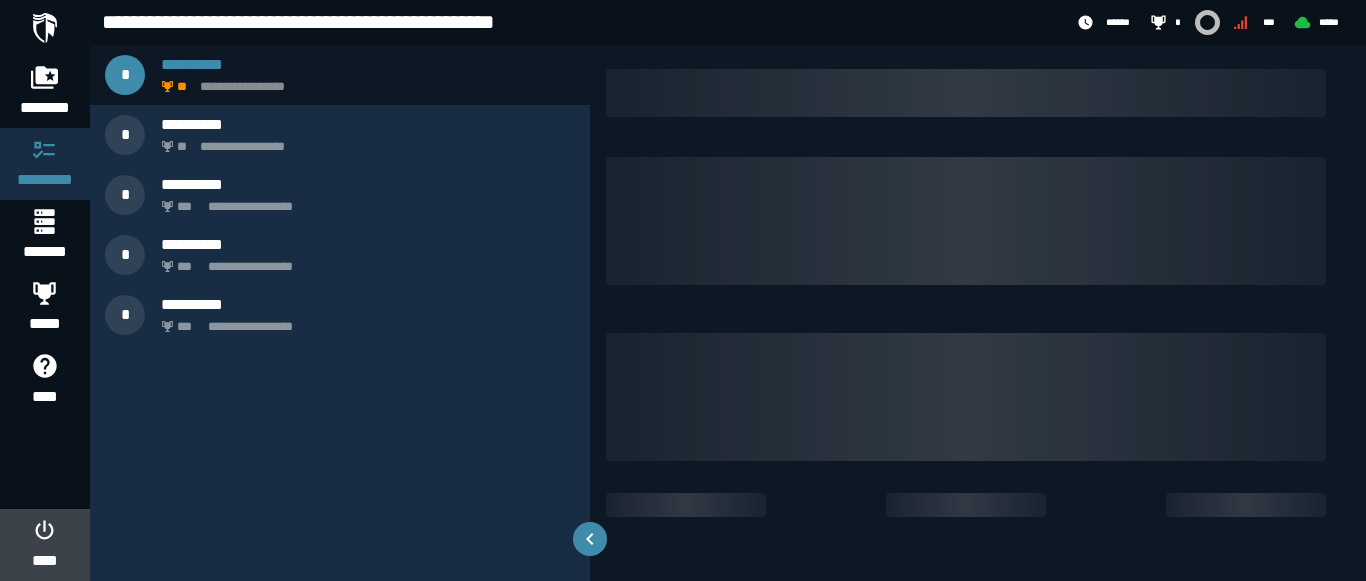 click on "****" 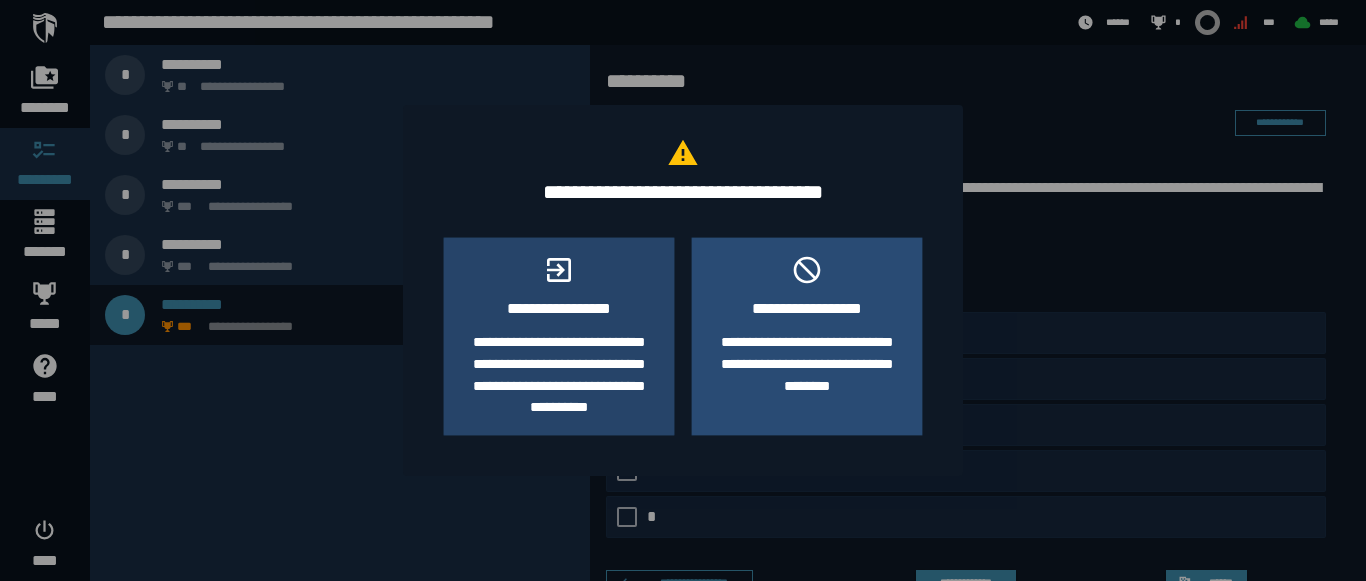 click on "**********" 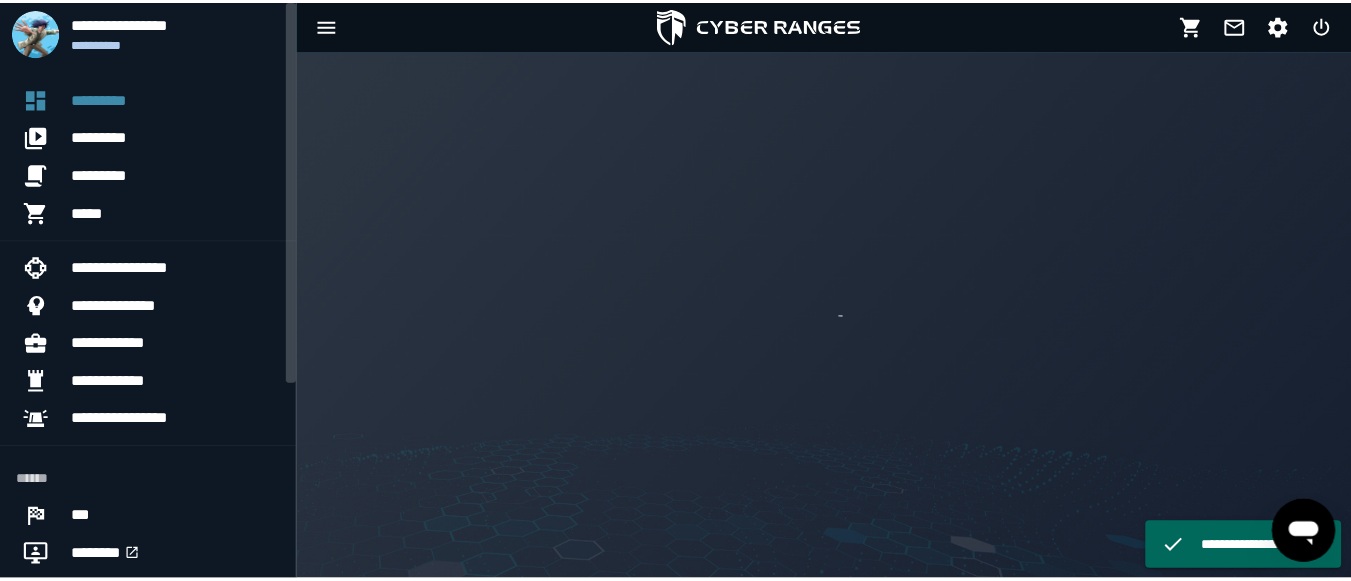 scroll, scrollTop: 0, scrollLeft: 0, axis: both 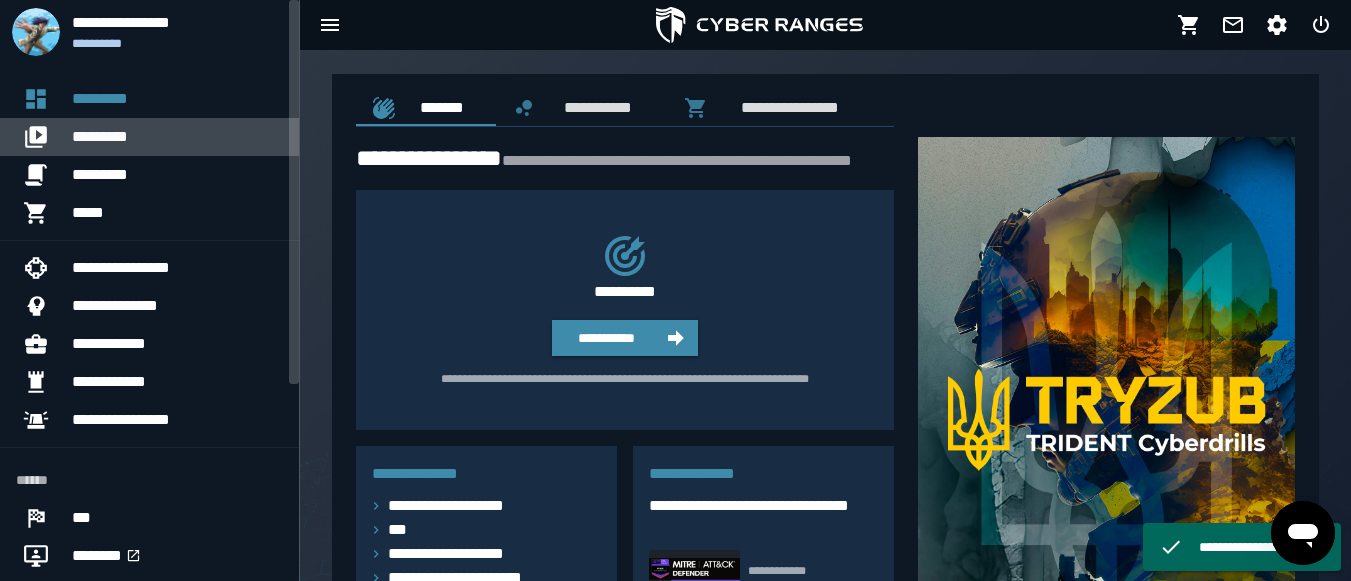 click on "*********" at bounding box center (177, 137) 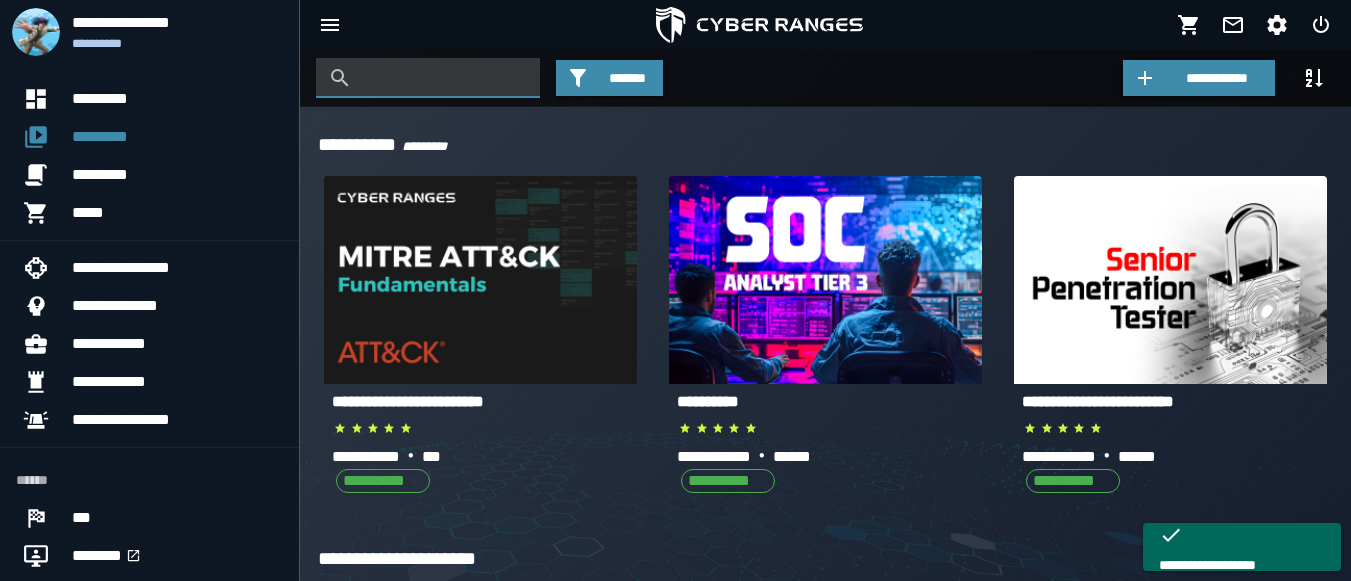 click at bounding box center [443, 78] 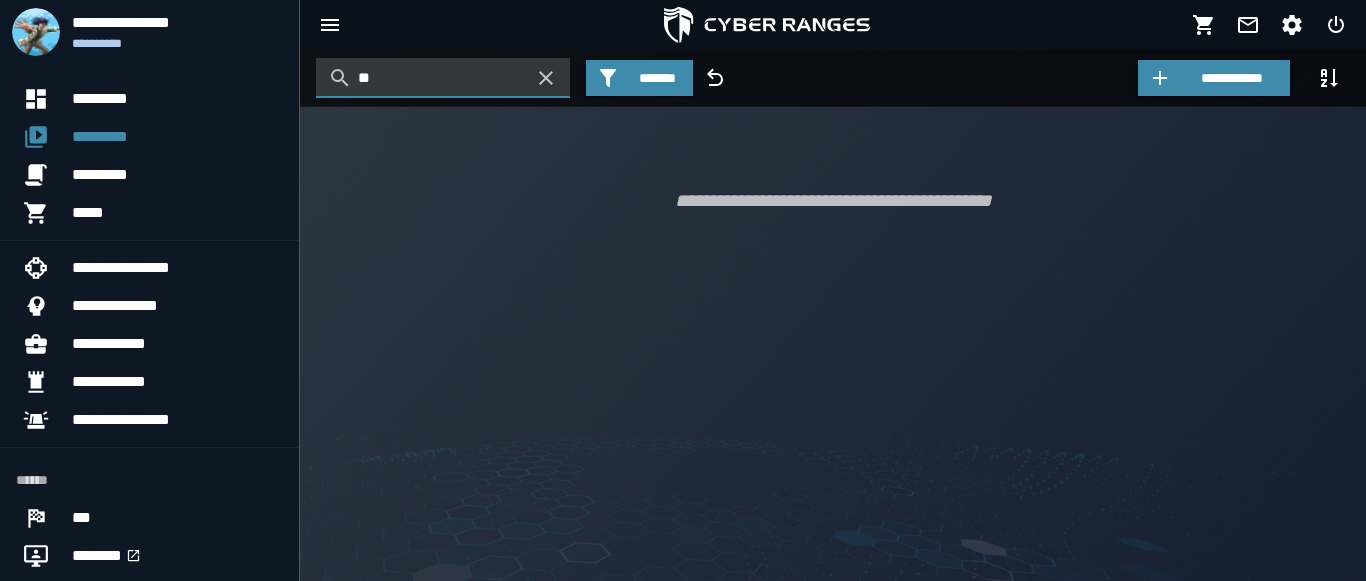 type on "*" 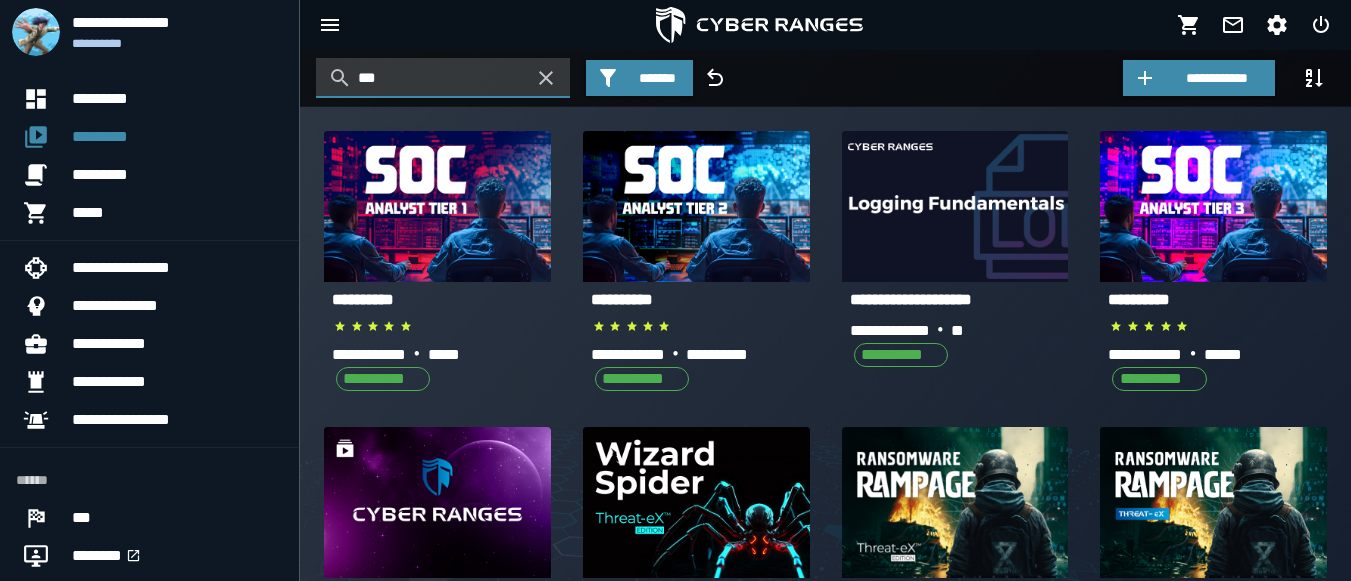 type on "***" 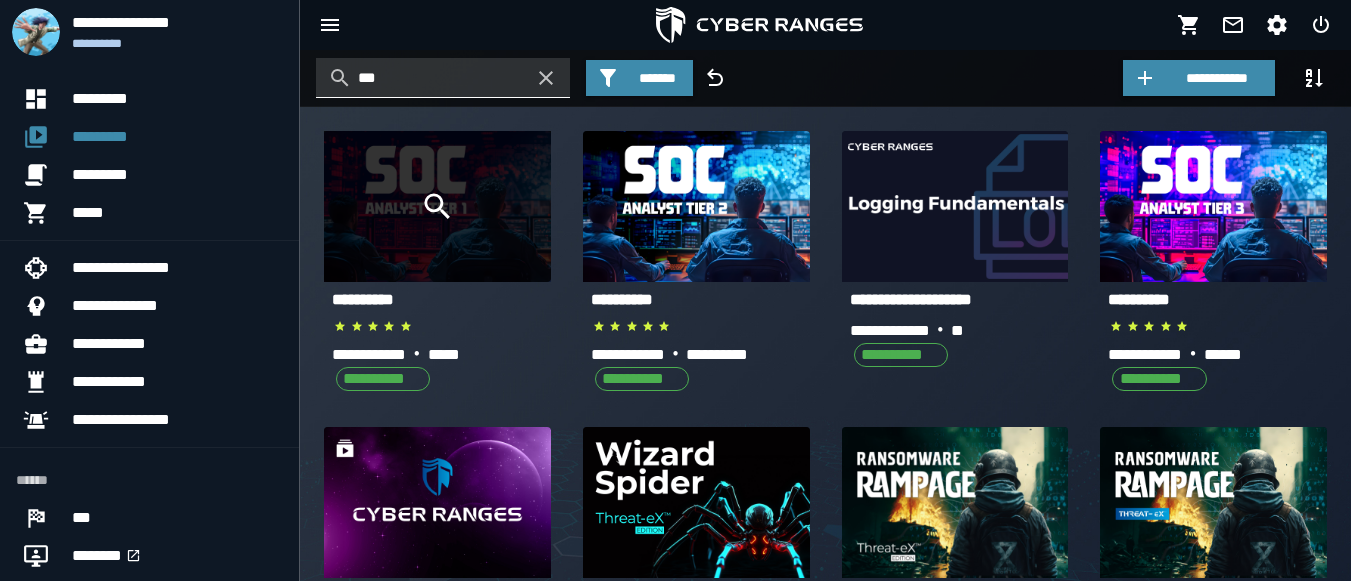 click 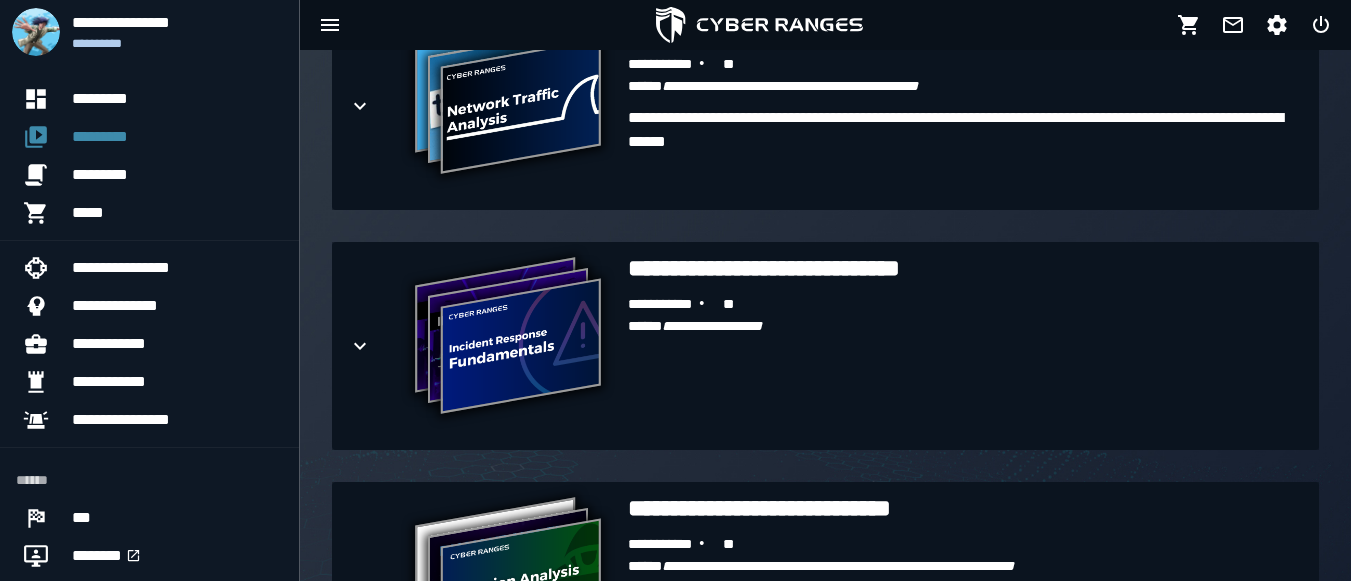 scroll, scrollTop: 1534, scrollLeft: 0, axis: vertical 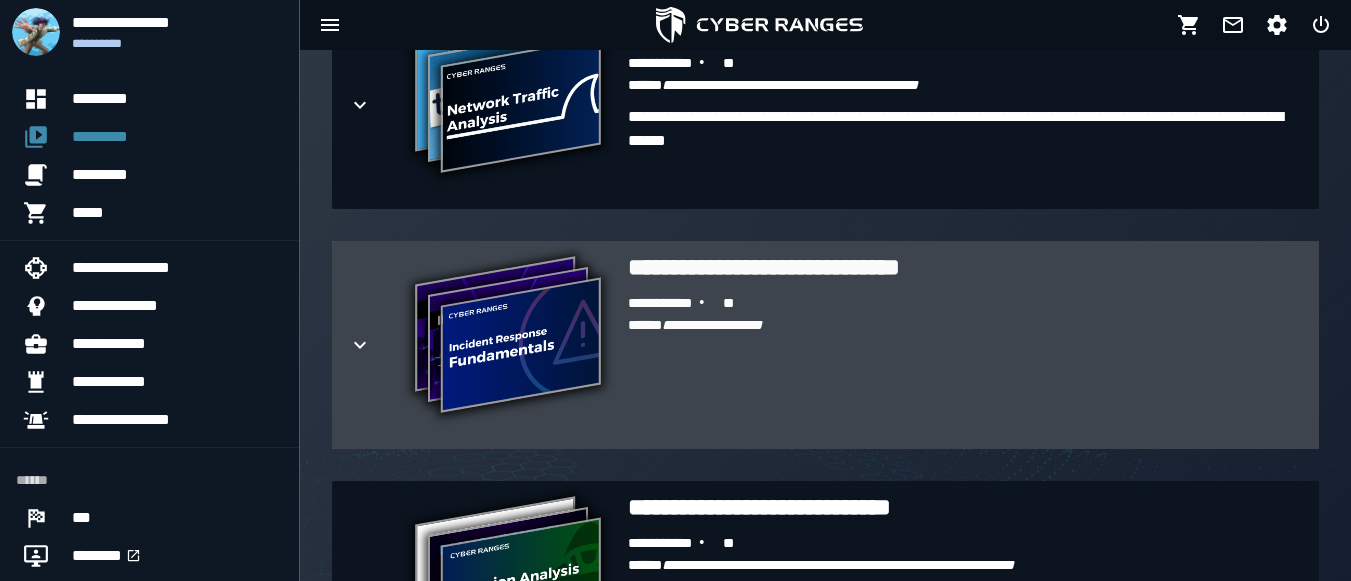 click 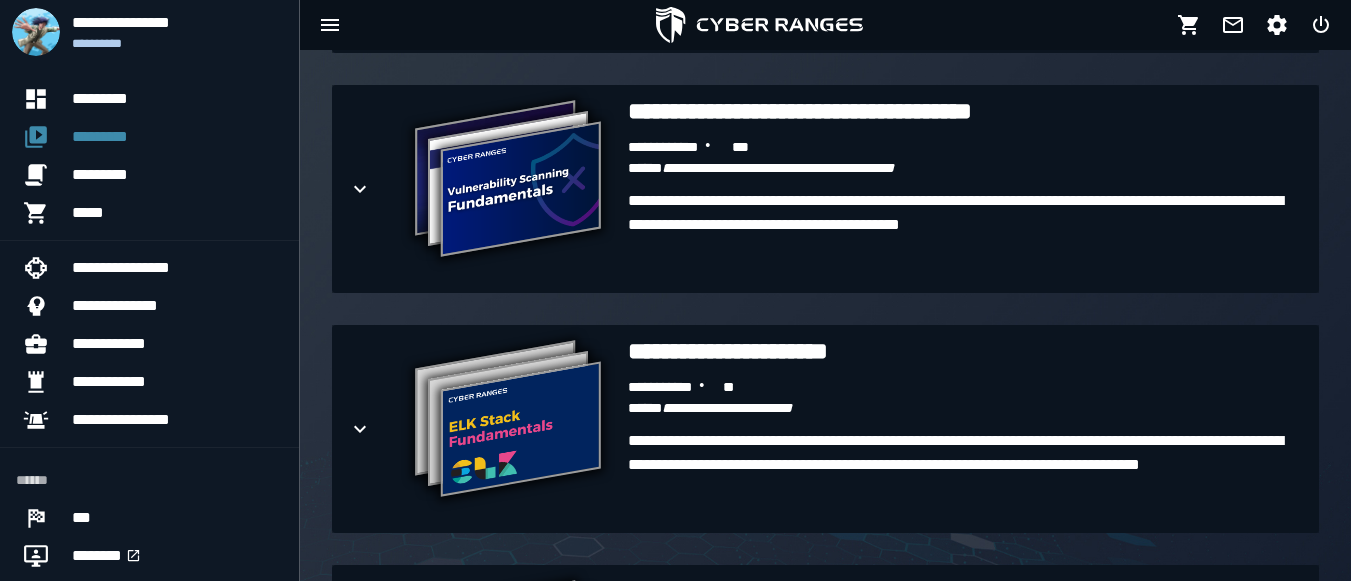 scroll, scrollTop: 3218, scrollLeft: 0, axis: vertical 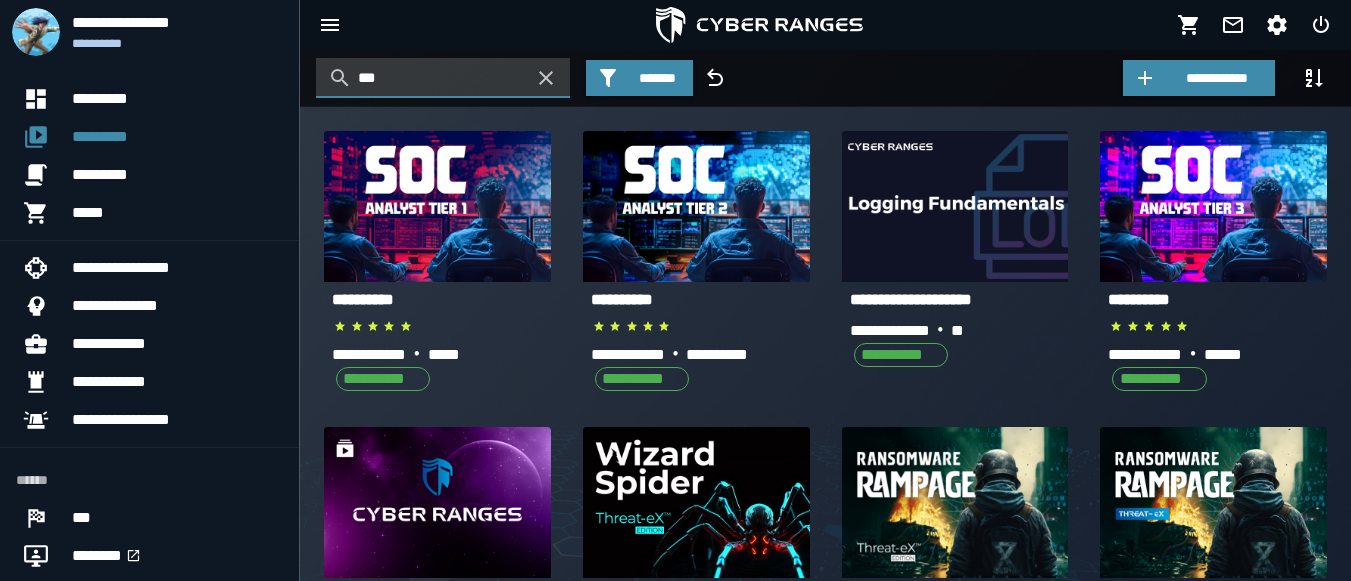 click on "***" at bounding box center (443, 78) 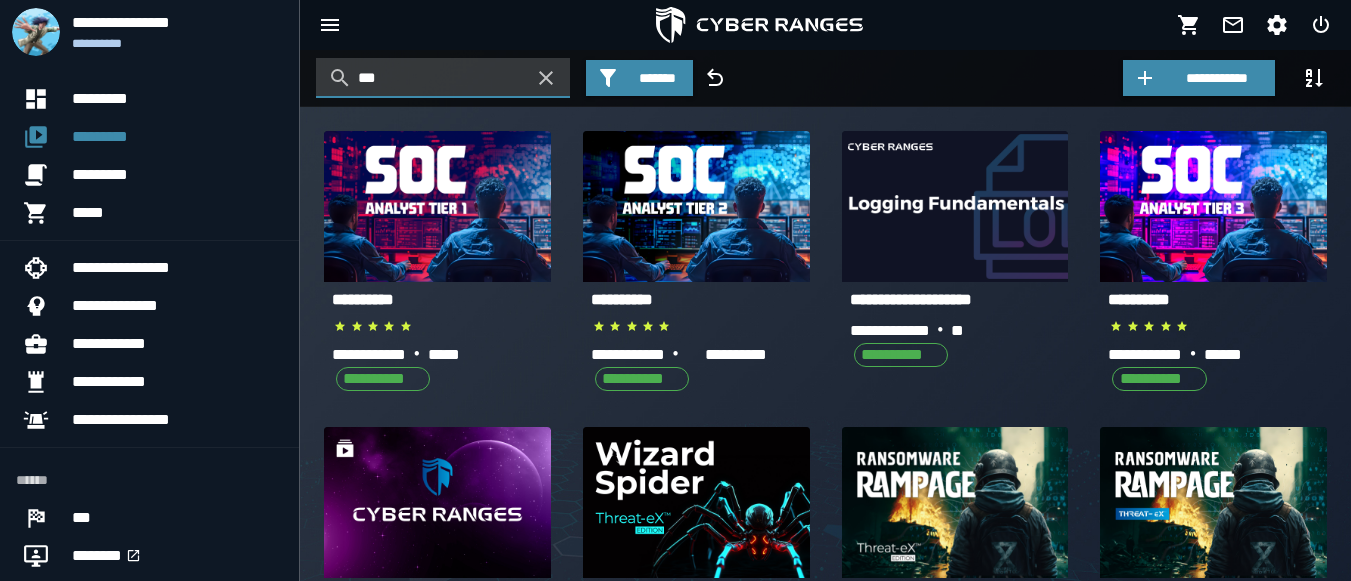 paste on "**********" 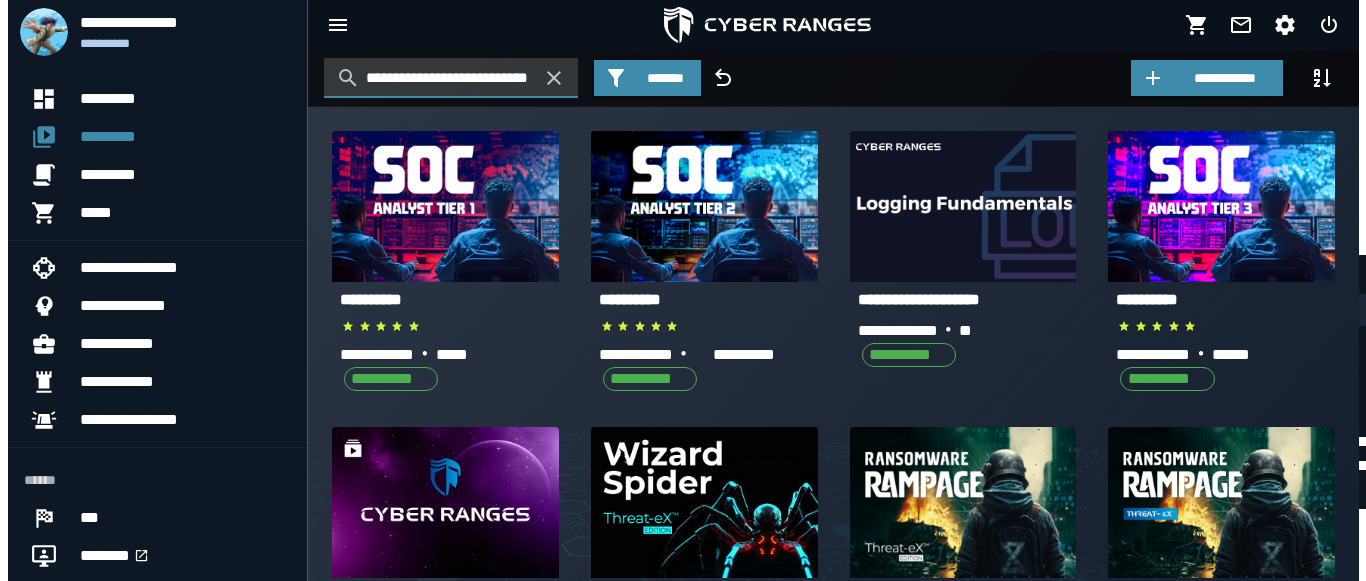 scroll, scrollTop: 0, scrollLeft: 12, axis: horizontal 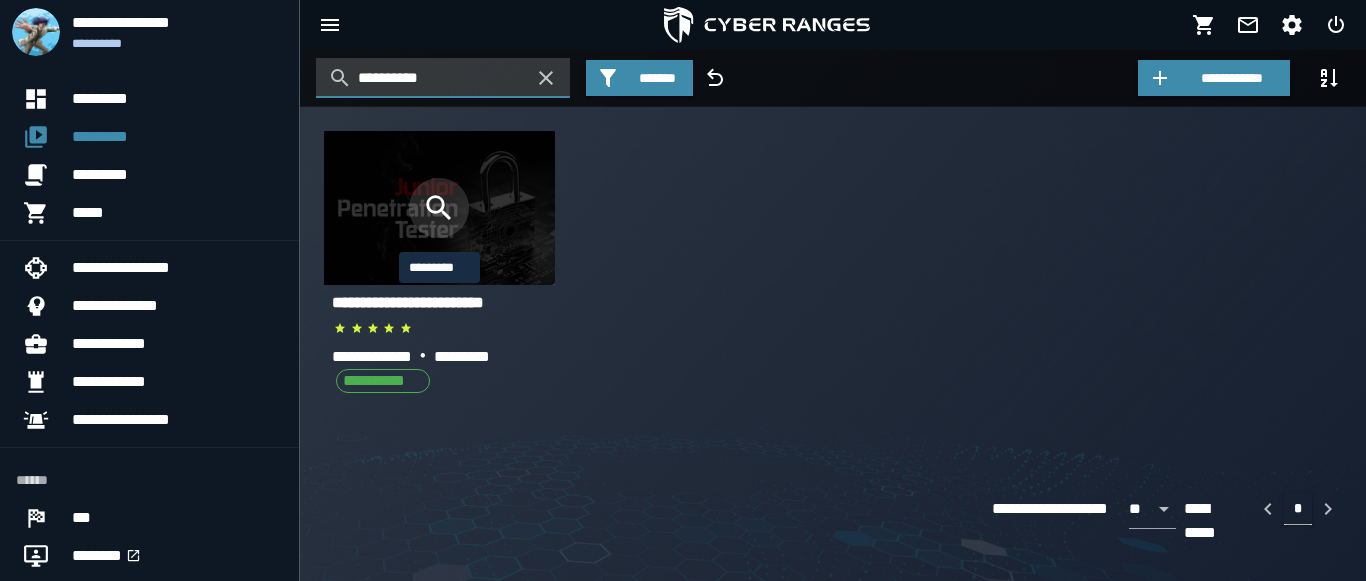 type on "**********" 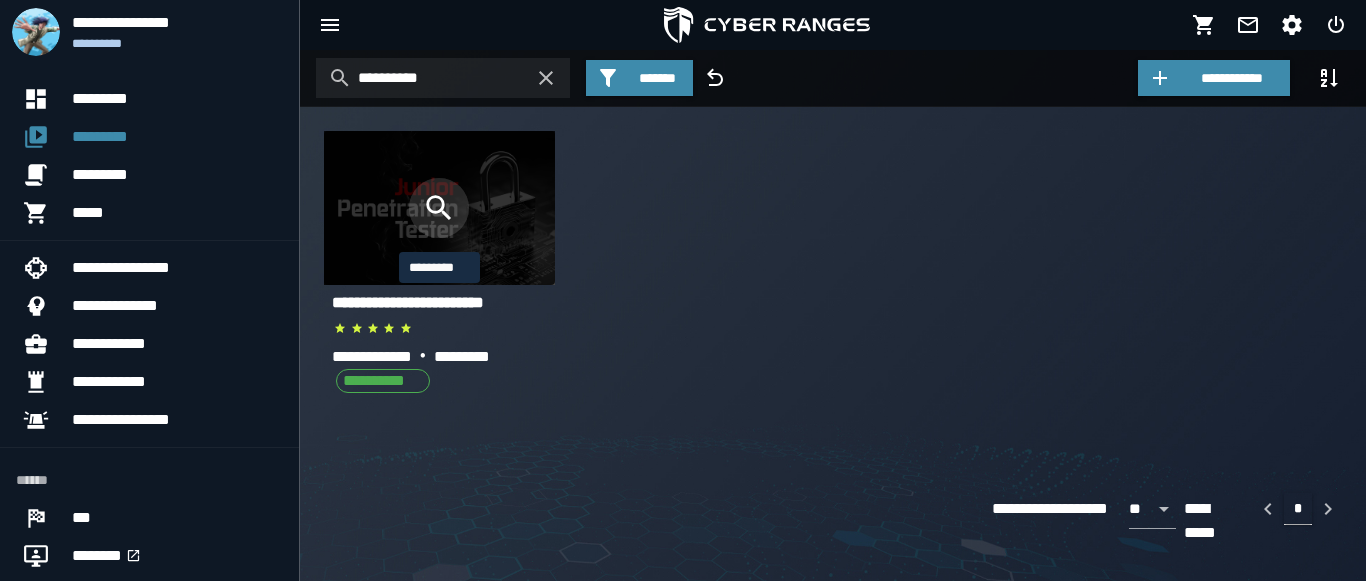 click at bounding box center (439, 208) 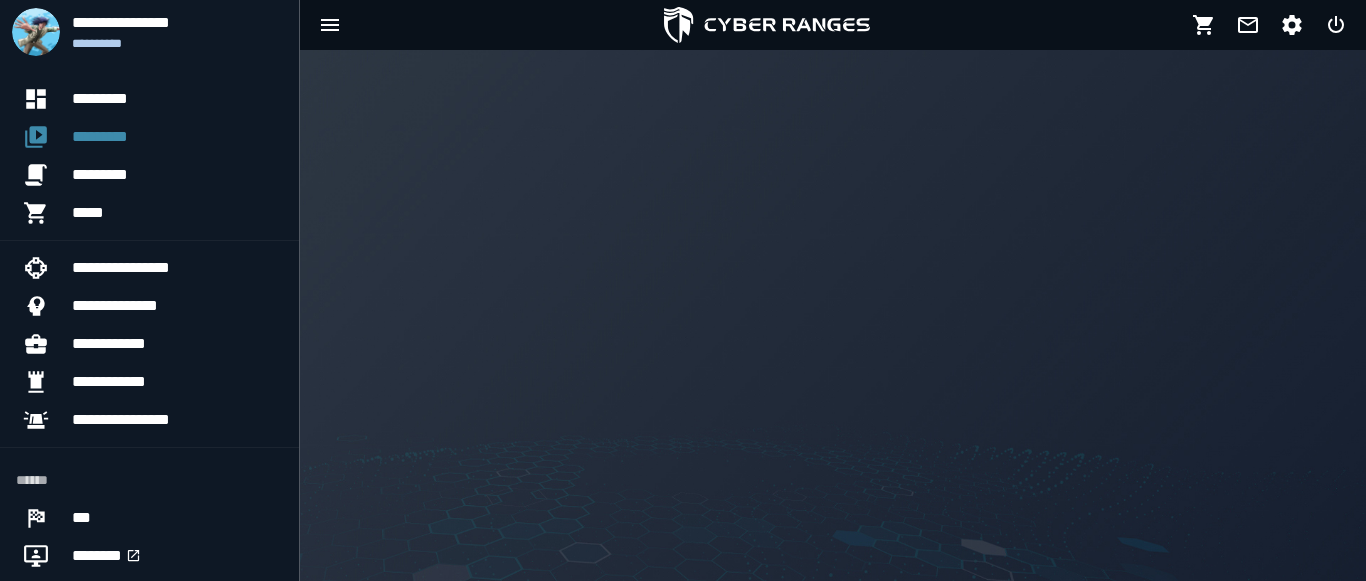 click on "**********" 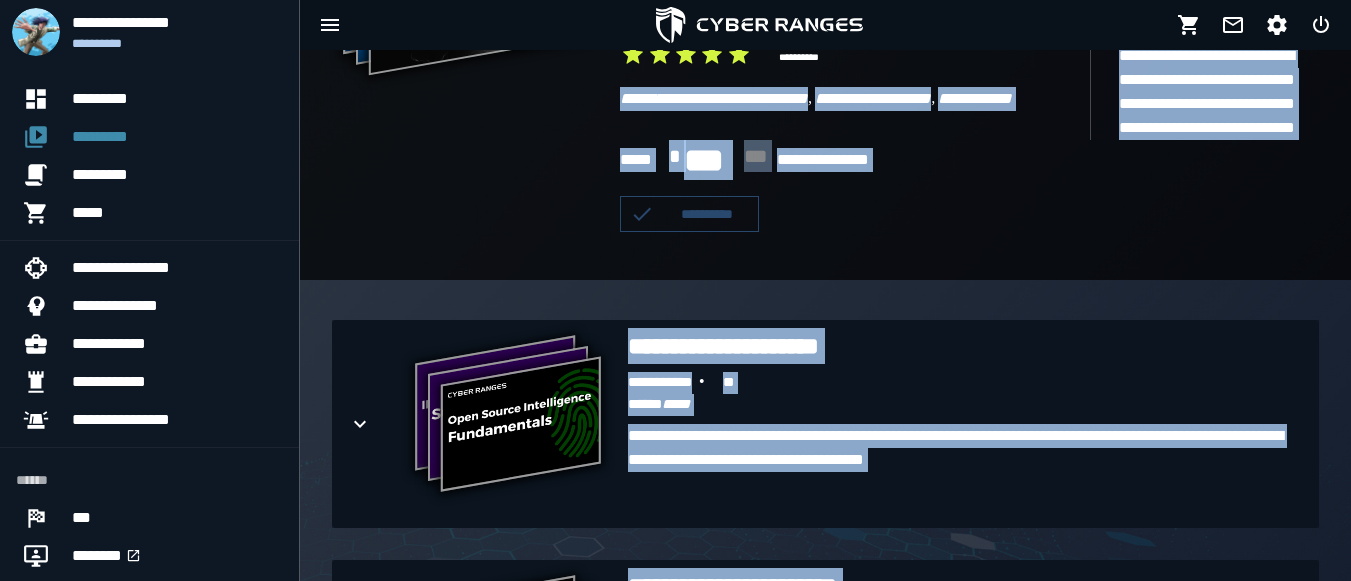 scroll, scrollTop: 304, scrollLeft: 0, axis: vertical 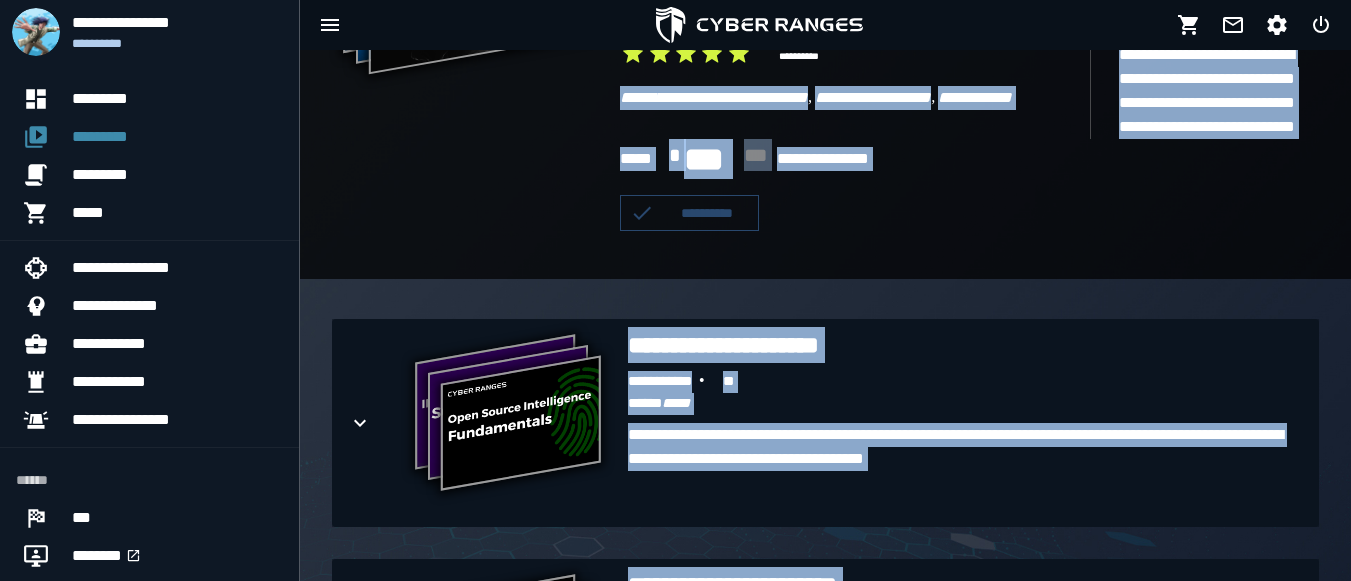 click on "**********" at bounding box center [476, 47] 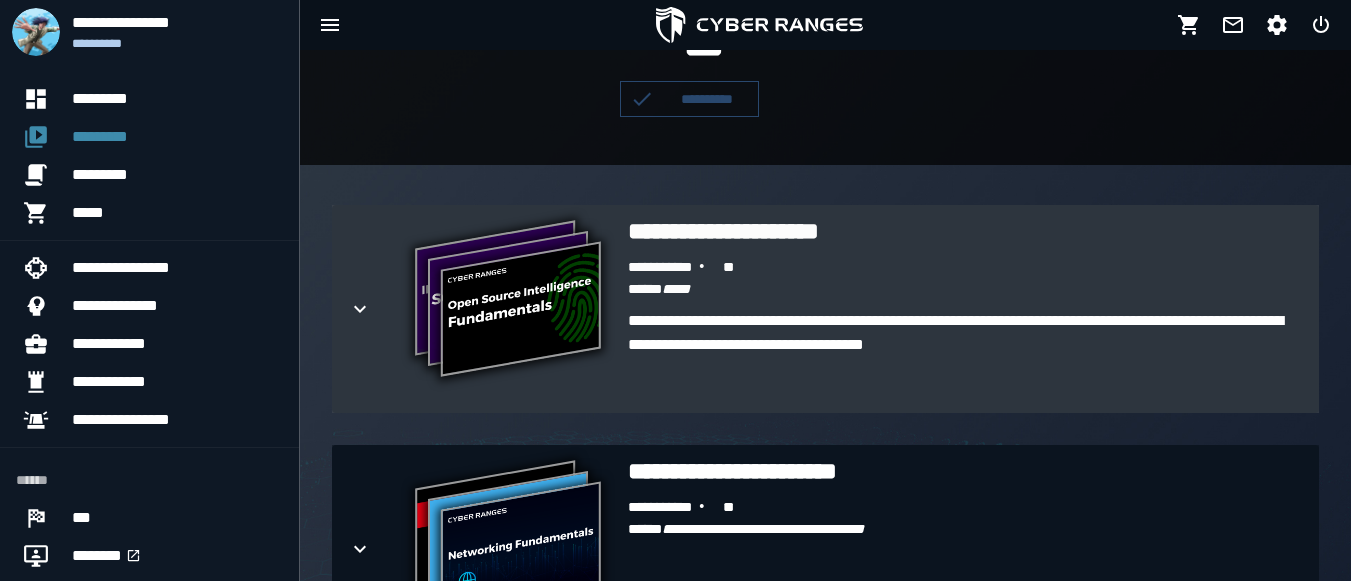 scroll, scrollTop: 443, scrollLeft: 0, axis: vertical 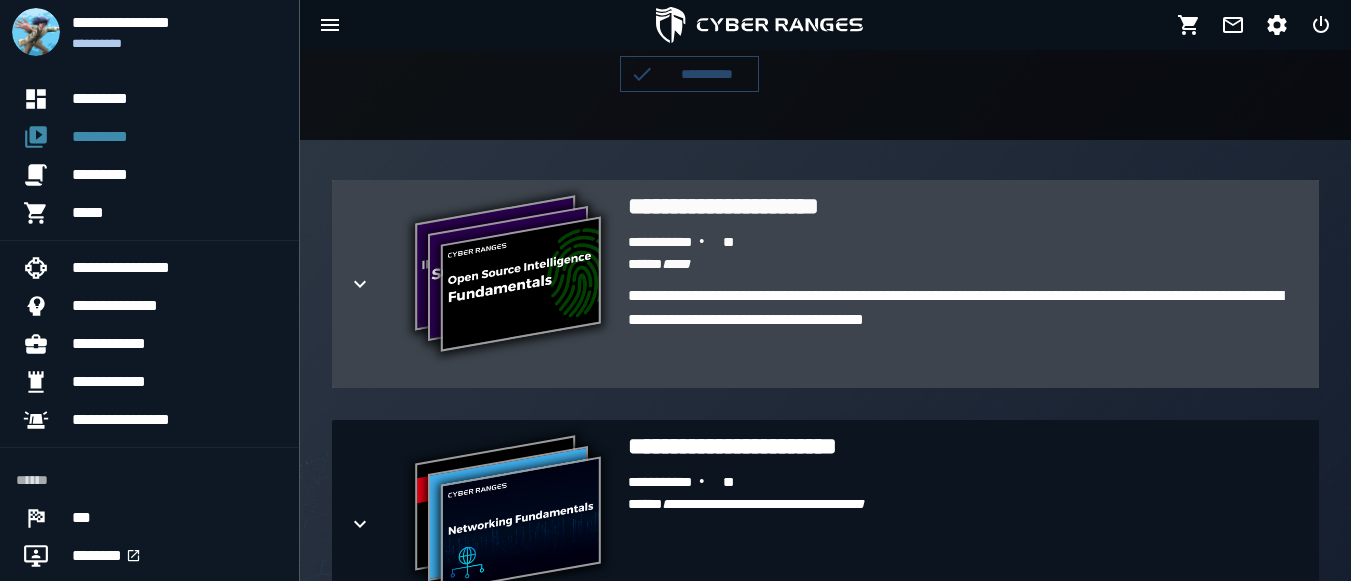 click on "**********" at bounding box center [825, 284] 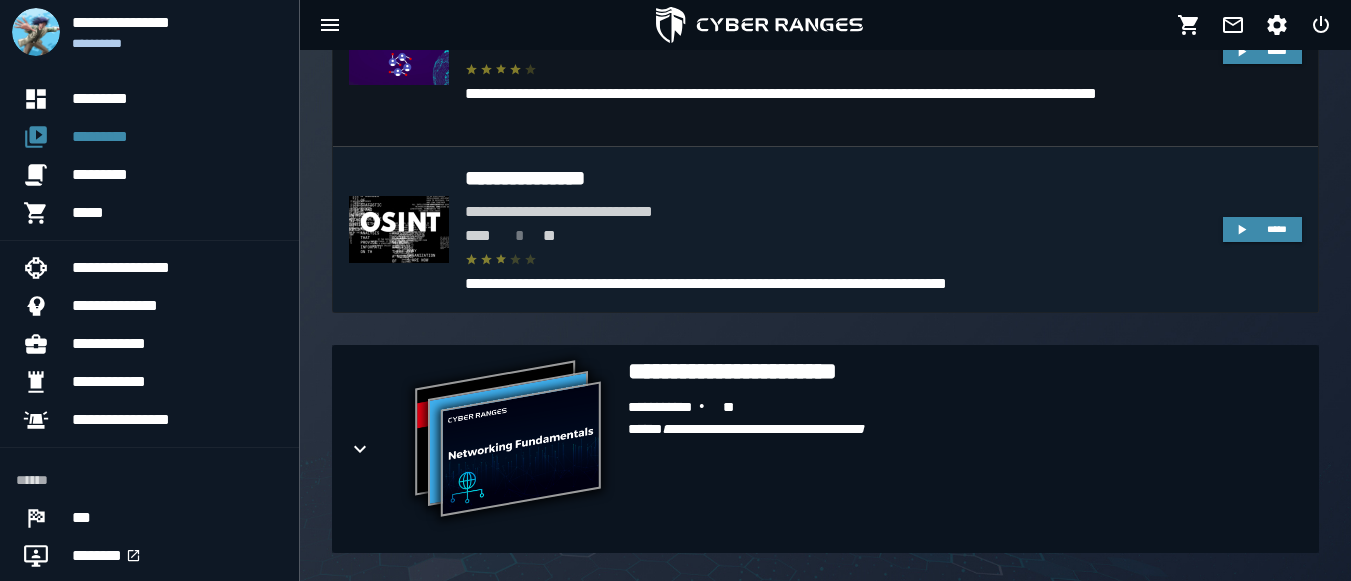 scroll, scrollTop: 1058, scrollLeft: 0, axis: vertical 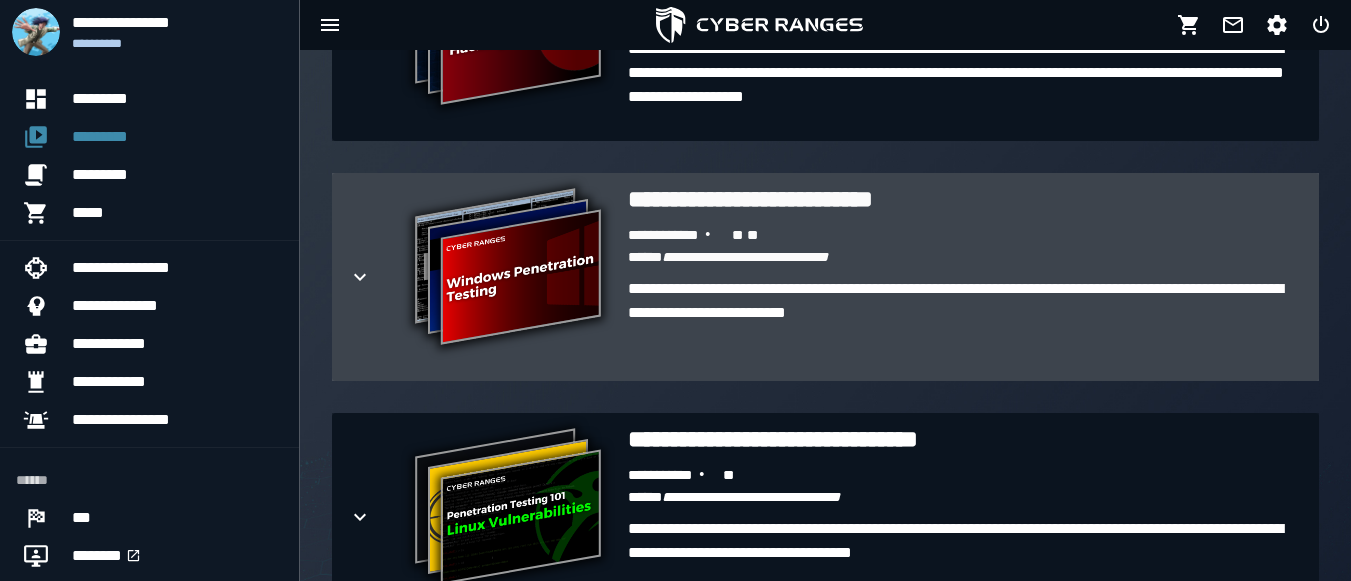 click 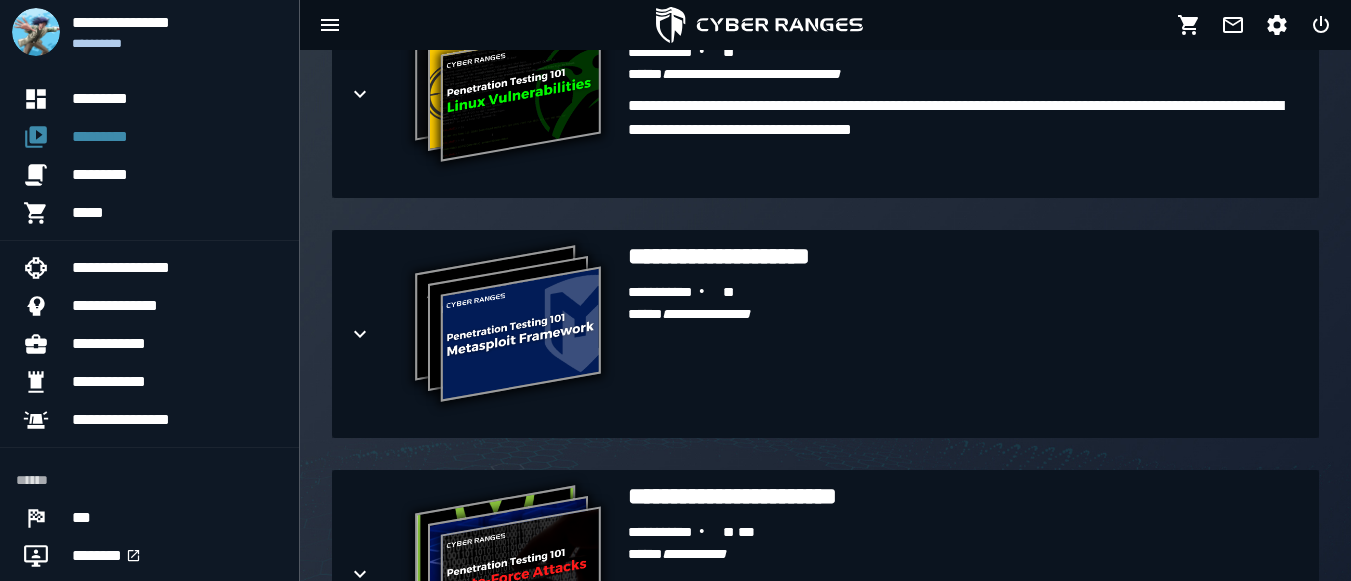 scroll, scrollTop: 4456, scrollLeft: 0, axis: vertical 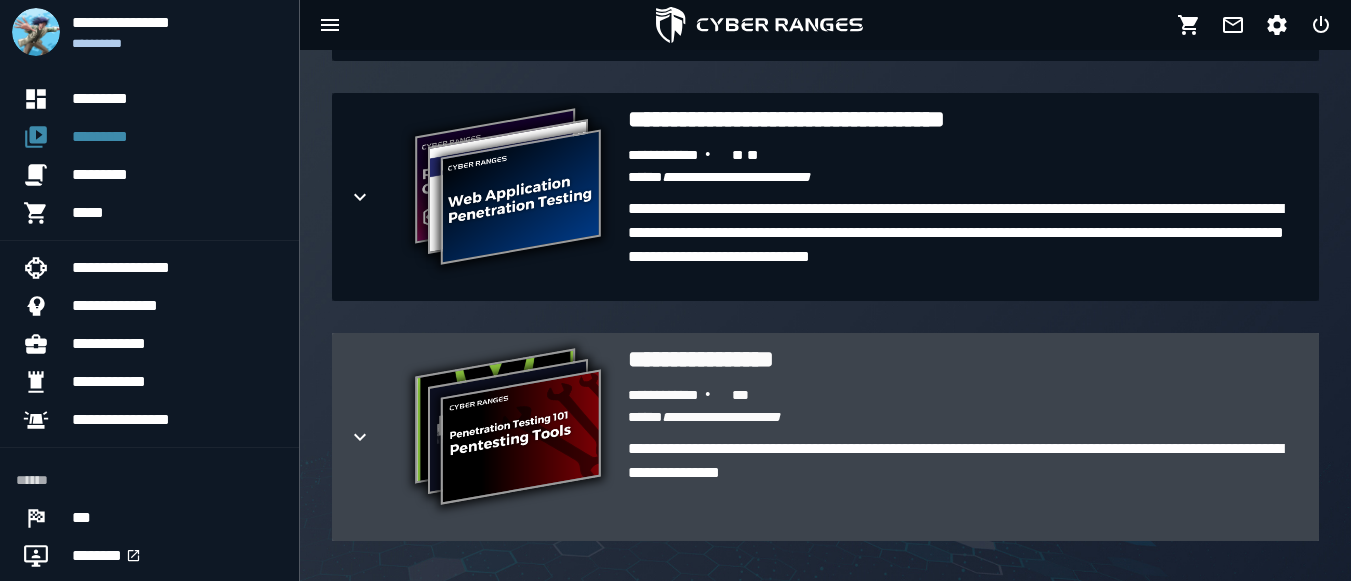 click on "**********" at bounding box center [825, 437] 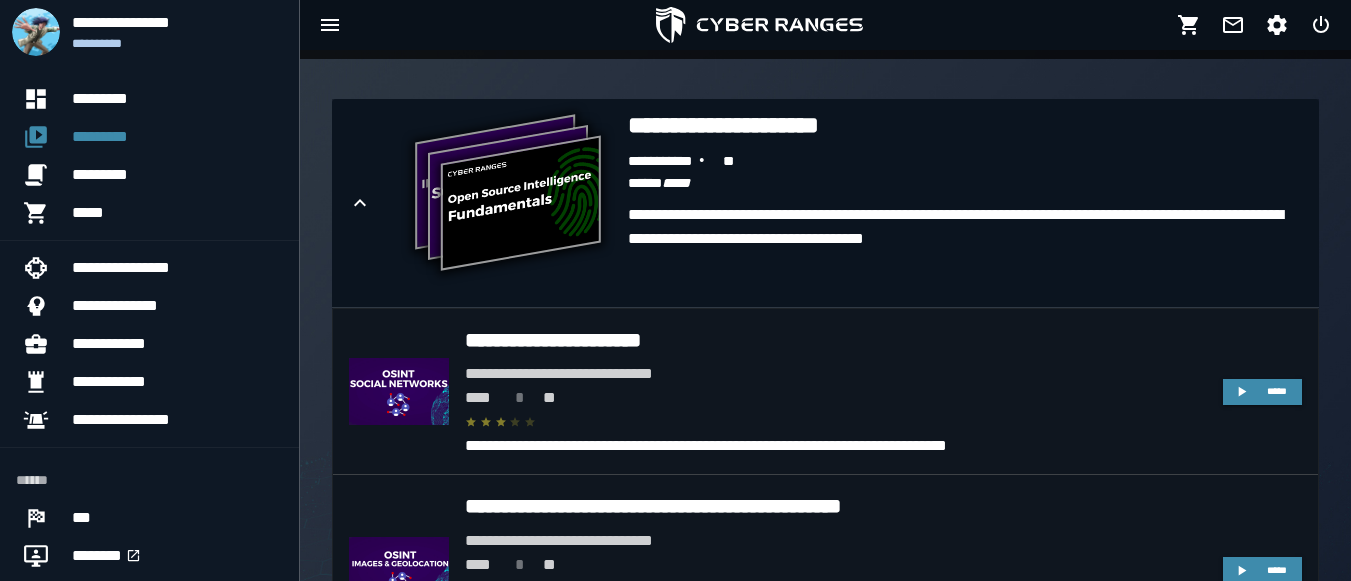 scroll, scrollTop: 526, scrollLeft: 0, axis: vertical 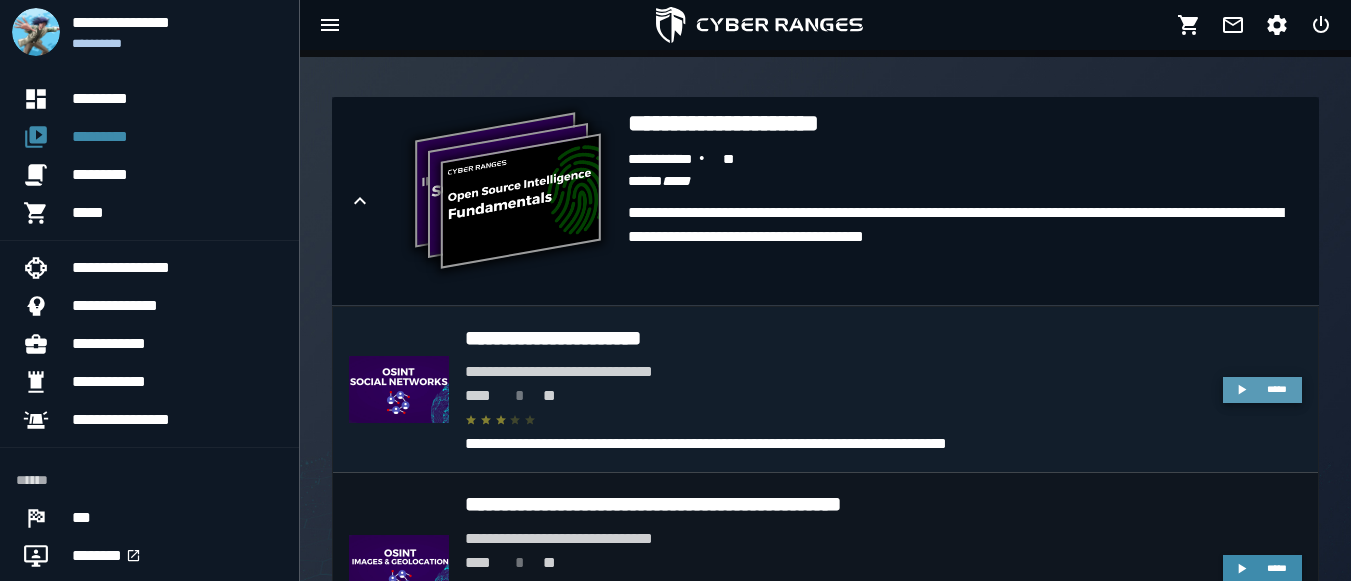 click on "*****" at bounding box center (1277, 389) 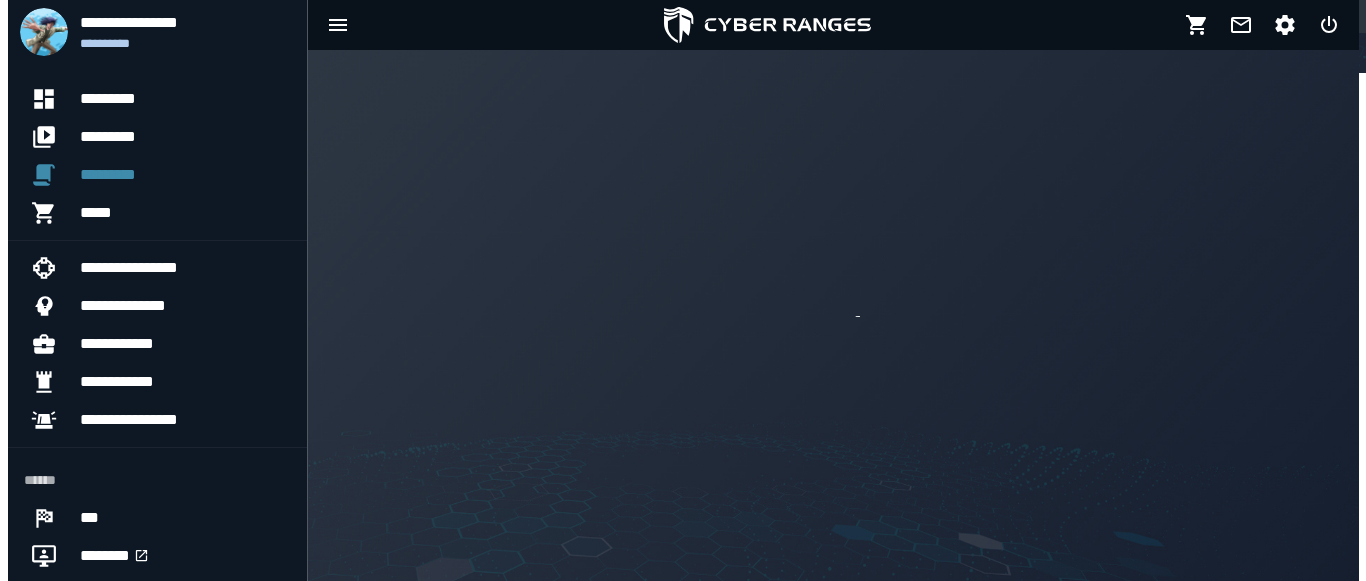 scroll, scrollTop: 0, scrollLeft: 0, axis: both 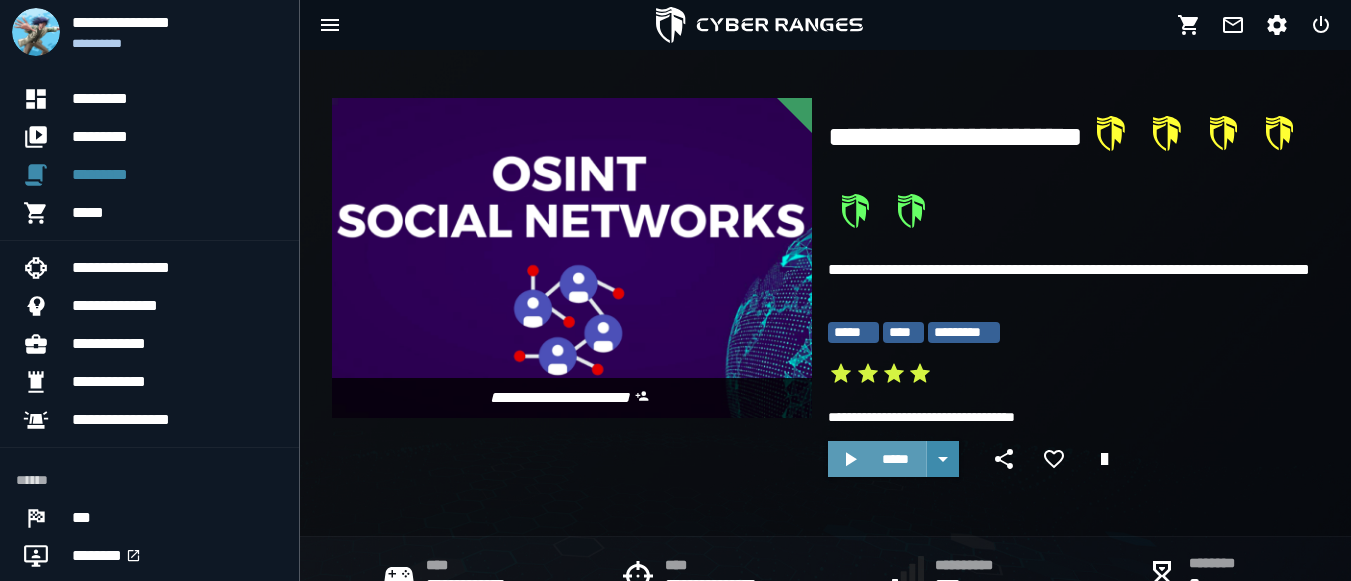 click on "*****" at bounding box center (877, 459) 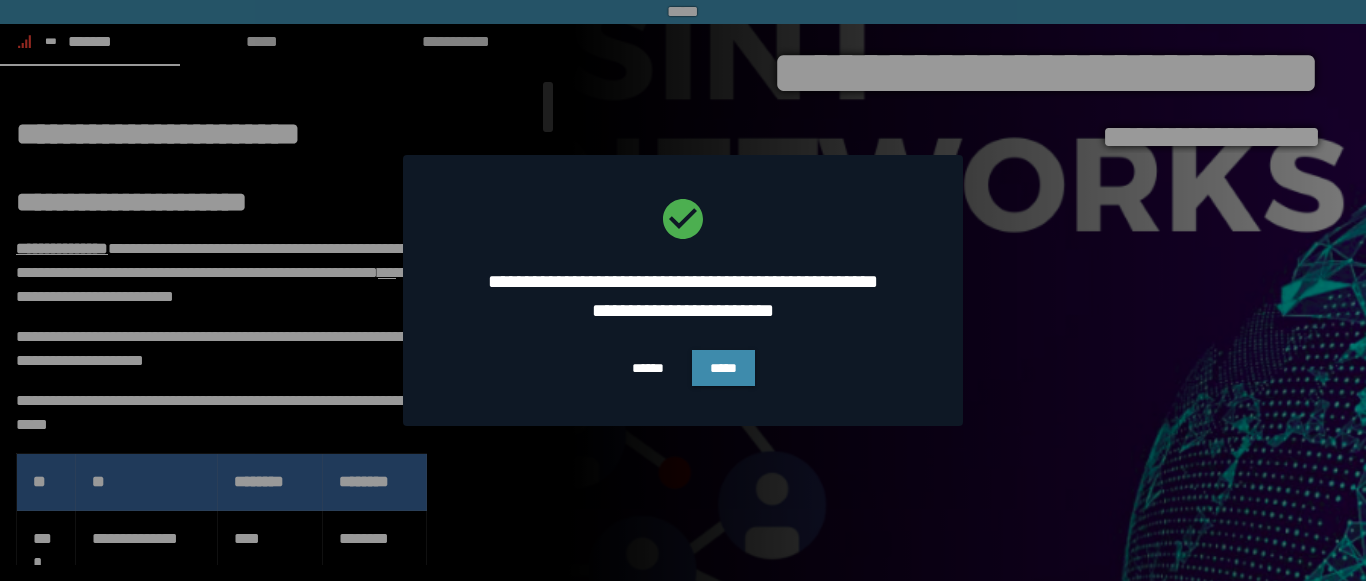 scroll, scrollTop: 0, scrollLeft: 0, axis: both 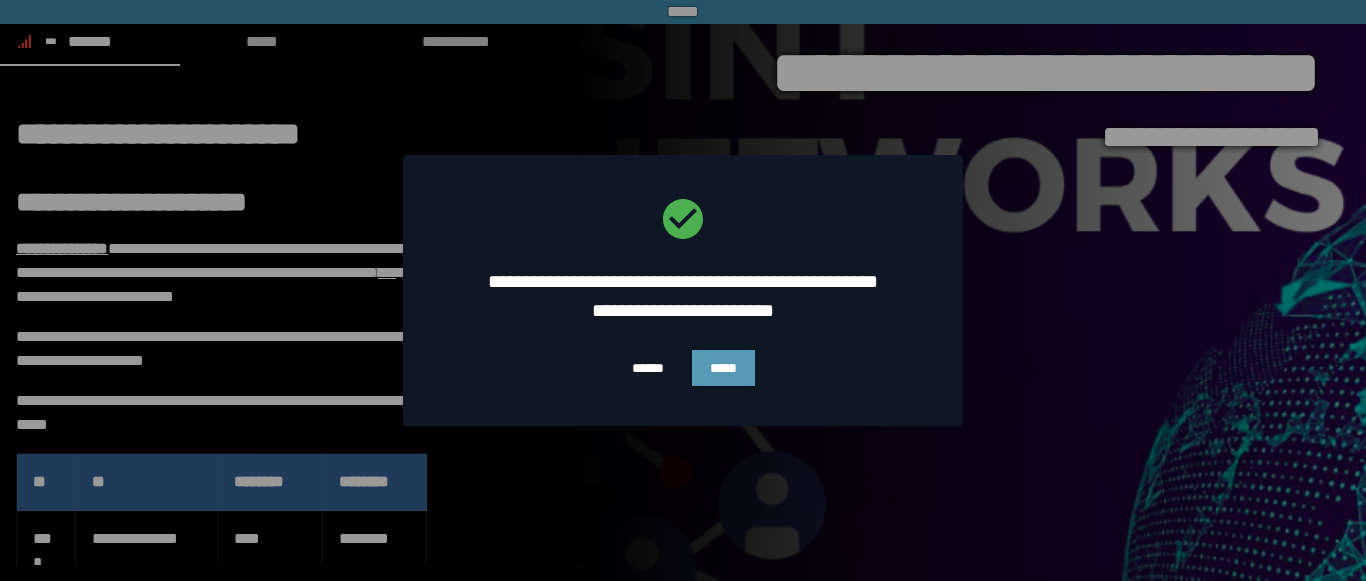 click on "*****" at bounding box center (723, 368) 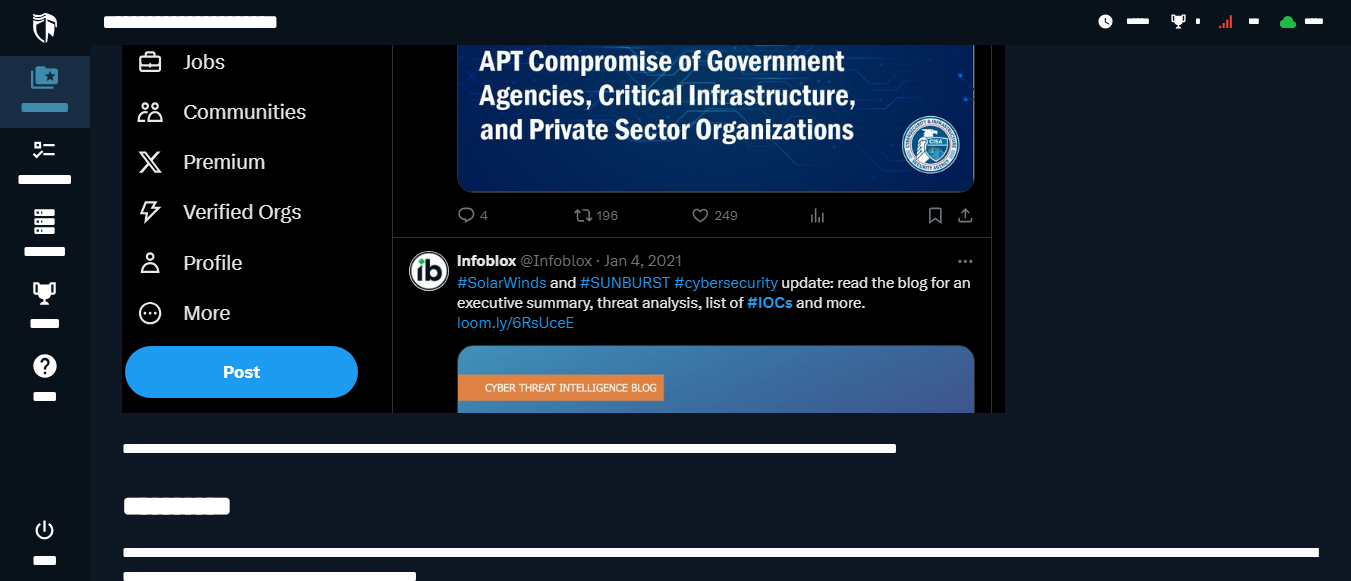 scroll, scrollTop: 7307, scrollLeft: 0, axis: vertical 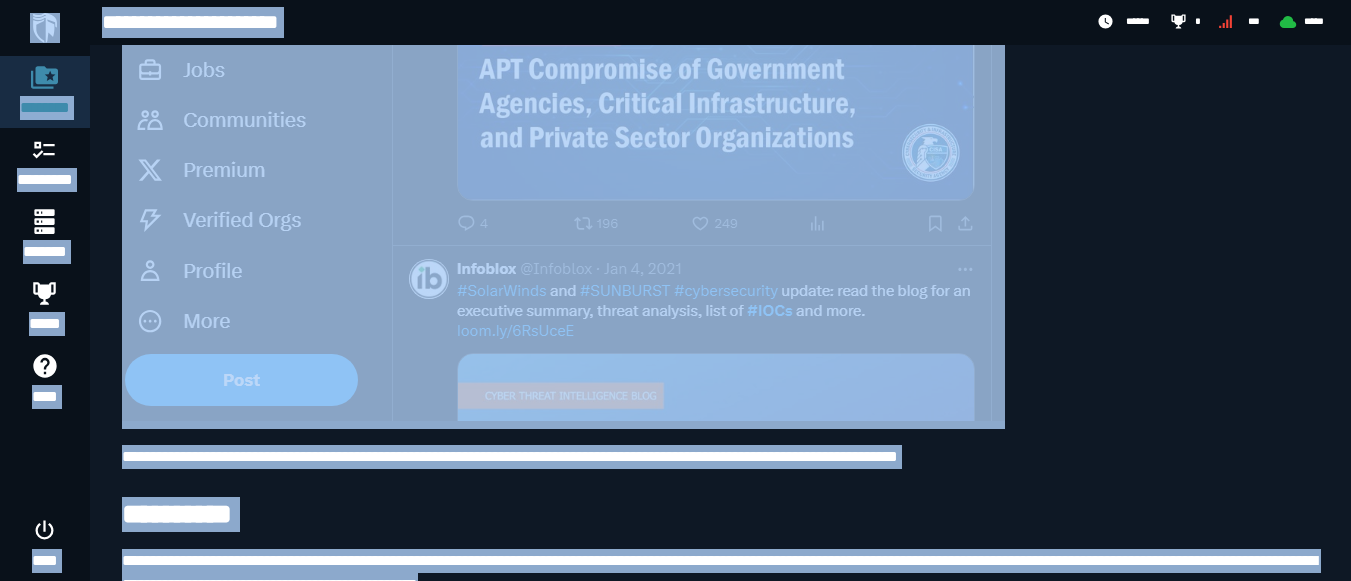 click at bounding box center [563, 53] 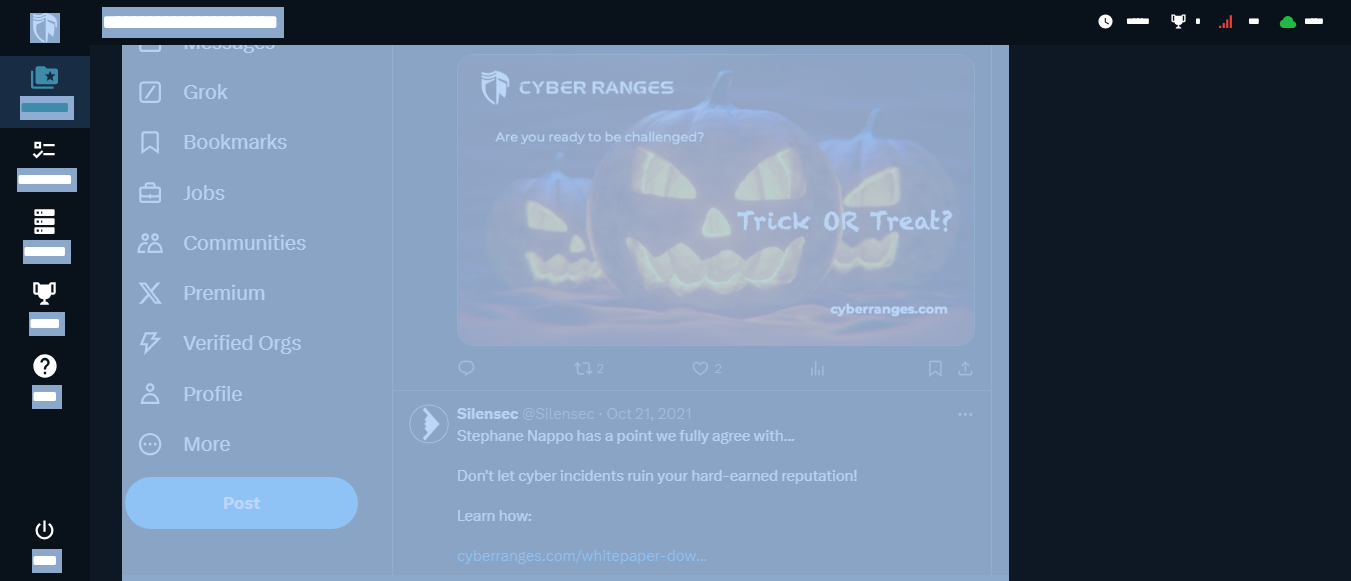 scroll, scrollTop: 6184, scrollLeft: 0, axis: vertical 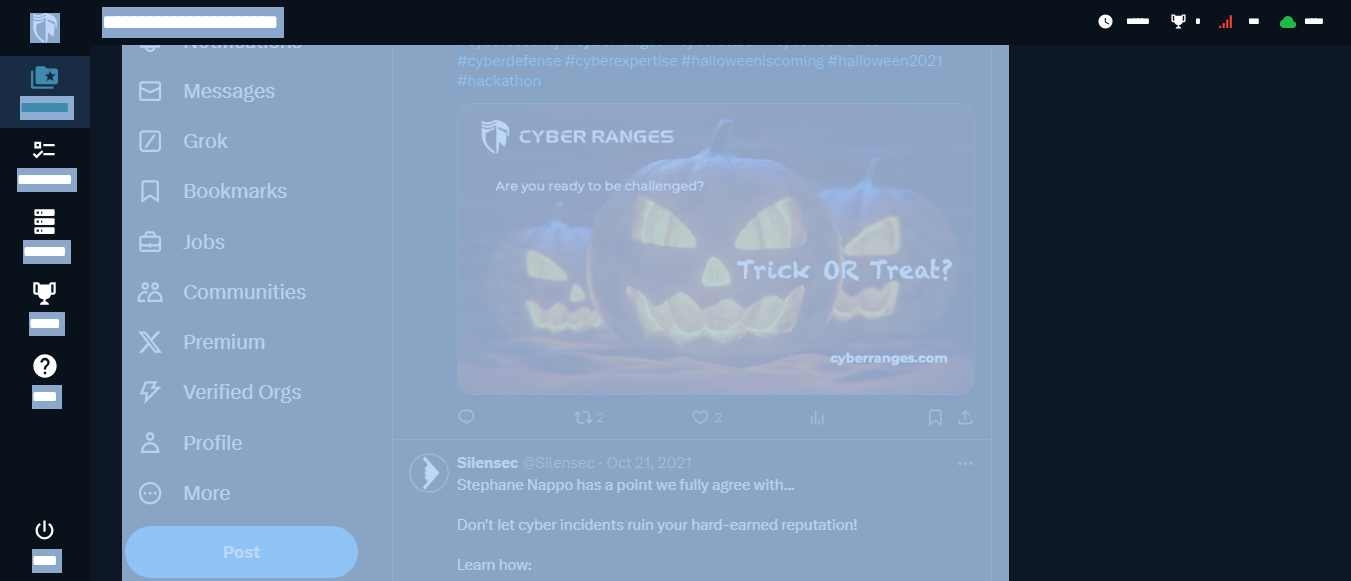 click at bounding box center (565, 239) 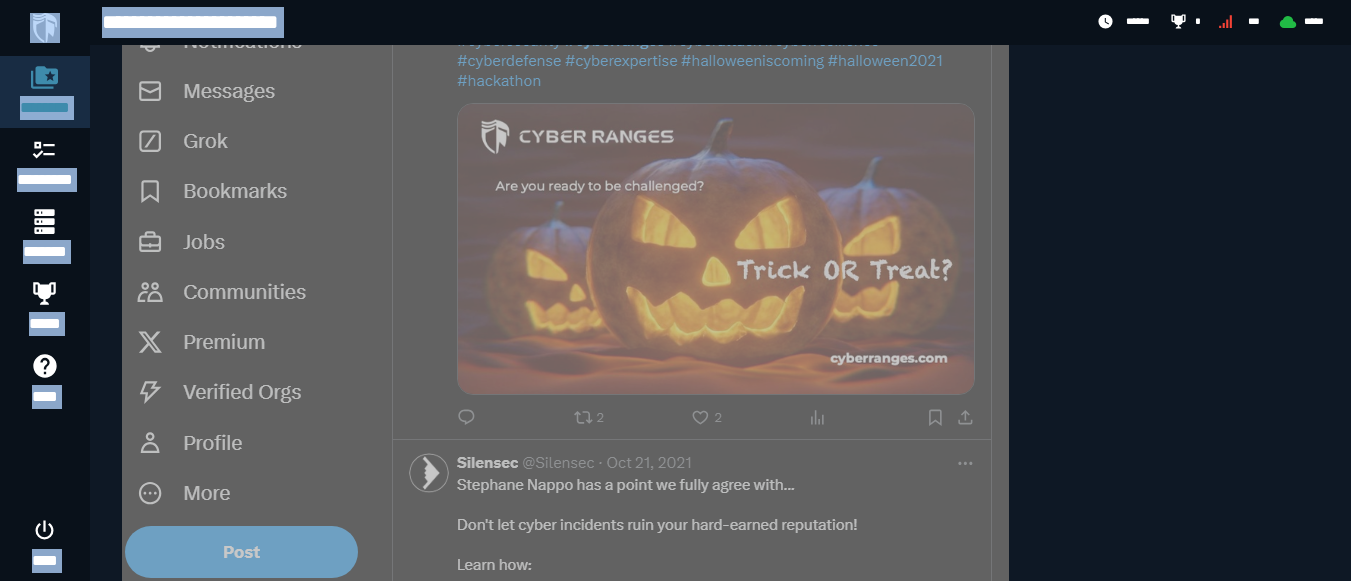 click on "[FIRST] [LAST] [EMAIL] [ADDRESS] [CITY] [STATE] [POSTAL_CODE] [COUNTRY] [PHONE] [DOB] [SSN] [DLN] [CC_NUMBER] [PASSPORT_NUMBER]" at bounding box center [720, -2149] 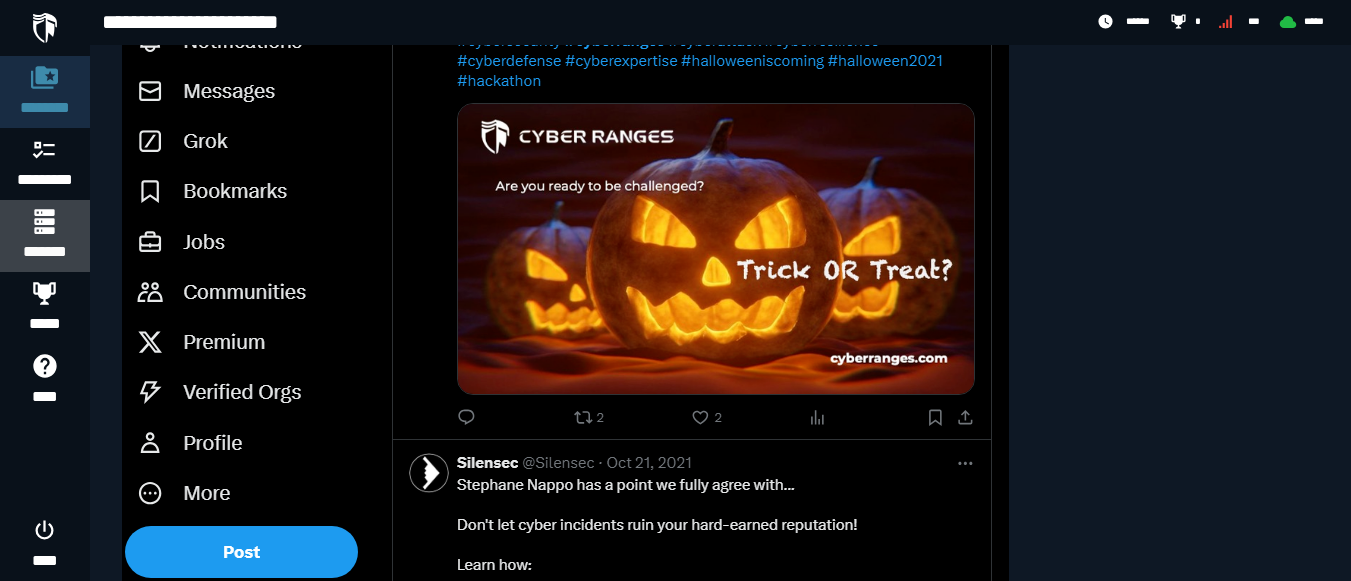 click on "*******" 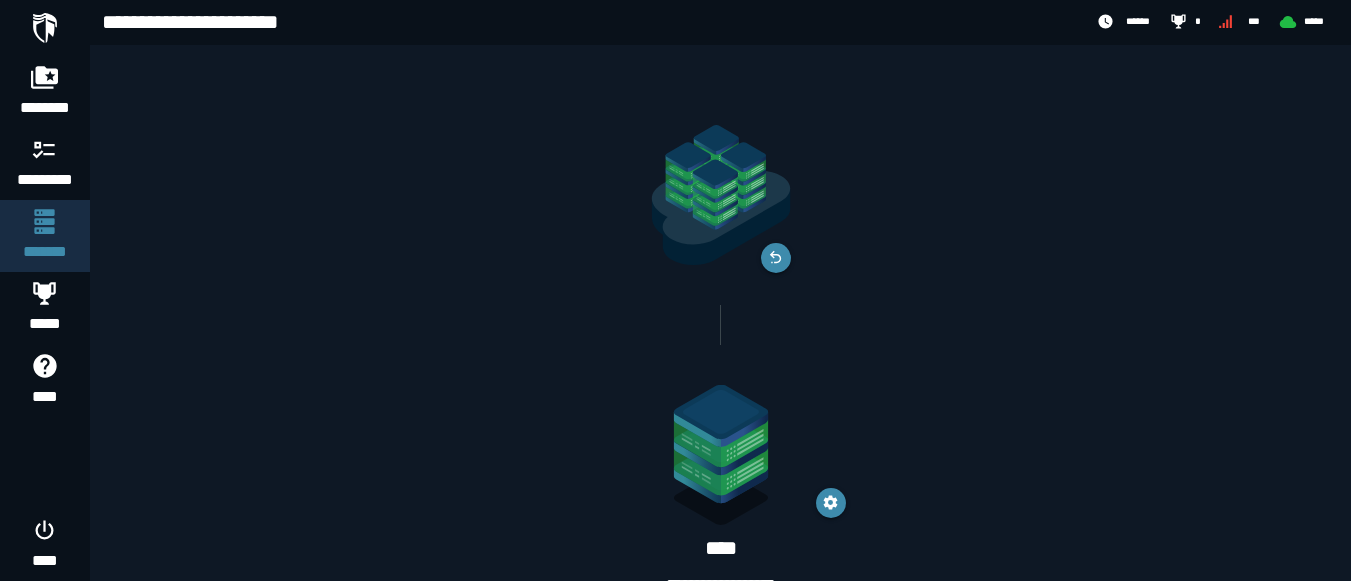 scroll, scrollTop: 110, scrollLeft: 0, axis: vertical 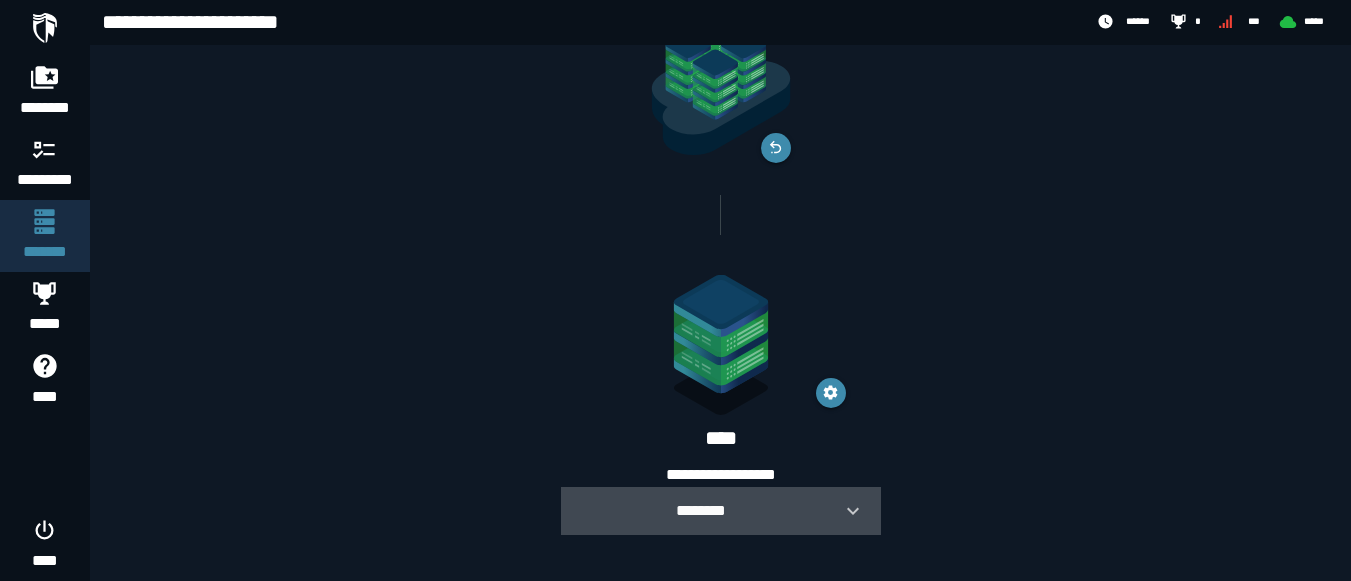 click 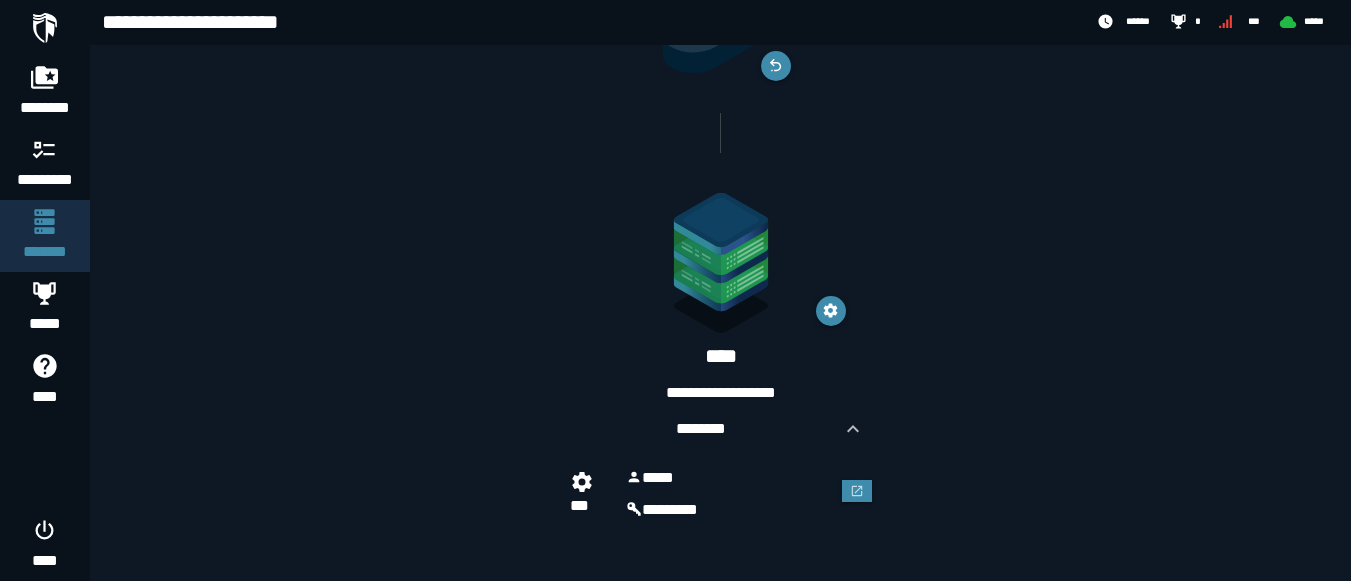 scroll, scrollTop: 192, scrollLeft: 0, axis: vertical 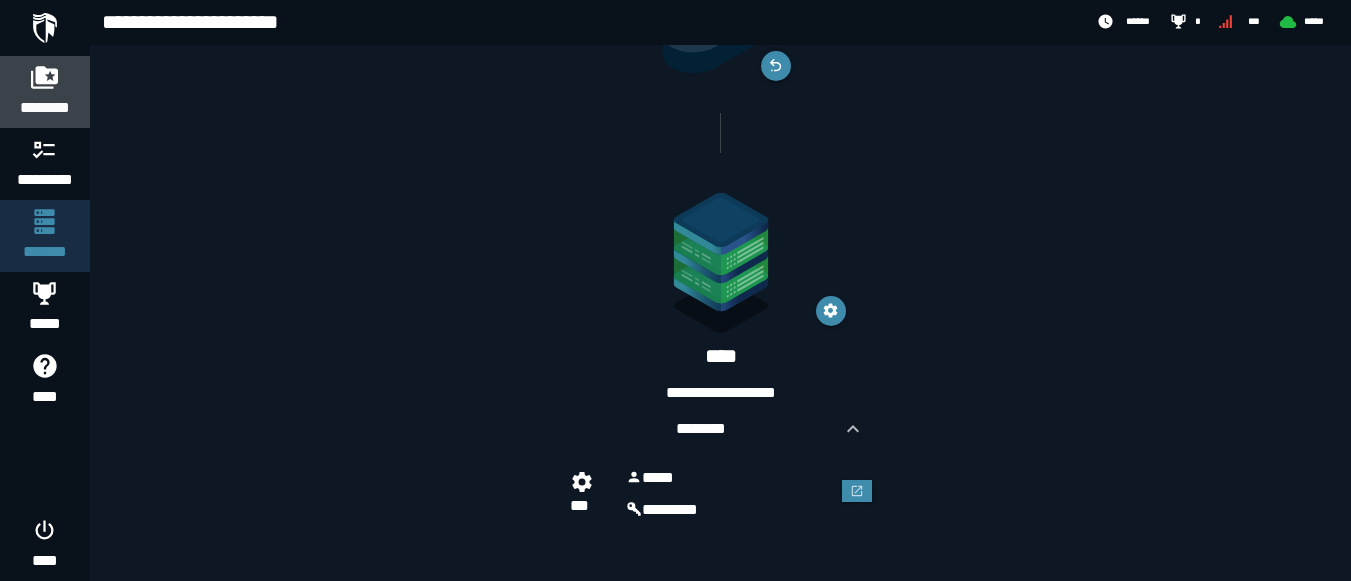 click on "********" at bounding box center (45, 108) 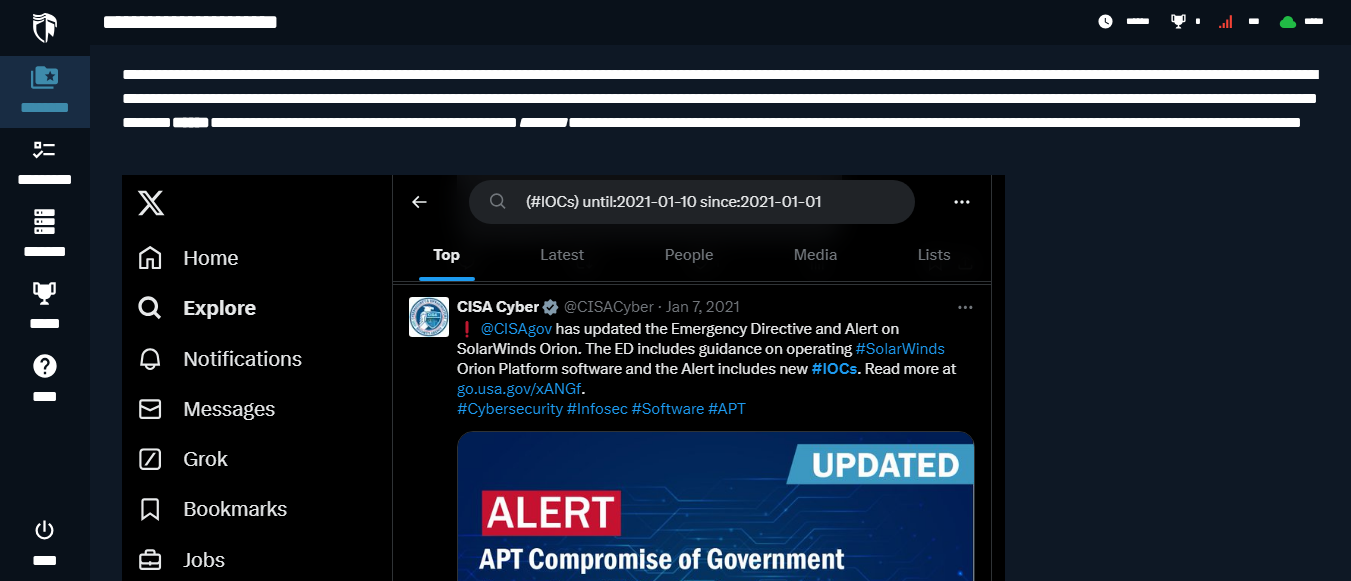 scroll, scrollTop: 6920, scrollLeft: 0, axis: vertical 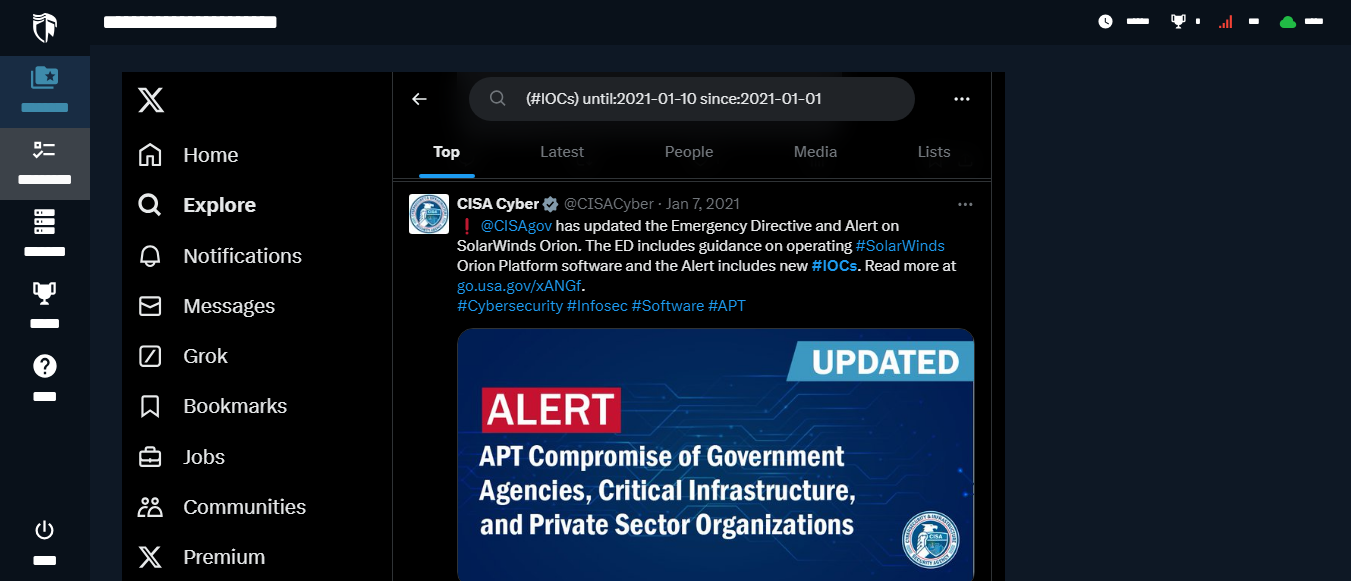 click 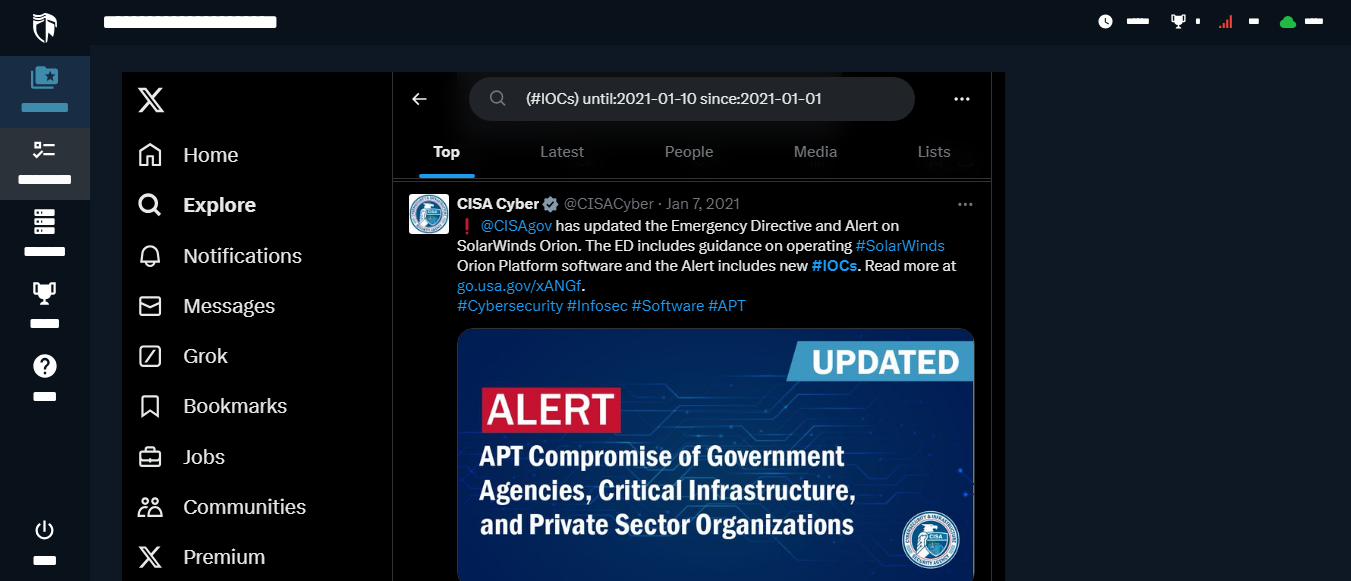 scroll, scrollTop: 0, scrollLeft: 0, axis: both 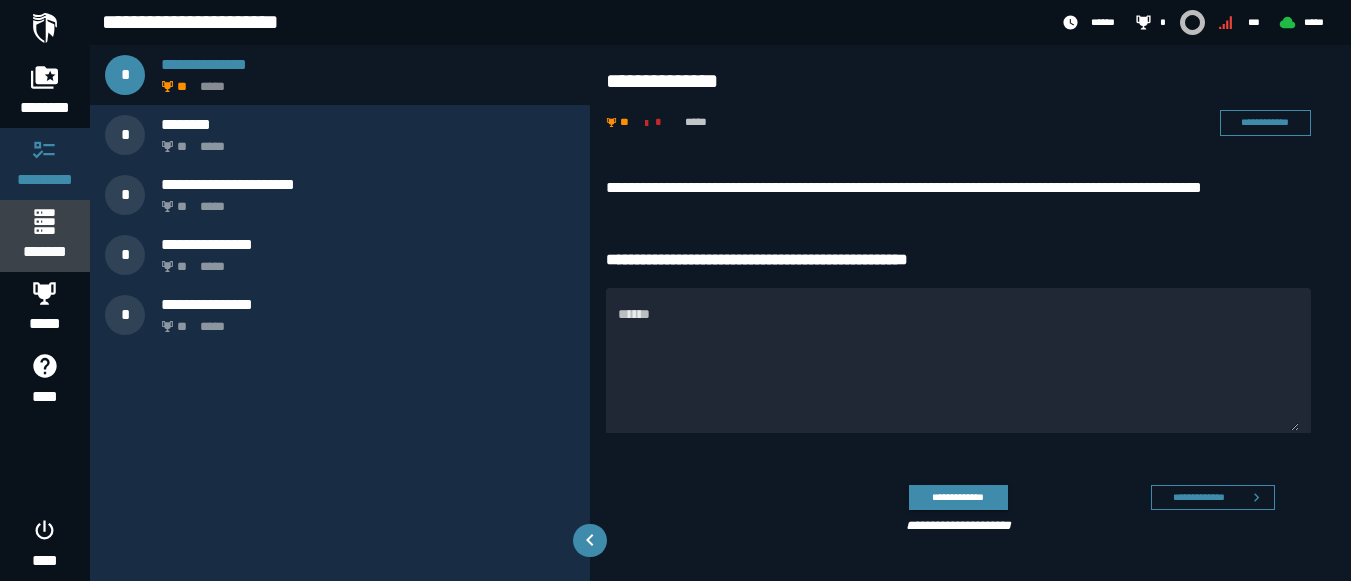 click at bounding box center [44, 221] 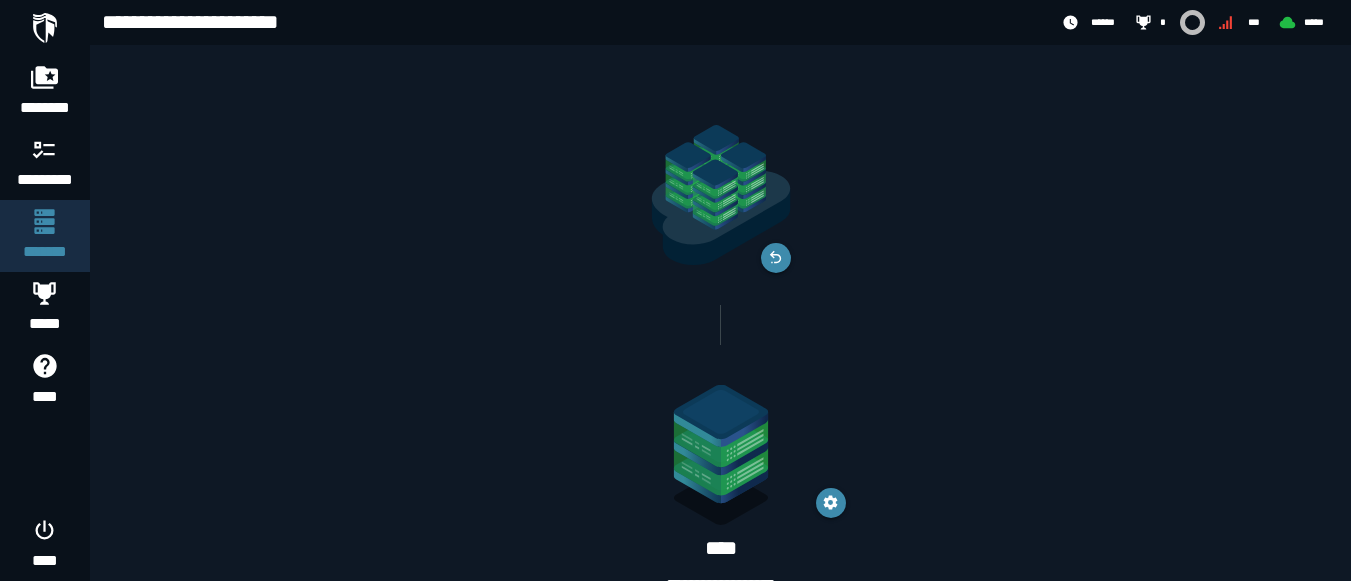 scroll, scrollTop: 110, scrollLeft: 0, axis: vertical 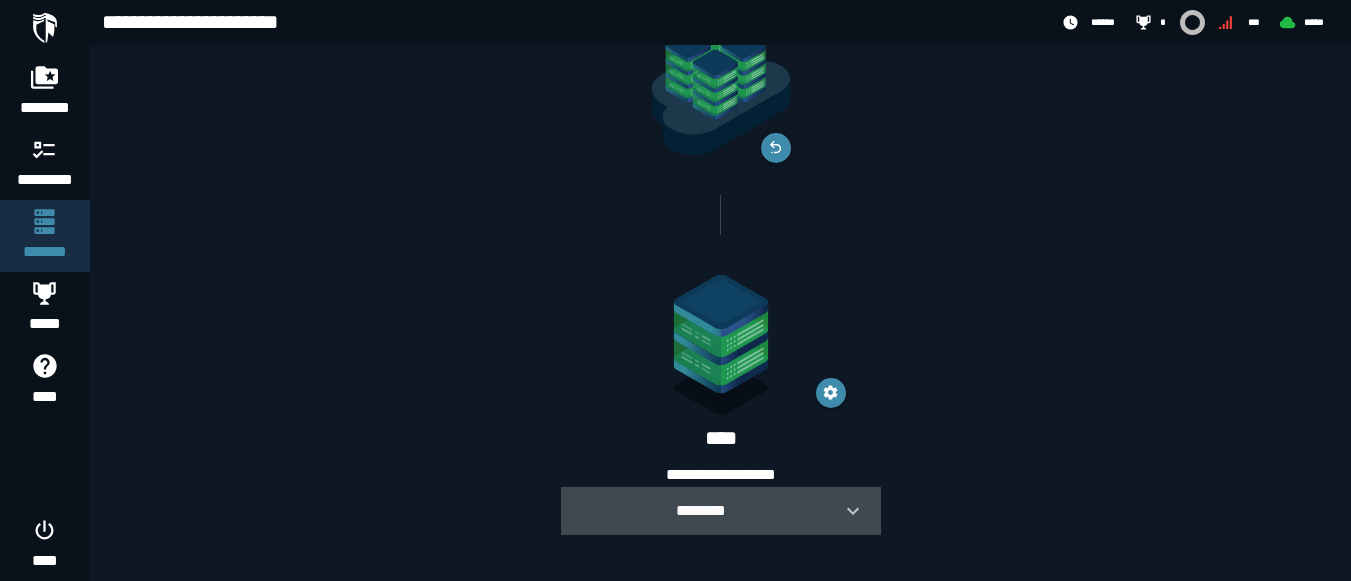 click on "********" at bounding box center (721, 511) 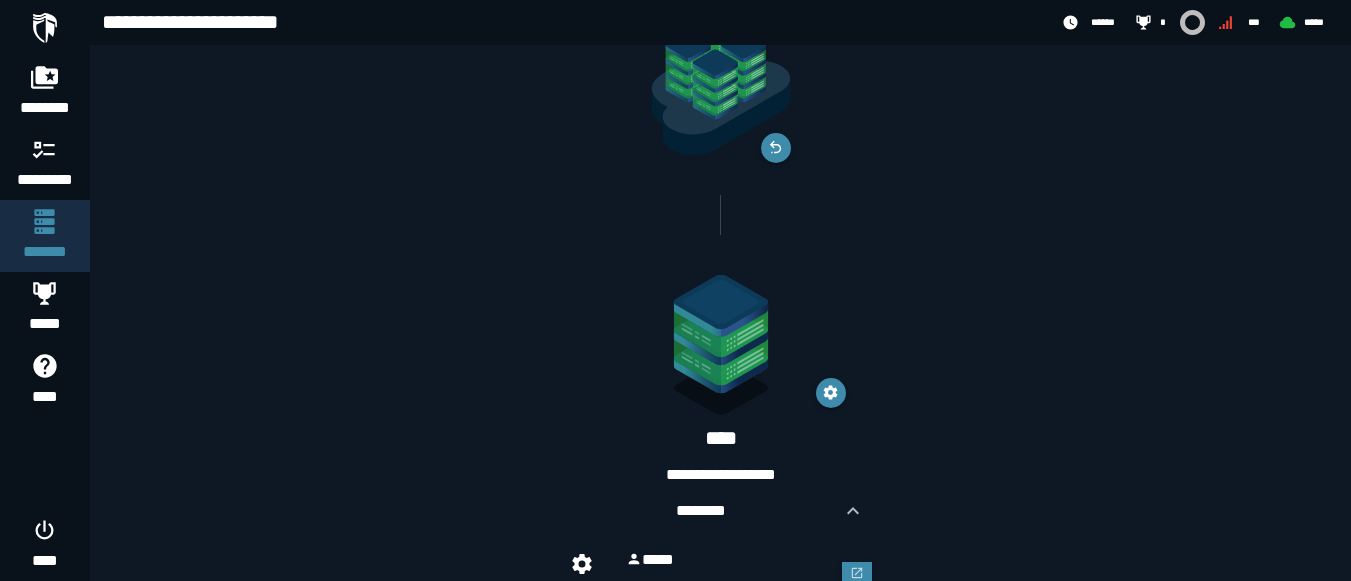scroll, scrollTop: 192, scrollLeft: 0, axis: vertical 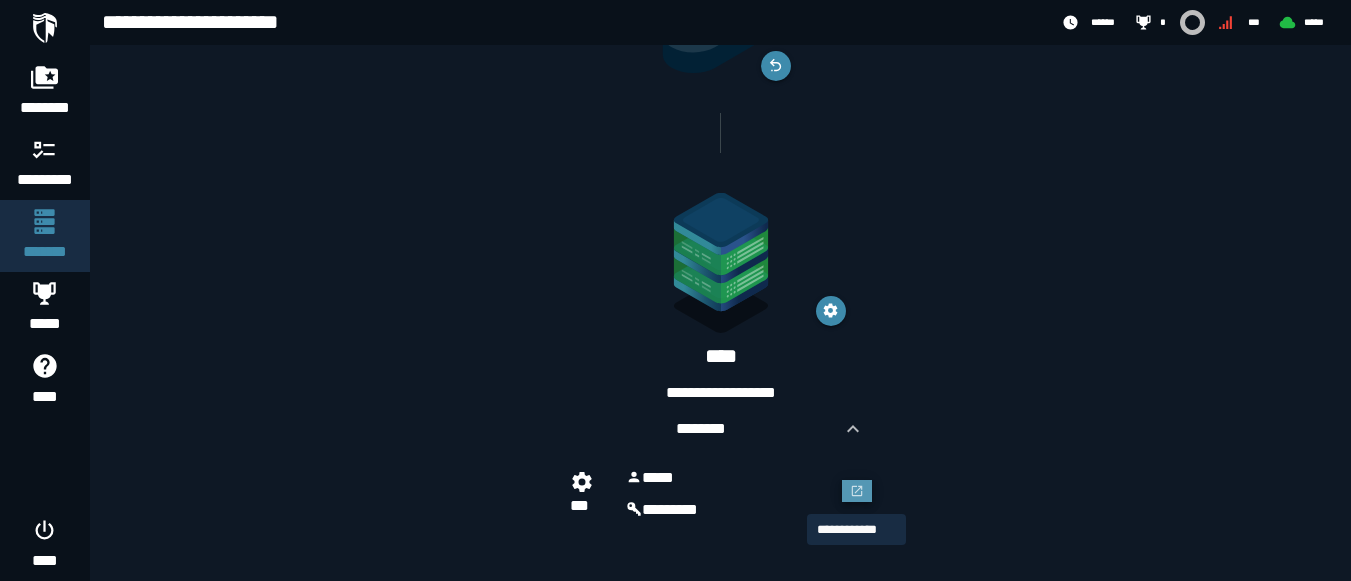 click at bounding box center (857, 491) 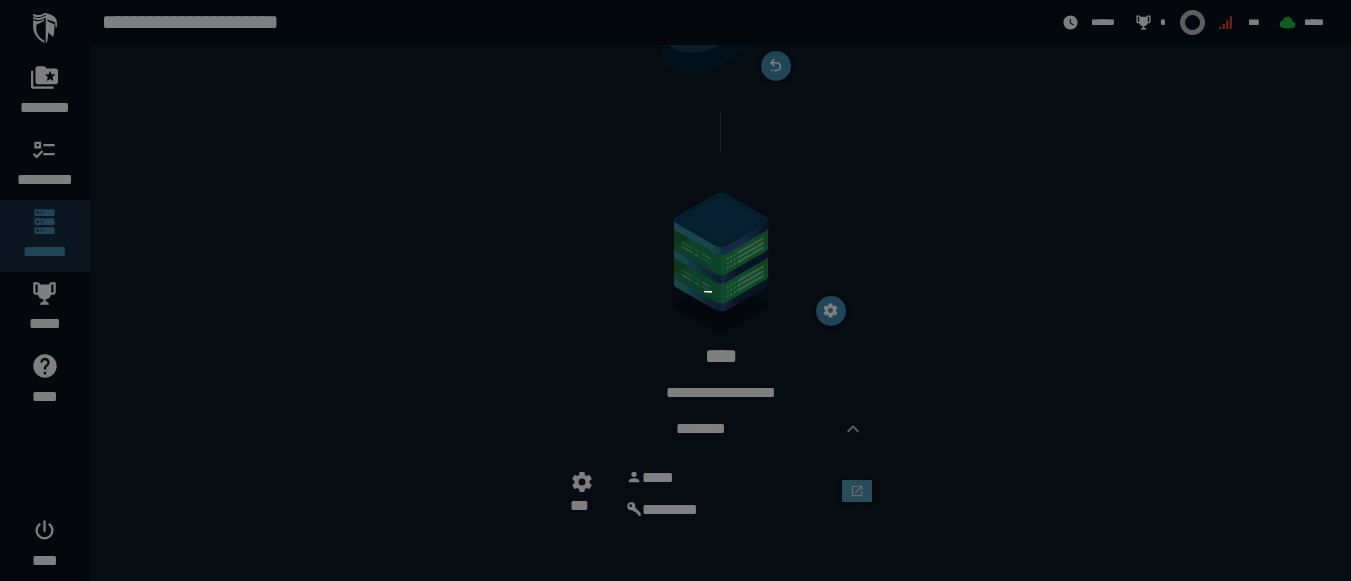 scroll, scrollTop: 0, scrollLeft: 0, axis: both 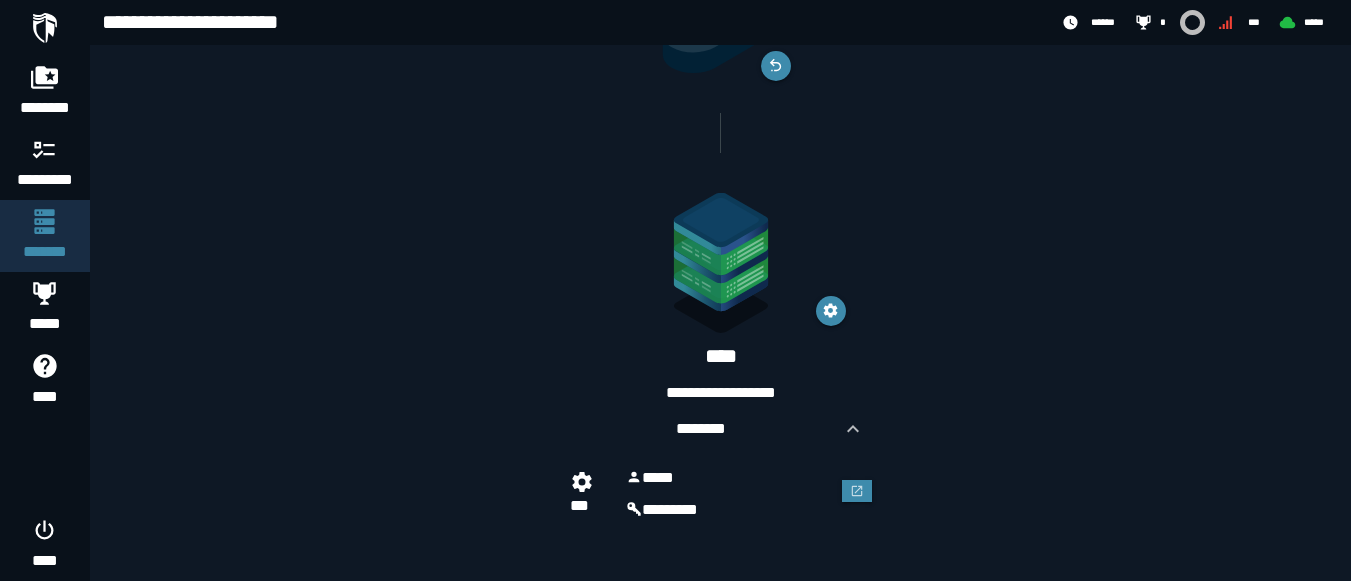 click on "********" at bounding box center [729, 510] 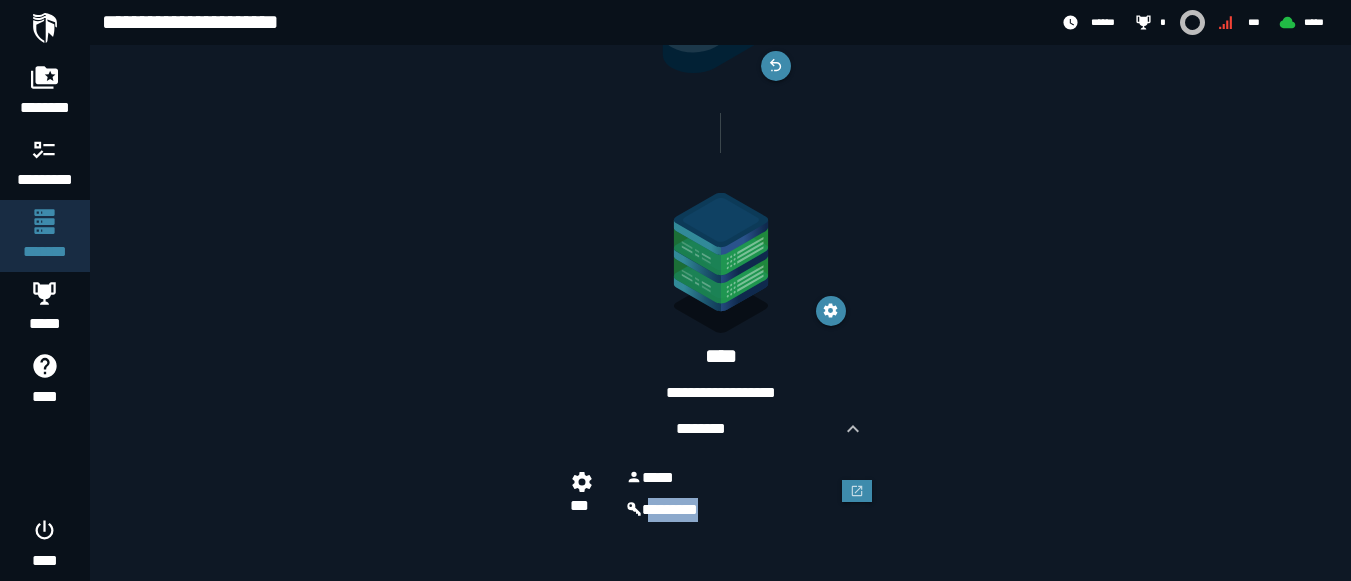 click on "********" at bounding box center [729, 510] 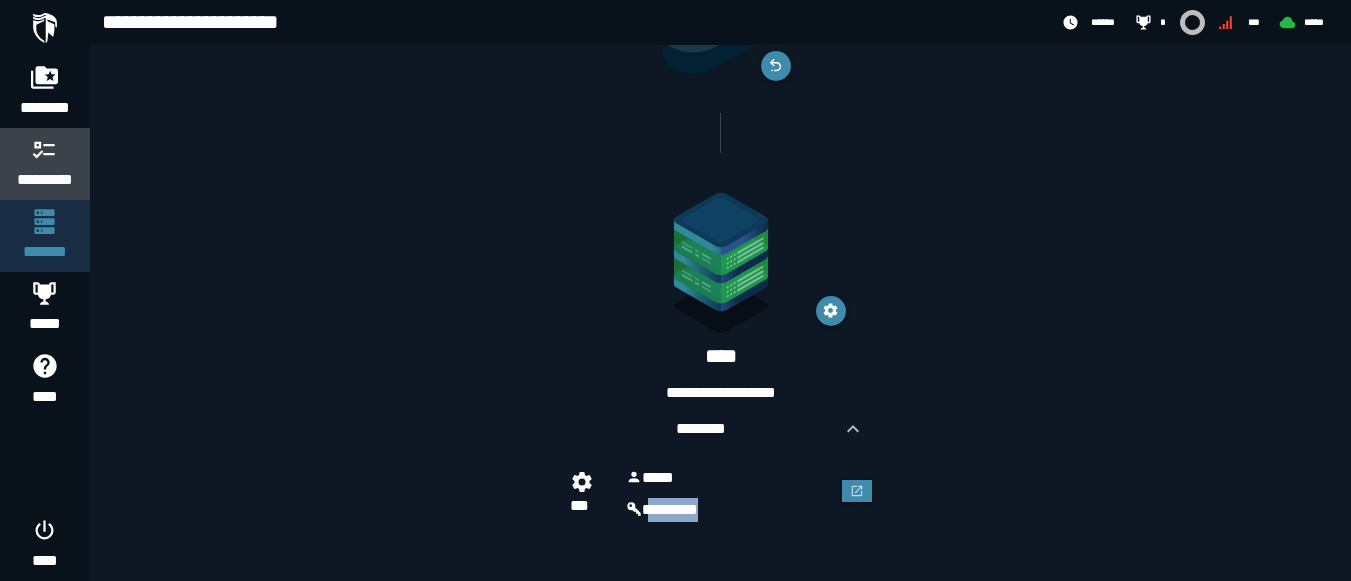 click on "*********" 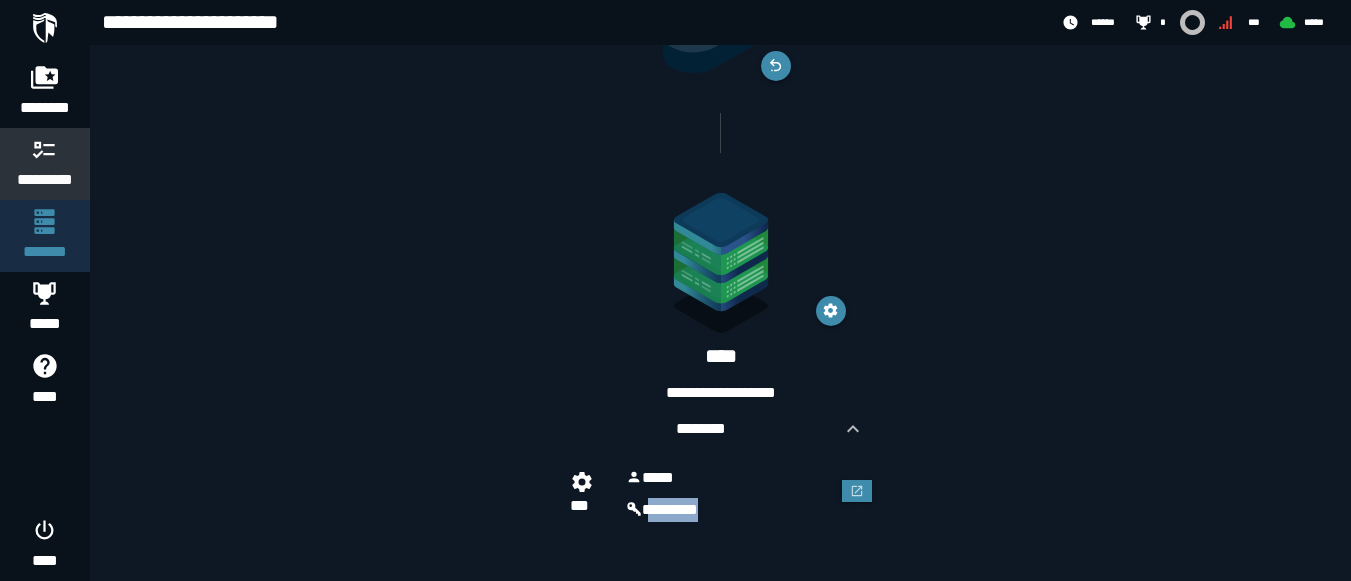 scroll, scrollTop: 0, scrollLeft: 0, axis: both 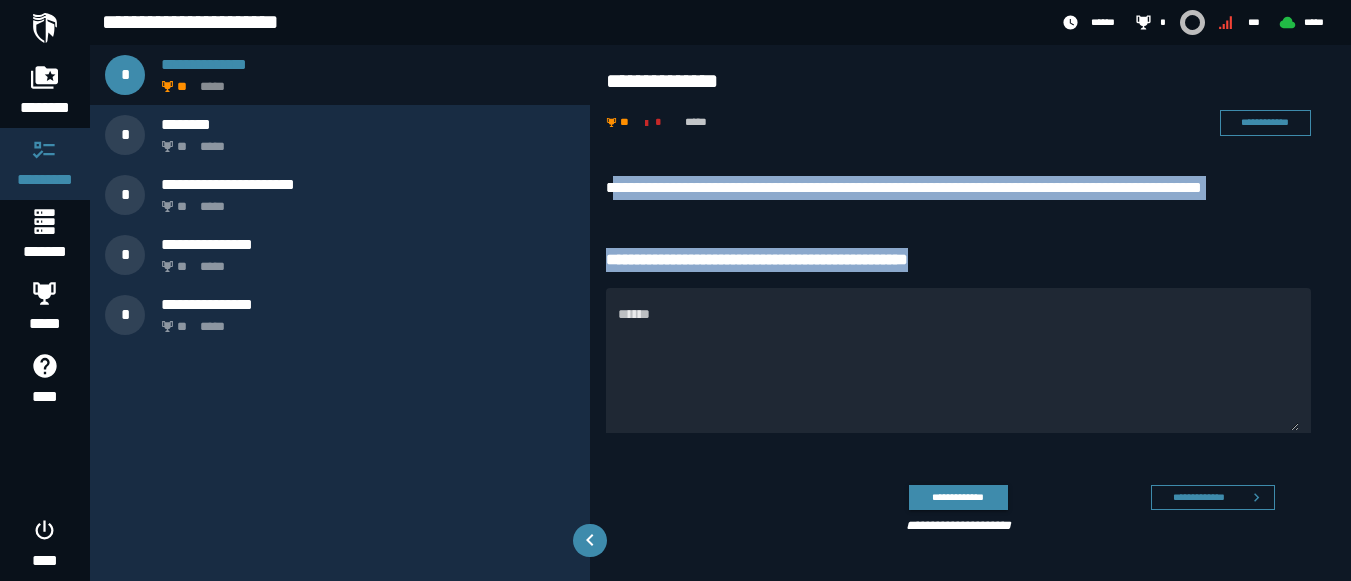 drag, startPoint x: 615, startPoint y: 178, endPoint x: 994, endPoint y: 243, distance: 384.53348 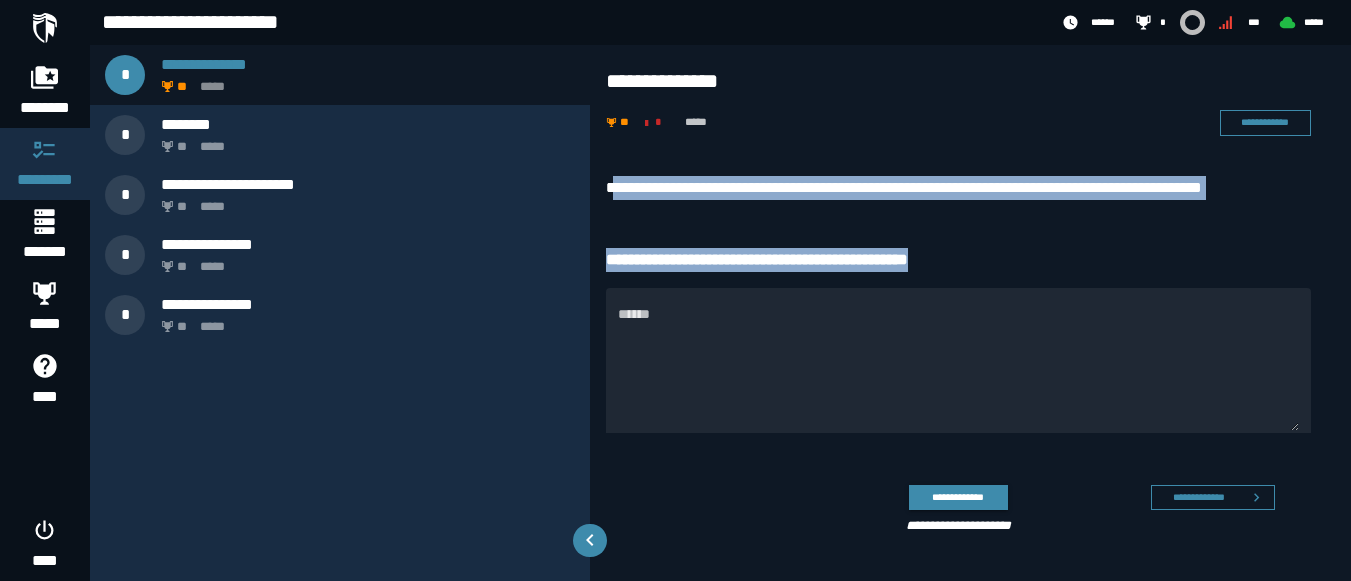 copy on "**********" 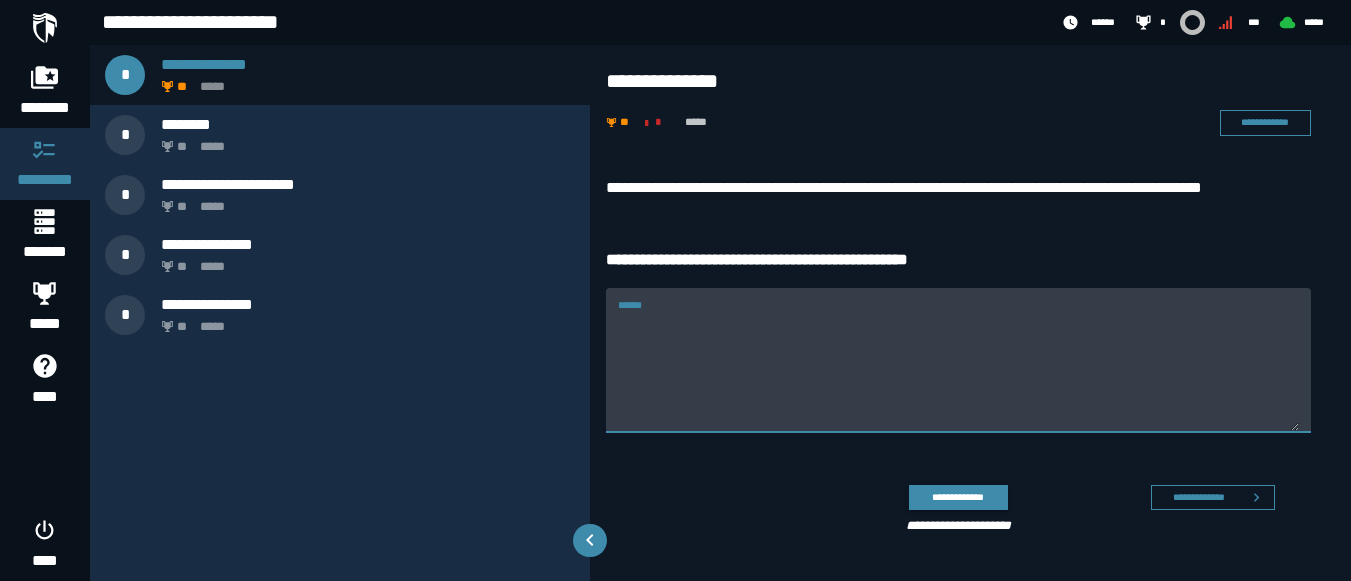click on "******" at bounding box center [958, 372] 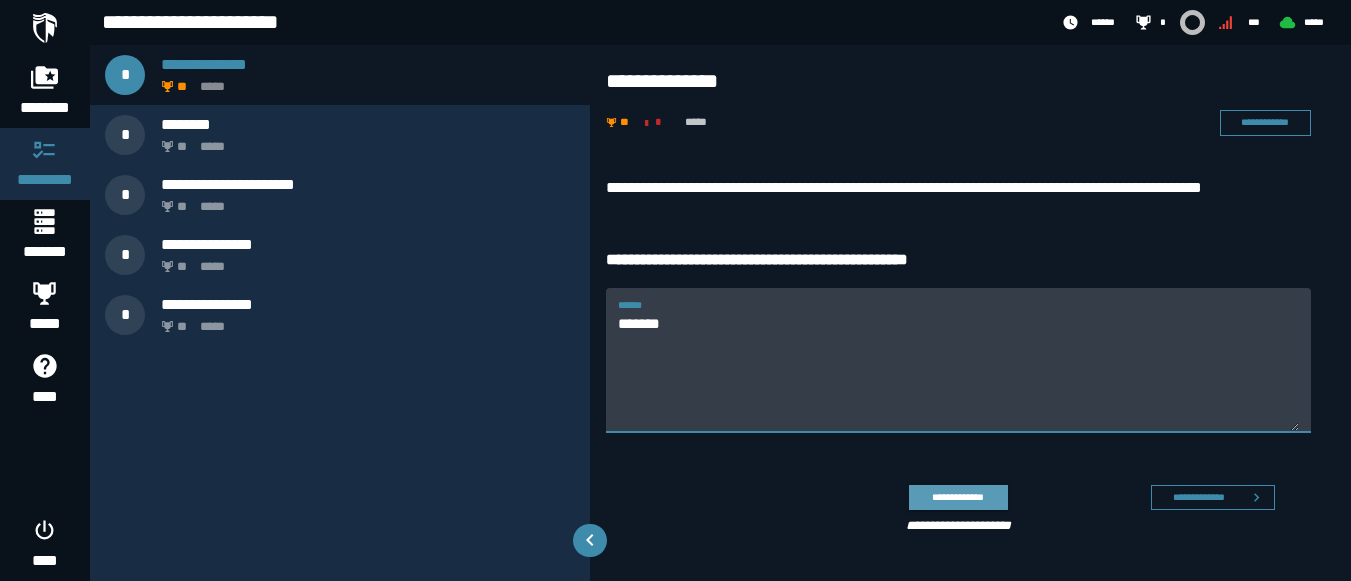 type on "******" 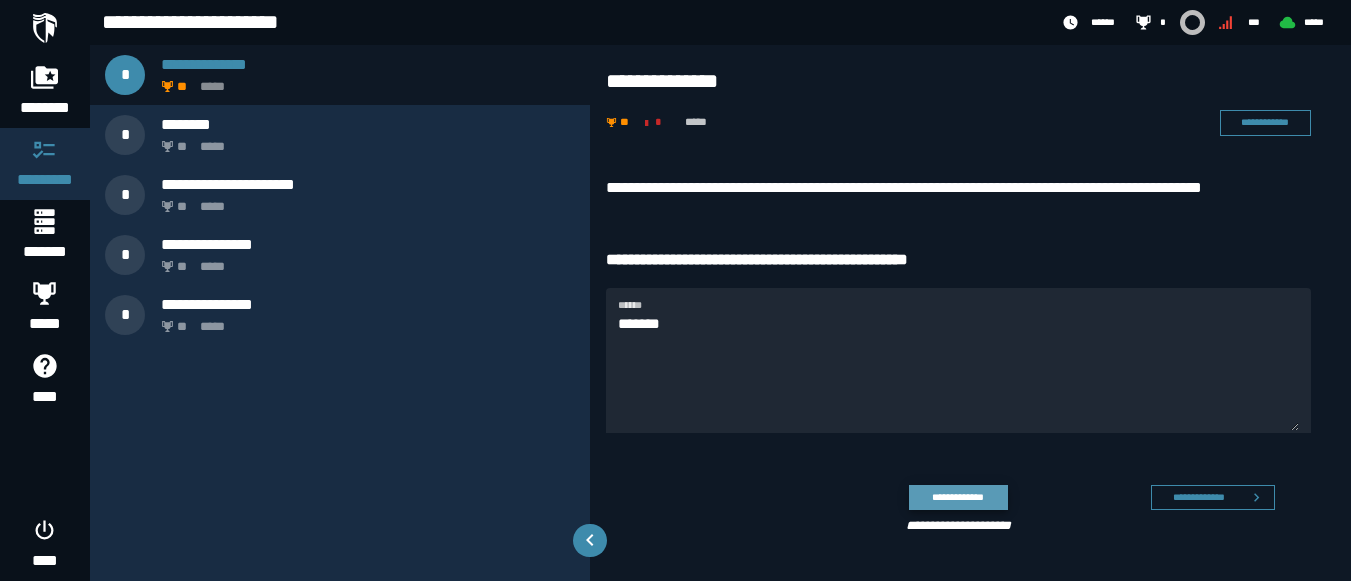 click on "**********" at bounding box center [958, 497] 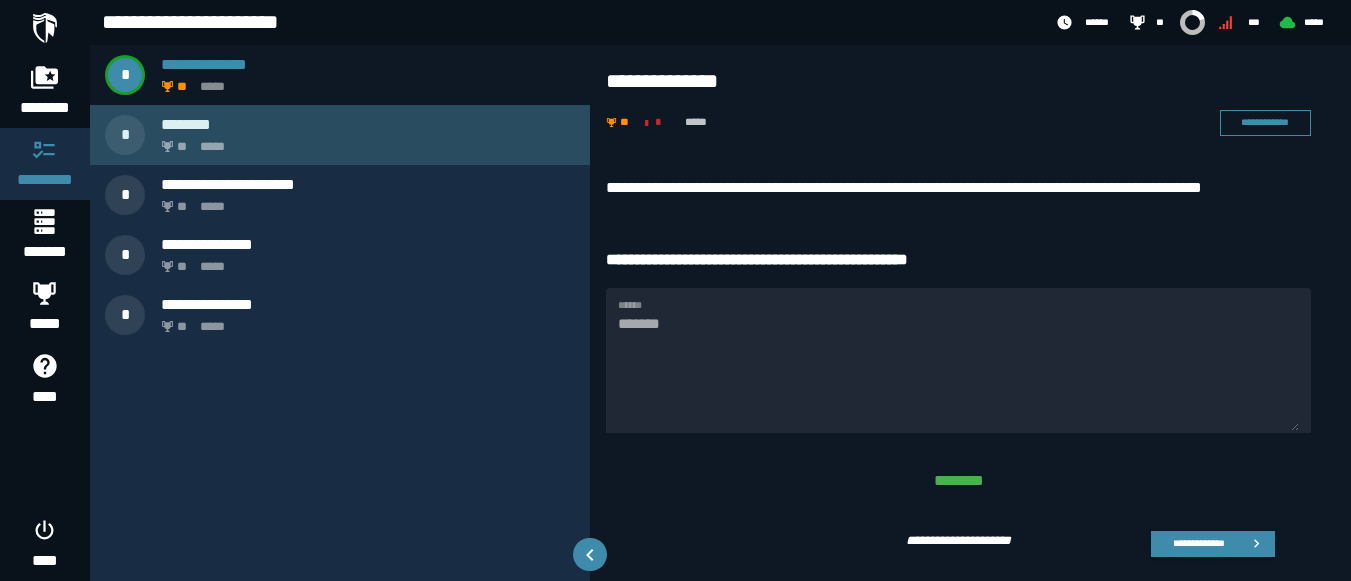 click on "** *****" at bounding box center [364, 141] 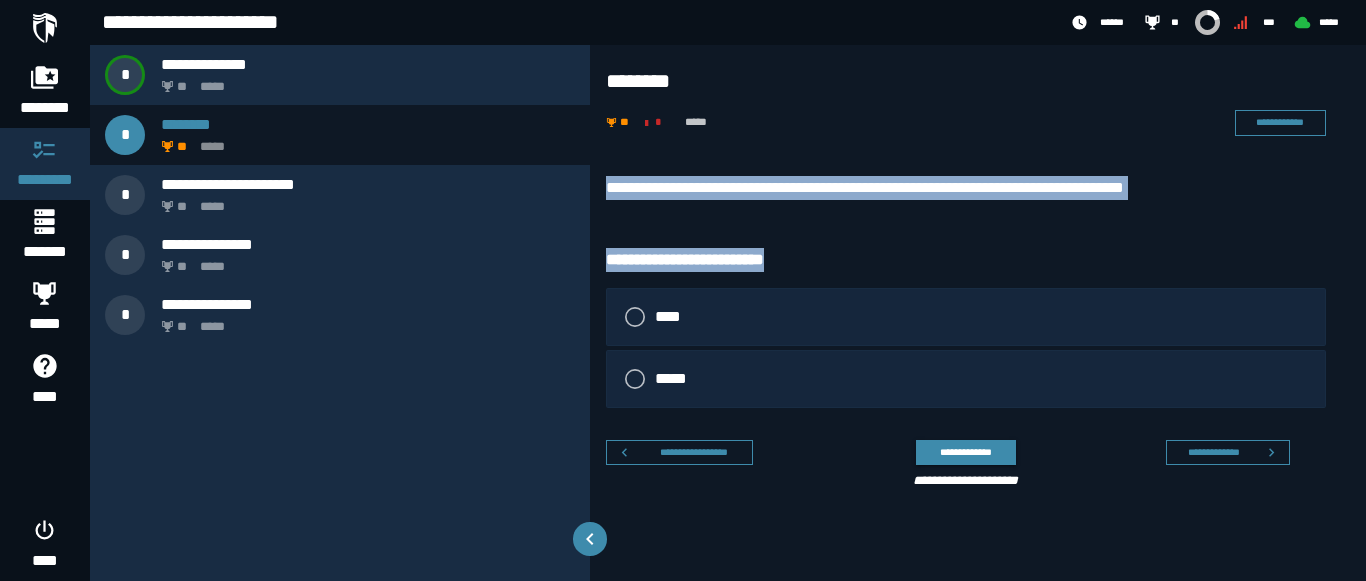drag, startPoint x: 607, startPoint y: 175, endPoint x: 834, endPoint y: 263, distance: 243.46046 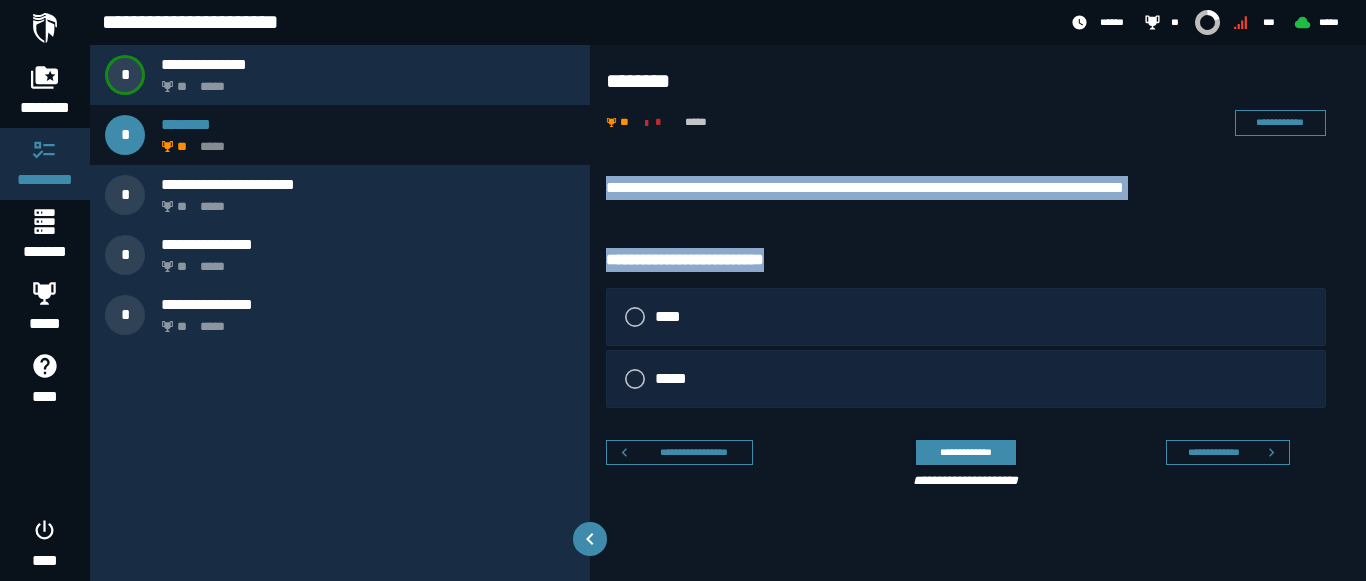 click on "**********" at bounding box center (978, 337) 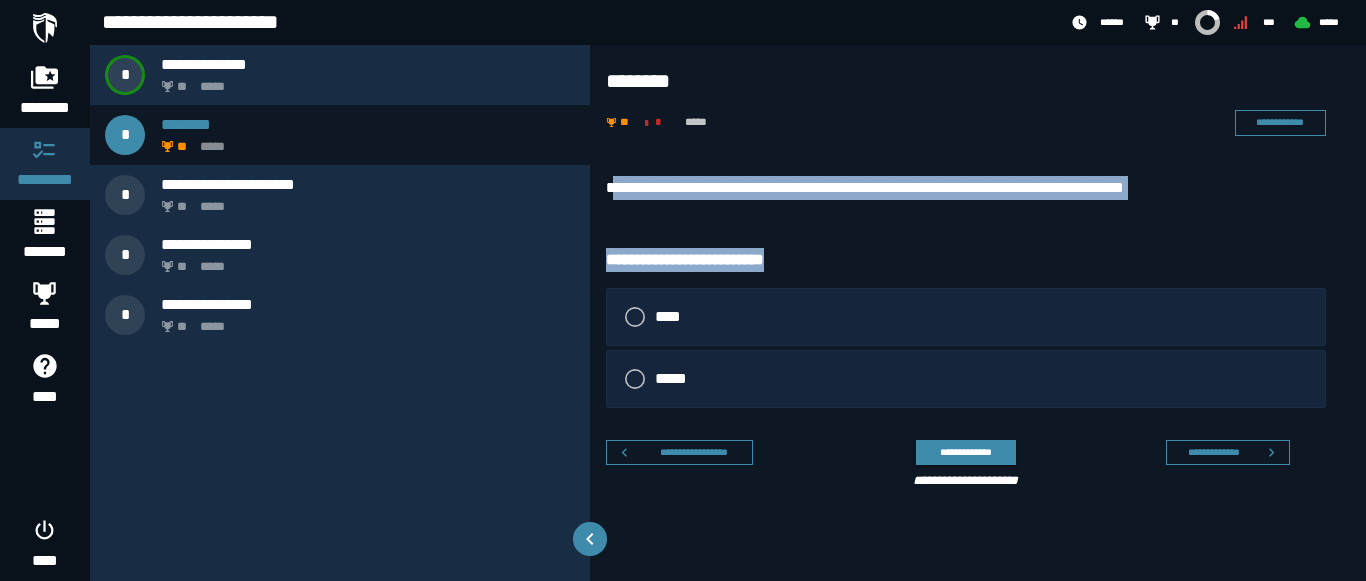 drag, startPoint x: 613, startPoint y: 179, endPoint x: 840, endPoint y: 248, distance: 237.25514 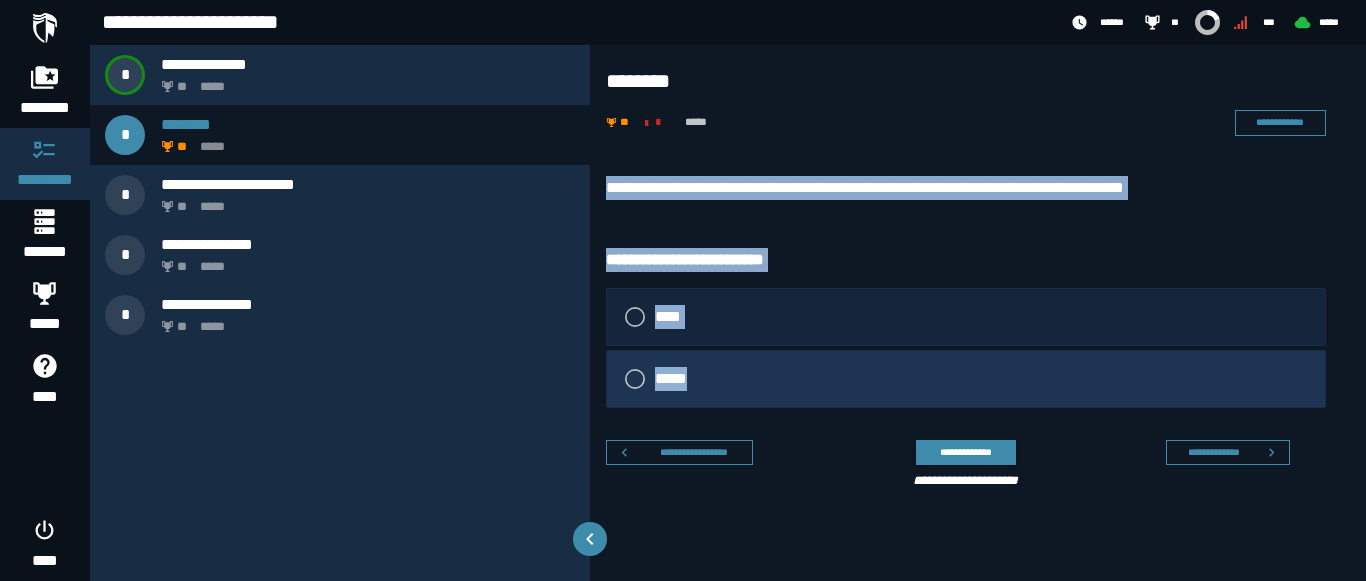 drag, startPoint x: 606, startPoint y: 187, endPoint x: 837, endPoint y: 362, distance: 289.80338 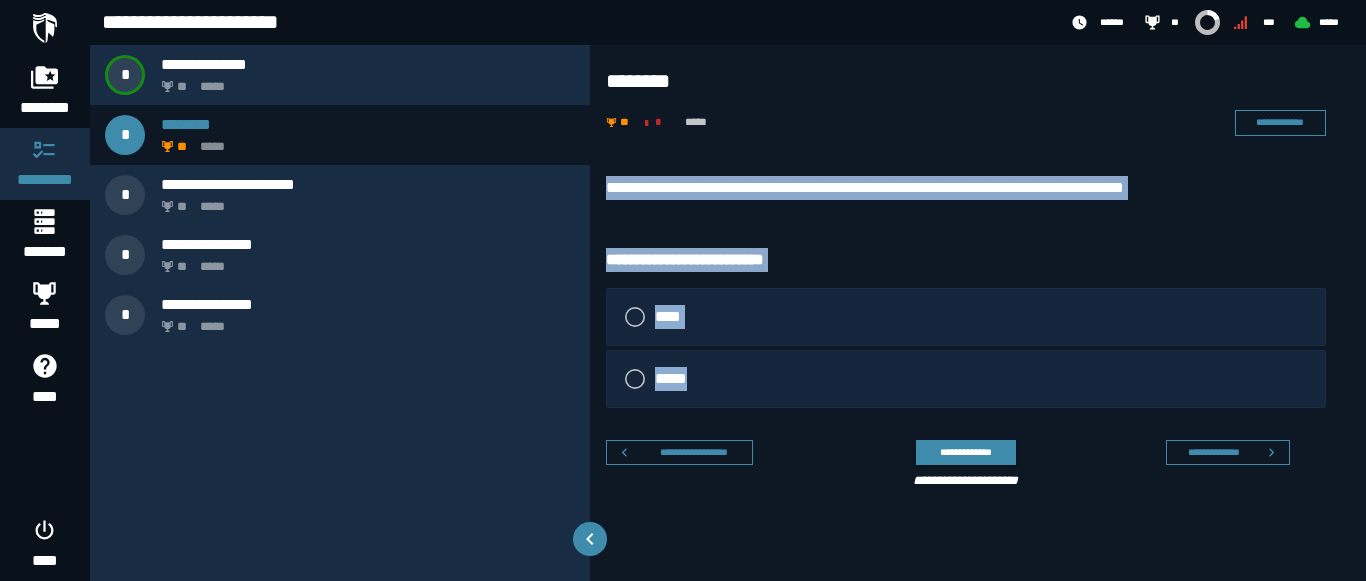 copy on "**********" 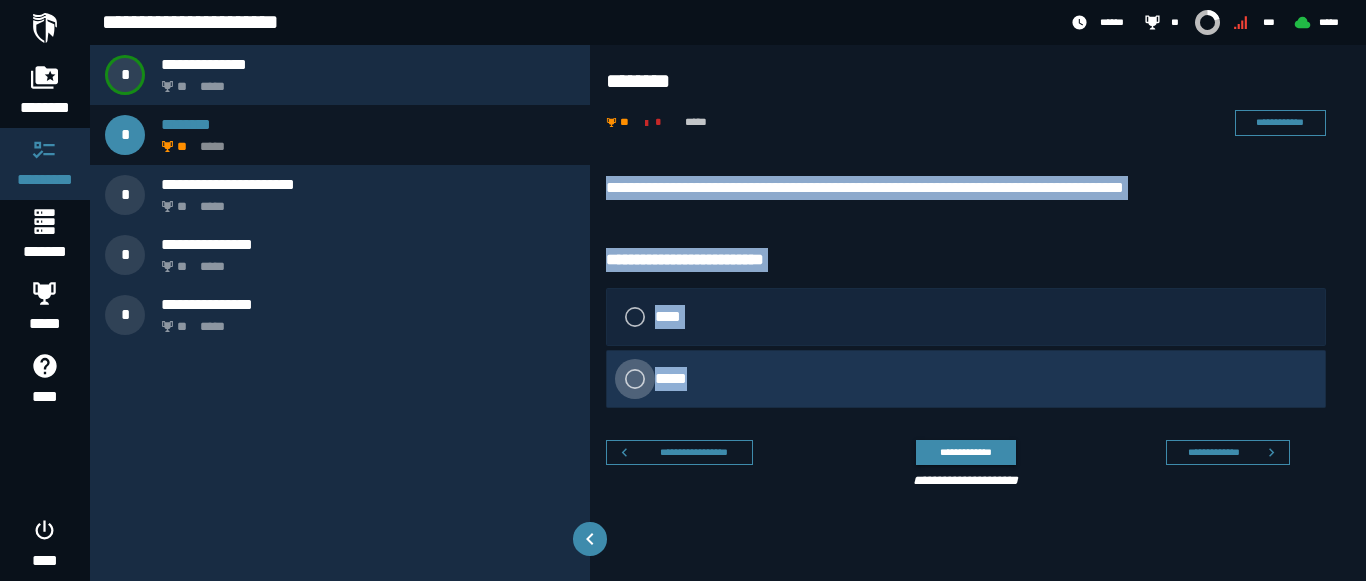 click 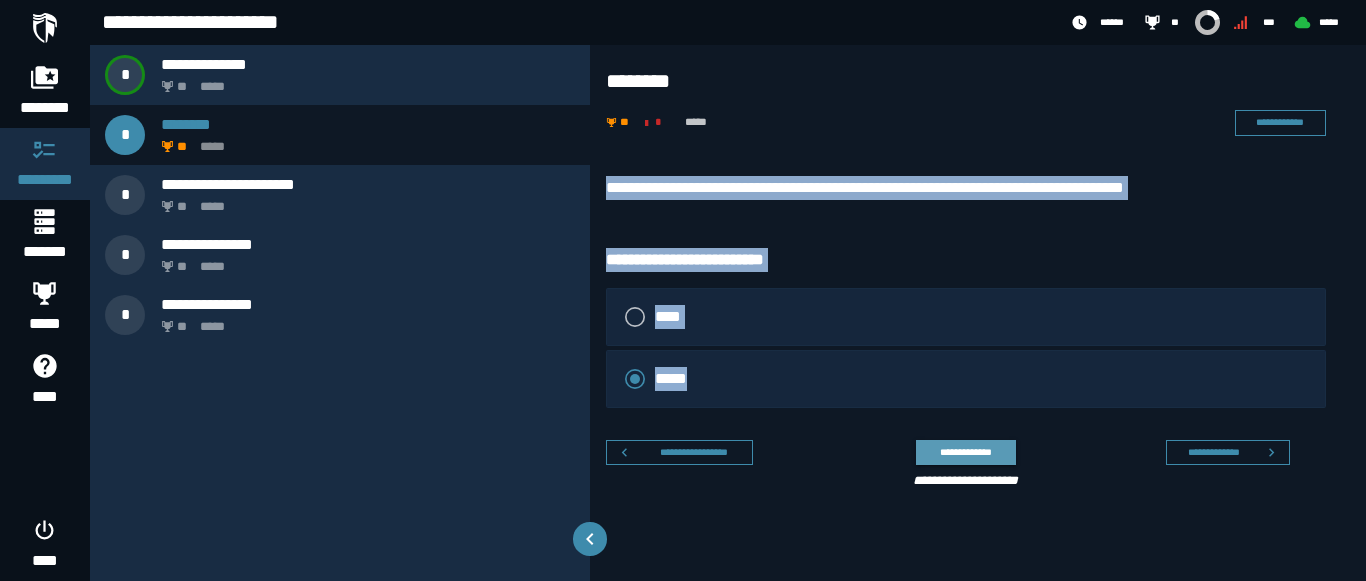 click on "**********" at bounding box center [965, 452] 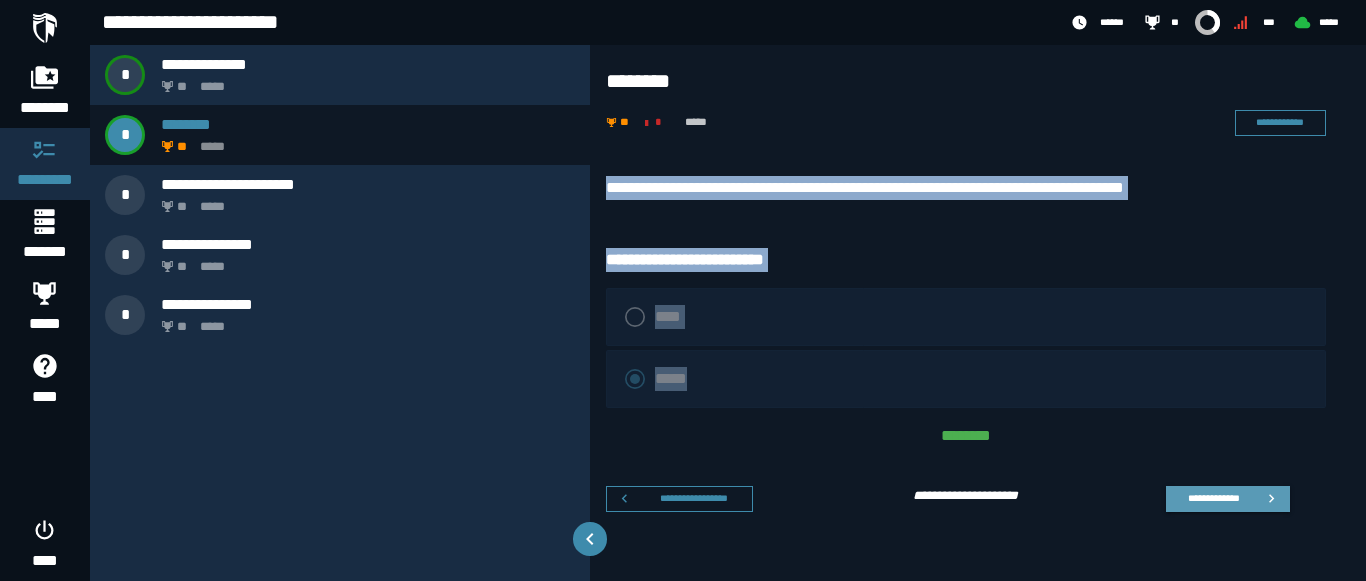 click on "**********" at bounding box center (1228, 499) 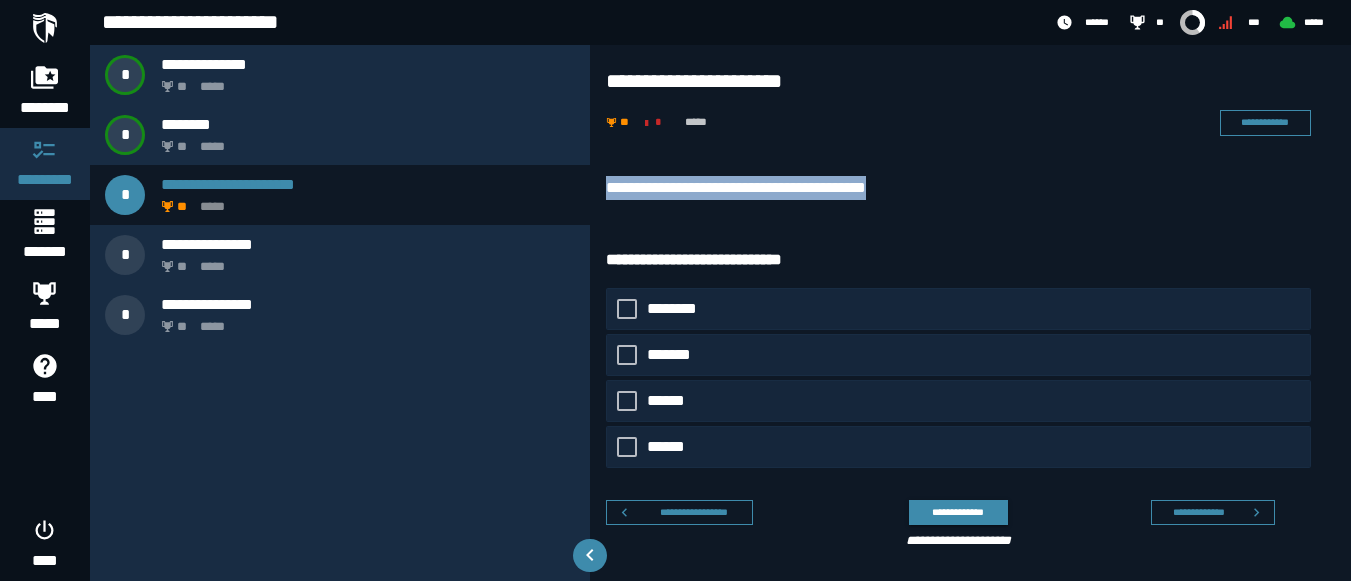 click on "**********" at bounding box center [958, 188] 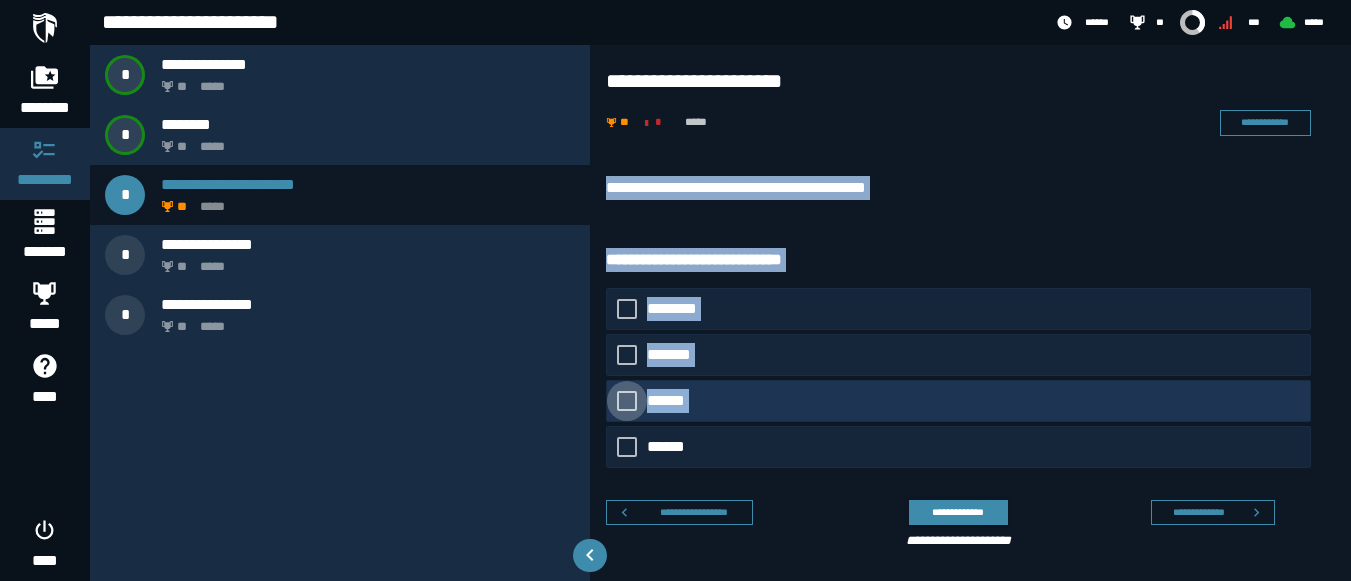 drag, startPoint x: 613, startPoint y: 178, endPoint x: 793, endPoint y: 412, distance: 295.22195 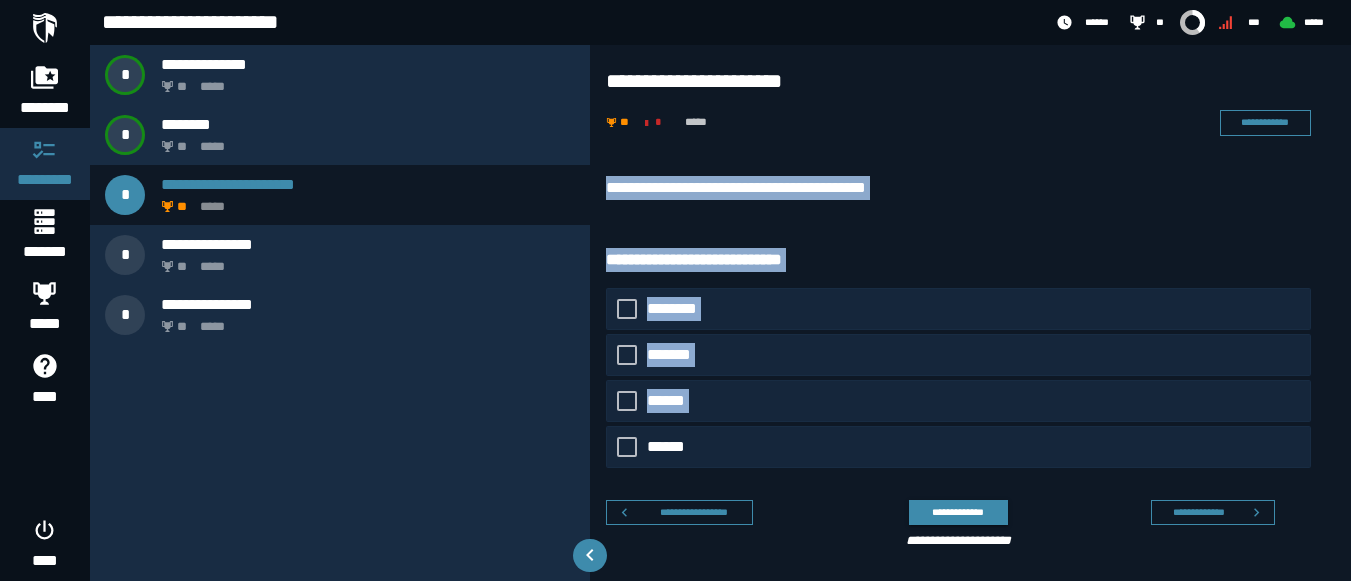 click on "**********" at bounding box center [970, 367] 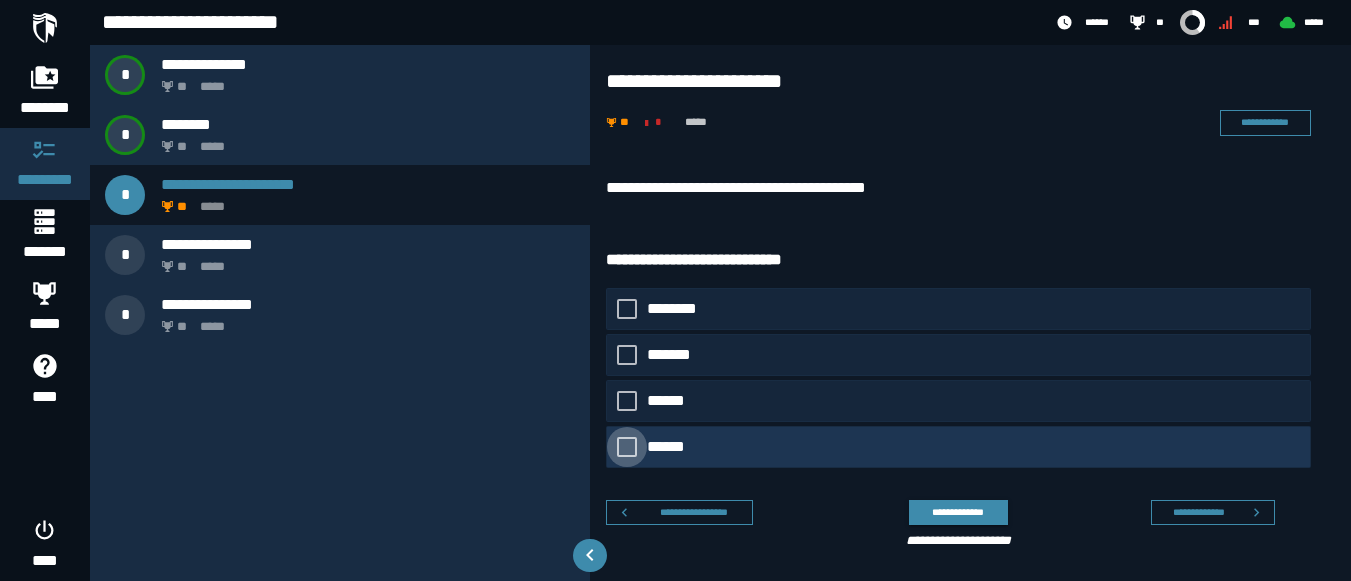 click on "******" 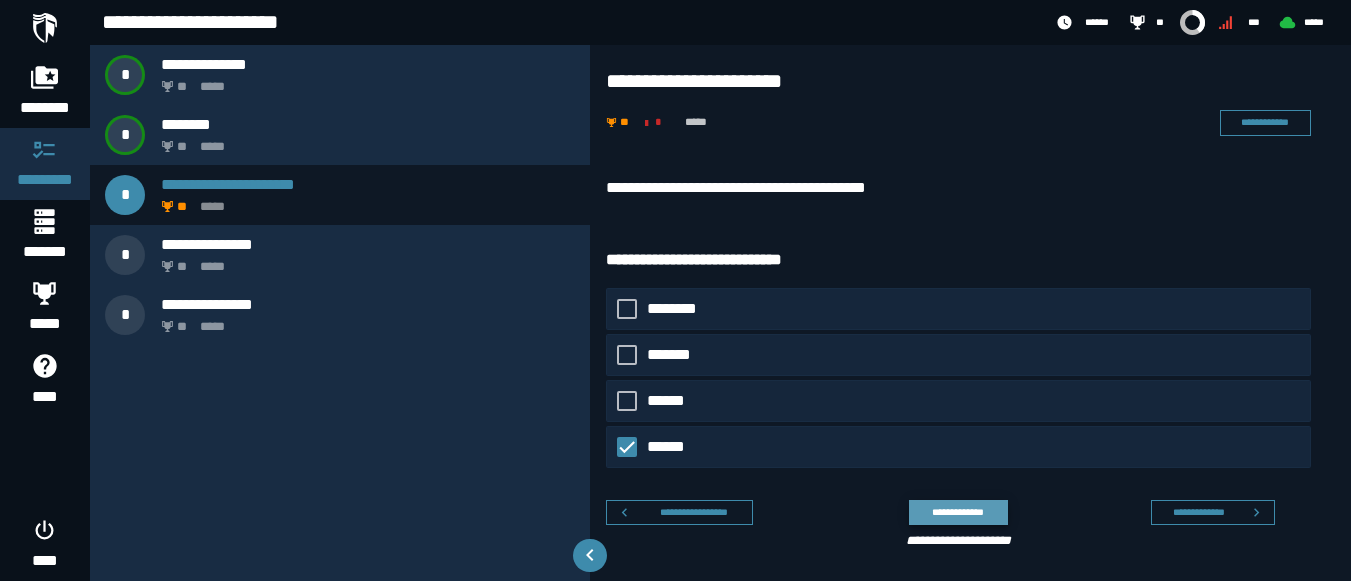 click on "**********" at bounding box center [958, 512] 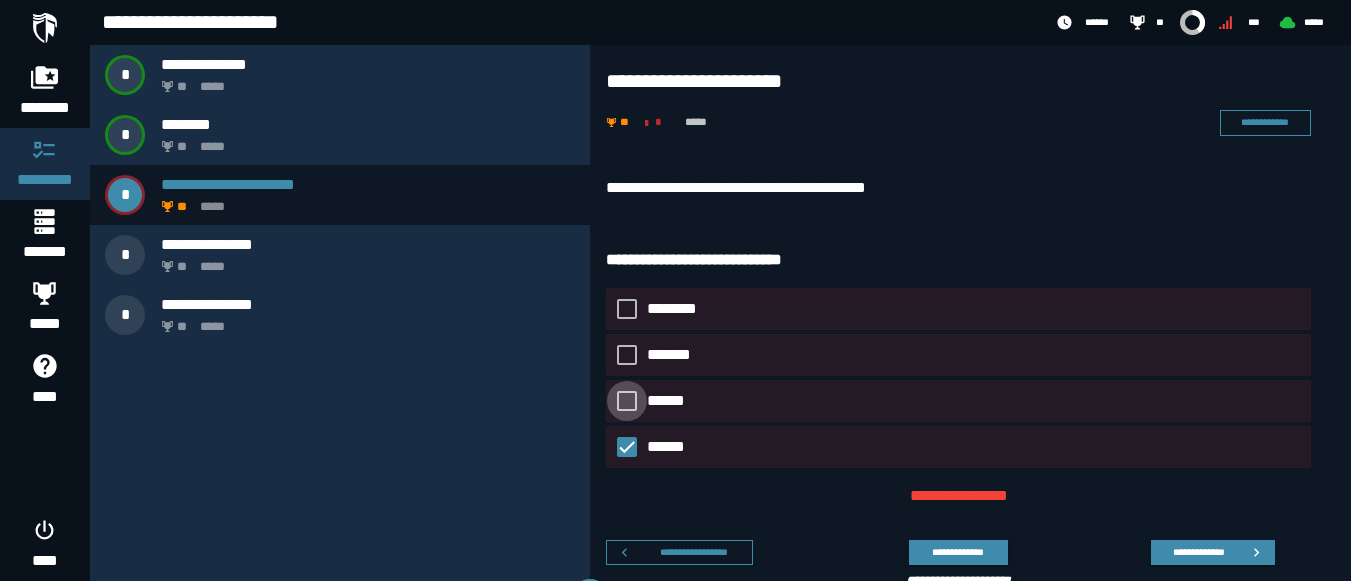 click at bounding box center [627, 401] 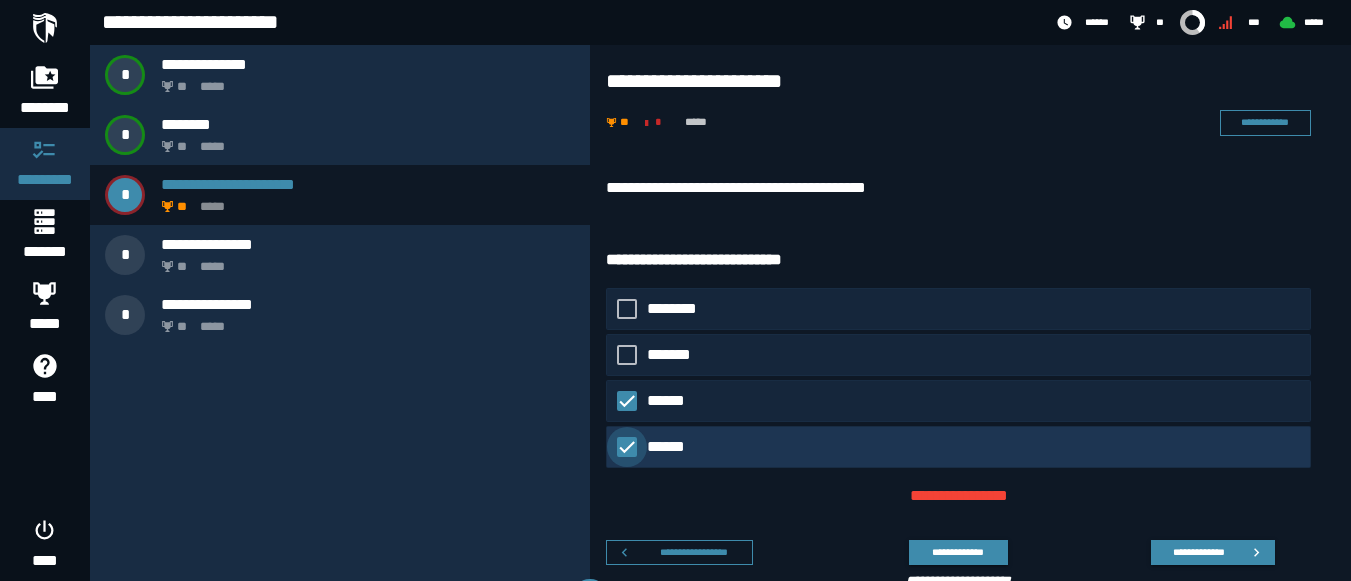click on "******" 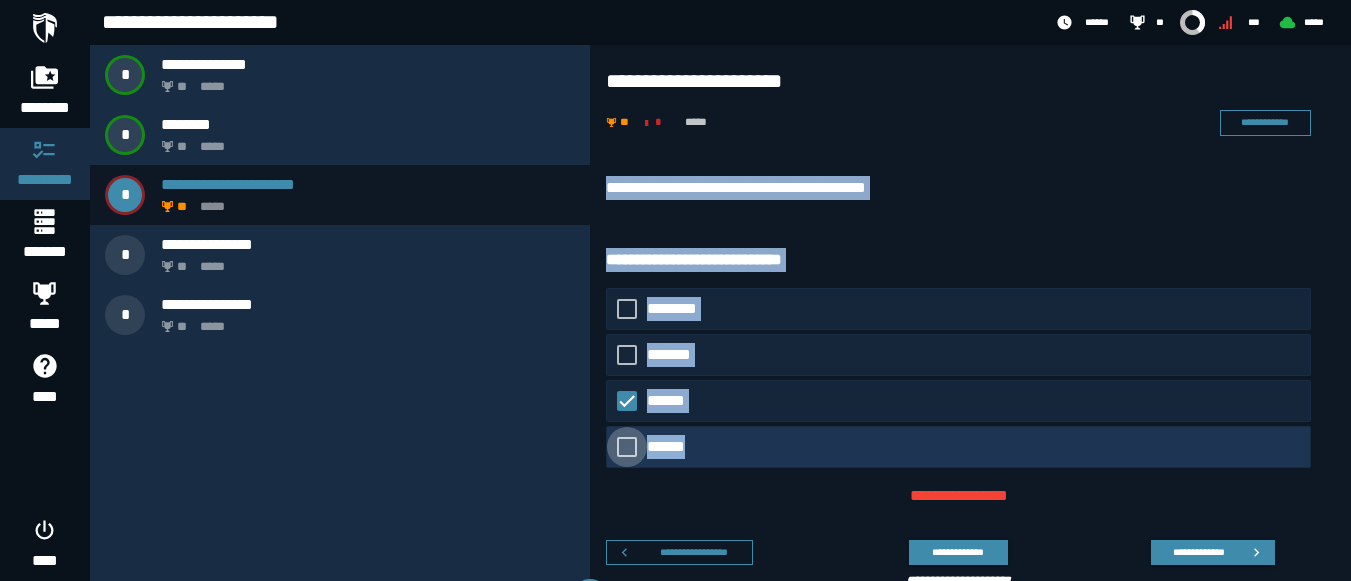 drag, startPoint x: 604, startPoint y: 188, endPoint x: 739, endPoint y: 444, distance: 289.41492 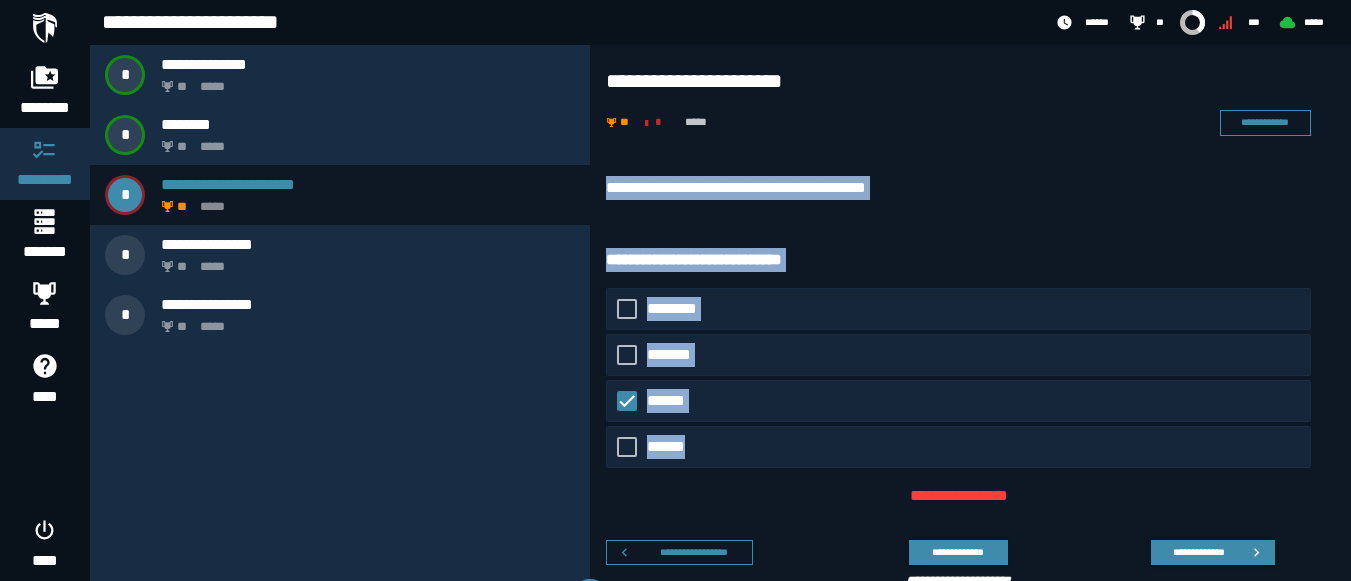 copy on "**********" 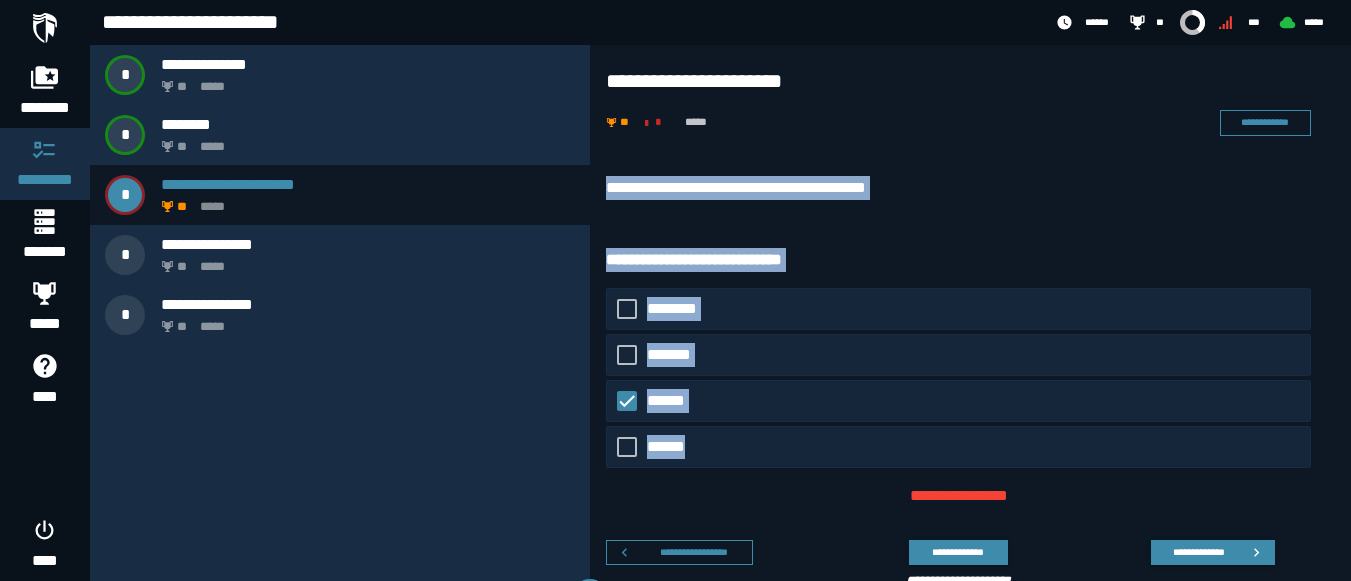 click on "**********" at bounding box center (958, 378) 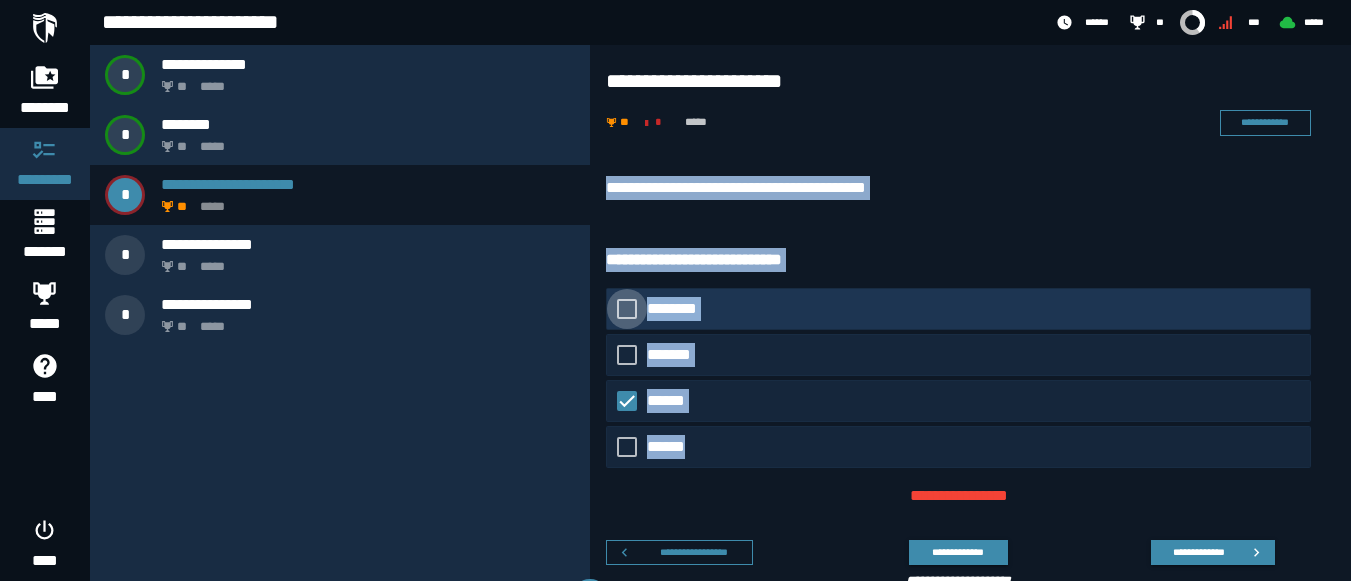click on "********" at bounding box center [677, 309] 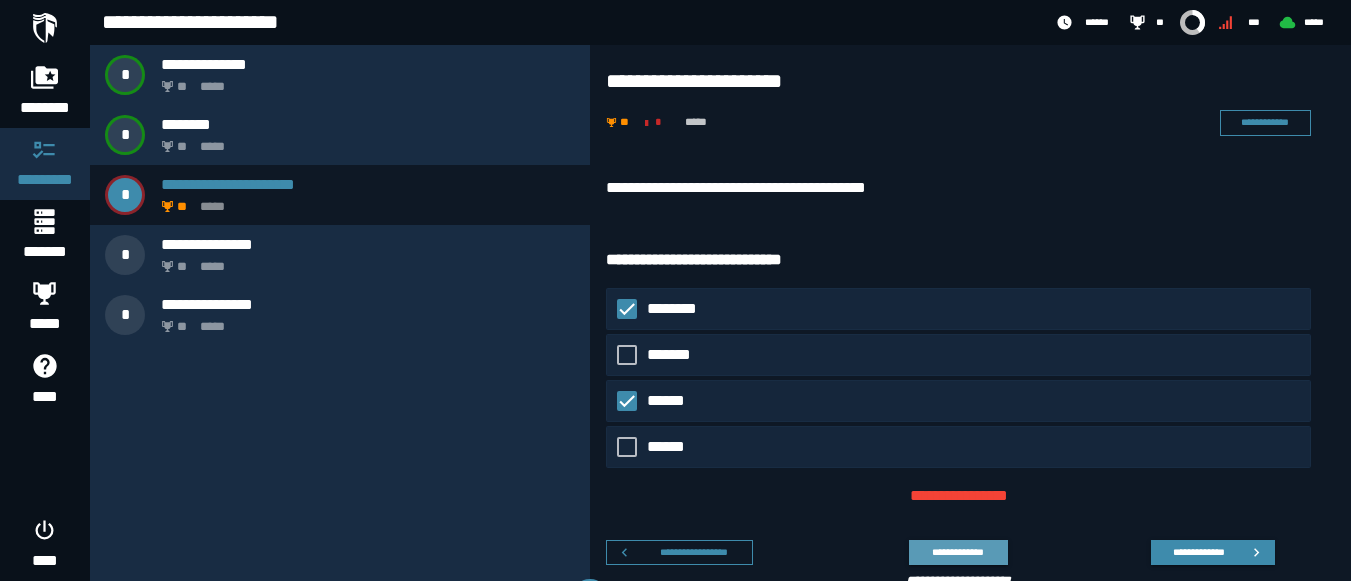 click on "**********" at bounding box center (958, 552) 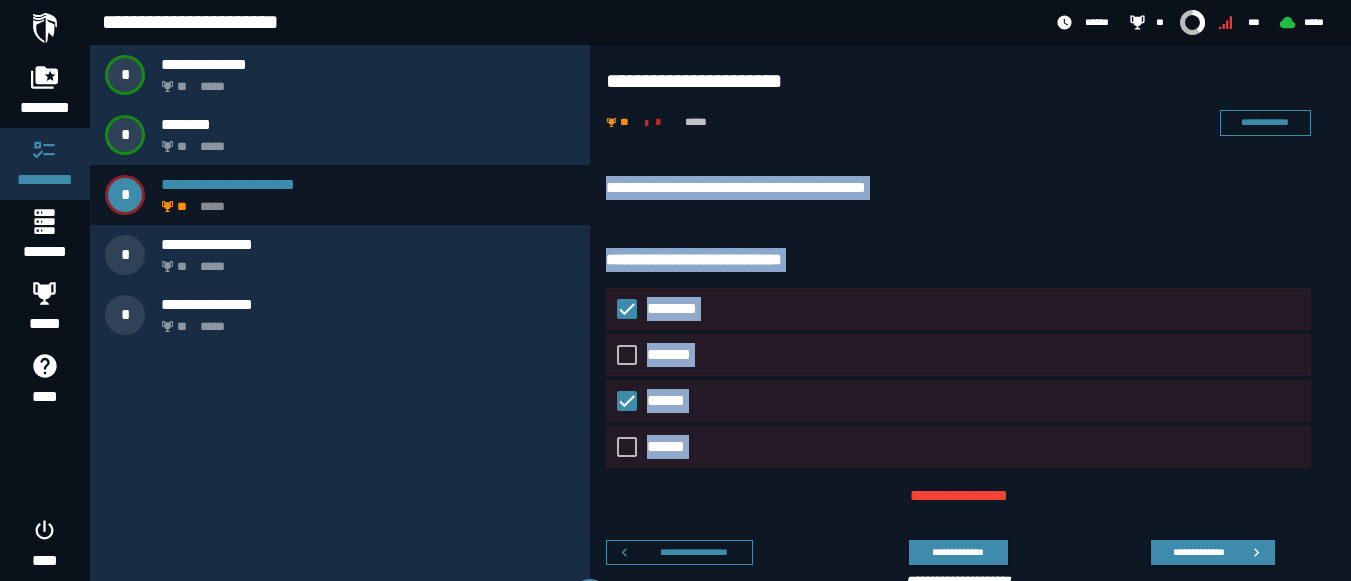 drag, startPoint x: 603, startPoint y: 187, endPoint x: 790, endPoint y: 471, distance: 340.03677 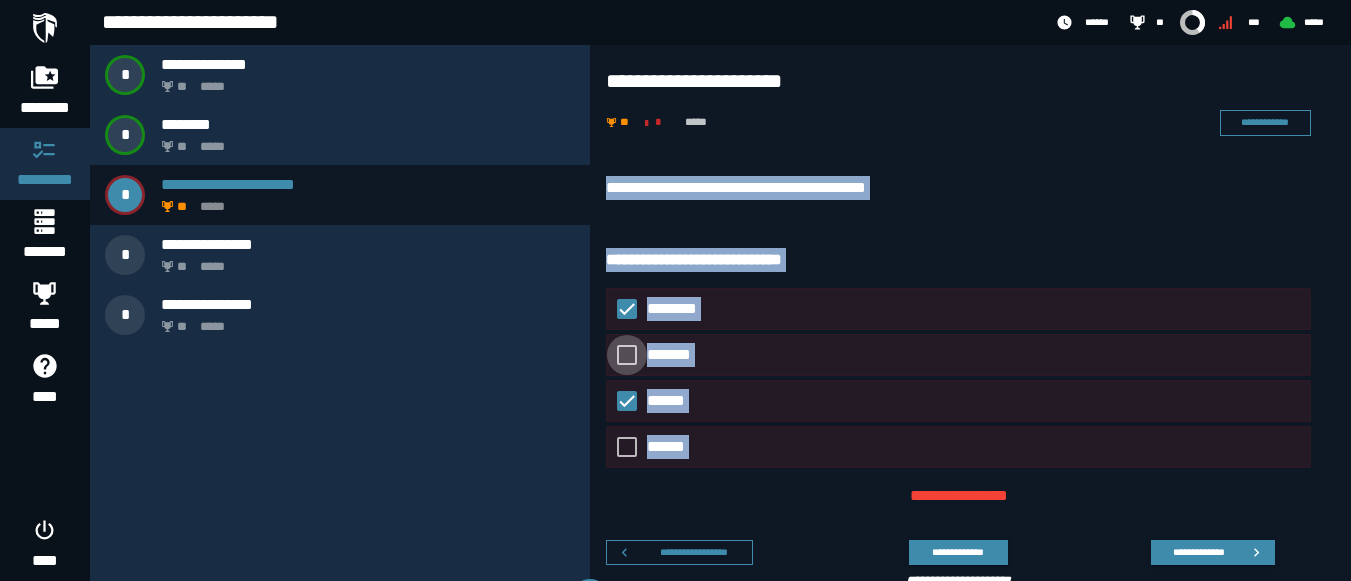 click on "*******" at bounding box center (676, 355) 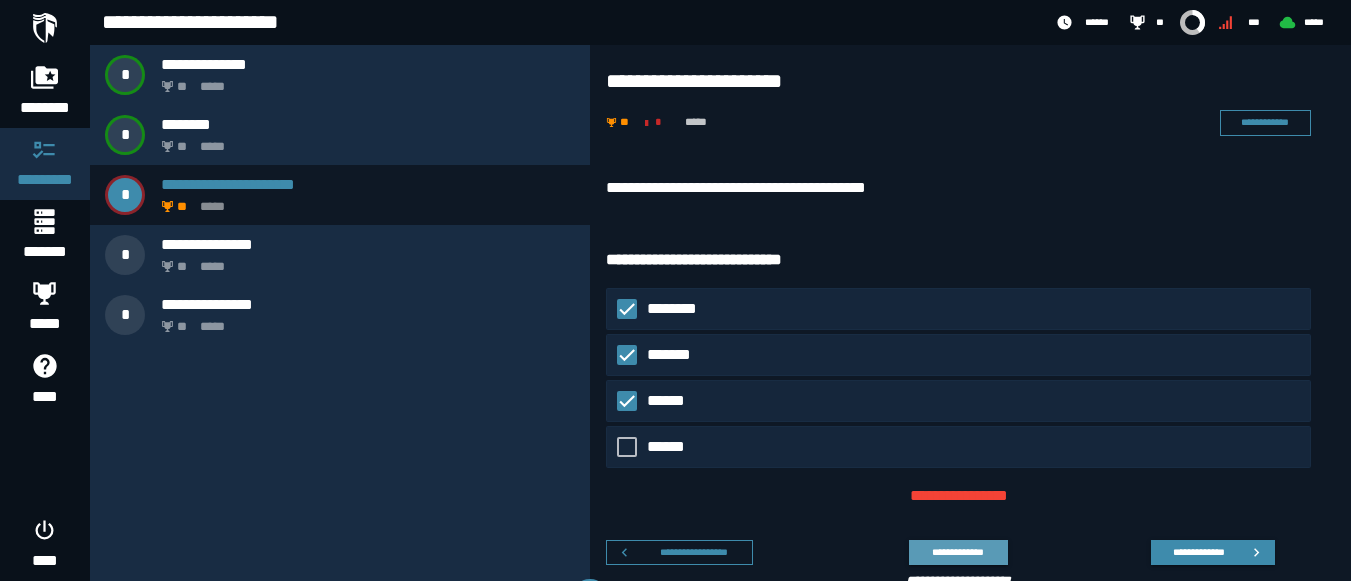 click on "**********" at bounding box center (958, 552) 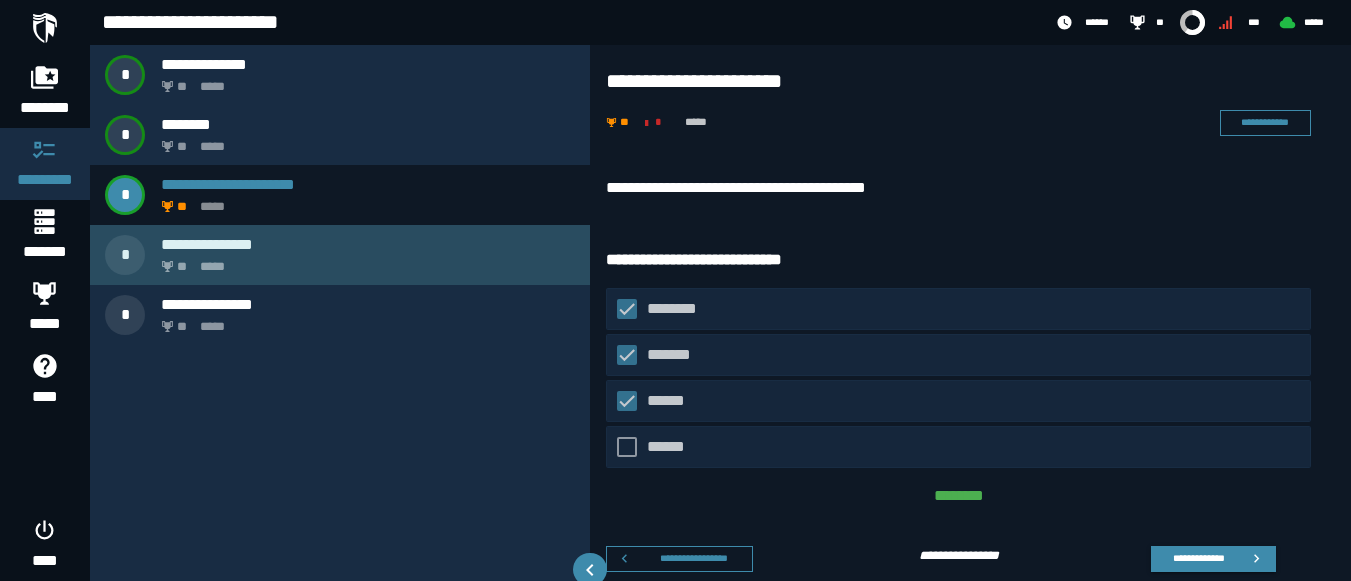 click on "** *****" at bounding box center [364, 261] 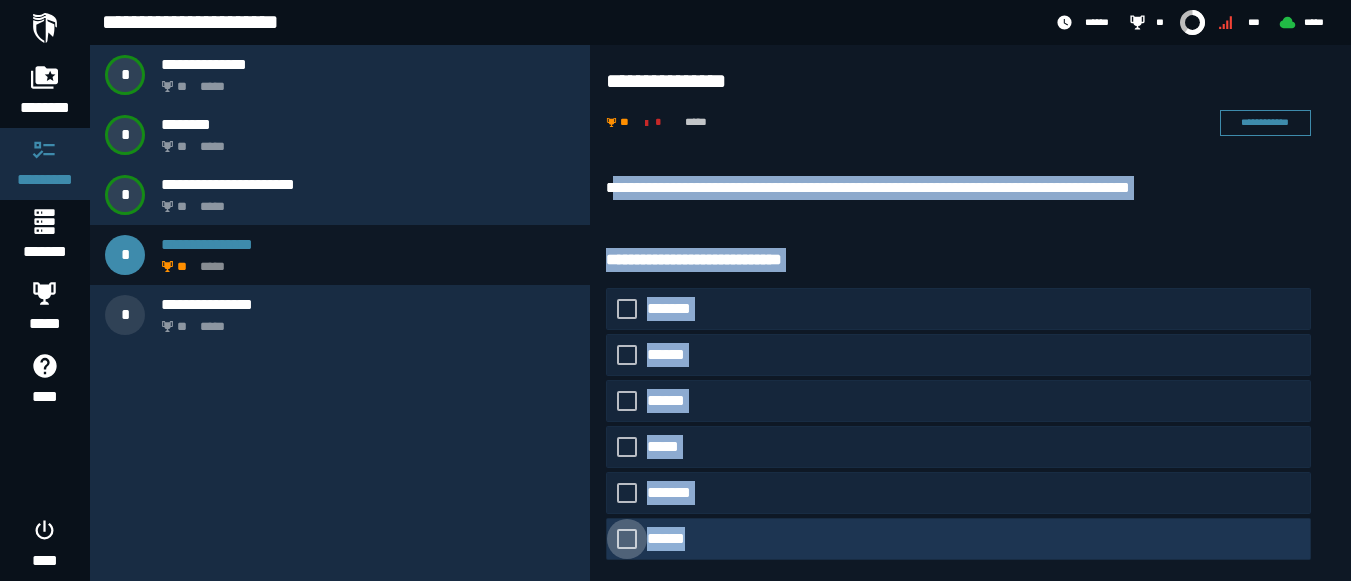drag, startPoint x: 614, startPoint y: 169, endPoint x: 768, endPoint y: 543, distance: 404.4651 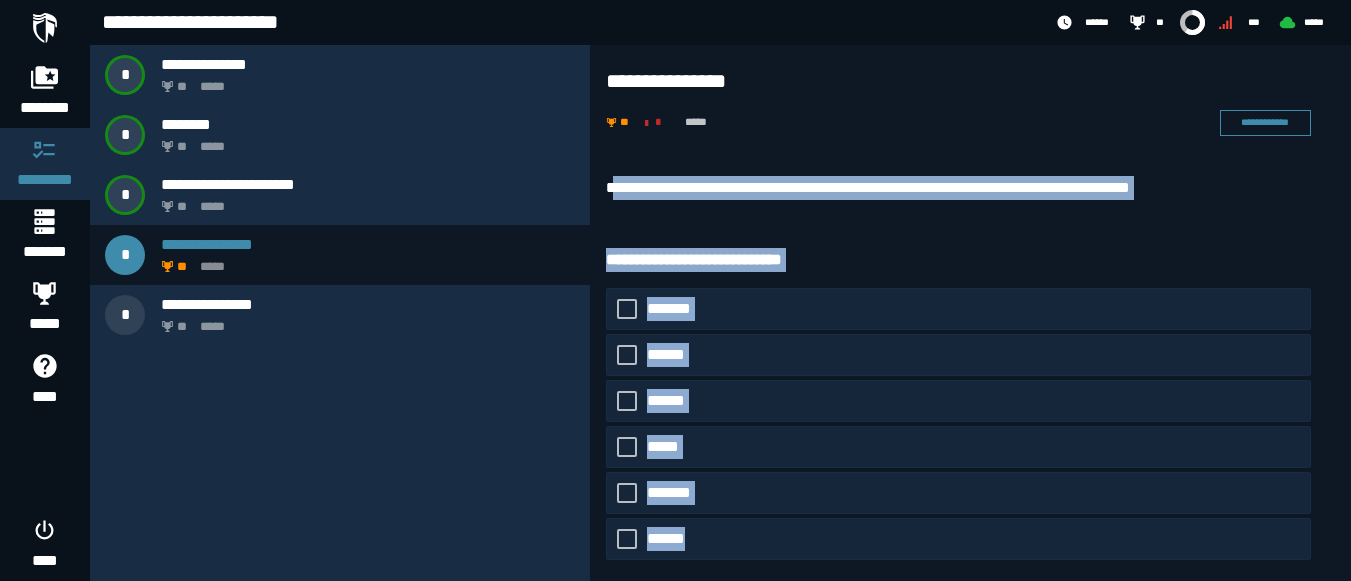 click on "**********" at bounding box center [970, 413] 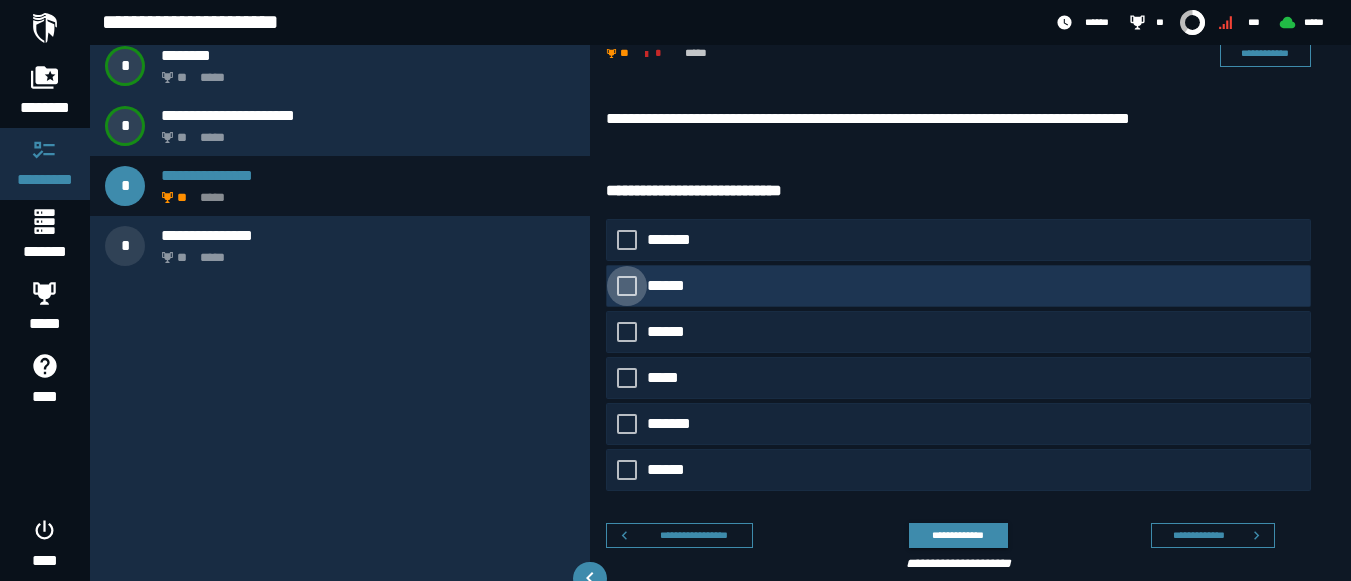 scroll, scrollTop: 70, scrollLeft: 0, axis: vertical 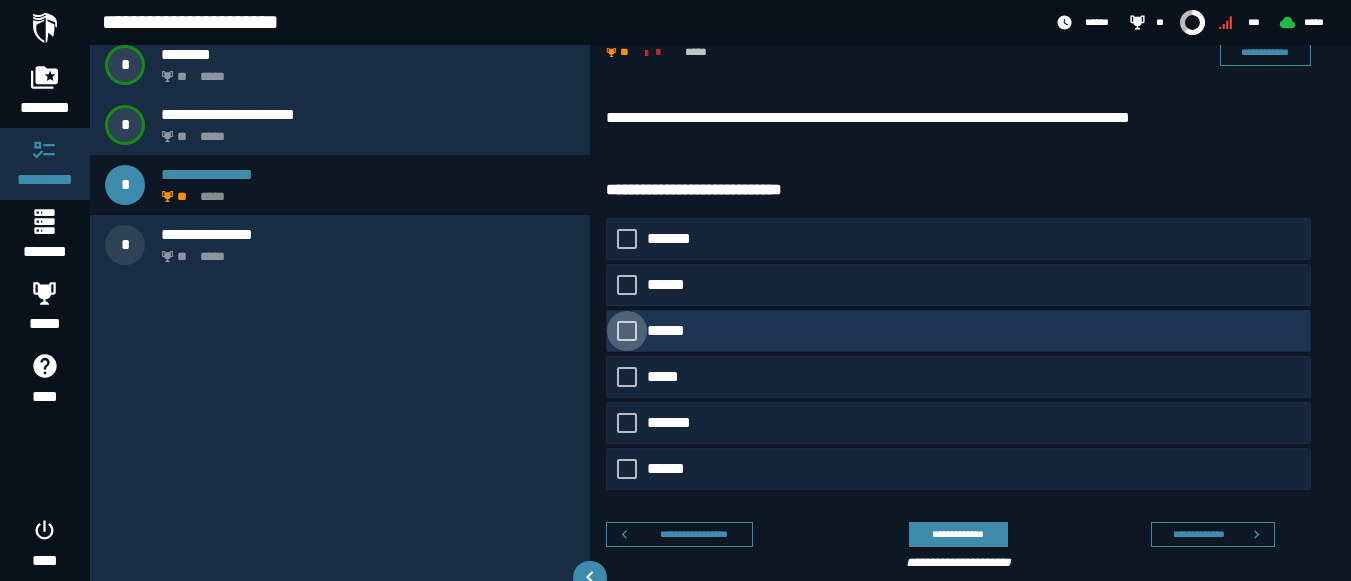 click on "******" 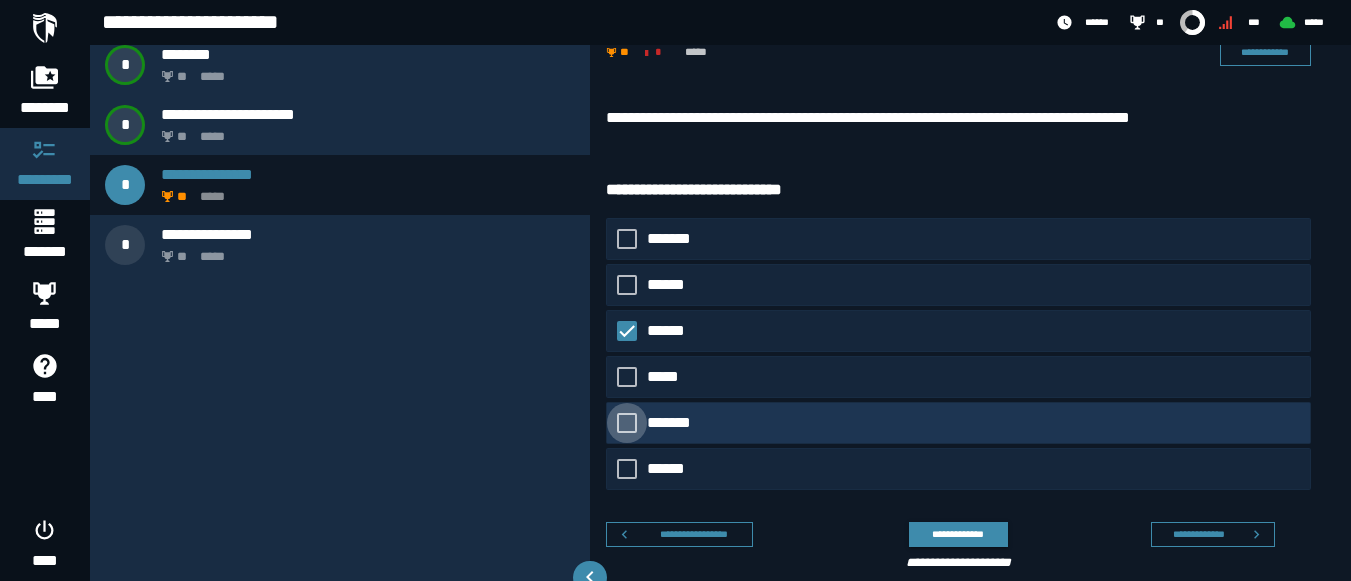 click on "*******" at bounding box center (673, 423) 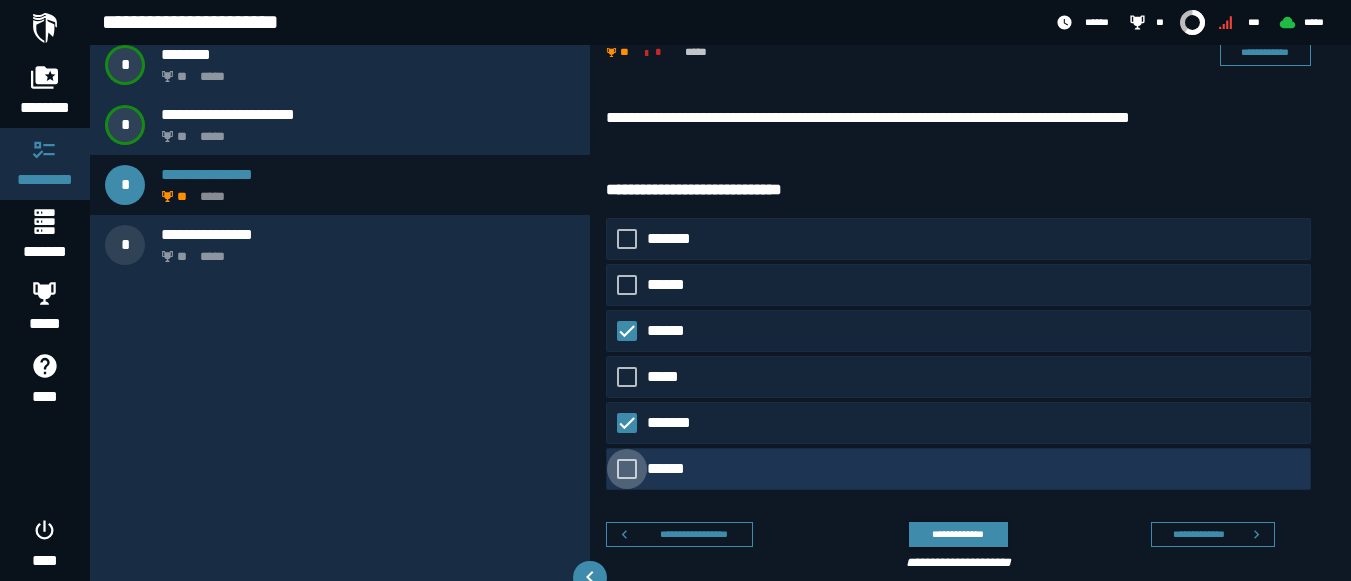 click on "******" at bounding box center [672, 469] 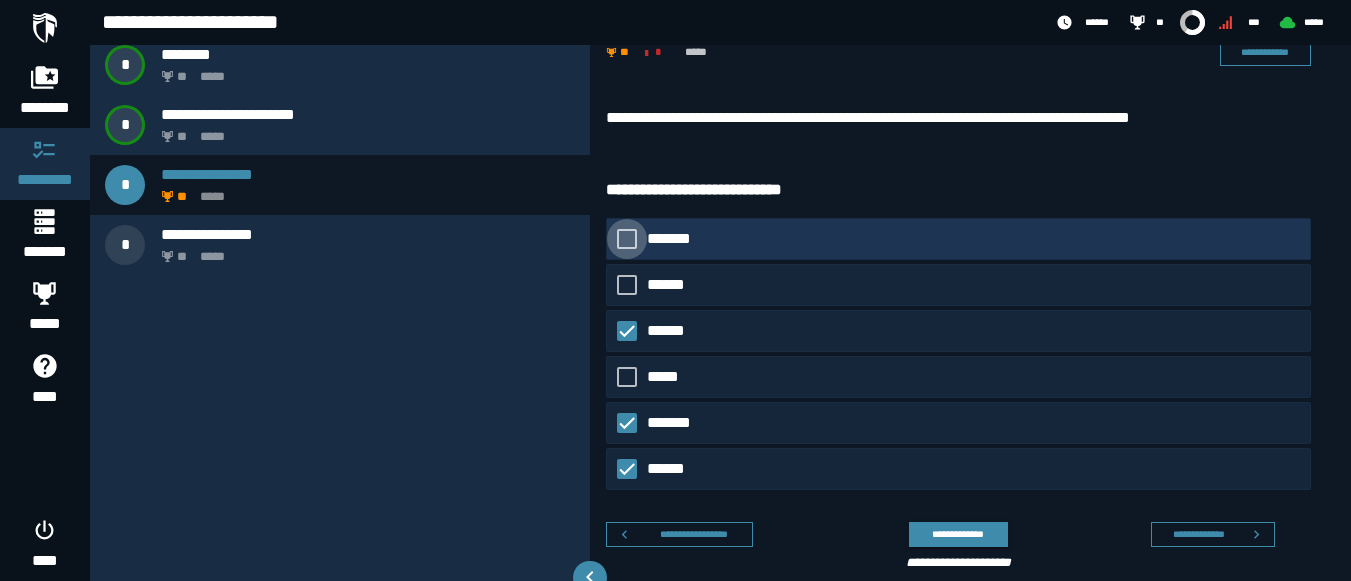 click on "*******" at bounding box center (673, 239) 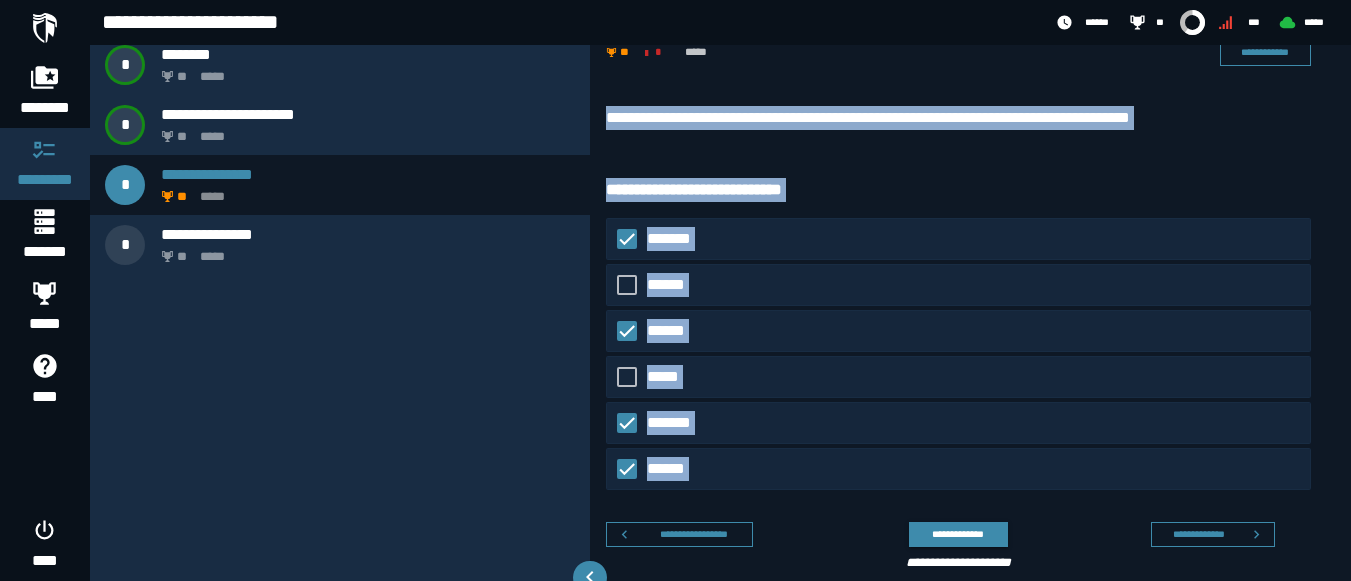 drag, startPoint x: 604, startPoint y: 112, endPoint x: 761, endPoint y: 535, distance: 451.1962 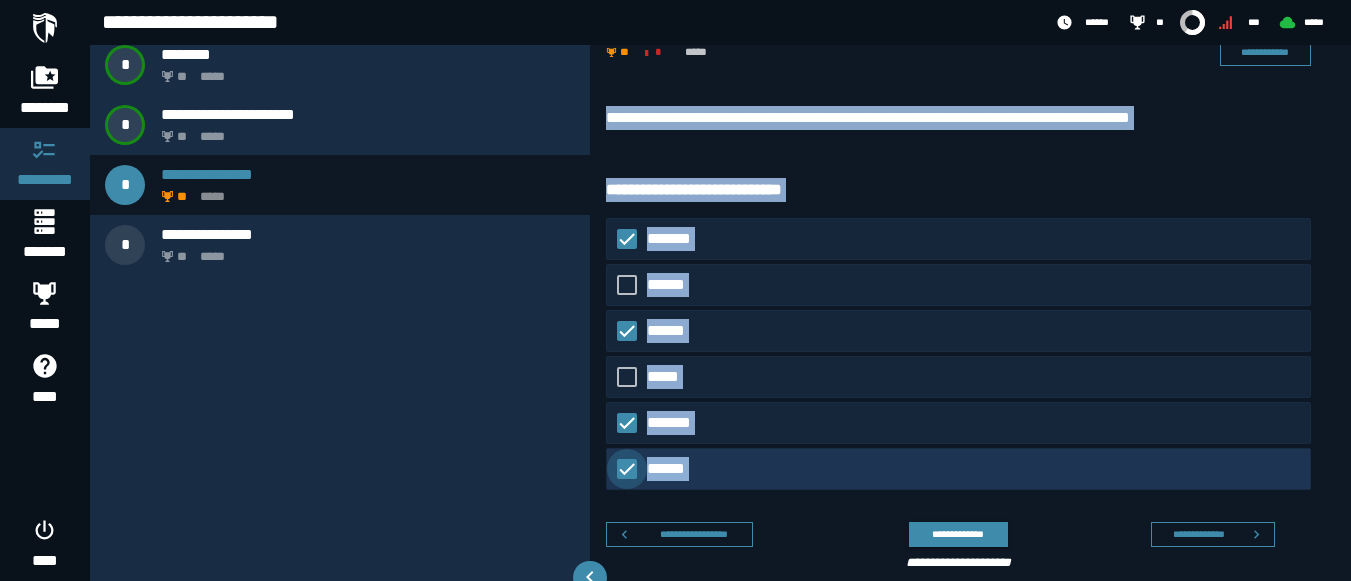 click on "******" 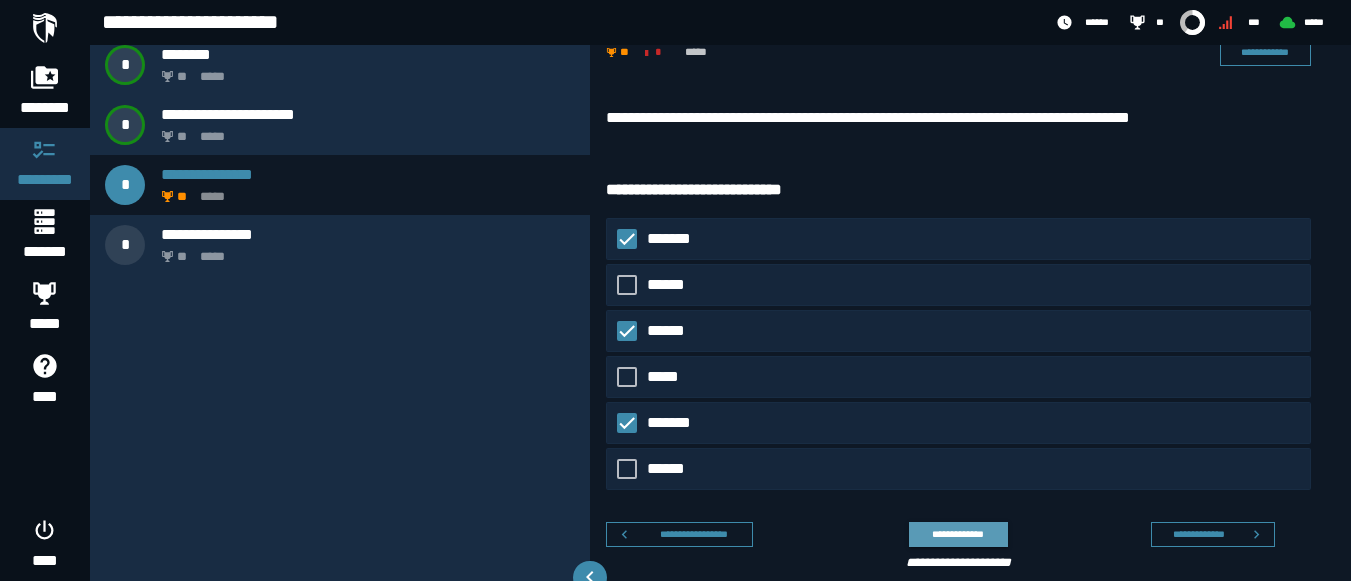 click on "**********" at bounding box center (958, 534) 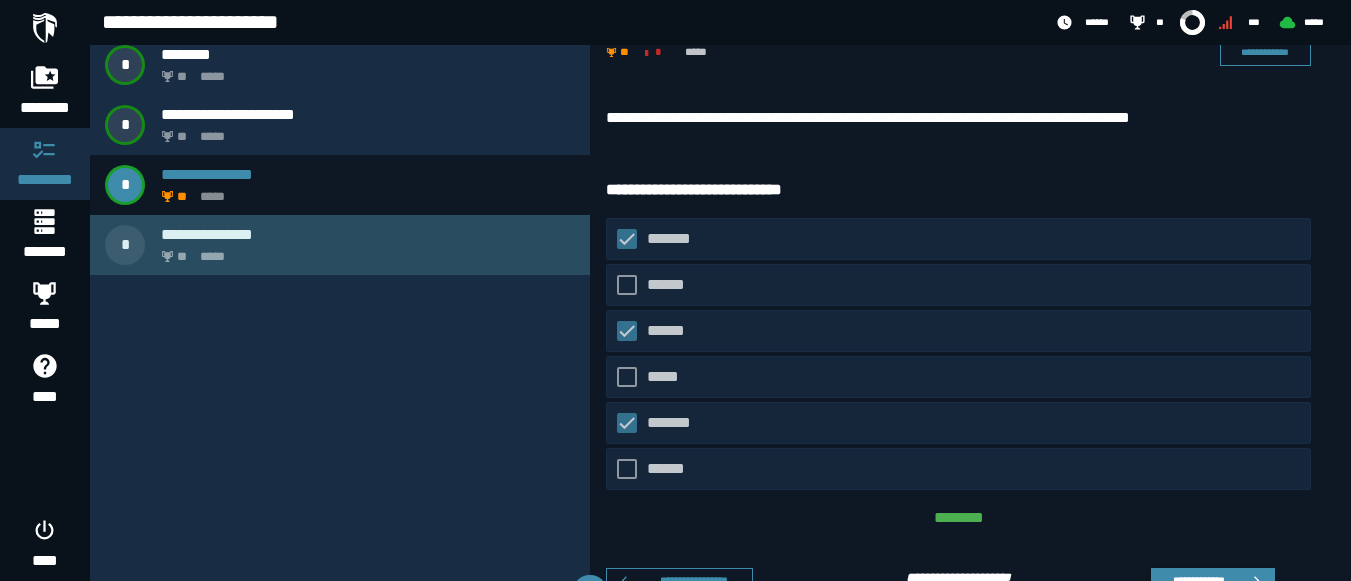 click on "**********" at bounding box center [368, 234] 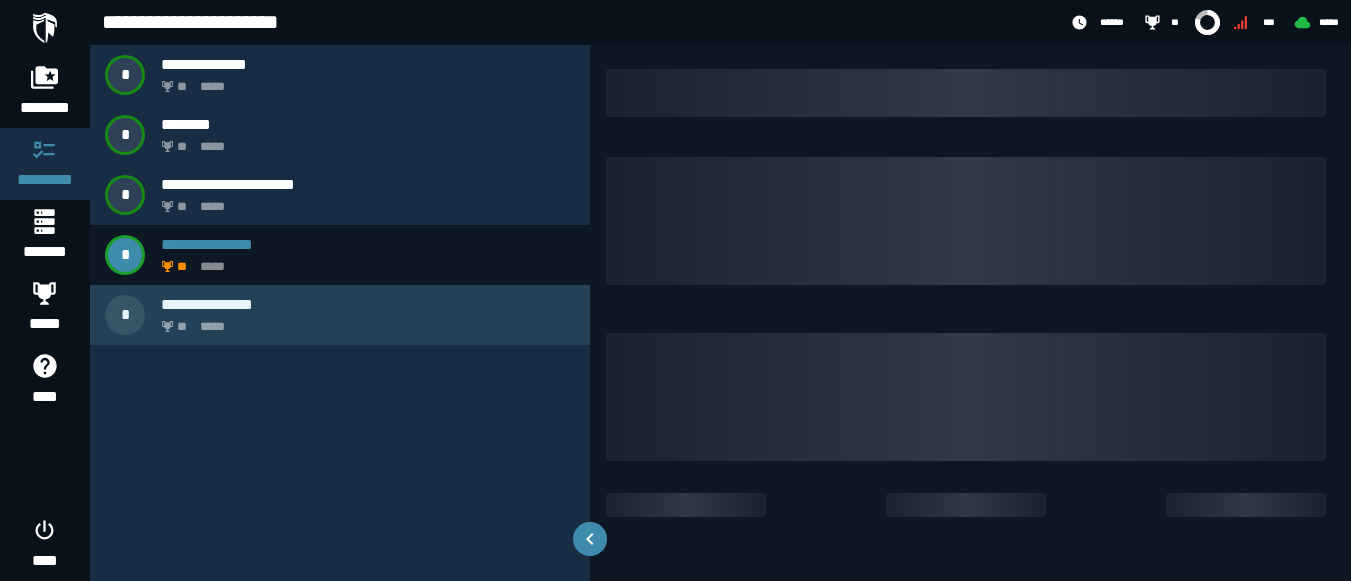 scroll, scrollTop: 0, scrollLeft: 0, axis: both 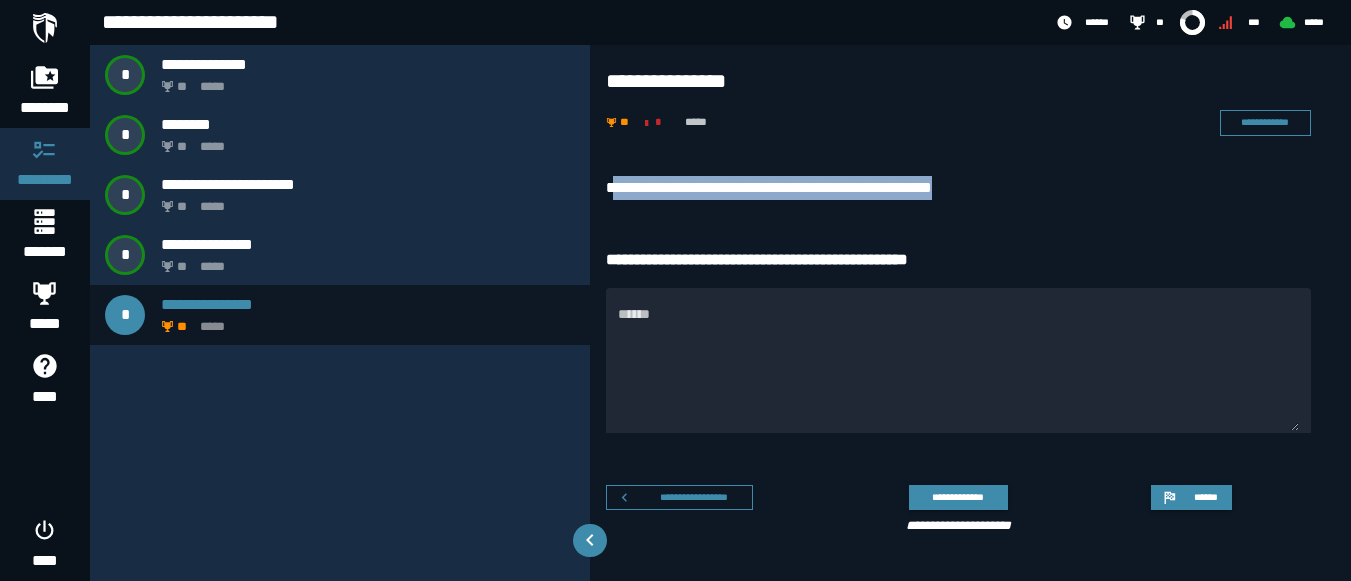 drag, startPoint x: 612, startPoint y: 184, endPoint x: 1009, endPoint y: 187, distance: 397.01132 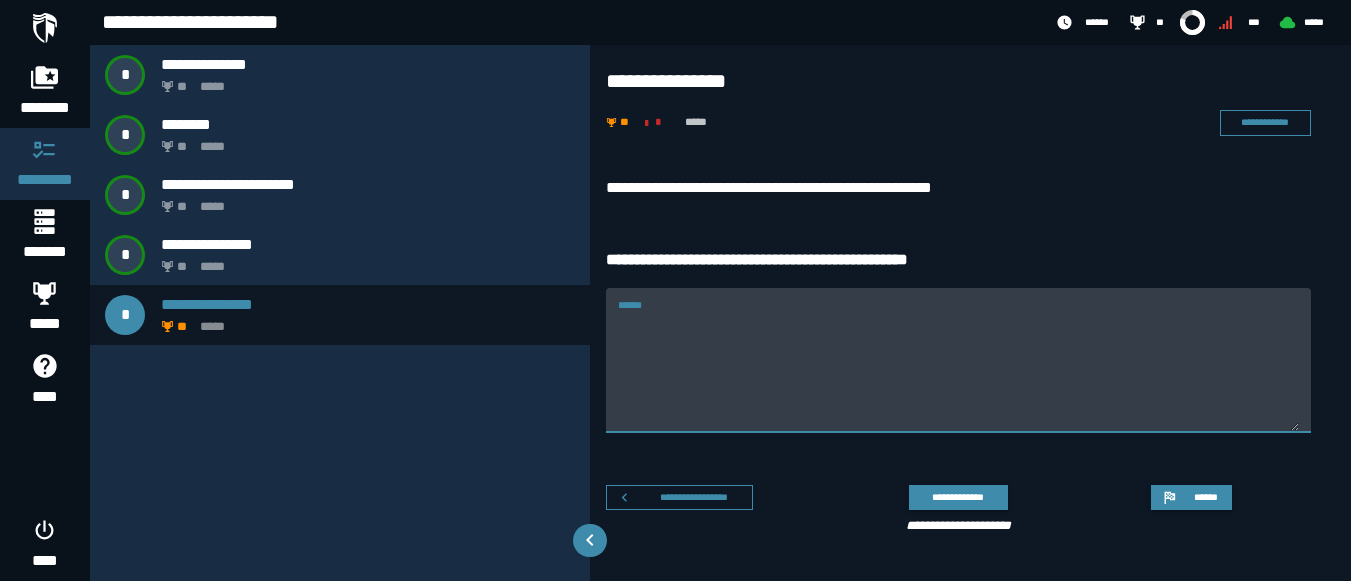 click on "******" at bounding box center (958, 372) 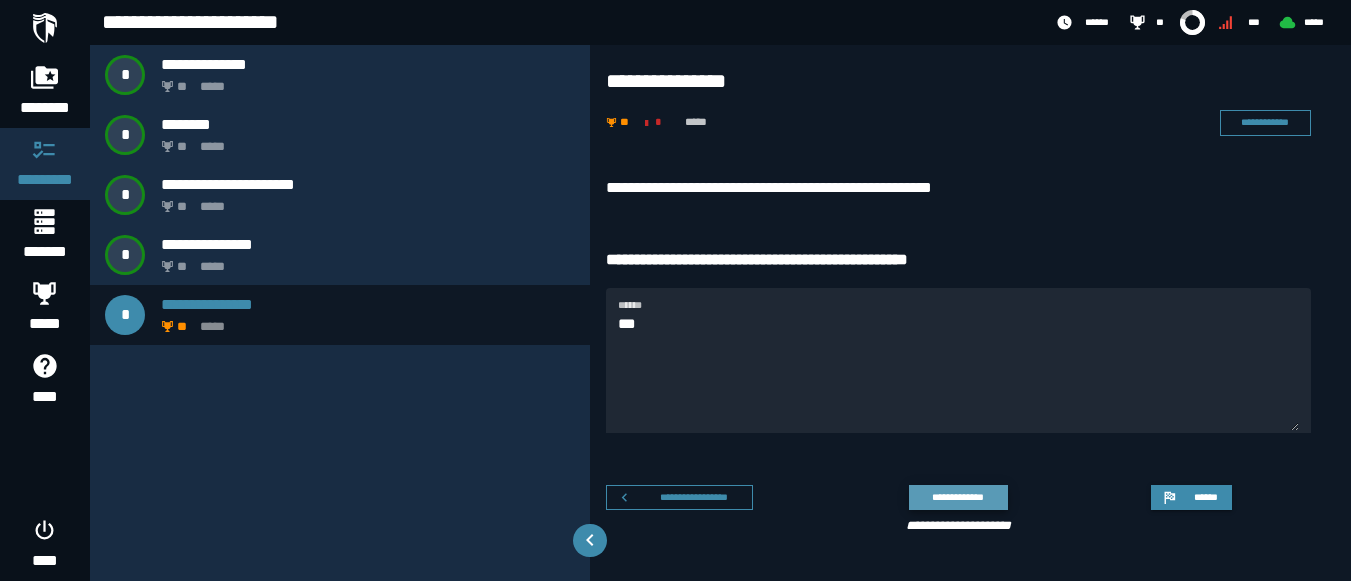 click on "**********" at bounding box center [958, 497] 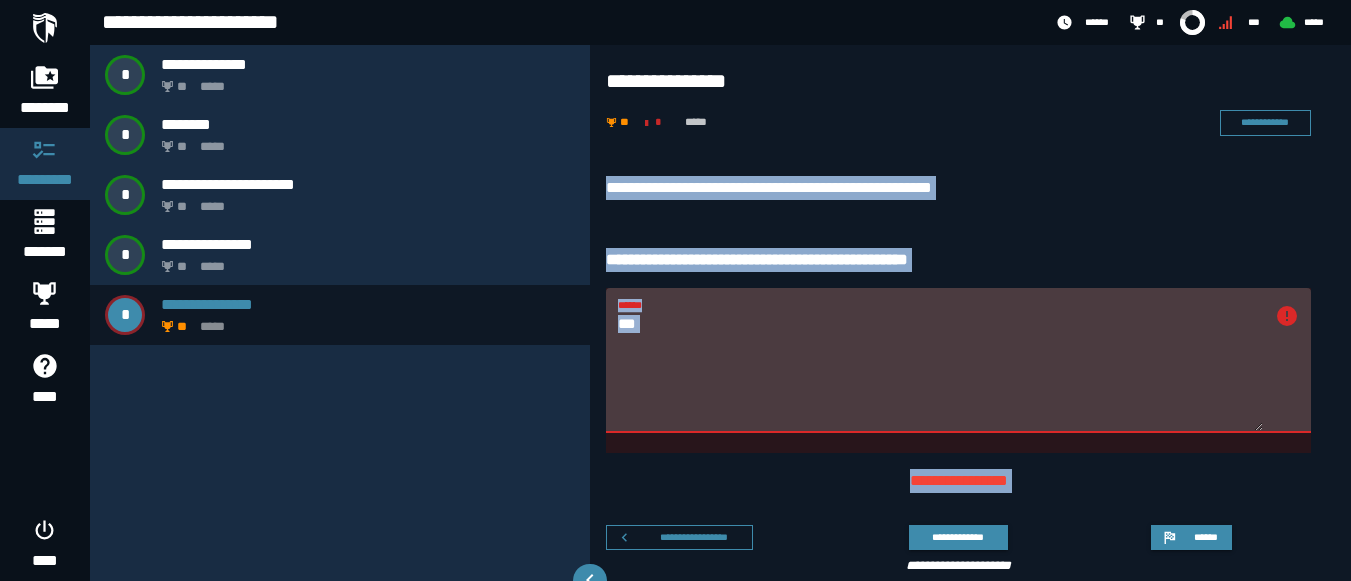 drag, startPoint x: 615, startPoint y: 177, endPoint x: 1036, endPoint y: 541, distance: 556.5402 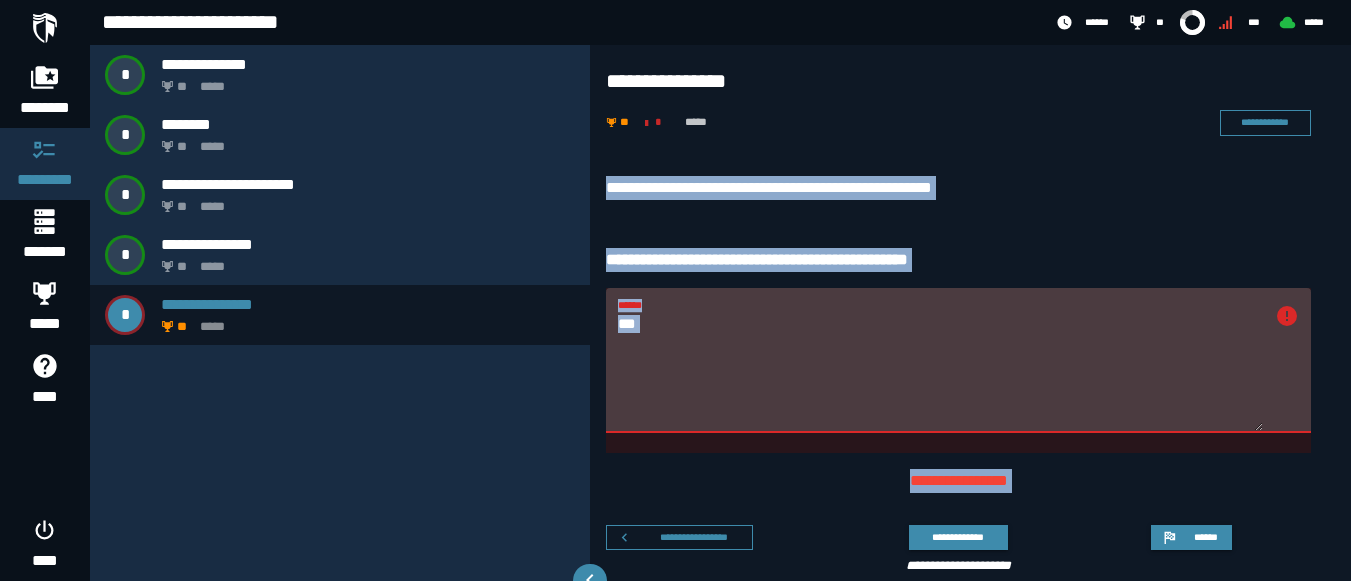 click on "***" at bounding box center [940, 372] 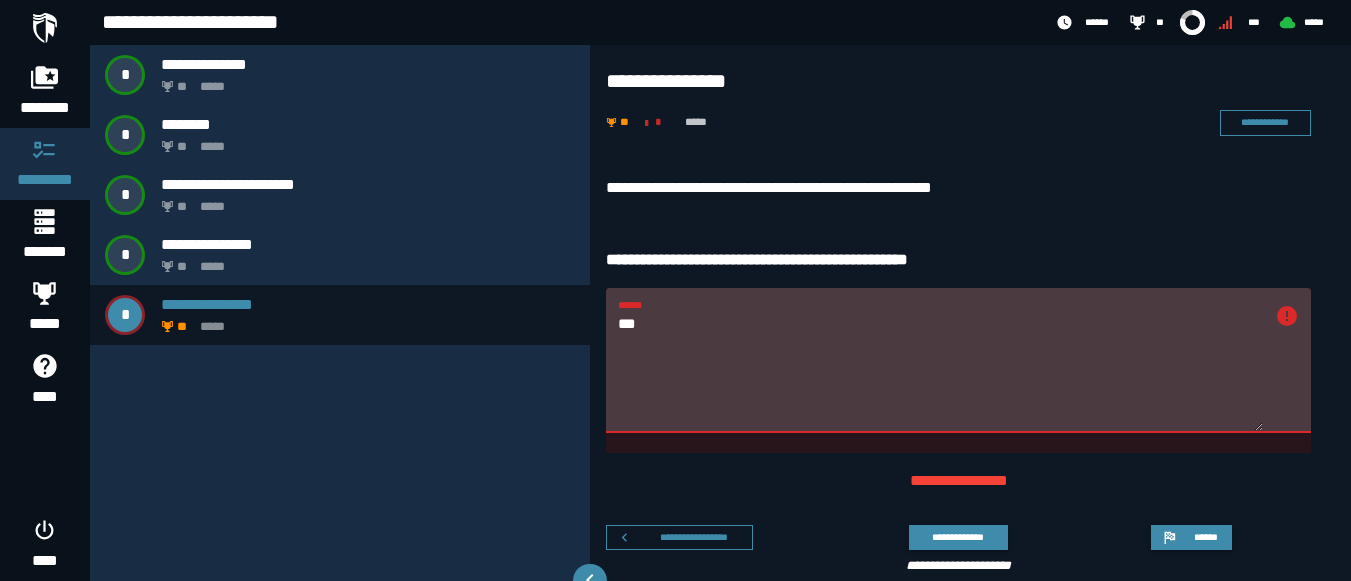 paste 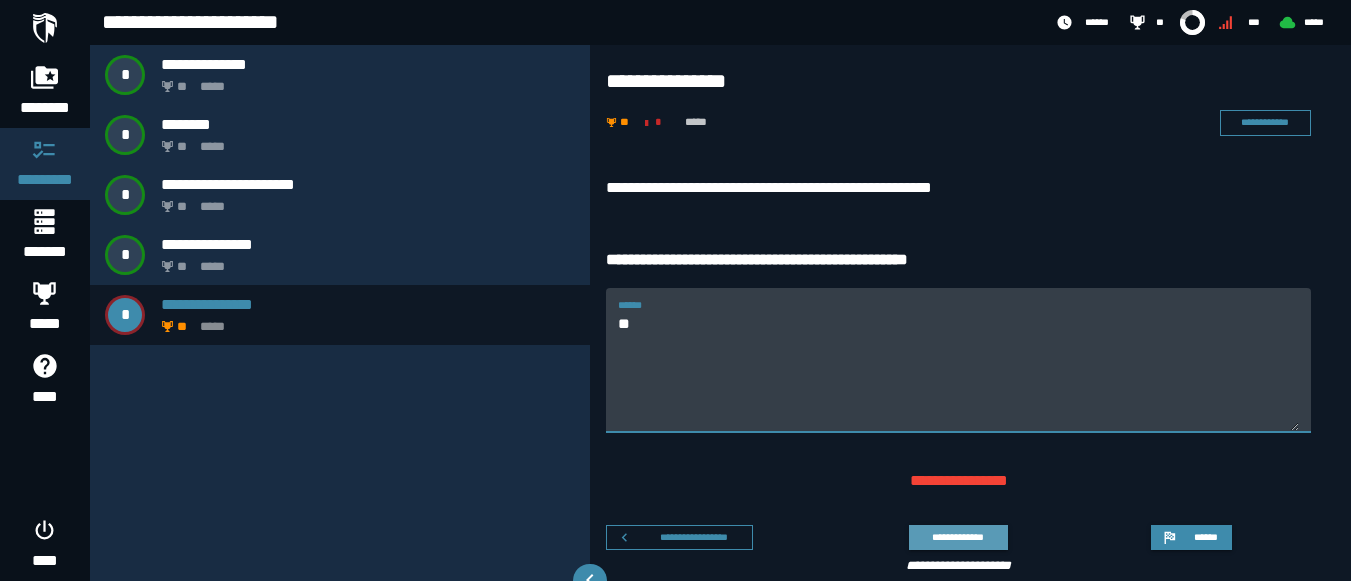 click on "**********" at bounding box center (958, 537) 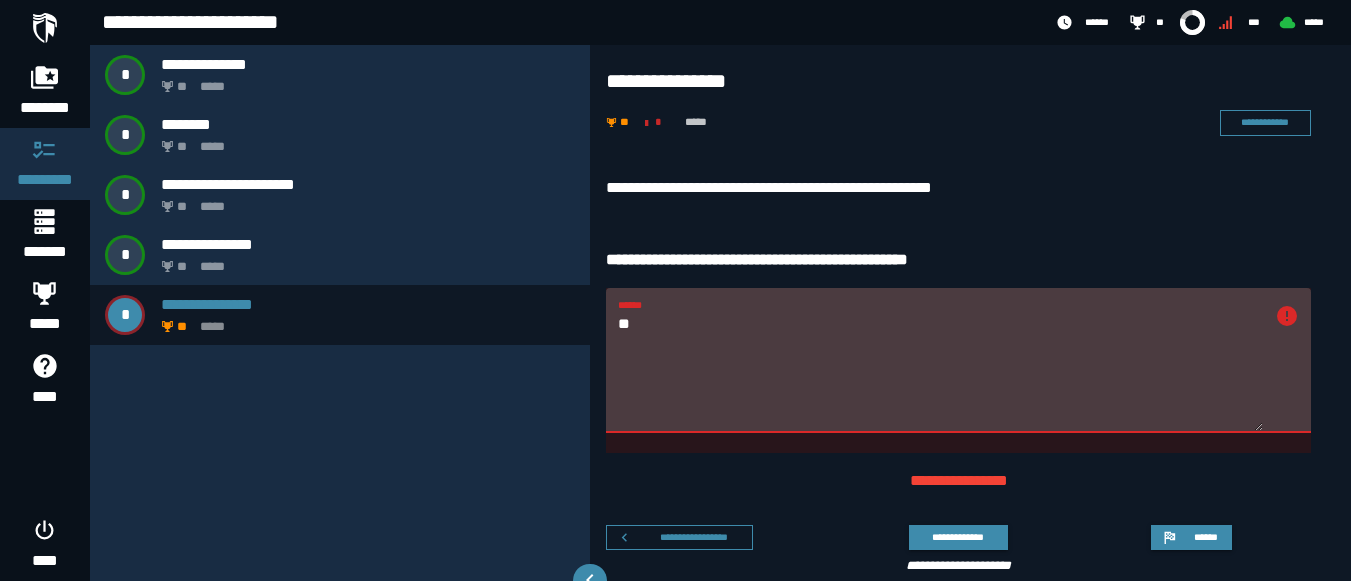 click on "**" at bounding box center [940, 372] 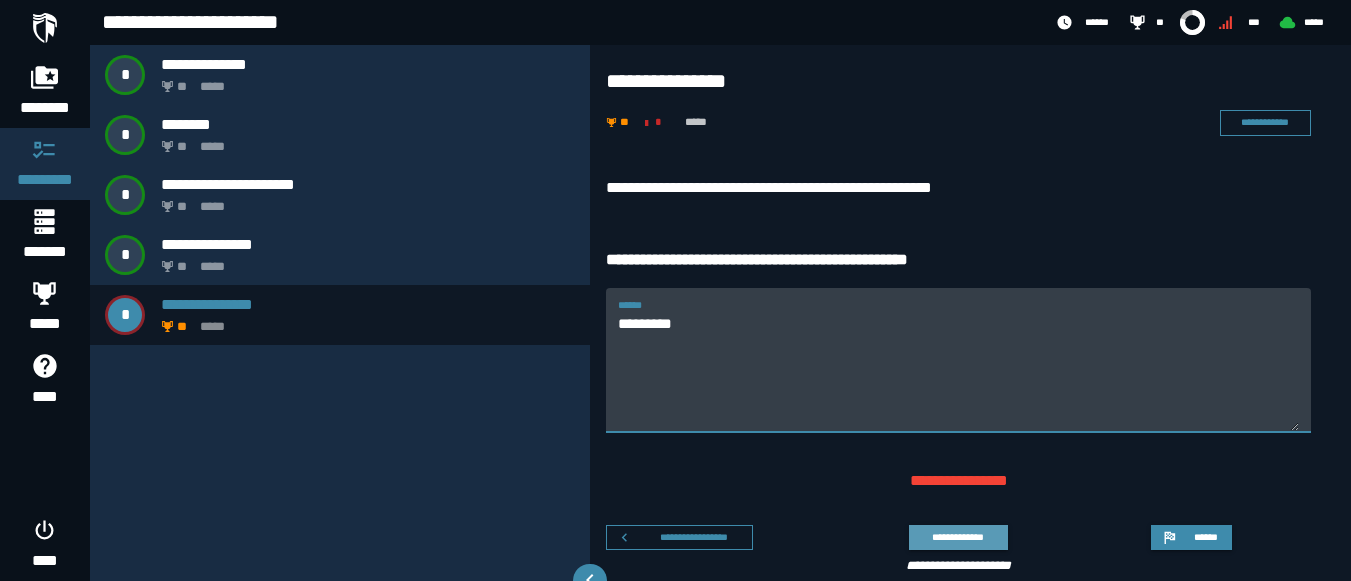 type on "********" 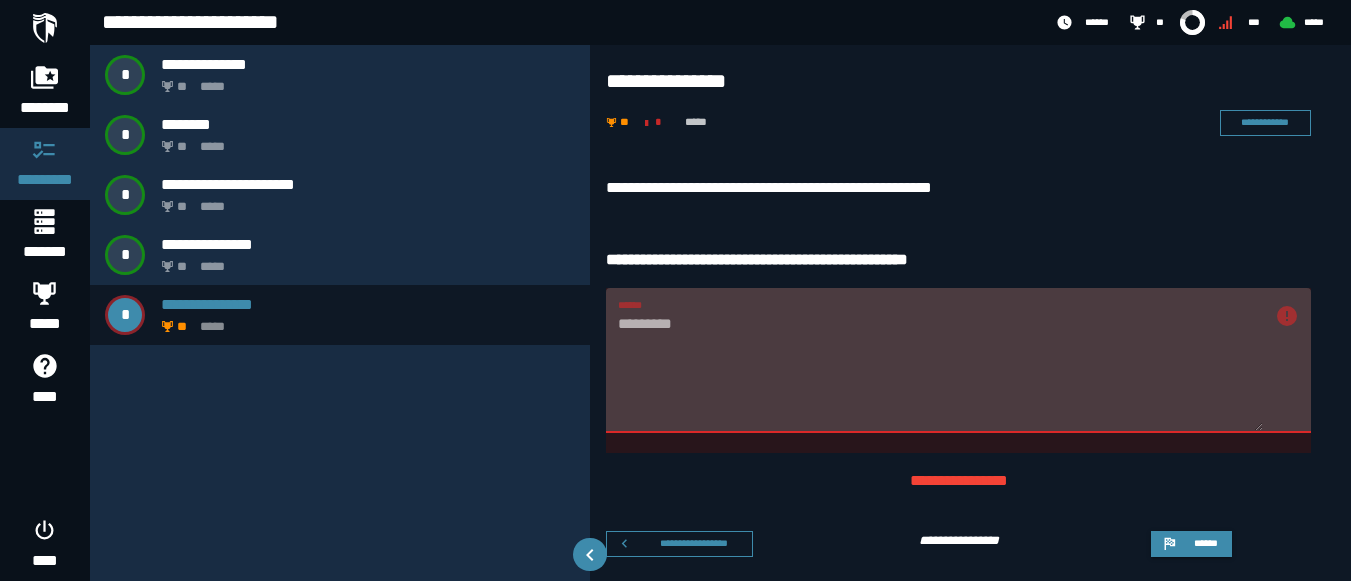 scroll, scrollTop: 16, scrollLeft: 0, axis: vertical 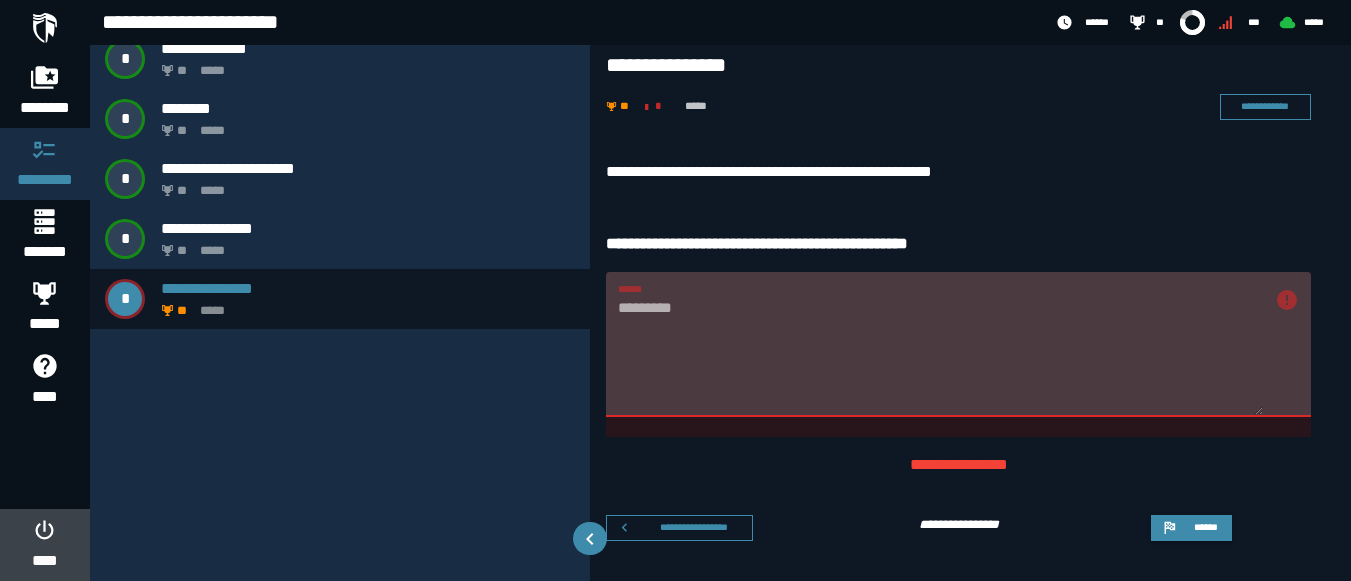 click on "****" 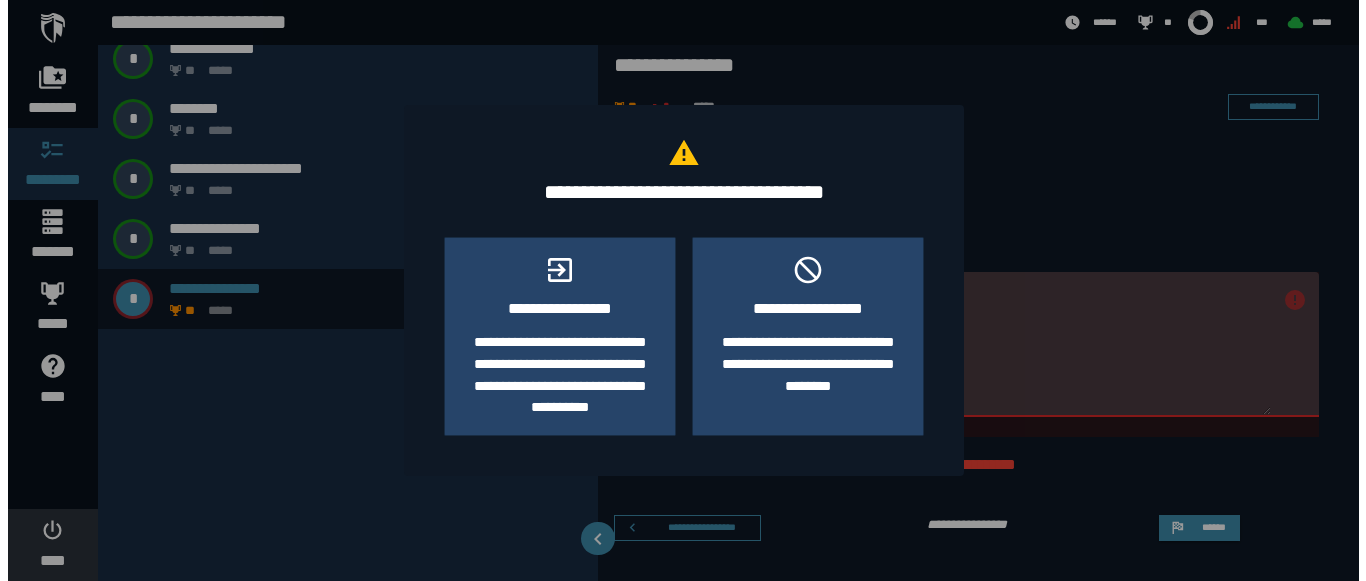 scroll, scrollTop: 0, scrollLeft: 0, axis: both 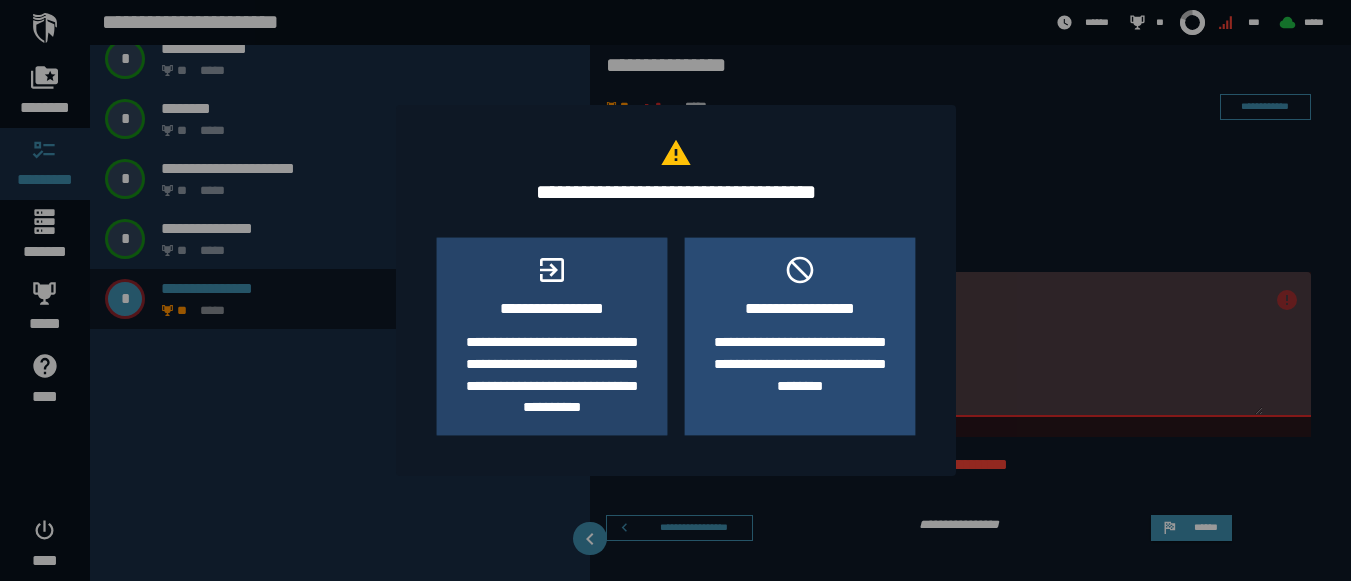 click on "**********" 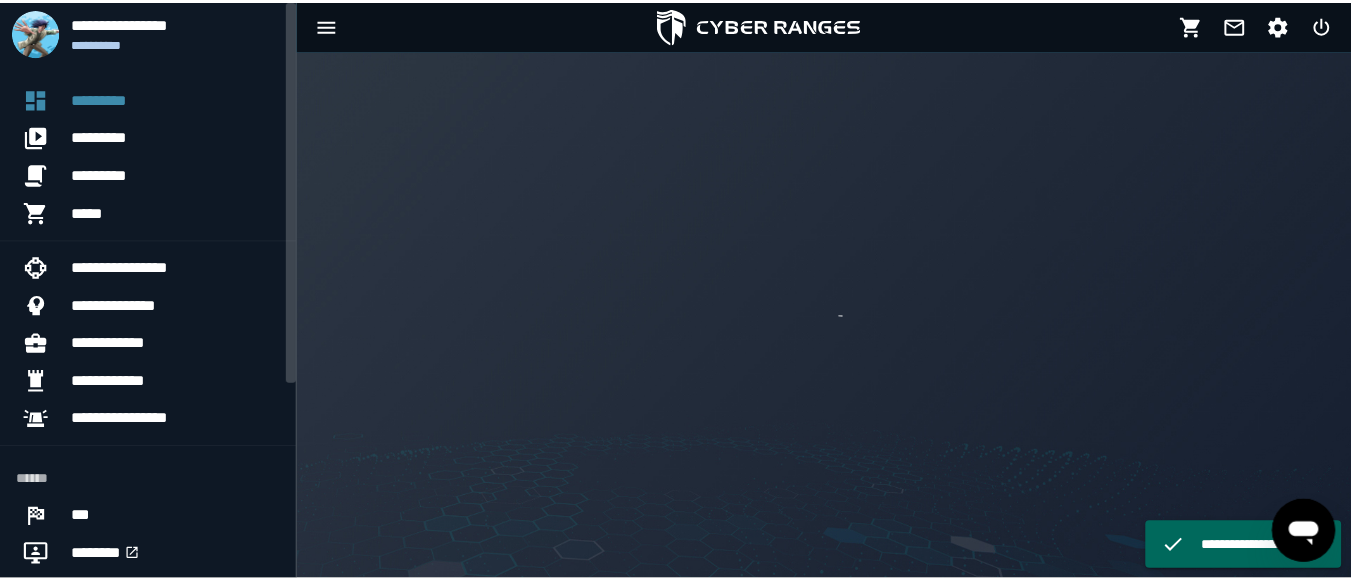 scroll, scrollTop: 0, scrollLeft: 0, axis: both 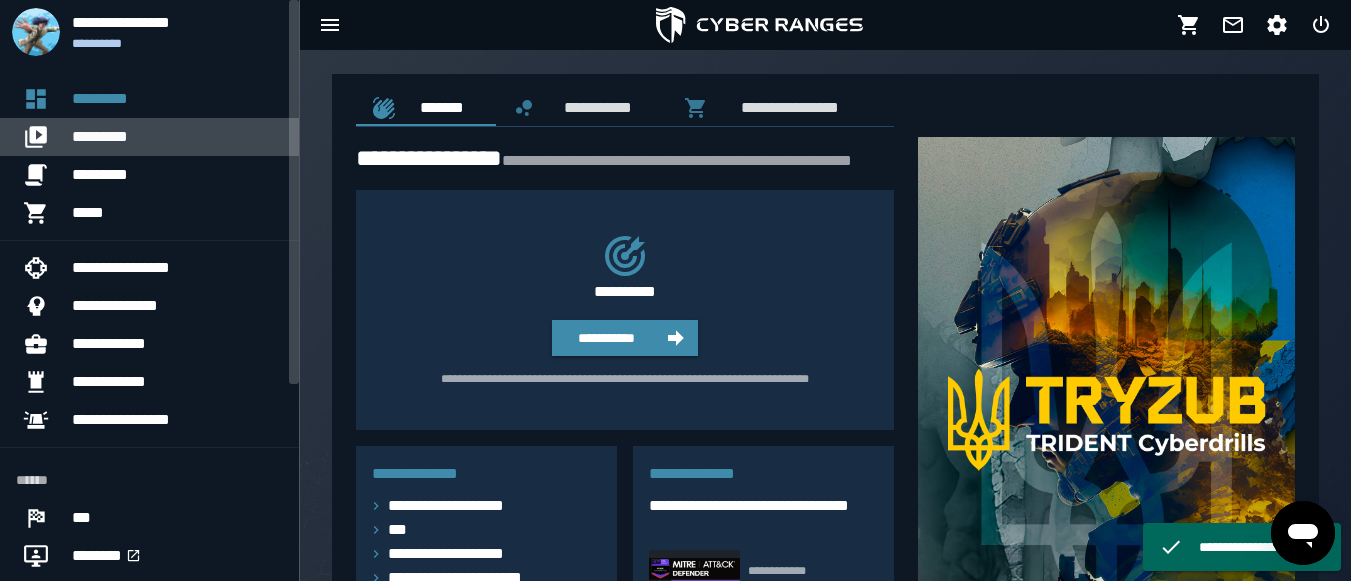 click on "*********" at bounding box center (177, 137) 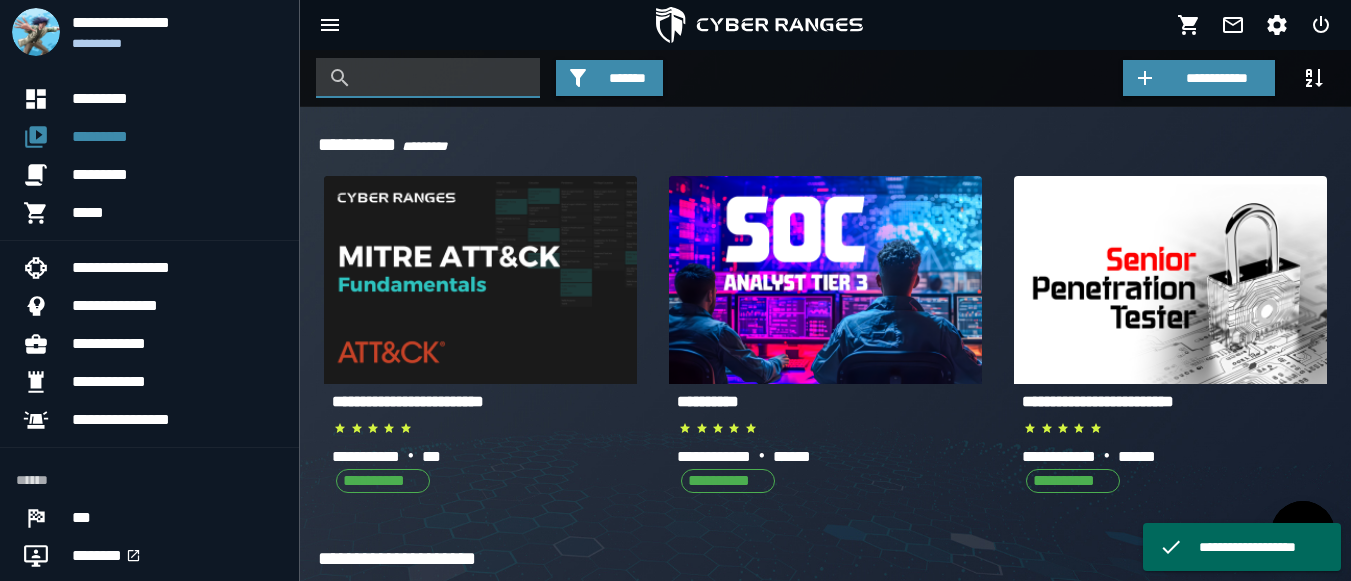 click at bounding box center (443, 78) 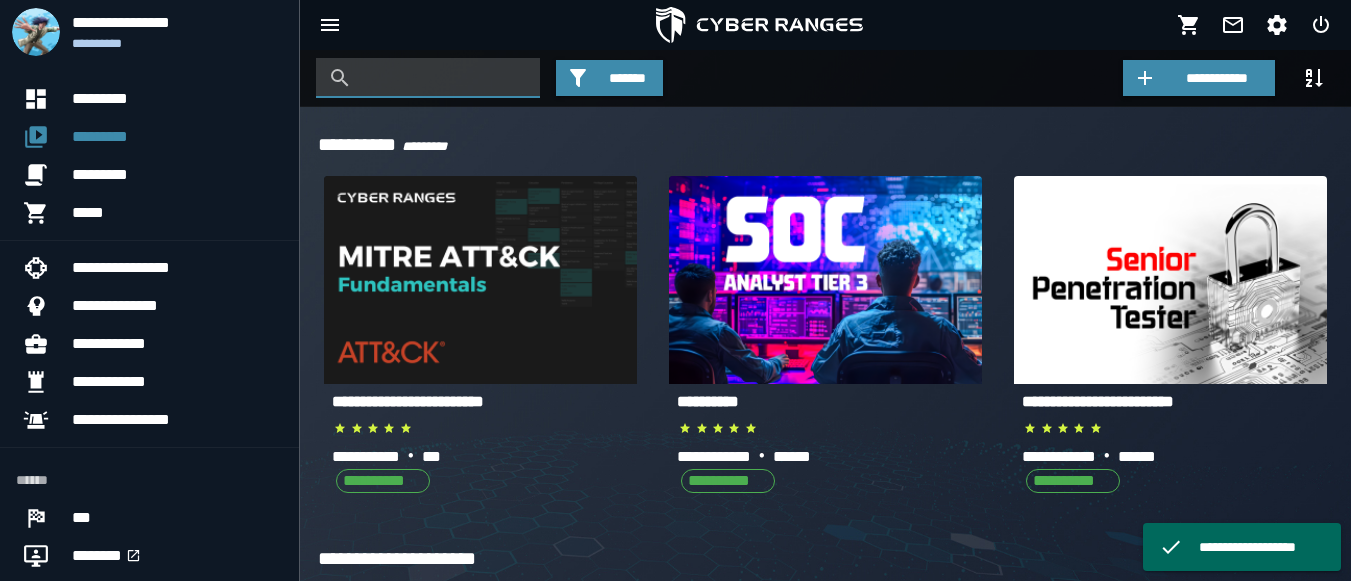 type on "*" 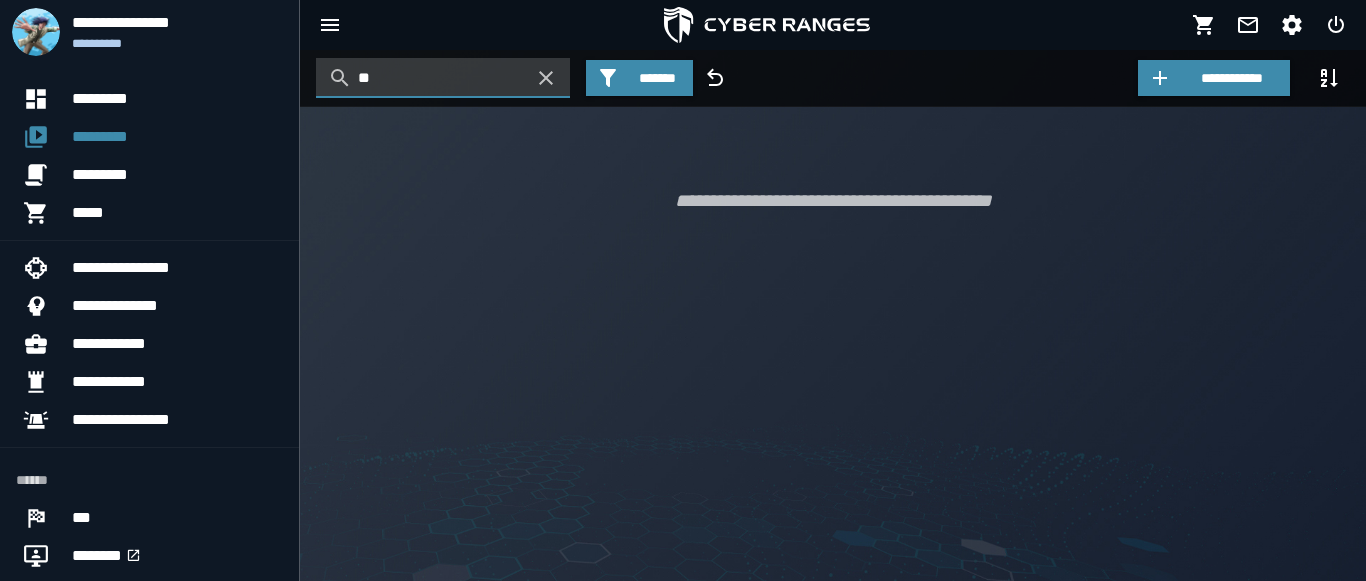 type on "*" 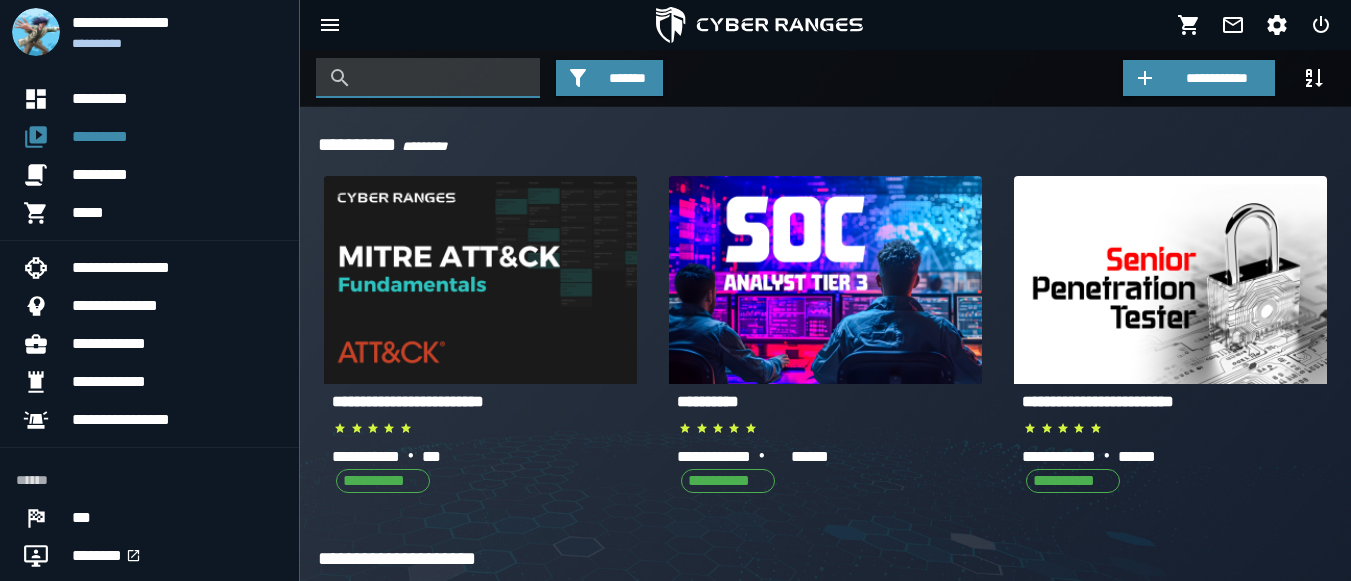 paste on "**********" 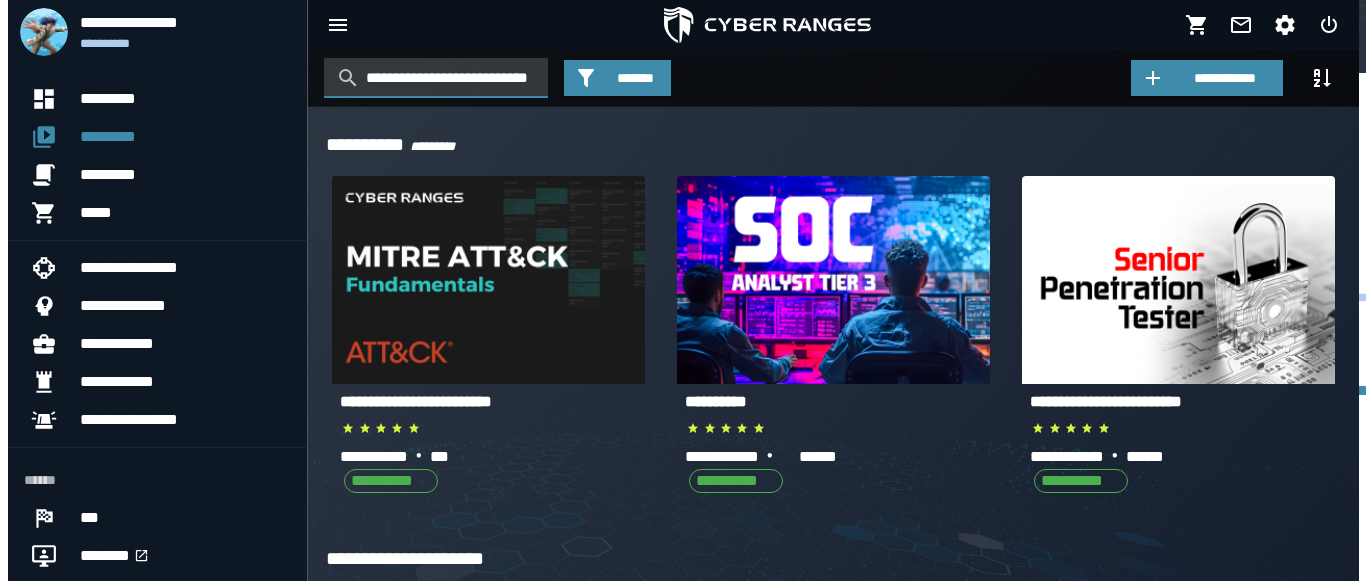 scroll, scrollTop: 0, scrollLeft: 12, axis: horizontal 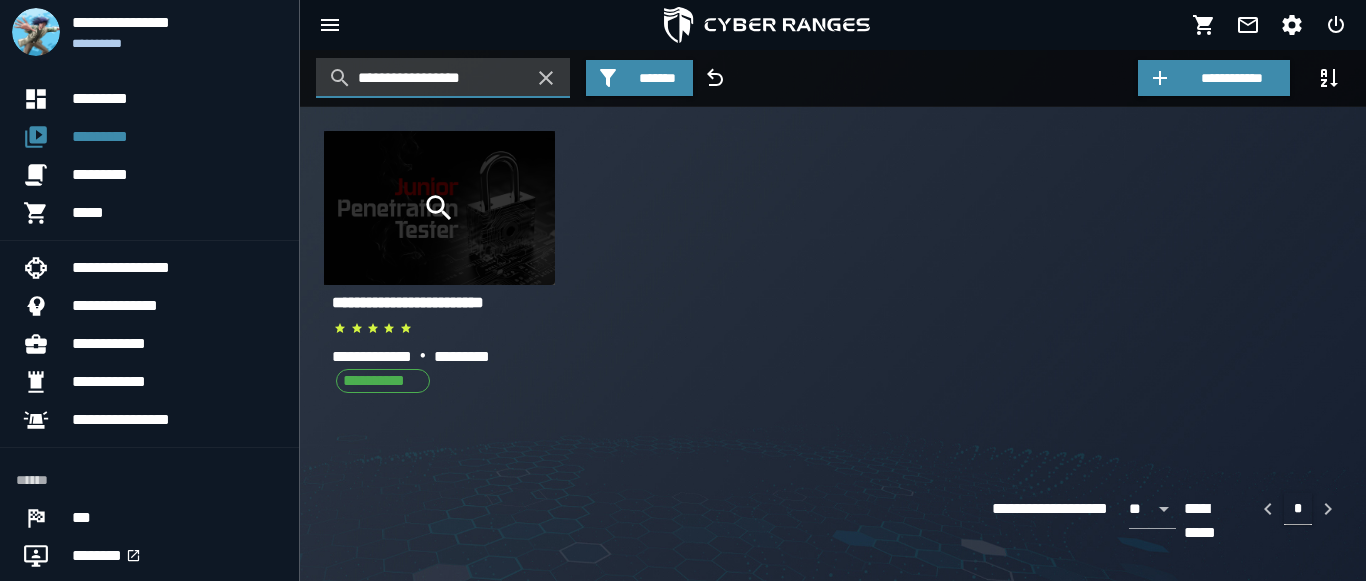 type on "**********" 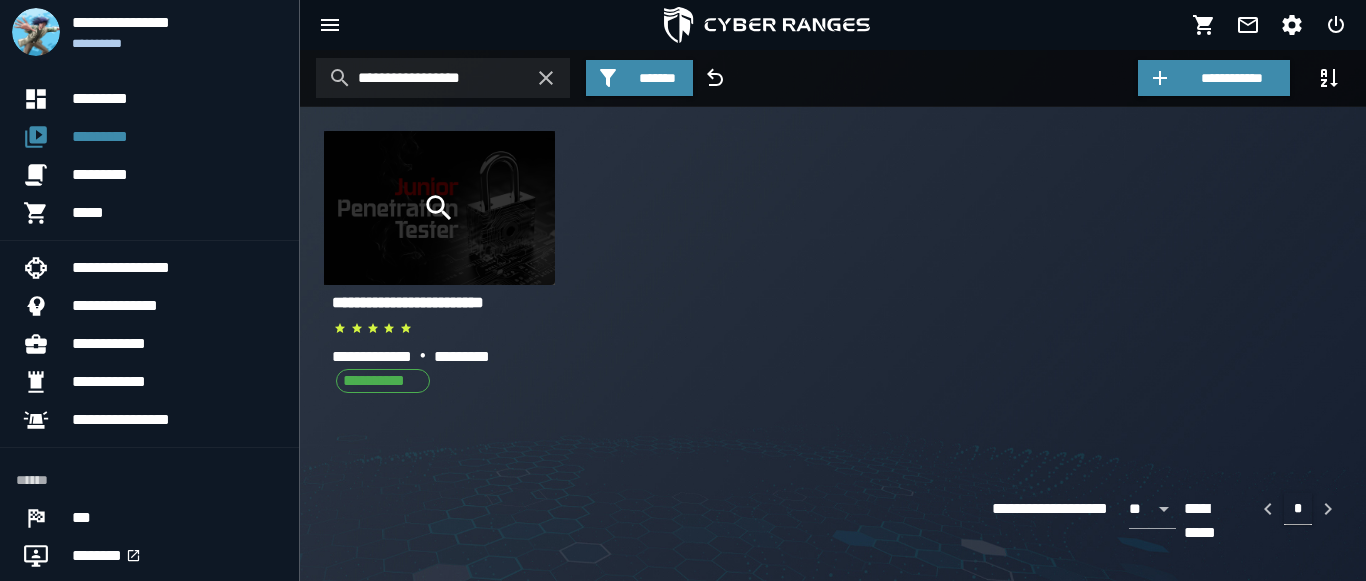 click 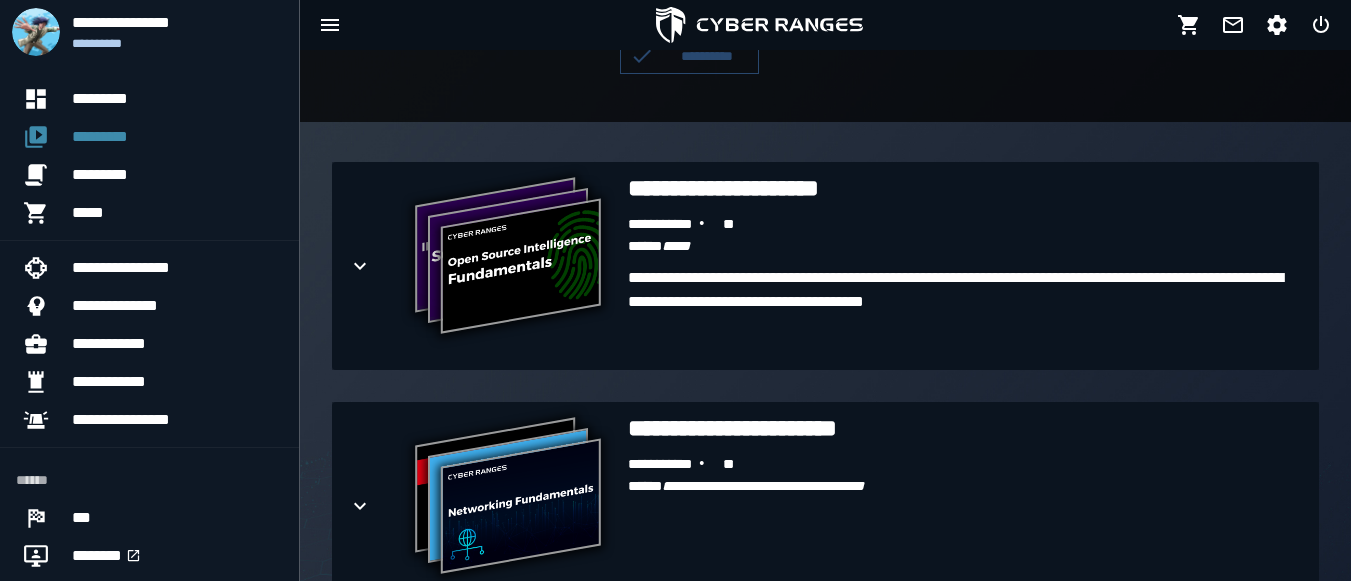 scroll, scrollTop: 478, scrollLeft: 0, axis: vertical 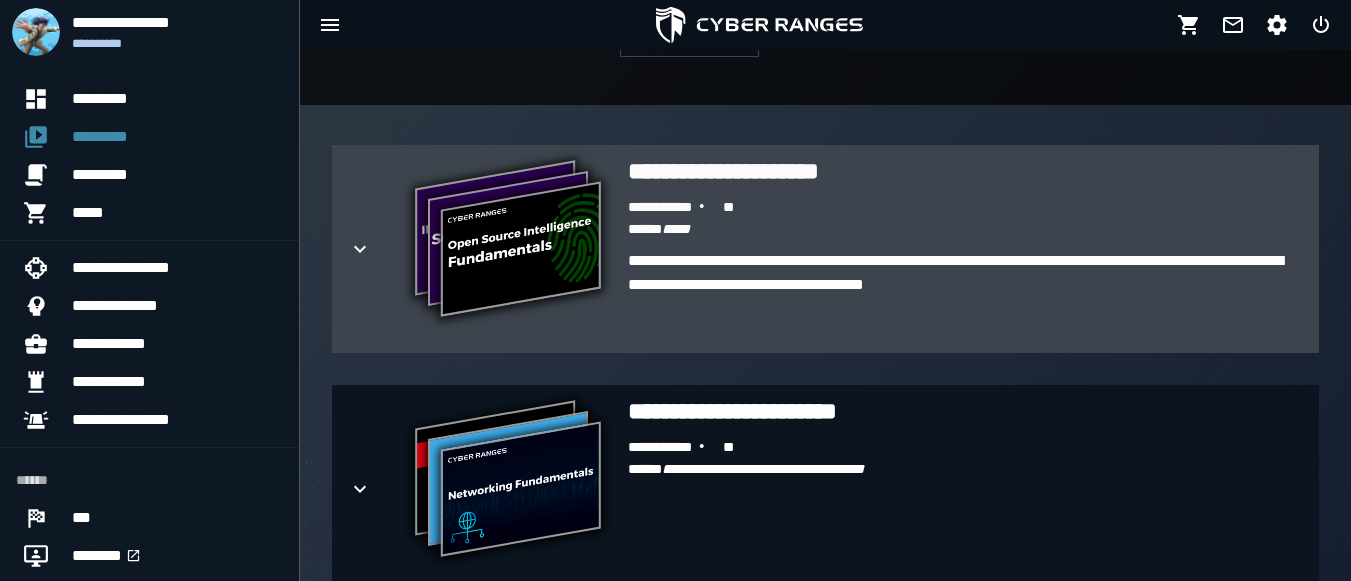 click at bounding box center [376, 249] 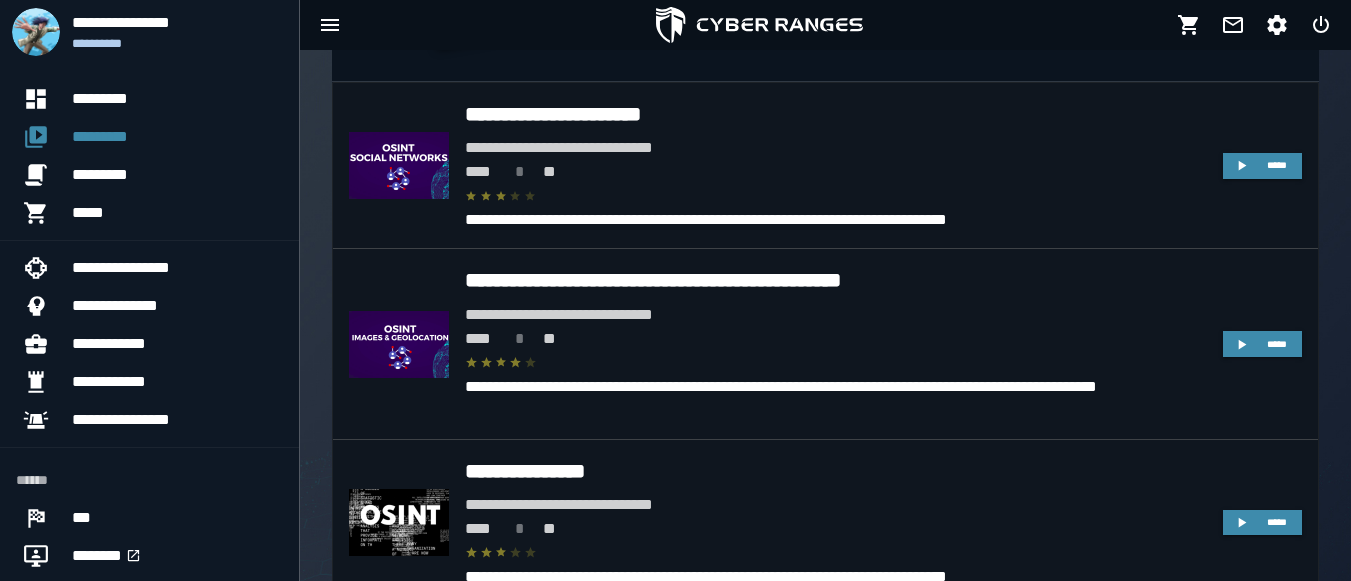 scroll, scrollTop: 753, scrollLeft: 0, axis: vertical 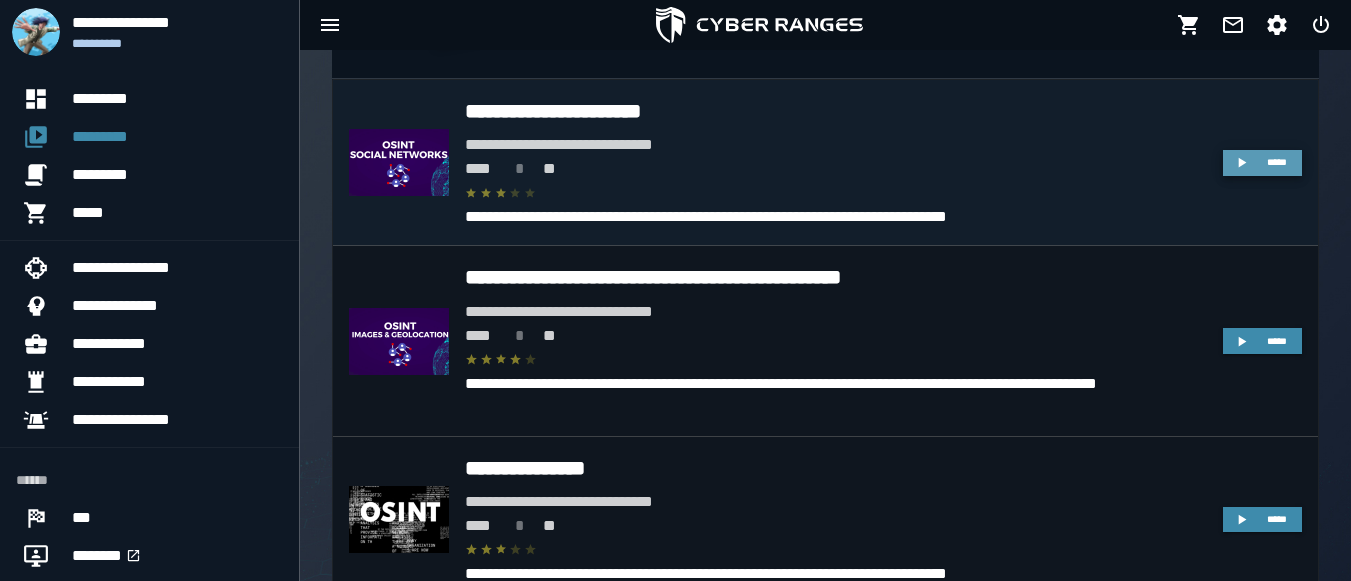 click on "*****" at bounding box center (1277, 162) 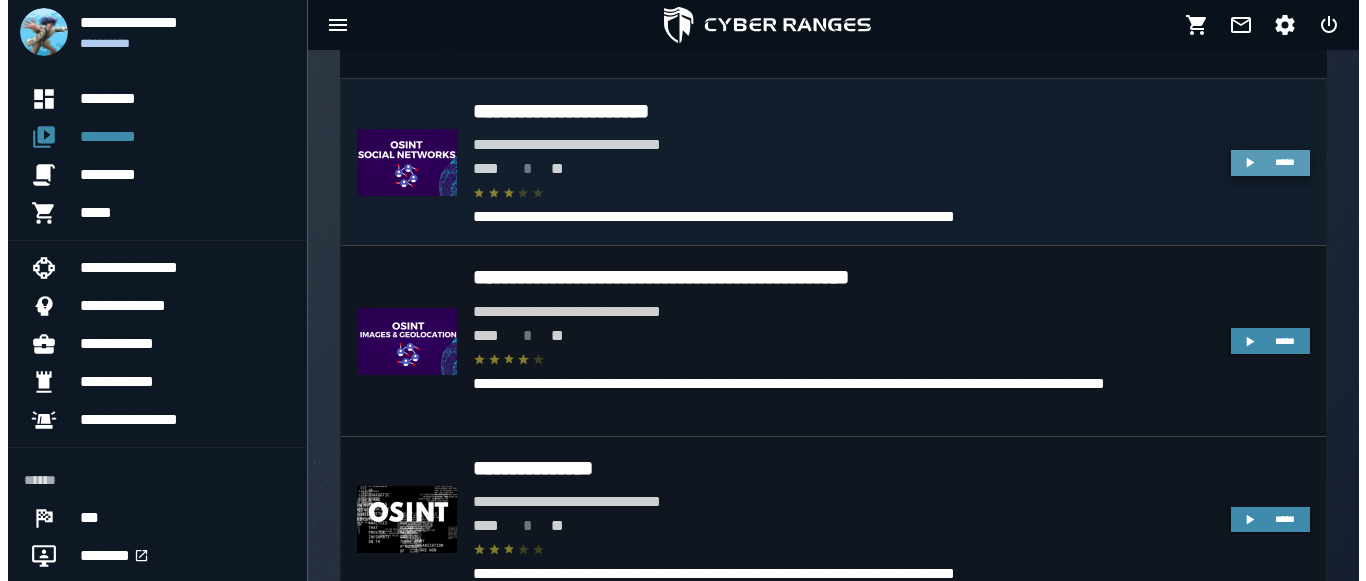 scroll, scrollTop: 0, scrollLeft: 0, axis: both 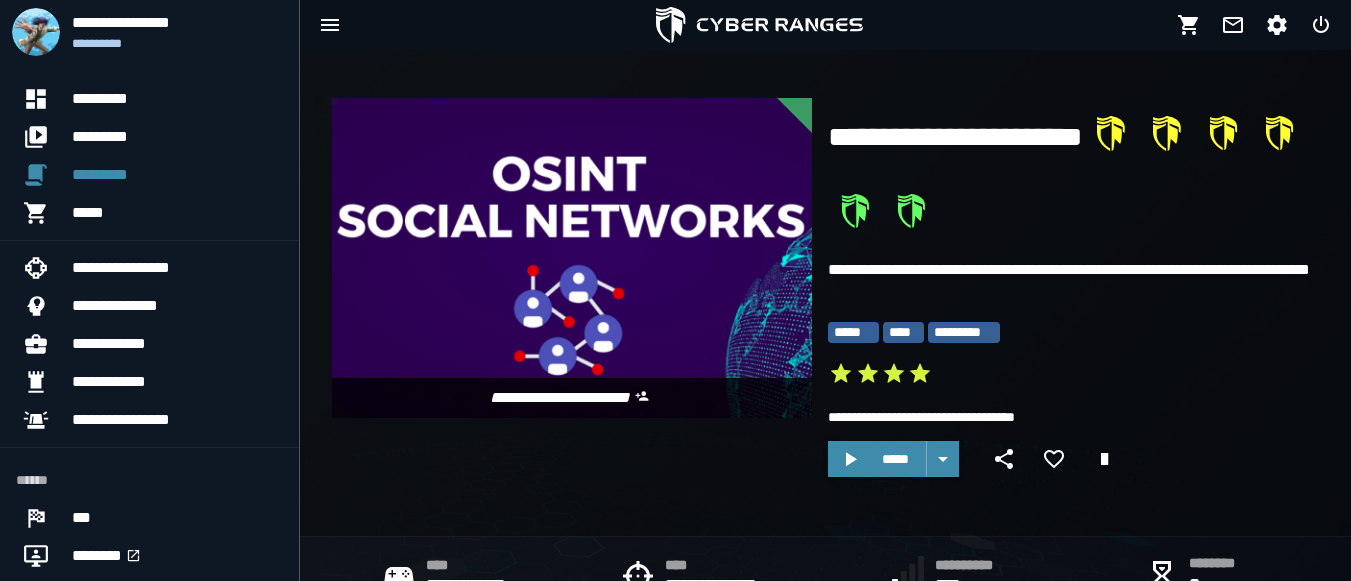 click on "*****" at bounding box center (1073, 463) 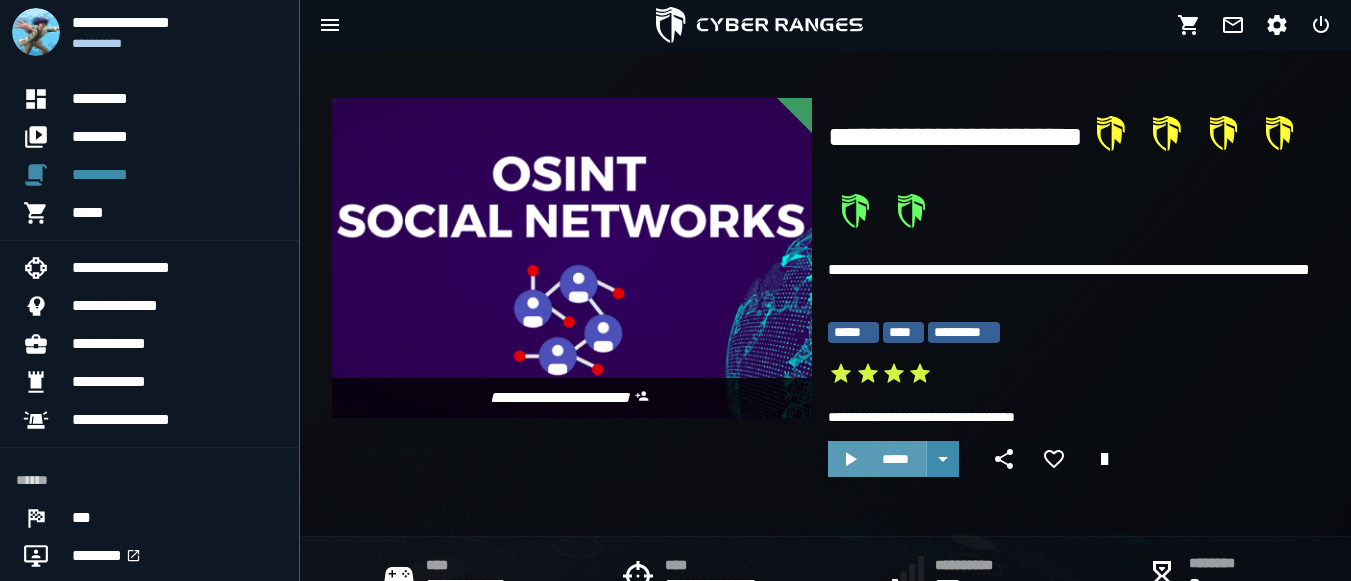 click 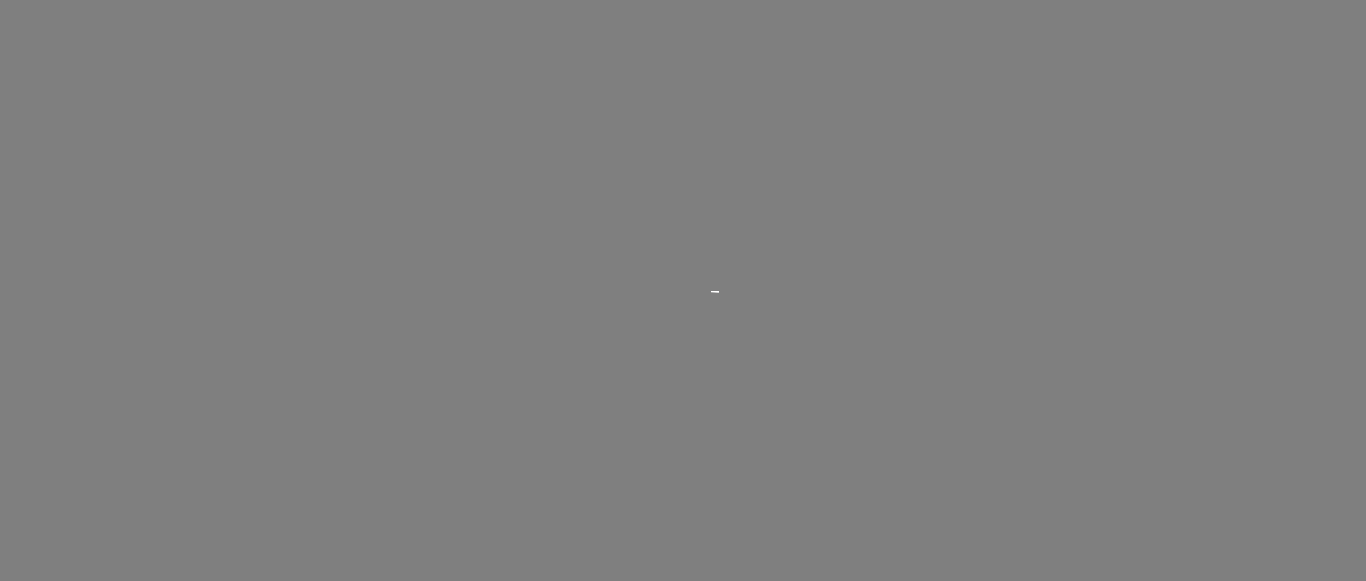 scroll, scrollTop: 0, scrollLeft: 0, axis: both 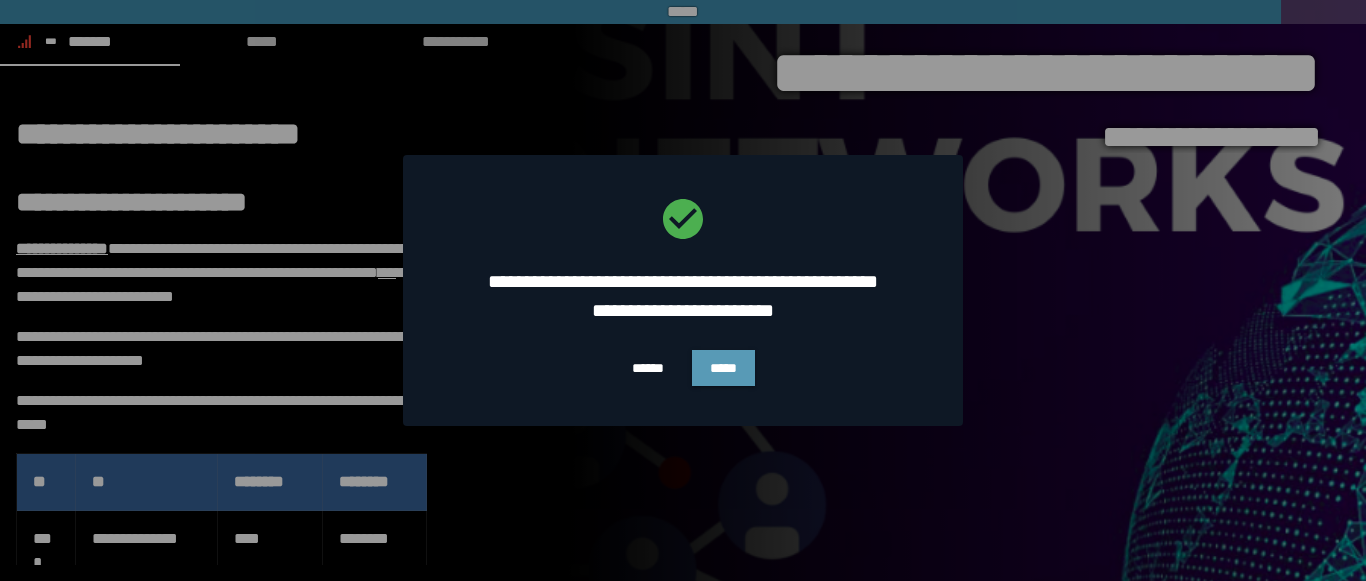 click on "*****" at bounding box center (723, 368) 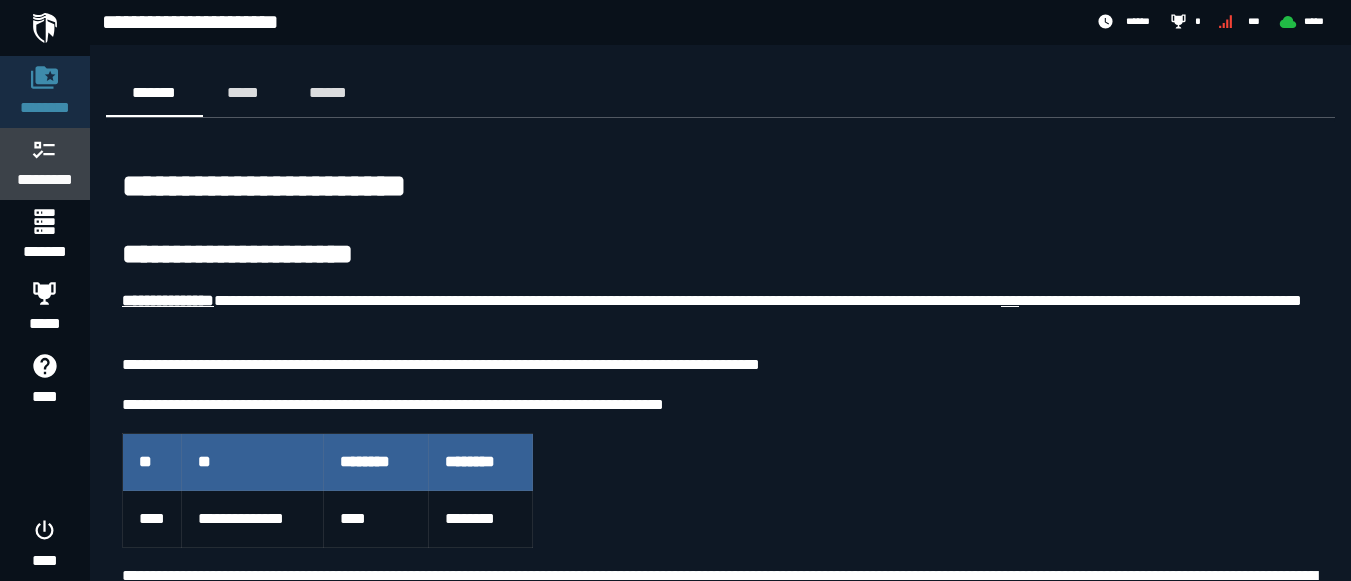 click 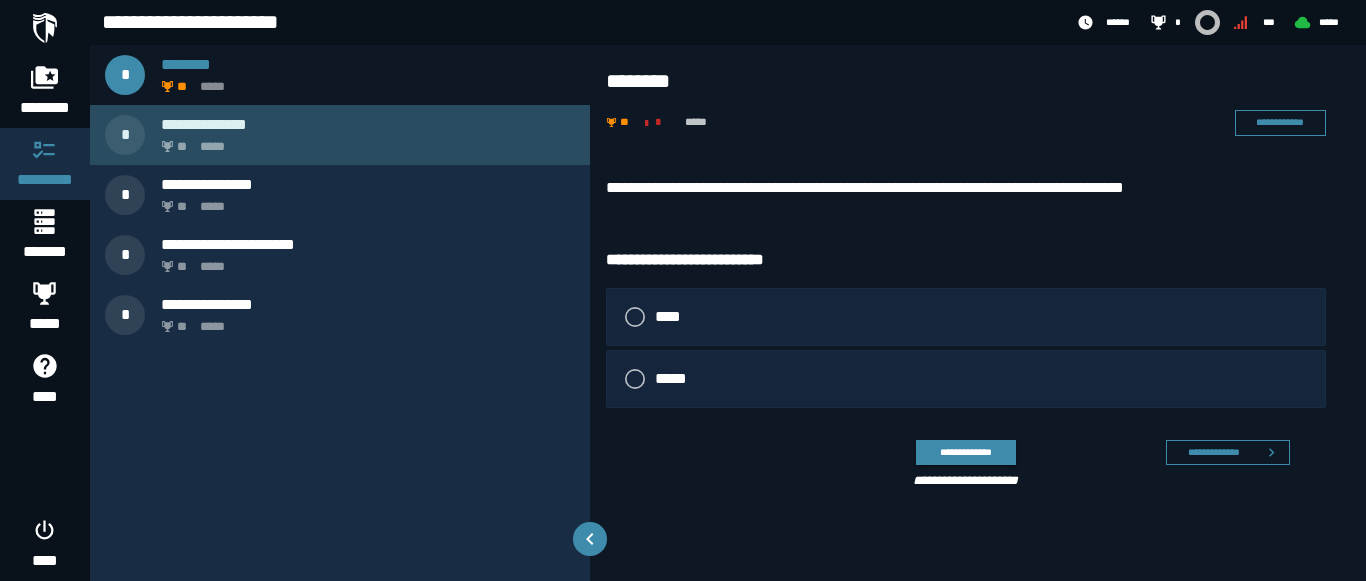 click on "** *****" at bounding box center [364, 141] 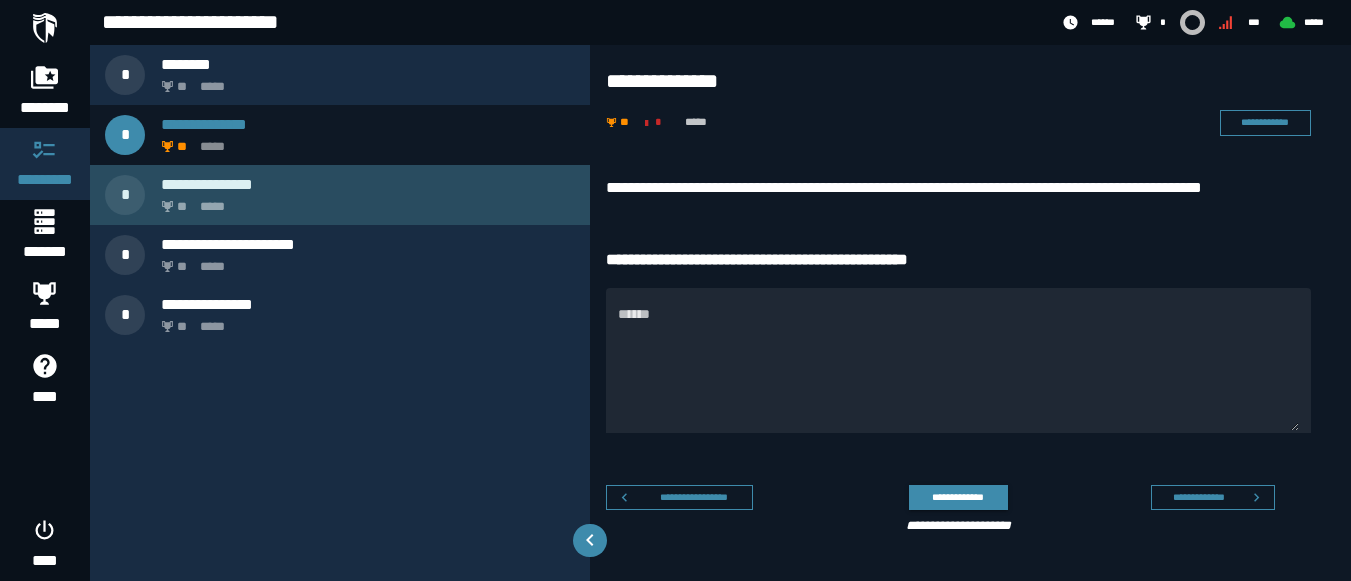 click on "** *****" at bounding box center (364, 201) 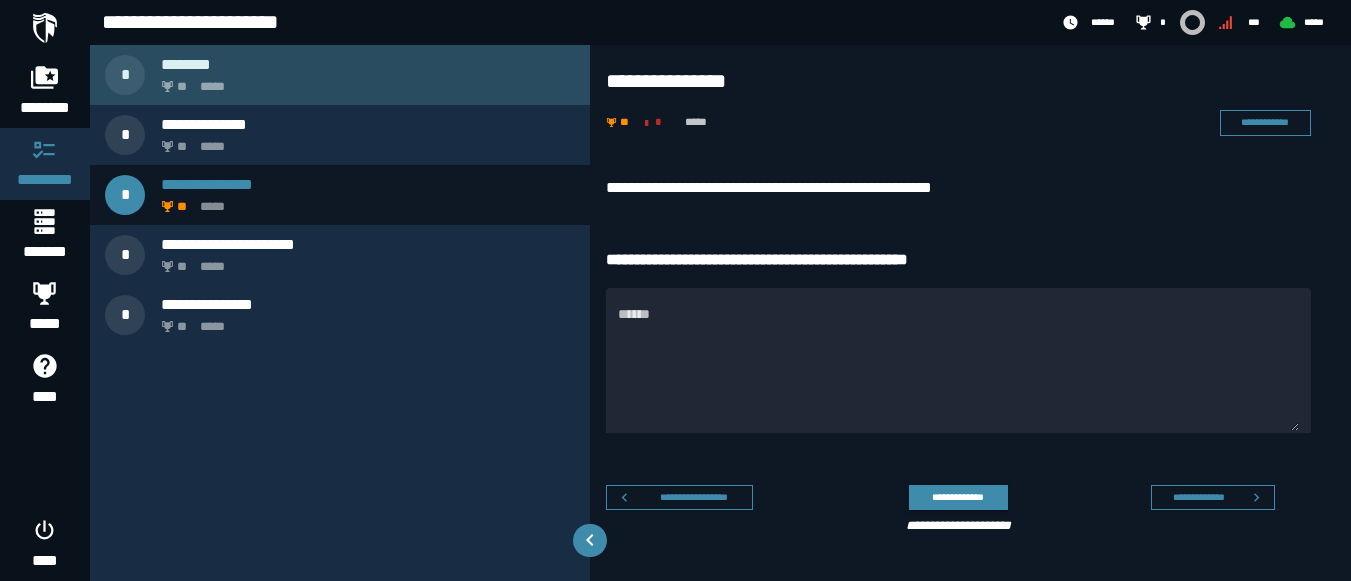 click on "** *****" at bounding box center [364, 81] 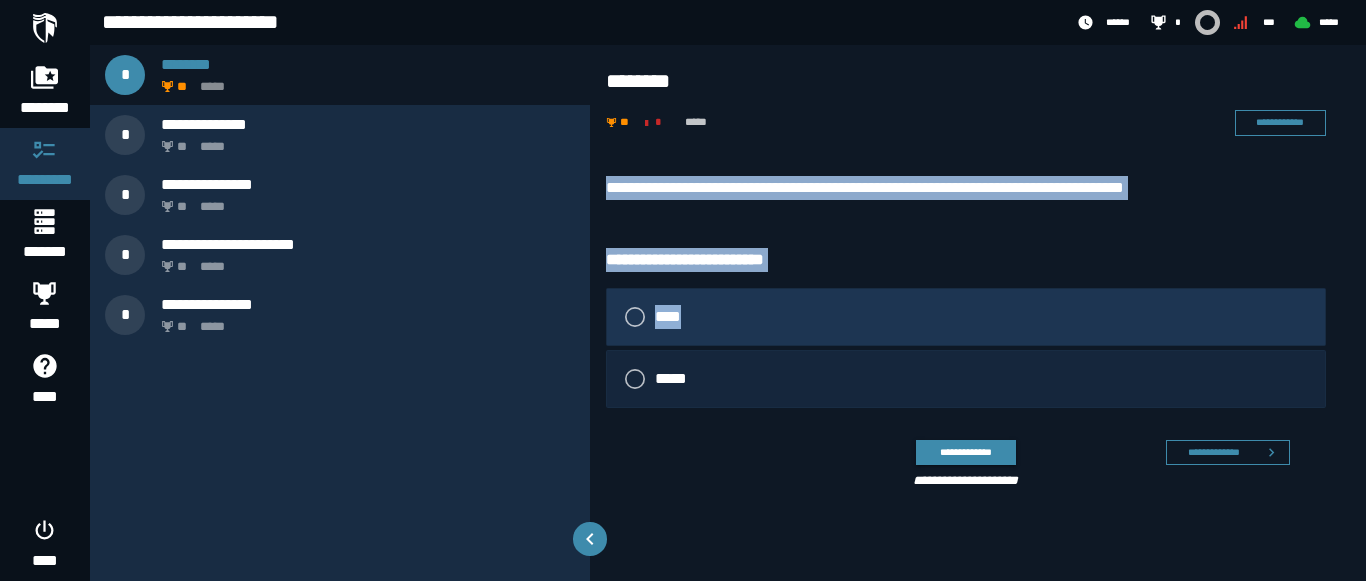 drag, startPoint x: 602, startPoint y: 178, endPoint x: 861, endPoint y: 290, distance: 282.17902 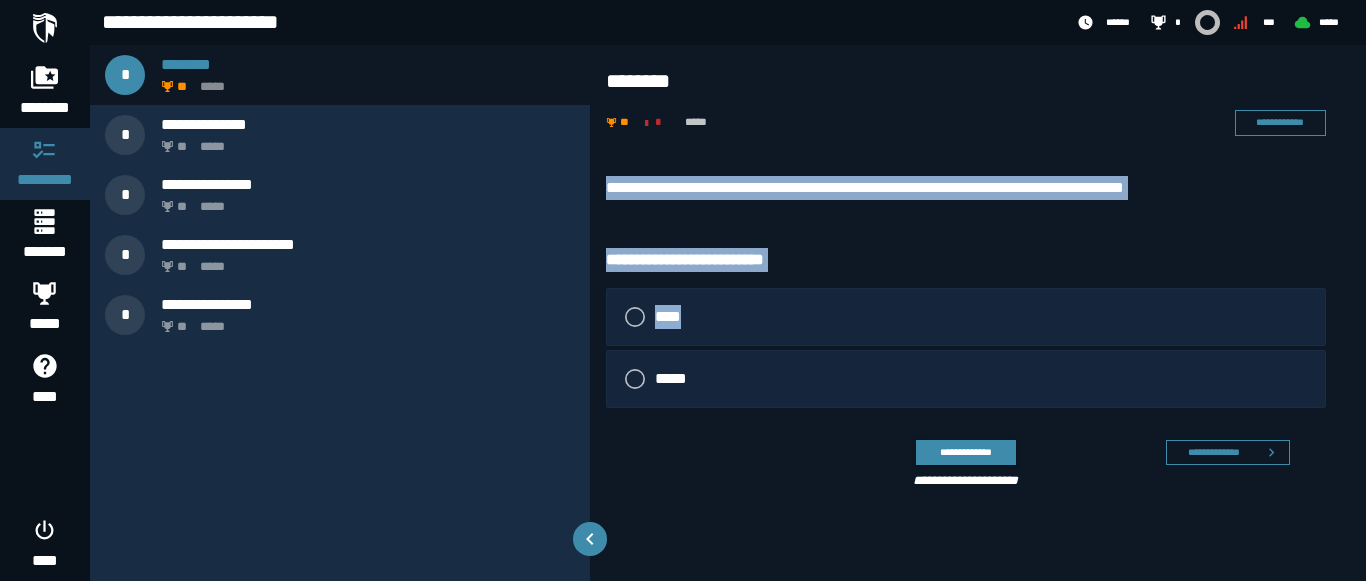 click on "**********" at bounding box center [978, 337] 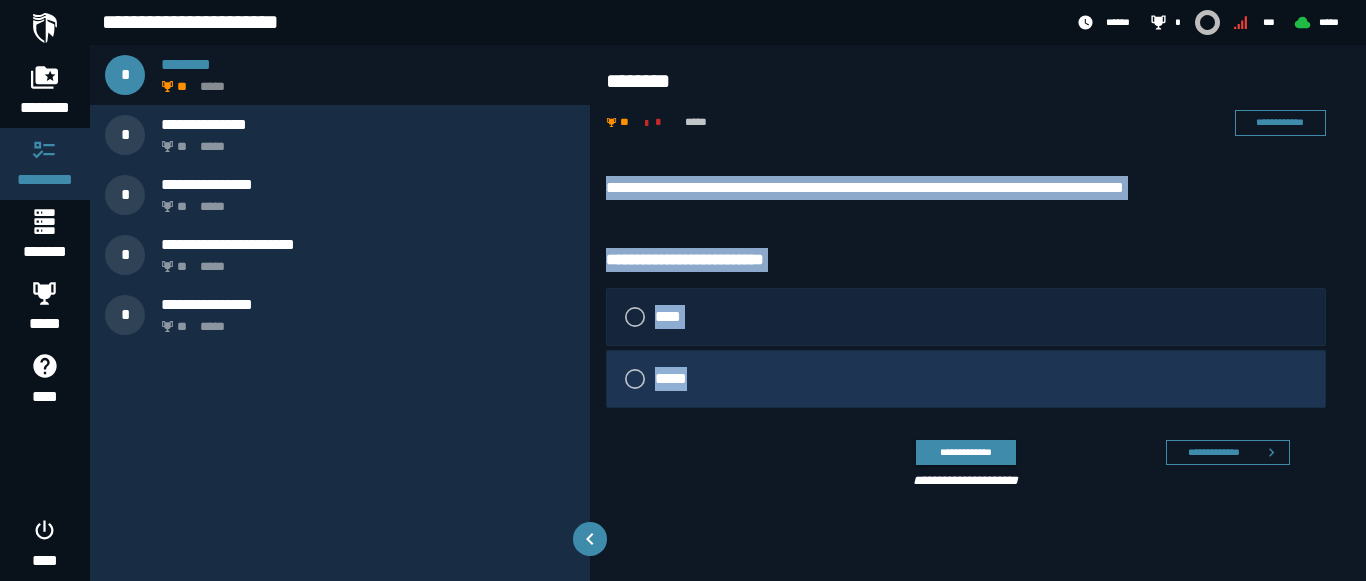 drag, startPoint x: 600, startPoint y: 181, endPoint x: 933, endPoint y: 392, distance: 394.22076 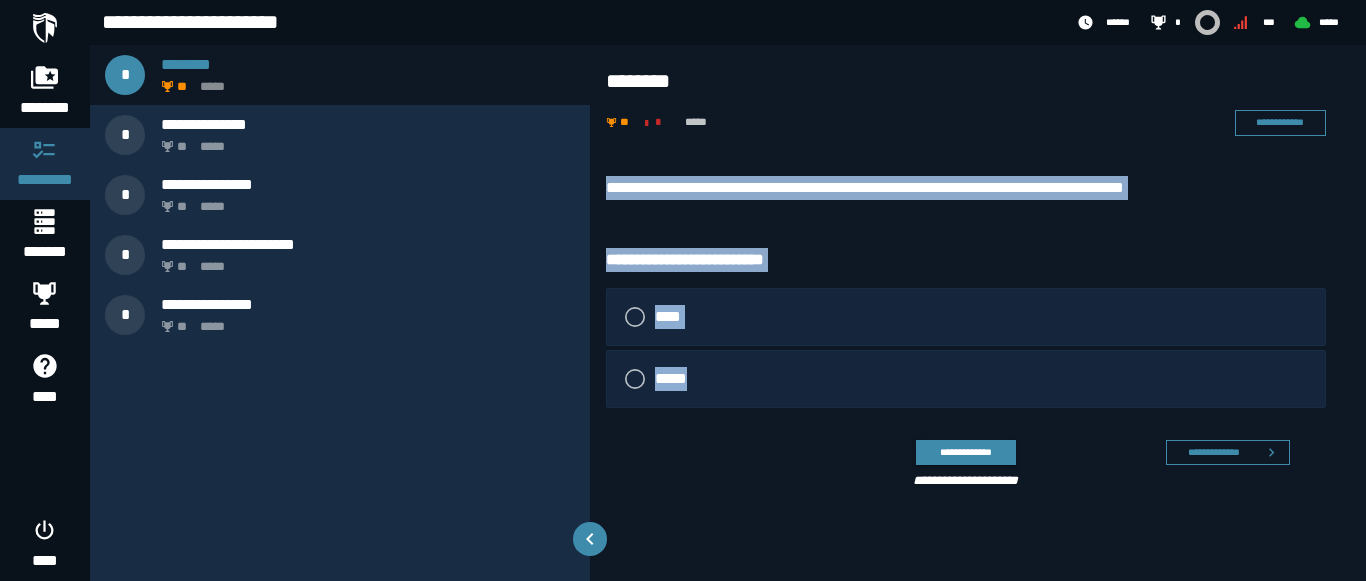 copy on "**********" 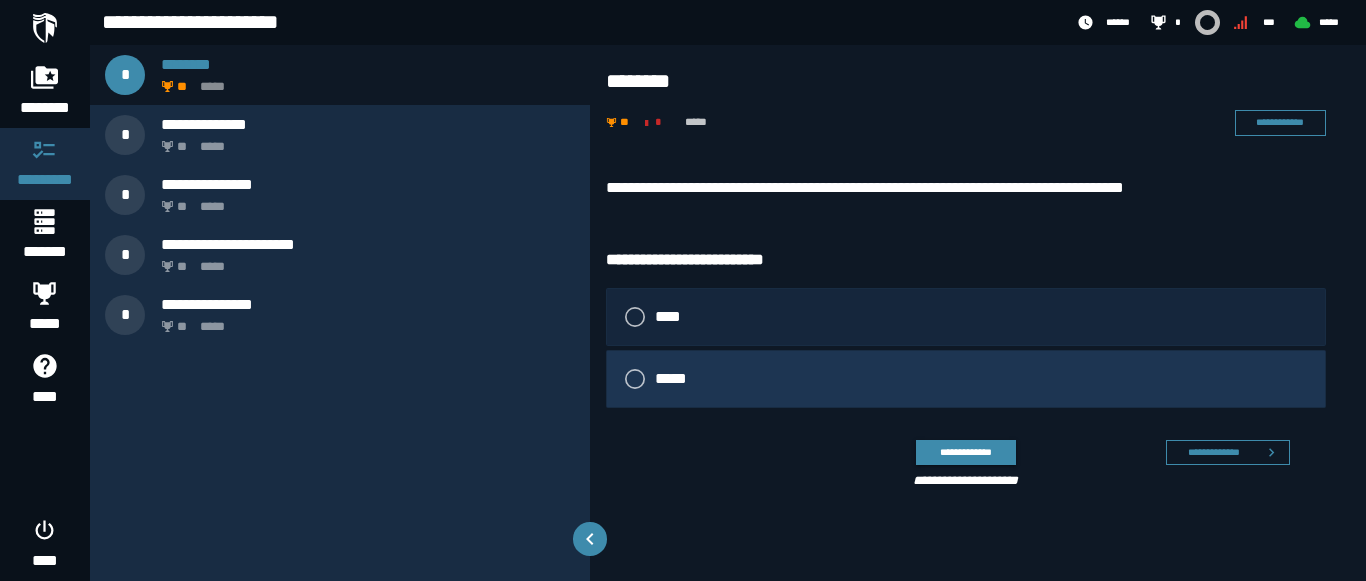click on "*****" at bounding box center [966, 379] 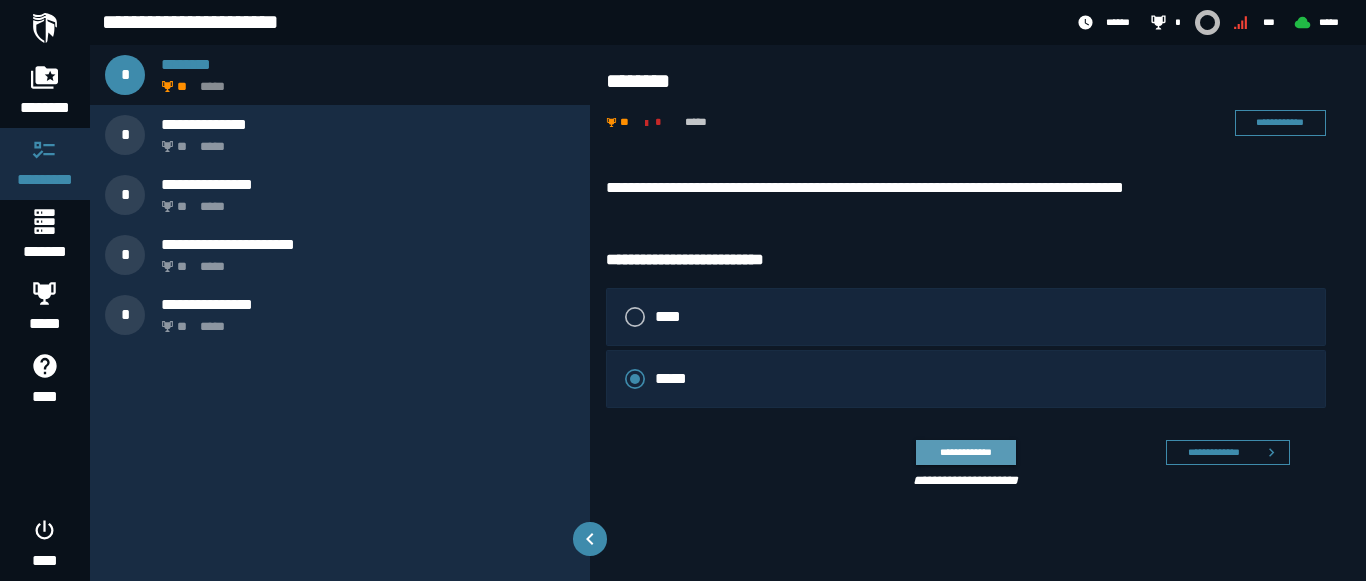 click on "**********" at bounding box center [965, 452] 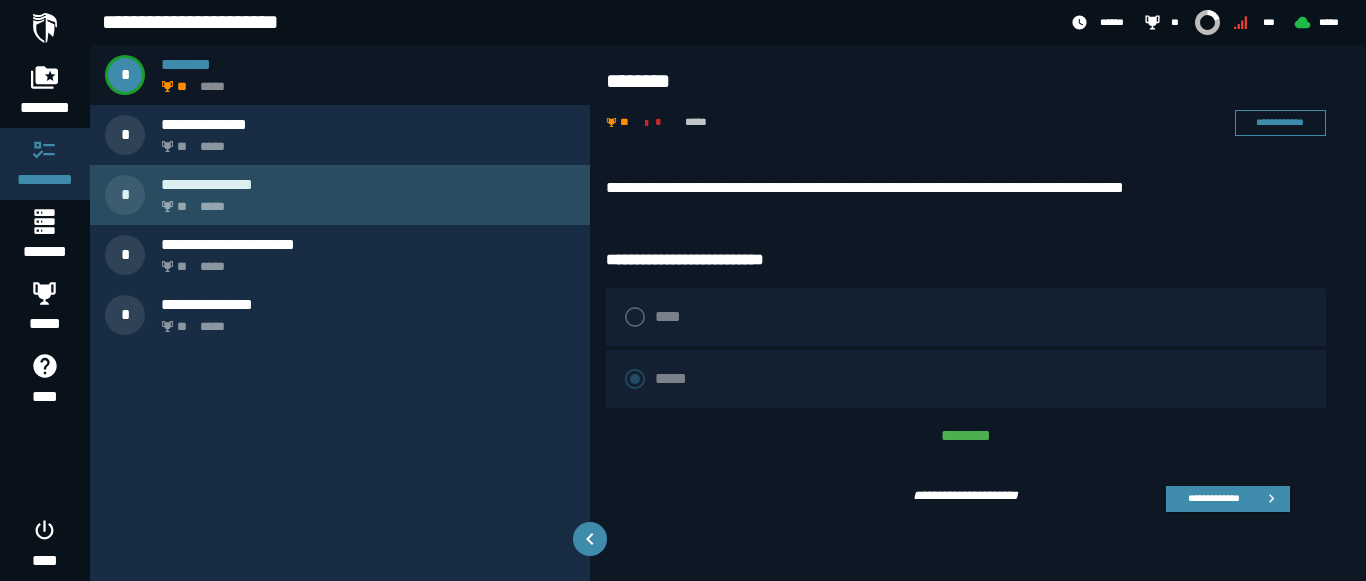 drag, startPoint x: 494, startPoint y: 131, endPoint x: 585, endPoint y: 174, distance: 100.6479 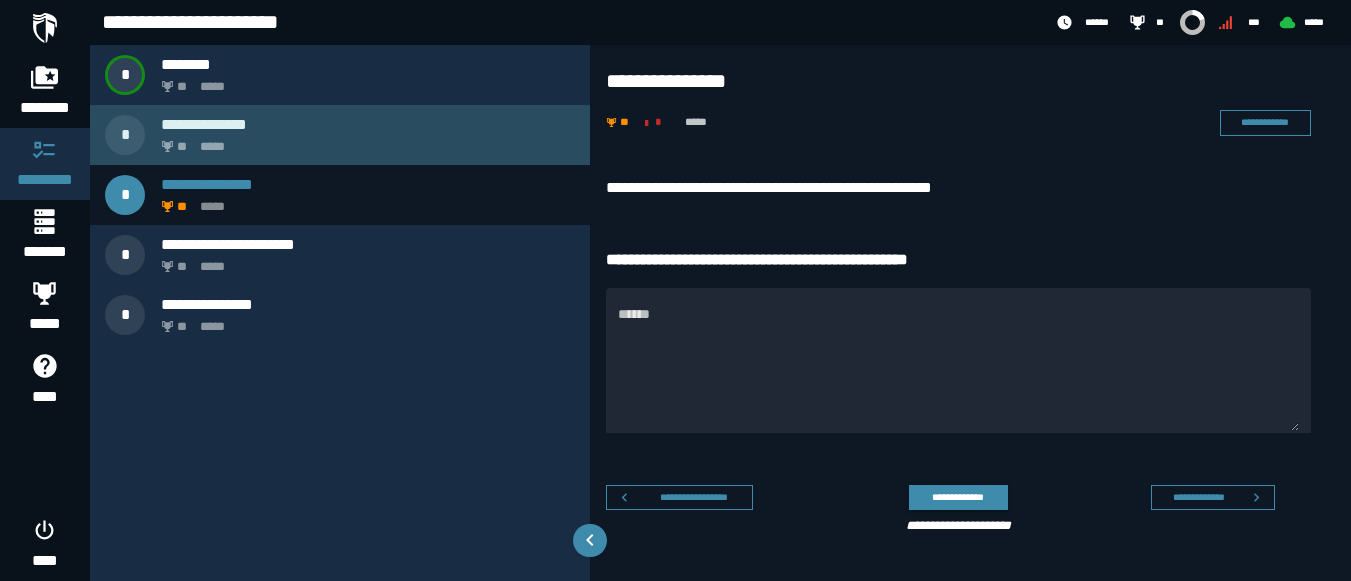 click on "**********" at bounding box center [368, 124] 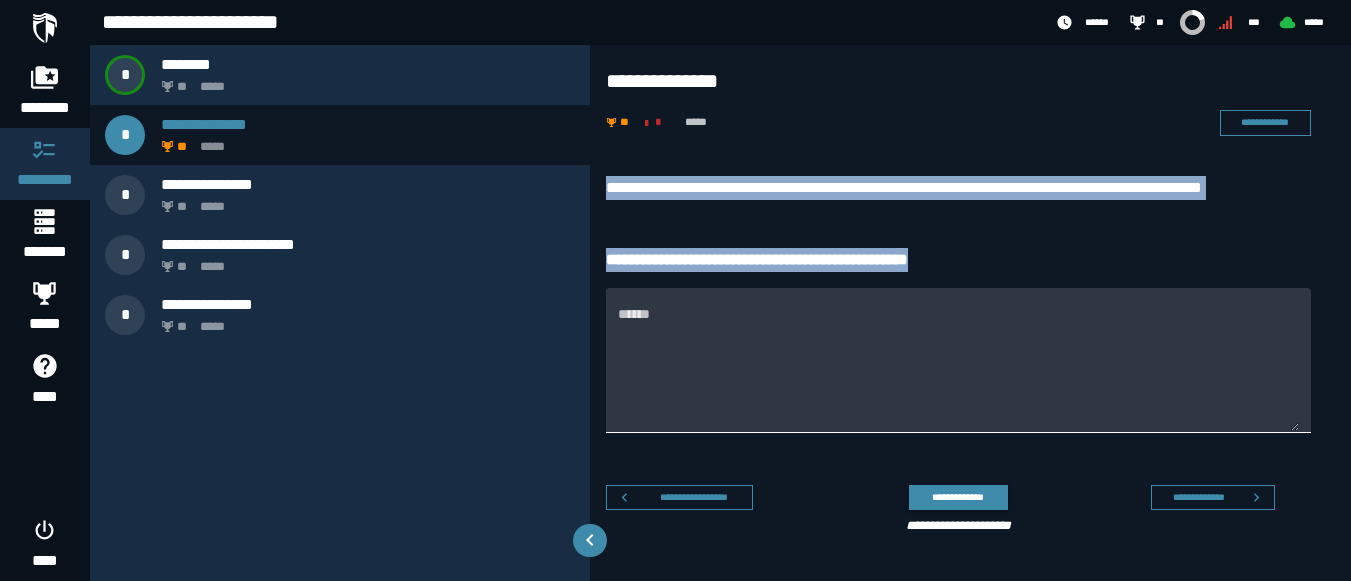 drag, startPoint x: 600, startPoint y: 181, endPoint x: 876, endPoint y: 334, distance: 315.57092 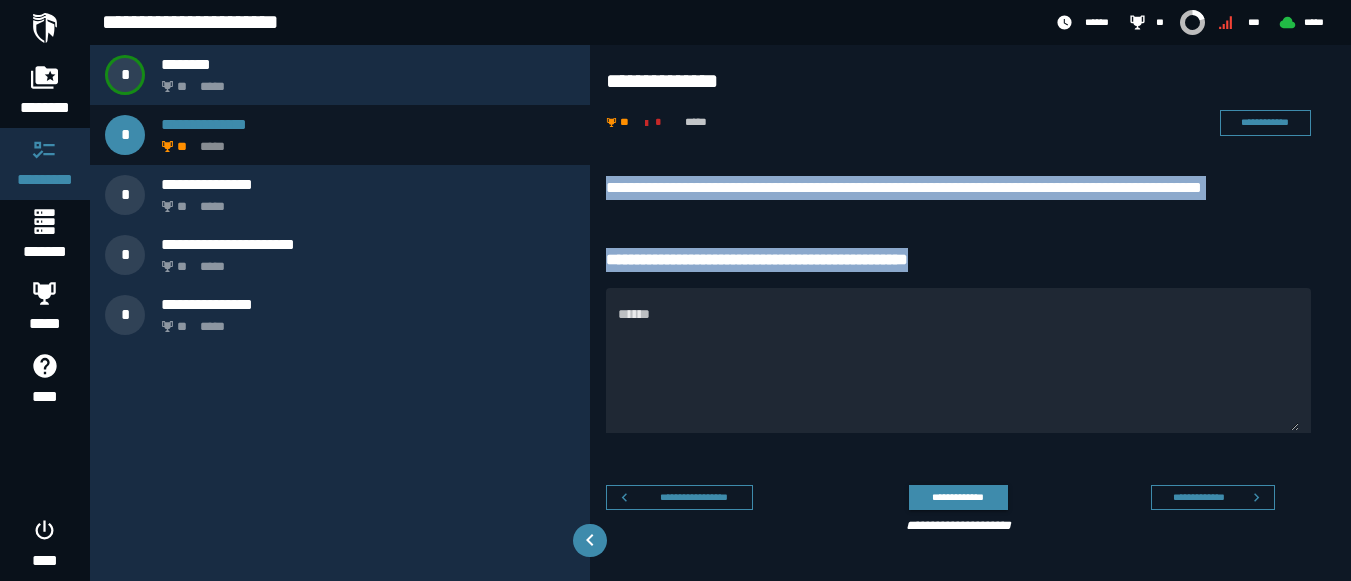 copy on "**********" 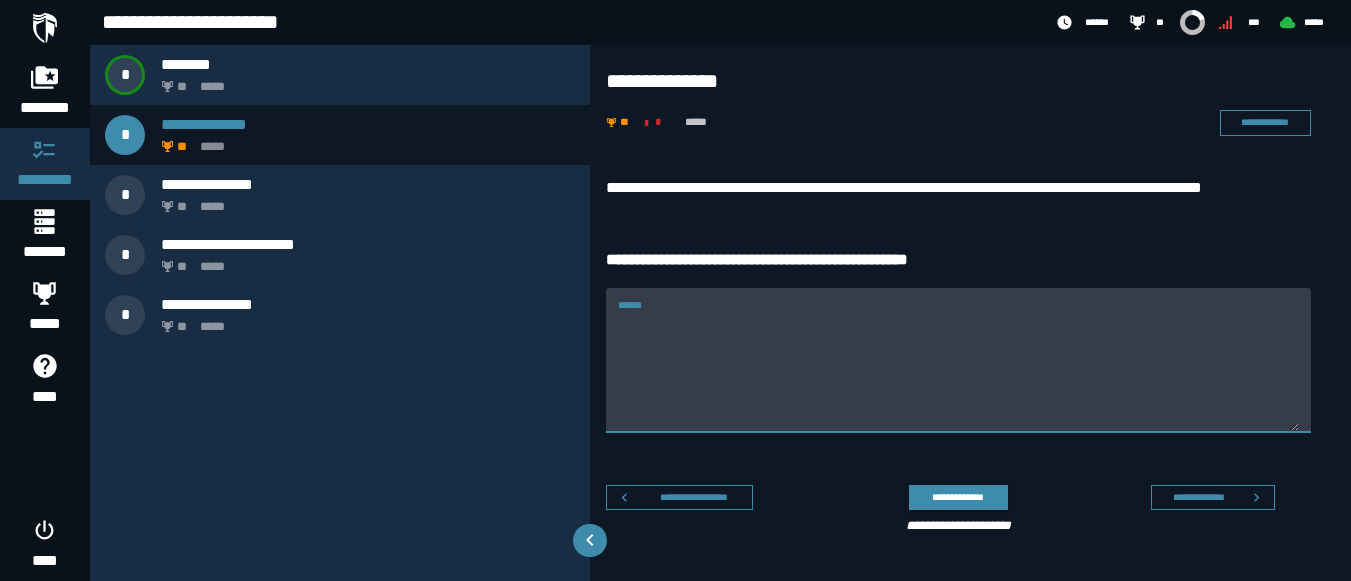 click on "******" at bounding box center [958, 372] 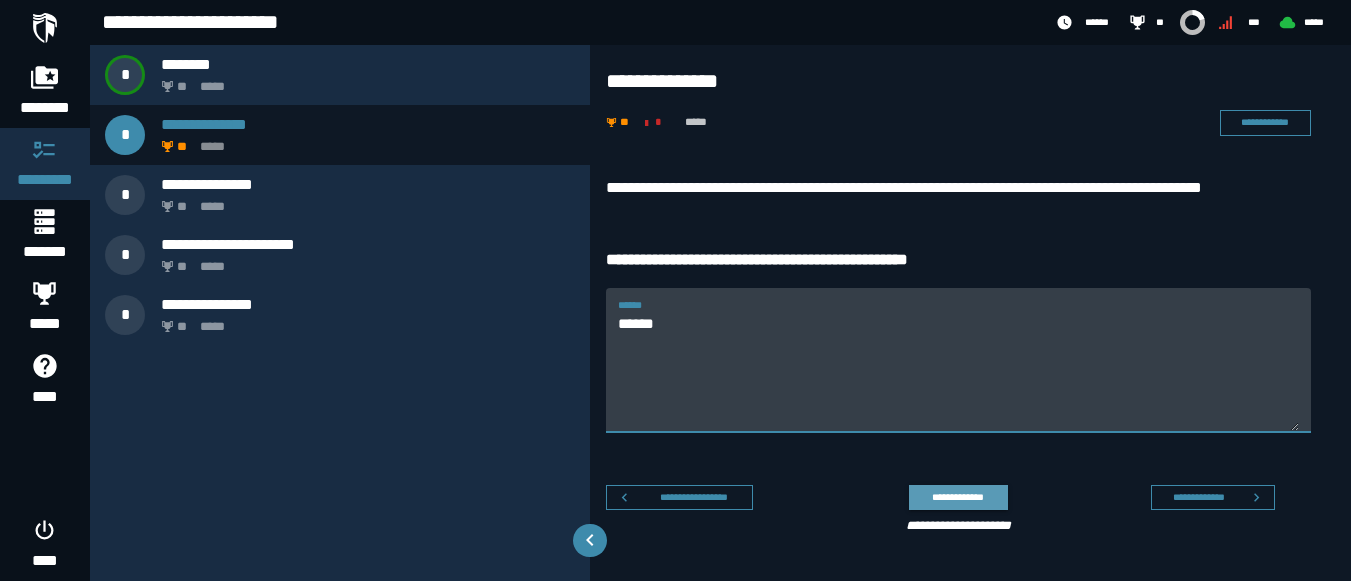 type on "******" 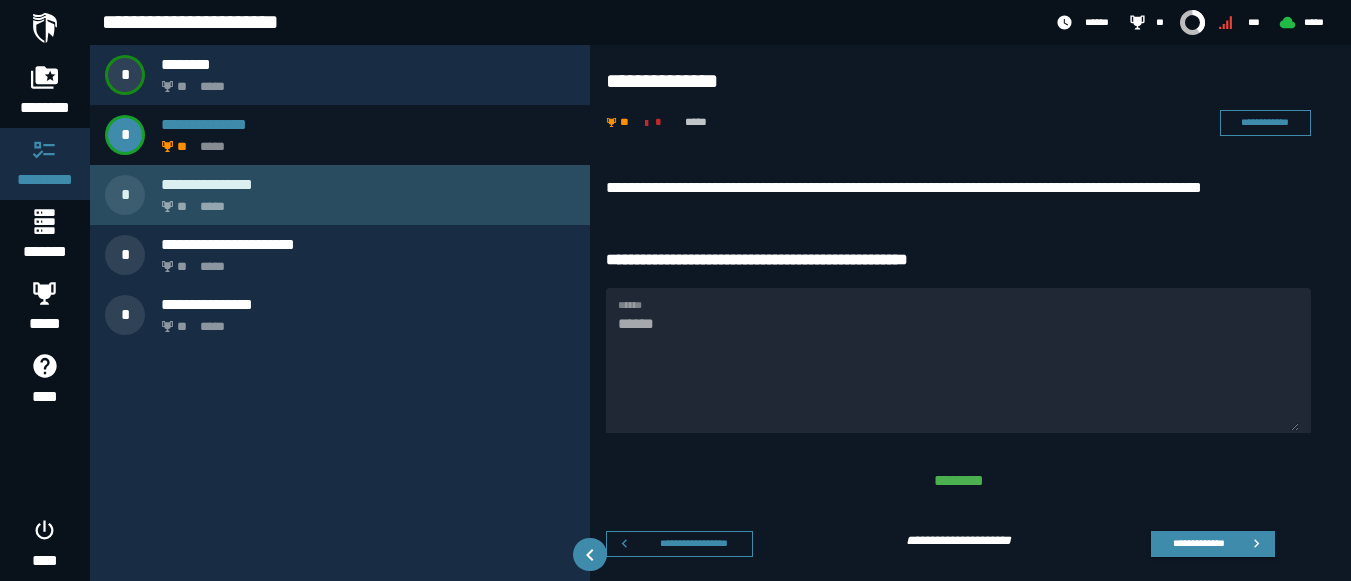 click on "** *****" at bounding box center [364, 201] 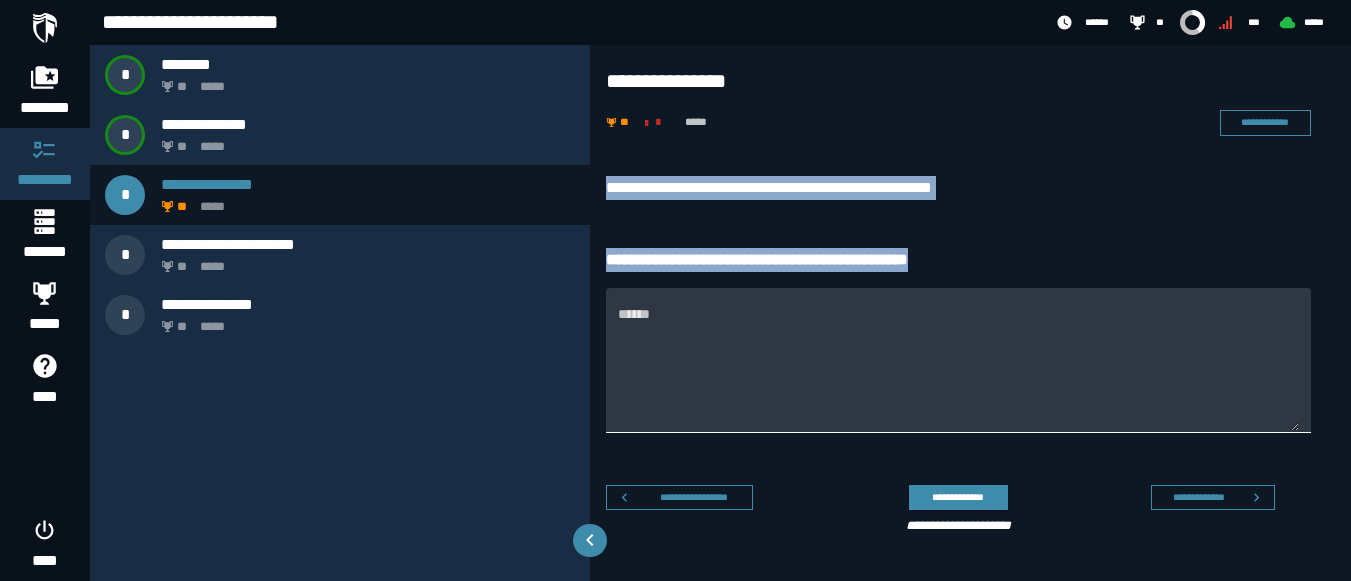 drag, startPoint x: 609, startPoint y: 186, endPoint x: 968, endPoint y: 317, distance: 382.15442 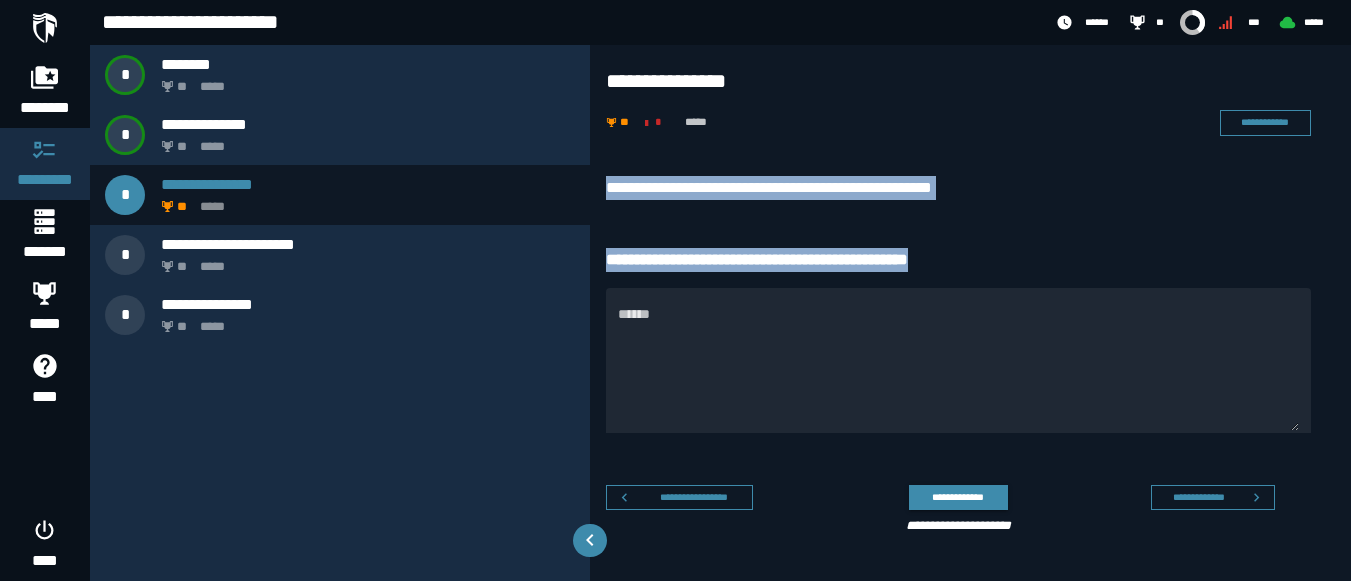 copy on "**********" 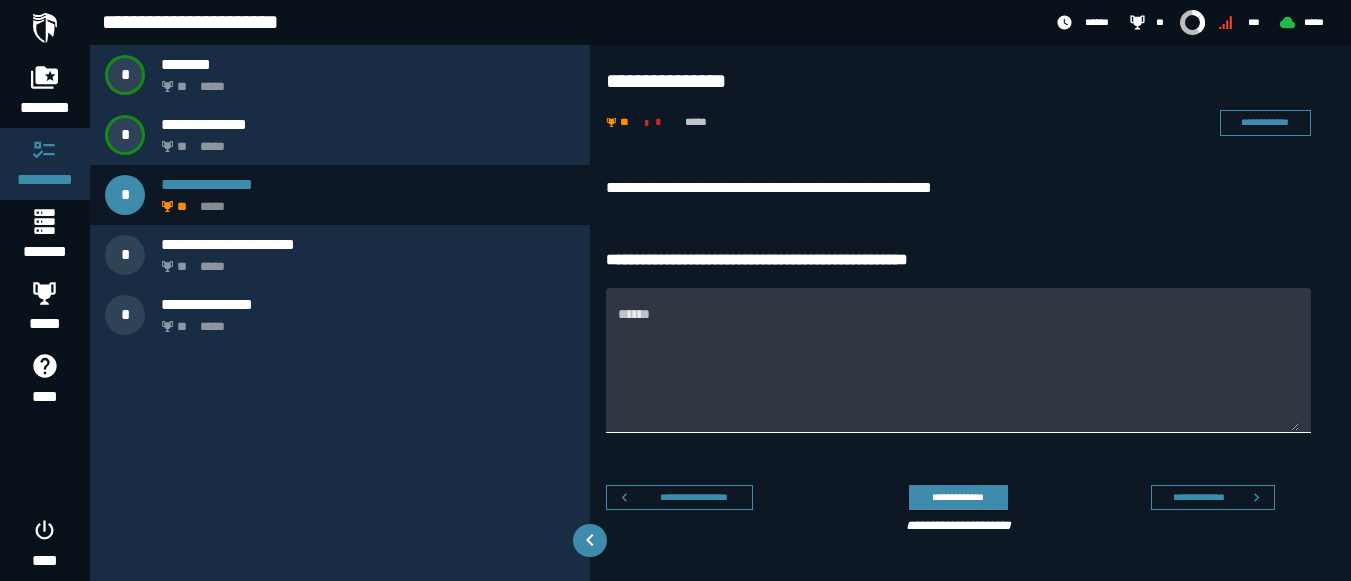 click on "******" at bounding box center (958, 372) 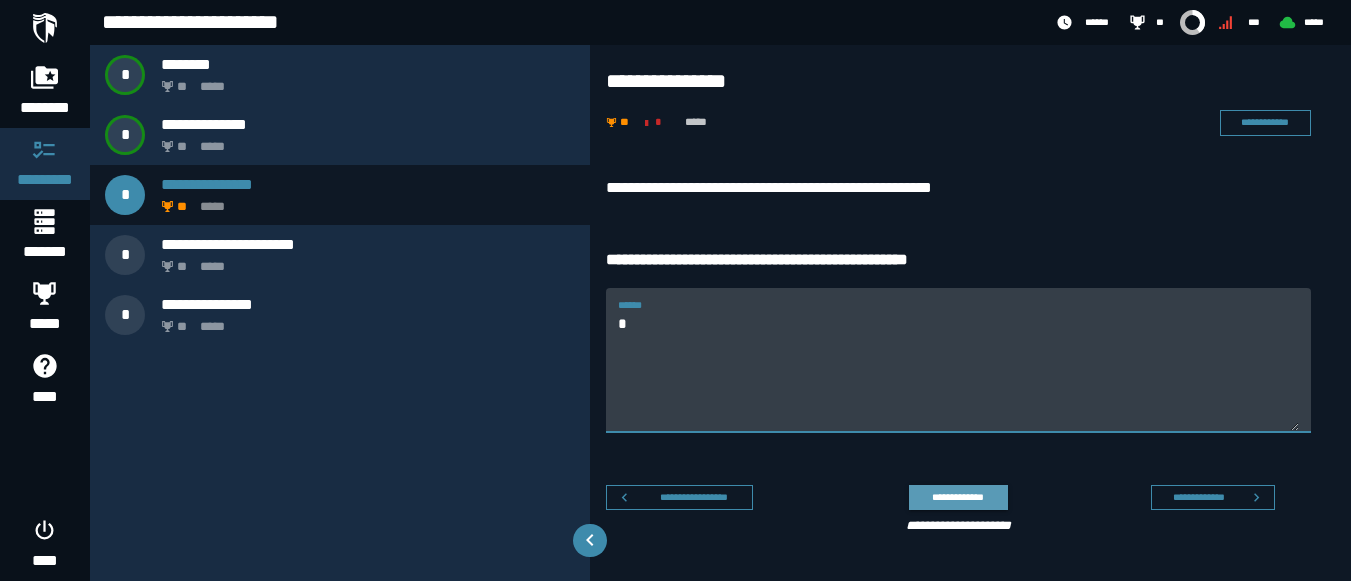 type on "*" 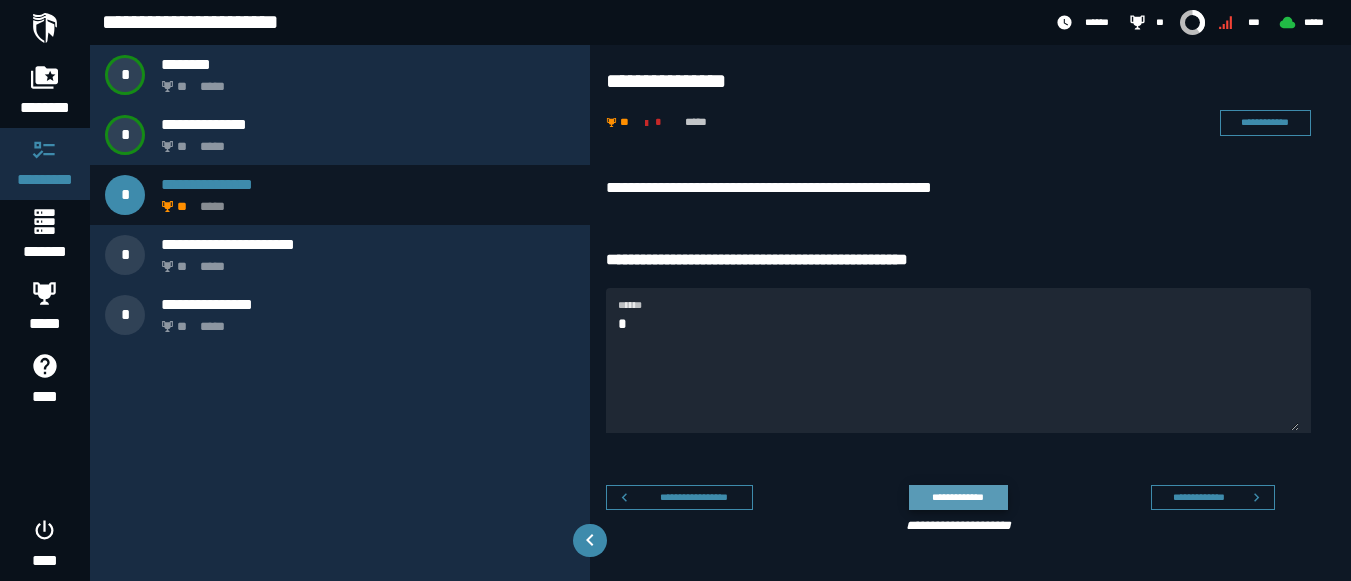 click on "**********" at bounding box center [958, 497] 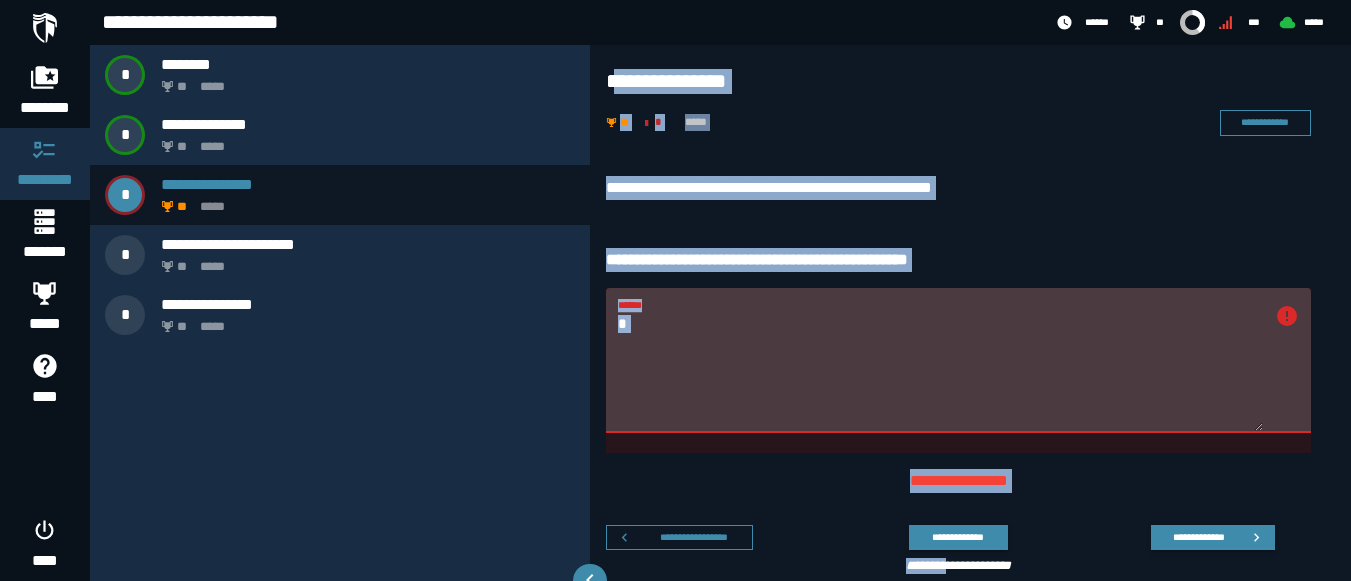 drag, startPoint x: 617, startPoint y: 60, endPoint x: 950, endPoint y: 576, distance: 614.12134 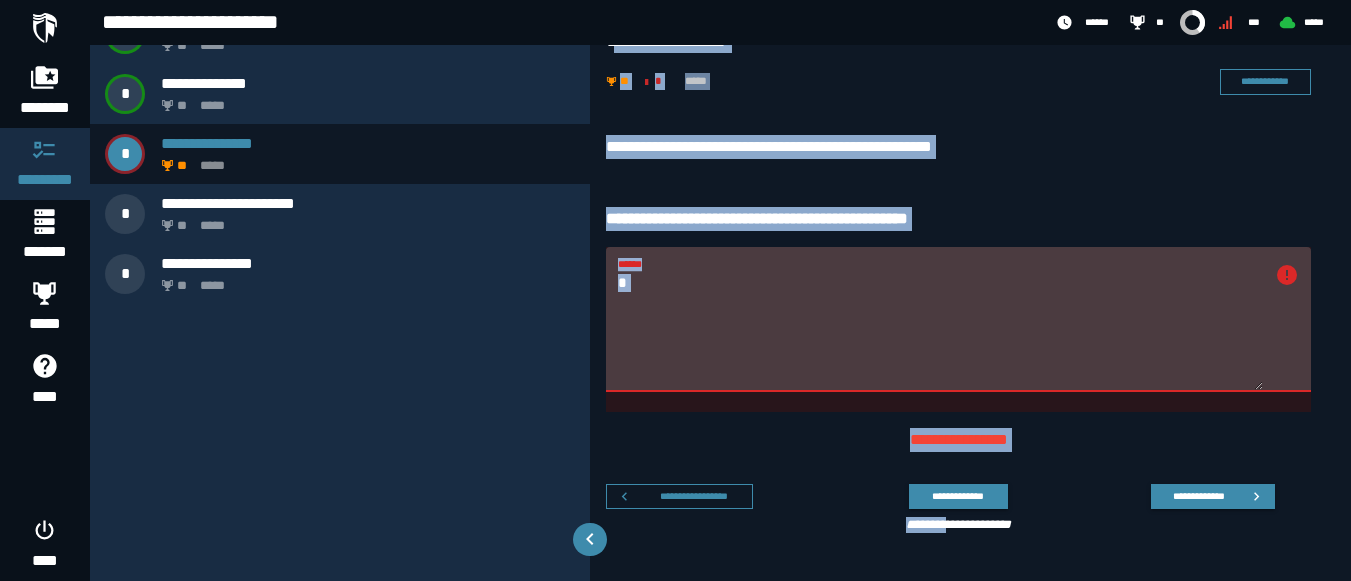 copy on "**********" 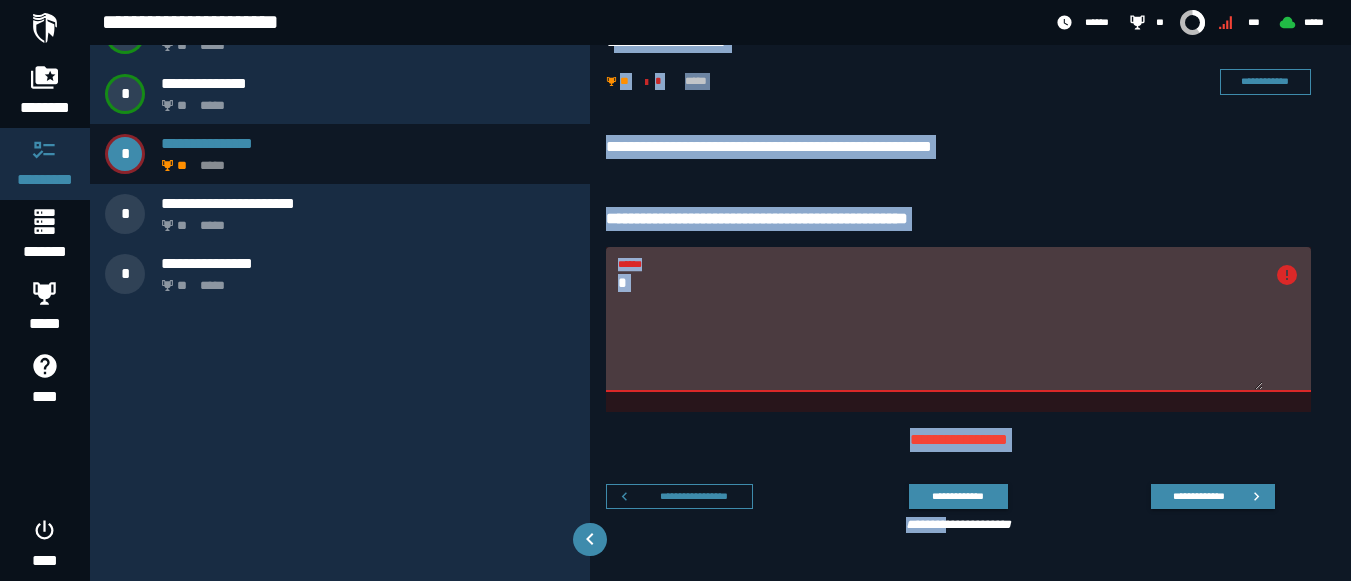 click on "*" at bounding box center (940, 331) 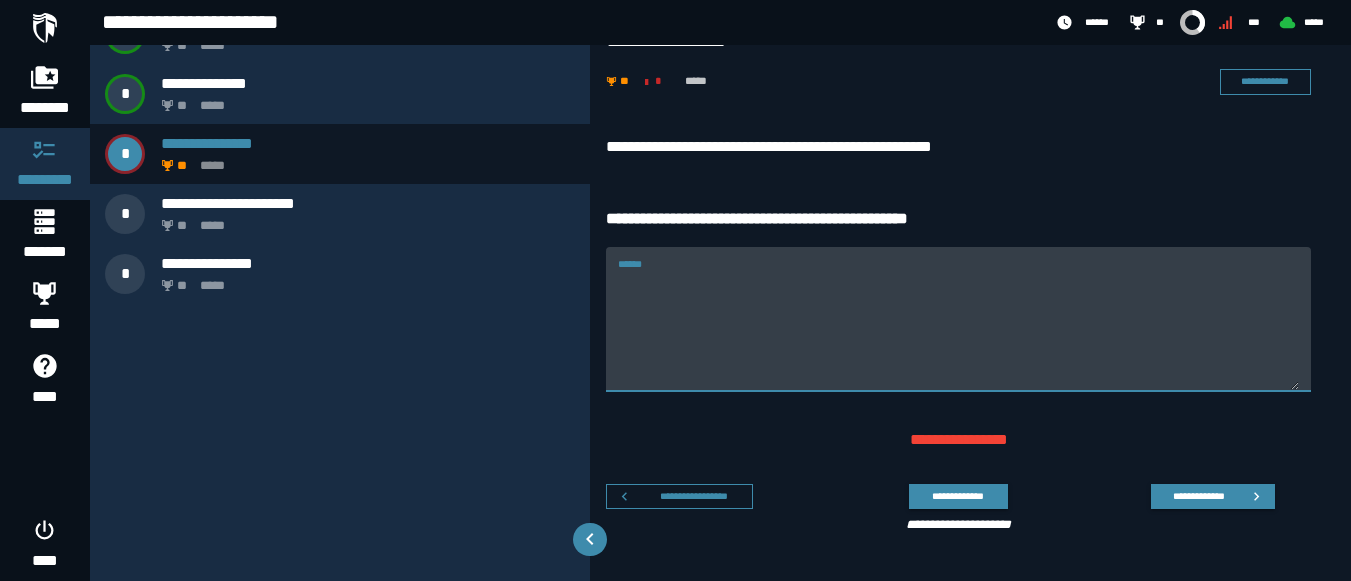 paste on "***" 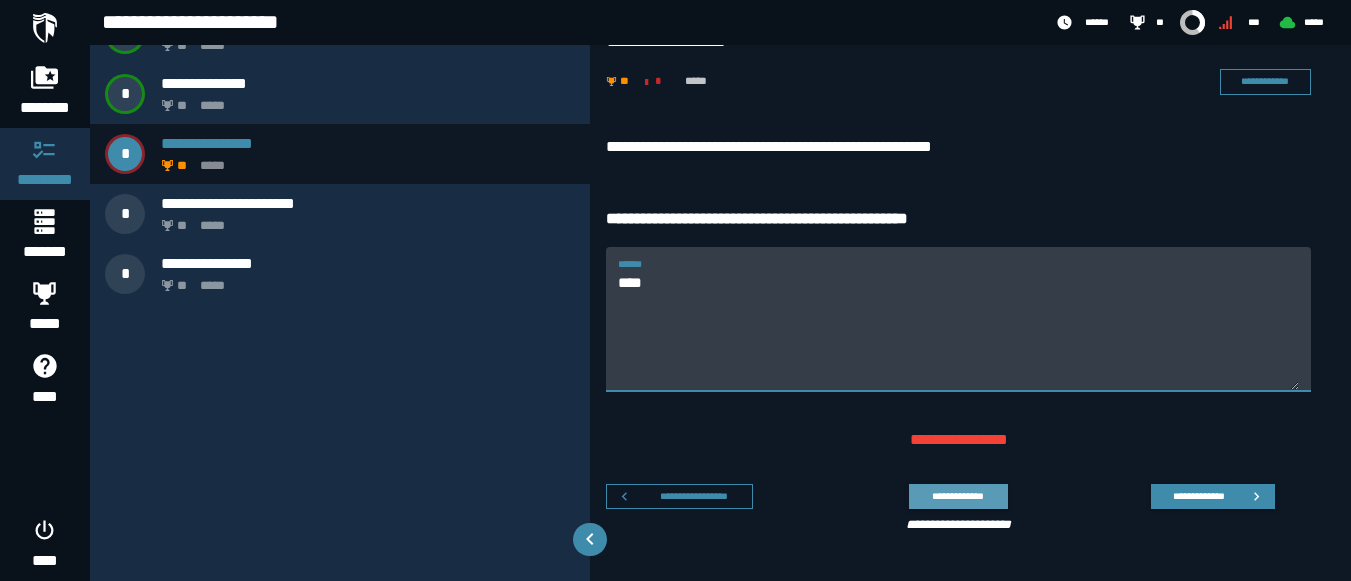click on "**********" at bounding box center (958, 496) 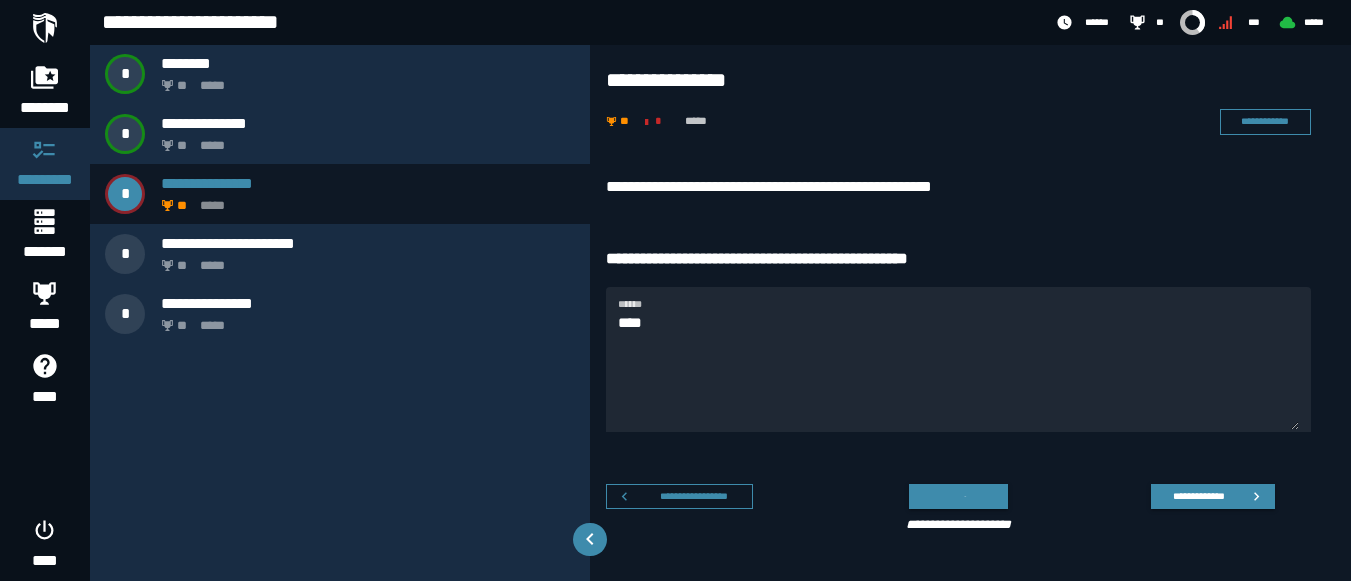 scroll, scrollTop: 1, scrollLeft: 0, axis: vertical 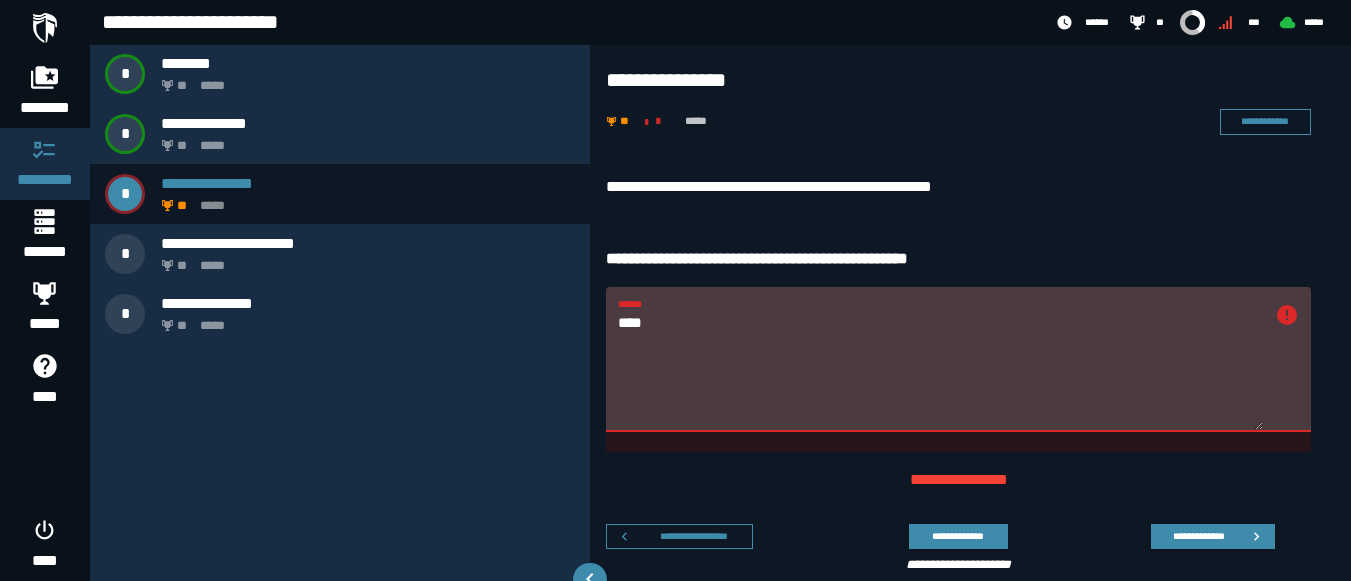 click on "***" at bounding box center (940, 371) 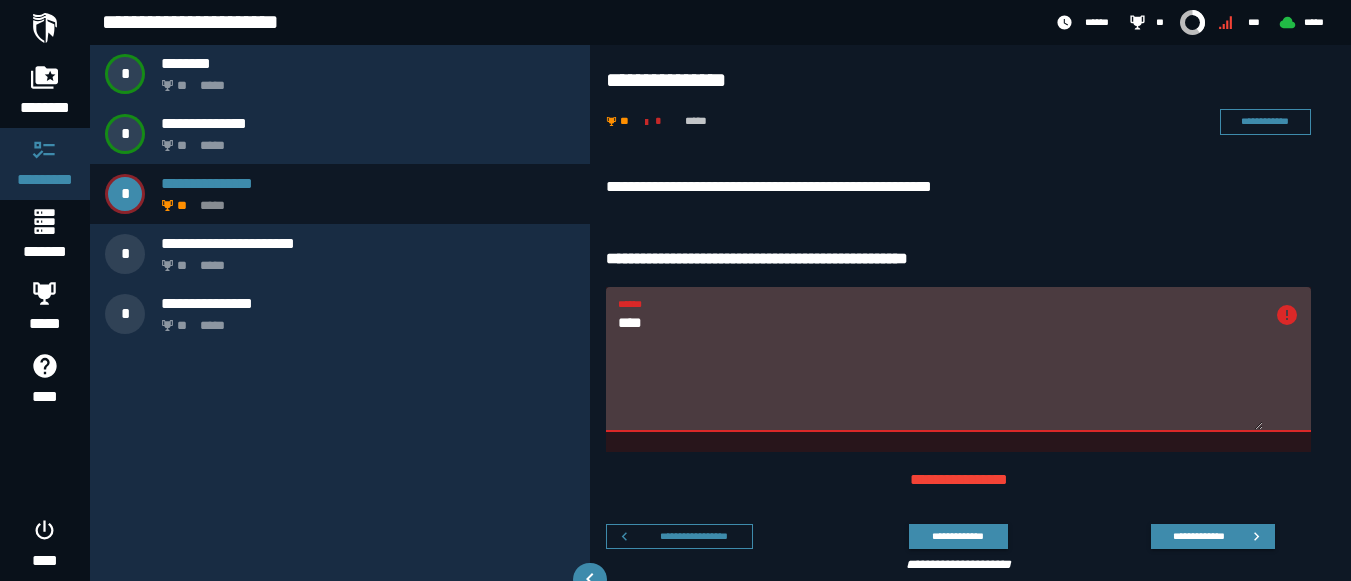 drag, startPoint x: 799, startPoint y: 316, endPoint x: 692, endPoint y: 374, distance: 121.70867 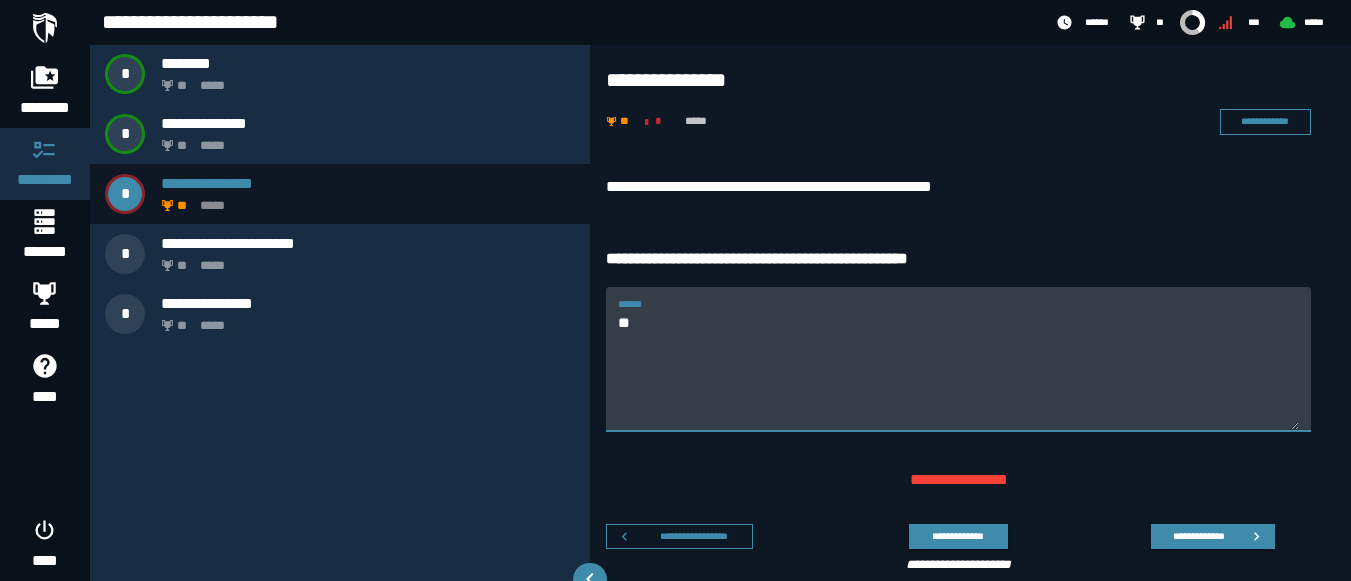 type on "*" 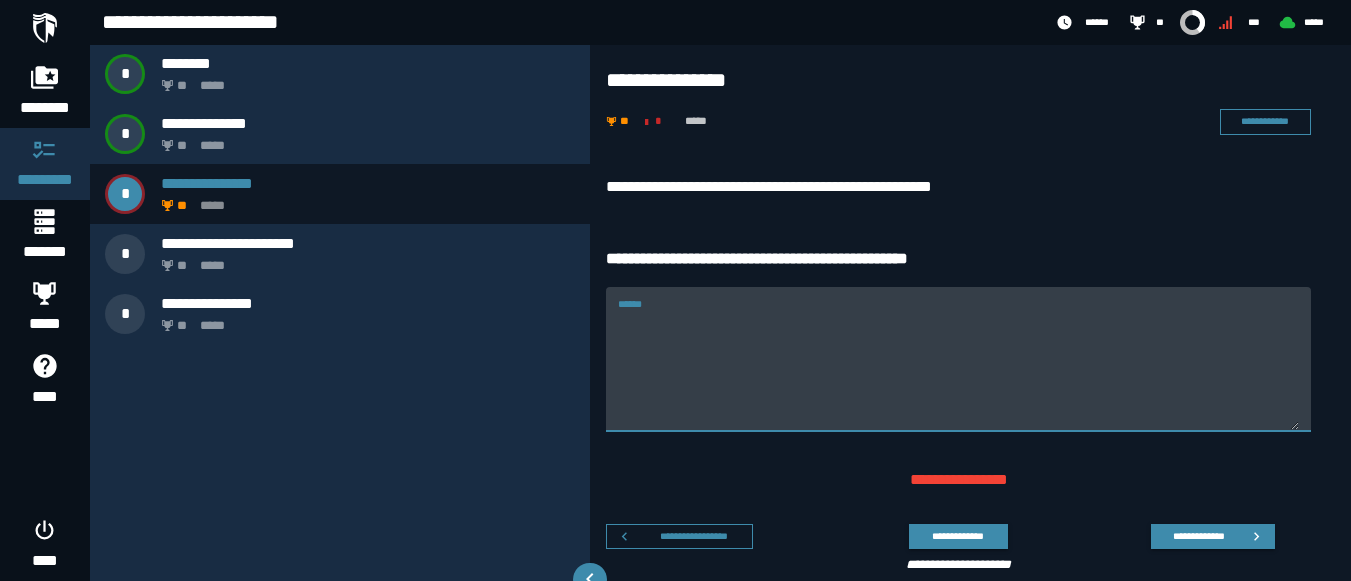 paste on "*******" 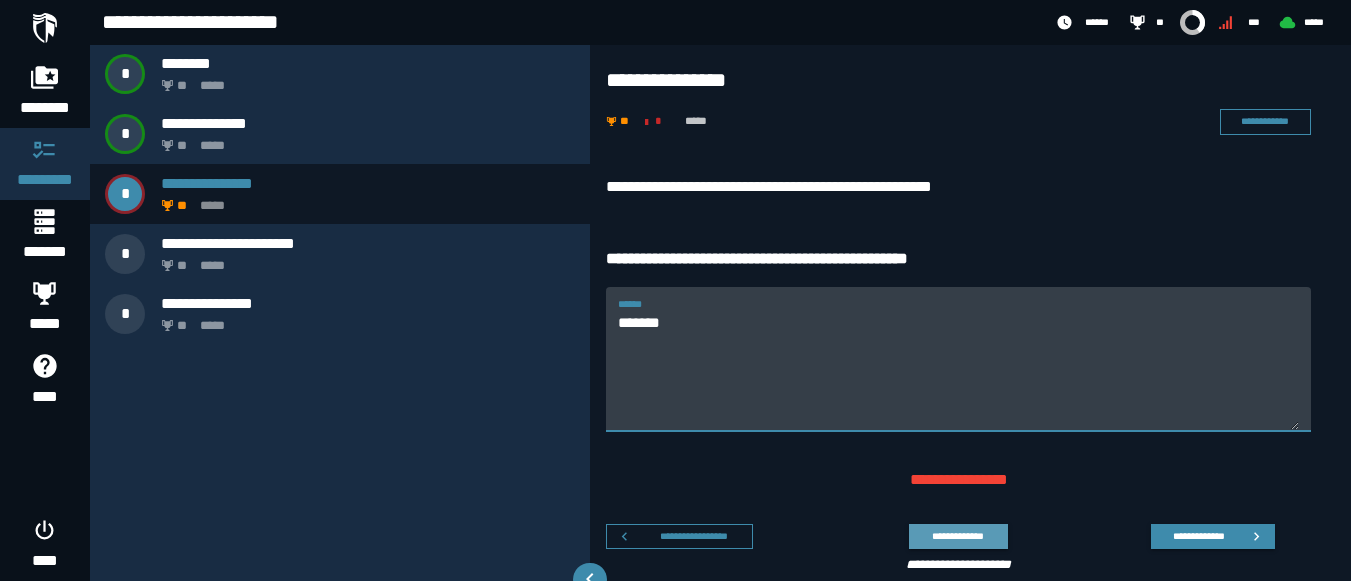type on "*******" 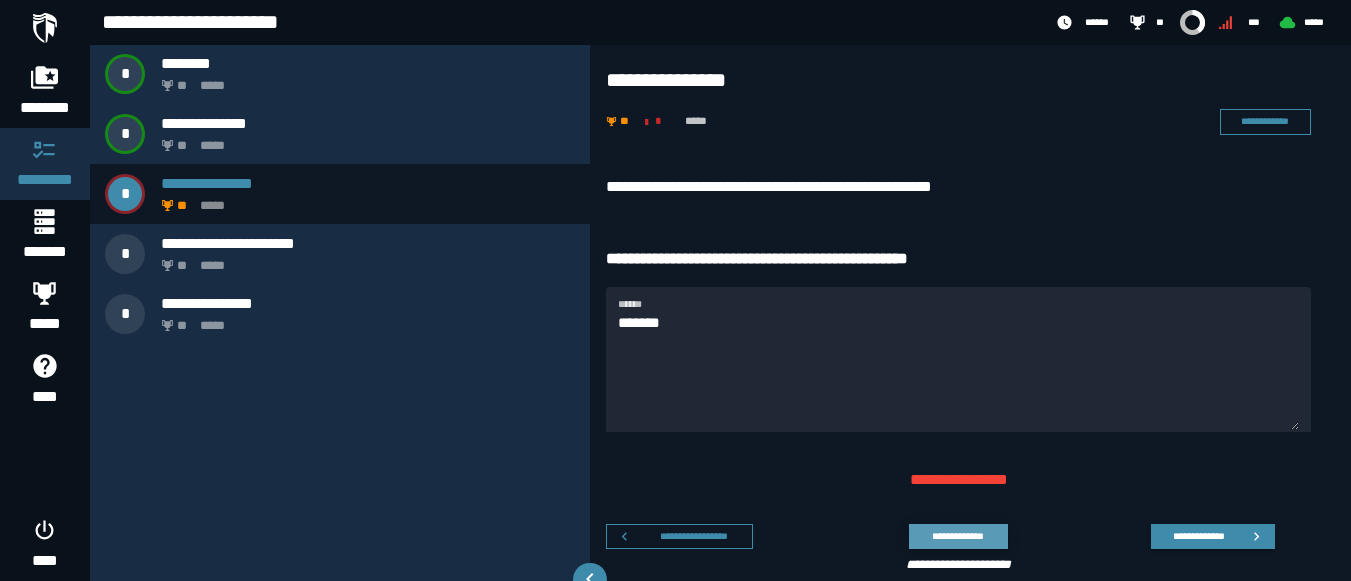 click on "**********" at bounding box center [958, 536] 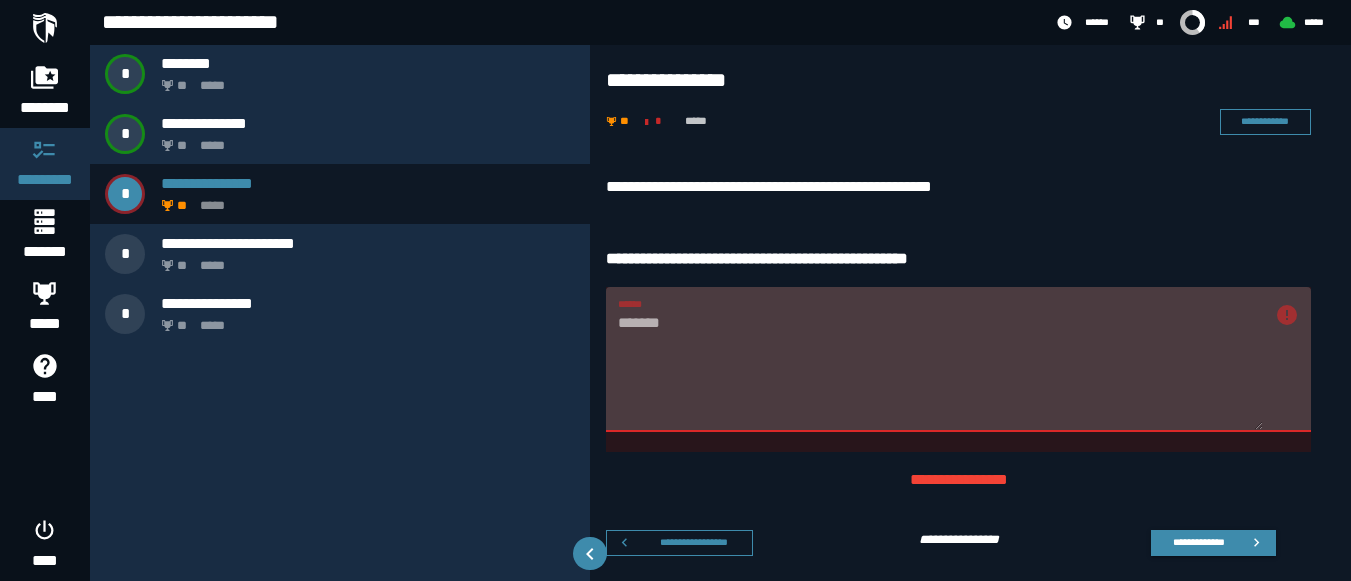 scroll, scrollTop: 16, scrollLeft: 0, axis: vertical 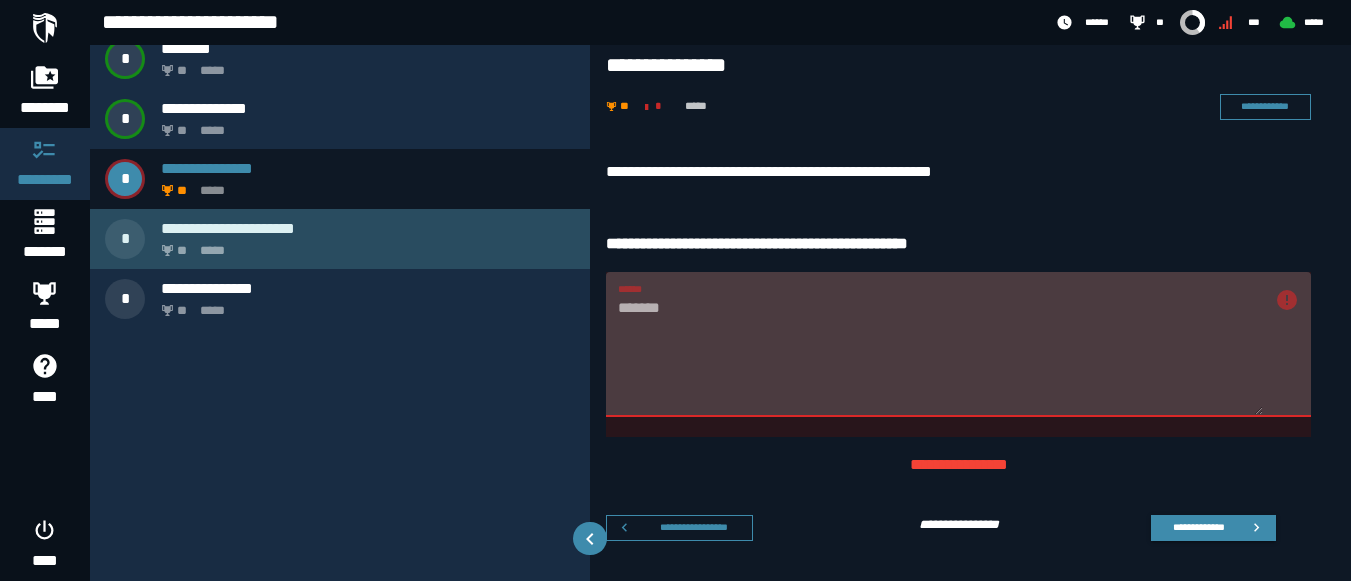 click on "** *****" at bounding box center (364, 245) 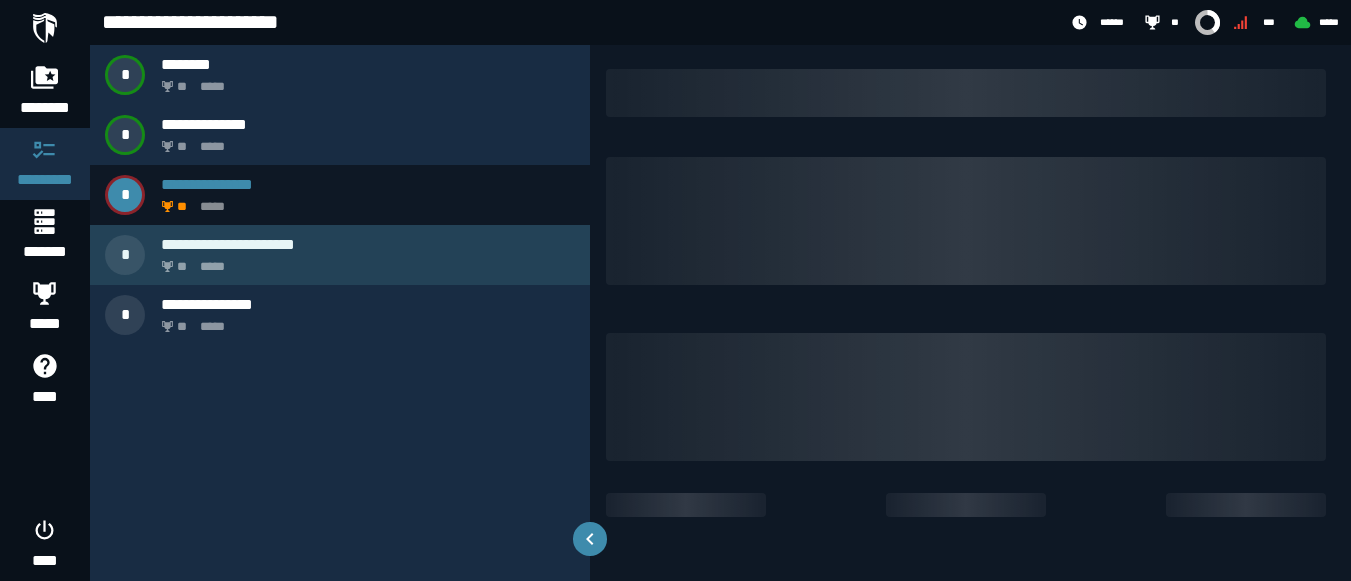scroll, scrollTop: 0, scrollLeft: 0, axis: both 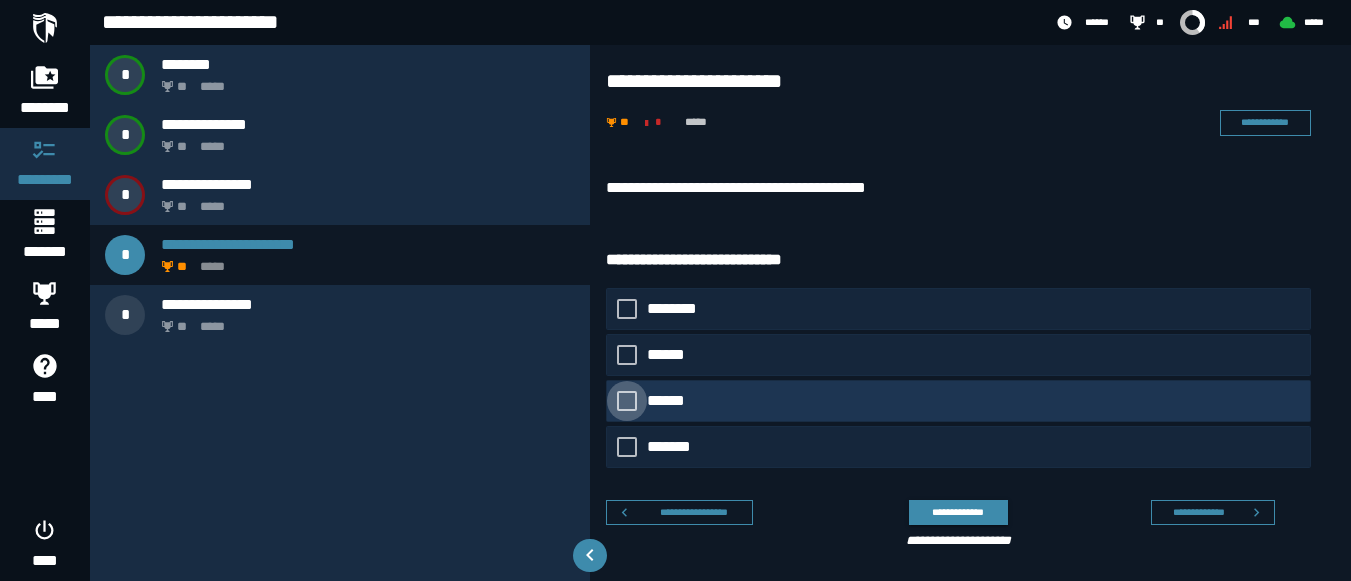 click on "******" at bounding box center [669, 401] 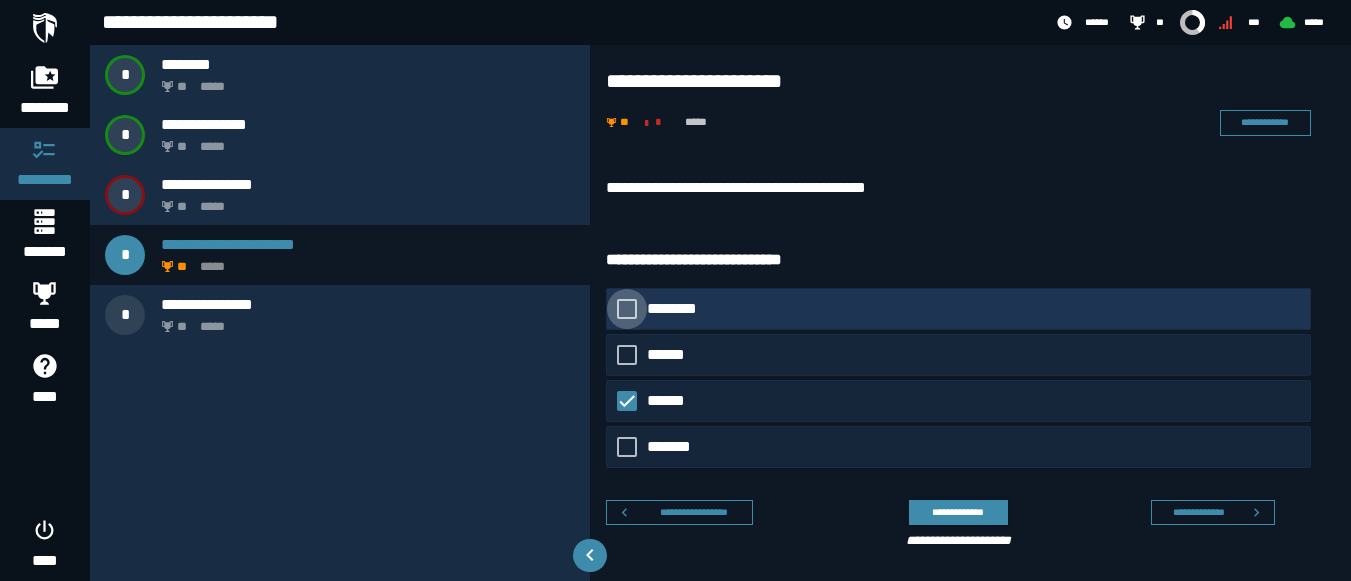 click on "********" at bounding box center (677, 309) 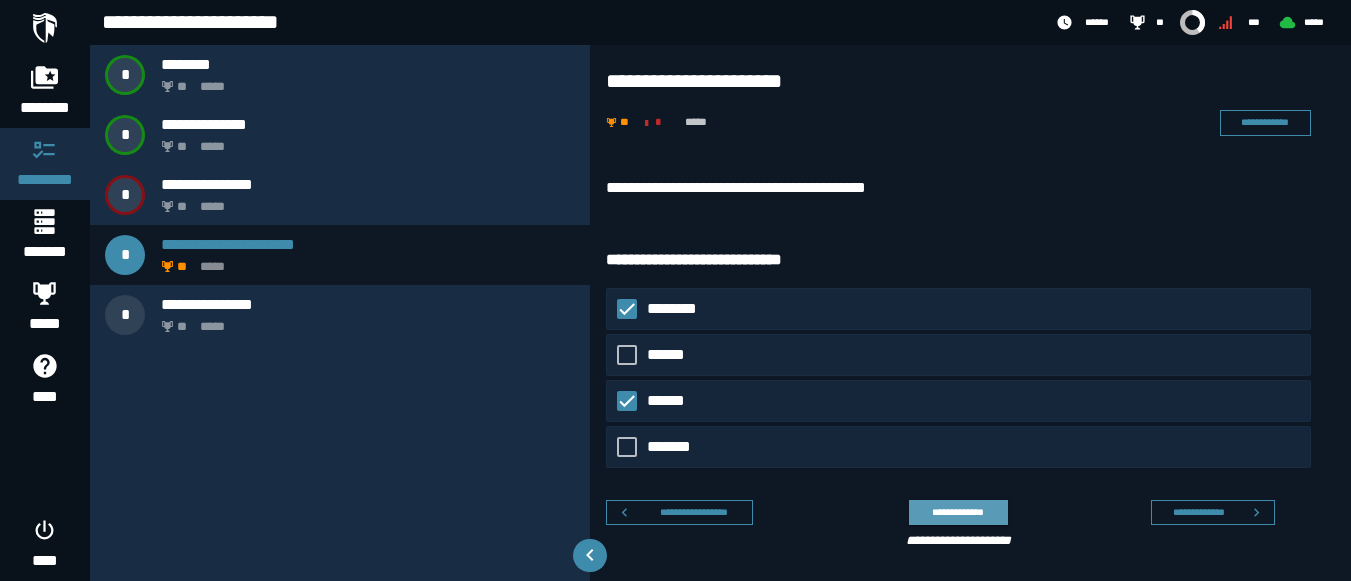 click on "**********" at bounding box center (958, 512) 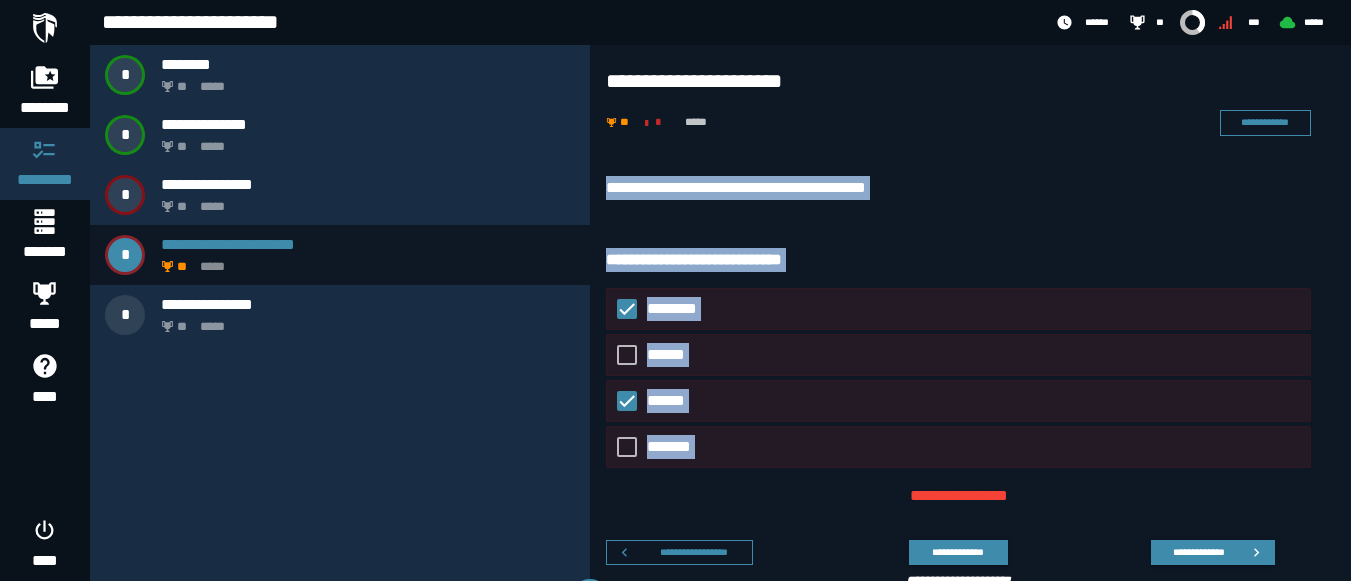 drag, startPoint x: 595, startPoint y: 166, endPoint x: 750, endPoint y: 486, distance: 355.56293 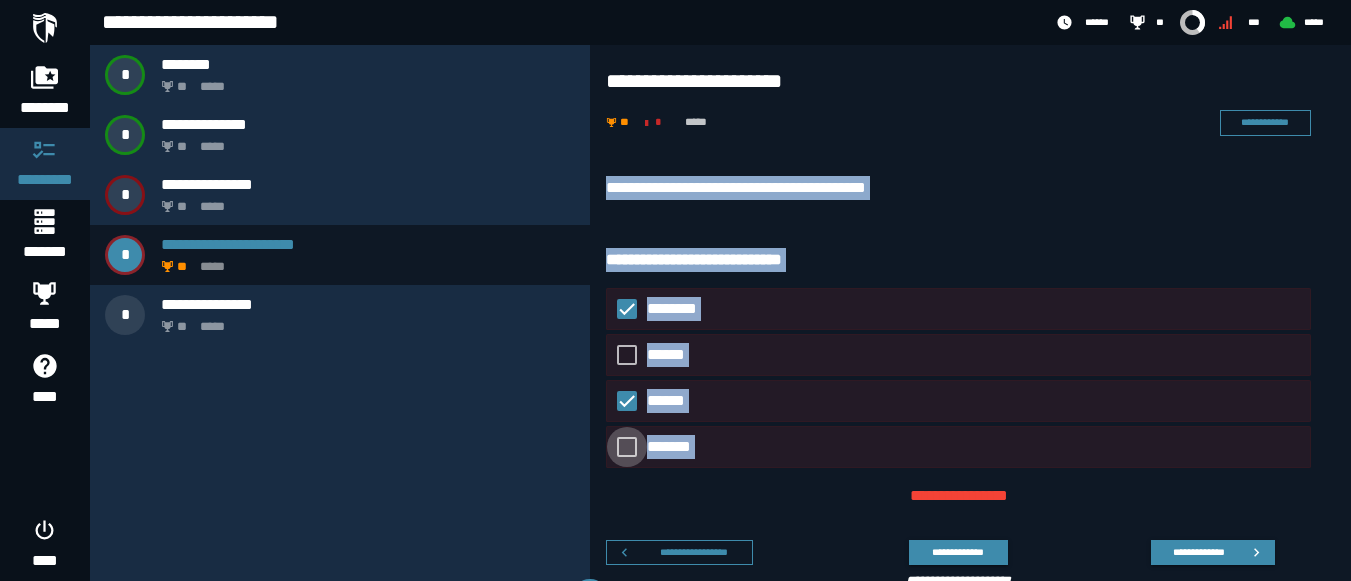 click on "*******" 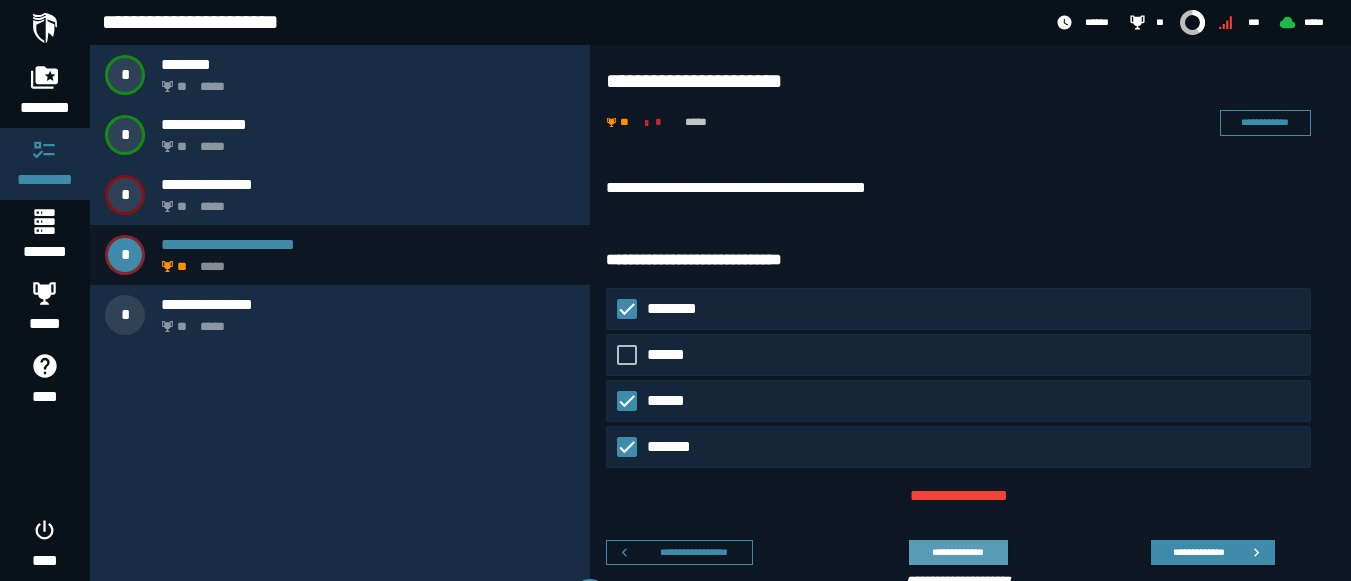 click on "**********" at bounding box center (958, 552) 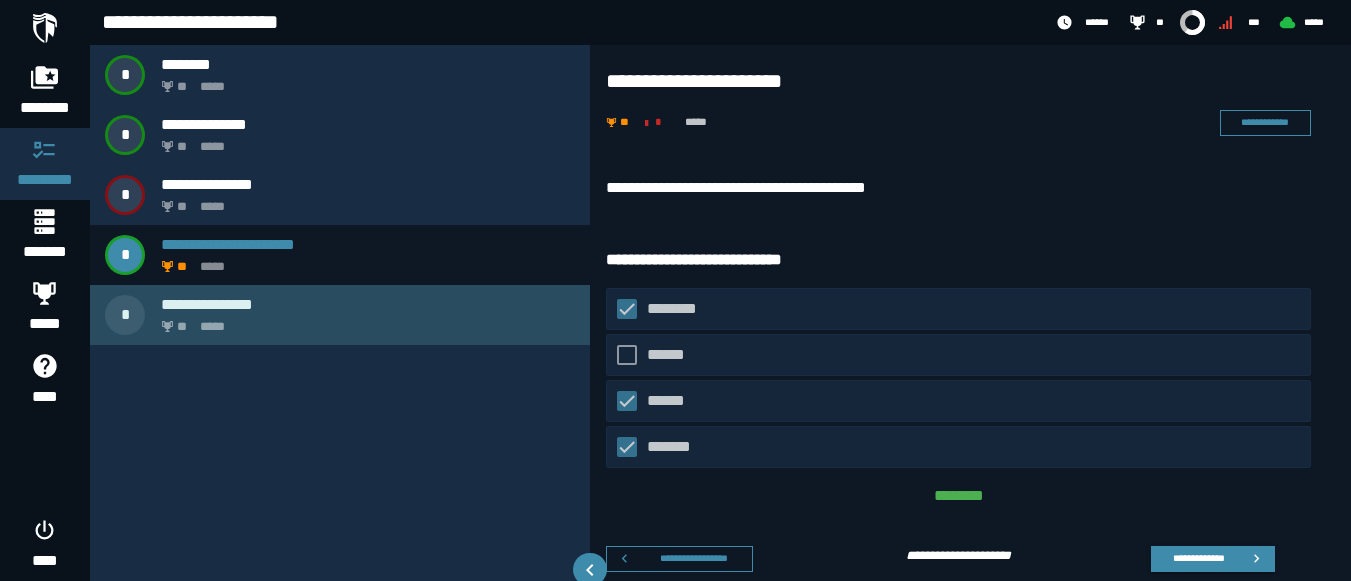 click on "**********" at bounding box center [368, 304] 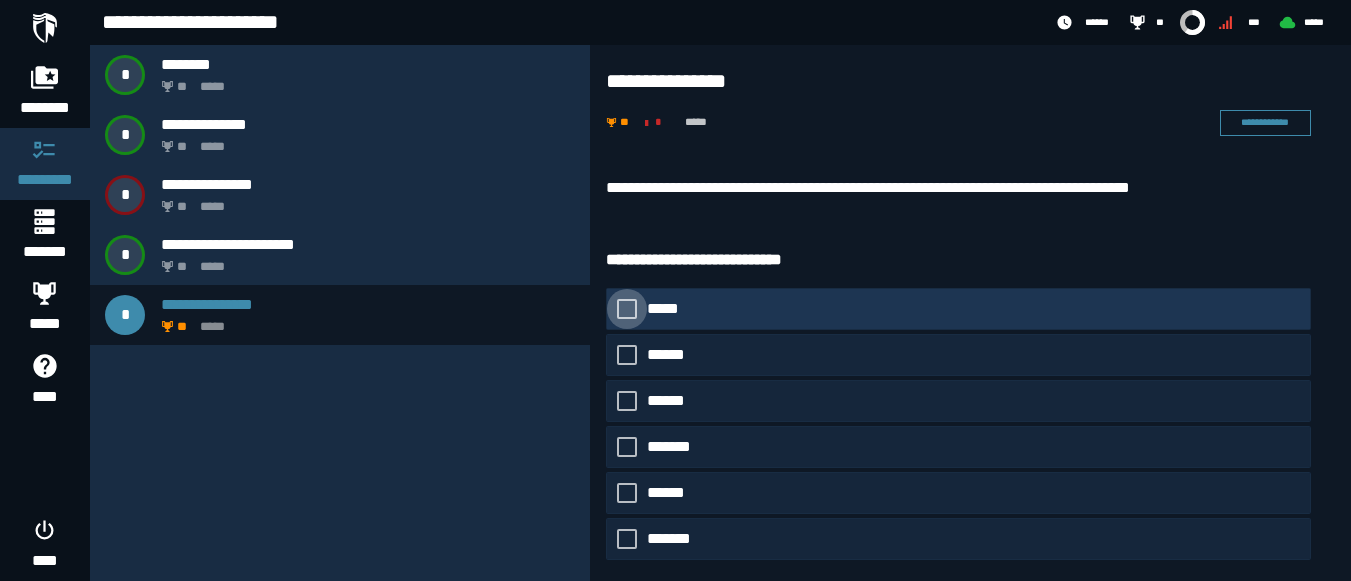 scroll, scrollTop: 105, scrollLeft: 0, axis: vertical 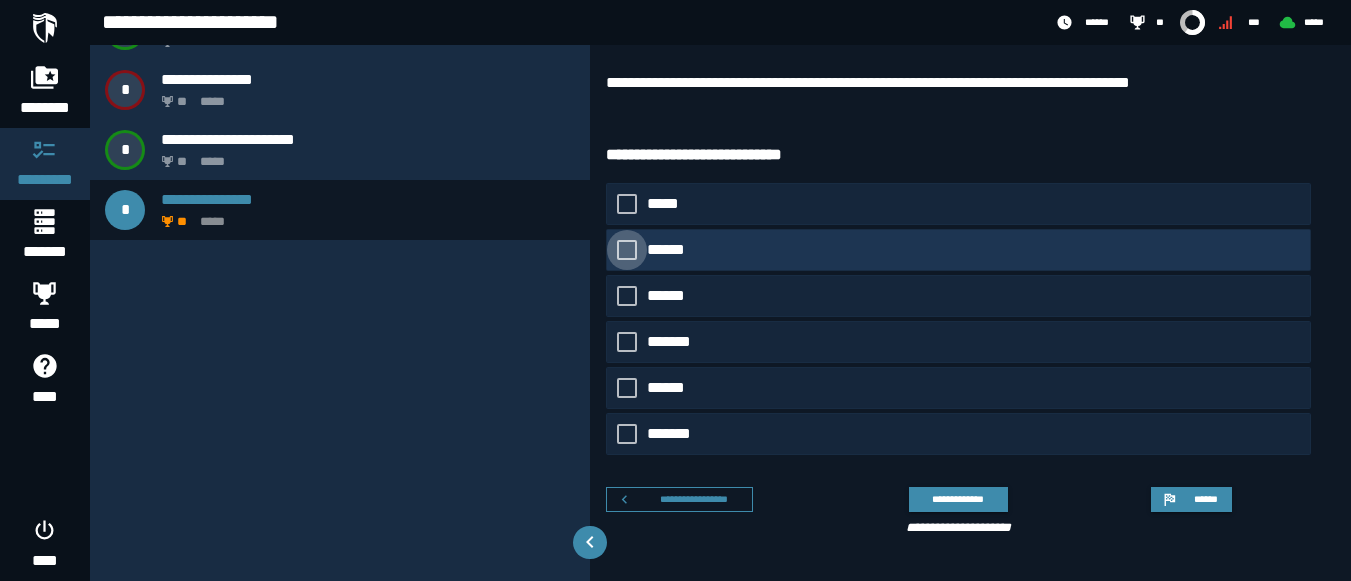 click on "******" 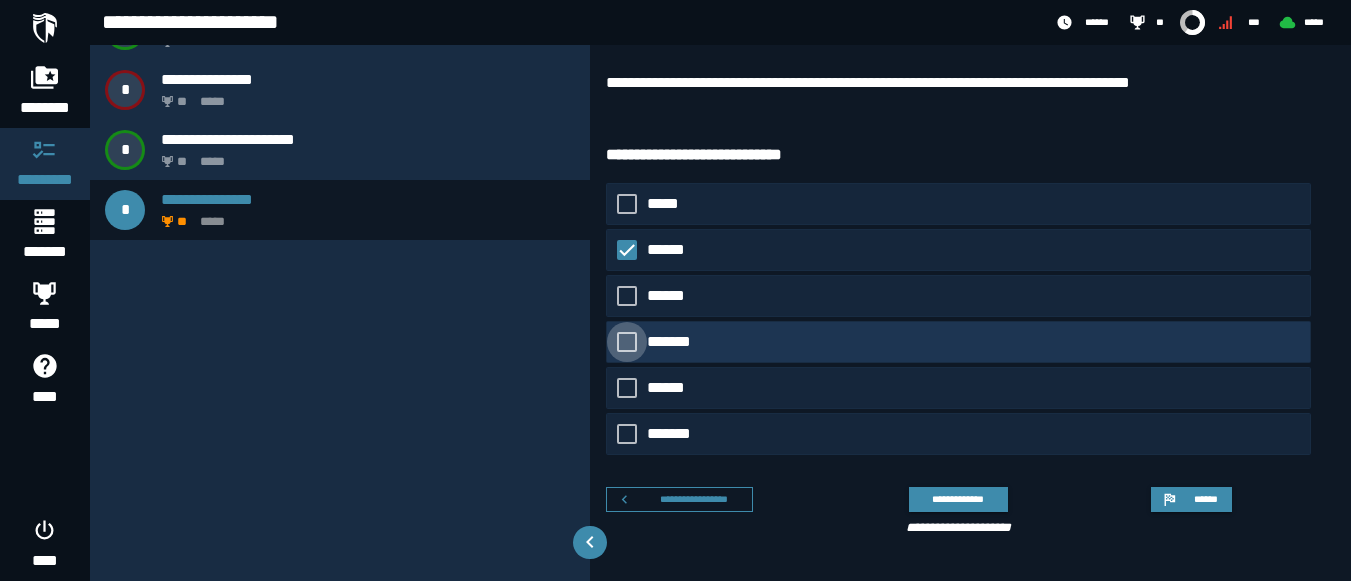 click on "*******" 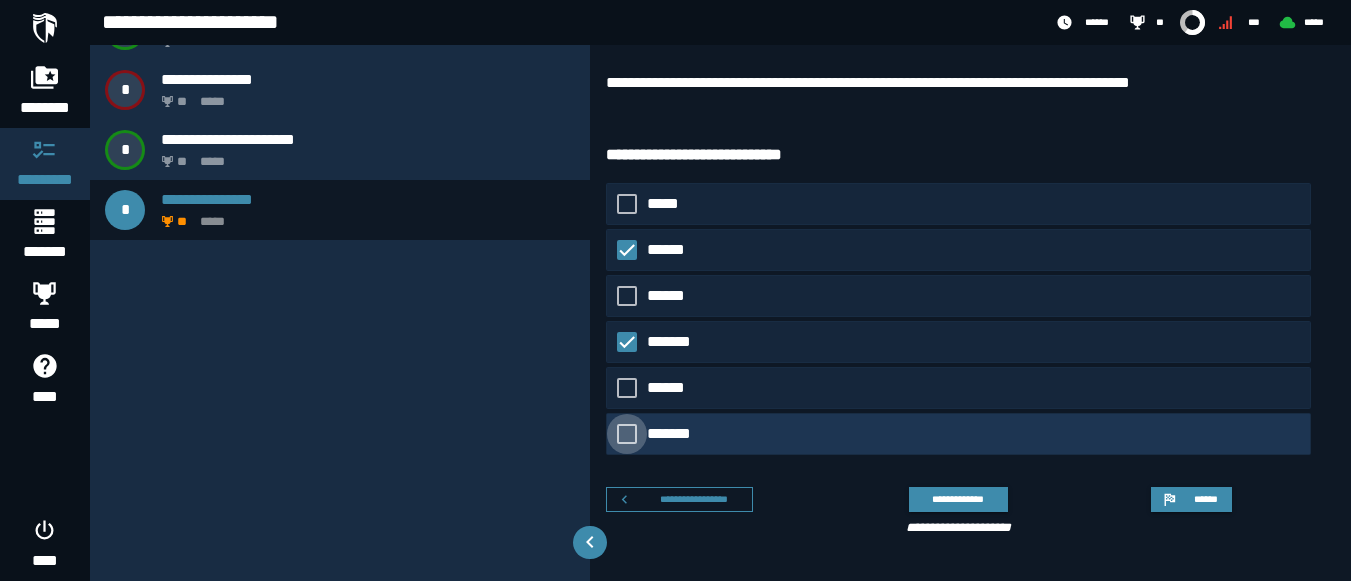 click on "*******" 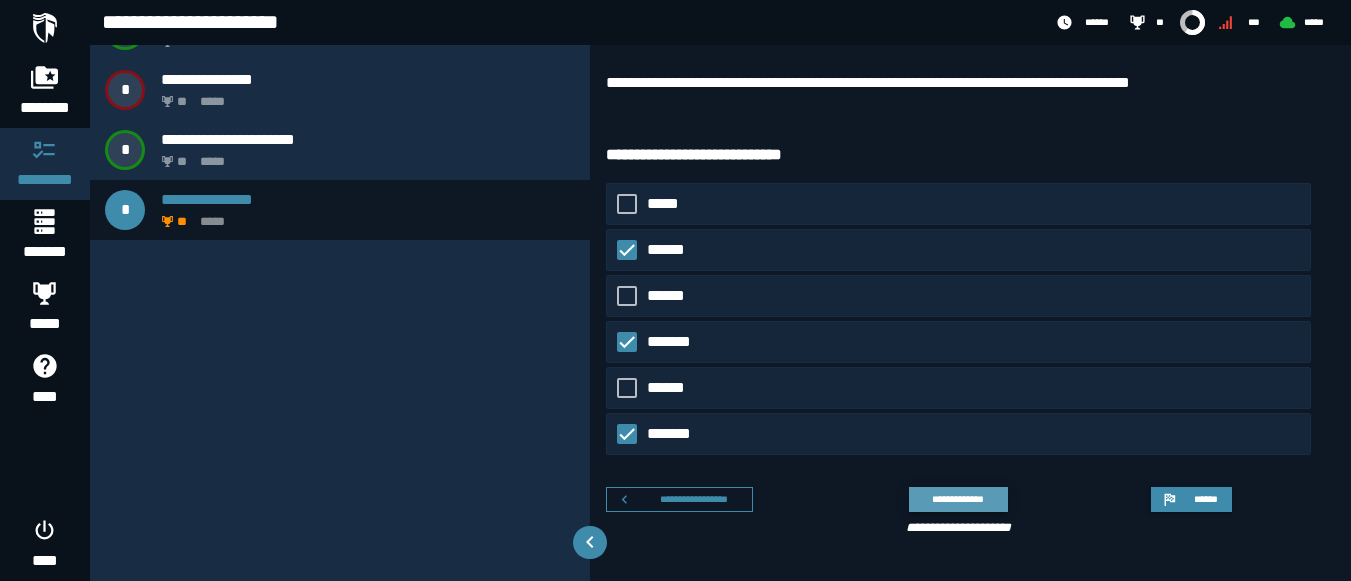 click on "**********" at bounding box center [958, 499] 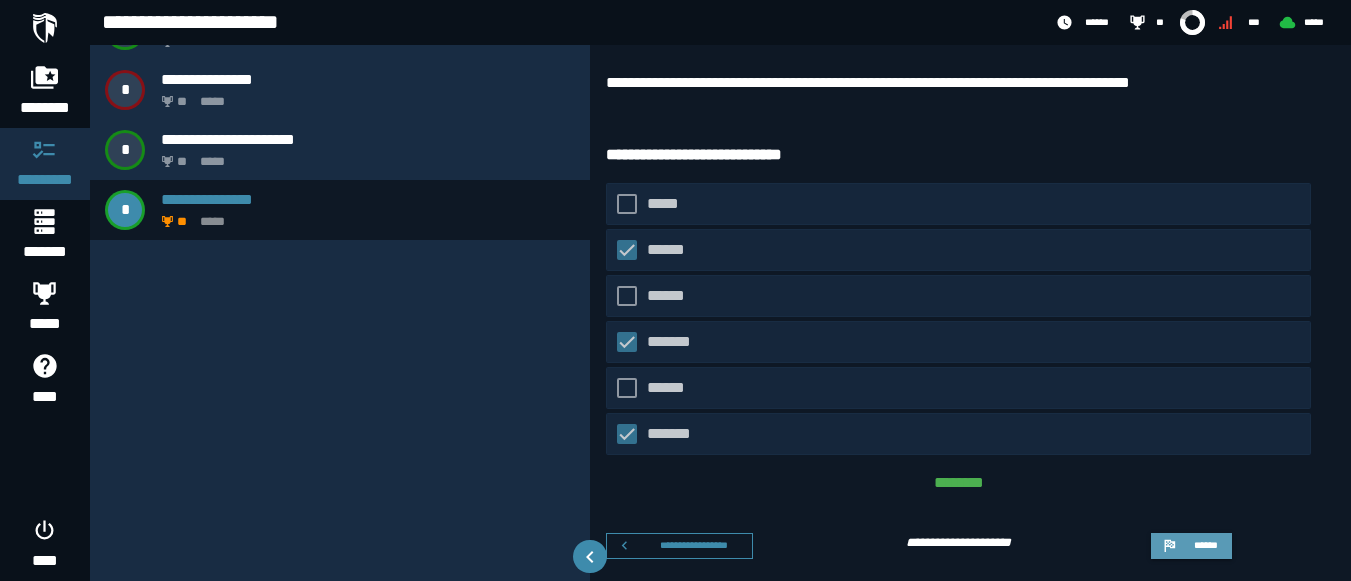 click on "******" at bounding box center [1205, 545] 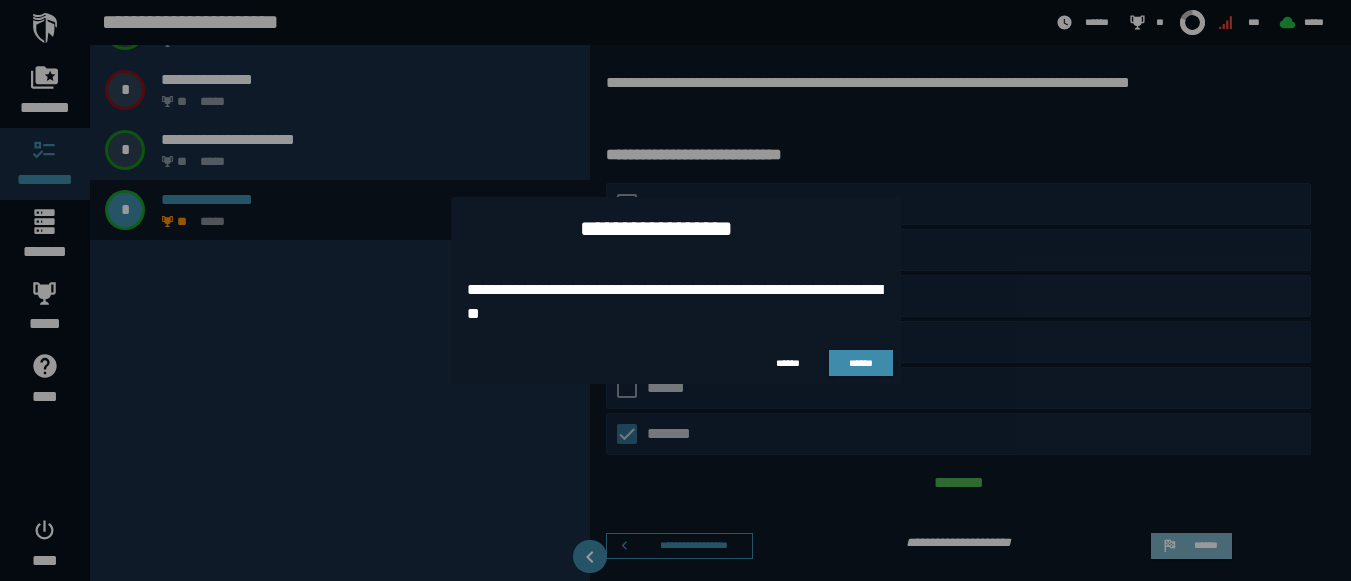 scroll, scrollTop: 0, scrollLeft: 0, axis: both 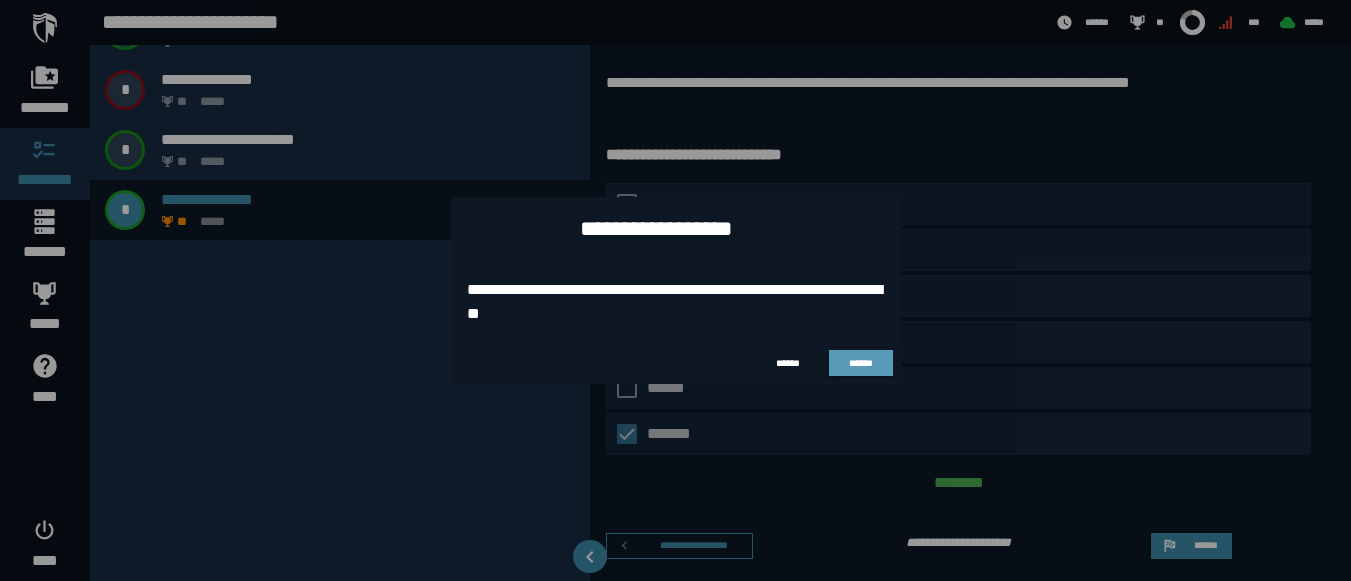 click on "******" at bounding box center (861, 363) 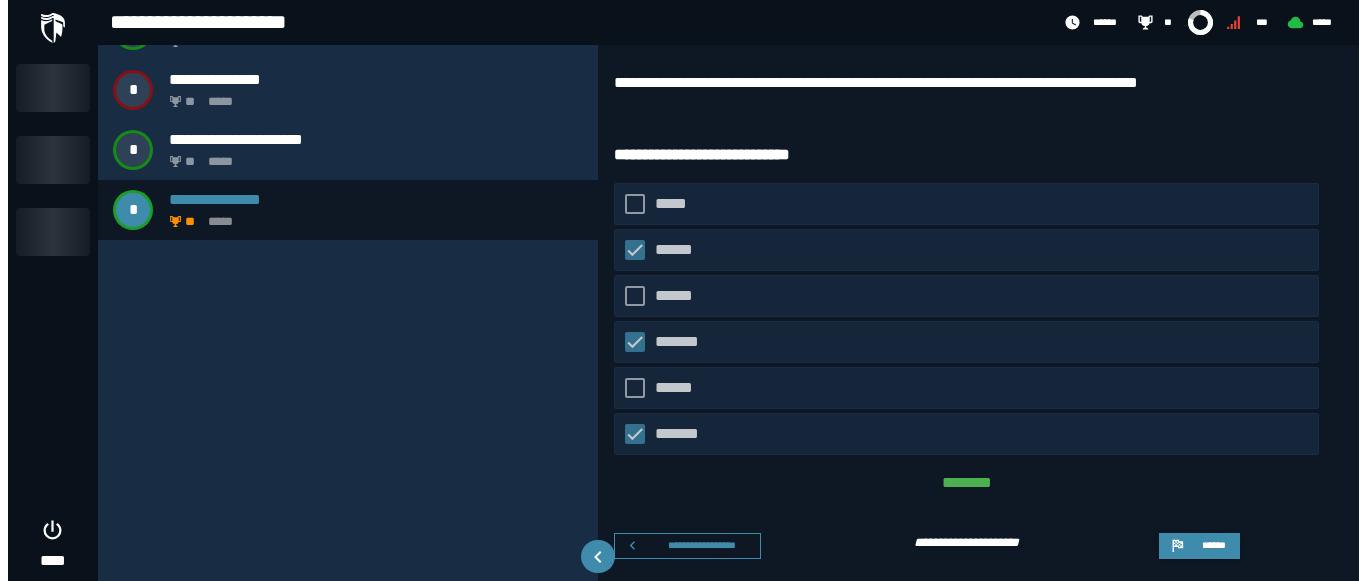 scroll, scrollTop: 0, scrollLeft: 0, axis: both 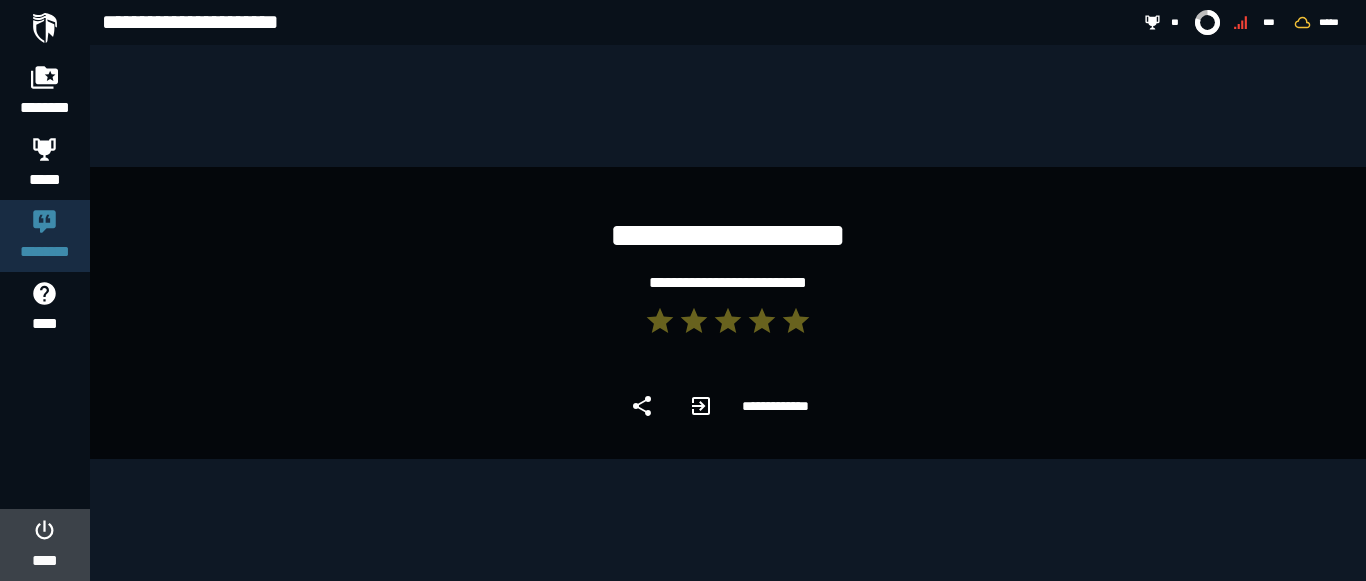 click 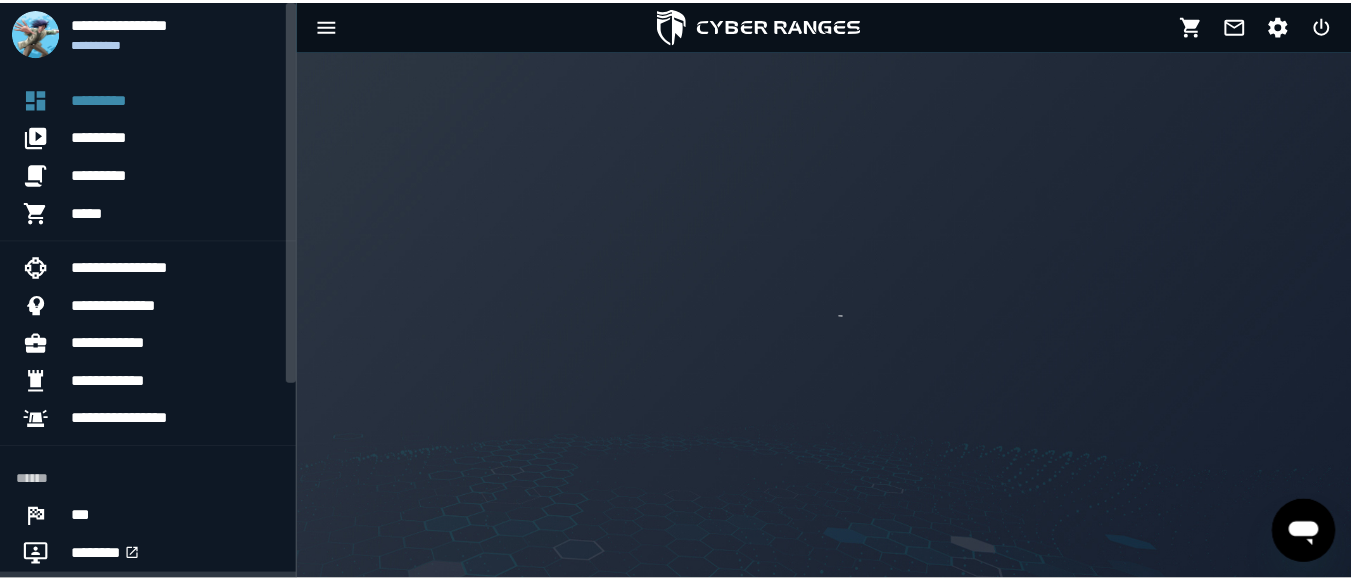 scroll, scrollTop: 0, scrollLeft: 0, axis: both 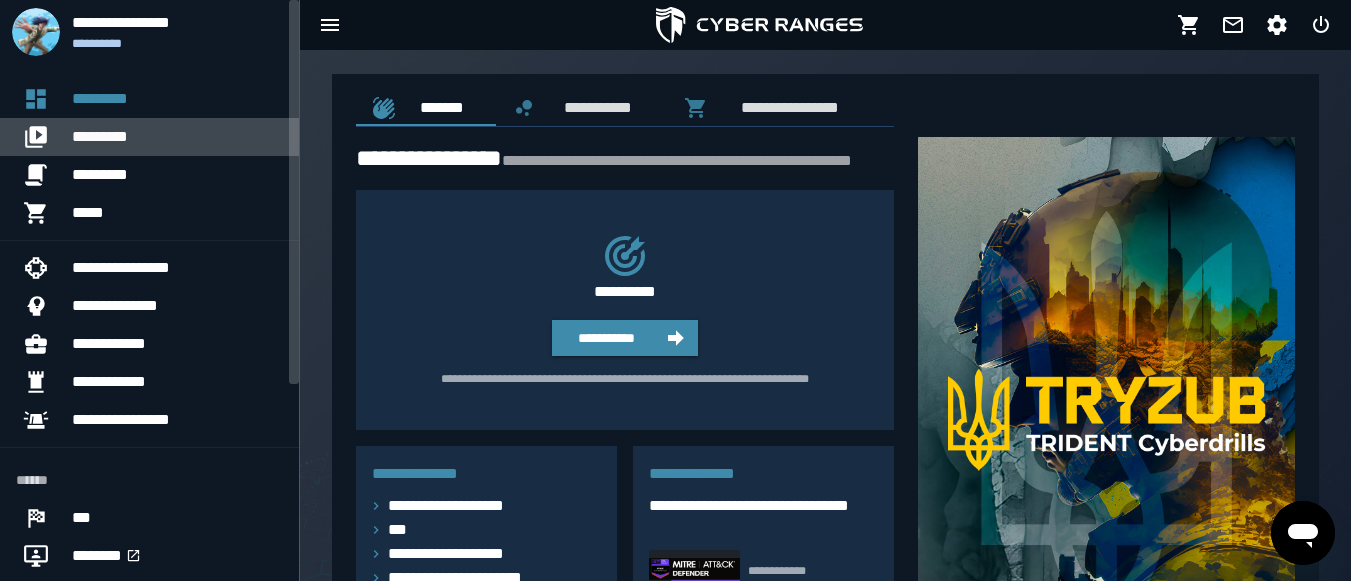 click on "*********" at bounding box center [177, 137] 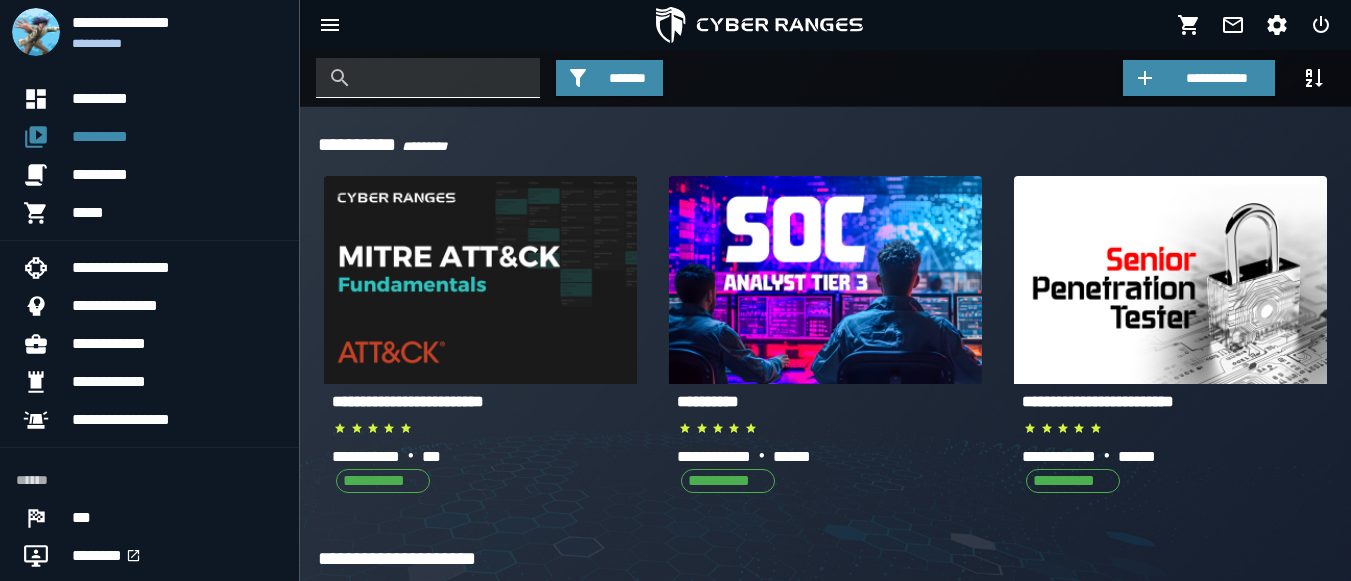 click at bounding box center [443, 78] 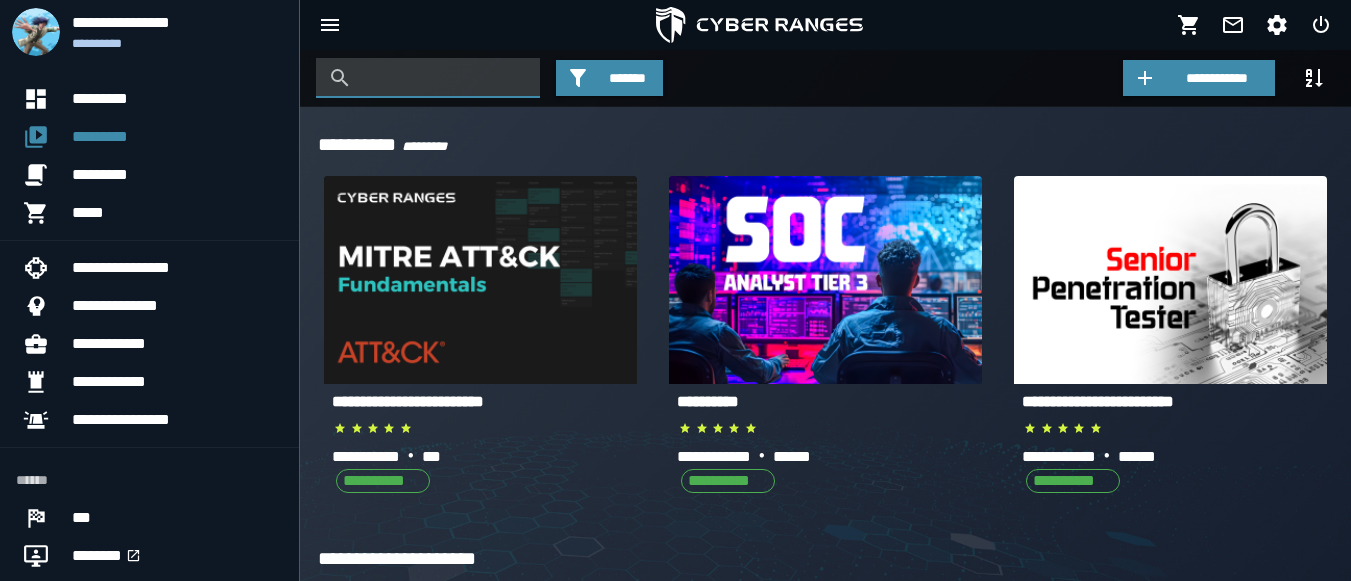 type on "*" 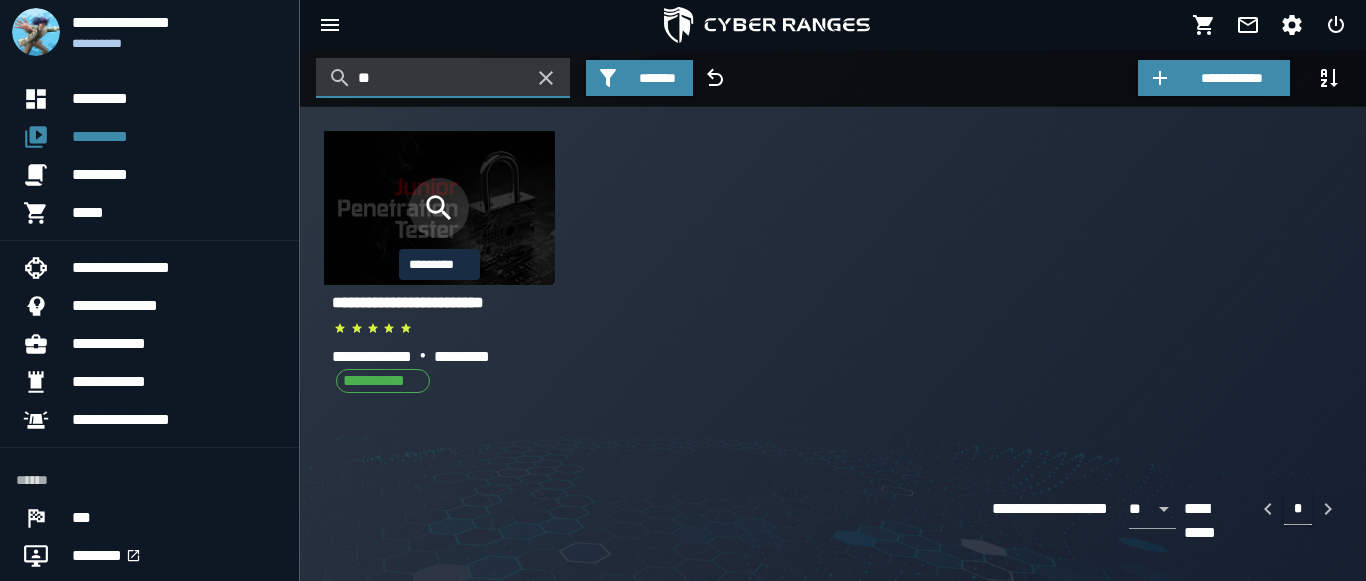 type on "**" 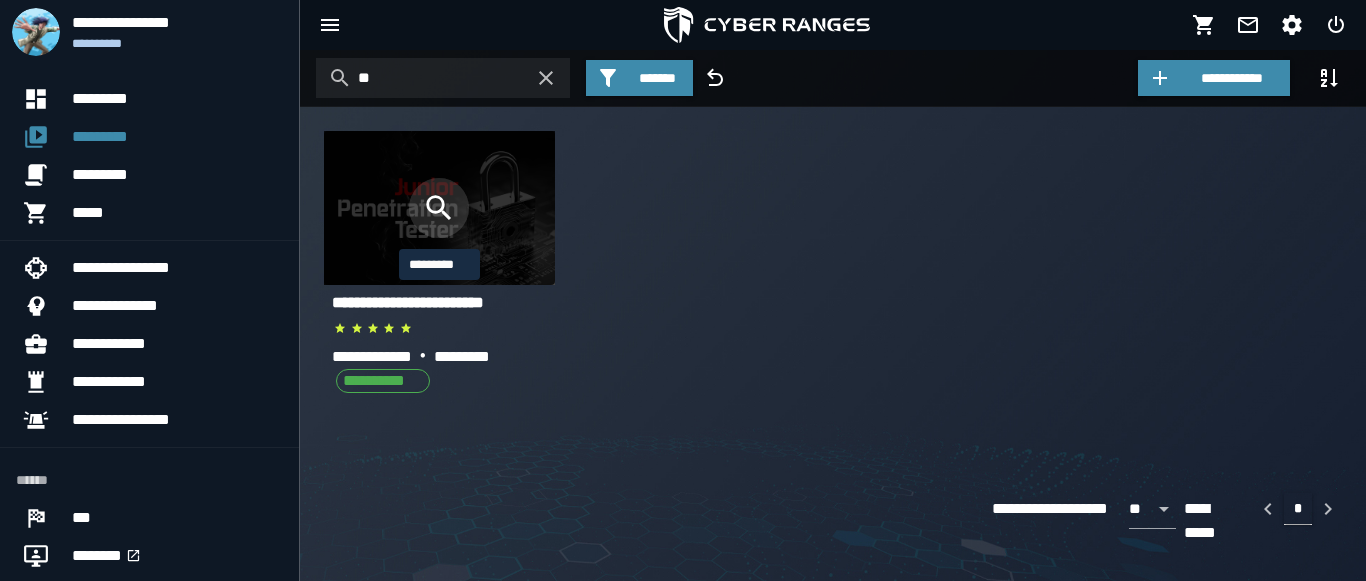 click at bounding box center [439, 208] 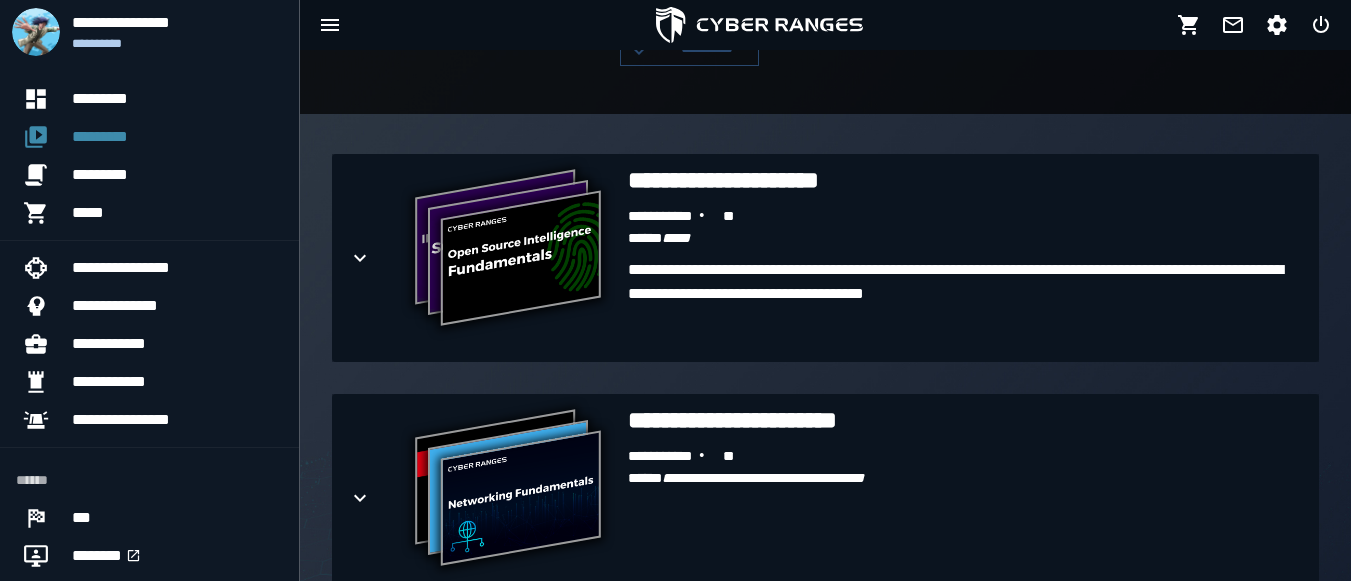 scroll, scrollTop: 471, scrollLeft: 0, axis: vertical 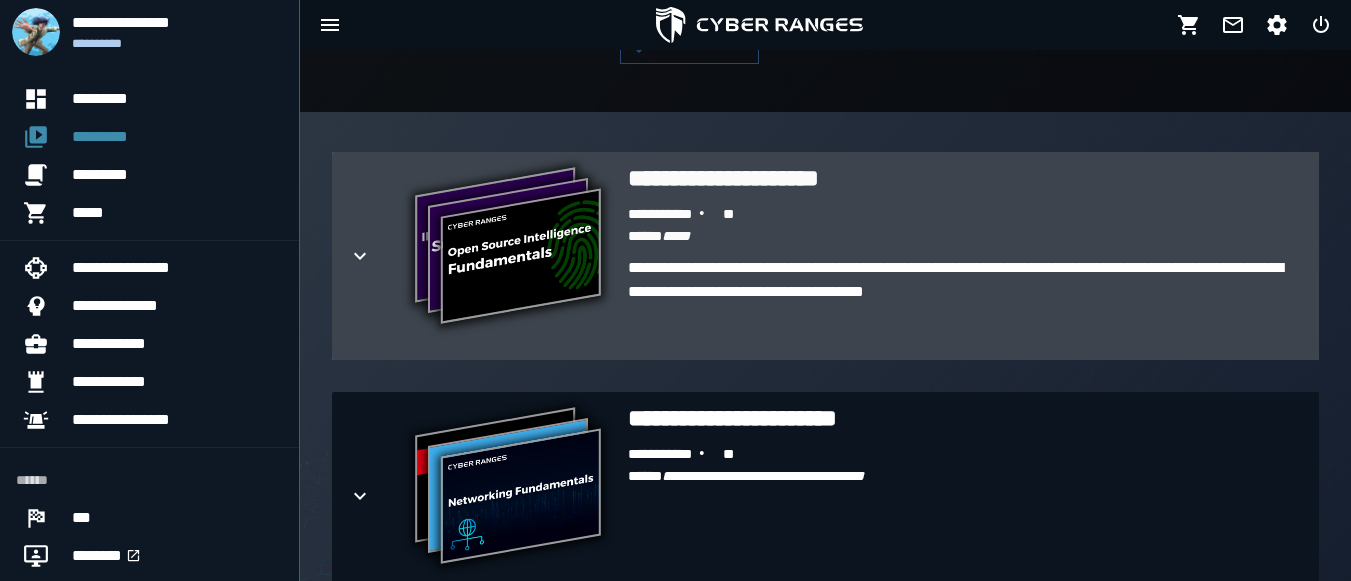click at bounding box center [376, 256] 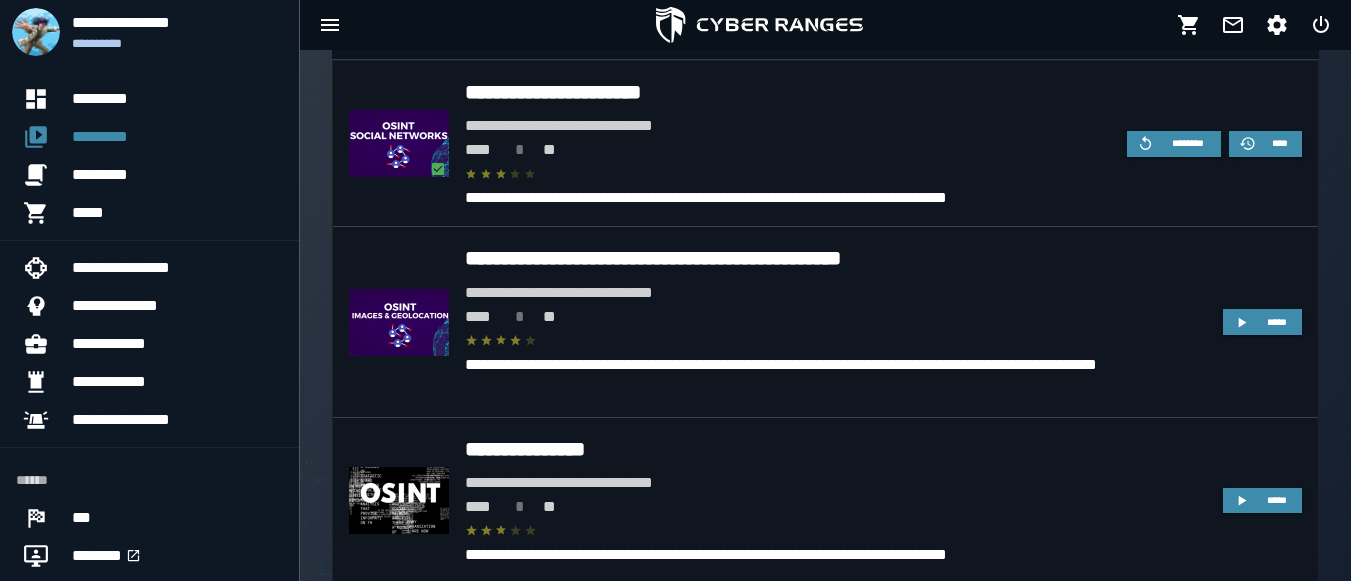scroll, scrollTop: 773, scrollLeft: 0, axis: vertical 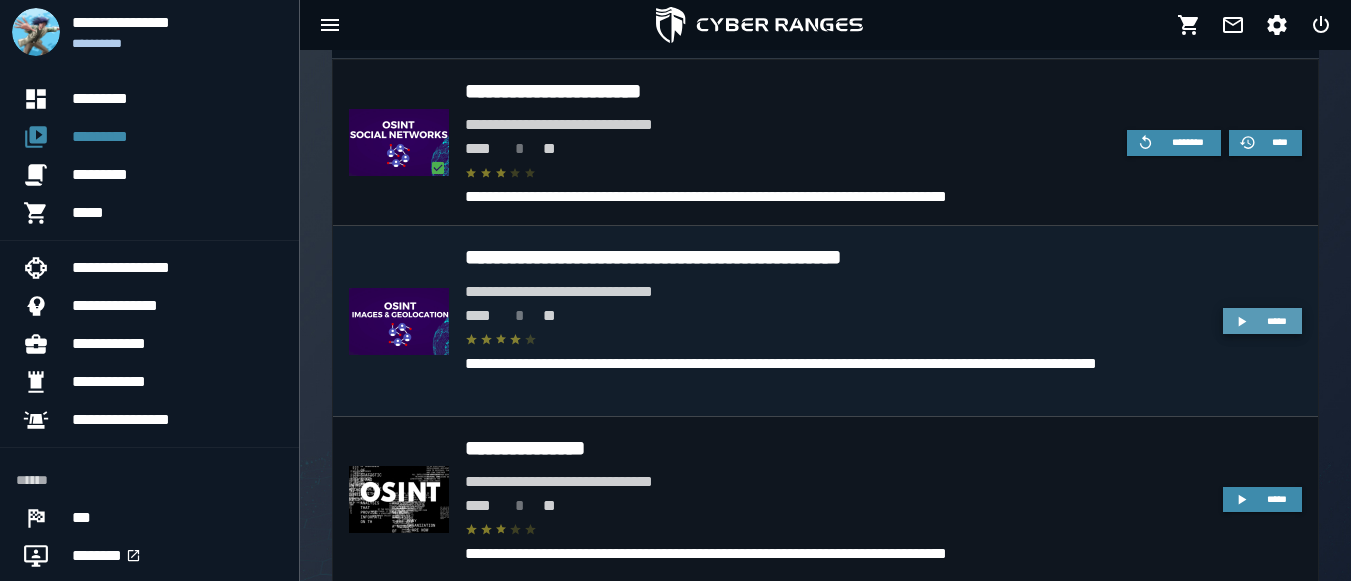 click on "*****" at bounding box center [1277, 321] 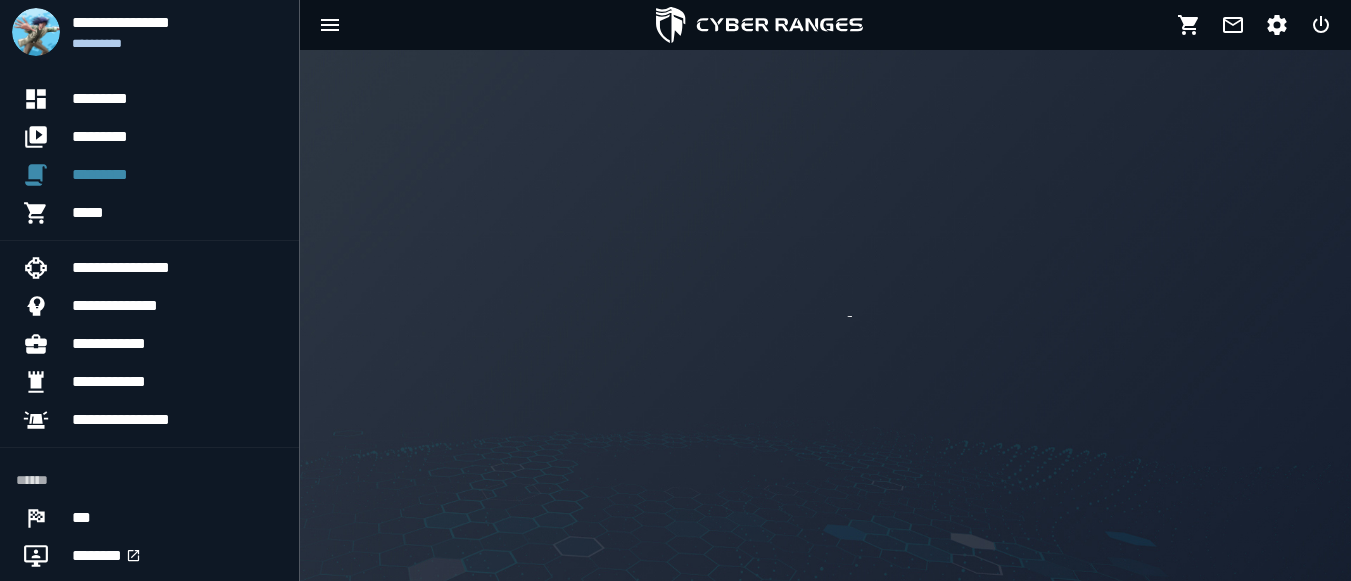 scroll, scrollTop: 0, scrollLeft: 0, axis: both 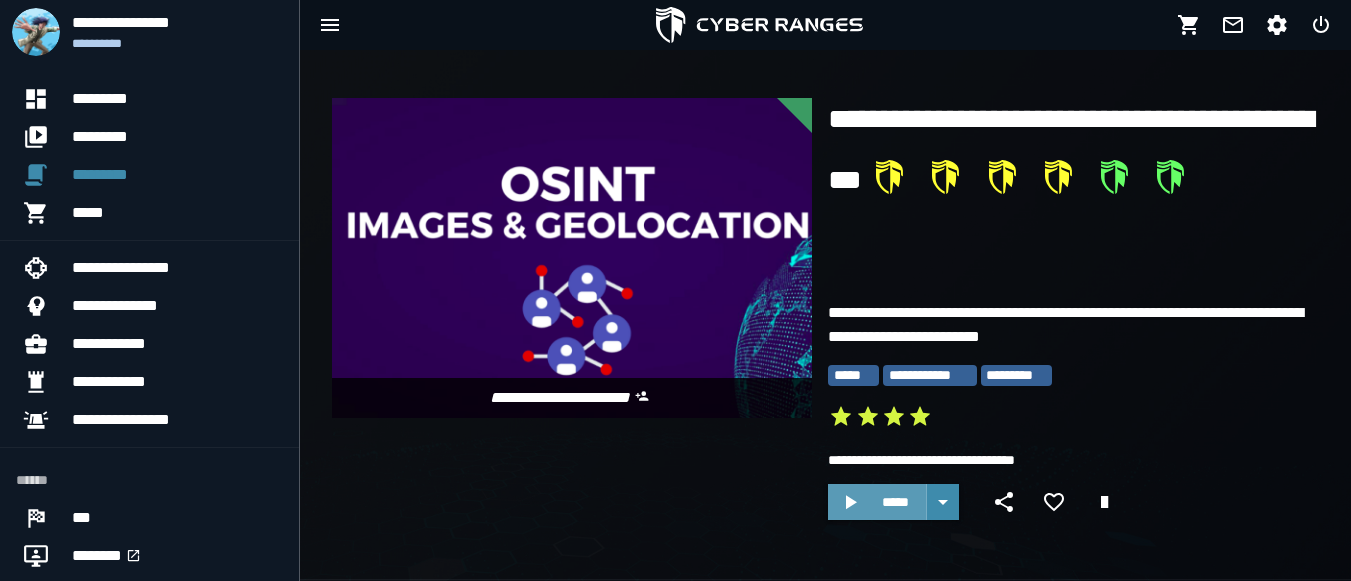 click on "*****" at bounding box center (895, 502) 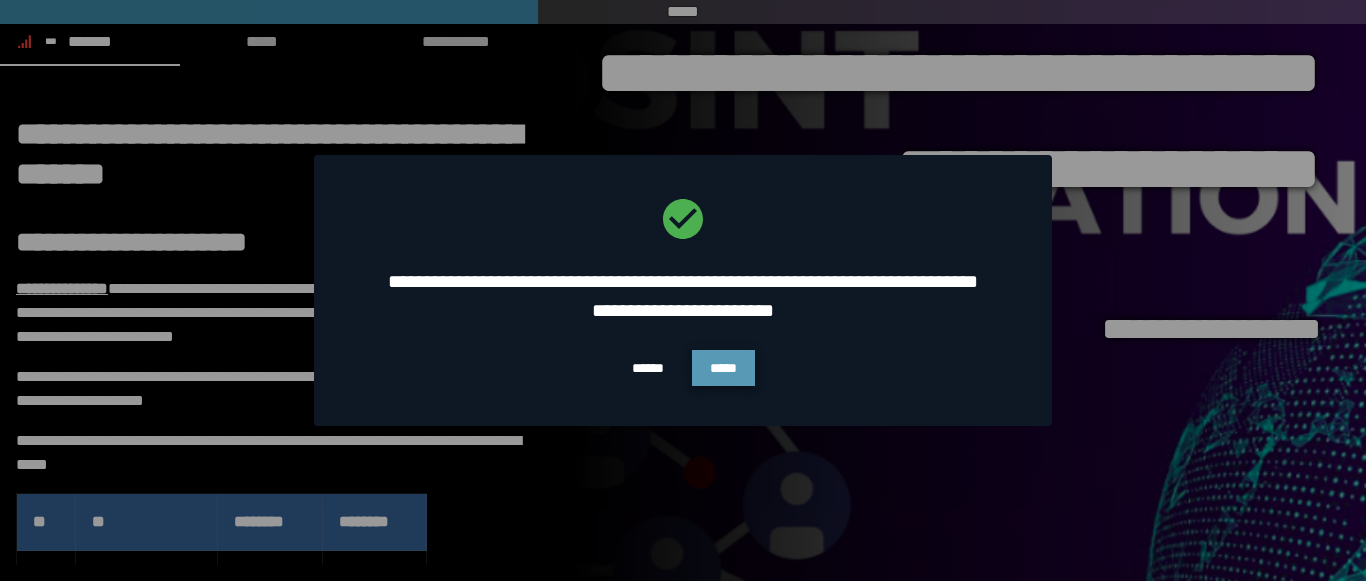 click on "*****" at bounding box center (723, 368) 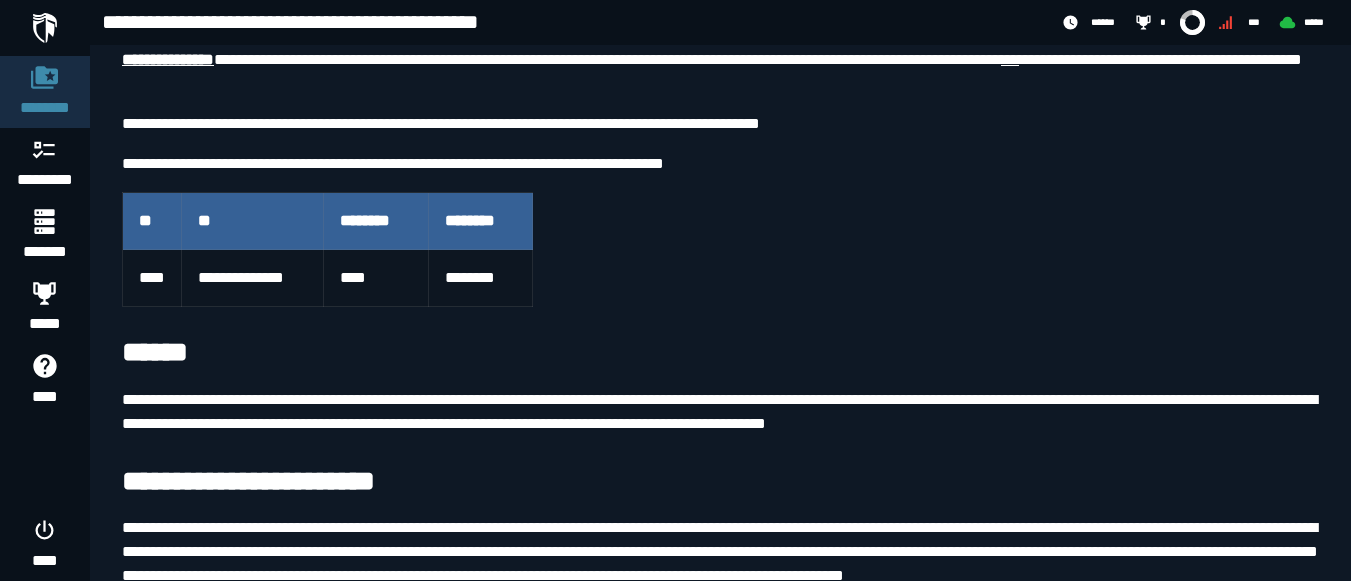 scroll, scrollTop: 242, scrollLeft: 0, axis: vertical 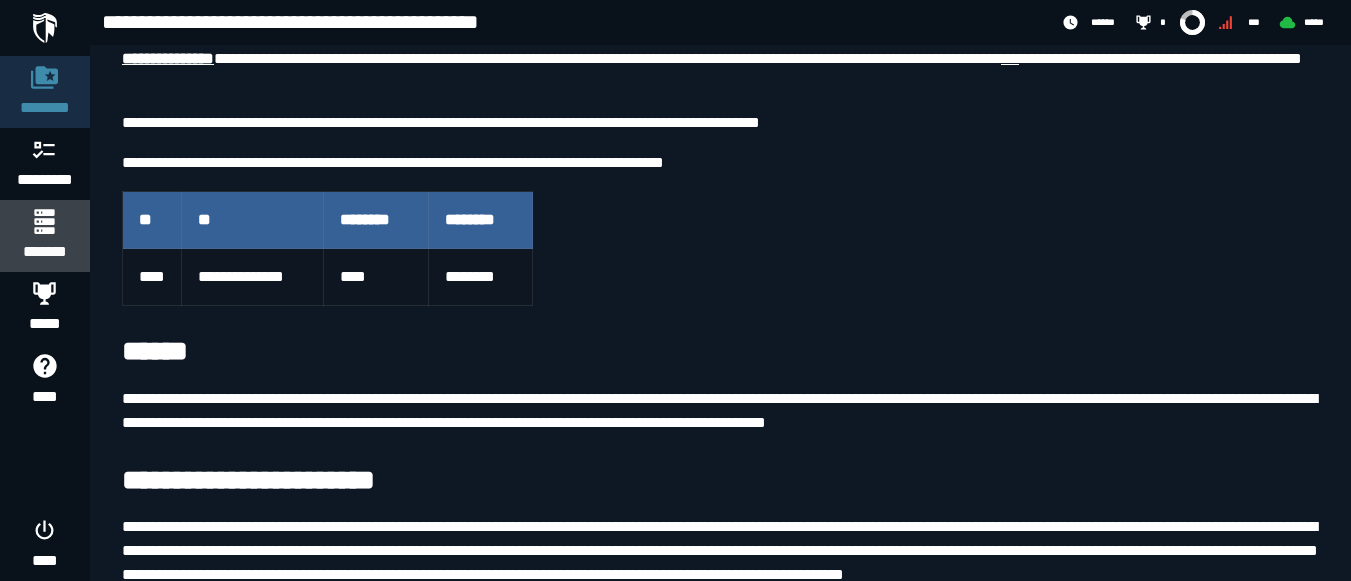 click on "*******" at bounding box center [44, 252] 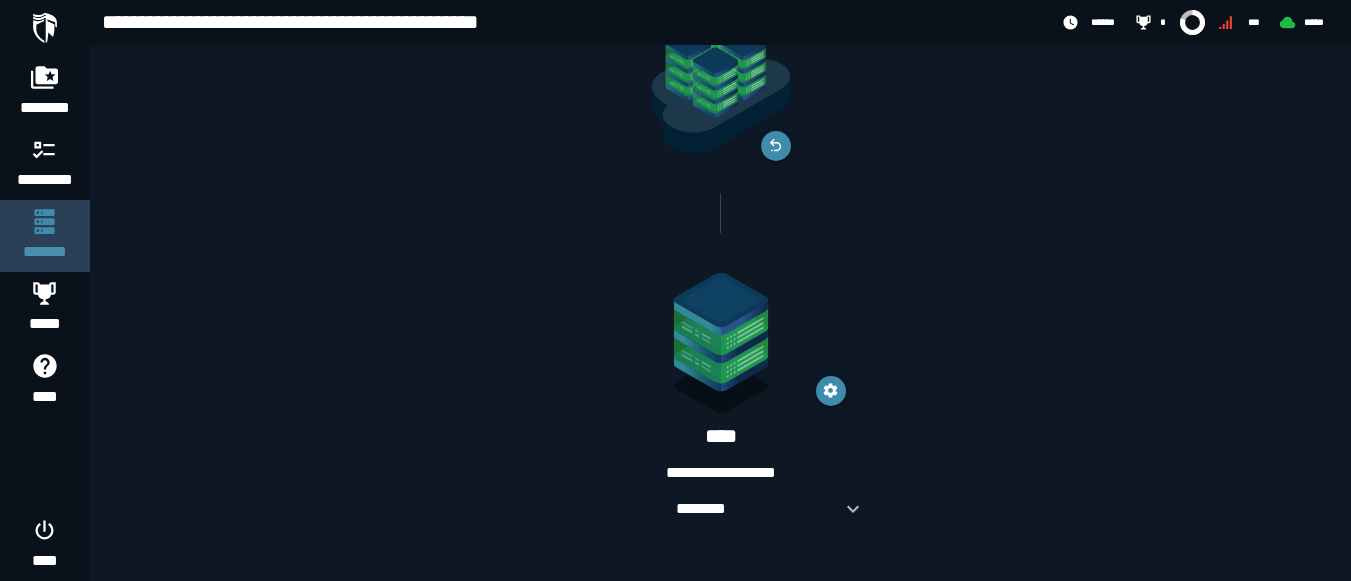 scroll, scrollTop: 0, scrollLeft: 0, axis: both 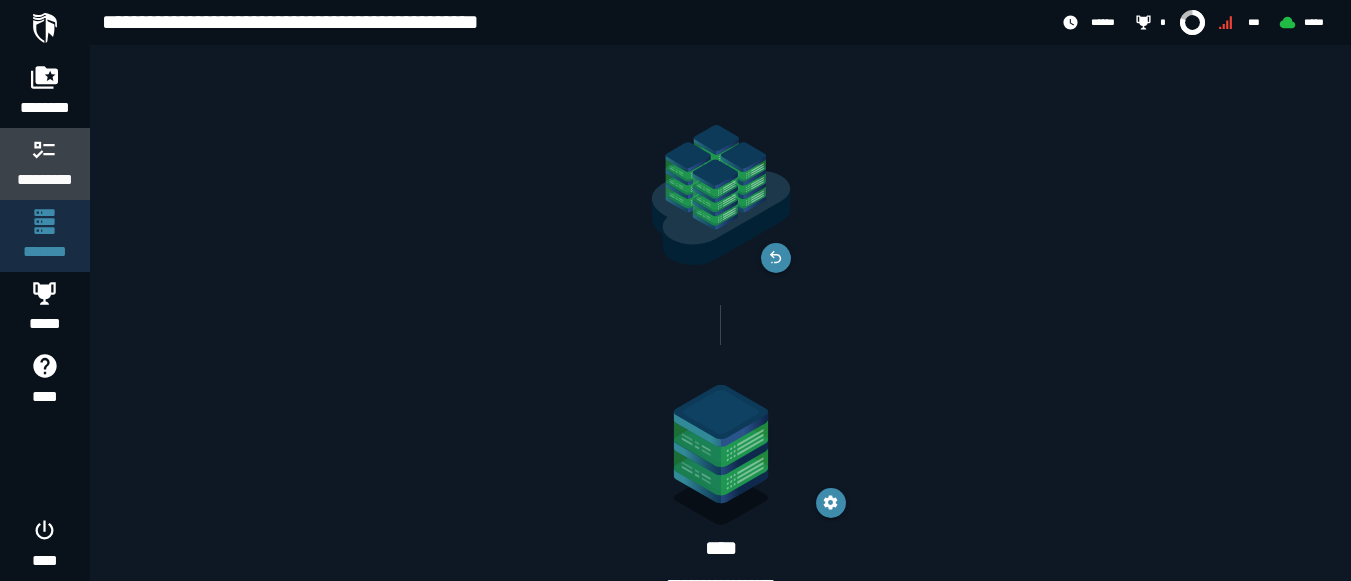 click on "*********" at bounding box center (45, 180) 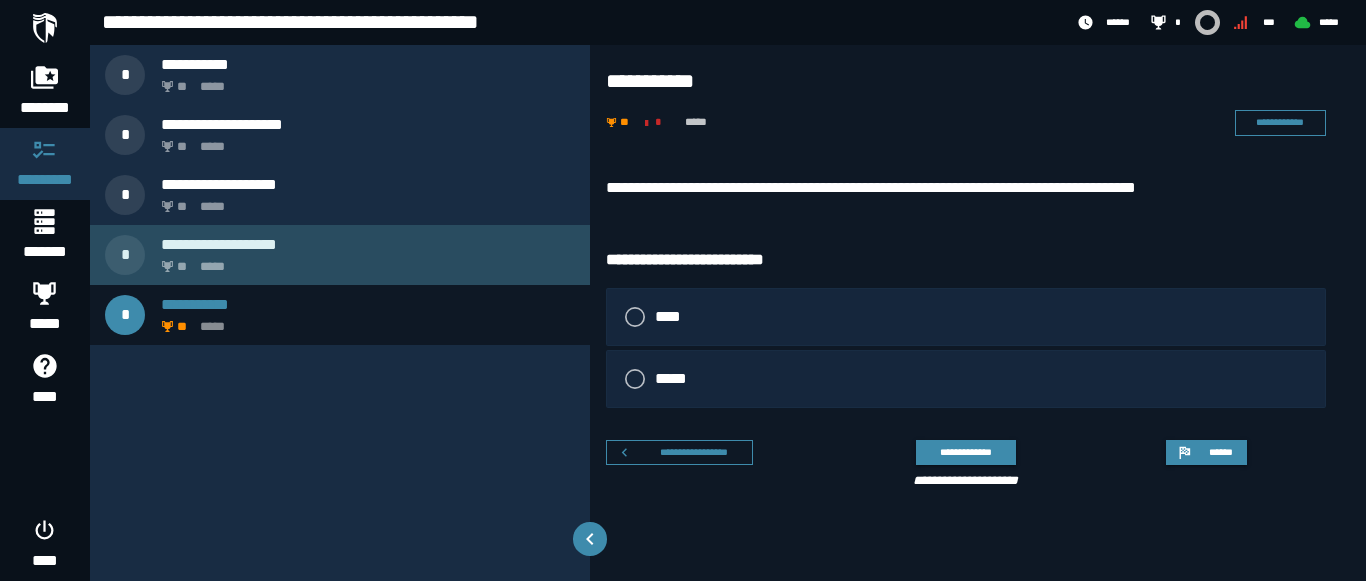 click on "** *****" at bounding box center (364, 261) 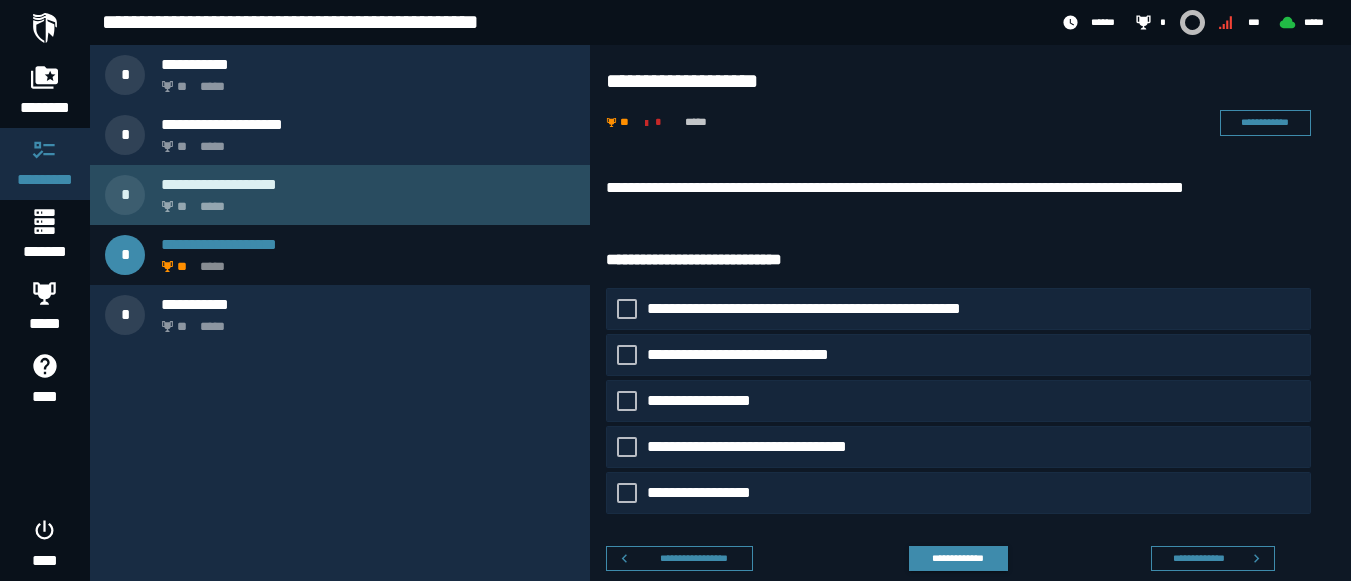 click on "** *****" at bounding box center (364, 201) 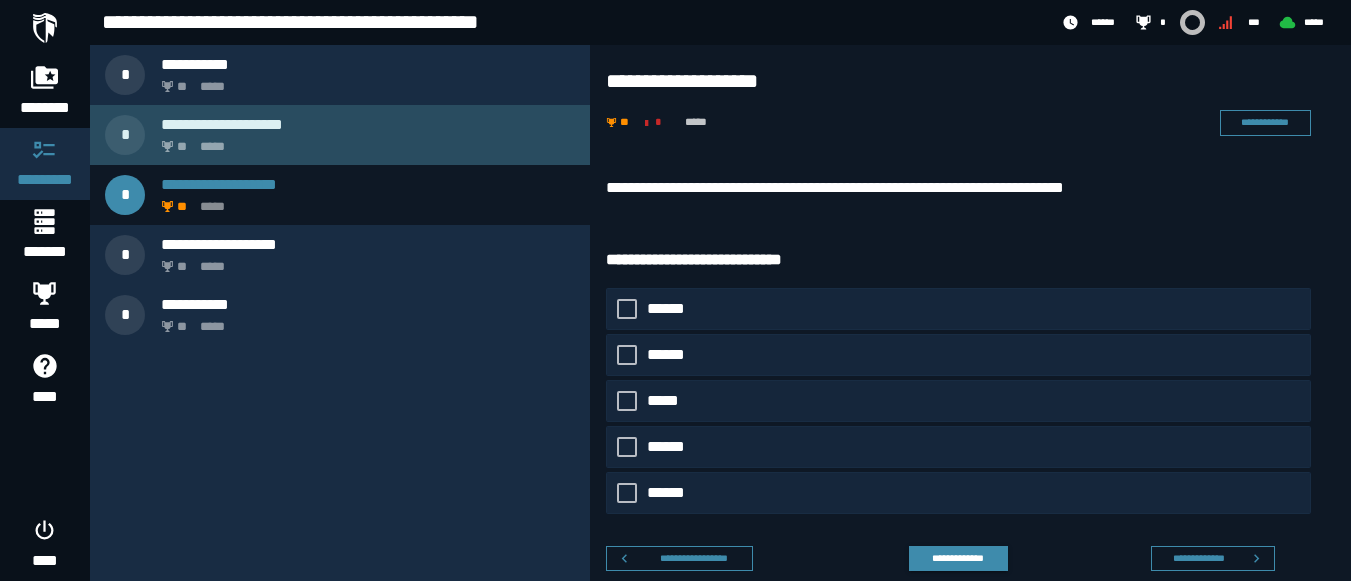 click on "** *****" at bounding box center [364, 141] 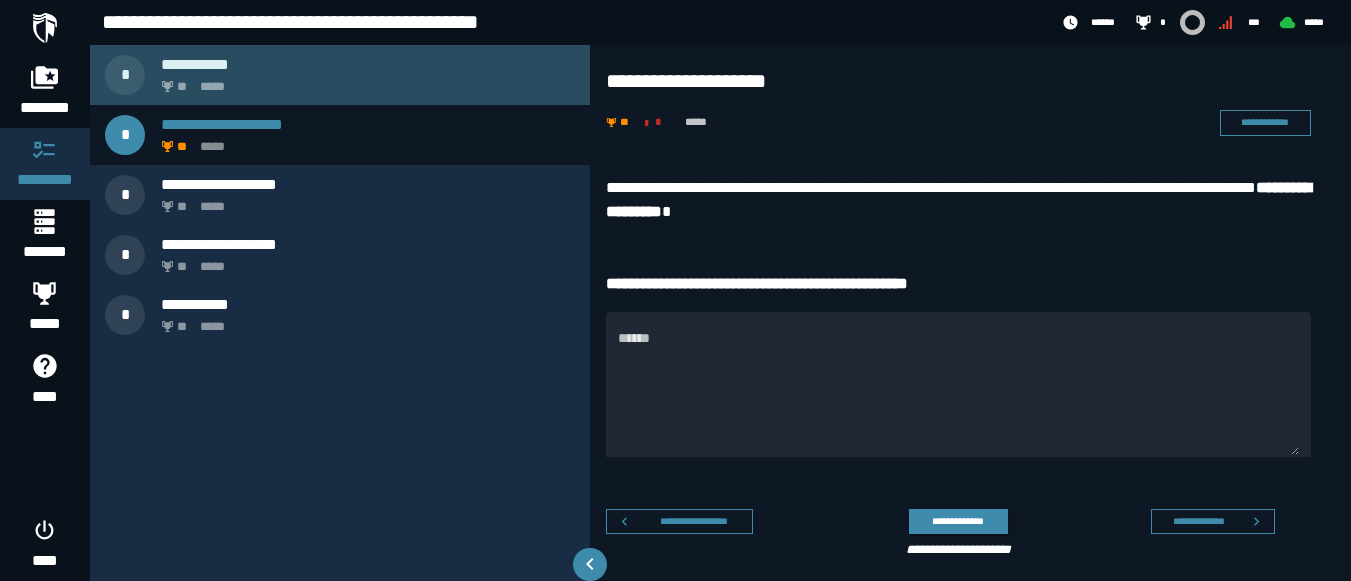click on "**********" at bounding box center (340, 75) 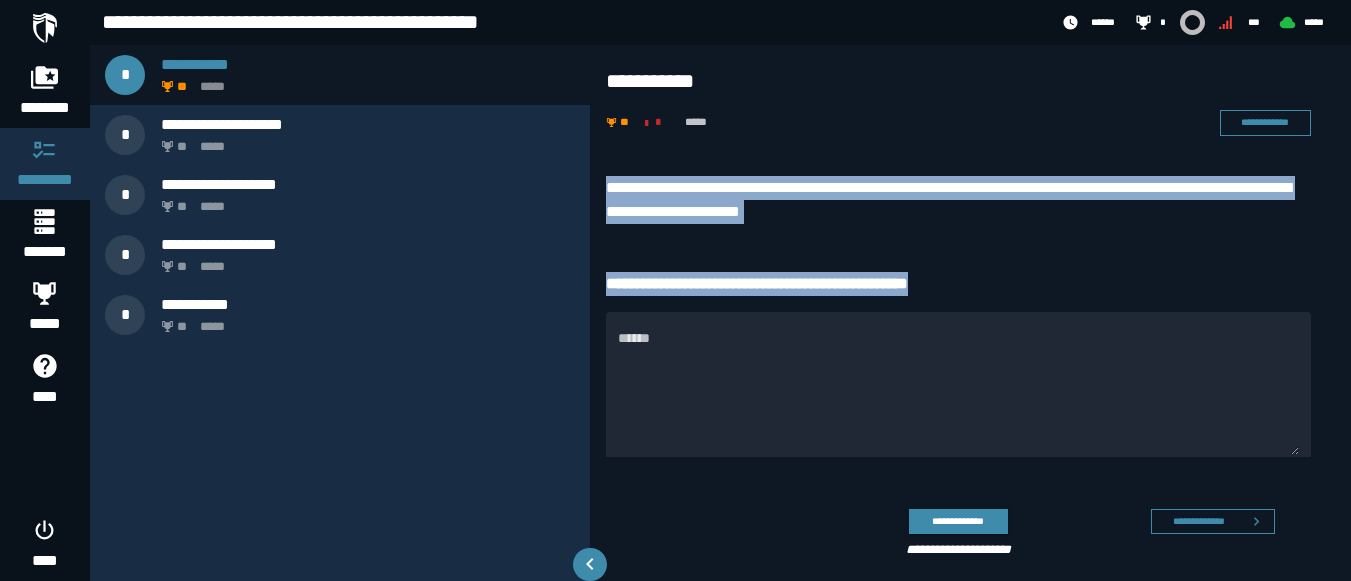 drag, startPoint x: 602, startPoint y: 181, endPoint x: 977, endPoint y: 281, distance: 388.10437 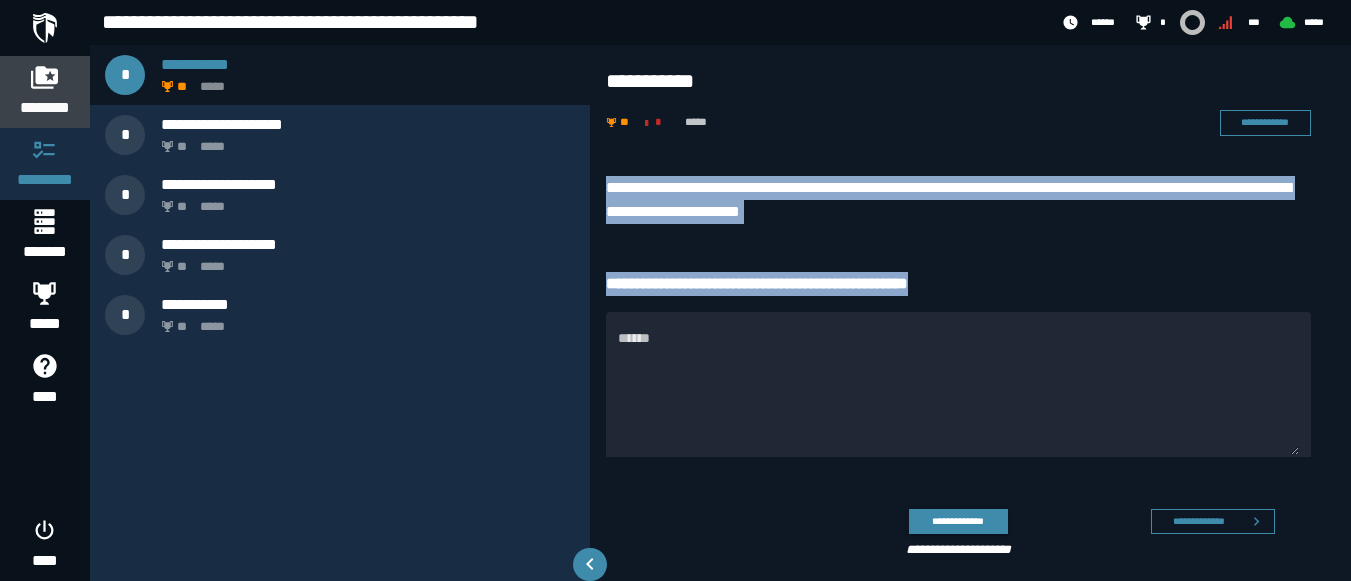 click on "********" at bounding box center [45, 108] 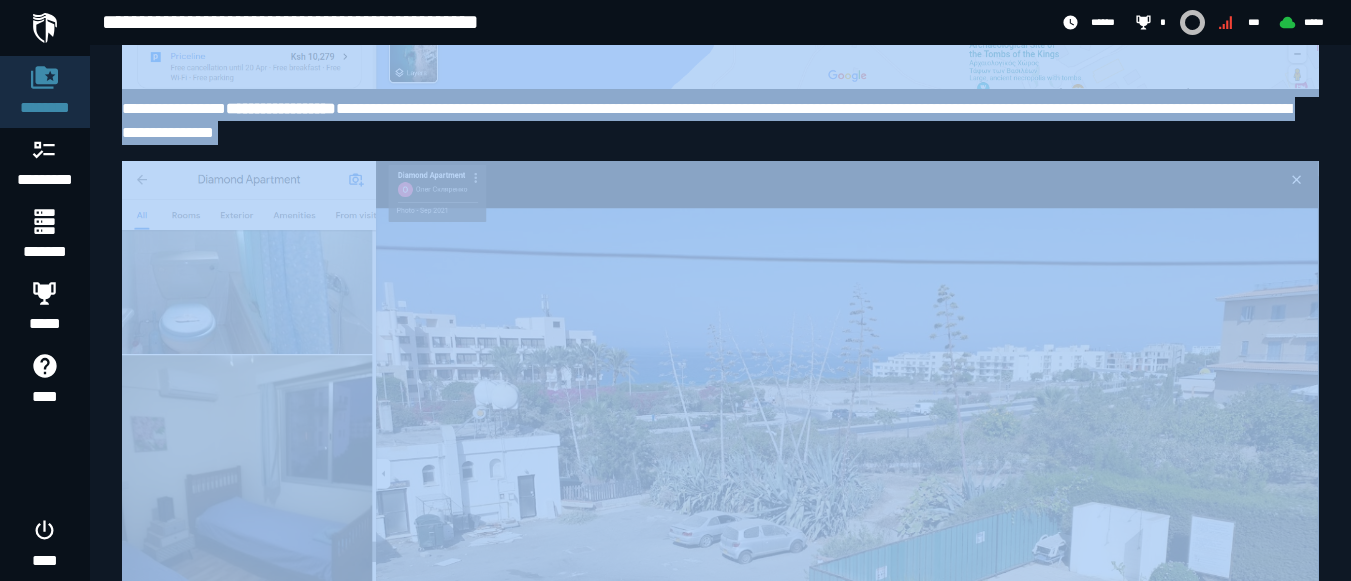 scroll, scrollTop: 15609, scrollLeft: 0, axis: vertical 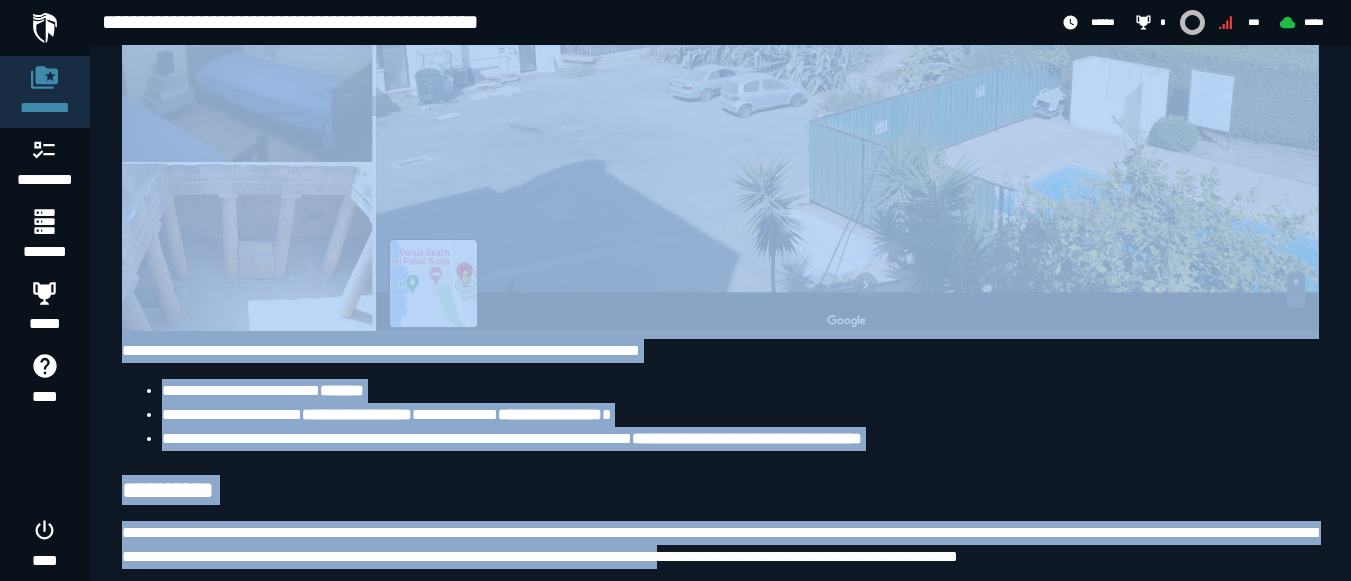 drag, startPoint x: 122, startPoint y: 182, endPoint x: 938, endPoint y: 628, distance: 929.93115 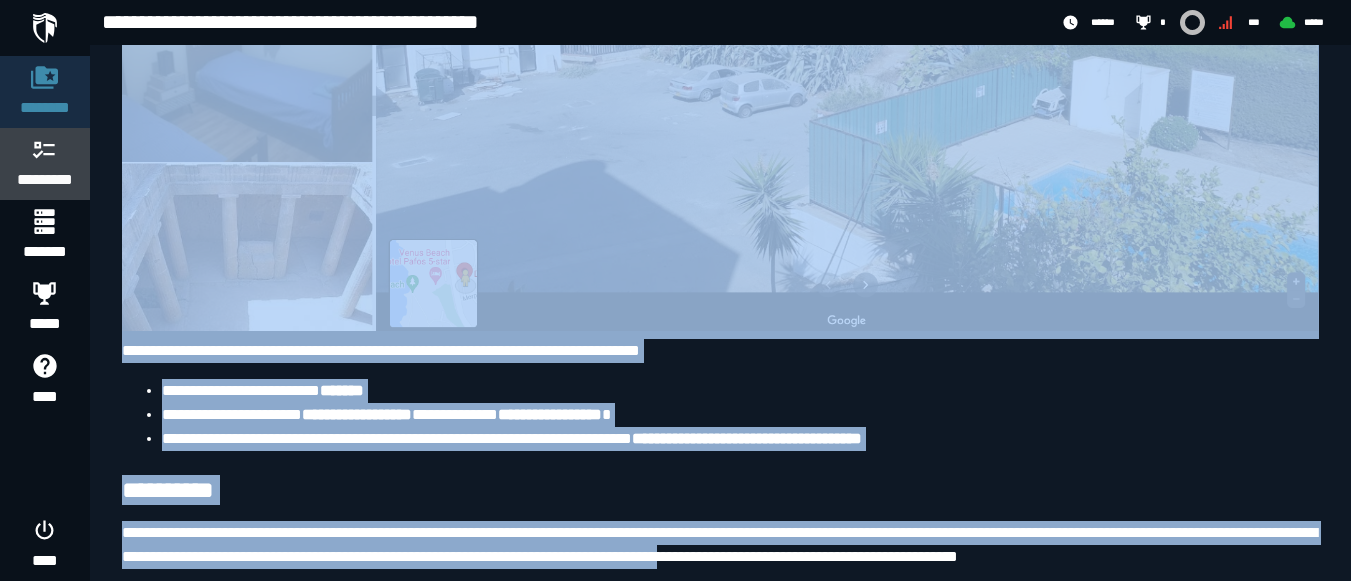 click at bounding box center (45, 149) 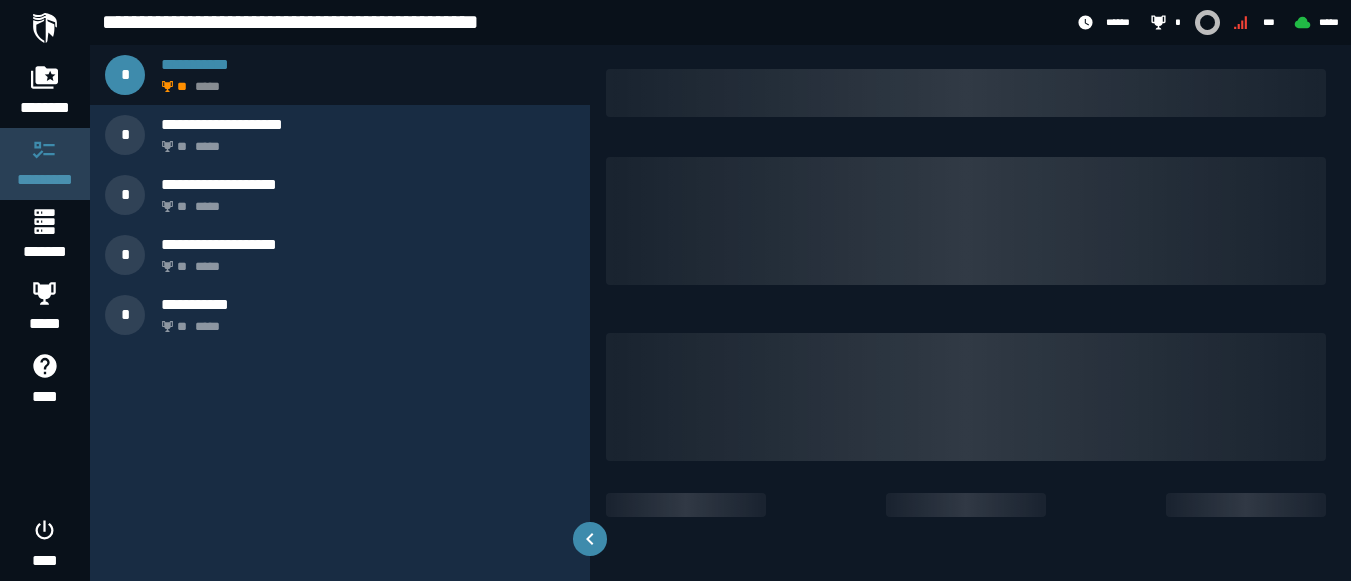 scroll, scrollTop: 0, scrollLeft: 0, axis: both 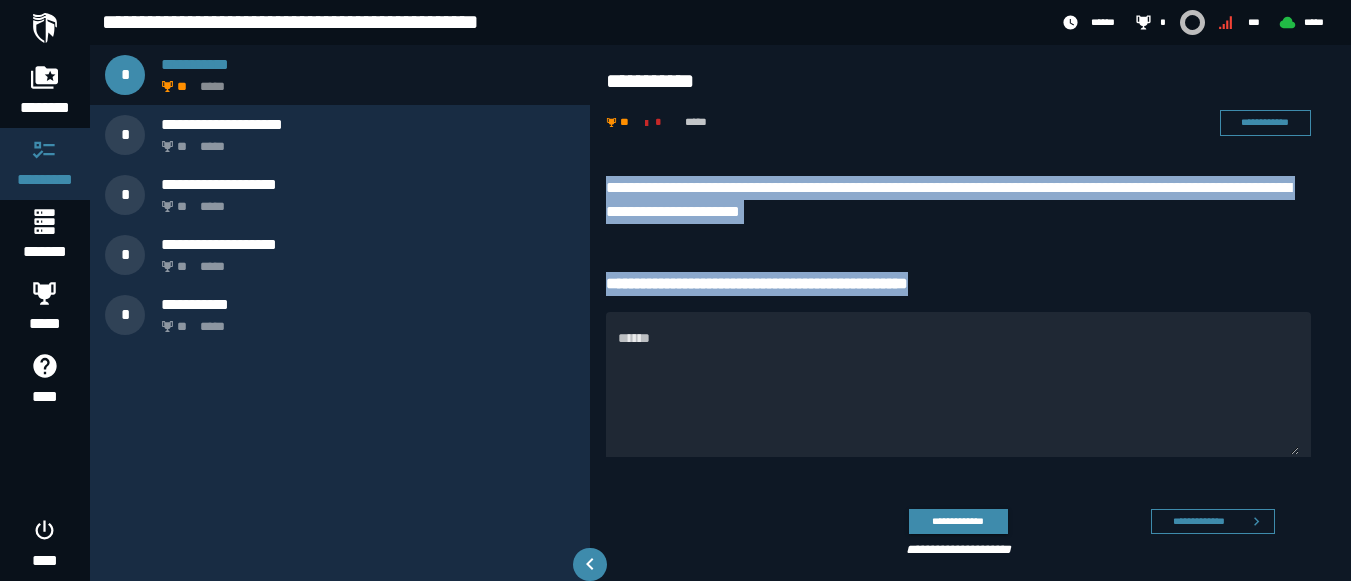 drag, startPoint x: 610, startPoint y: 181, endPoint x: 982, endPoint y: 253, distance: 378.9037 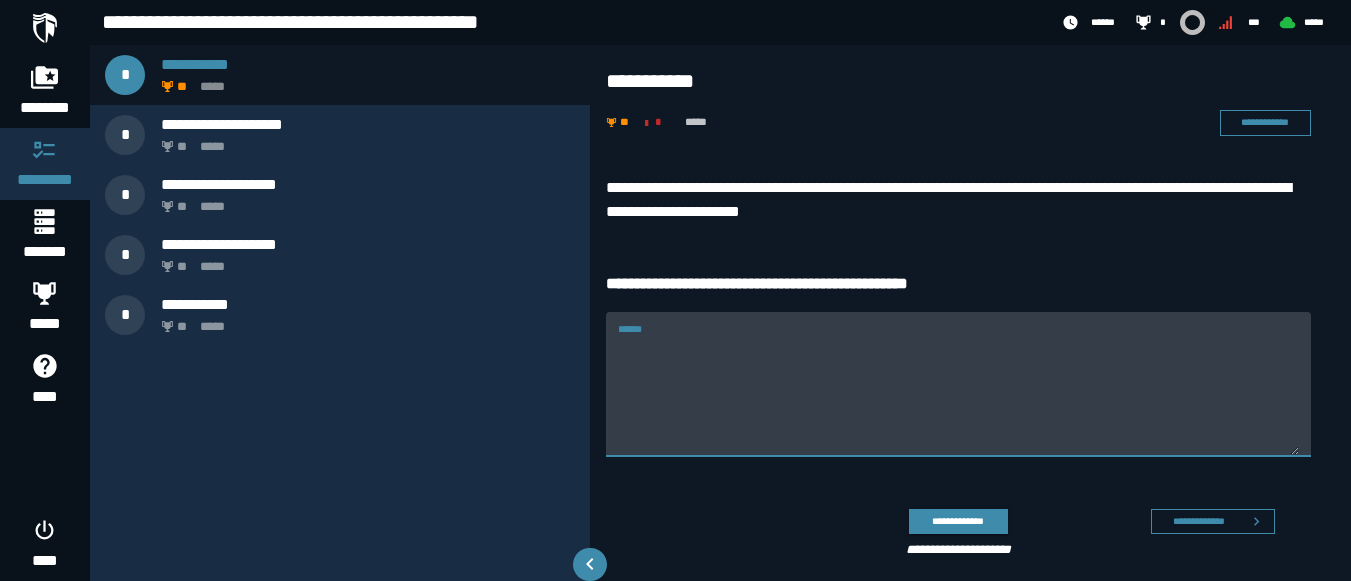 click on "******" at bounding box center (958, 396) 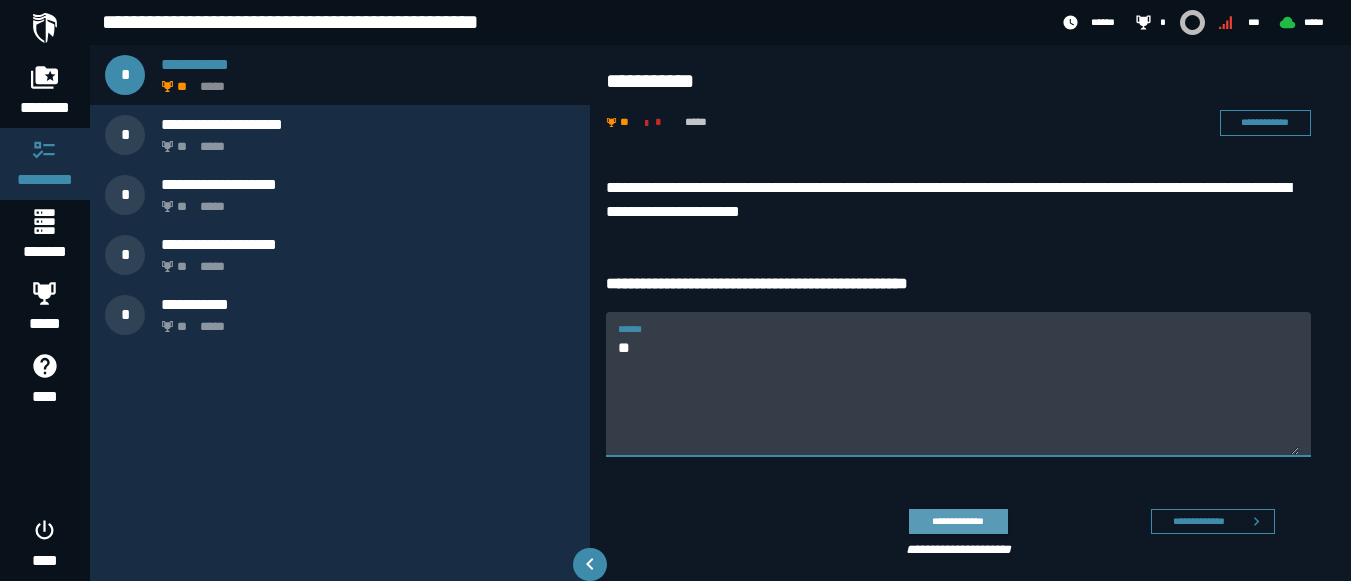 type on "**" 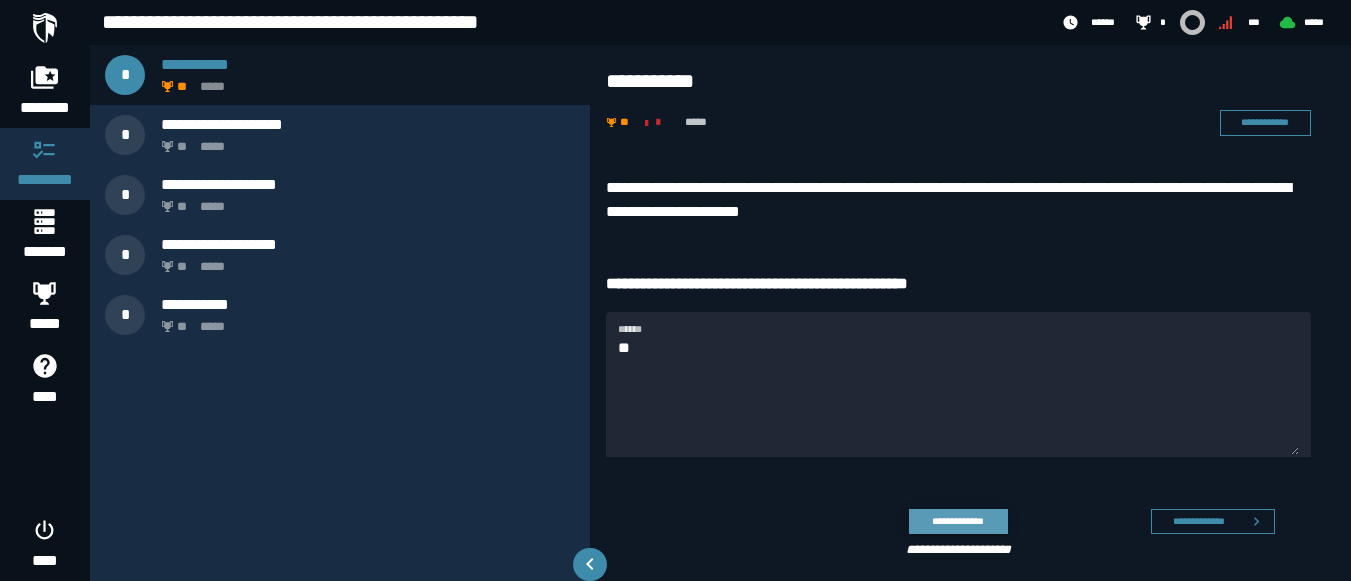 click on "**********" at bounding box center [958, 521] 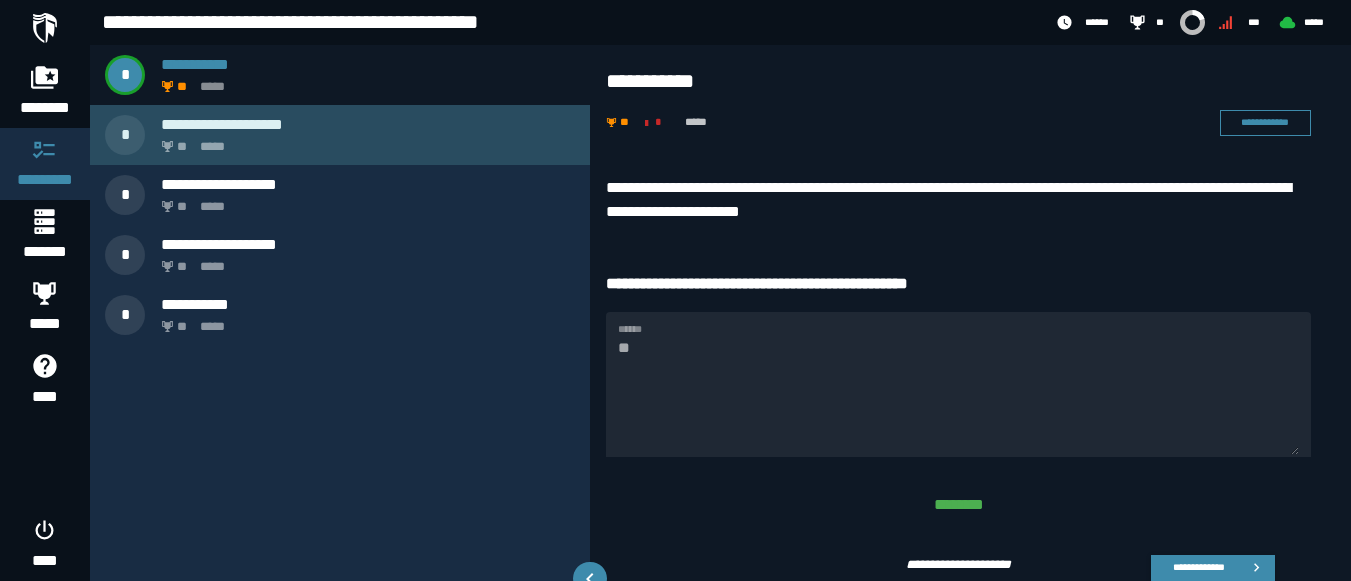click on "** *****" at bounding box center [364, 141] 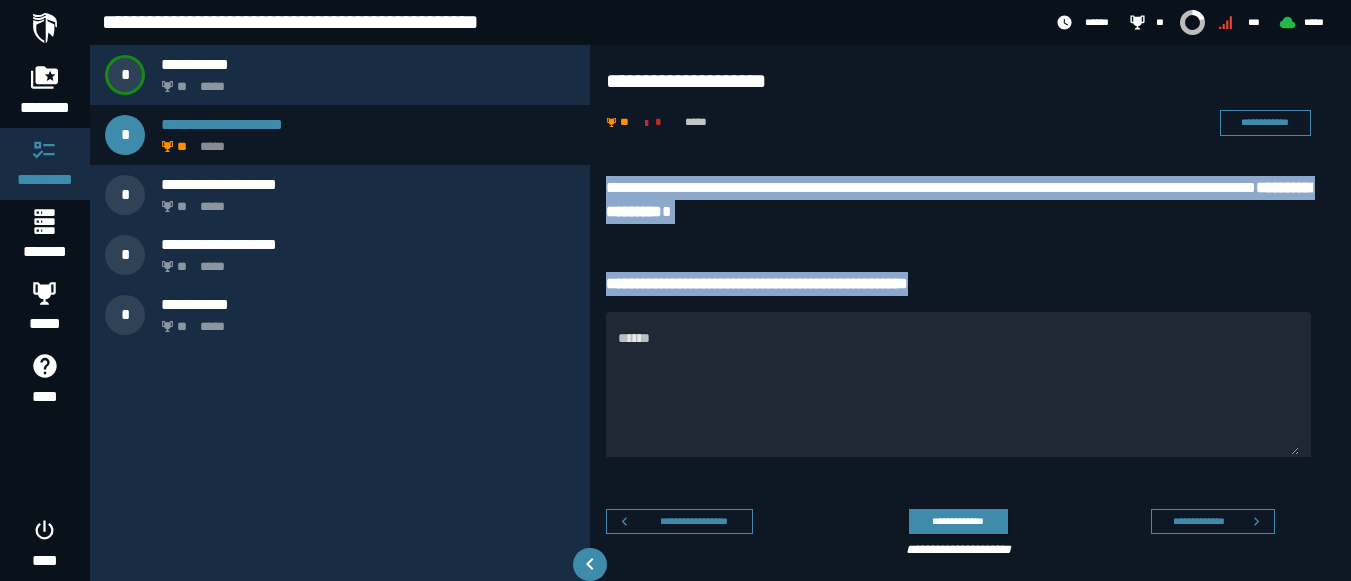 drag, startPoint x: 608, startPoint y: 182, endPoint x: 1037, endPoint y: 293, distance: 443.12753 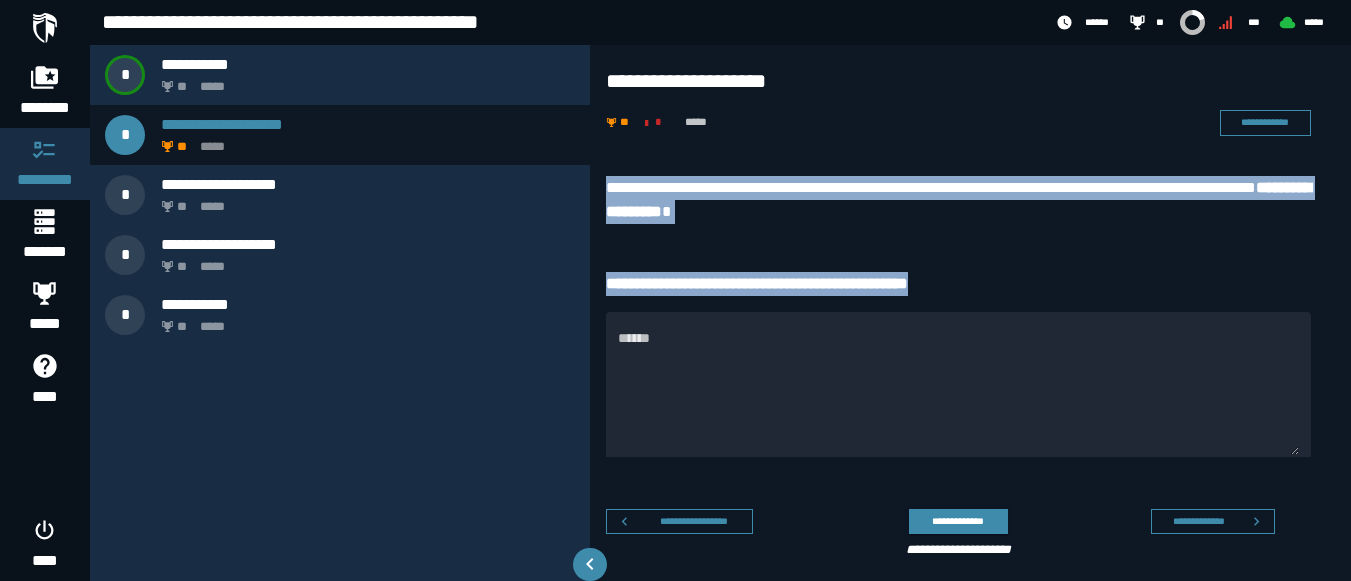 copy on "**********" 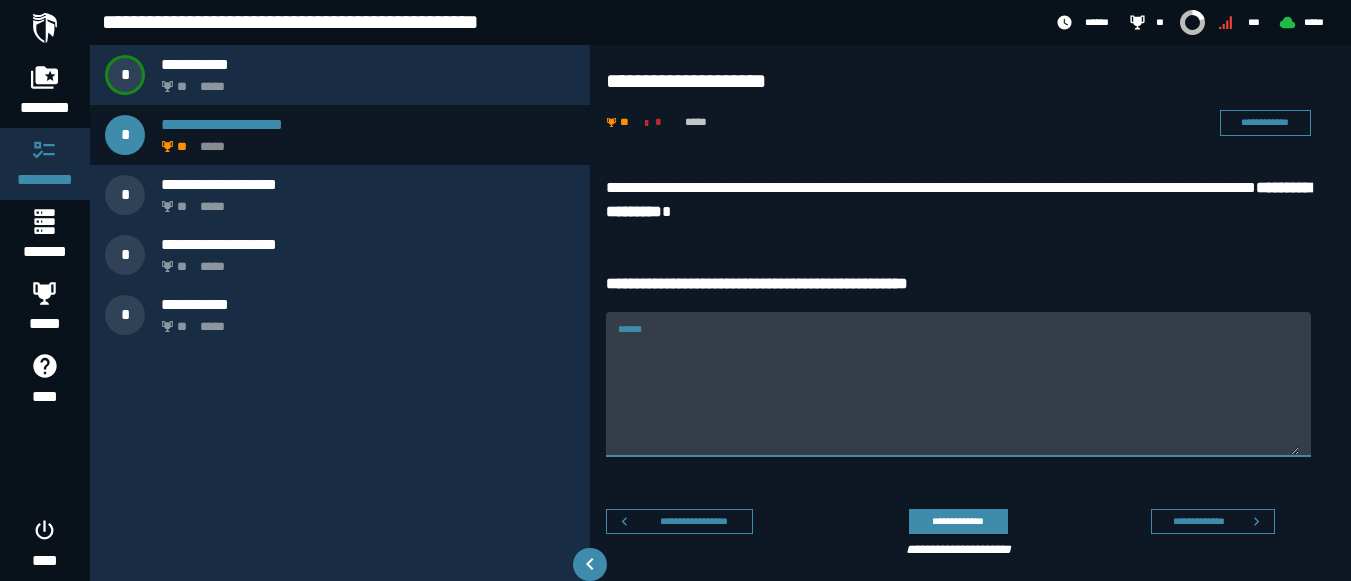 click on "******" at bounding box center (958, 396) 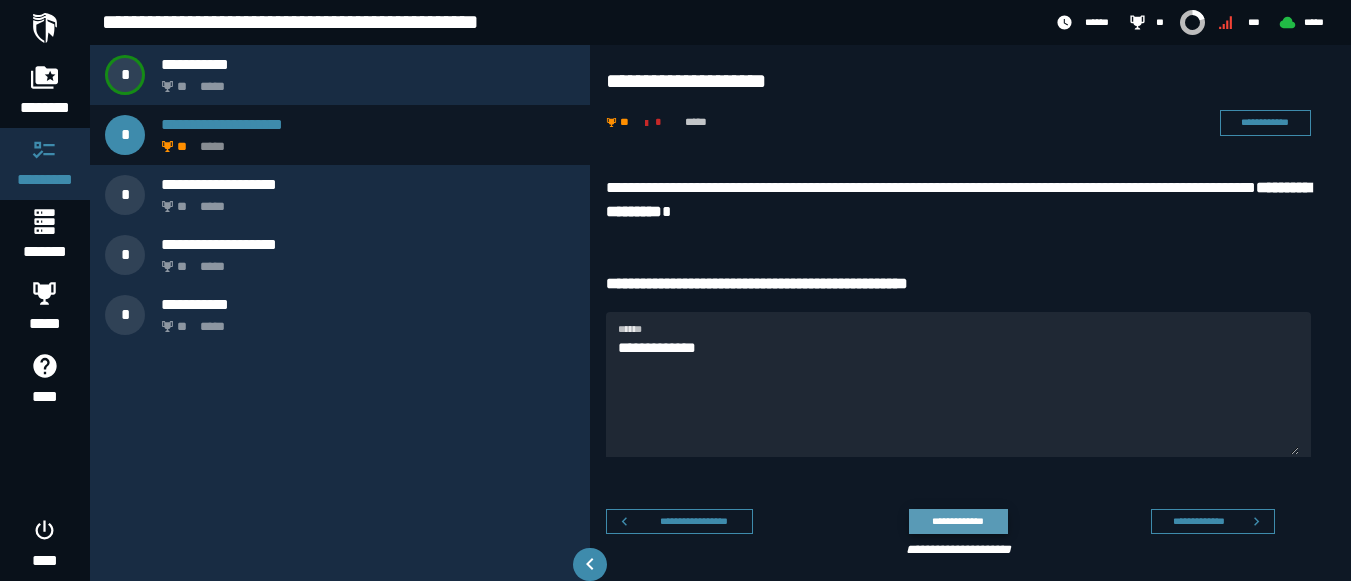 click on "**********" at bounding box center [958, 521] 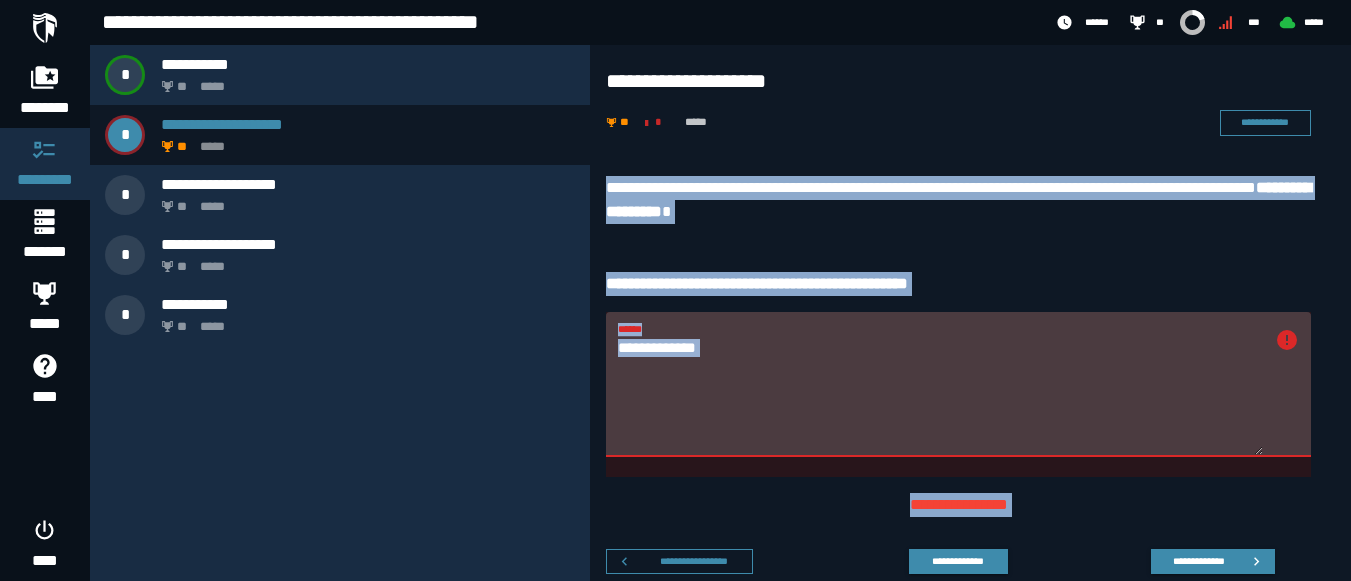 drag, startPoint x: 611, startPoint y: 181, endPoint x: 977, endPoint y: 520, distance: 498.87573 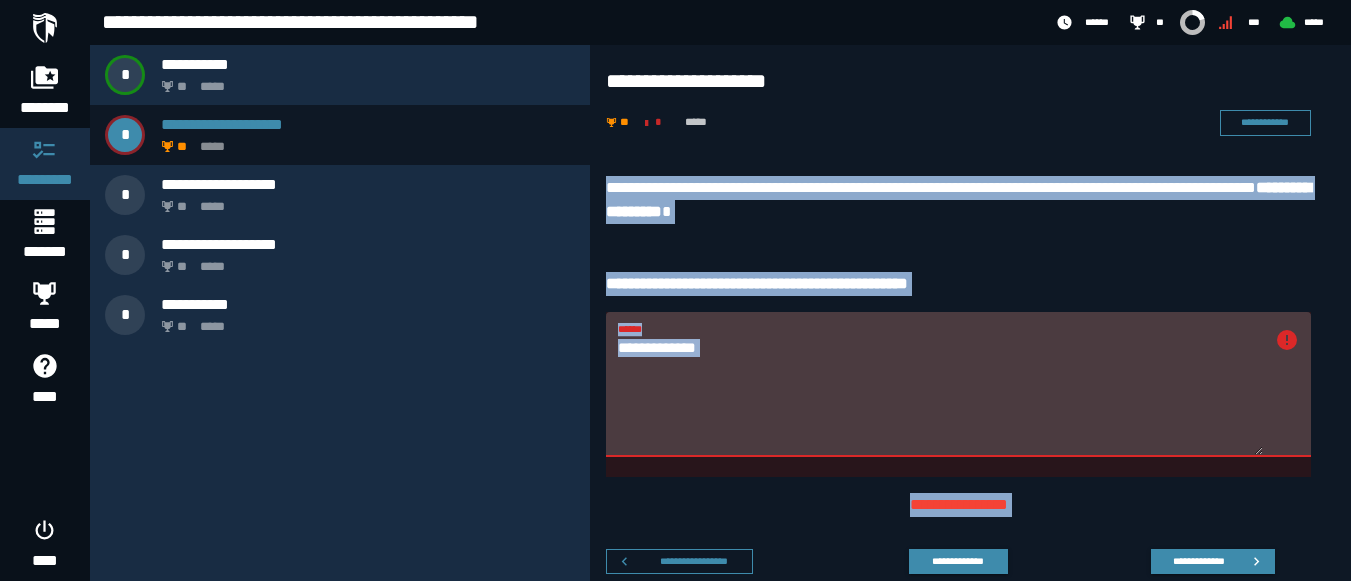 click on "**********" at bounding box center [940, 396] 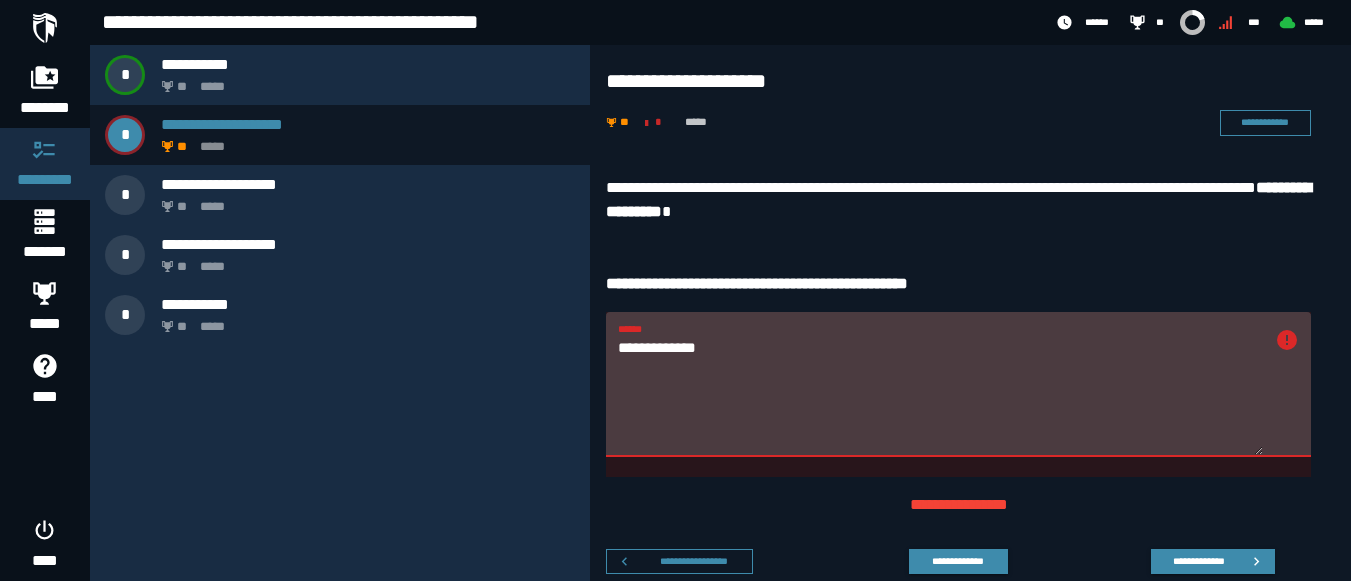 click on "**********" at bounding box center [940, 396] 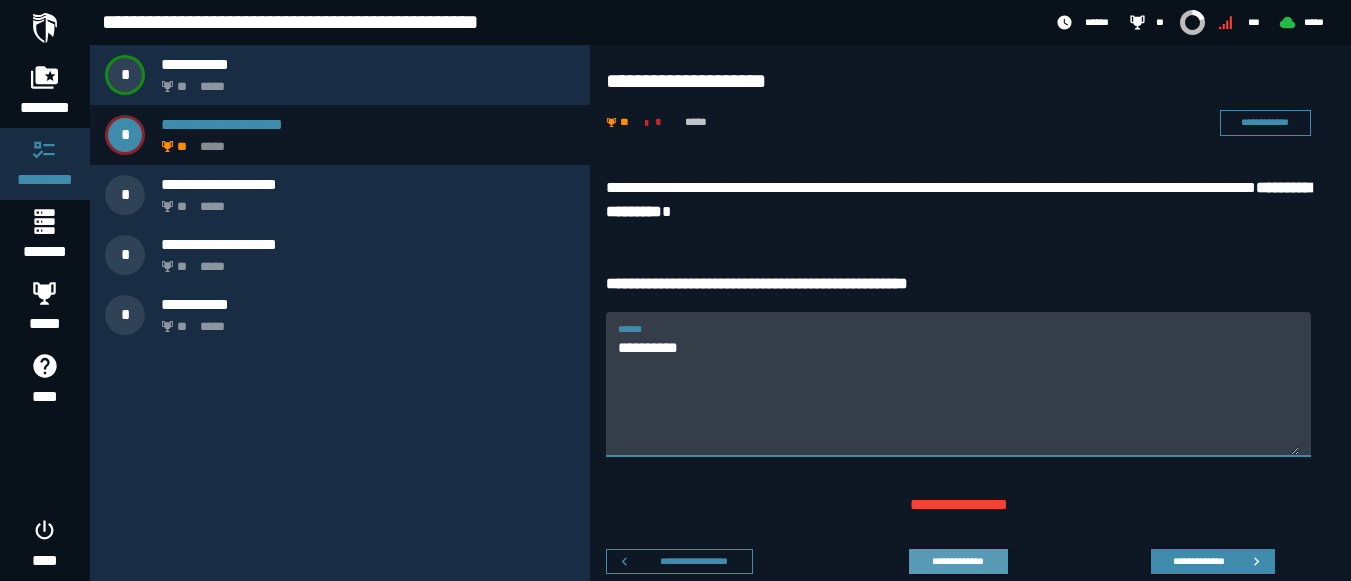 type on "**********" 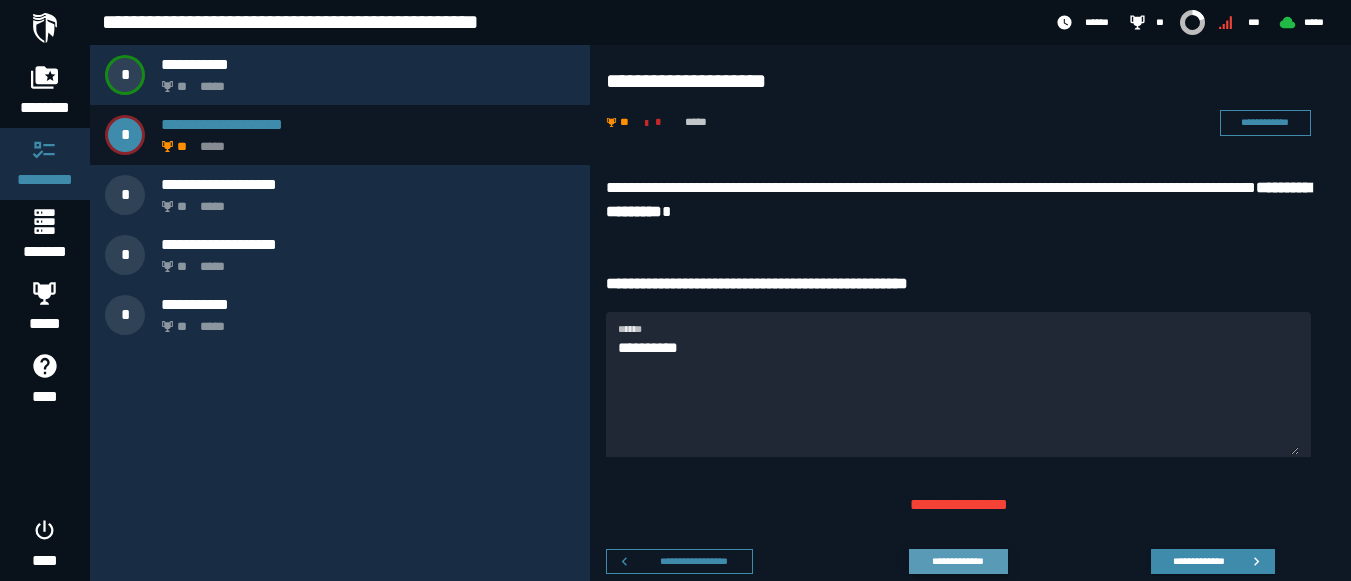 click on "**********" at bounding box center [958, 561] 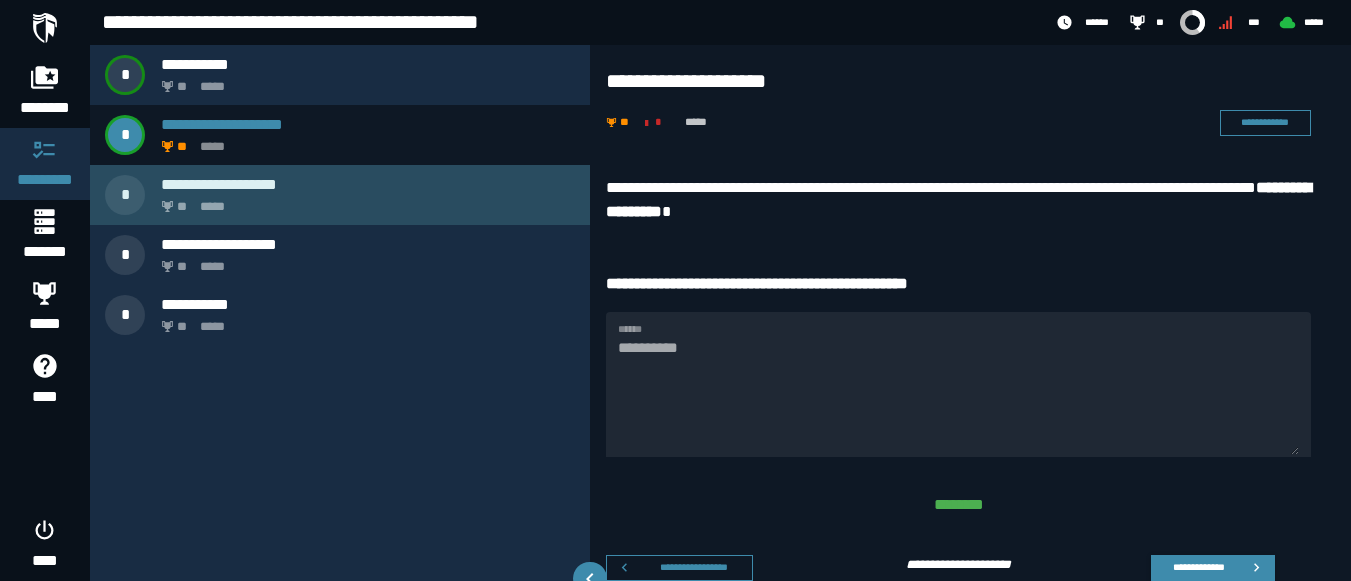 click on "** *****" at bounding box center (364, 201) 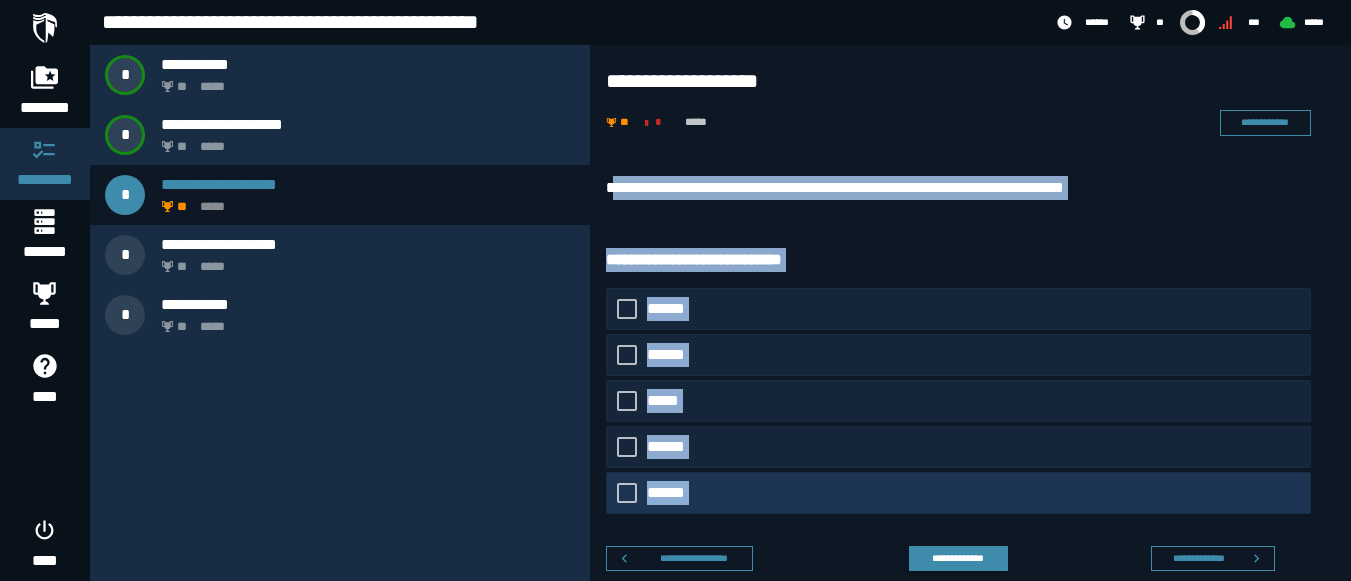 drag, startPoint x: 622, startPoint y: 184, endPoint x: 756, endPoint y: 540, distance: 380.384 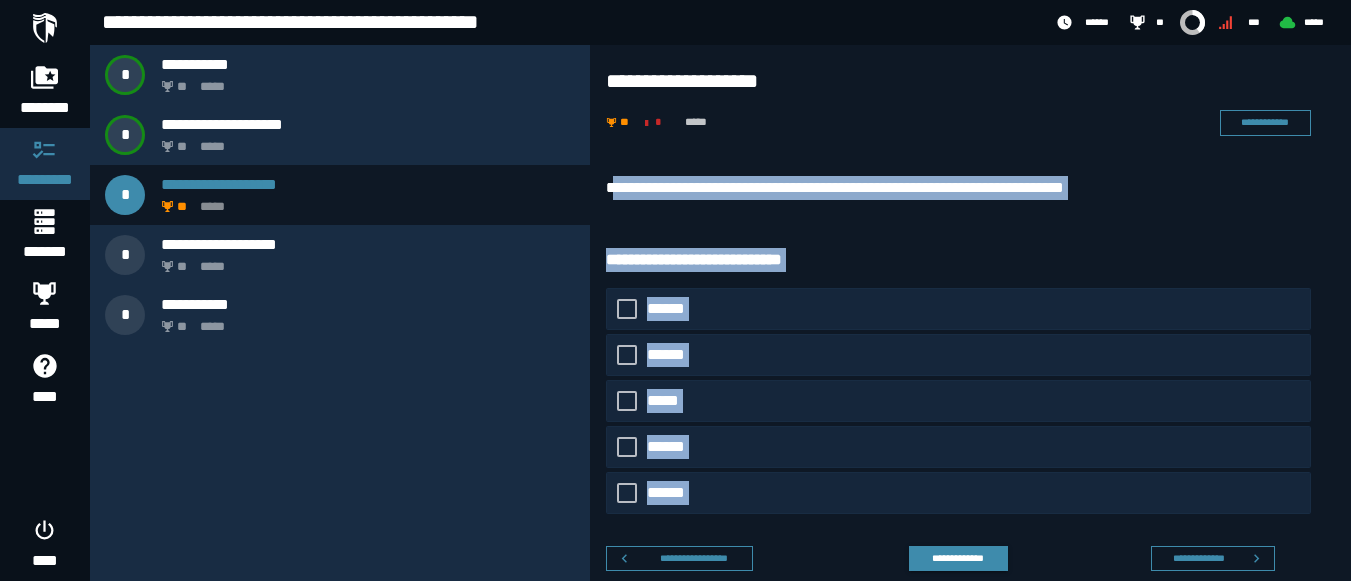 copy on "**********" 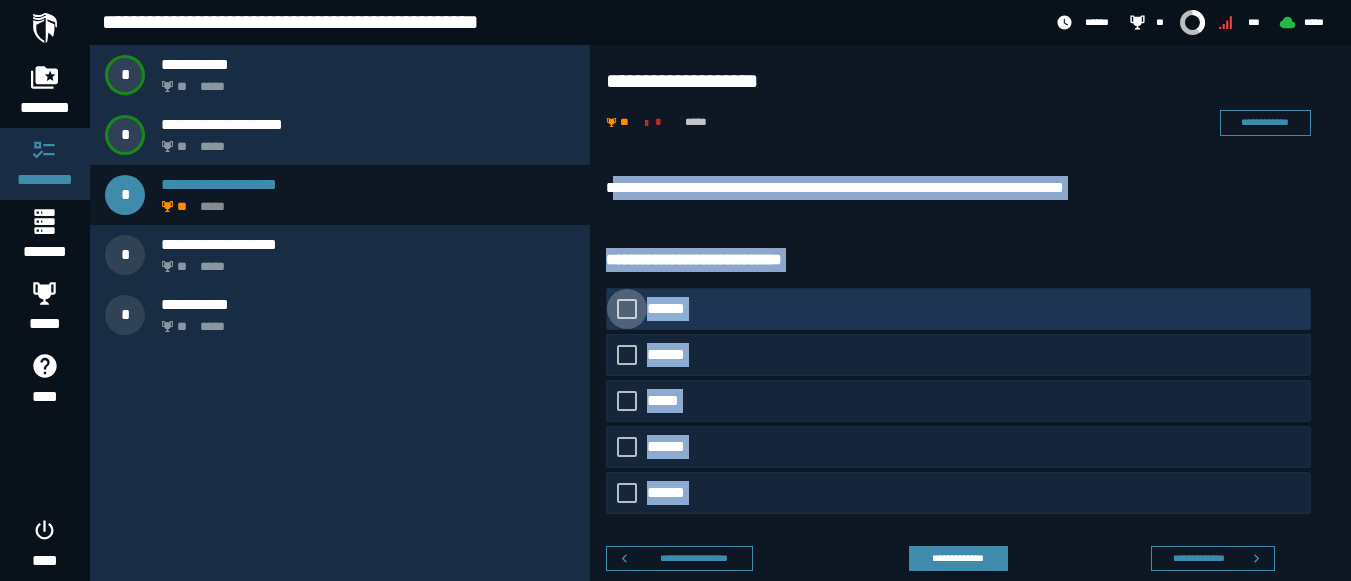 click on "******" at bounding box center [672, 309] 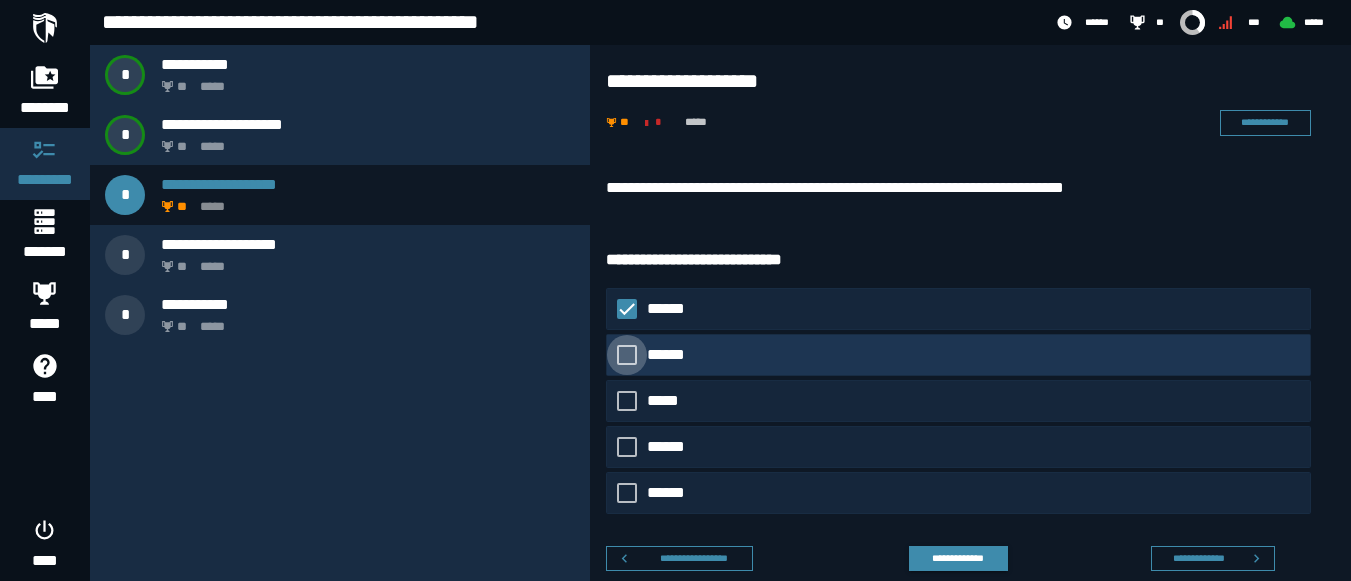 click on "******" at bounding box center [675, 355] 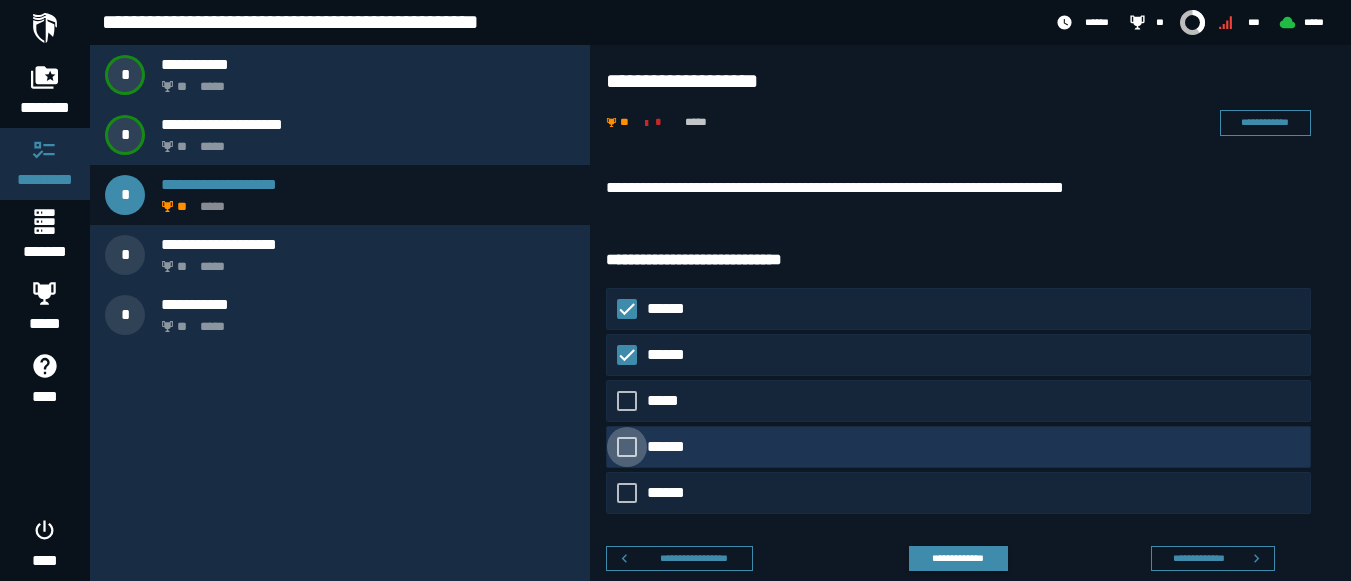 click on "******" at bounding box center [670, 447] 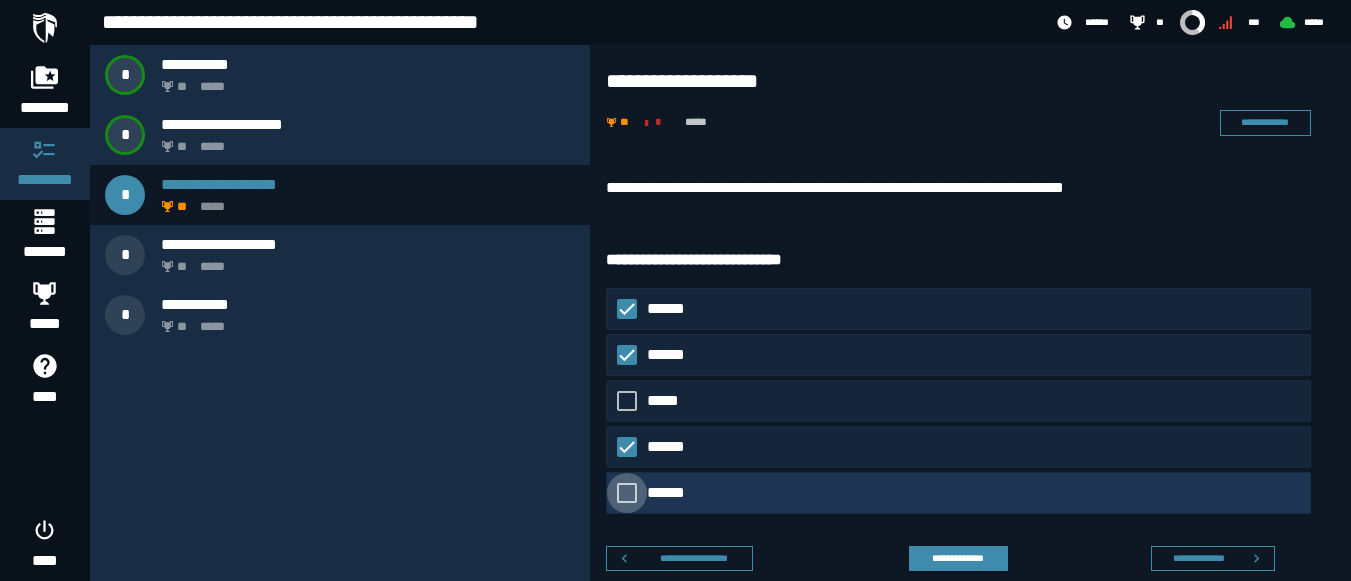 click on "******" 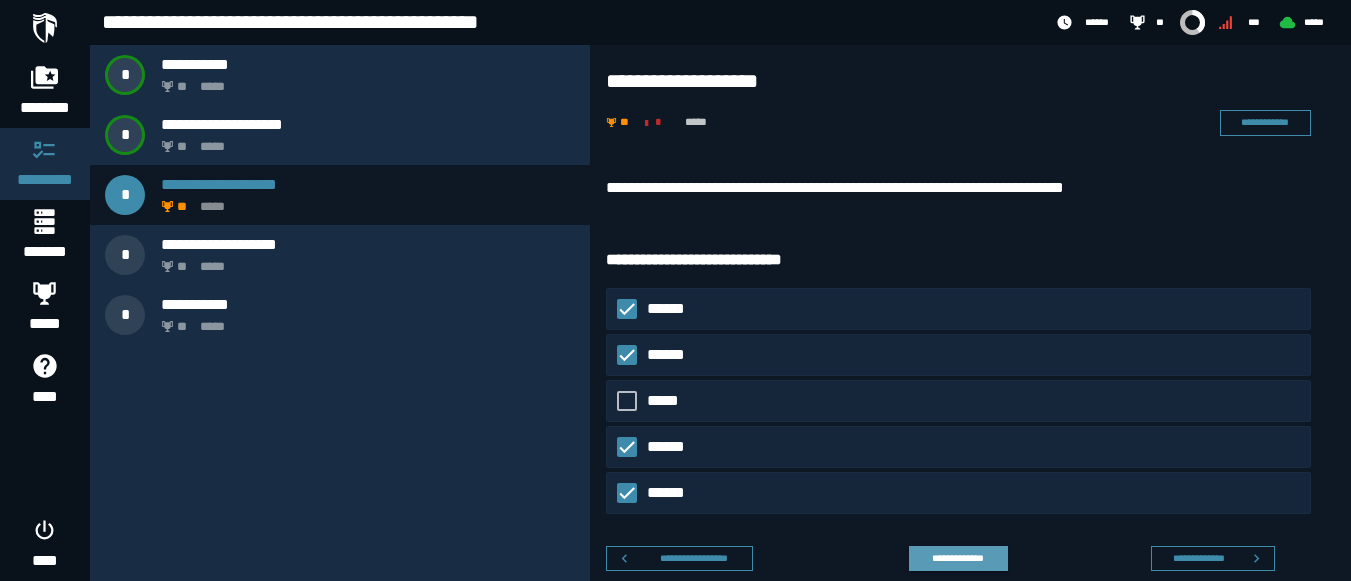 click on "**********" at bounding box center (958, 558) 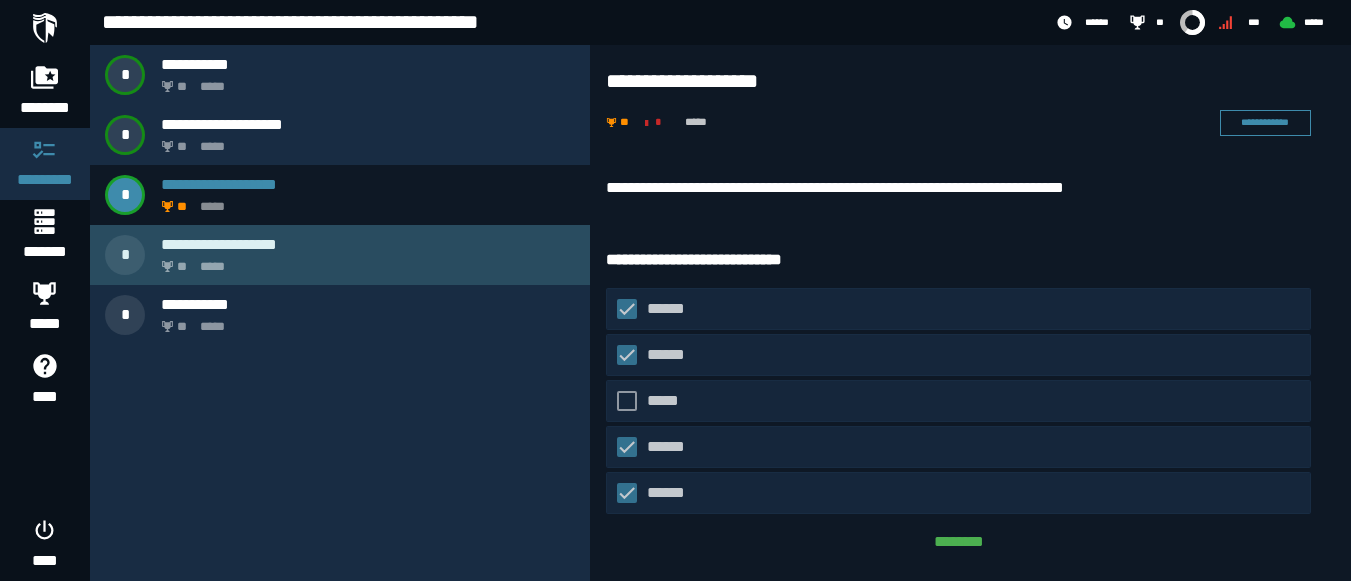 click on "**********" at bounding box center (368, 244) 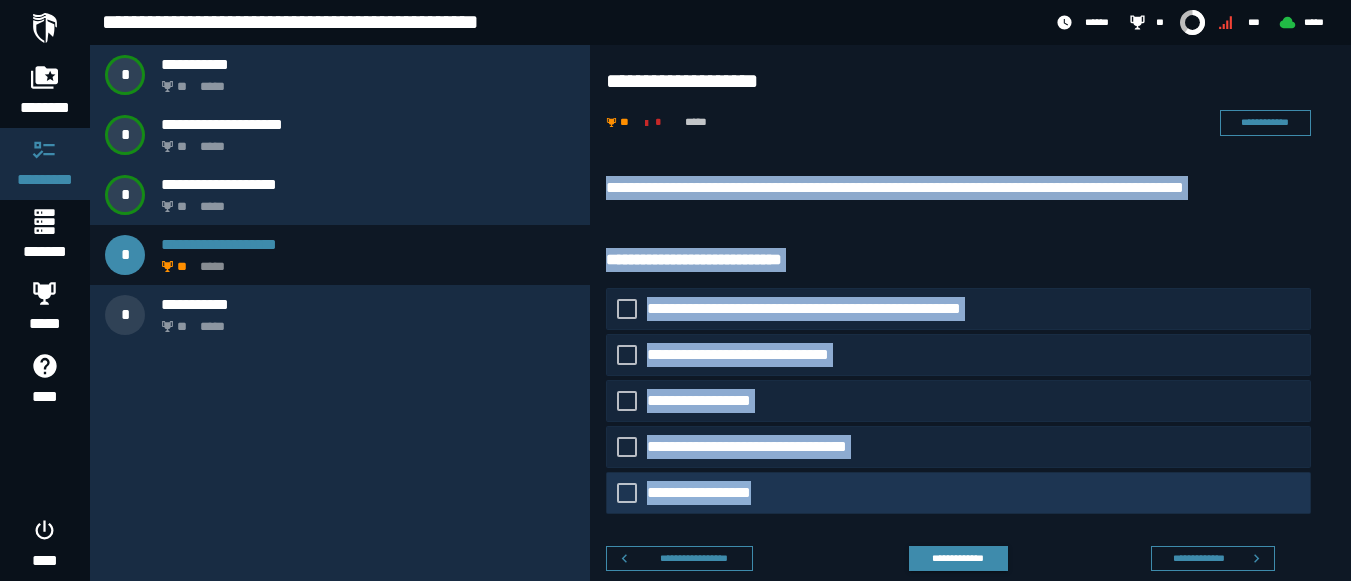 drag, startPoint x: 609, startPoint y: 189, endPoint x: 864, endPoint y: 518, distance: 416.25232 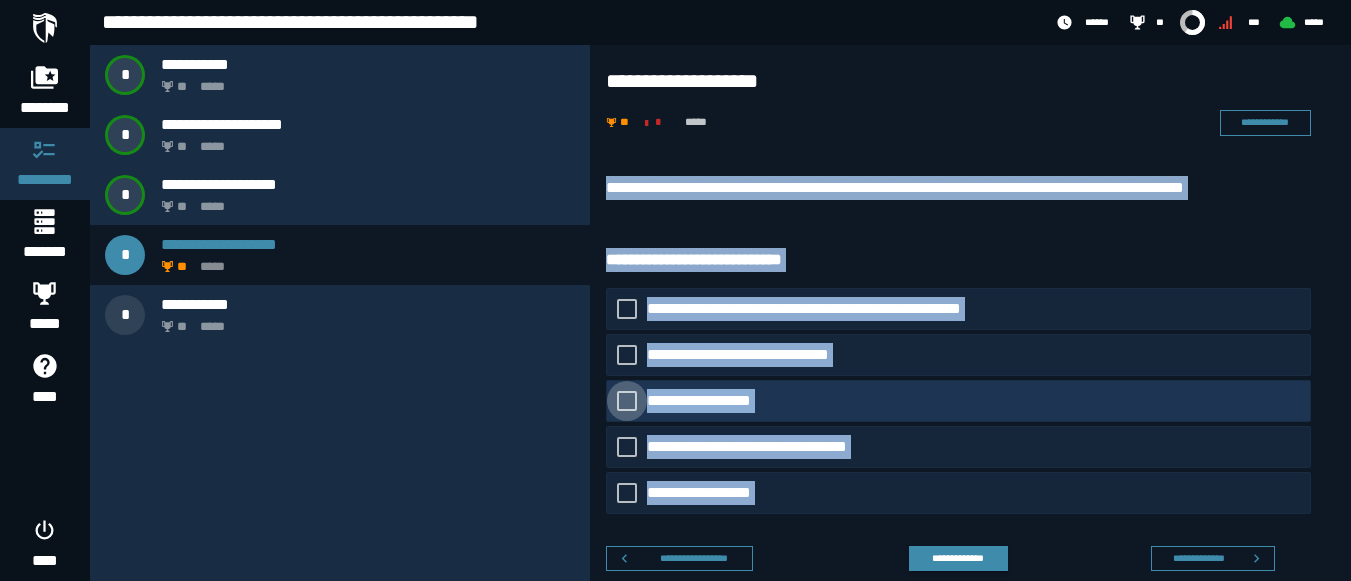 click on "**********" 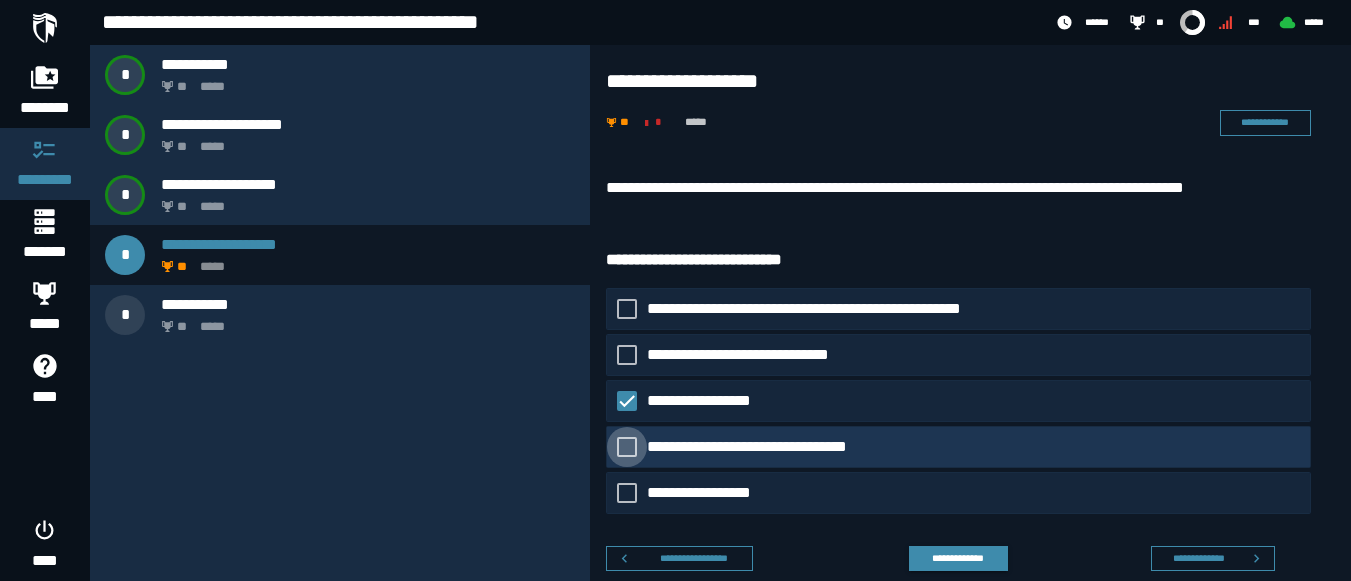 click on "**********" at bounding box center [762, 447] 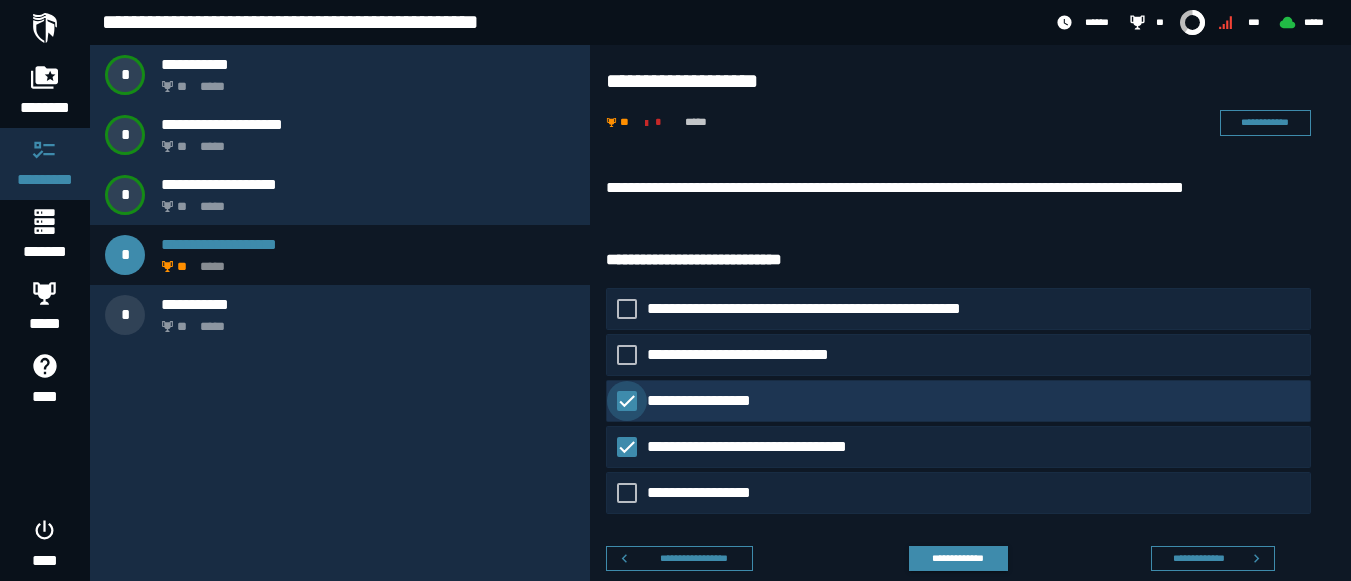 click on "**********" 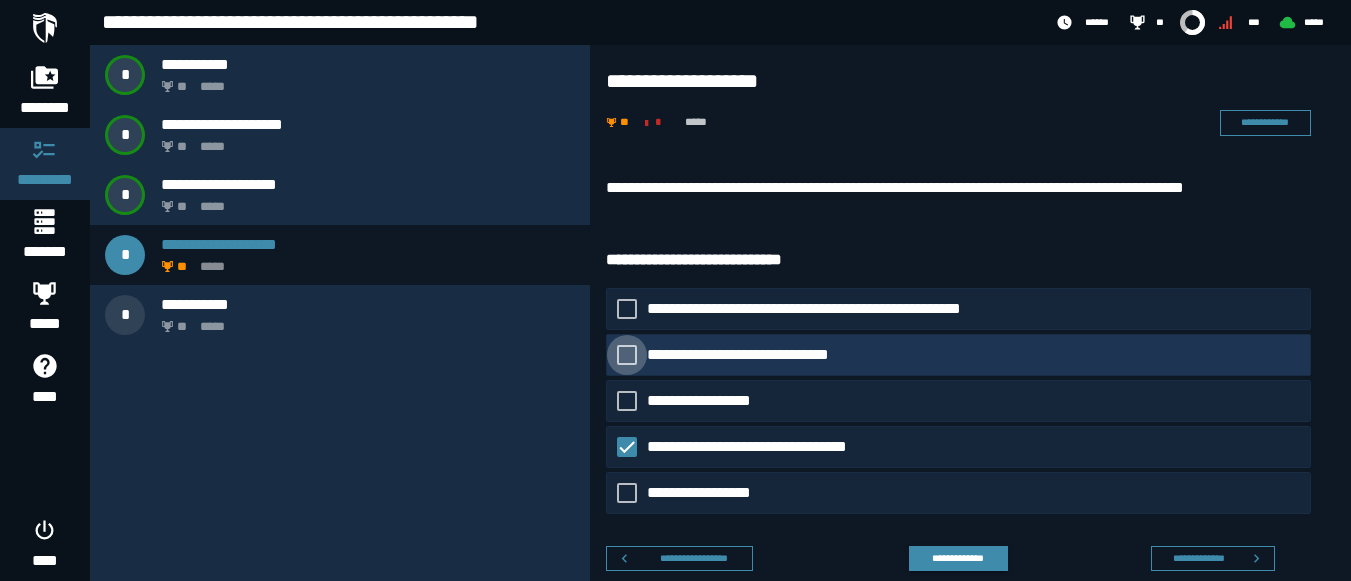 click on "**********" 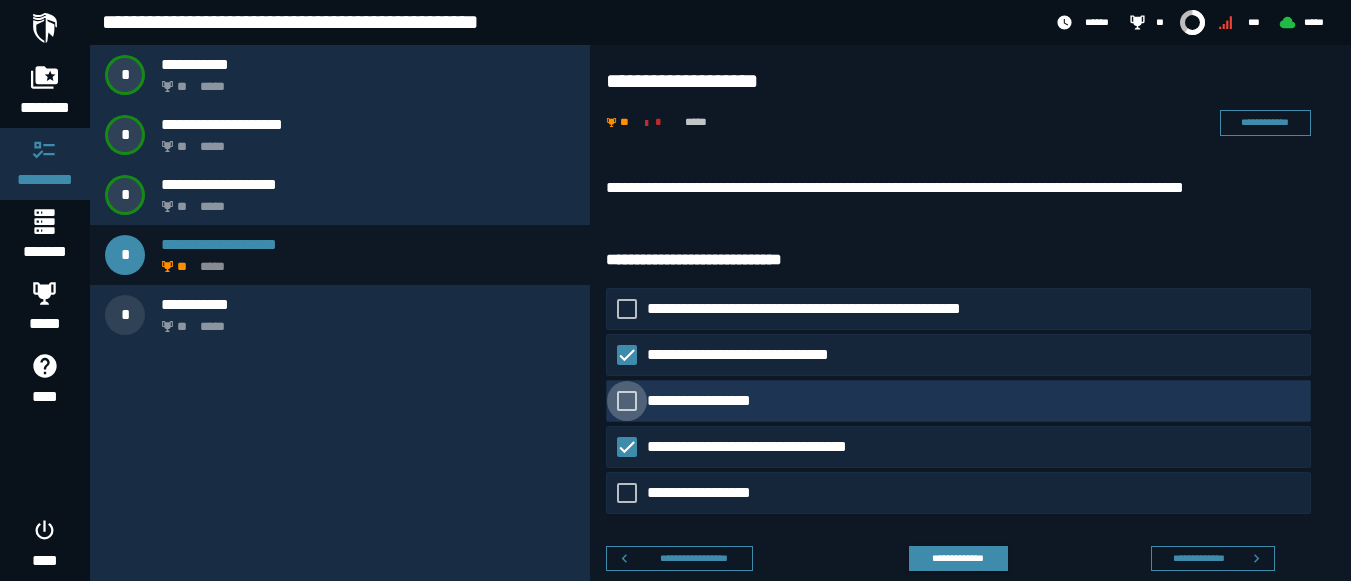 click on "**********" 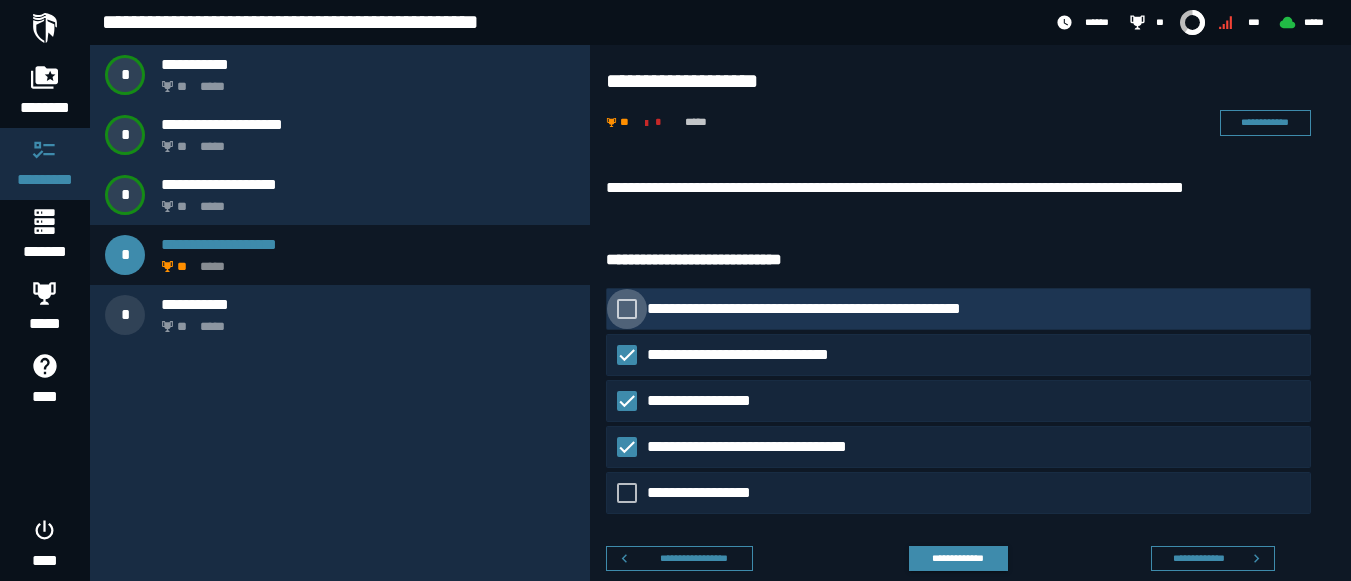 click on "**********" at bounding box center [851, 309] 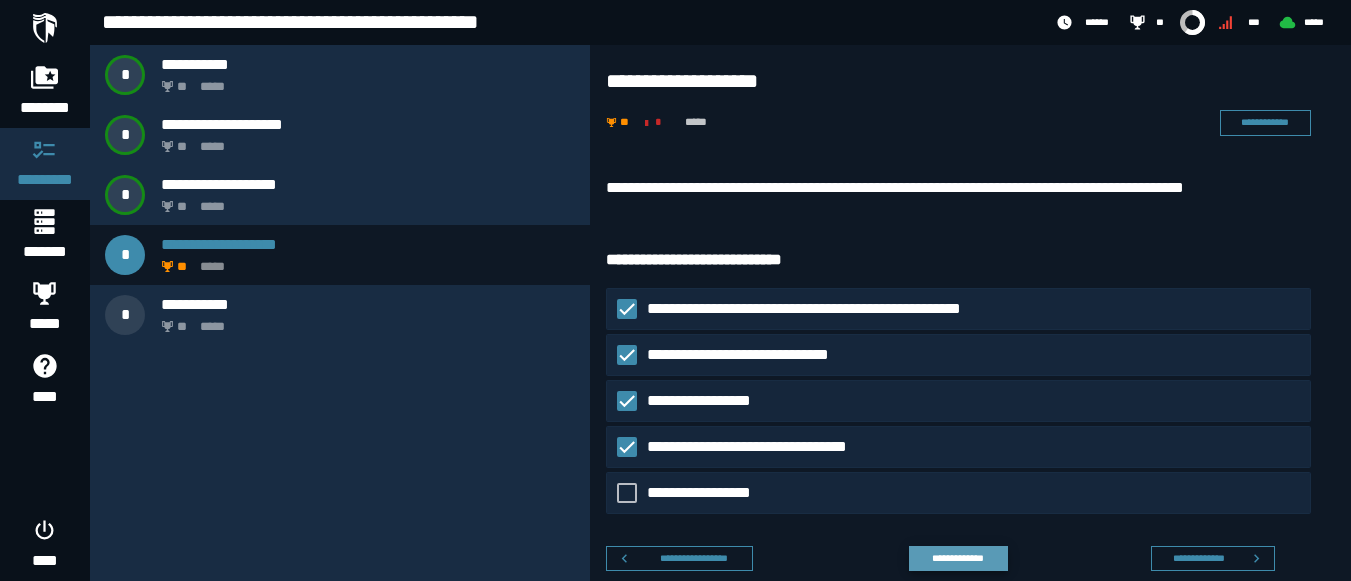 click on "**********" 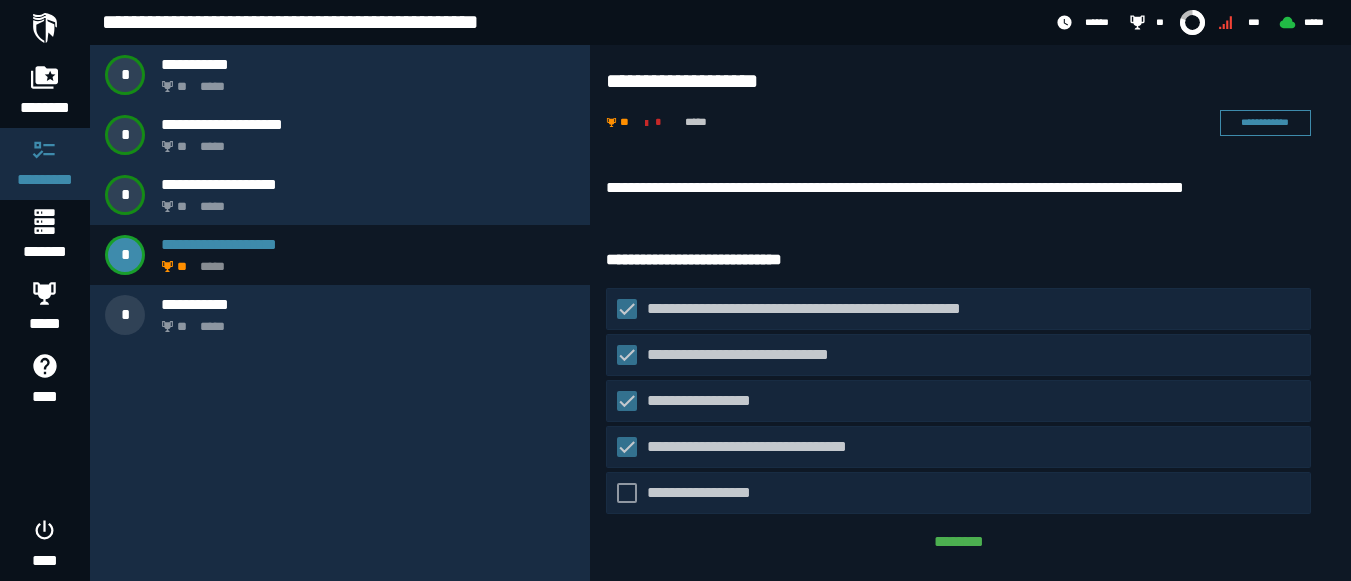 click on "**********" at bounding box center (340, 351) 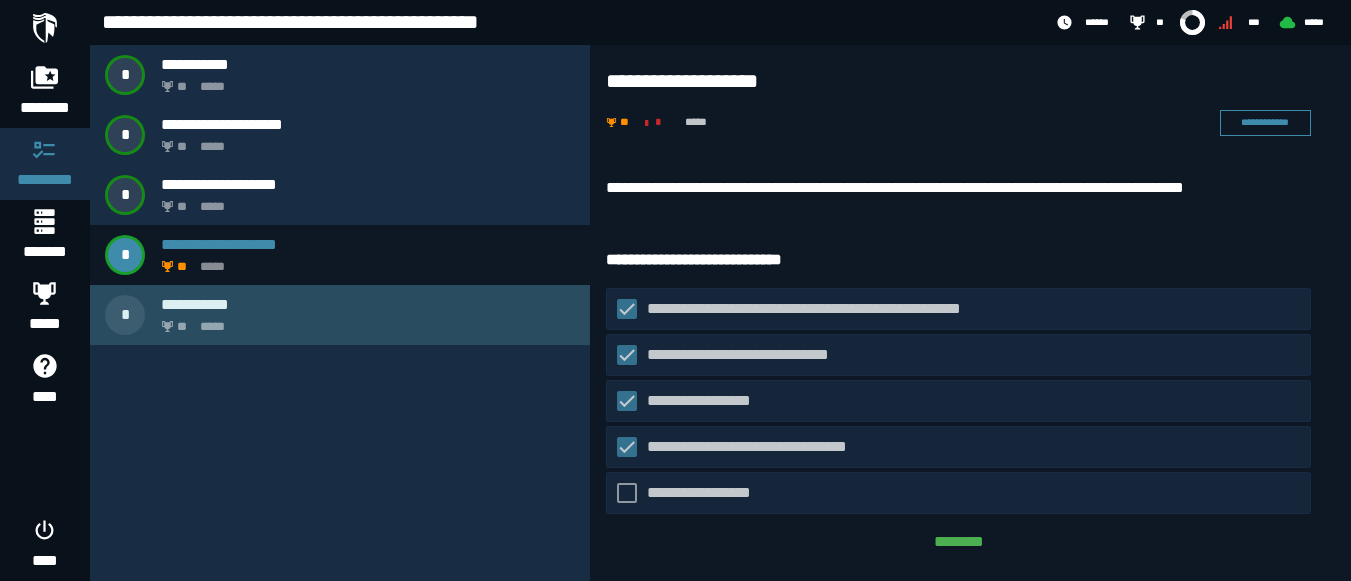 click on "** *****" at bounding box center (364, 321) 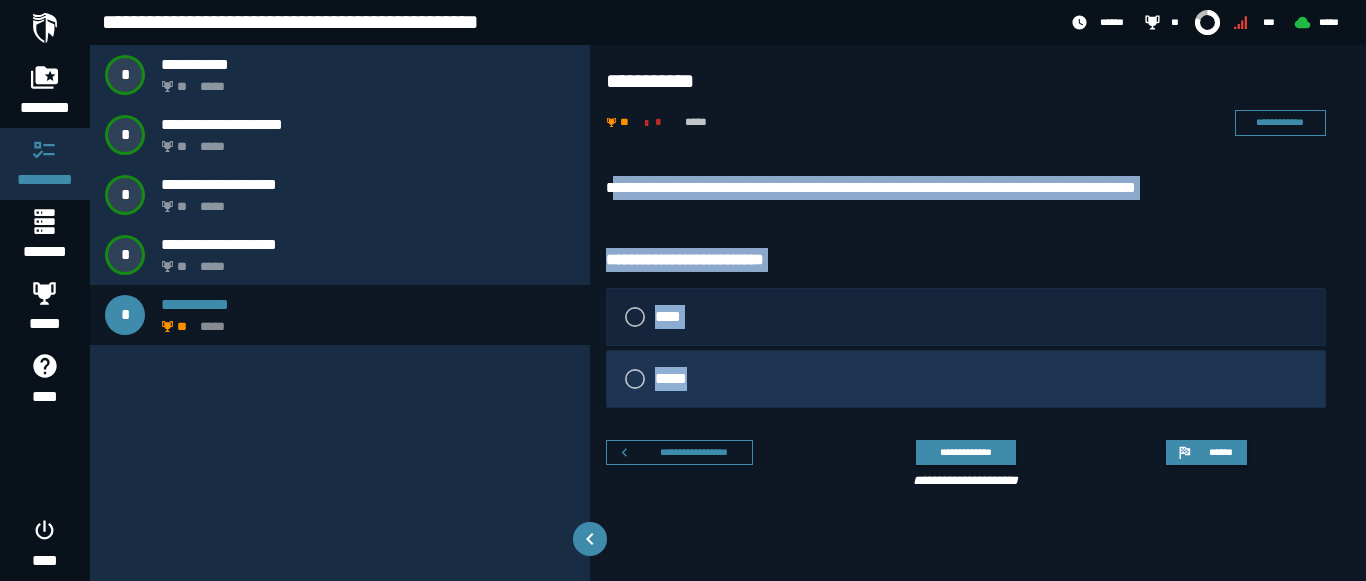 drag, startPoint x: 612, startPoint y: 180, endPoint x: 784, endPoint y: 370, distance: 256.2889 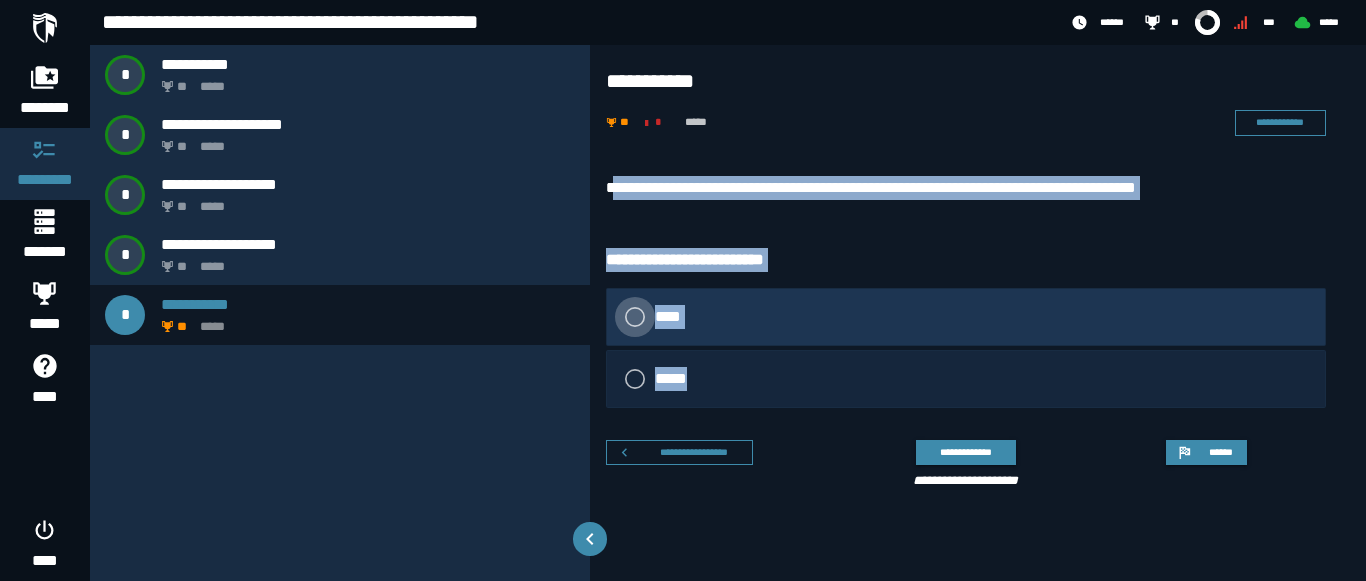 click 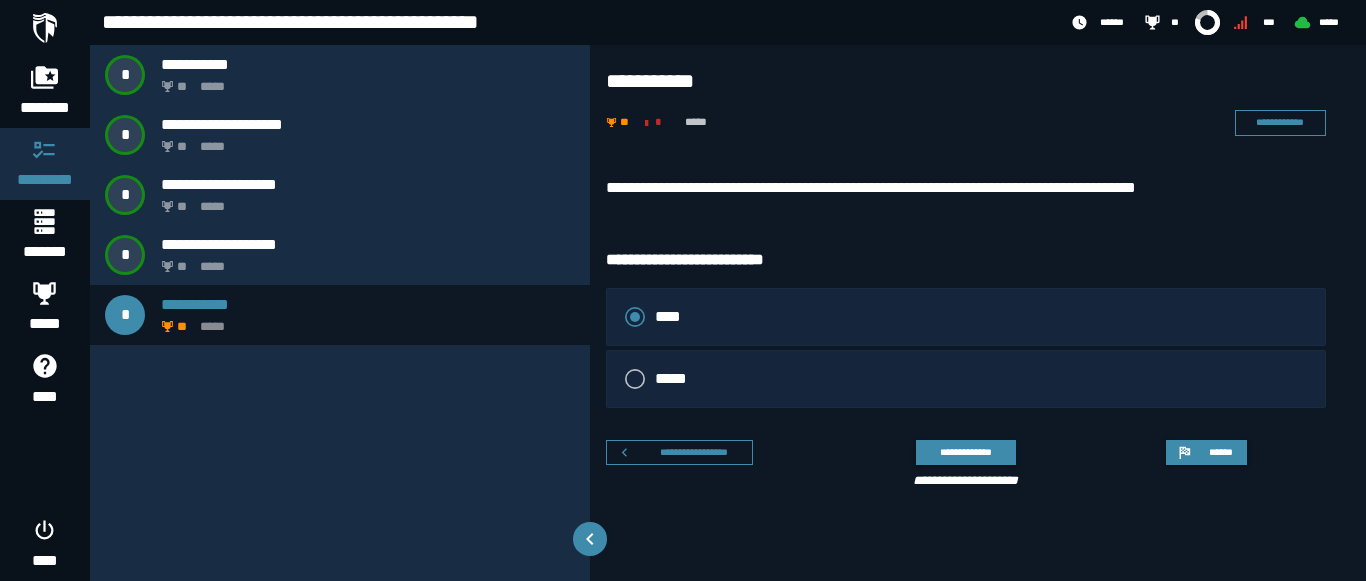 click on "**********" at bounding box center (958, 461) 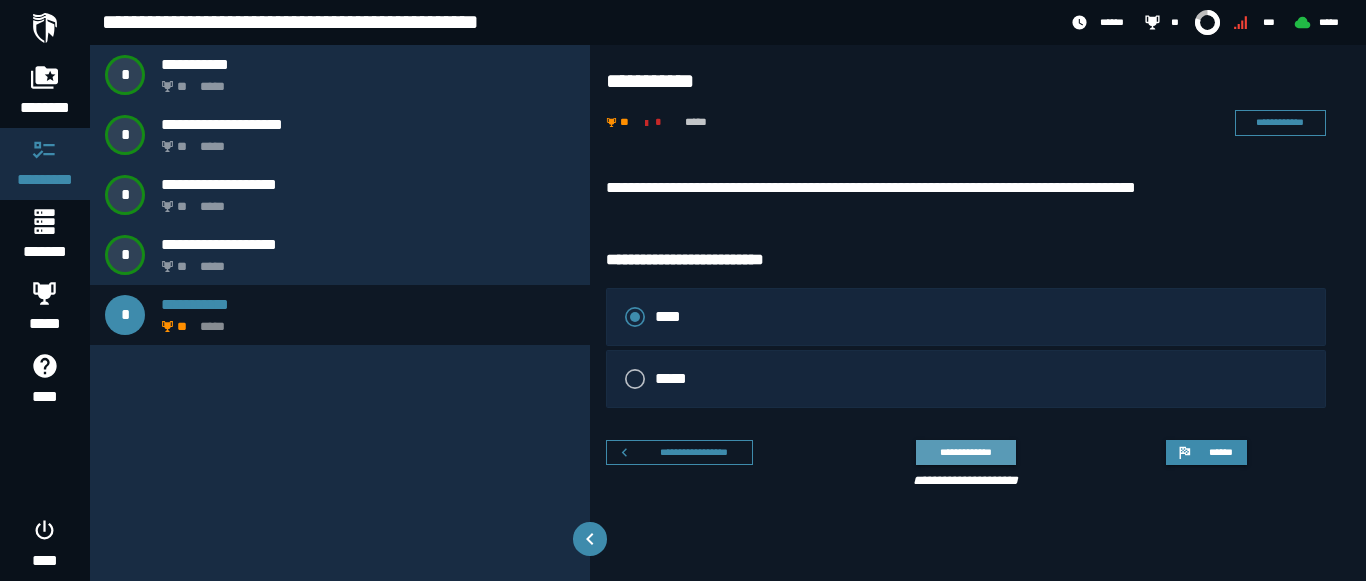 click on "**********" at bounding box center [965, 452] 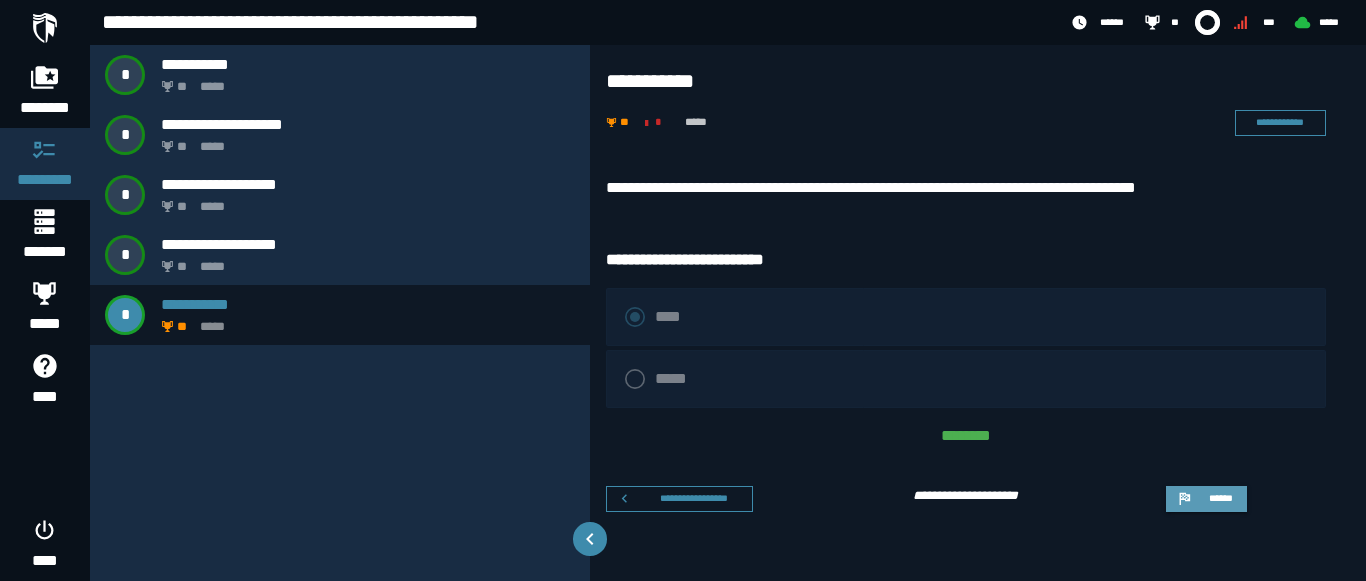 click on "******" at bounding box center [1206, 499] 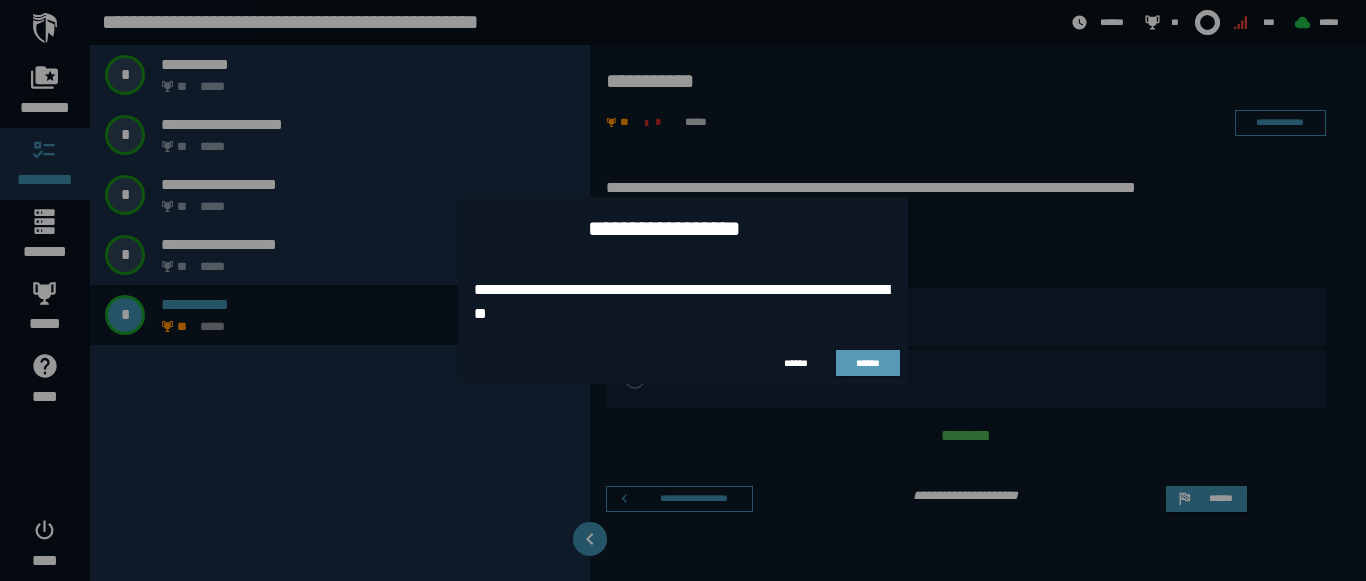 click on "******" at bounding box center (868, 363) 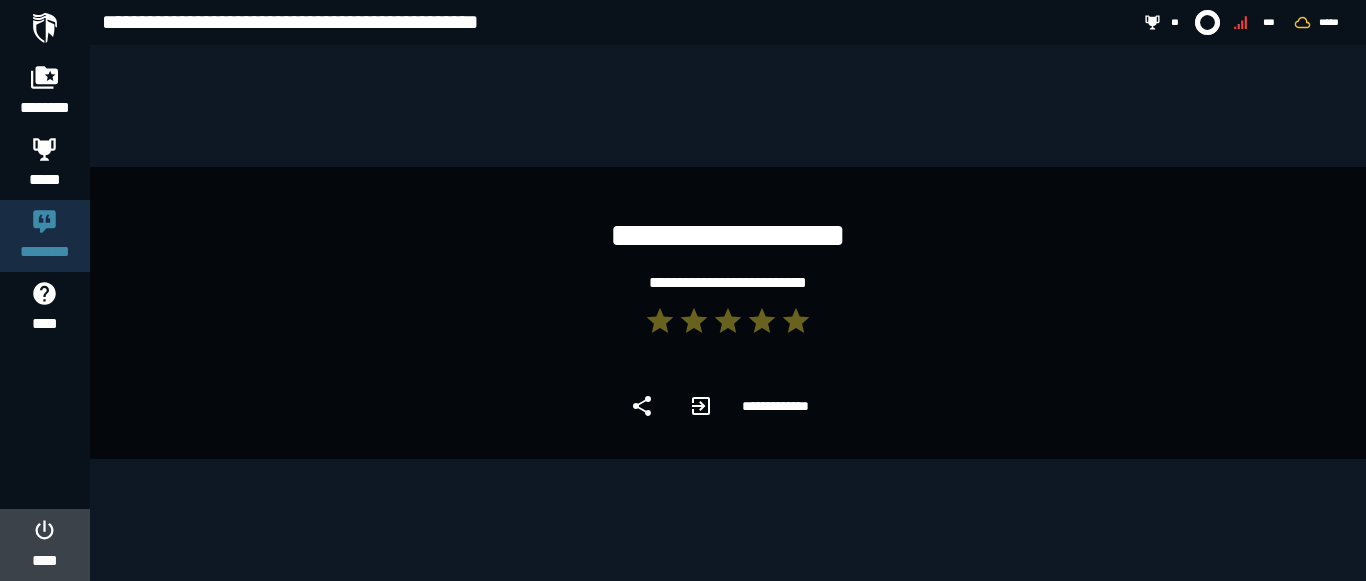 click on "****" at bounding box center [44, 545] 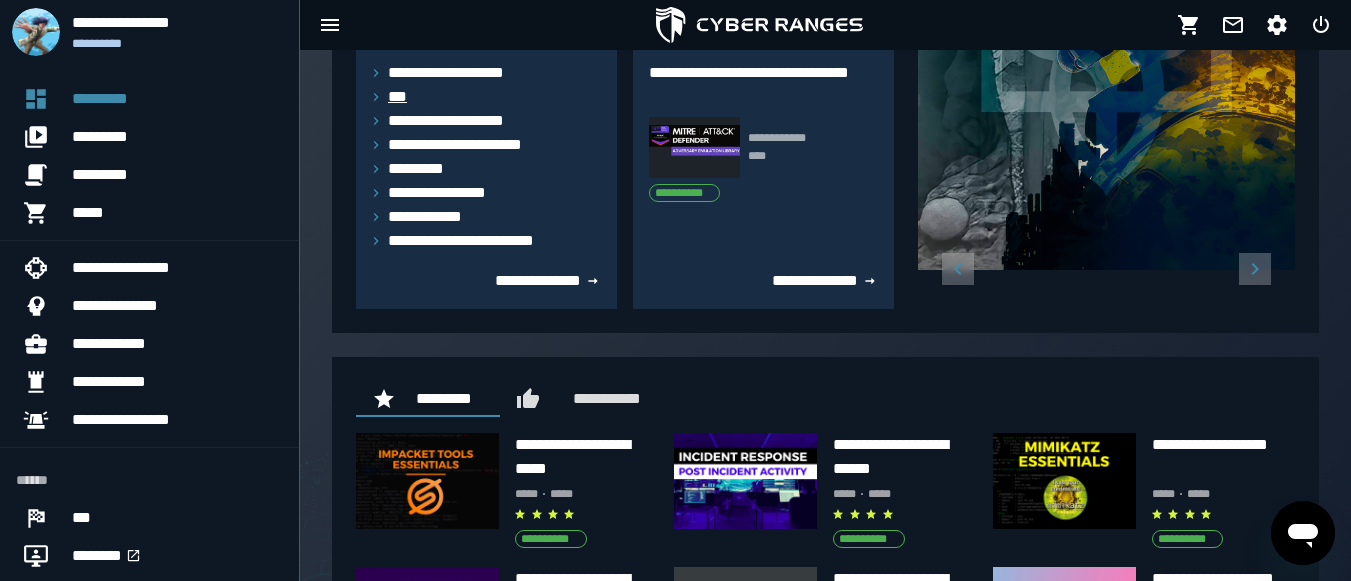 scroll, scrollTop: 434, scrollLeft: 0, axis: vertical 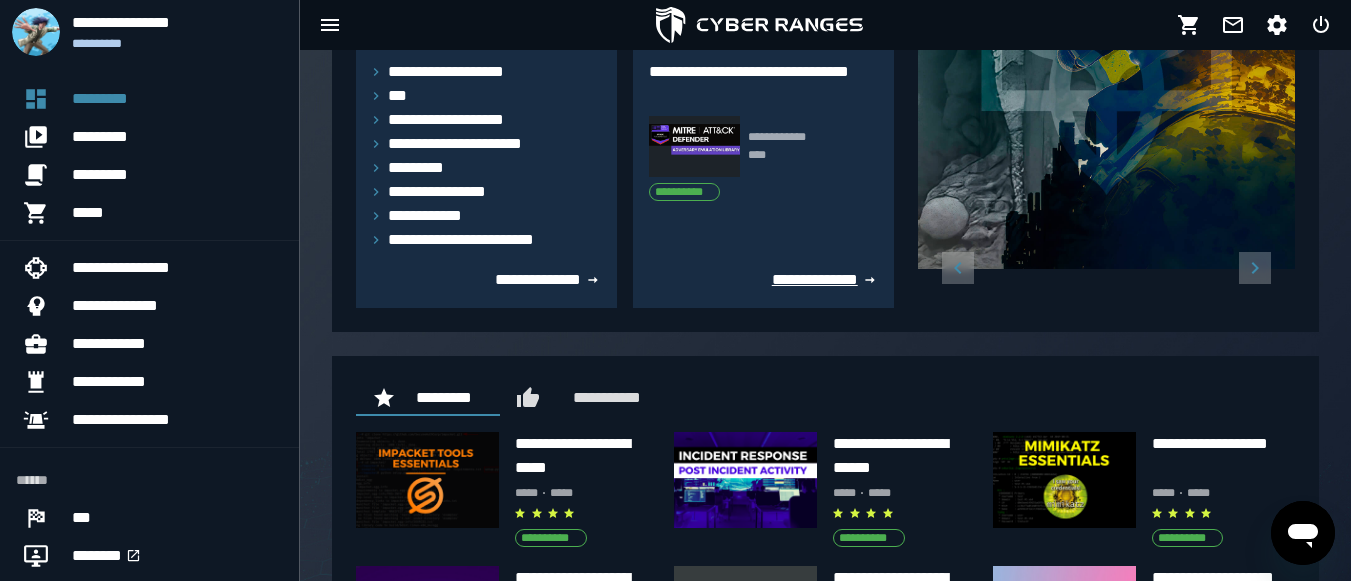 click on "**********" at bounding box center [825, 279] 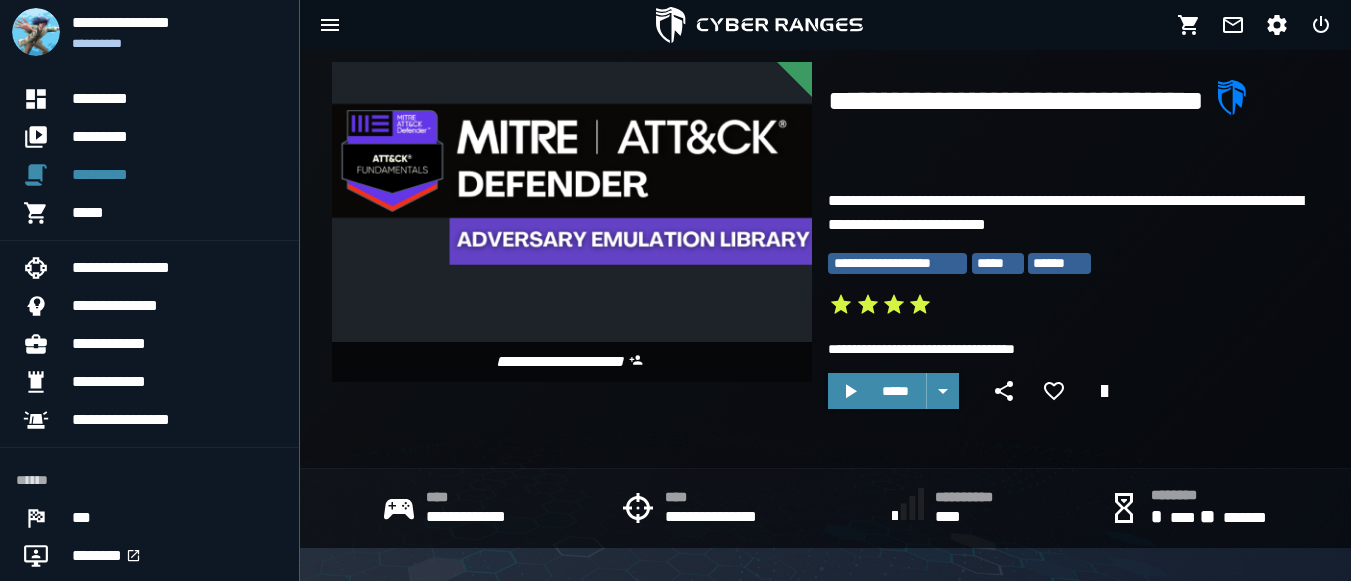 scroll, scrollTop: 0, scrollLeft: 0, axis: both 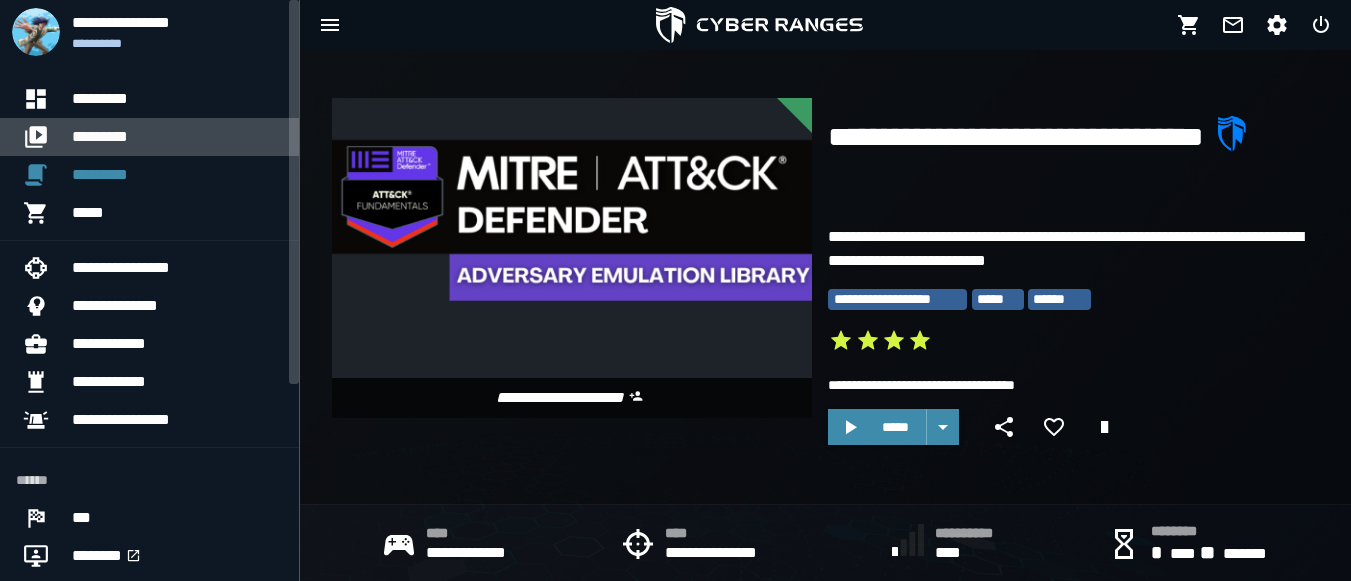 click on "*********" 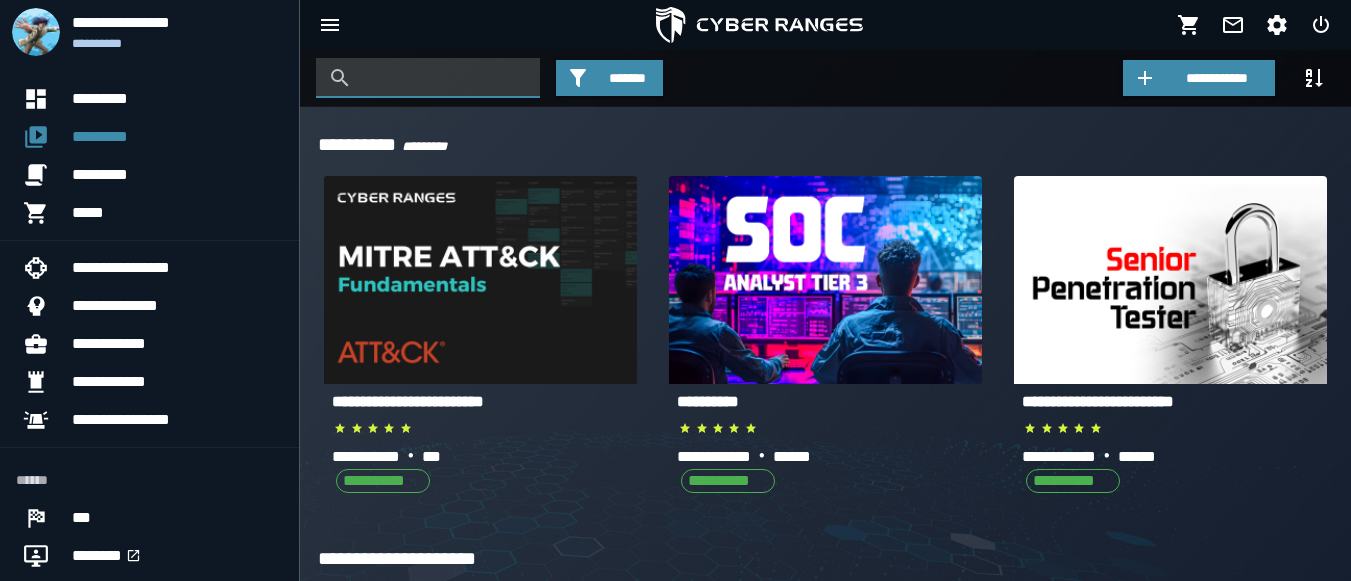 click at bounding box center [443, 78] 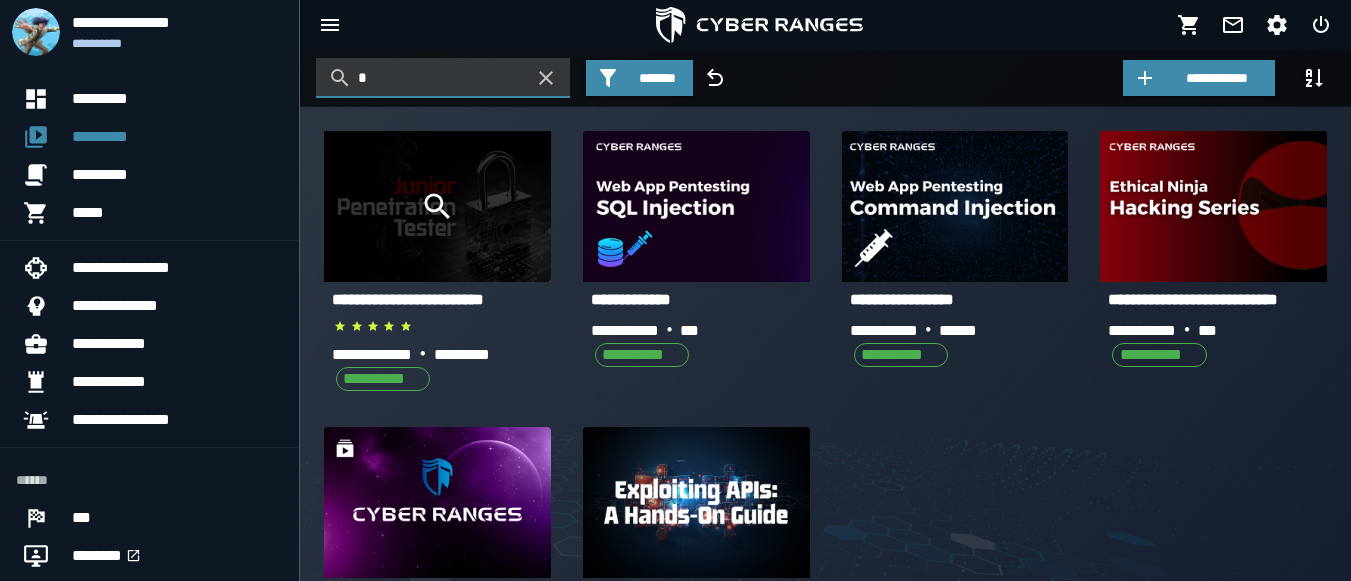 type on "*" 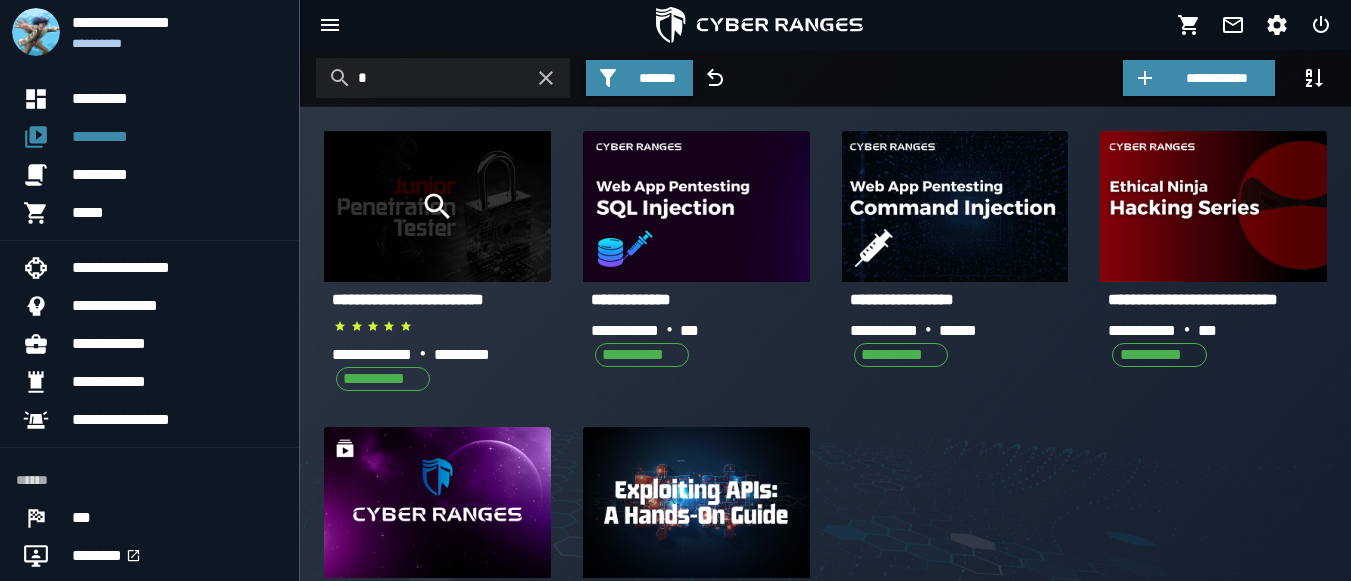 click 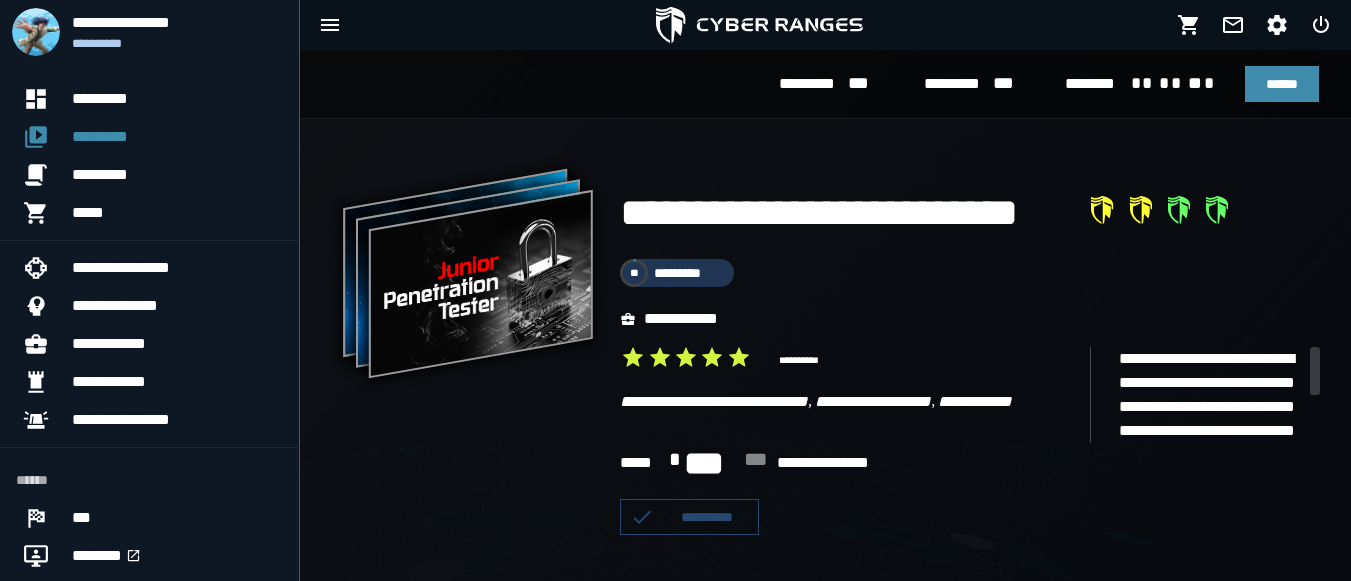scroll, scrollTop: 502, scrollLeft: 0, axis: vertical 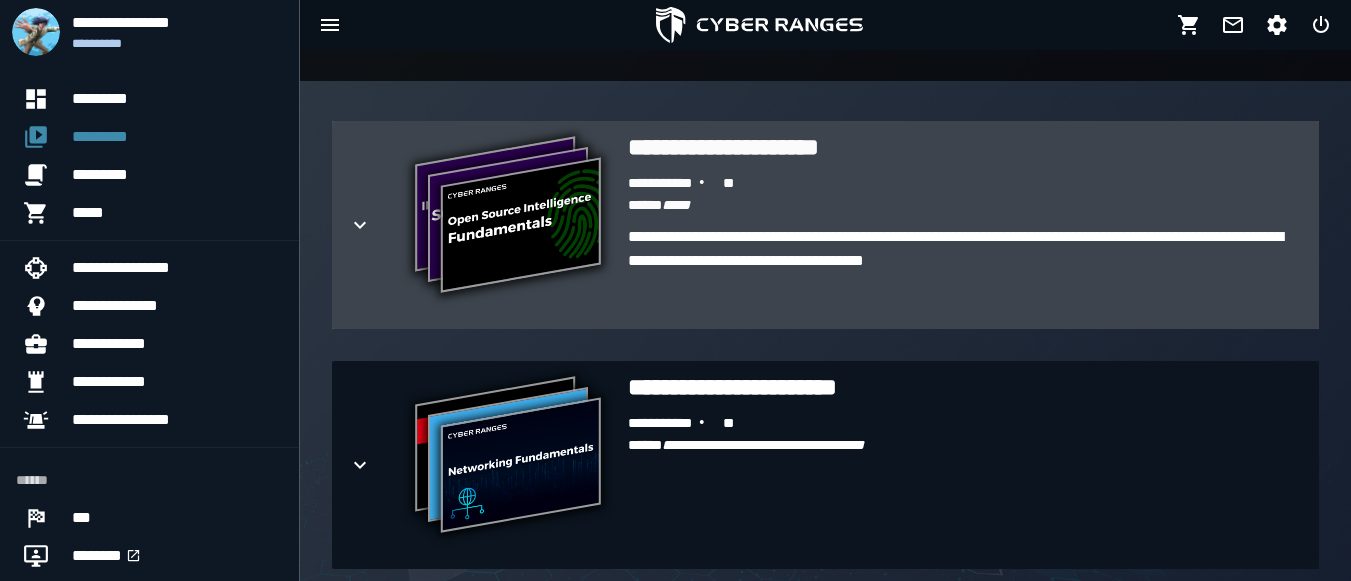 click at bounding box center (376, 225) 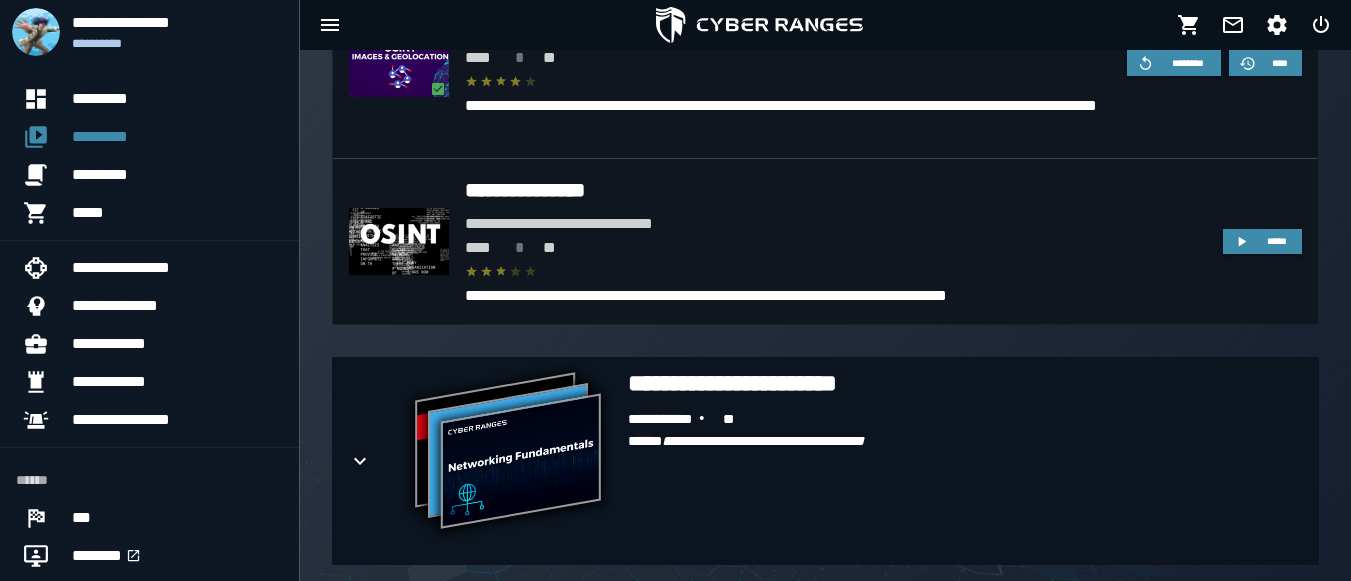 scroll, scrollTop: 995, scrollLeft: 0, axis: vertical 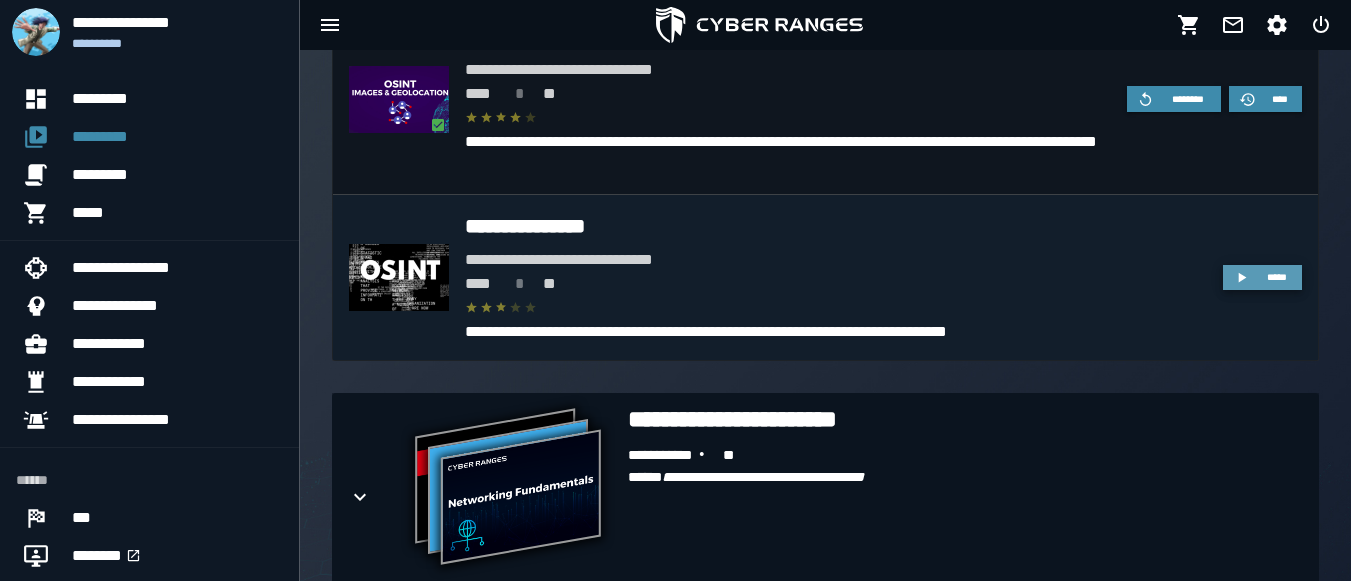 click on "*****" at bounding box center (1277, 277) 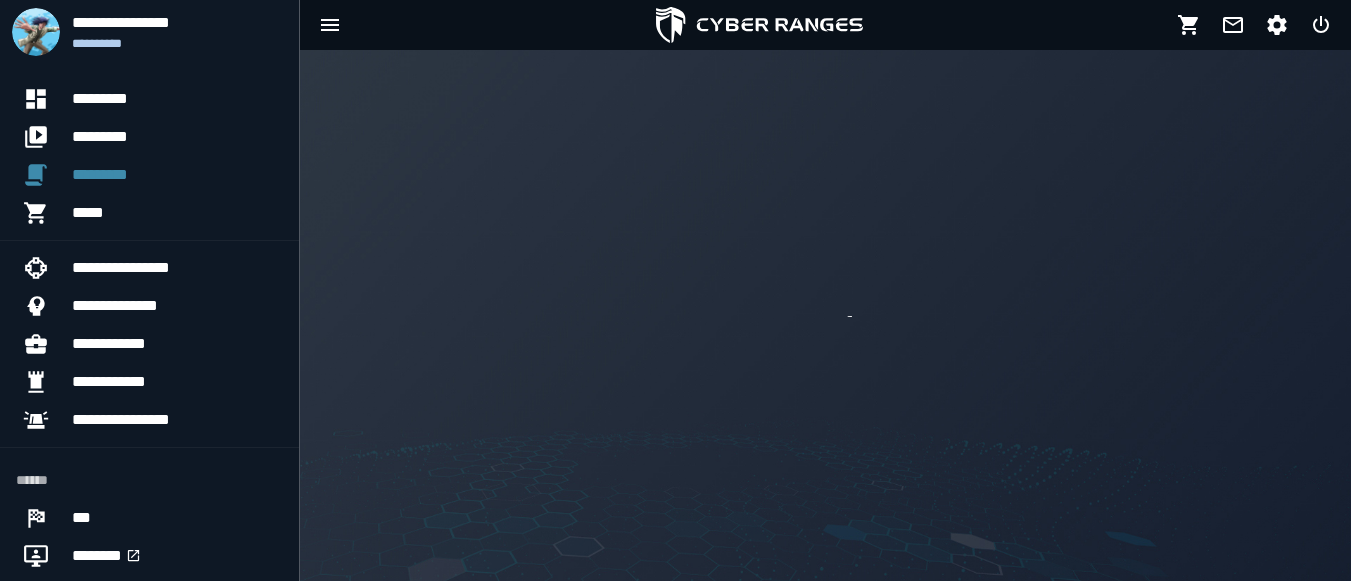 scroll, scrollTop: 0, scrollLeft: 0, axis: both 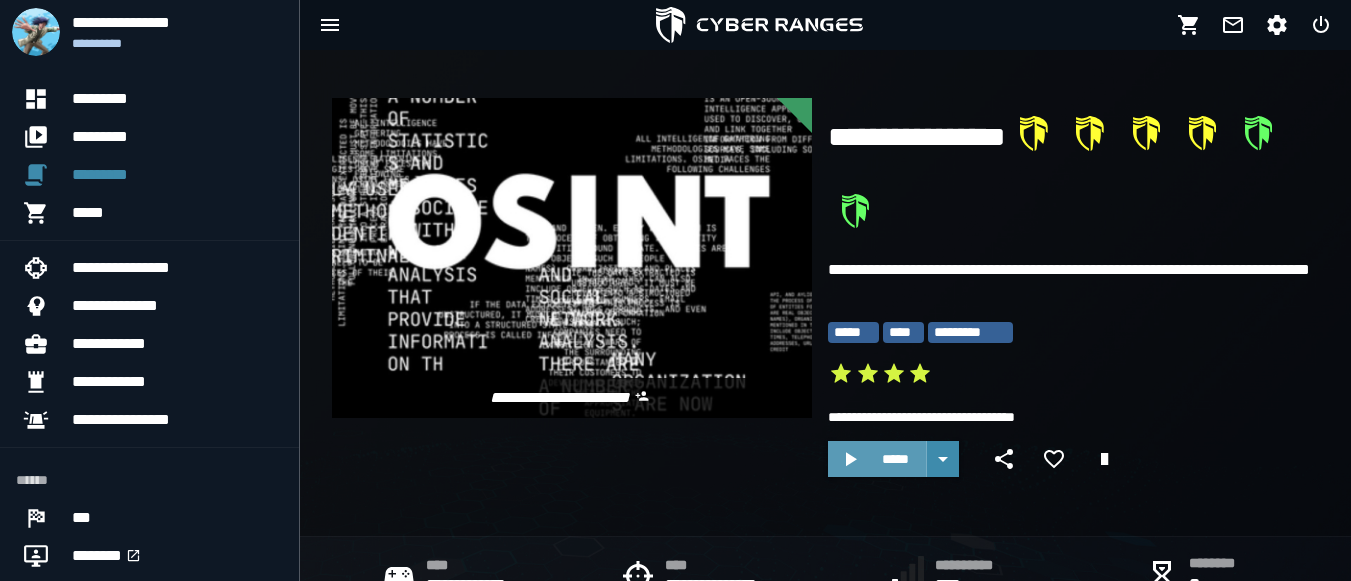 click on "*****" at bounding box center [895, 459] 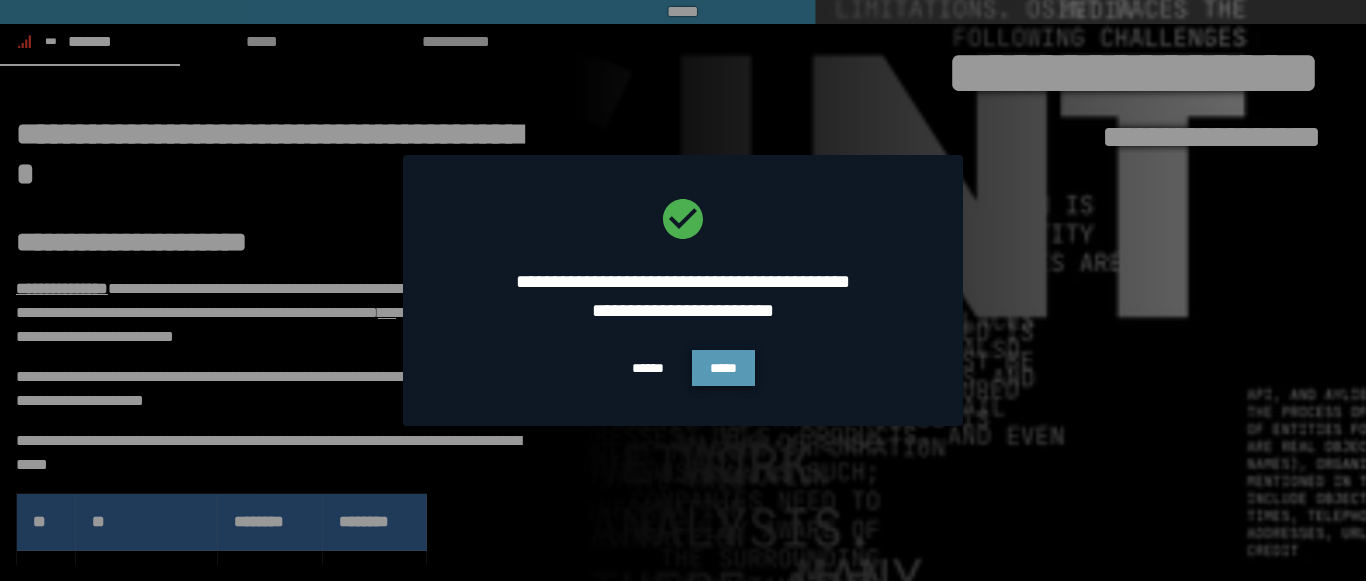 click on "*****" at bounding box center [723, 368] 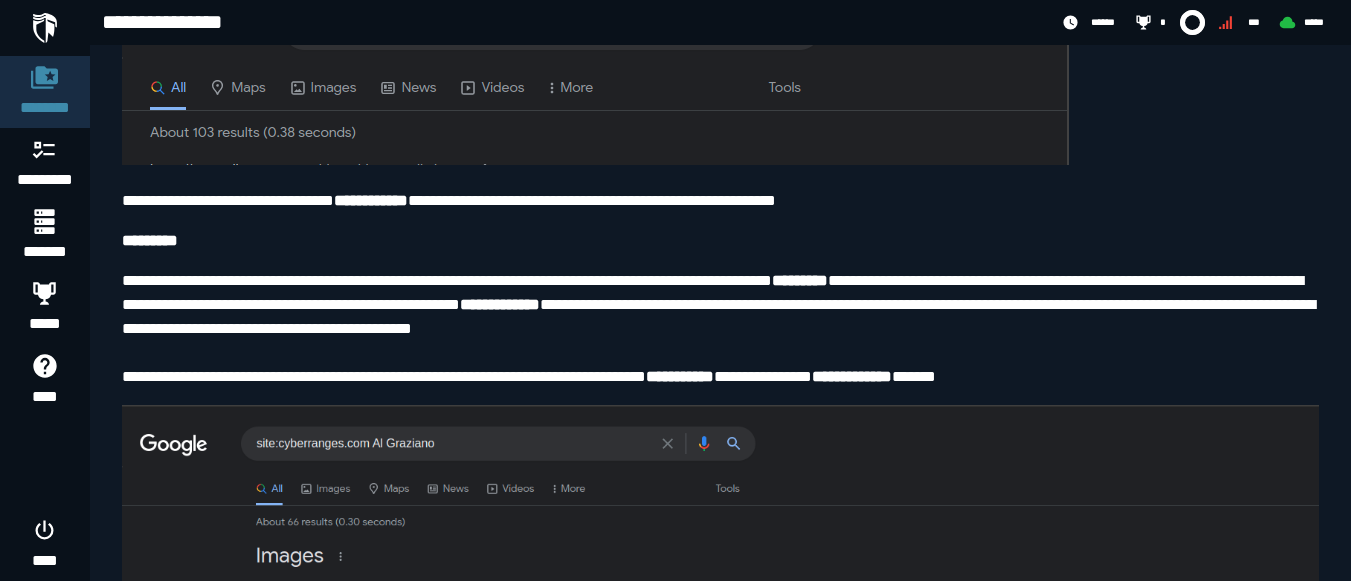 scroll, scrollTop: 3043, scrollLeft: 0, axis: vertical 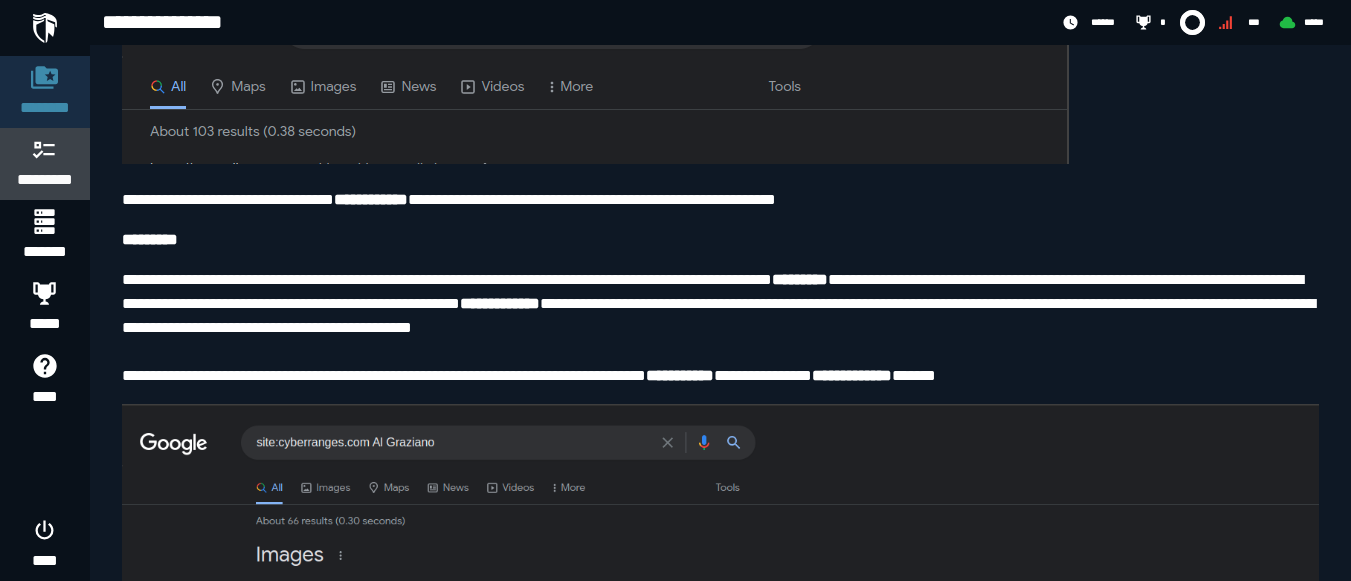 click on "*********" at bounding box center (45, 180) 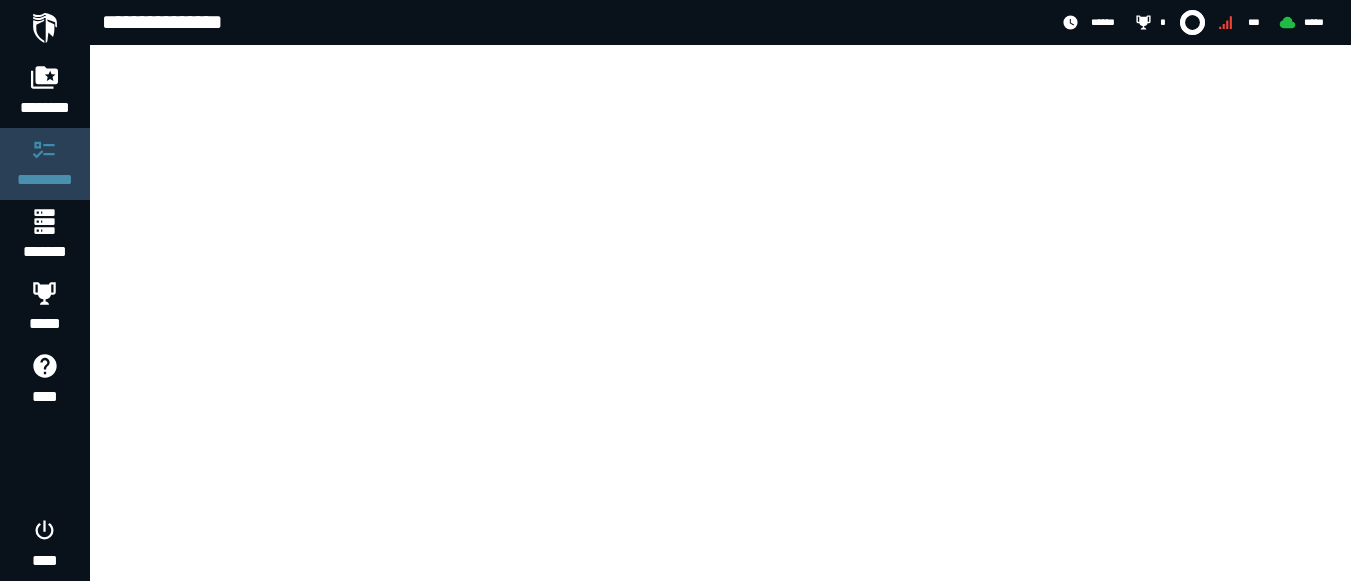 scroll, scrollTop: 0, scrollLeft: 0, axis: both 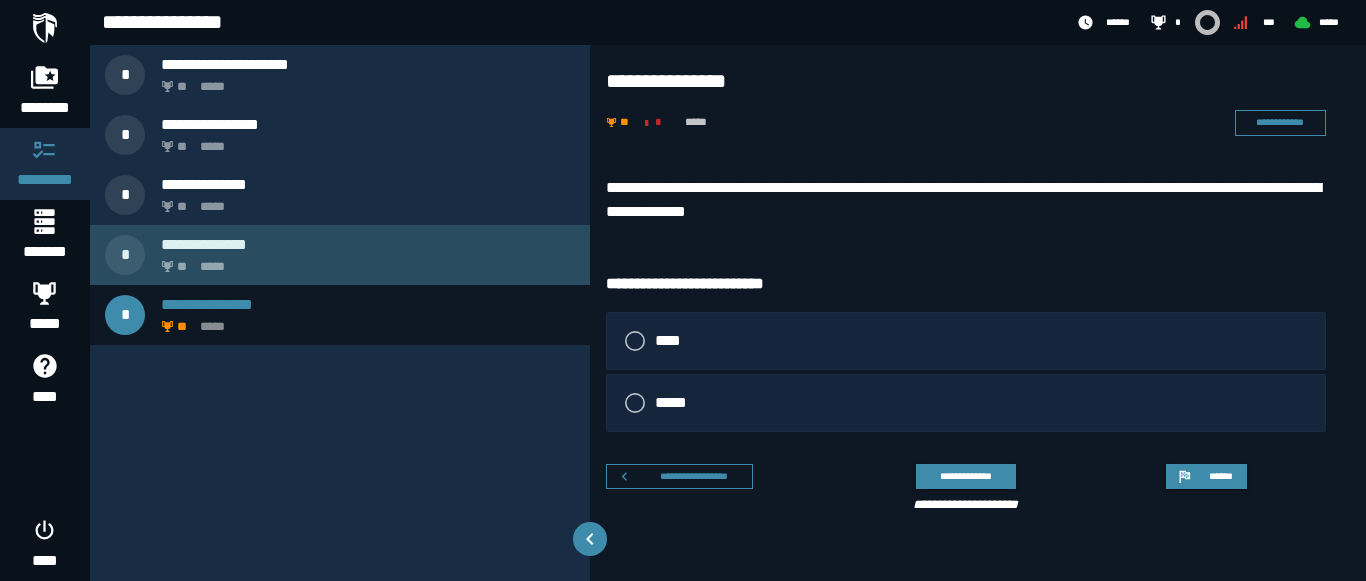 click on "**********" at bounding box center [340, 255] 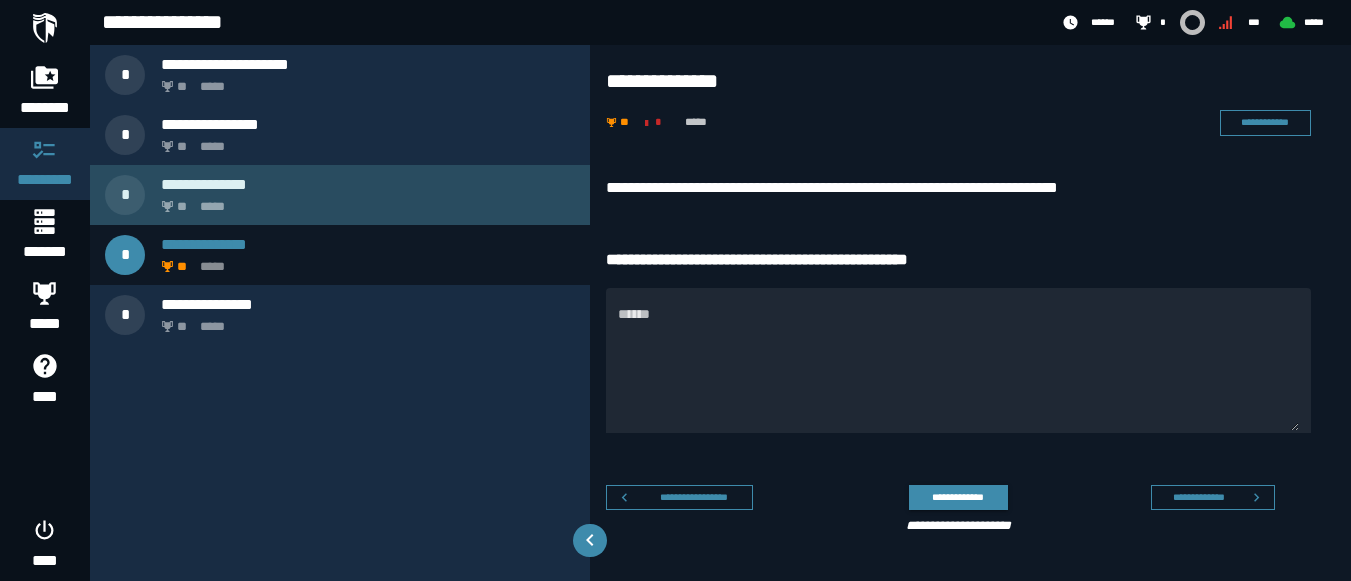 click on "** *****" at bounding box center [364, 201] 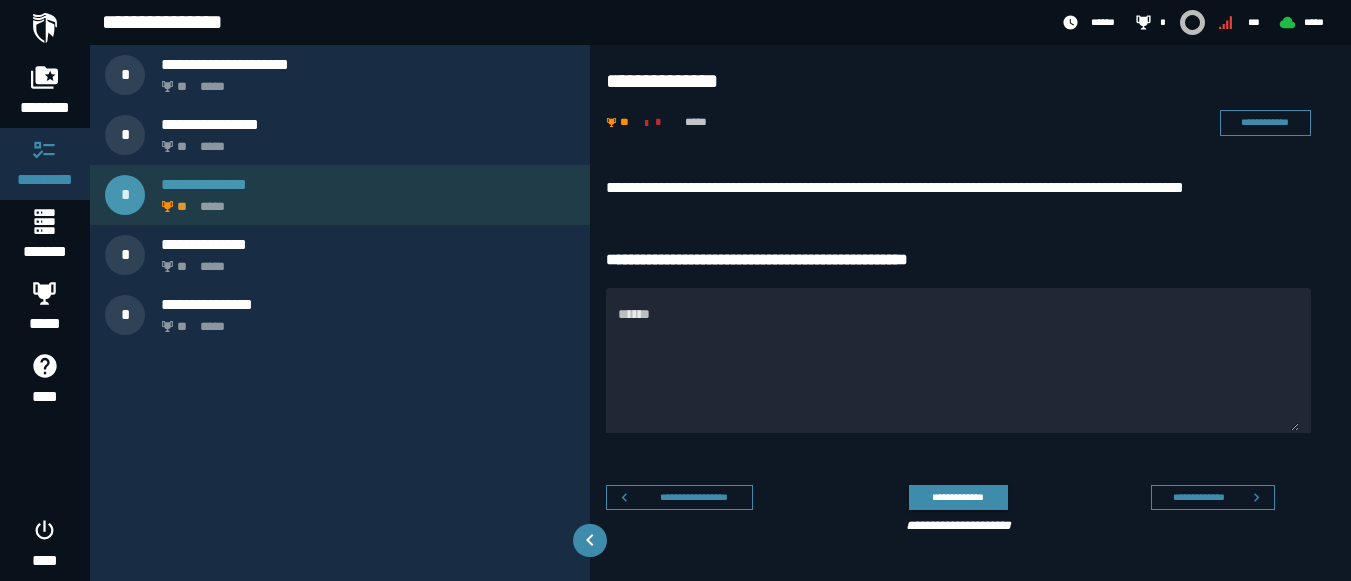 click on "**********" at bounding box center (340, 195) 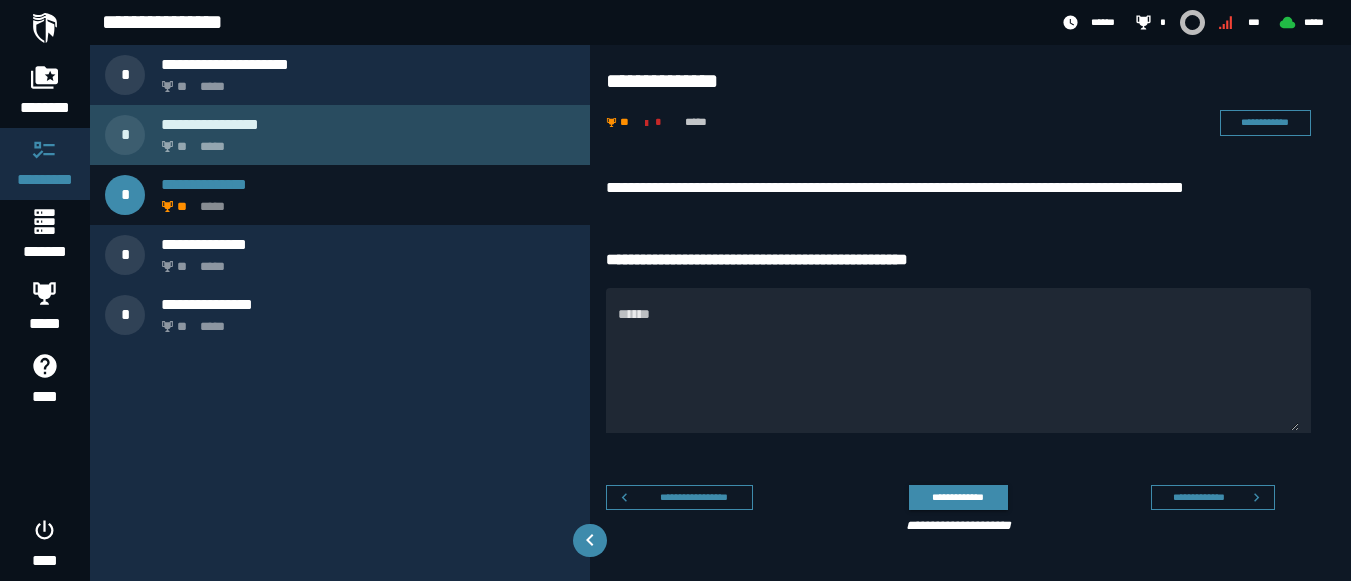 click on "** *****" at bounding box center (364, 141) 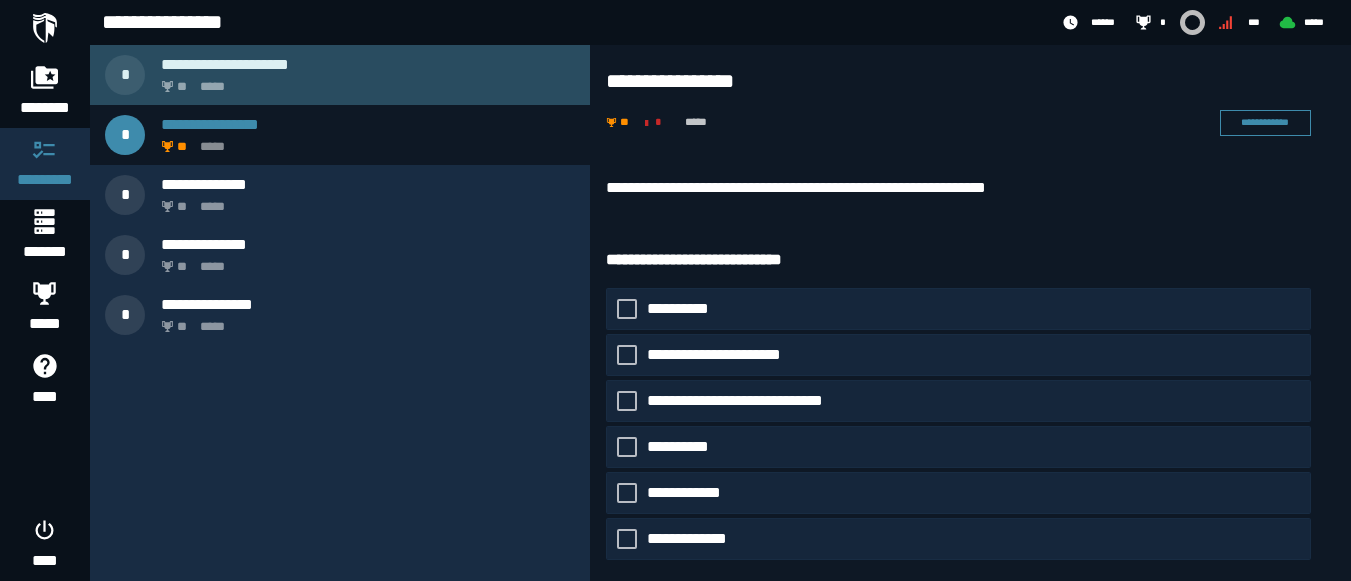 click on "*****" 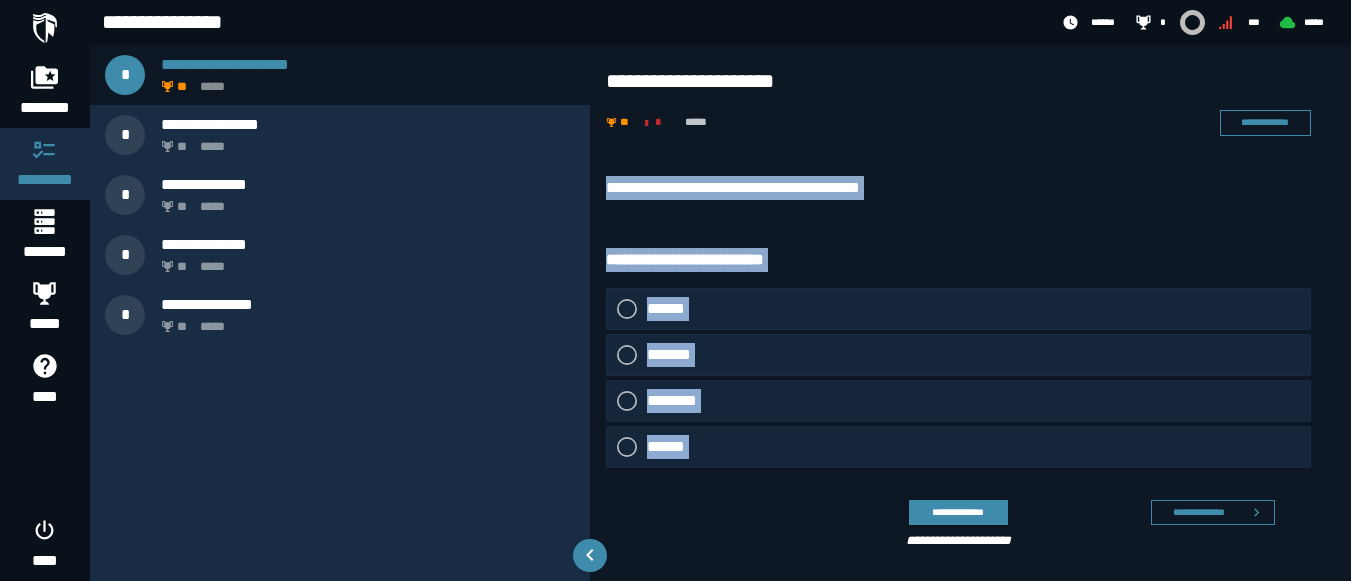 drag, startPoint x: 606, startPoint y: 179, endPoint x: 765, endPoint y: 497, distance: 355.53482 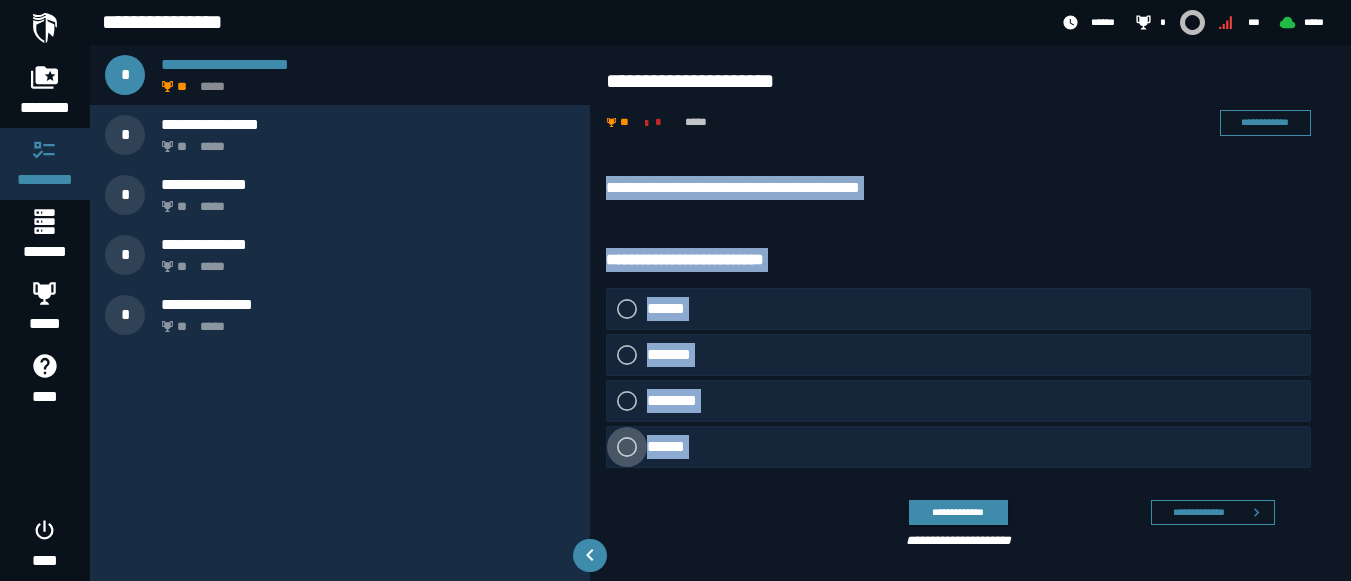 click on "******" at bounding box center (668, 447) 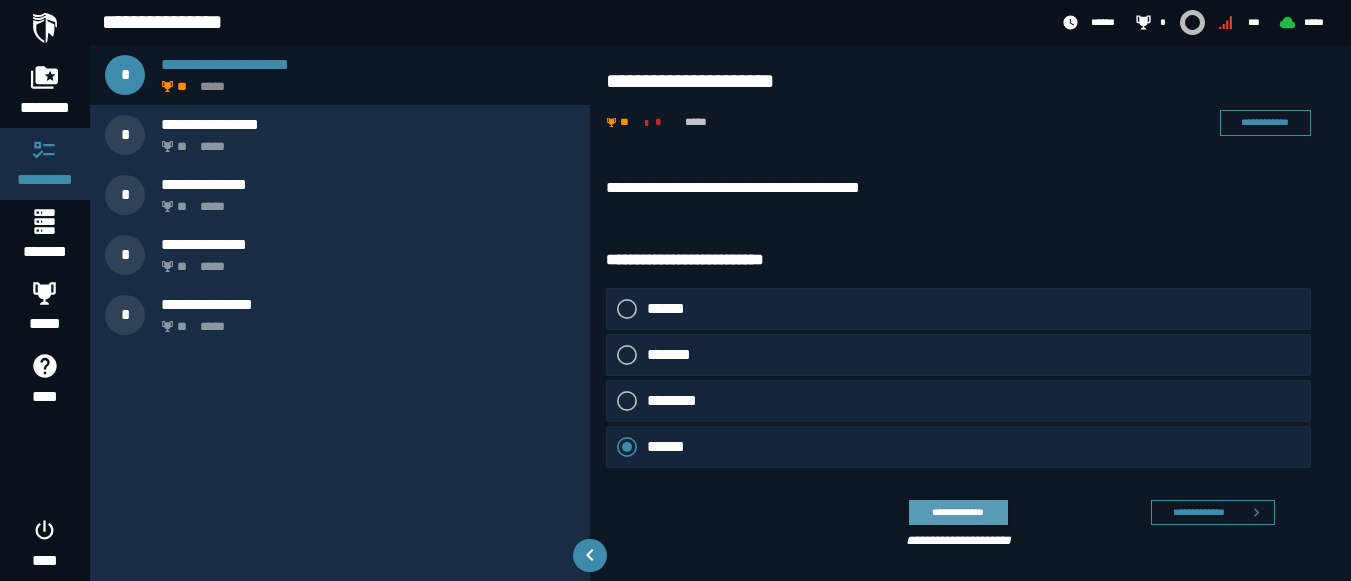 click on "**********" at bounding box center [958, 512] 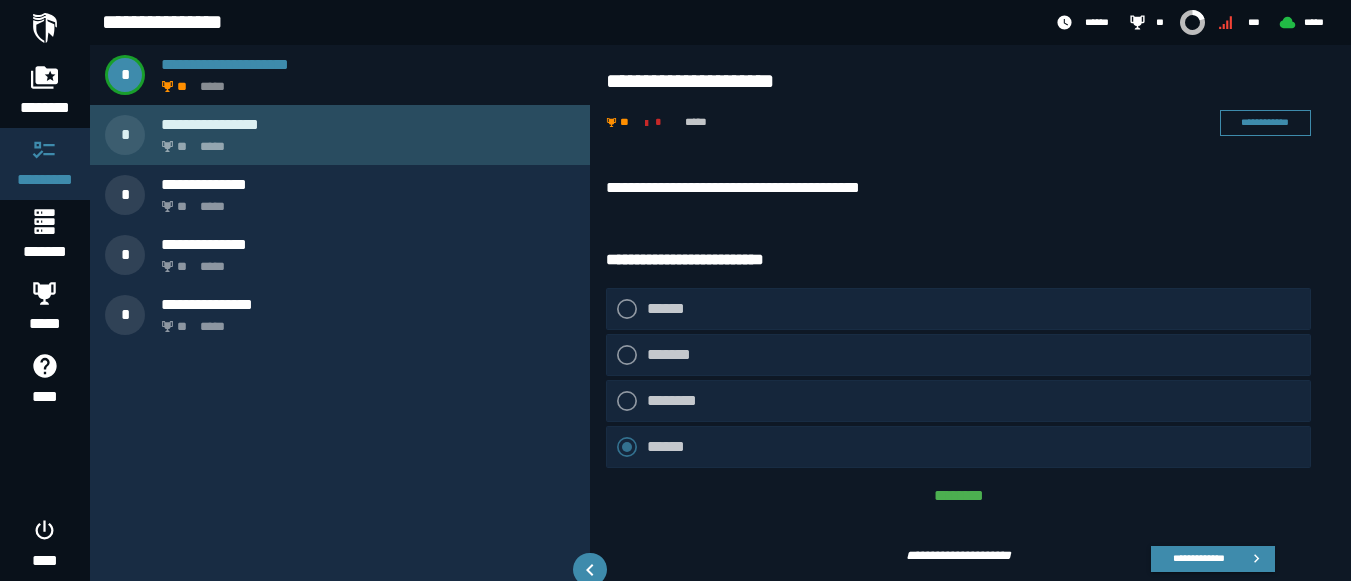 click on "** *****" at bounding box center (364, 141) 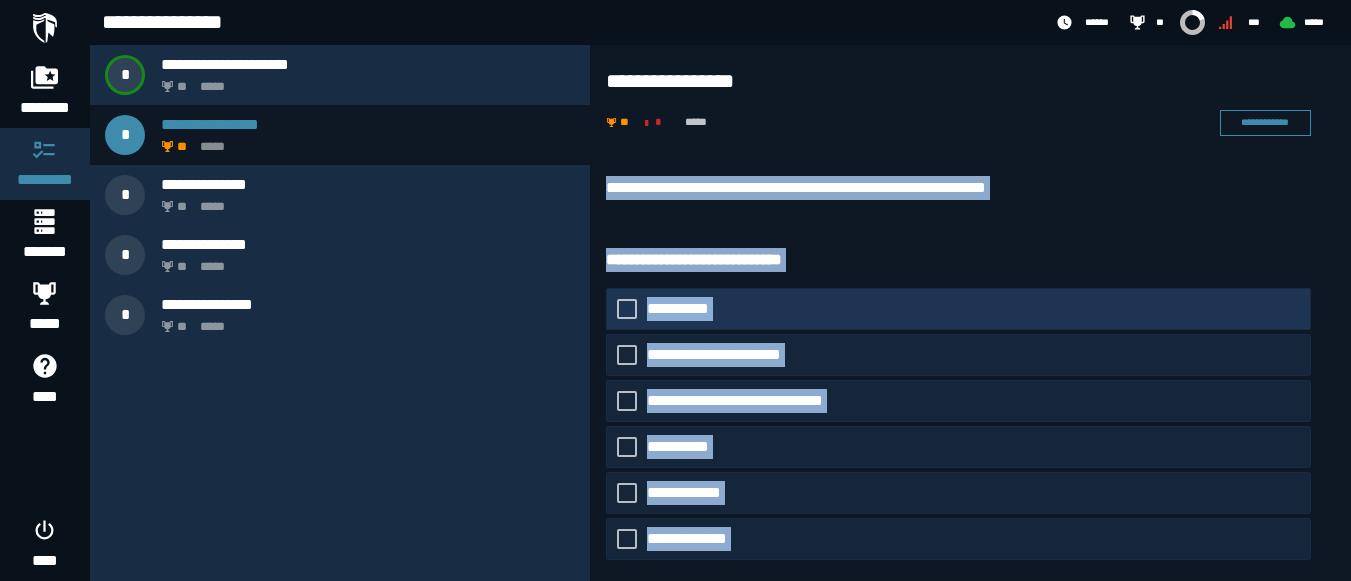 scroll, scrollTop: 108, scrollLeft: 0, axis: vertical 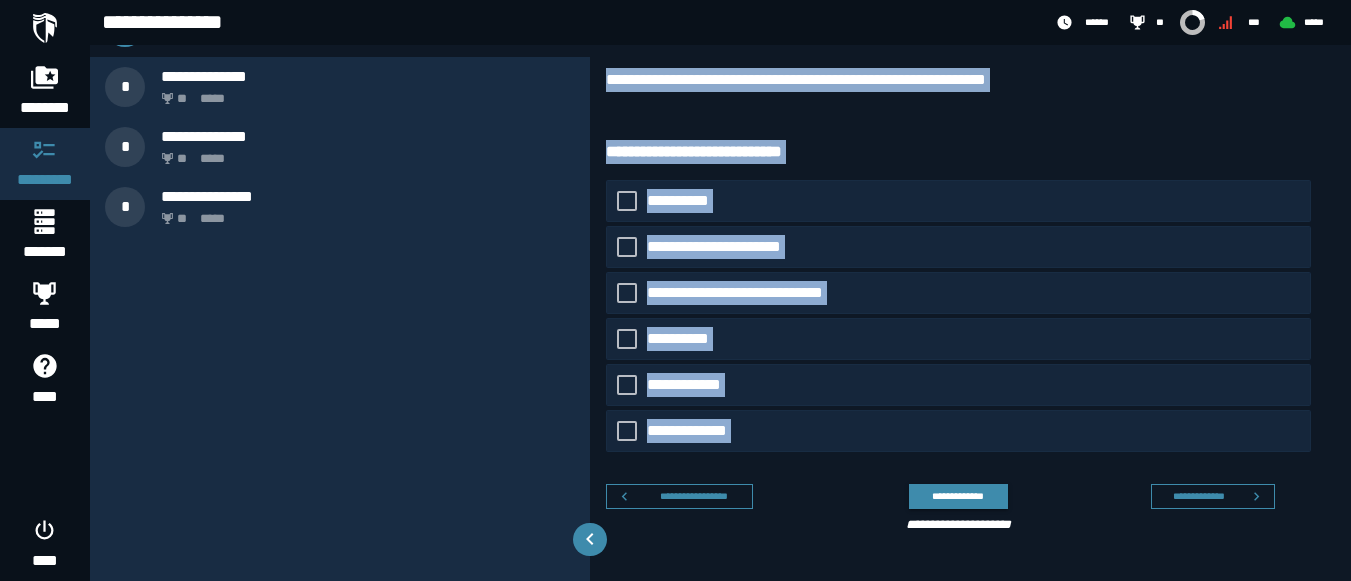 drag, startPoint x: 611, startPoint y: 173, endPoint x: 838, endPoint y: 608, distance: 490.6669 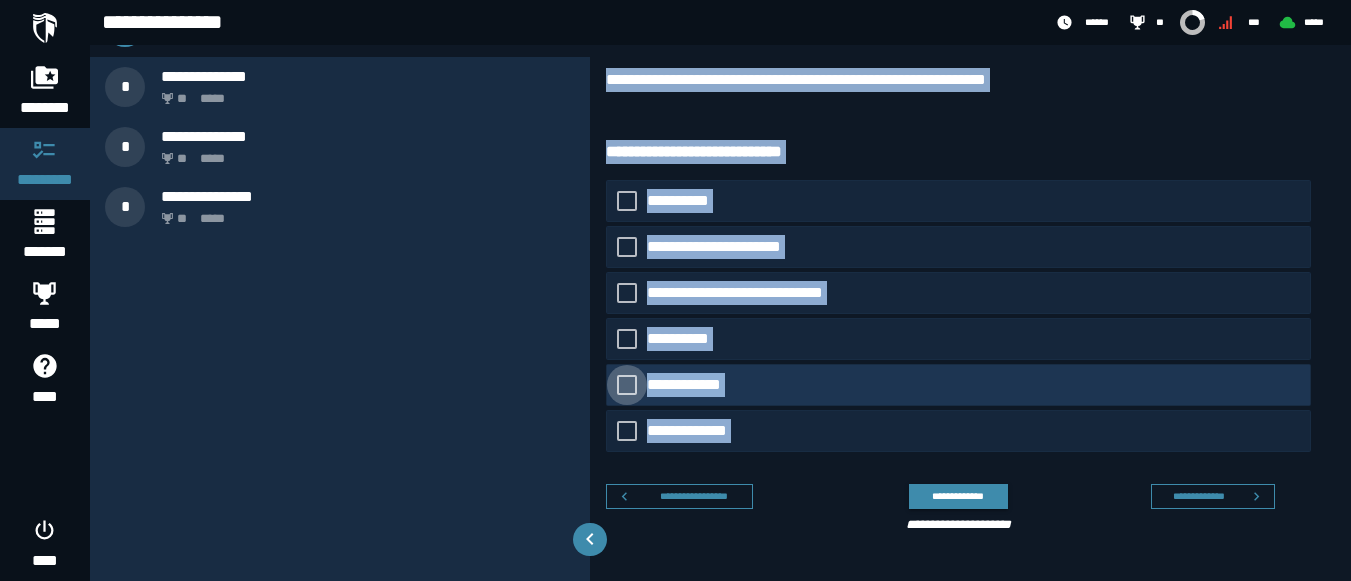 click on "**********" 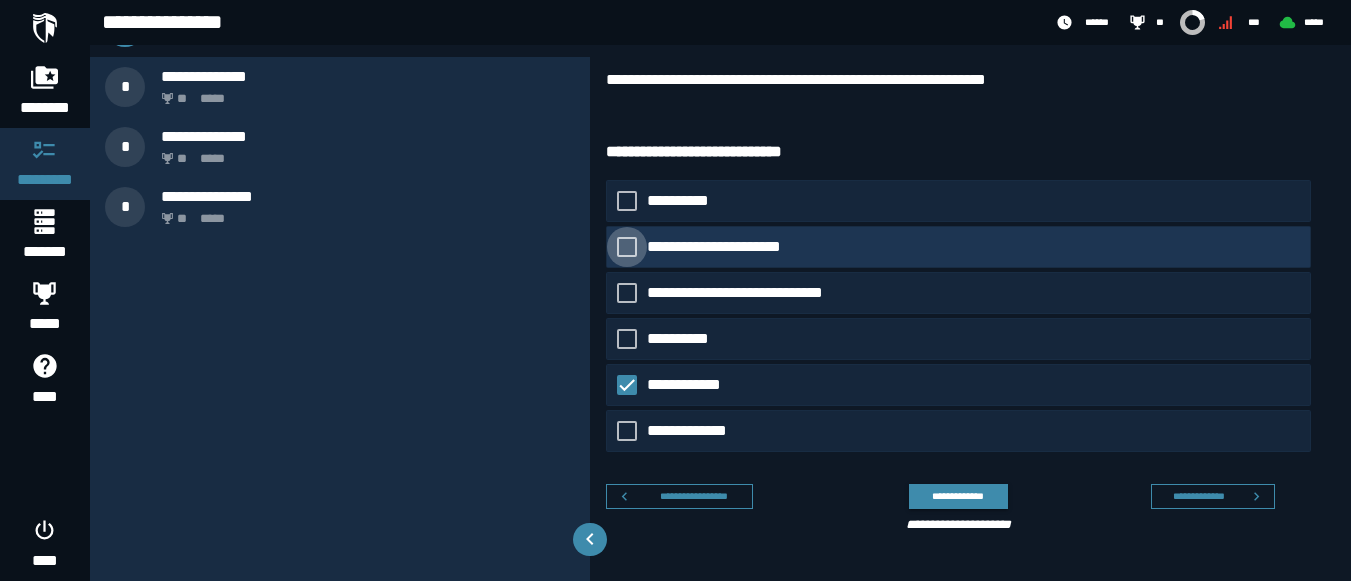 click on "**********" at bounding box center (727, 247) 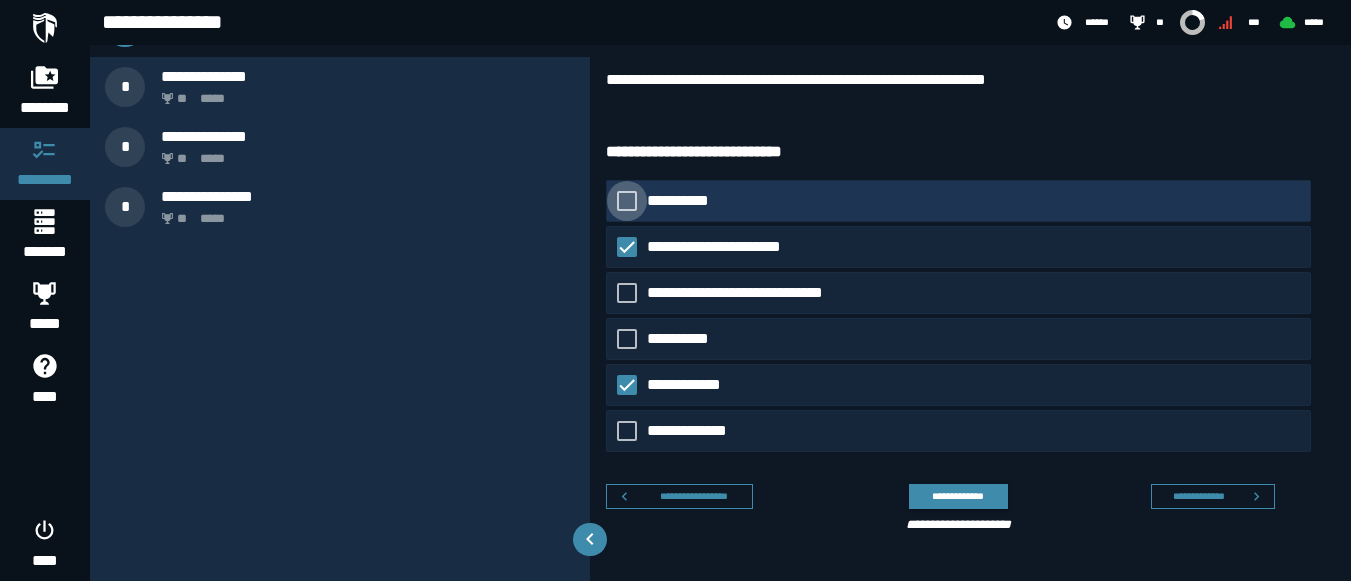click on "**********" 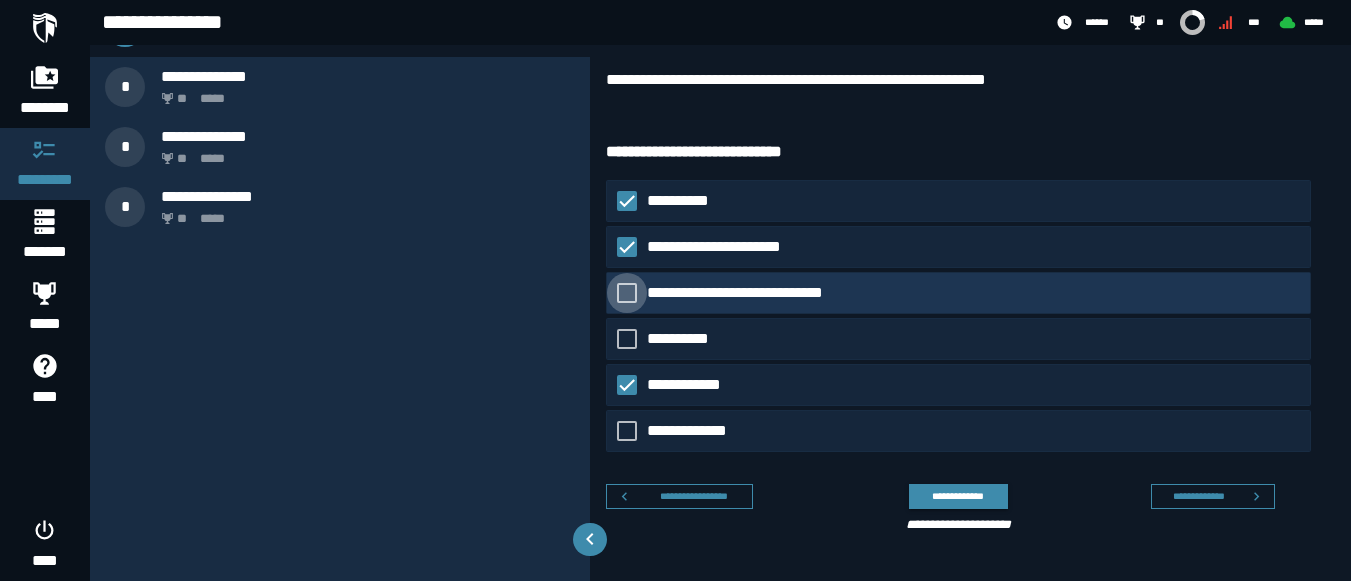 click on "**********" 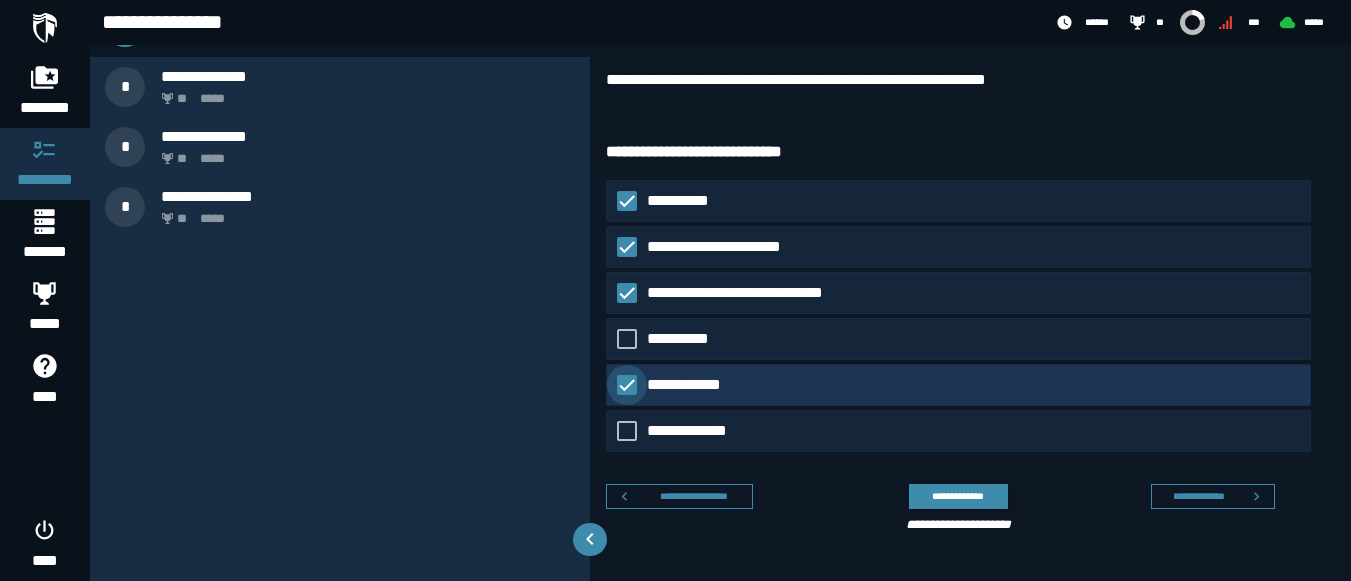 click on "**********" 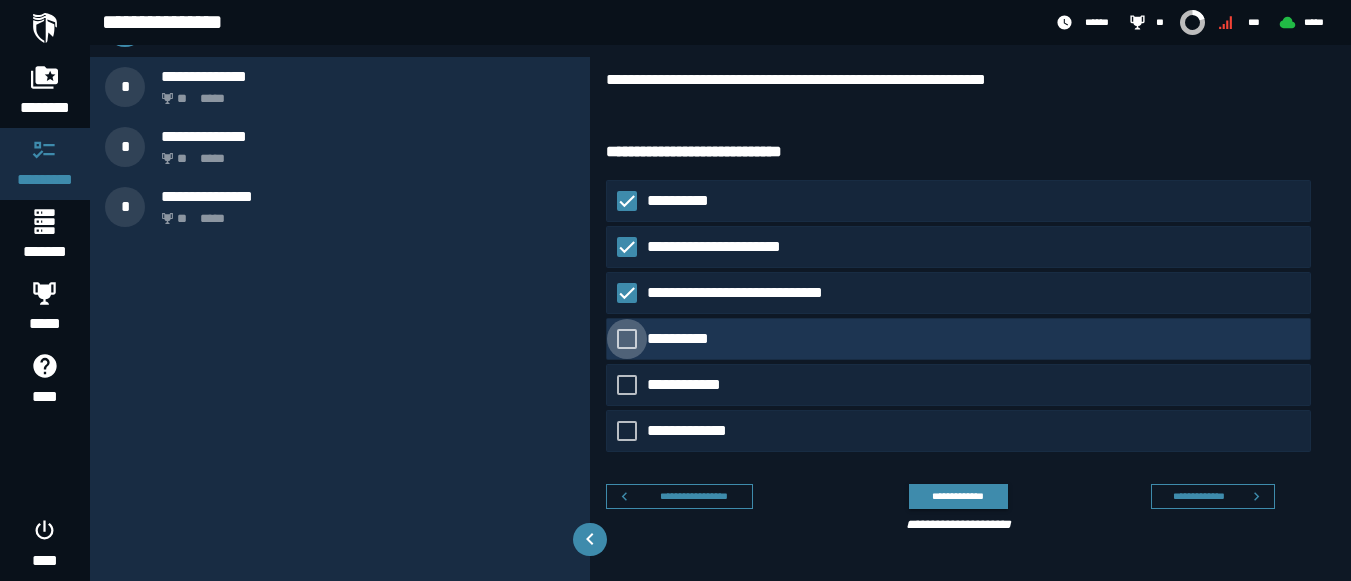 click 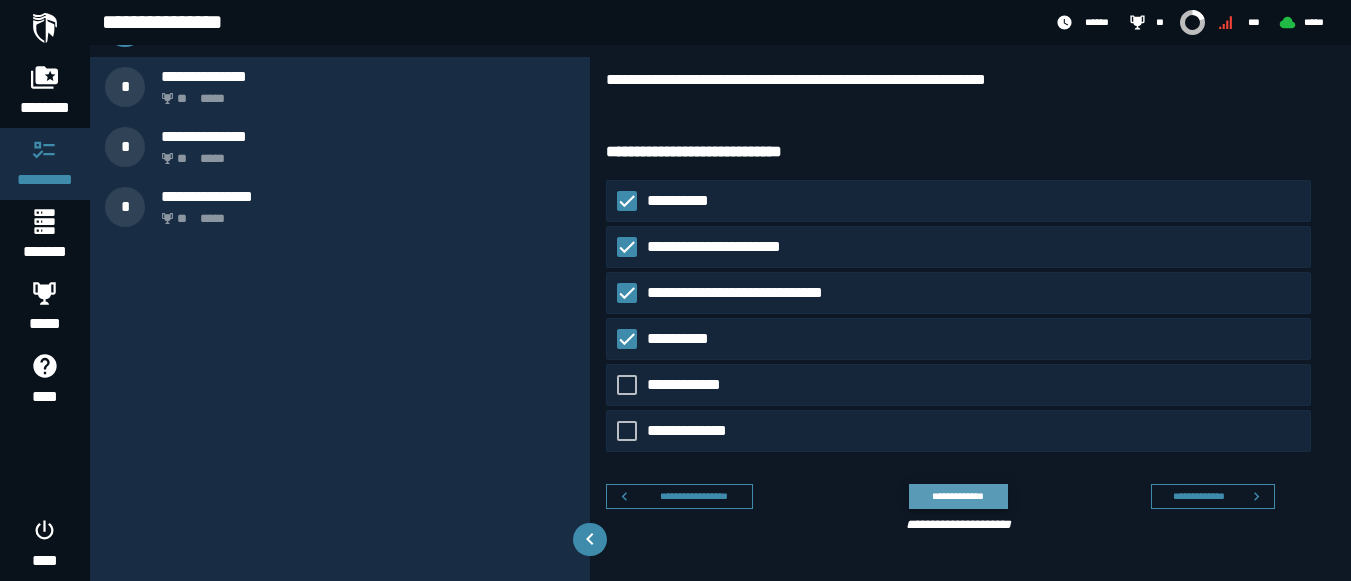 click on "**********" at bounding box center (958, 496) 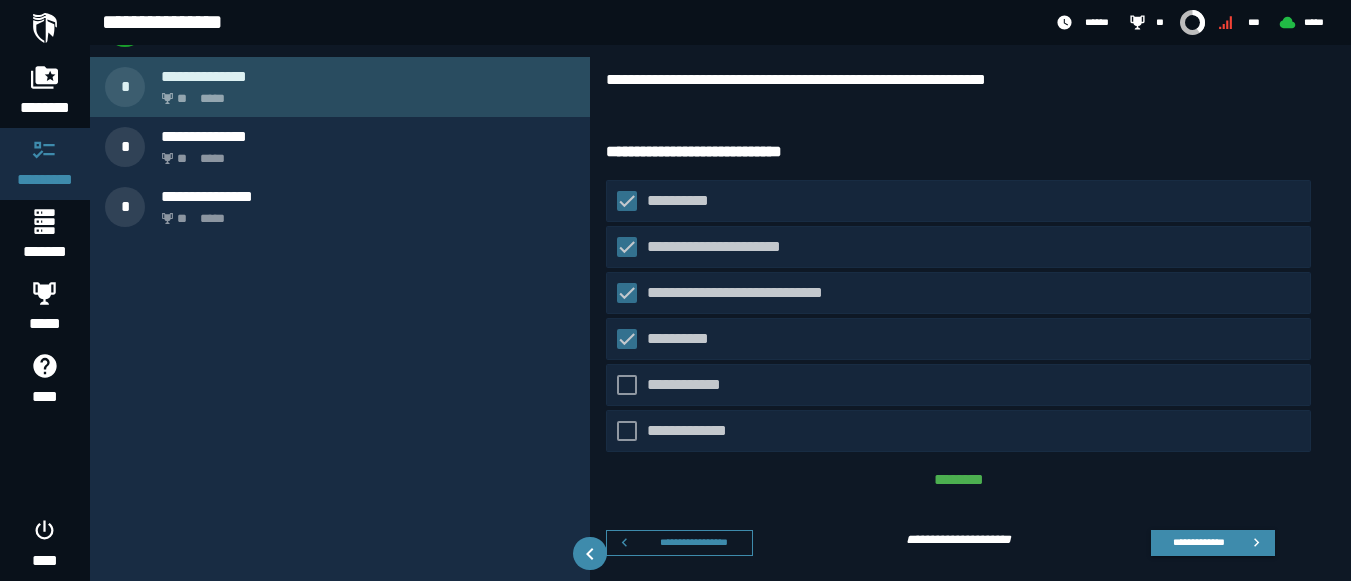 click on "** *****" at bounding box center (364, 93) 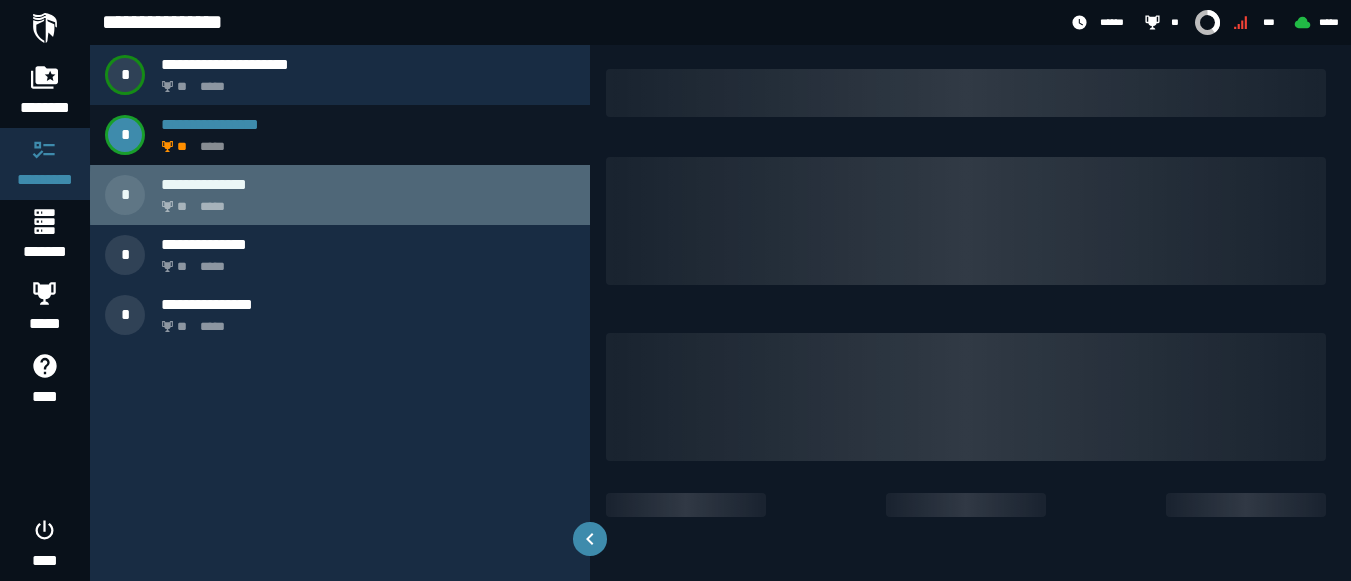 scroll, scrollTop: 0, scrollLeft: 0, axis: both 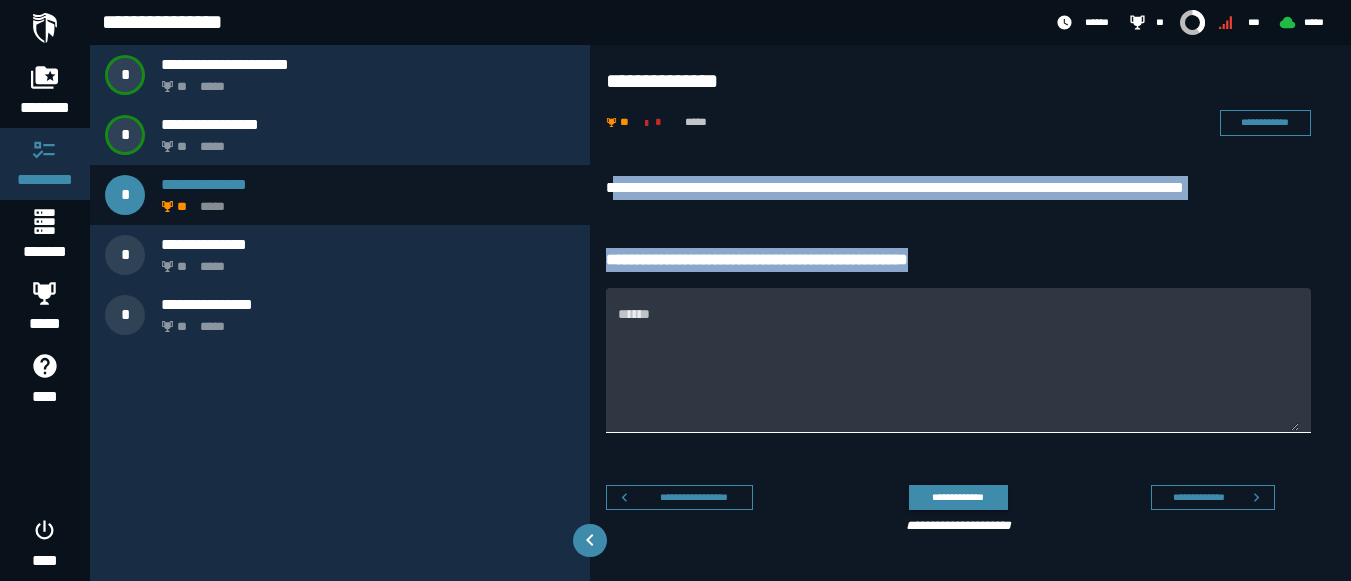 drag, startPoint x: 618, startPoint y: 179, endPoint x: 852, endPoint y: 357, distance: 294.0068 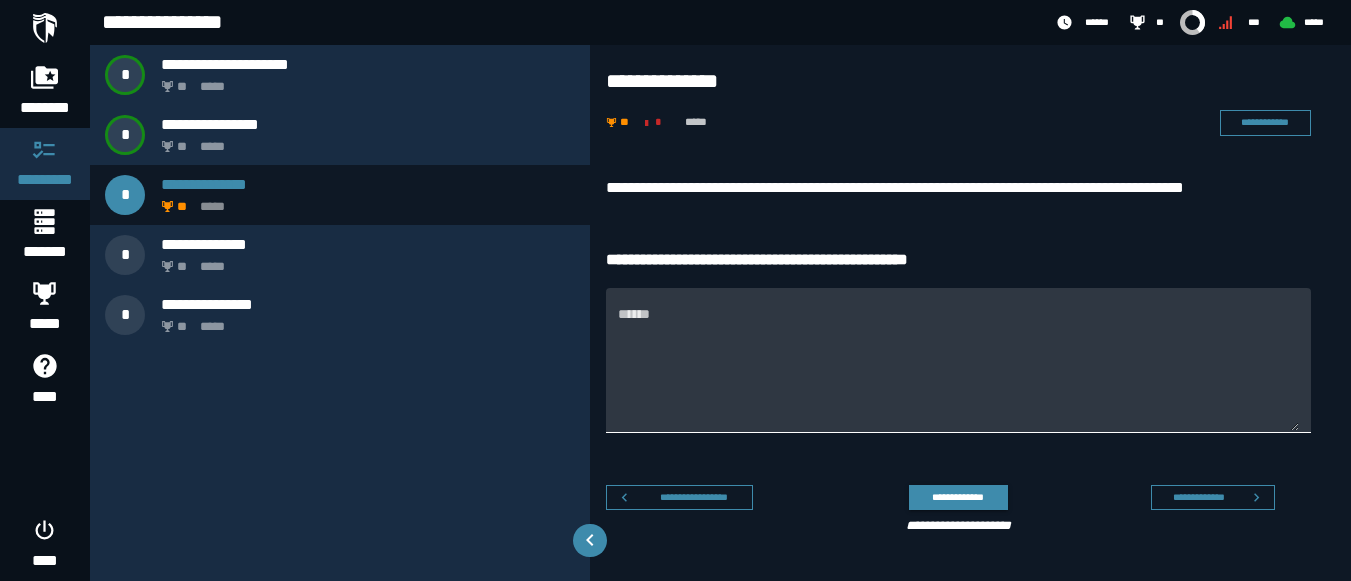 click on "******" at bounding box center [958, 372] 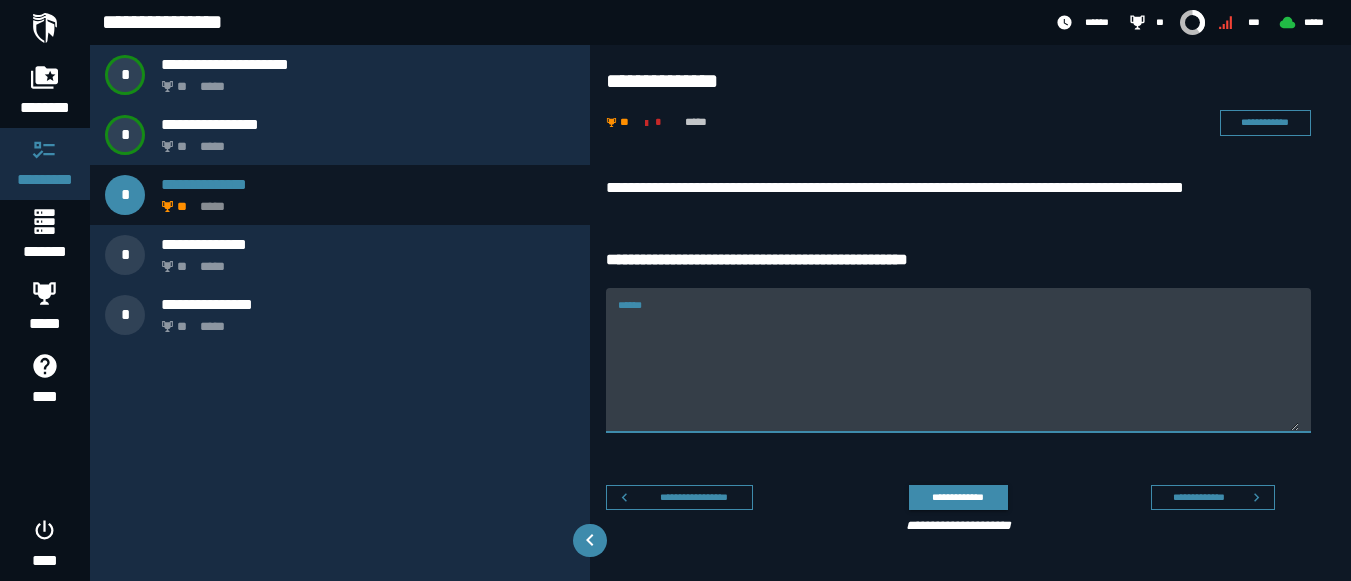 paste on "********" 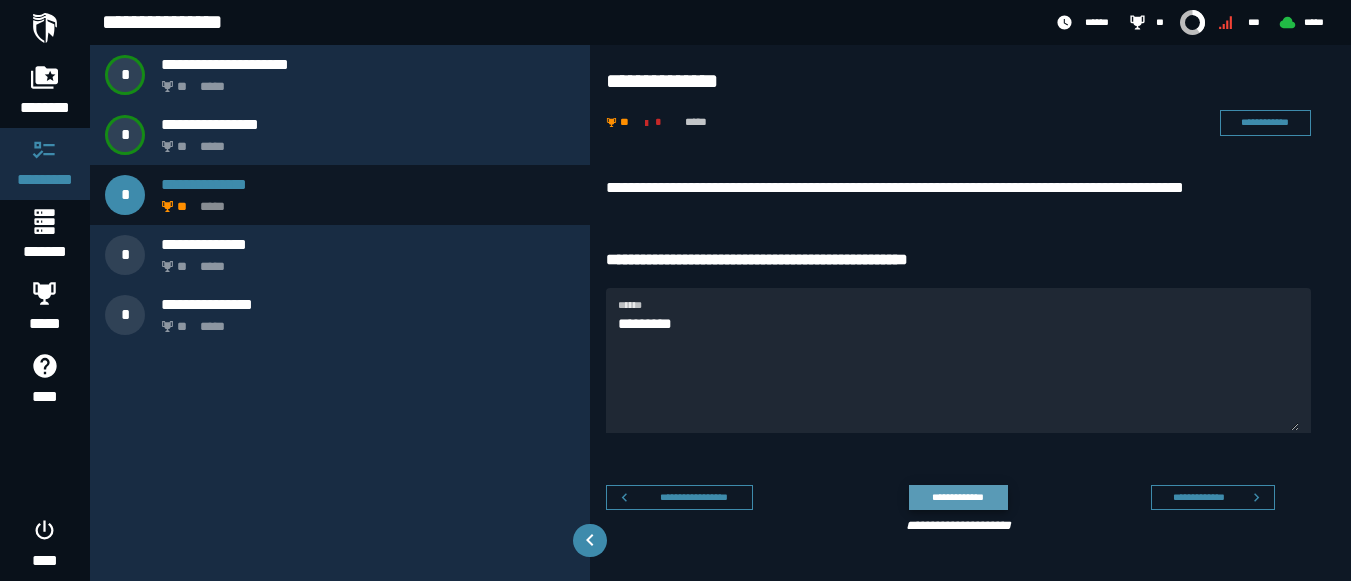 click on "**********" at bounding box center [958, 497] 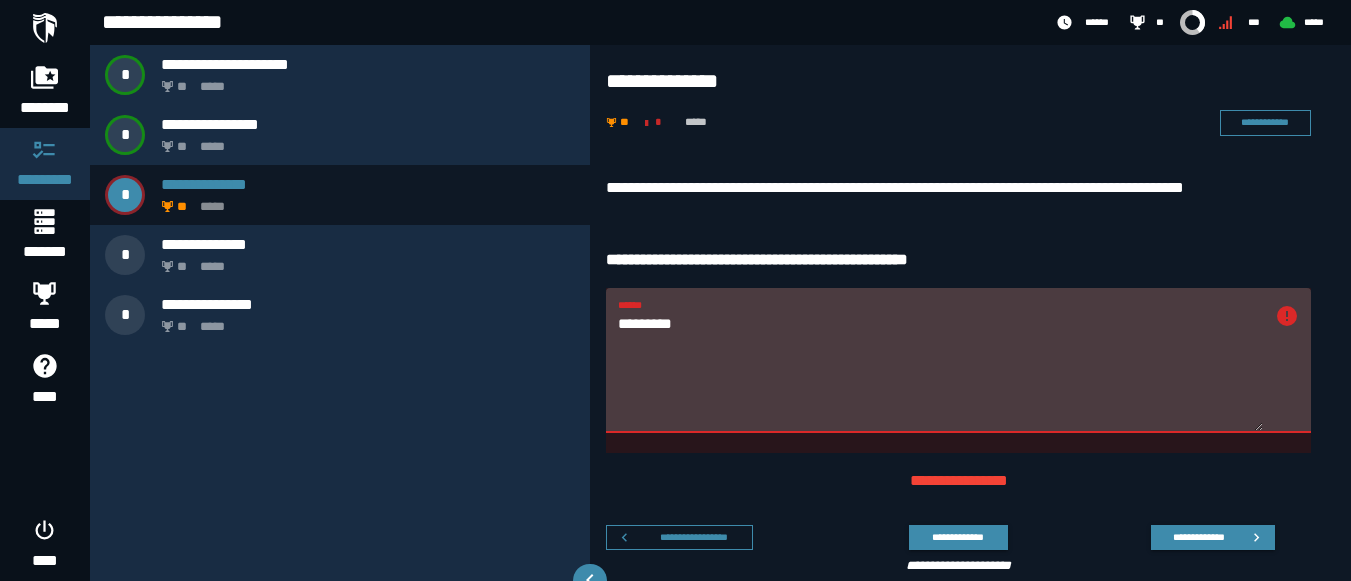 click on "********" at bounding box center [940, 372] 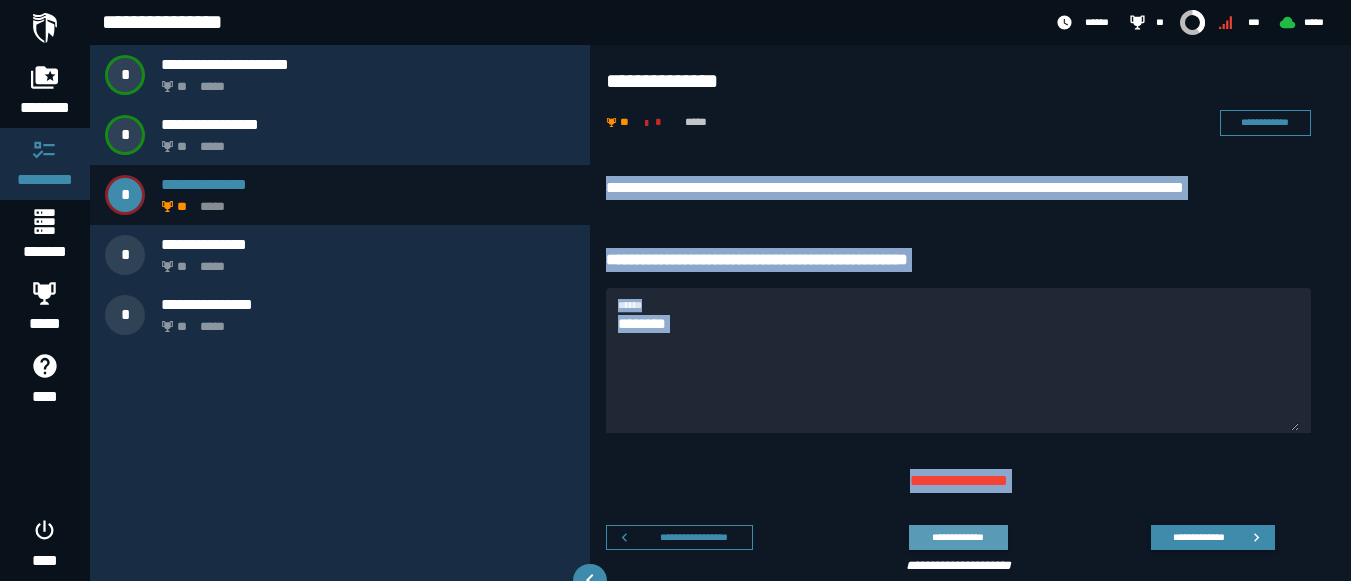 drag, startPoint x: 603, startPoint y: 189, endPoint x: 954, endPoint y: 524, distance: 485.20718 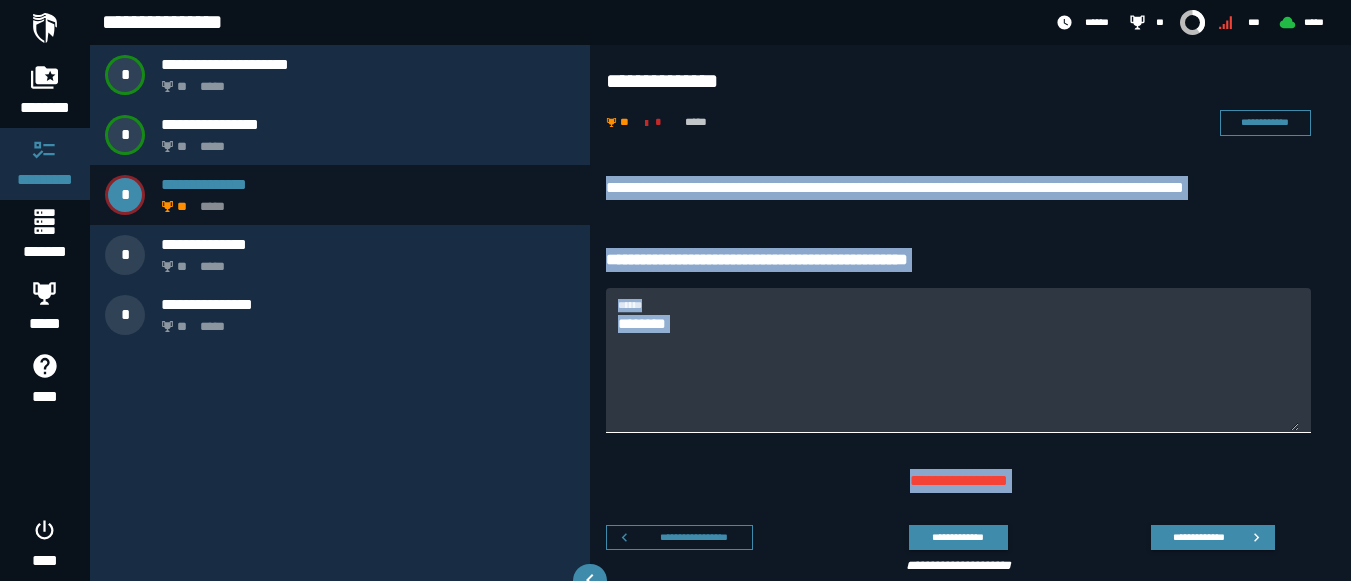 click on "********" at bounding box center (958, 372) 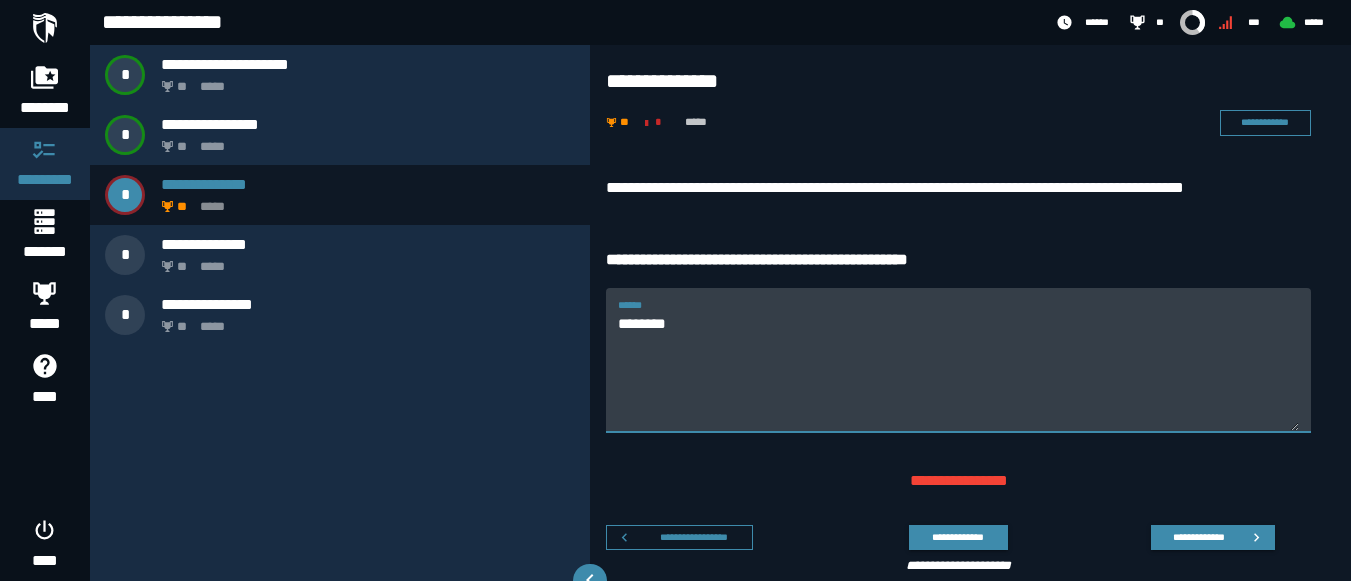 paste on "***" 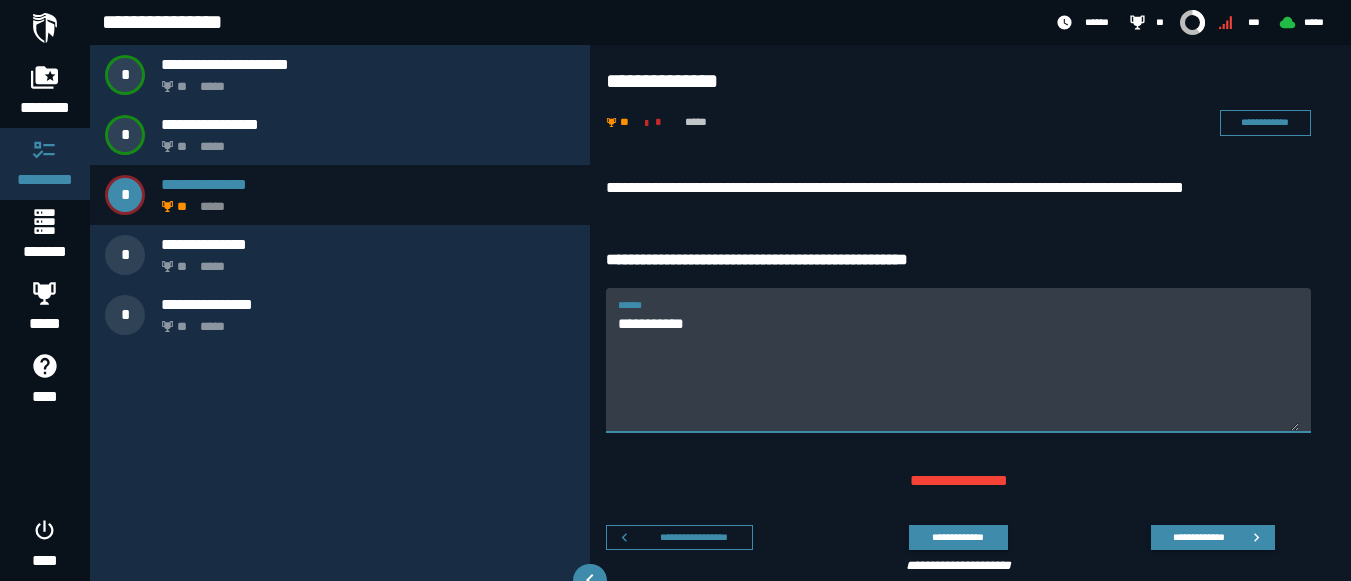 type on "**********" 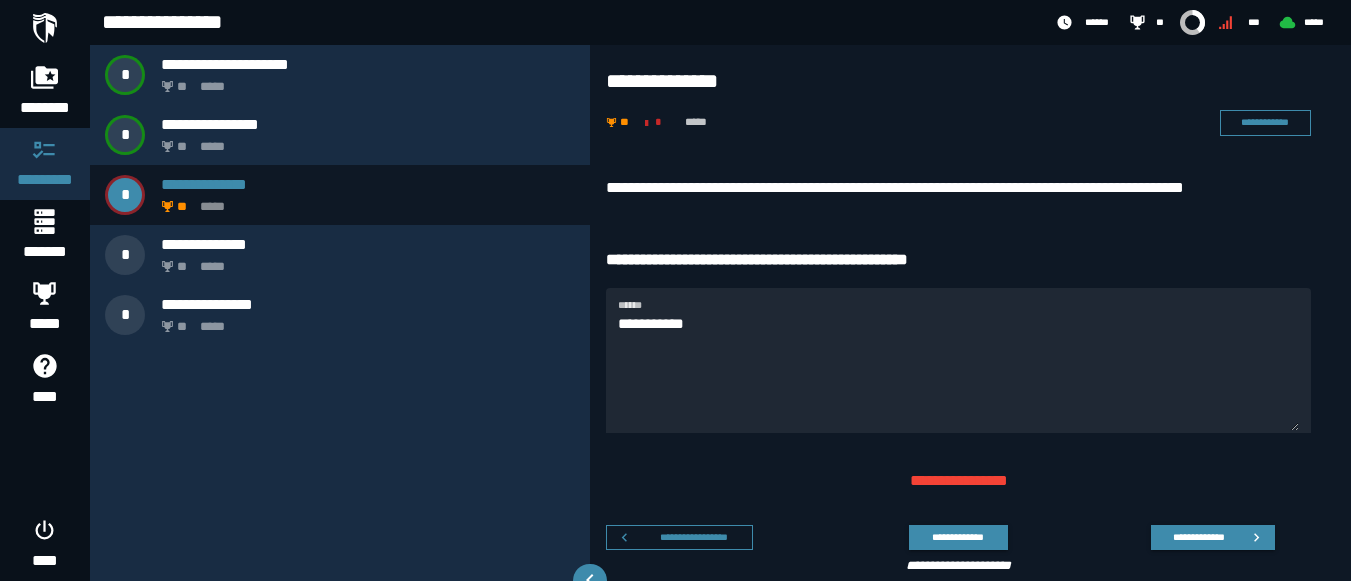 click on "**********" at bounding box center (950, 546) 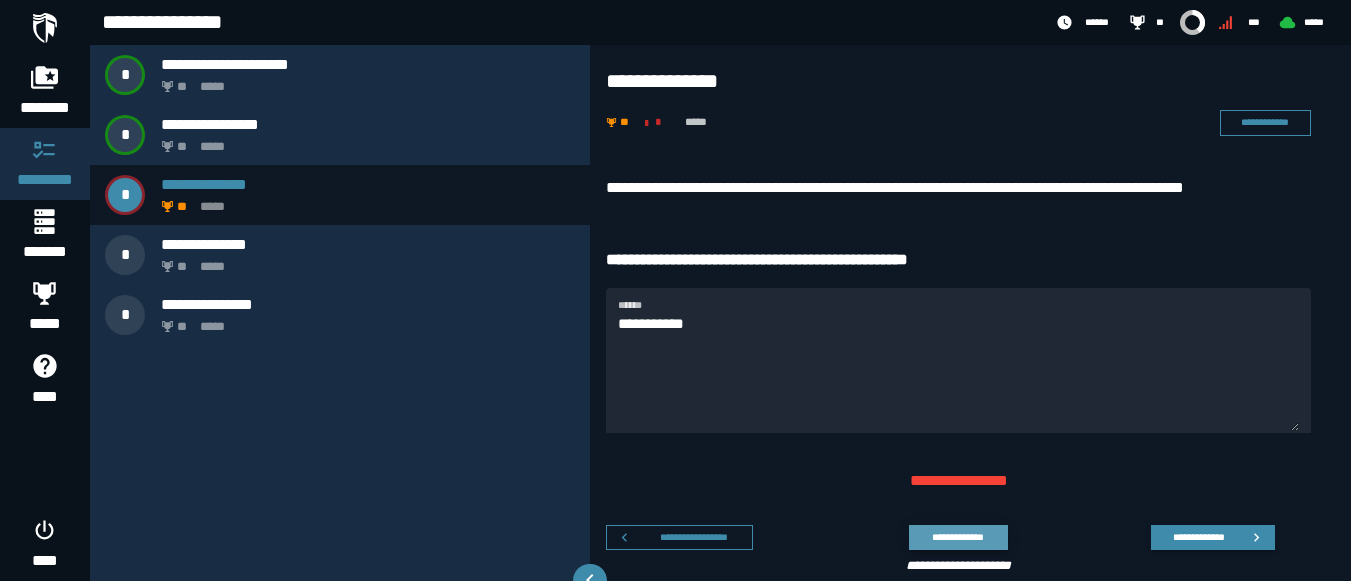 click on "**********" at bounding box center (958, 537) 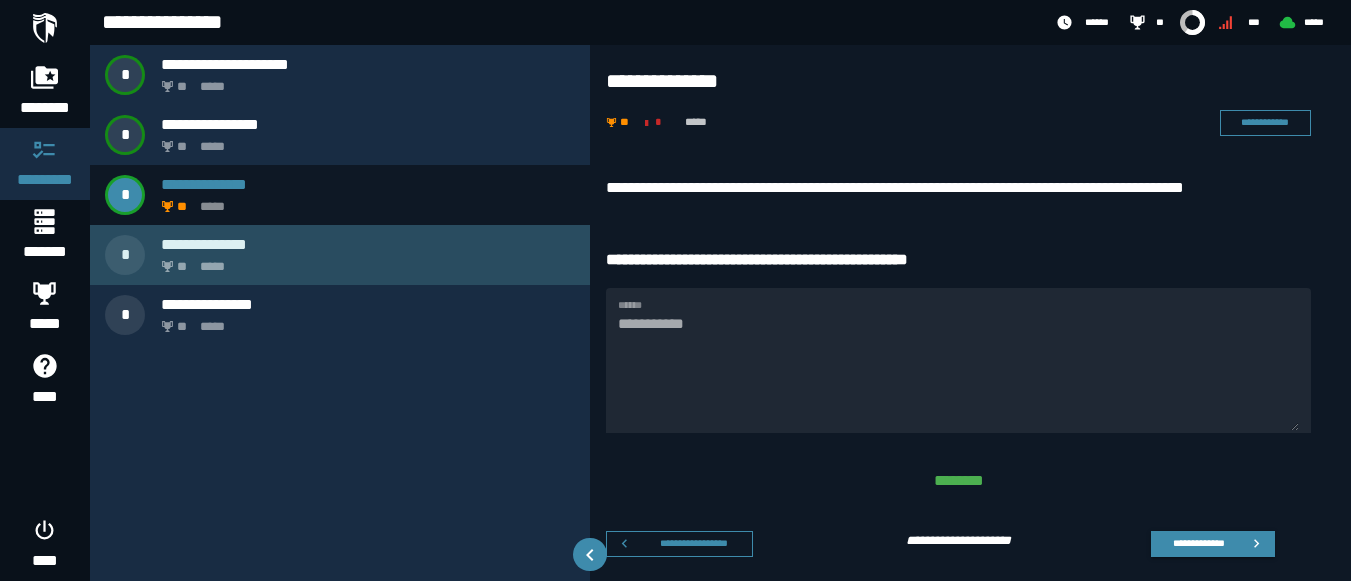 click on "** *****" at bounding box center (364, 261) 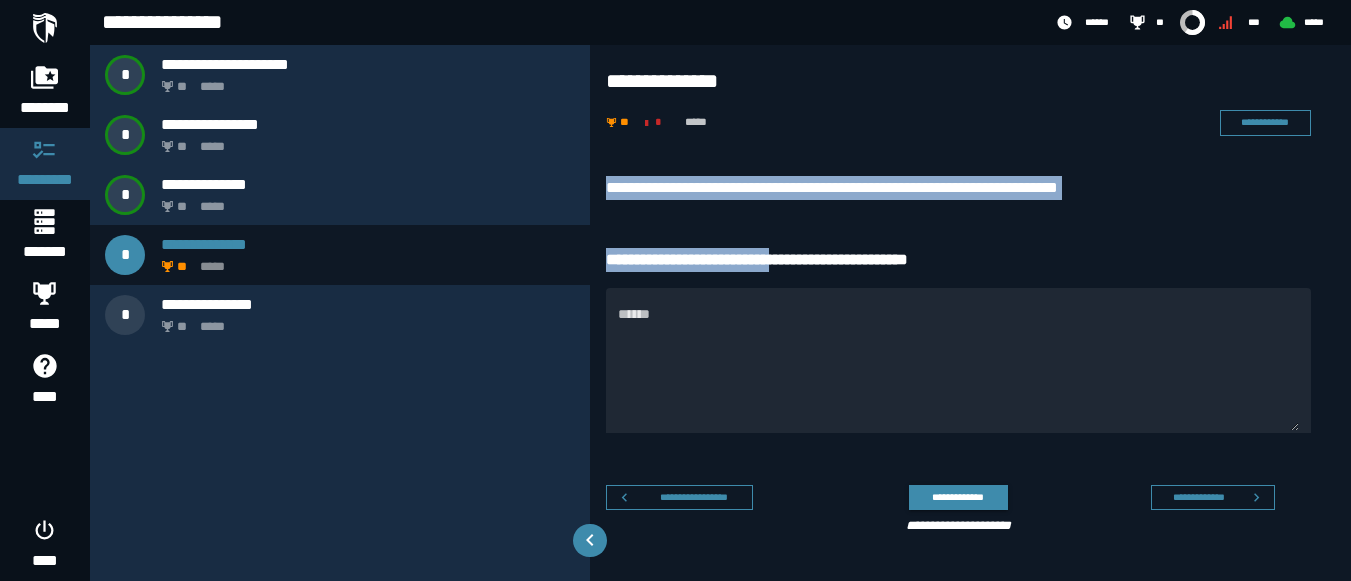 drag, startPoint x: 680, startPoint y: 209, endPoint x: 909, endPoint y: 260, distance: 234.61032 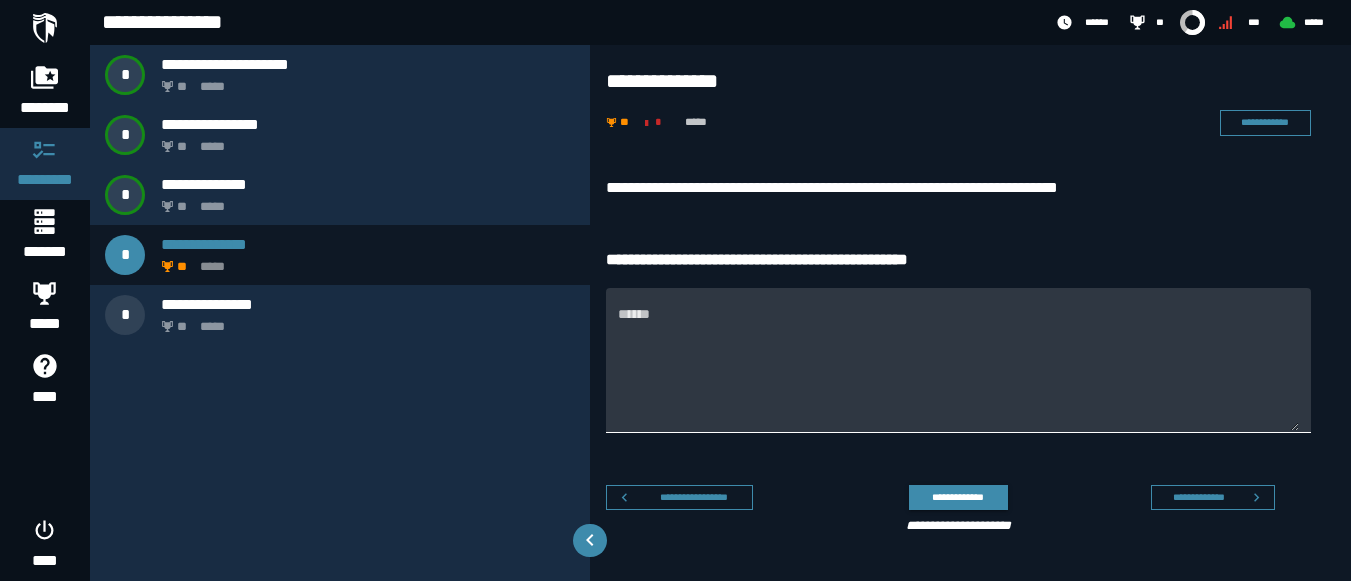 click on "******" at bounding box center [958, 372] 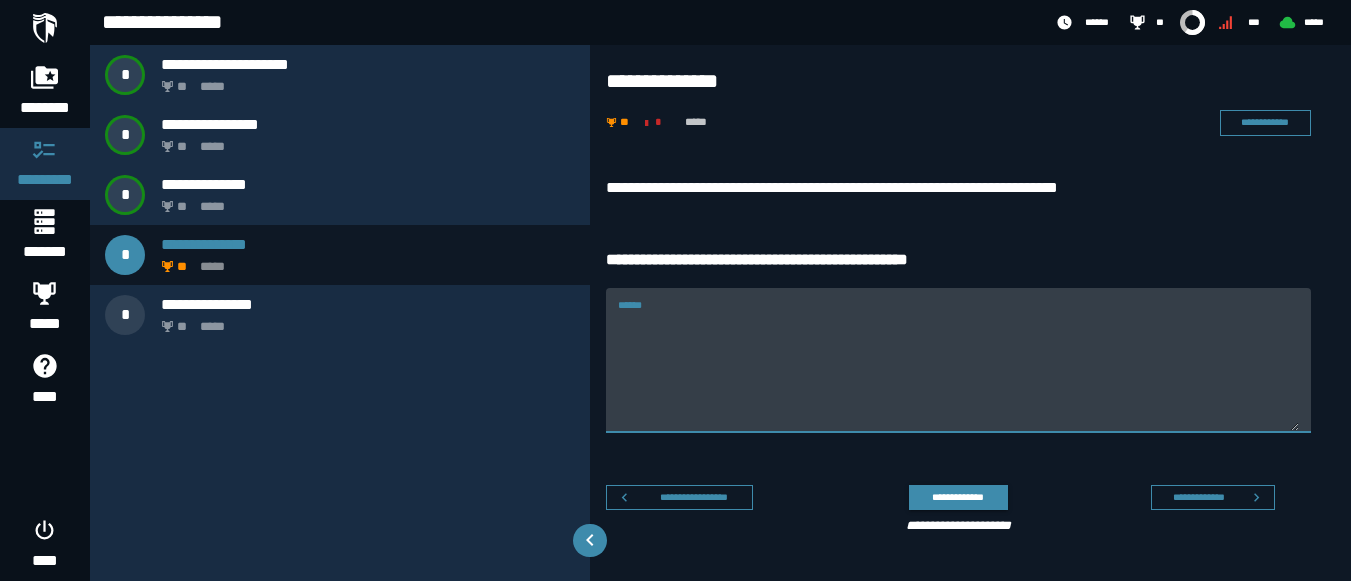 paste on "*********" 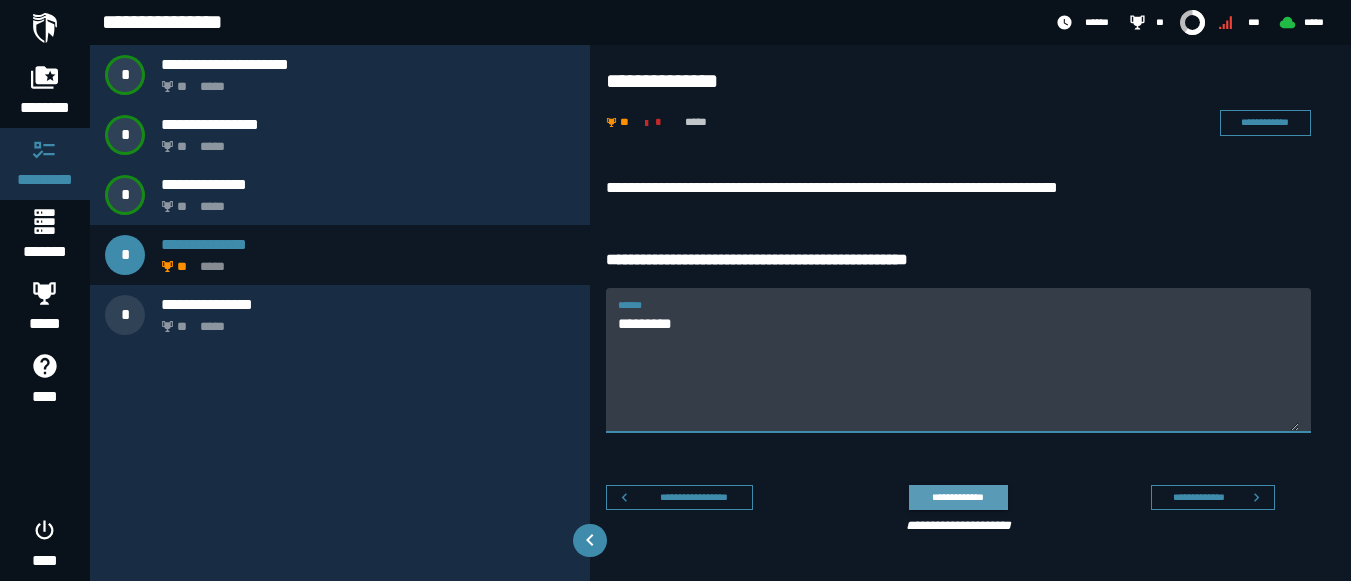 click on "**********" at bounding box center [958, 497] 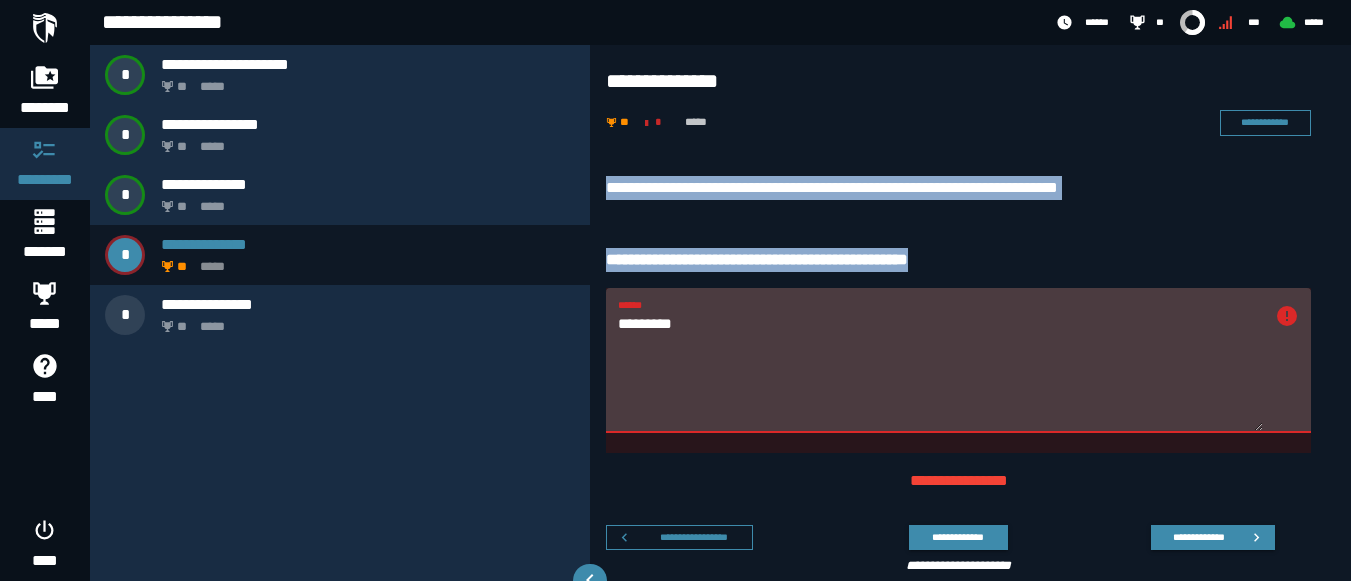 drag, startPoint x: 609, startPoint y: 183, endPoint x: 751, endPoint y: 350, distance: 219.20995 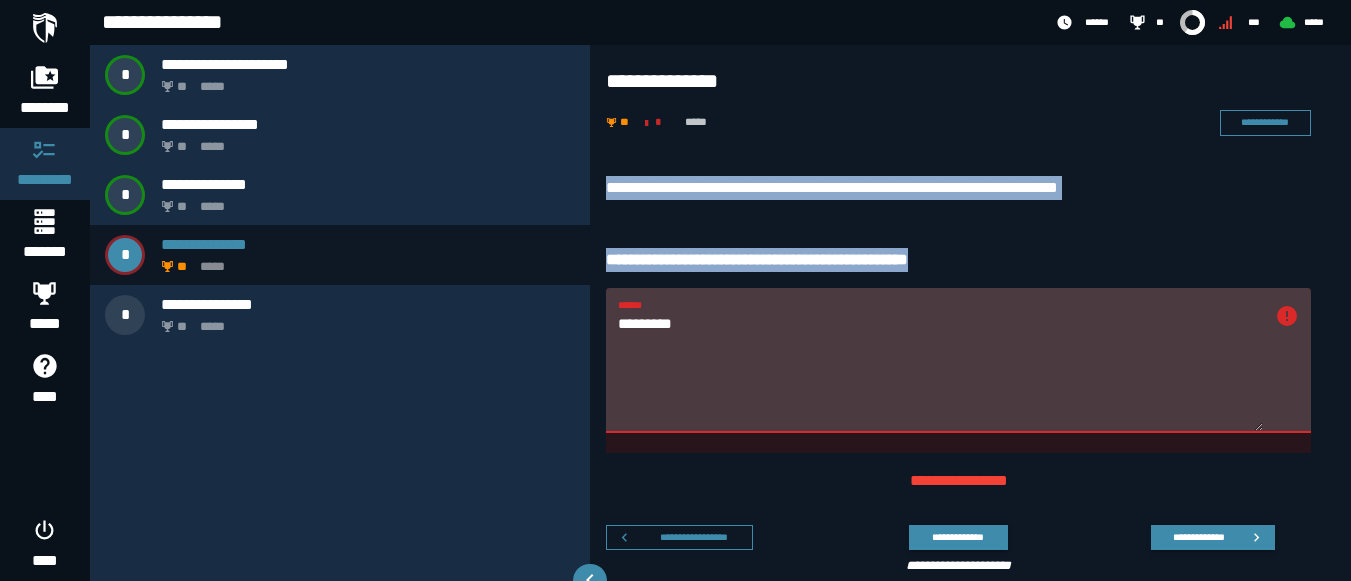click on "**********" at bounding box center [958, 188] 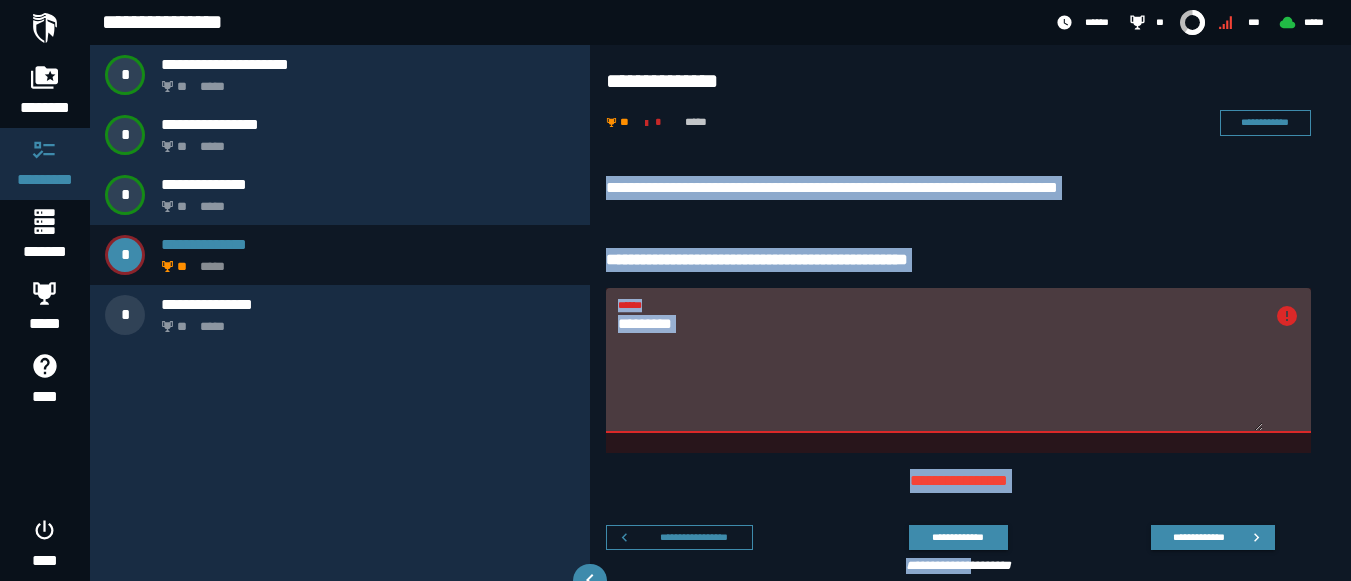 scroll, scrollTop: 41, scrollLeft: 0, axis: vertical 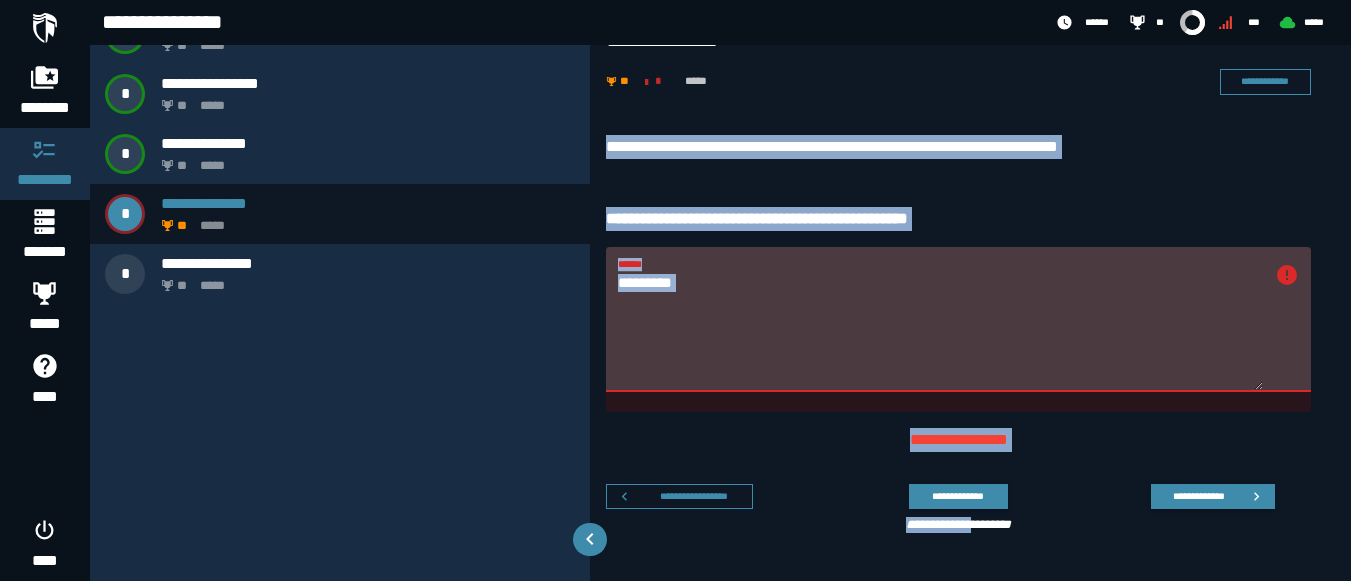 drag, startPoint x: 601, startPoint y: 175, endPoint x: 975, endPoint y: 599, distance: 565.37775 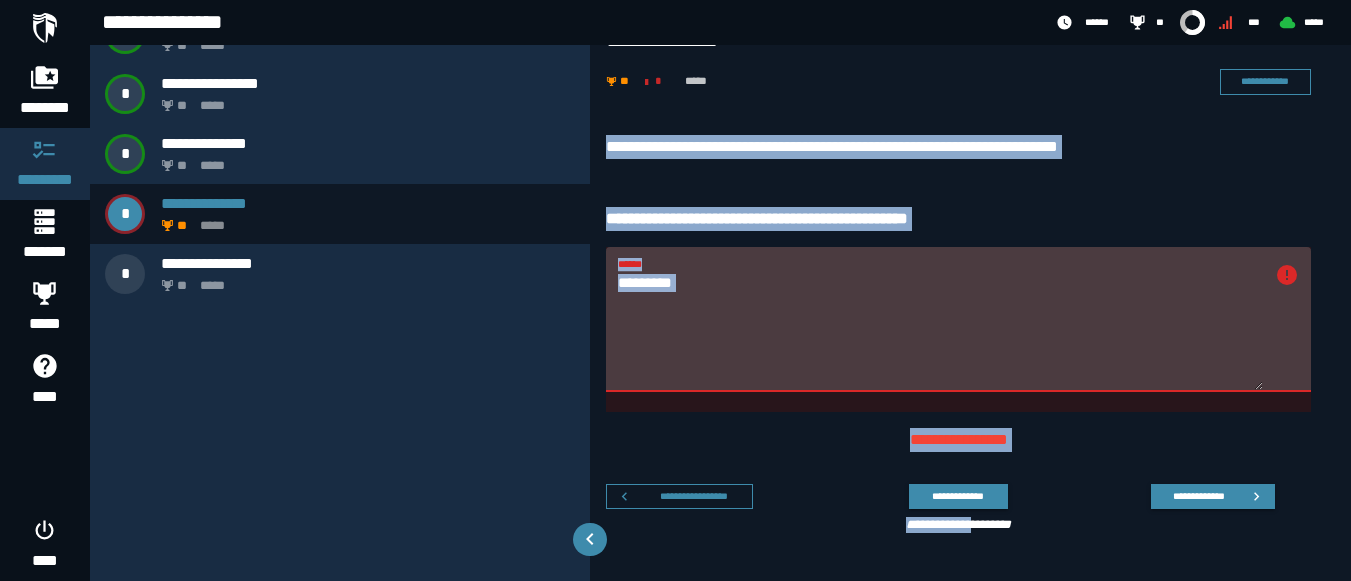 click on "*********" at bounding box center [940, 331] 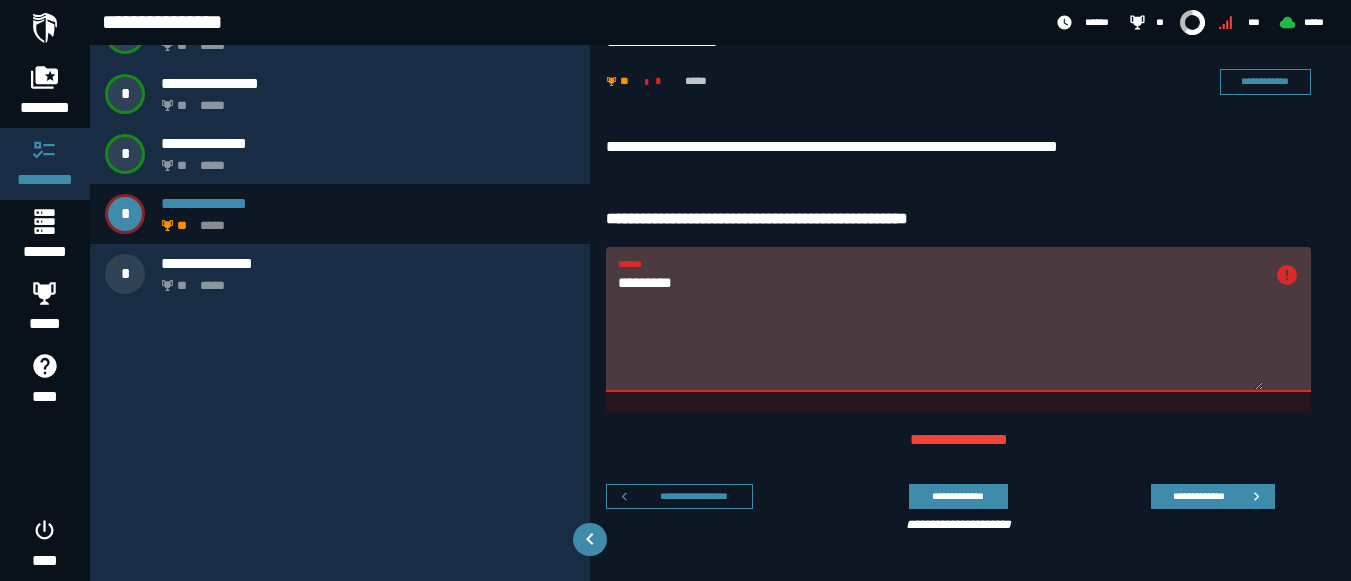 click on "*********" at bounding box center [940, 331] 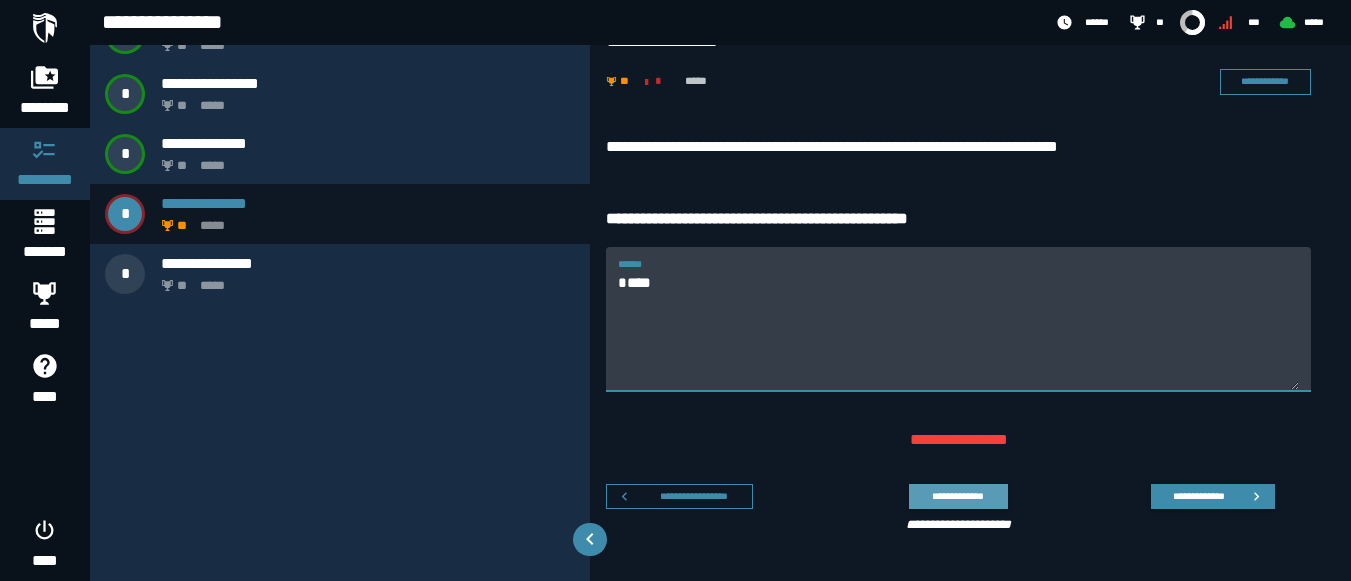 type on "****" 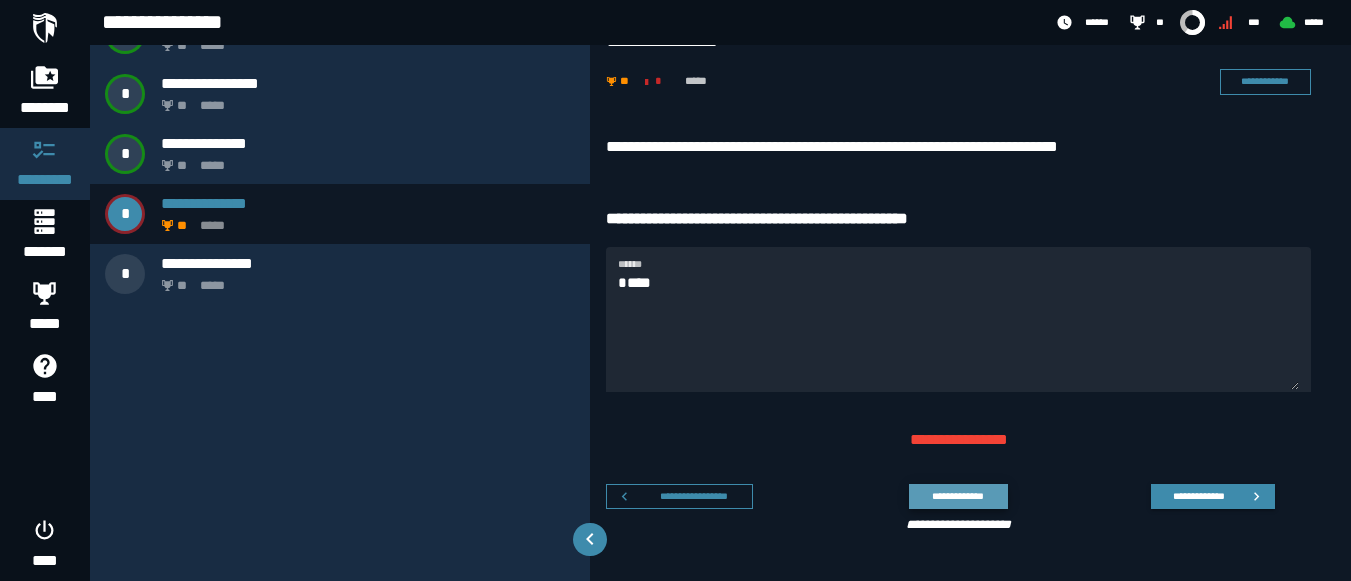 click on "**********" at bounding box center [958, 496] 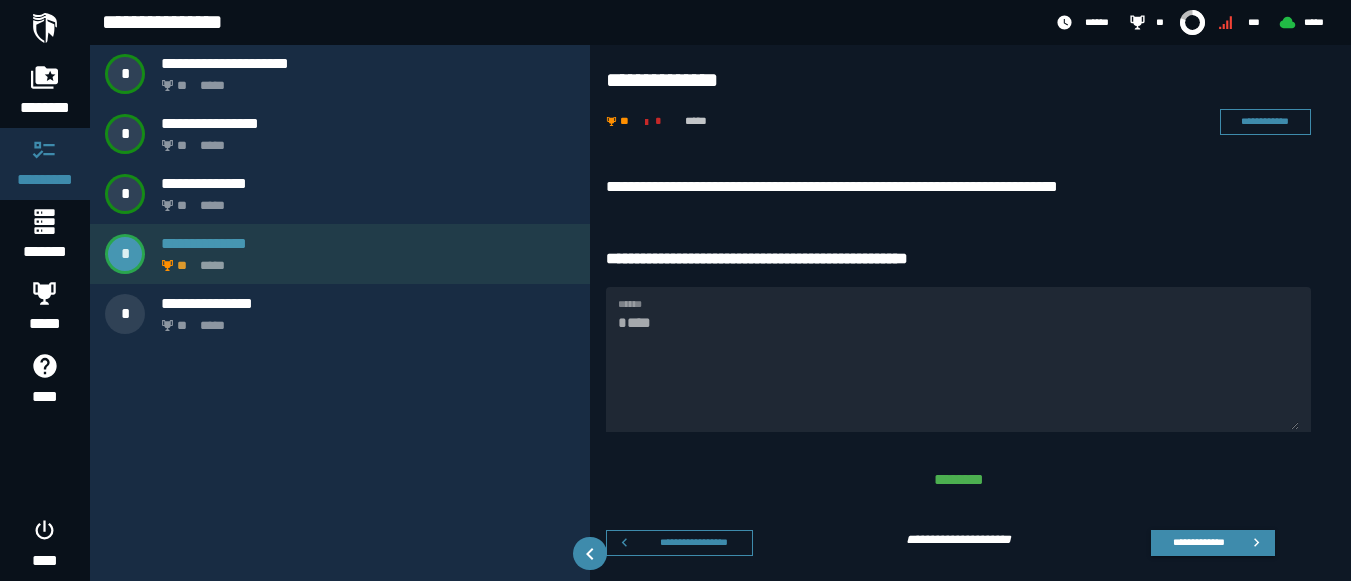 click on "**********" at bounding box center (340, 254) 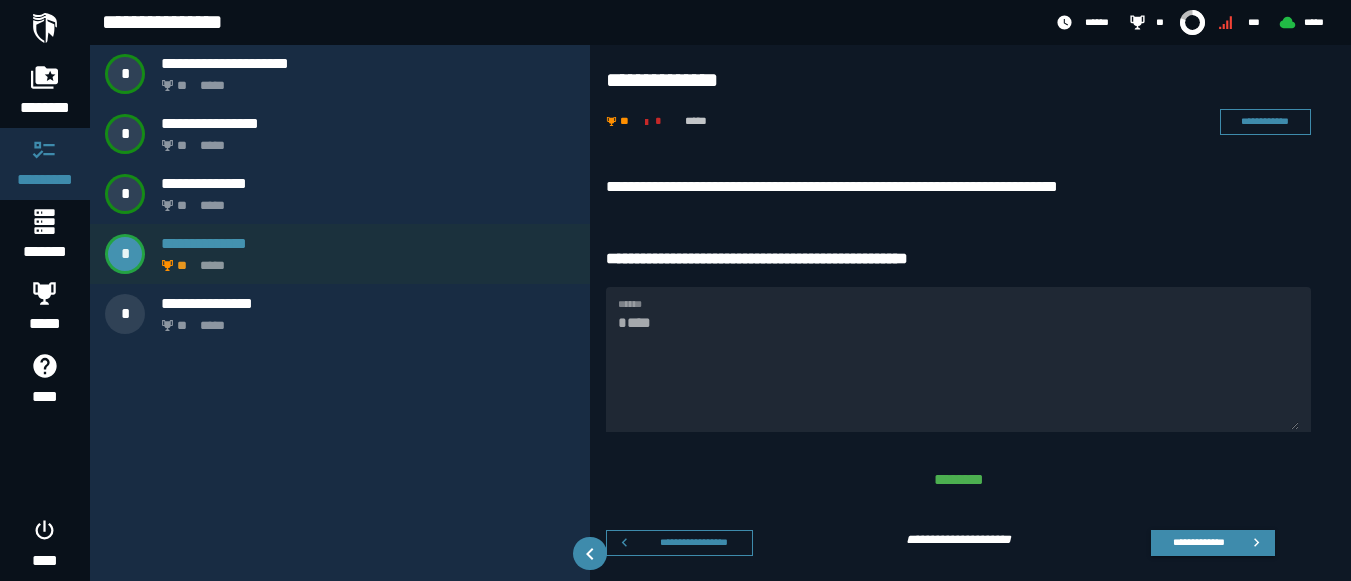 scroll, scrollTop: 0, scrollLeft: 0, axis: both 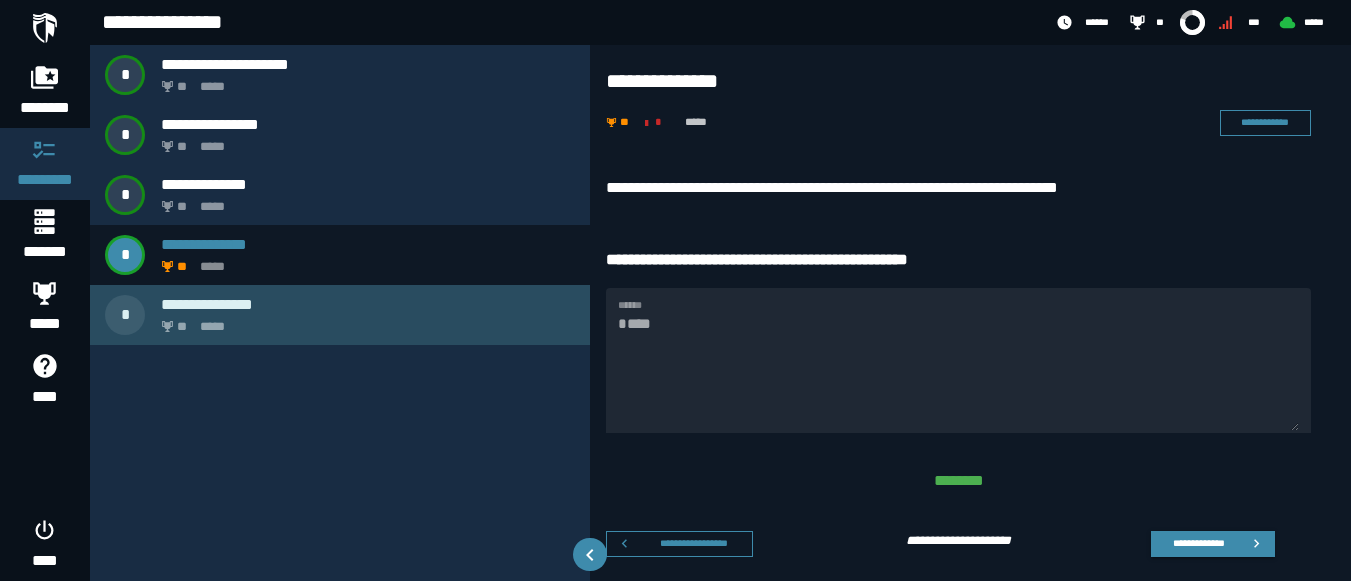 click on "**********" at bounding box center (368, 304) 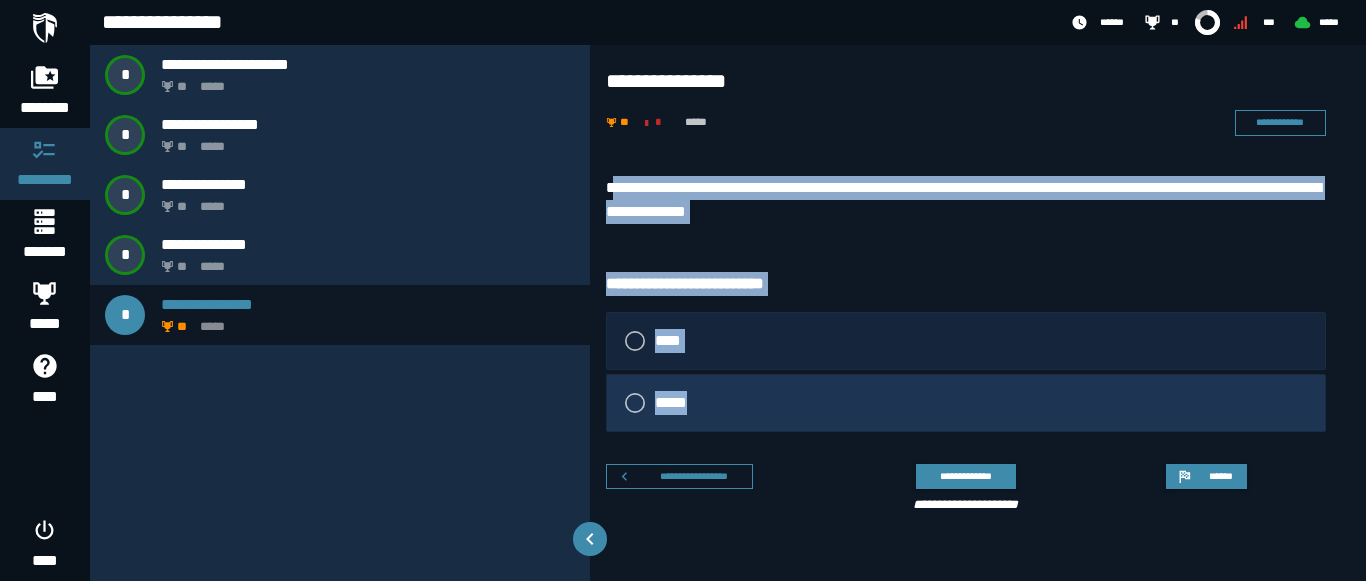 drag, startPoint x: 614, startPoint y: 188, endPoint x: 833, endPoint y: 422, distance: 320.49493 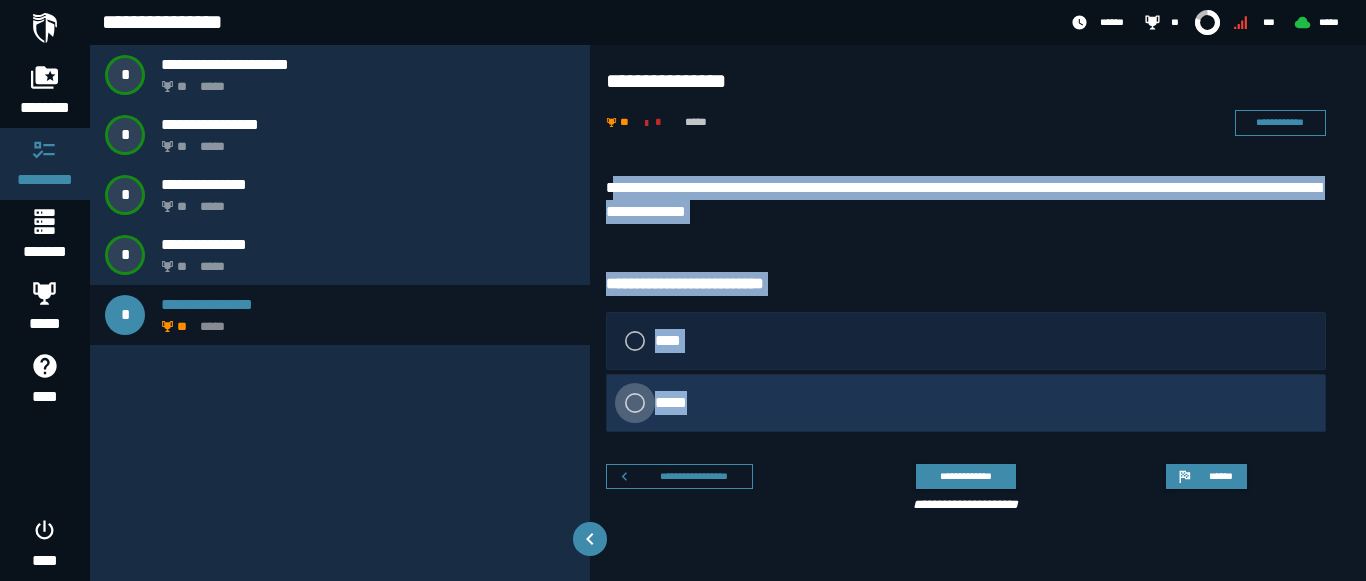 click on "*****" at bounding box center [674, 403] 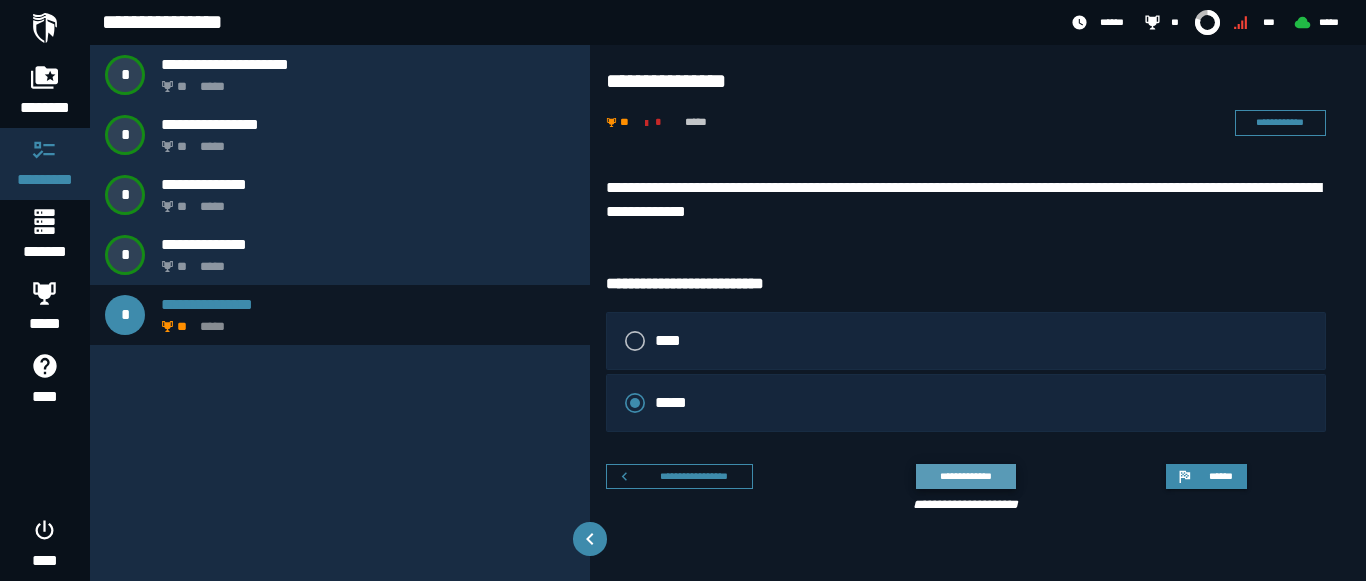 click on "**********" 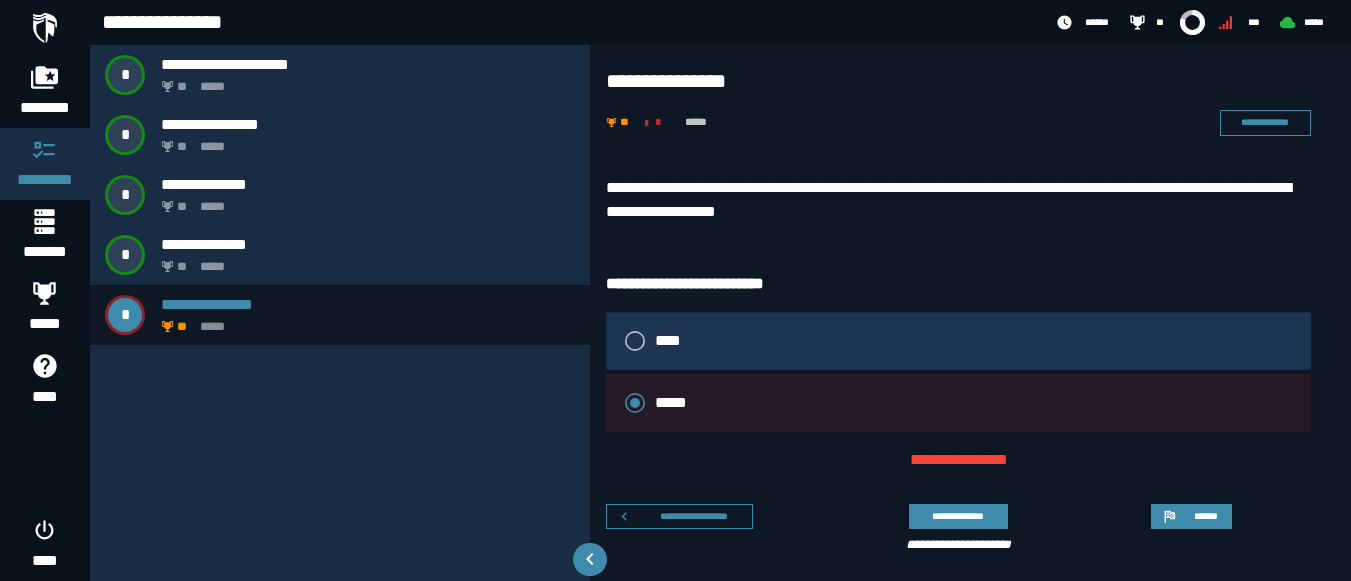 click on "****" at bounding box center [958, 341] 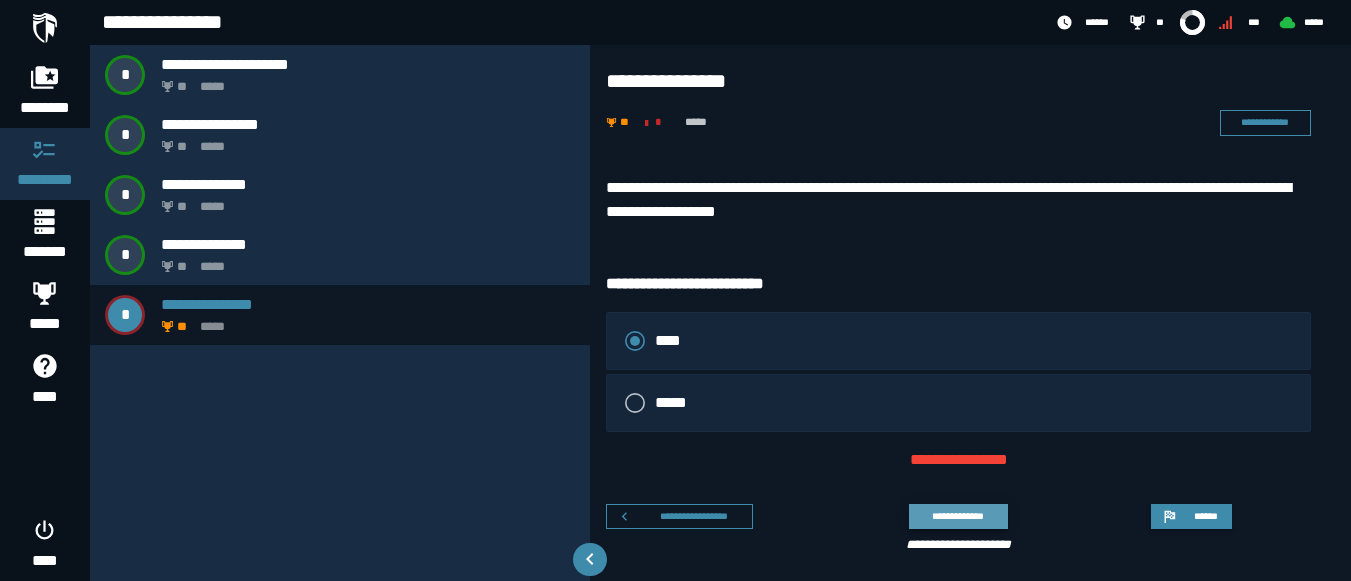 click on "**********" at bounding box center [958, 516] 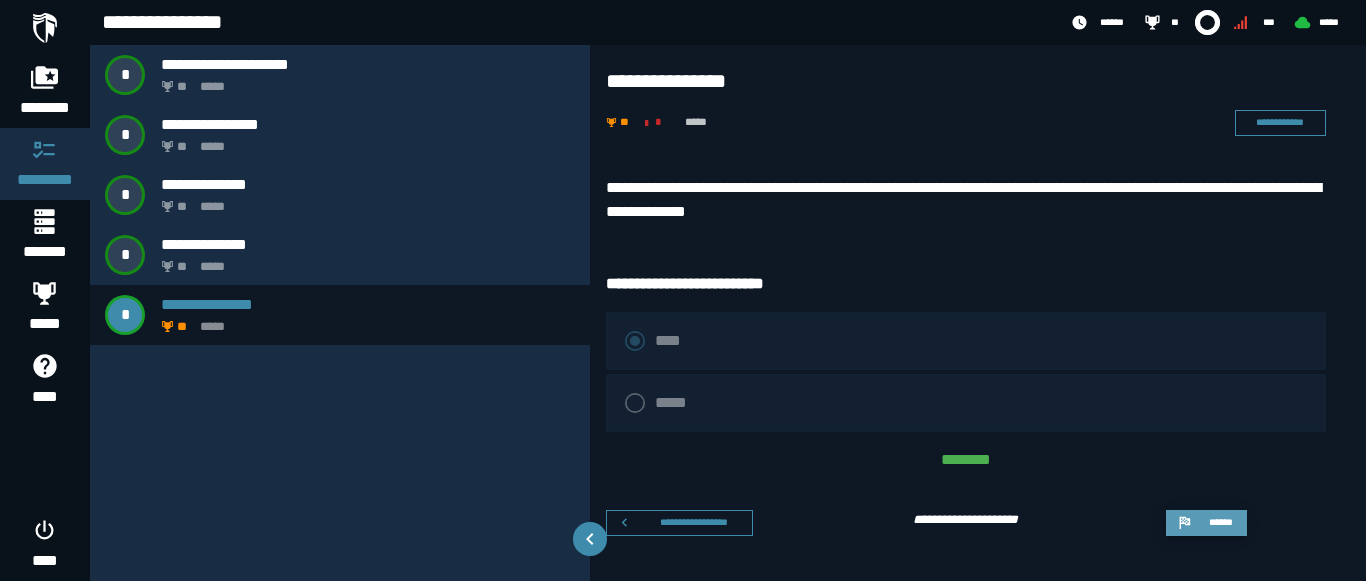 click on "******" at bounding box center [1206, 523] 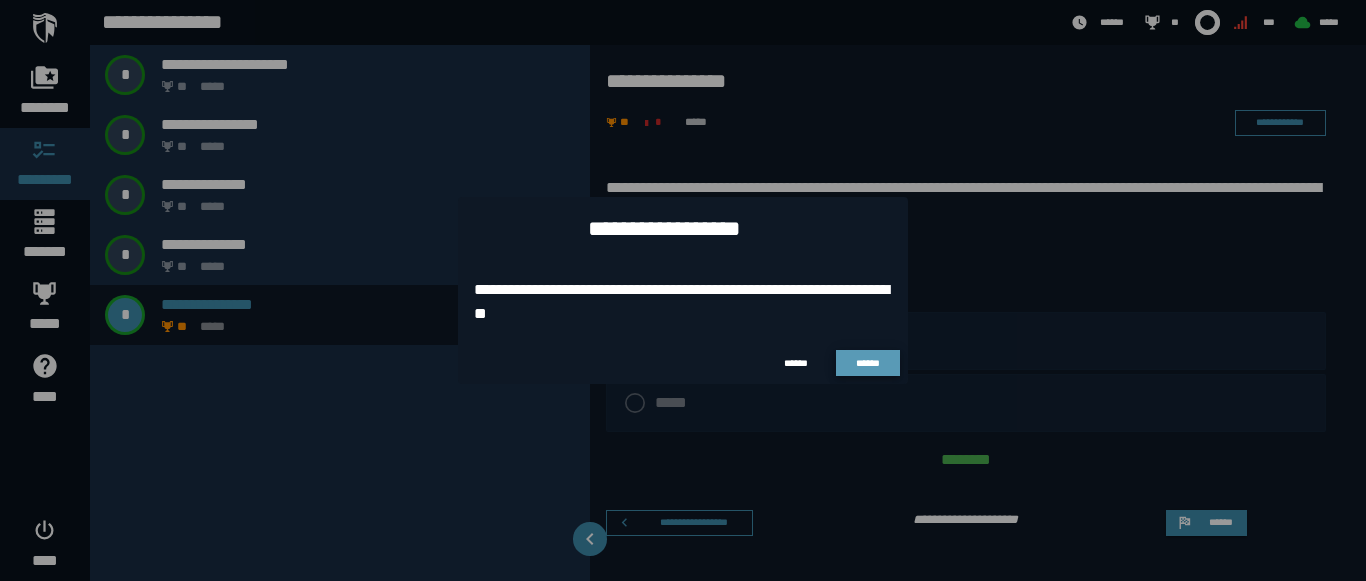 click on "******" at bounding box center [868, 363] 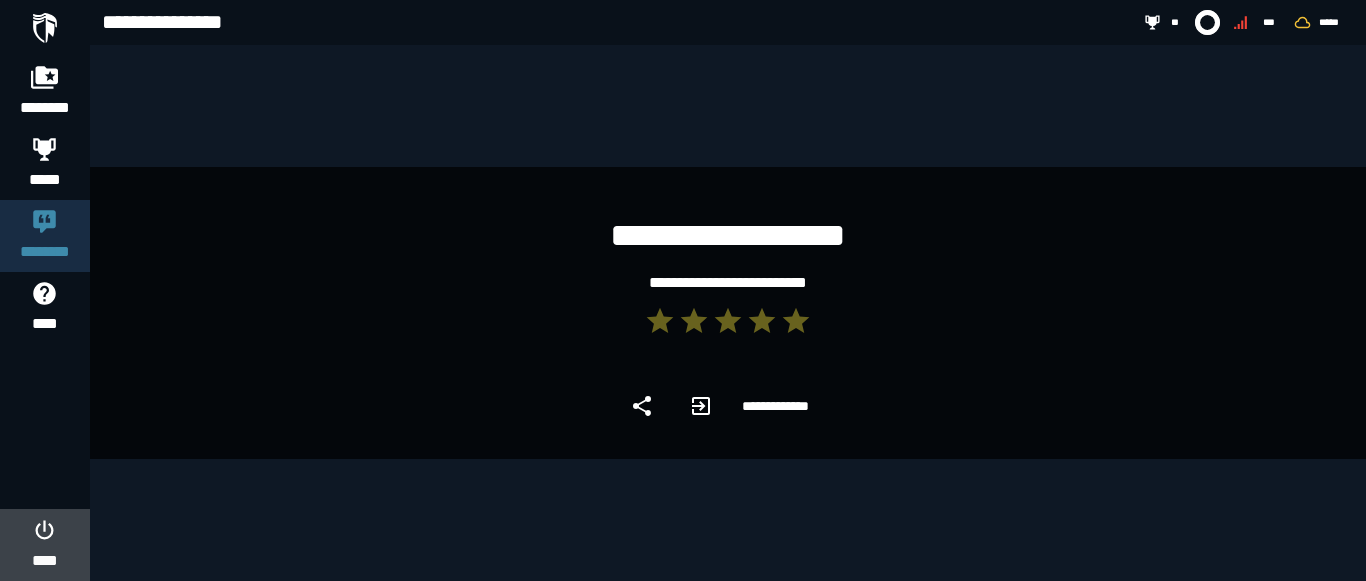 click 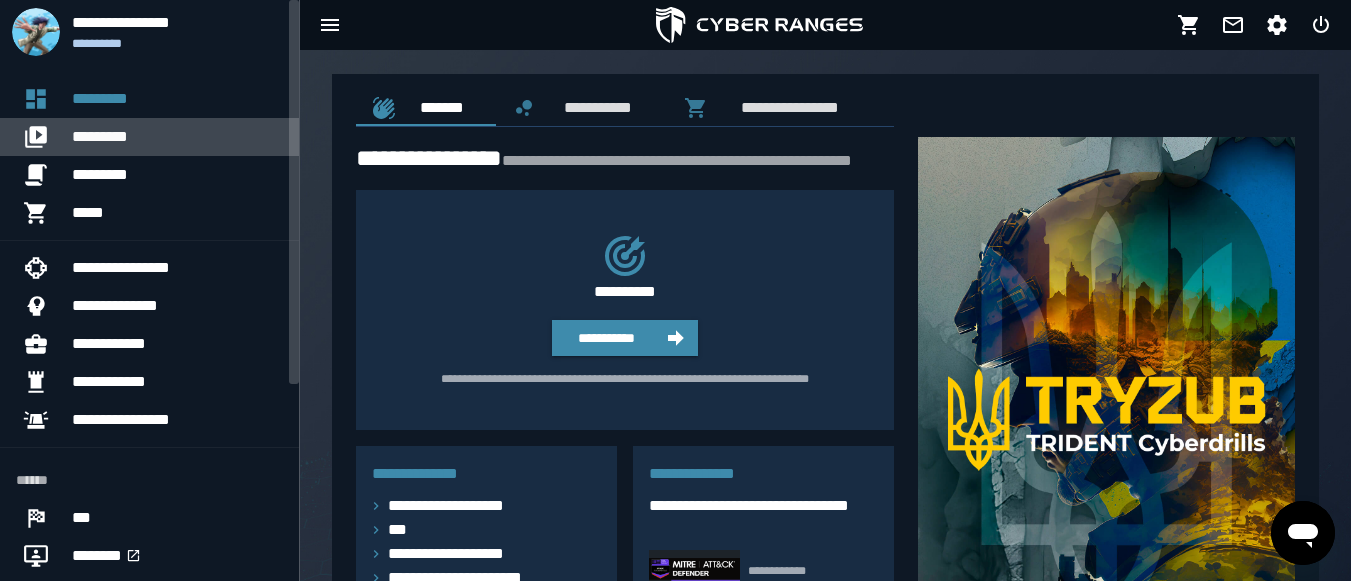 click on "*********" at bounding box center (177, 137) 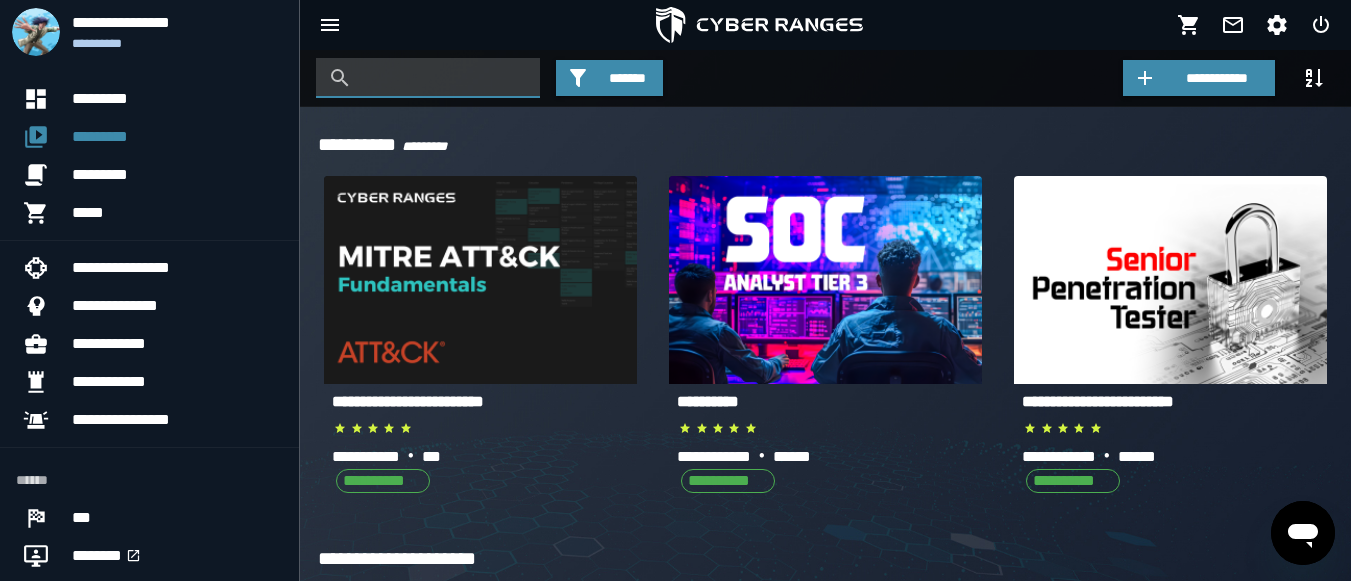 click at bounding box center [443, 78] 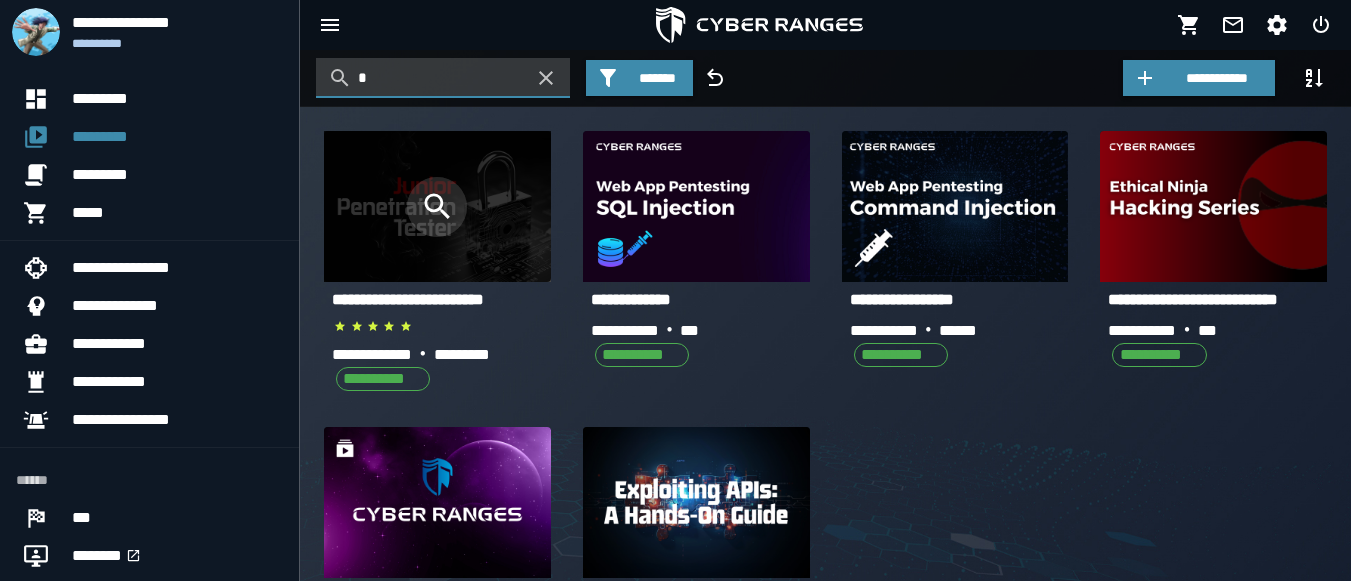 type on "*" 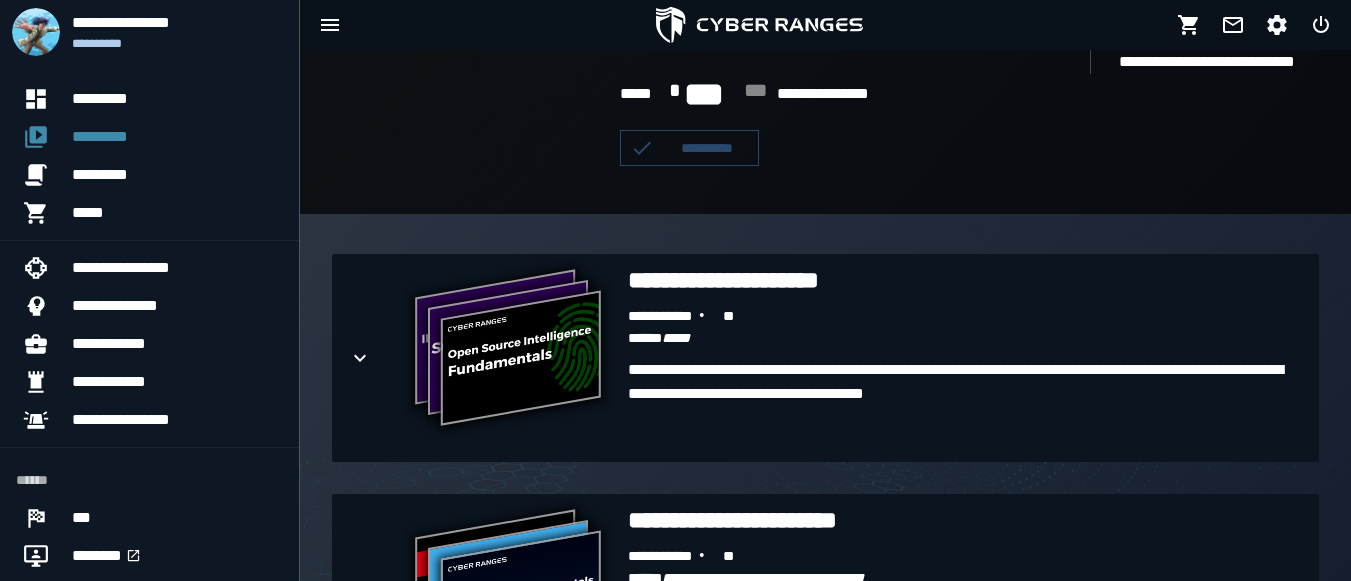 scroll, scrollTop: 372, scrollLeft: 0, axis: vertical 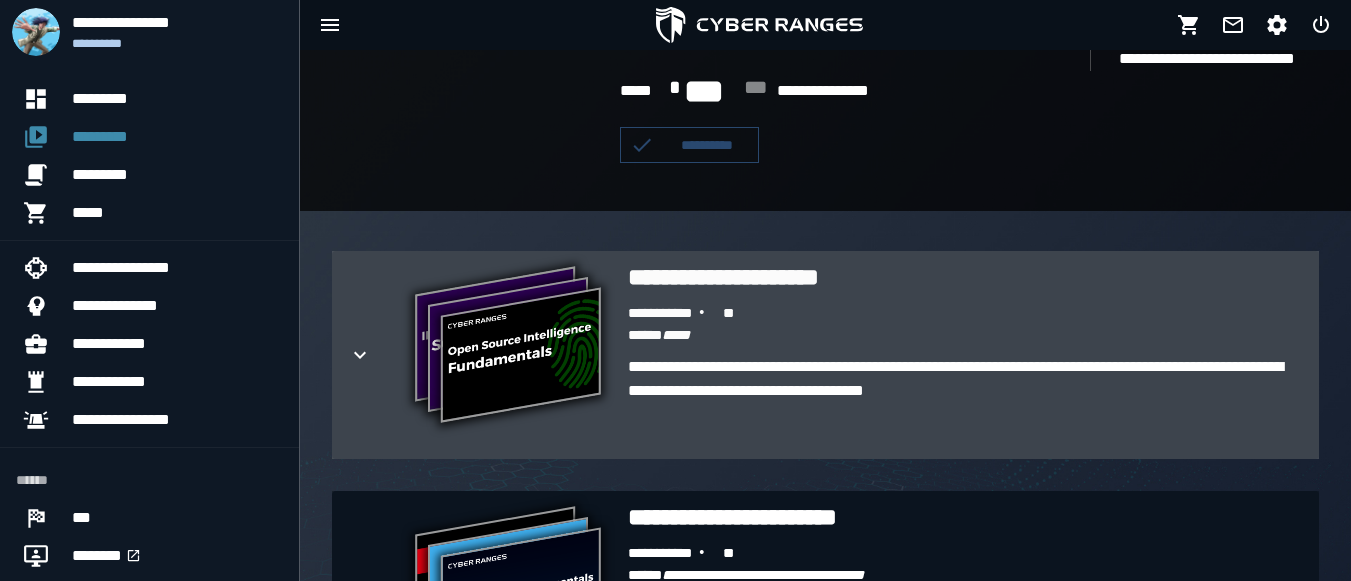 click at bounding box center (376, 355) 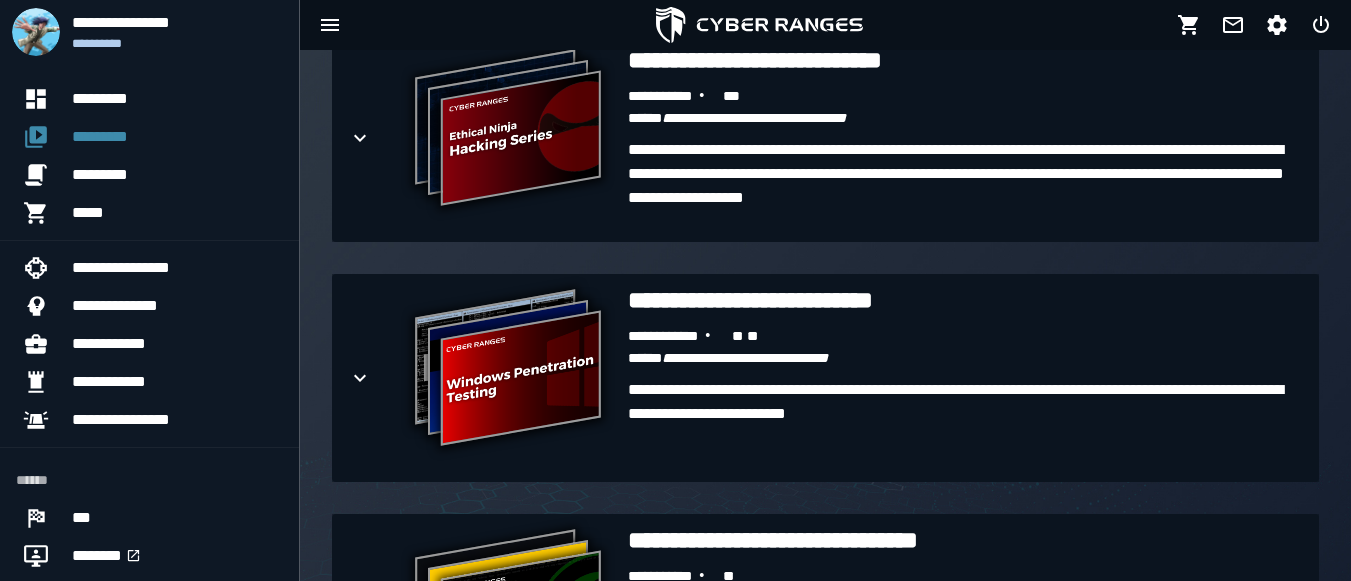 scroll, scrollTop: 2313, scrollLeft: 0, axis: vertical 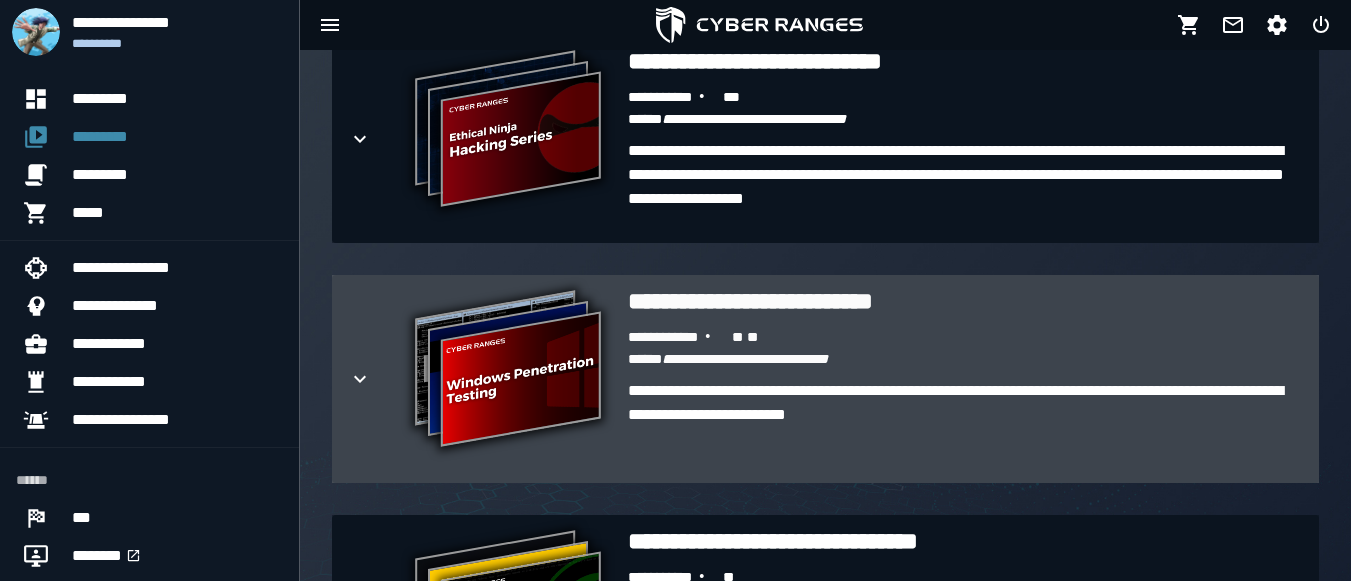 click at bounding box center [376, 379] 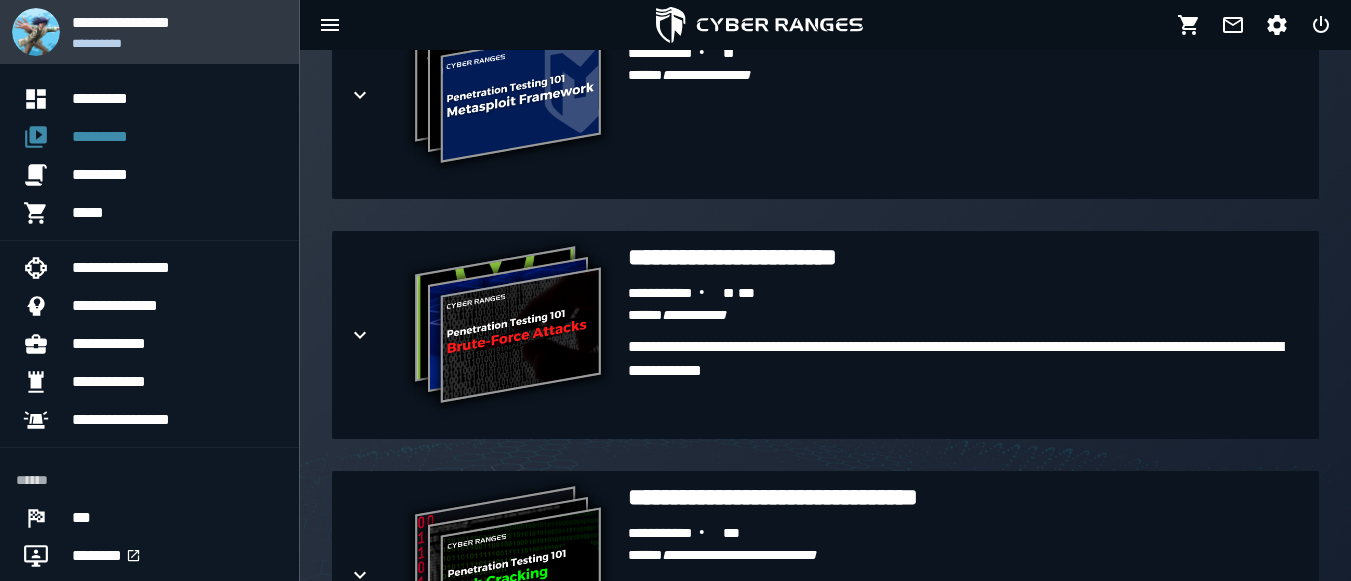 scroll, scrollTop: 4697, scrollLeft: 0, axis: vertical 